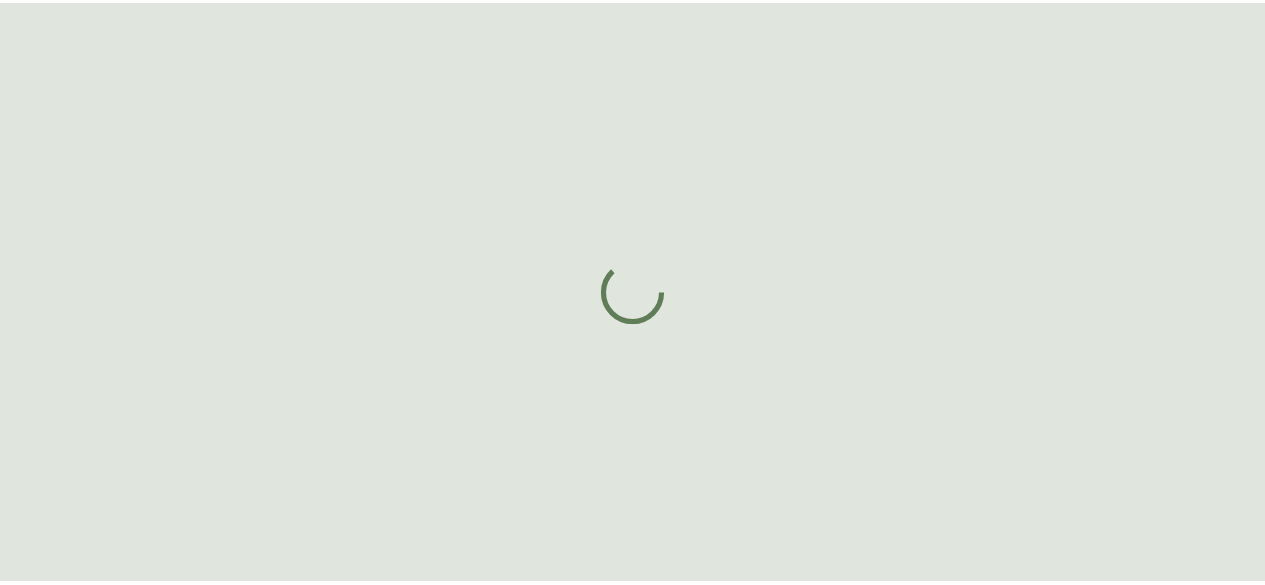 scroll, scrollTop: 0, scrollLeft: 0, axis: both 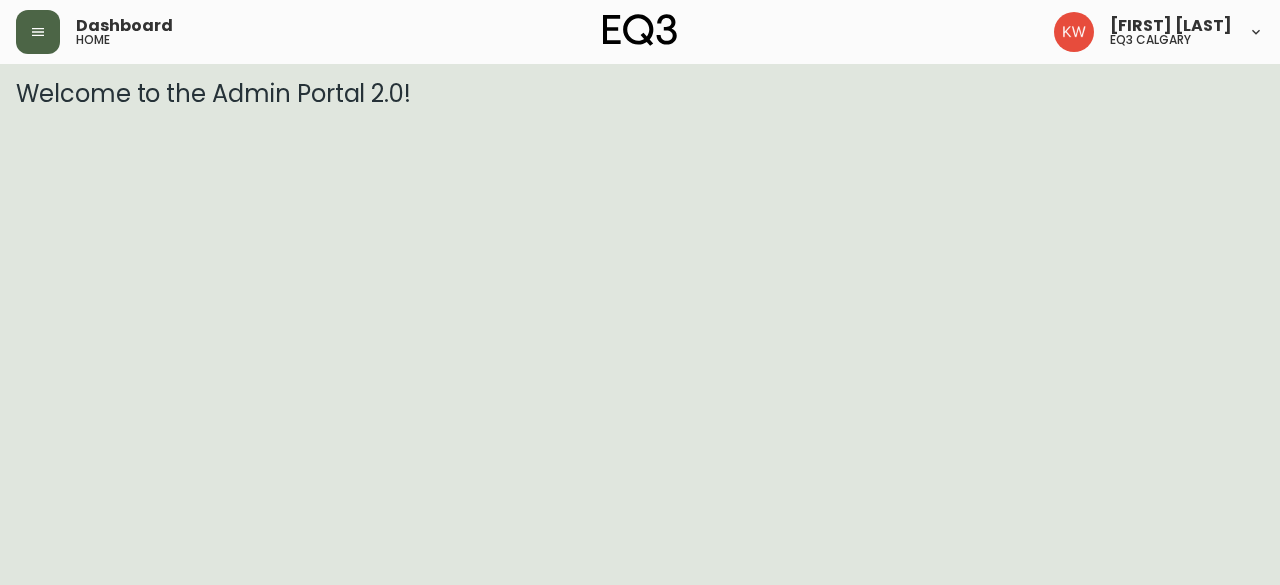 click at bounding box center [38, 32] 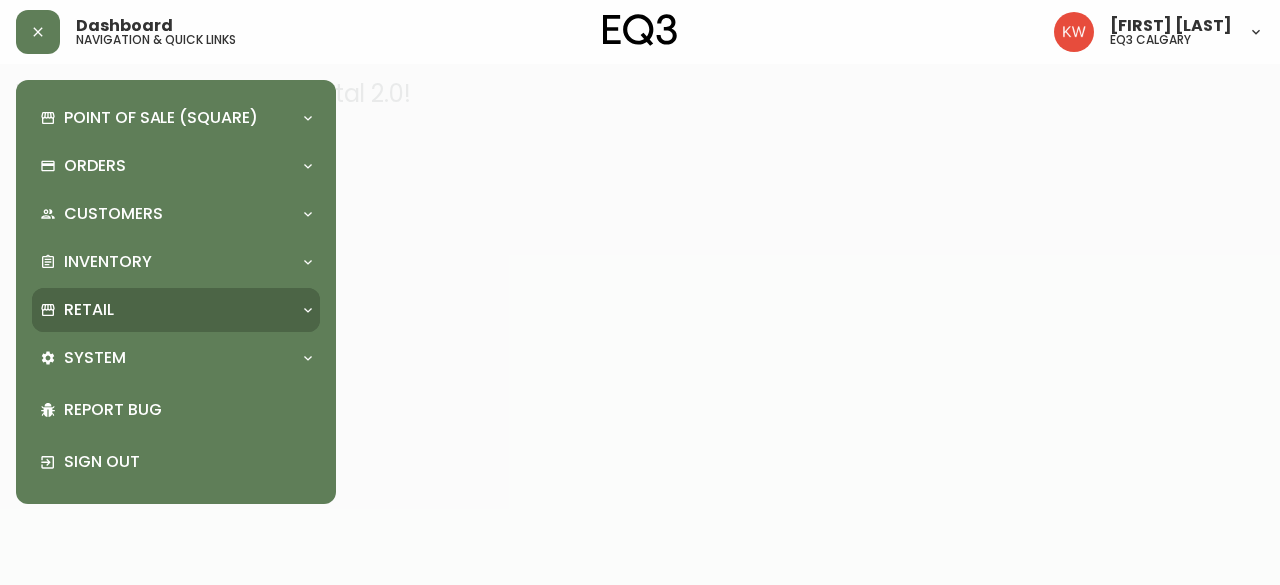 click on "Retail" at bounding box center [166, 310] 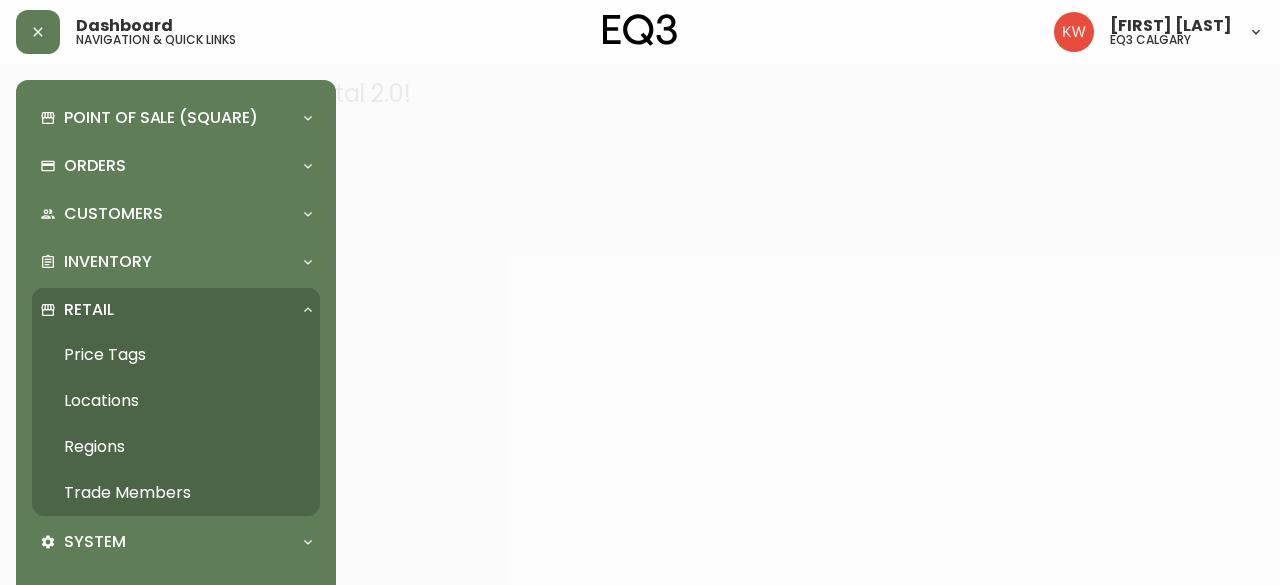 click on "Trade Members" at bounding box center (176, 493) 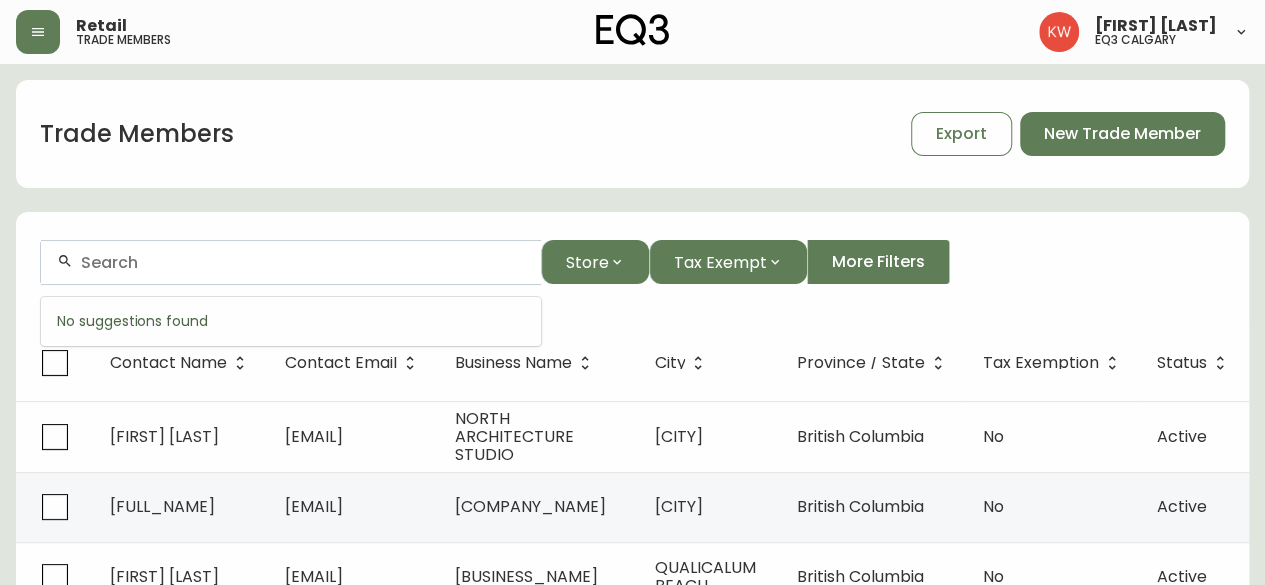 click at bounding box center [303, 262] 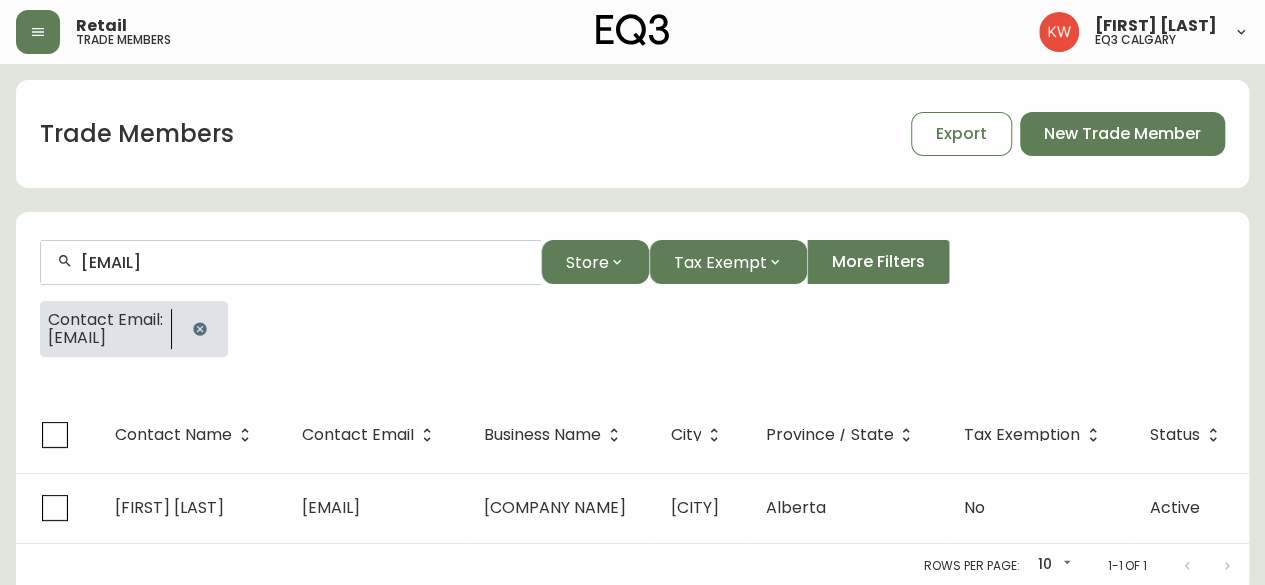 type on "[EMAIL]" 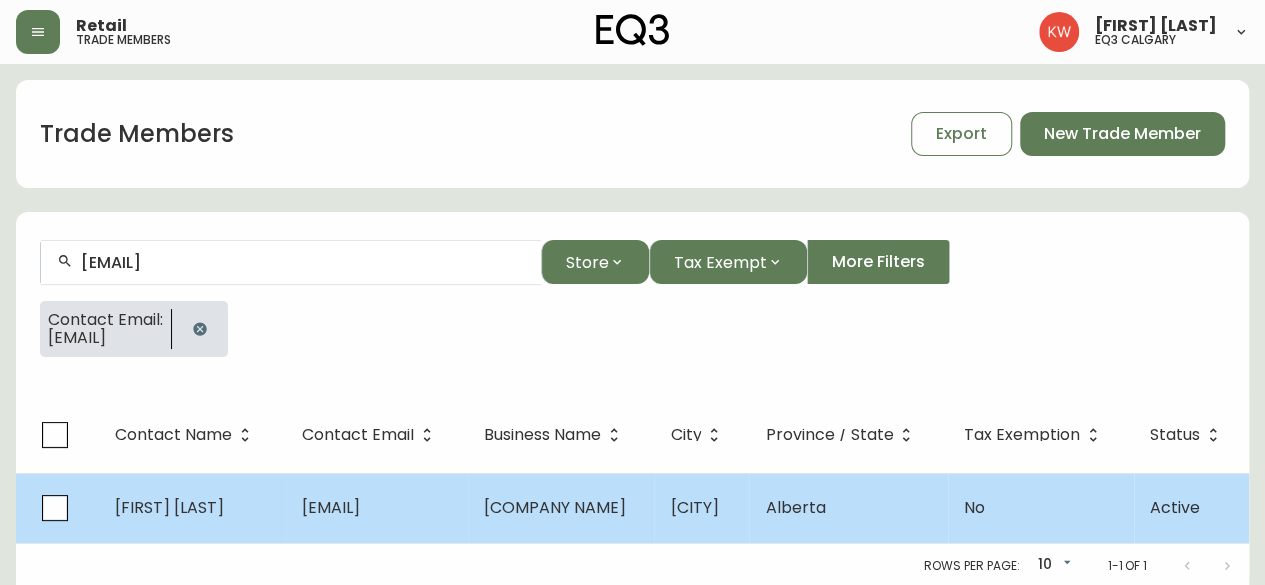 click on "[EMAIL]" at bounding box center (331, 507) 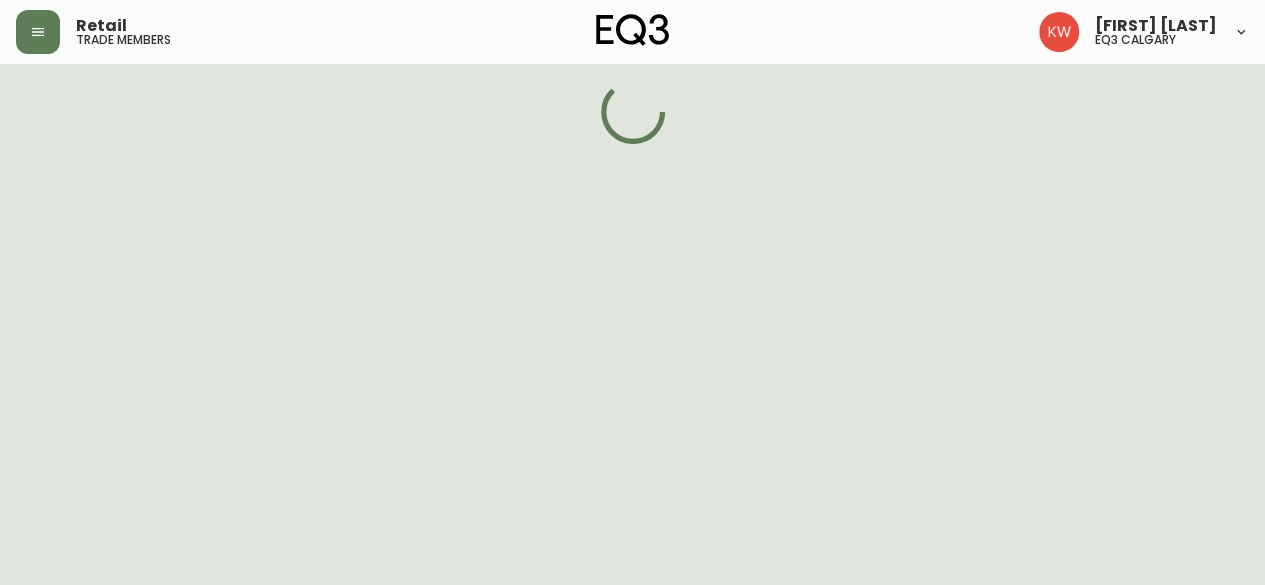 select on "[STATE]" 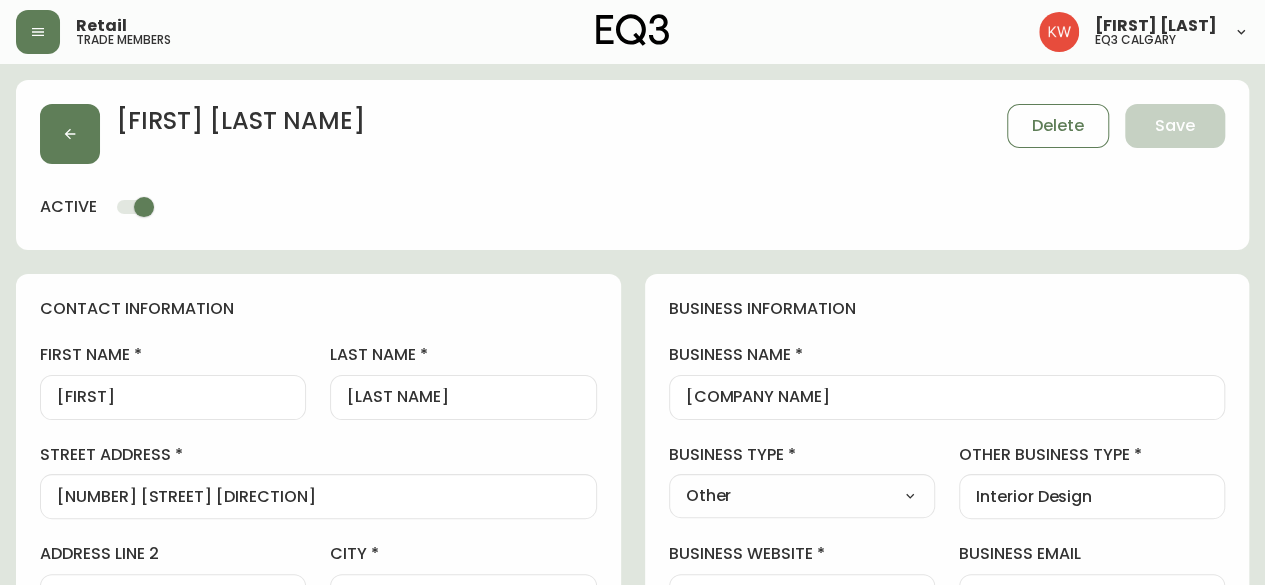 type on "EQ3 Calgary" 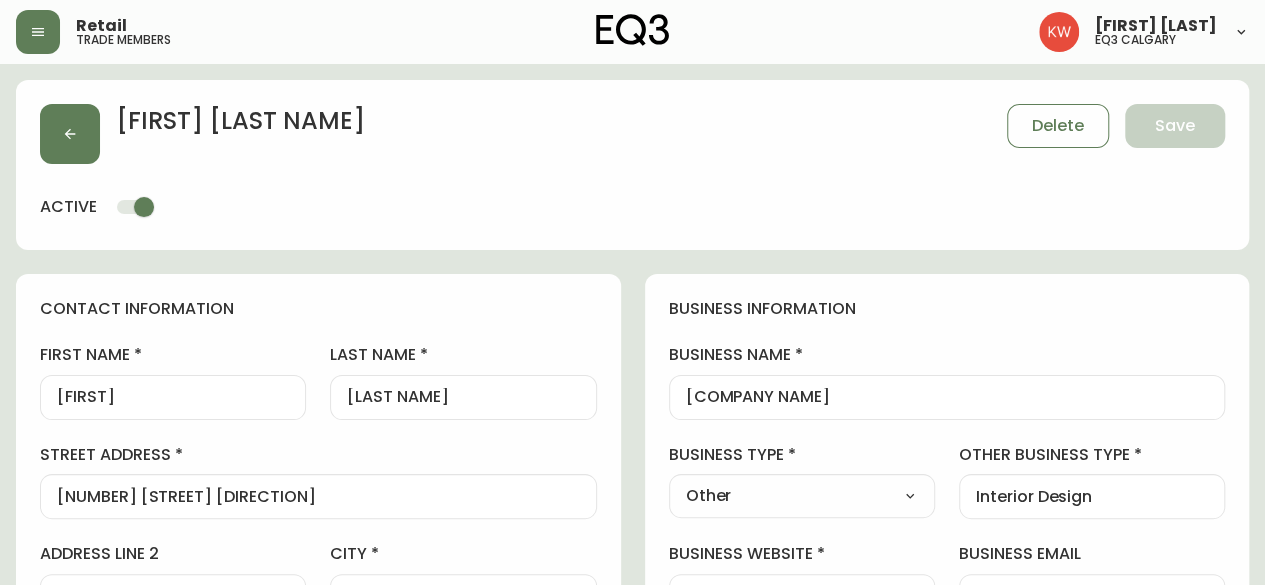 select on "[ID_NUMBER]" 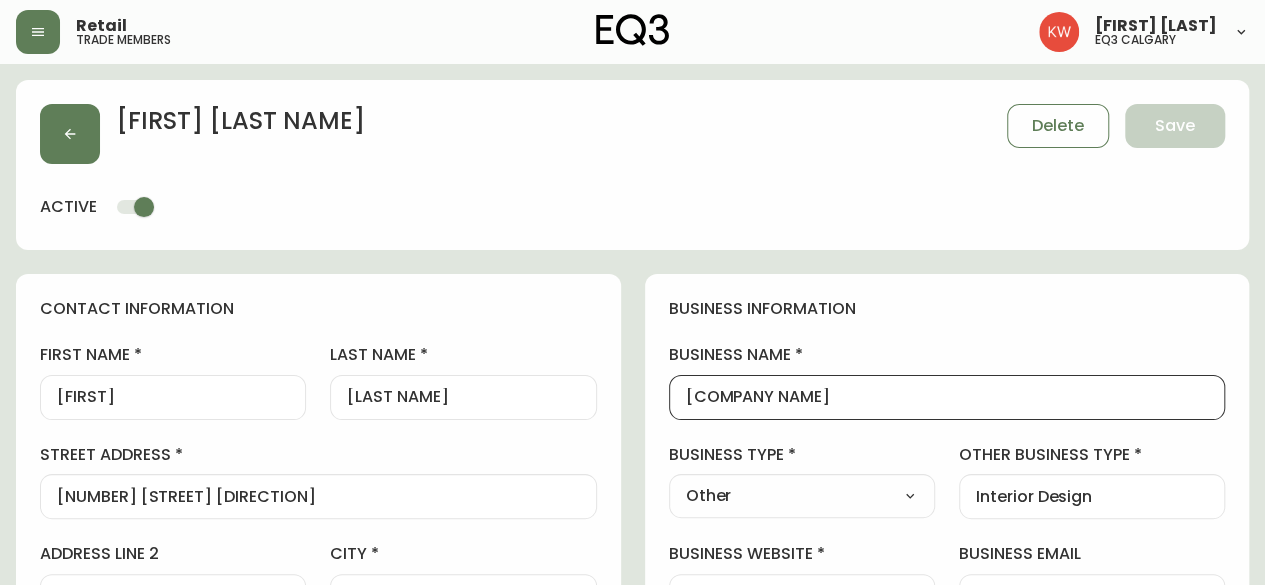 scroll, scrollTop: 0, scrollLeft: 0, axis: both 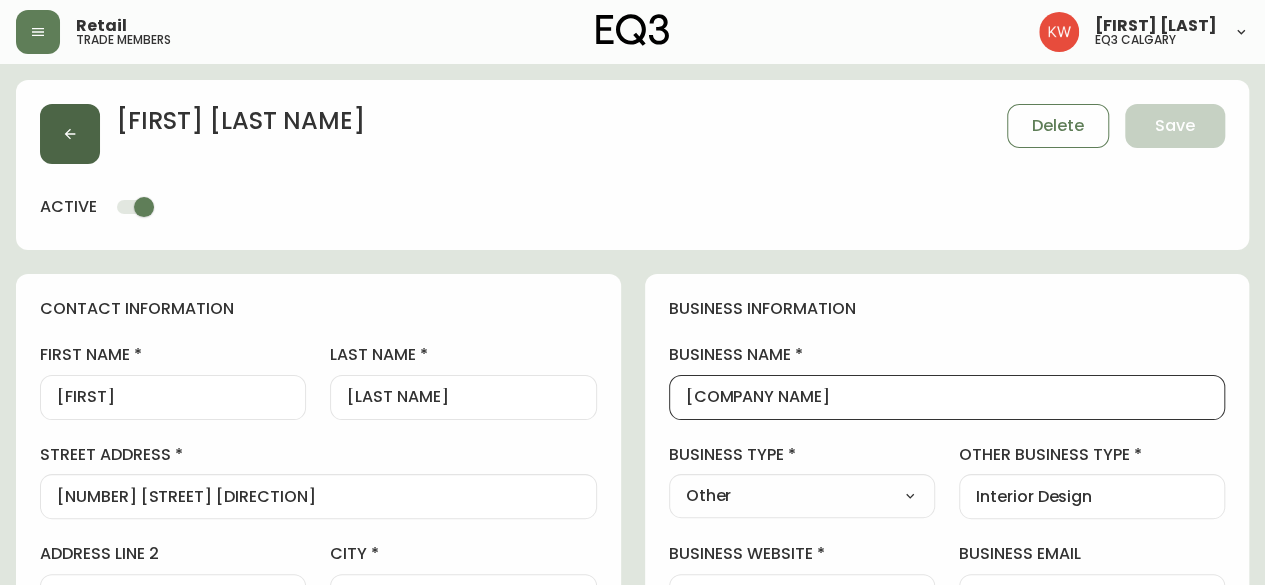 click at bounding box center [70, 134] 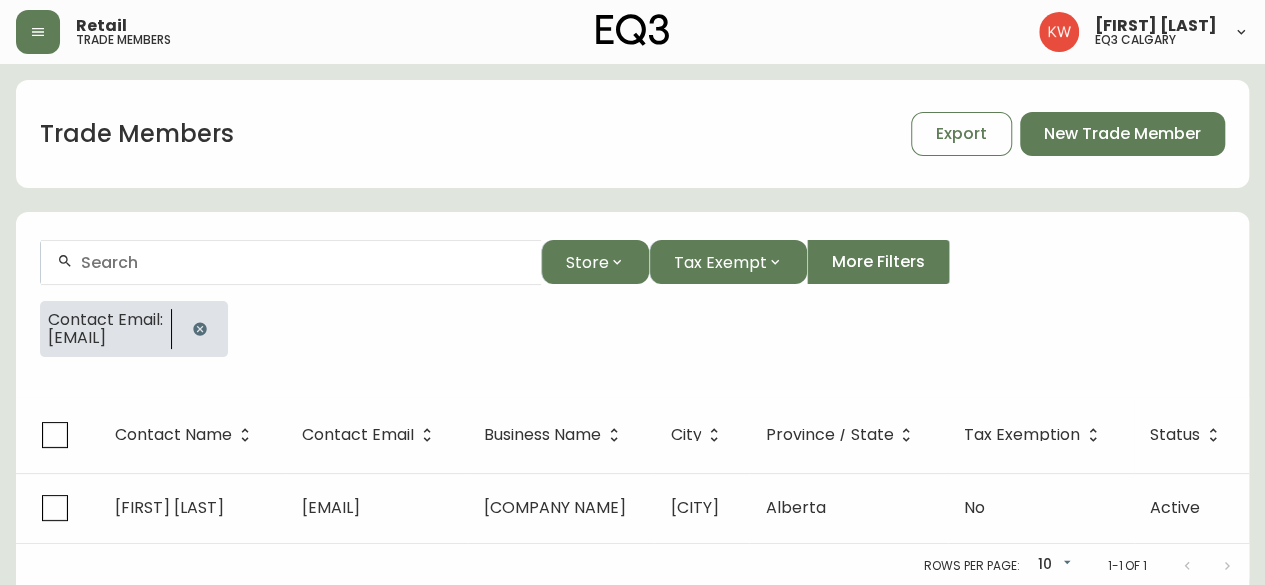 click at bounding box center (200, 329) 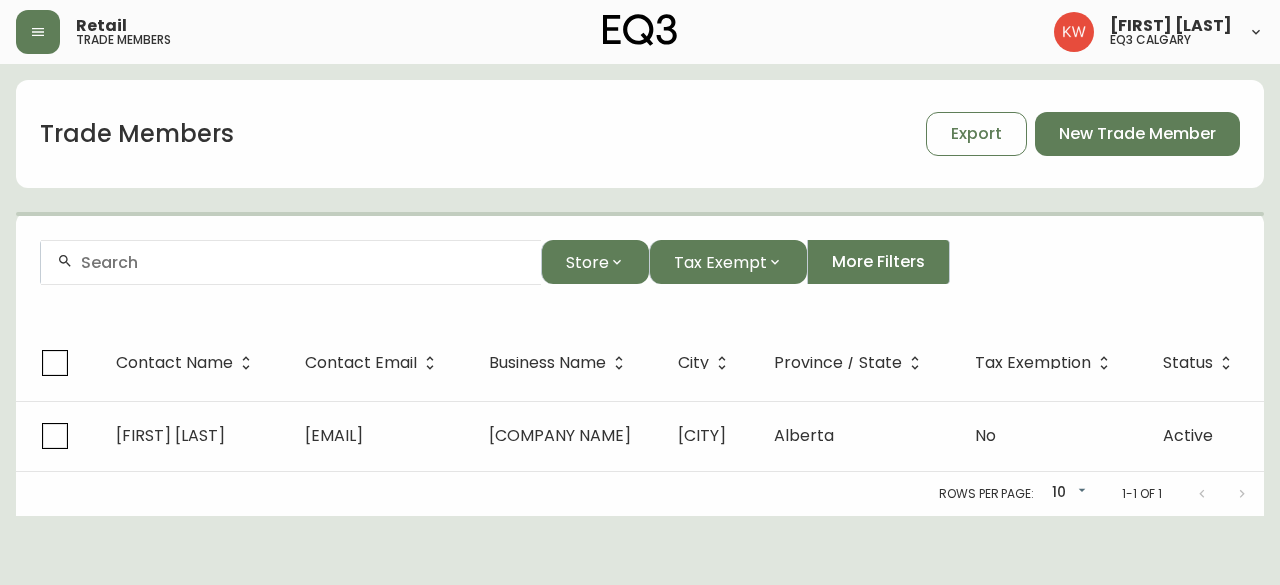 click at bounding box center [291, 262] 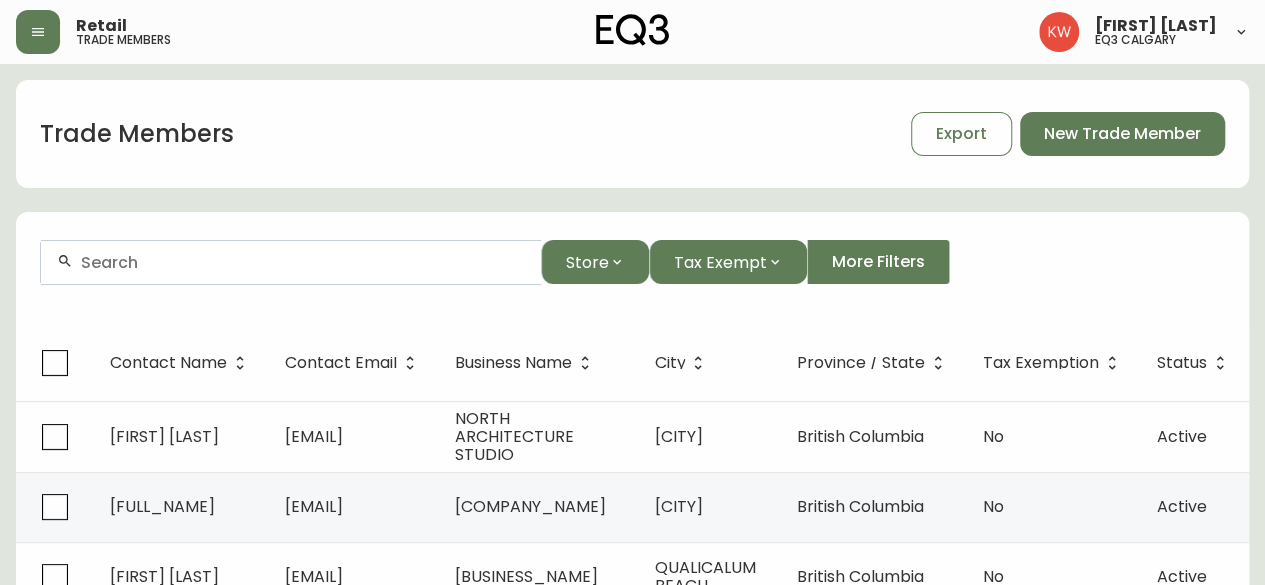 paste on "[NUMBER]" 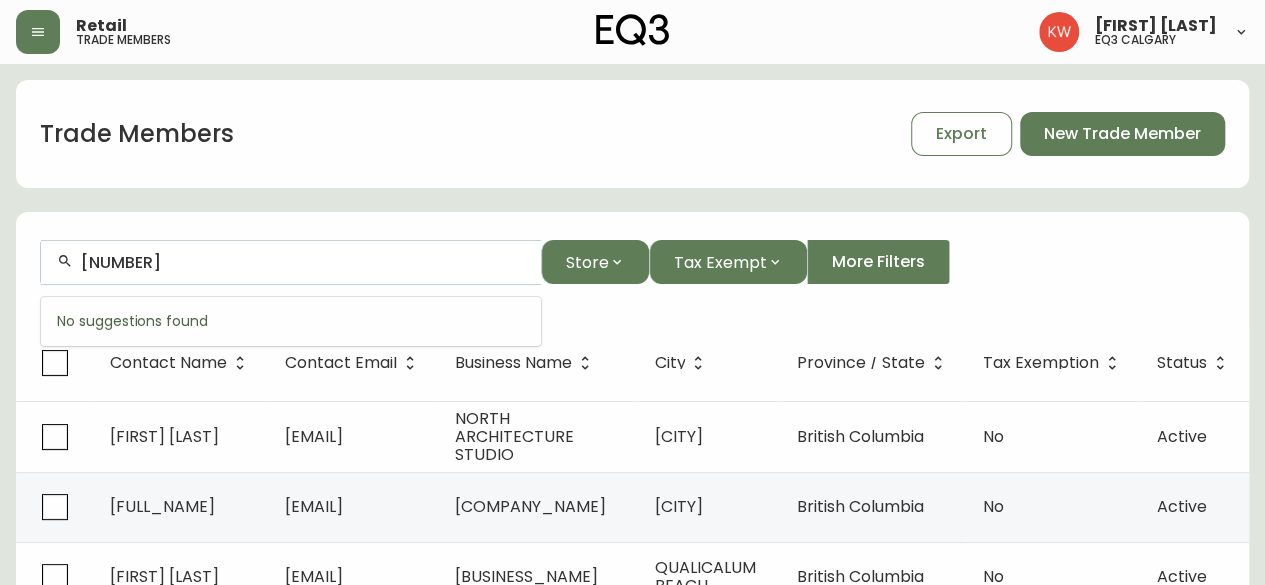 drag, startPoint x: 246, startPoint y: 279, endPoint x: 0, endPoint y: 277, distance: 246.00813 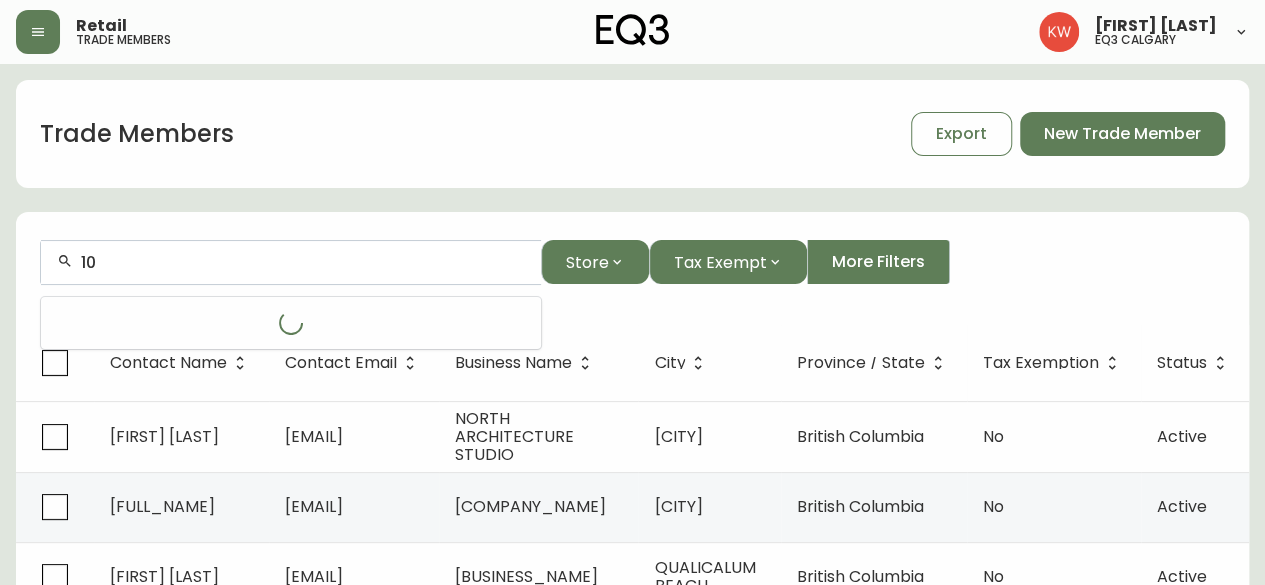 type on "1" 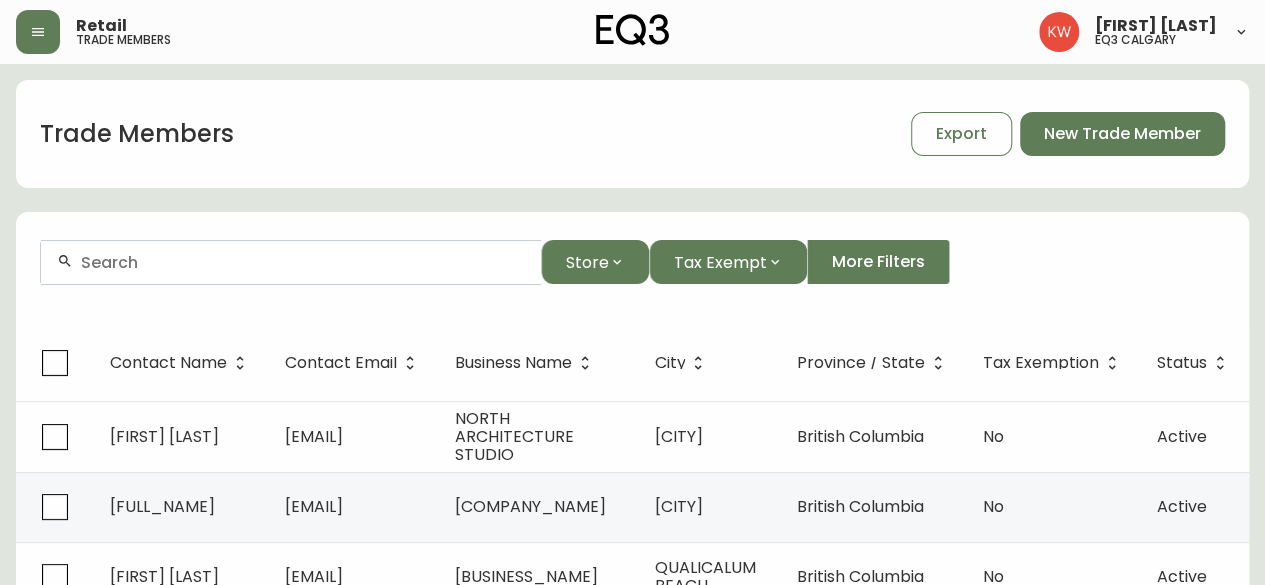 paste on "[EMAIL]" 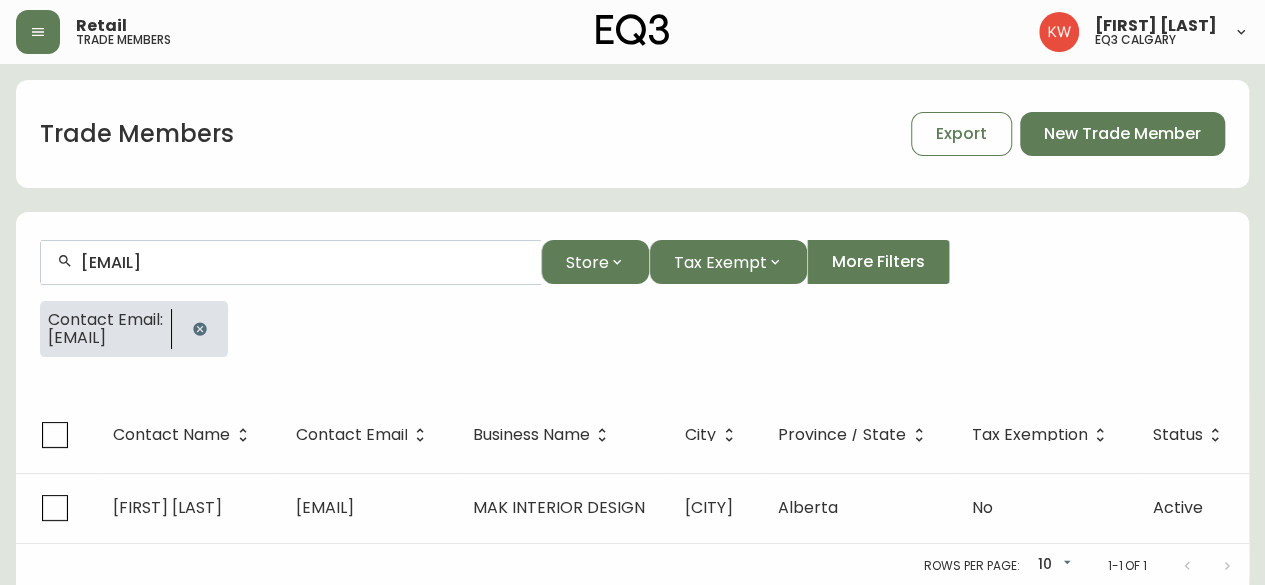 type on "[EMAIL]" 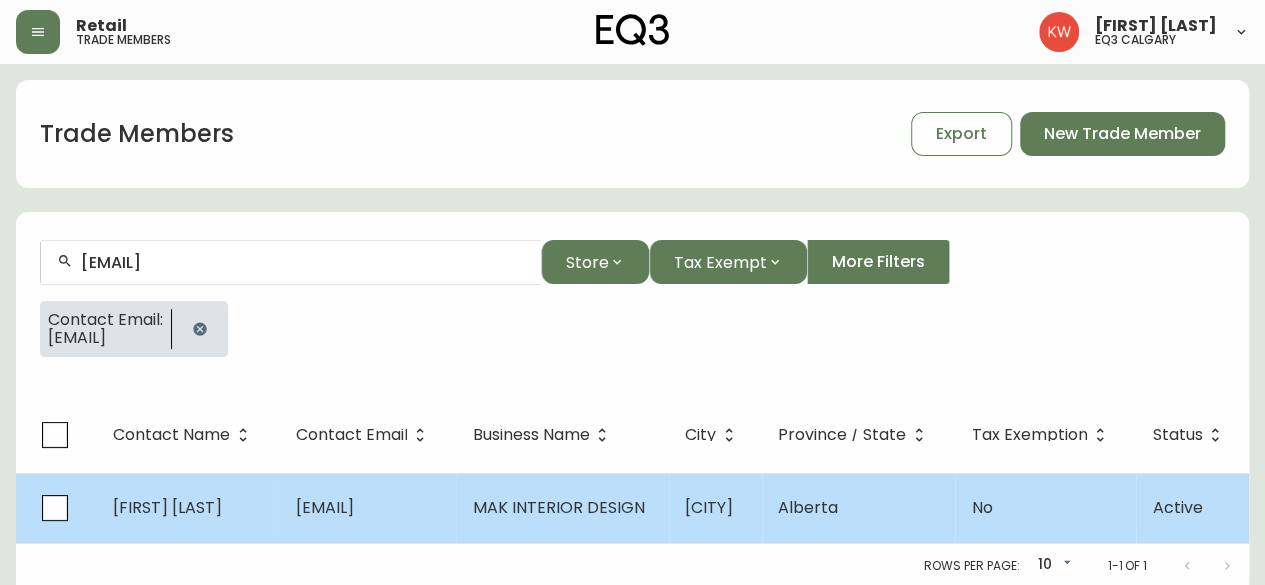 click on "[FIRST] [LAST]" at bounding box center [167, 507] 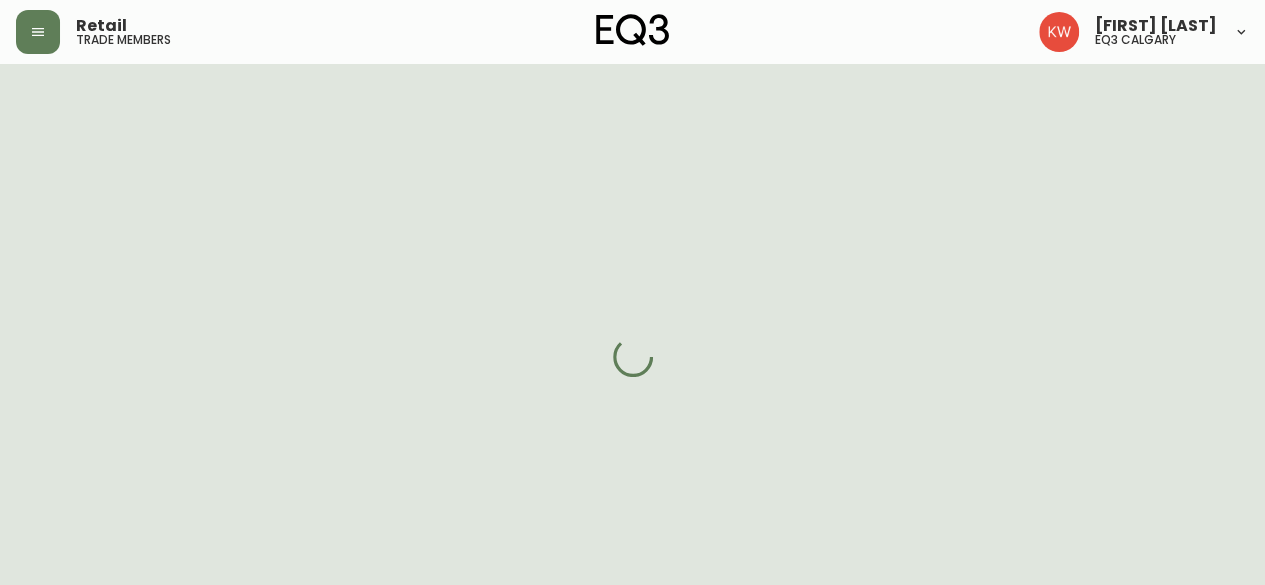 select on "[STATE]" 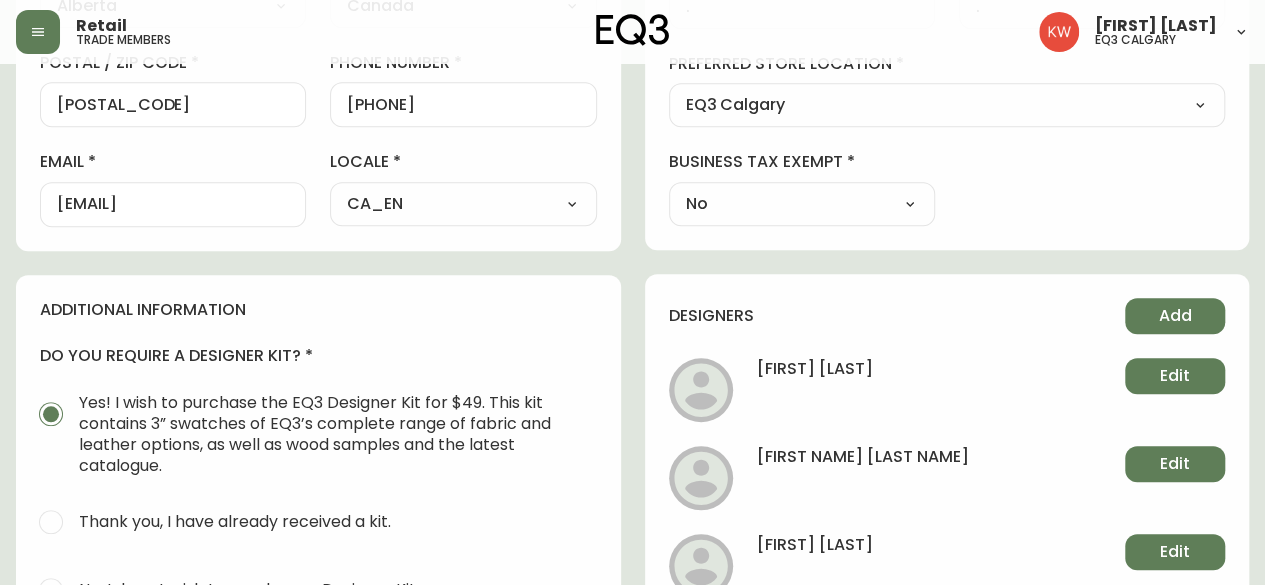 scroll, scrollTop: 691, scrollLeft: 0, axis: vertical 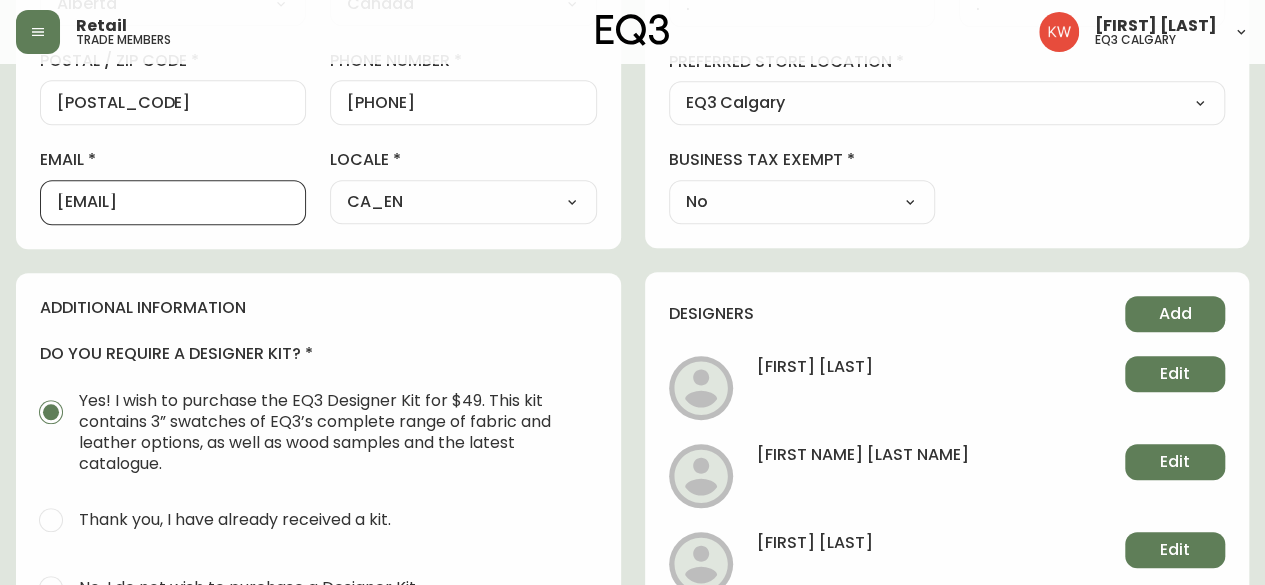 drag, startPoint x: 270, startPoint y: 201, endPoint x: 14, endPoint y: 183, distance: 256.63202 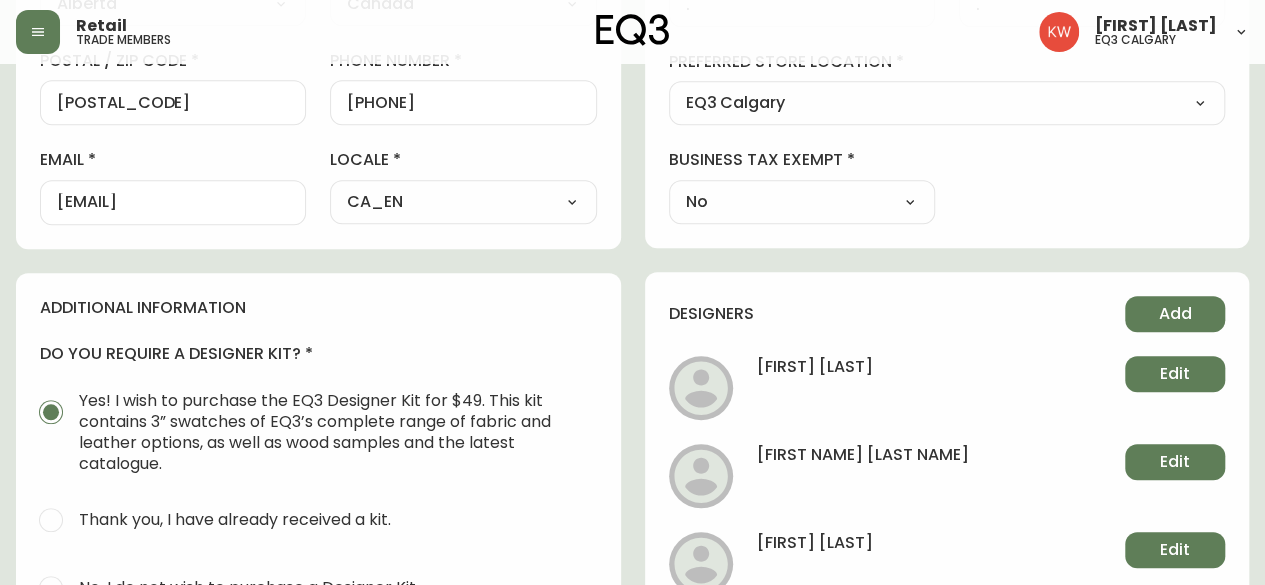 click on "business information business name [BUSINESS_NAME] business type Other Select Interior Designer Architect Home Builder Contractor Real Estate Agent Hospitality Other other business type Interior Design business website [URL] business email [EMAIL] business license number . business gst number . preferred store location EQ3 [CITY] Select - Store locations EQ3 EQ3 EQ3 EQ3 - EQ3 - EQ3 EQ3 EQ3 EQ3 EQ3 EQ3 Select - Trade locations EQ3 US Trade - Formally East  business tax exempt No Select Yes No" at bounding box center (947, -85) 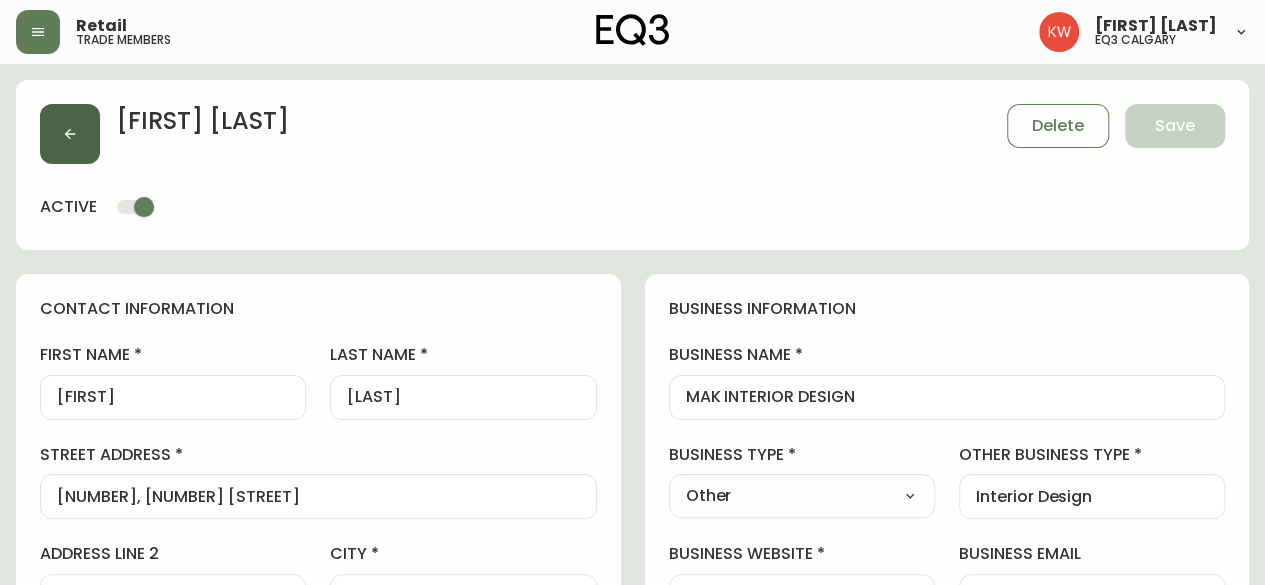click at bounding box center [70, 134] 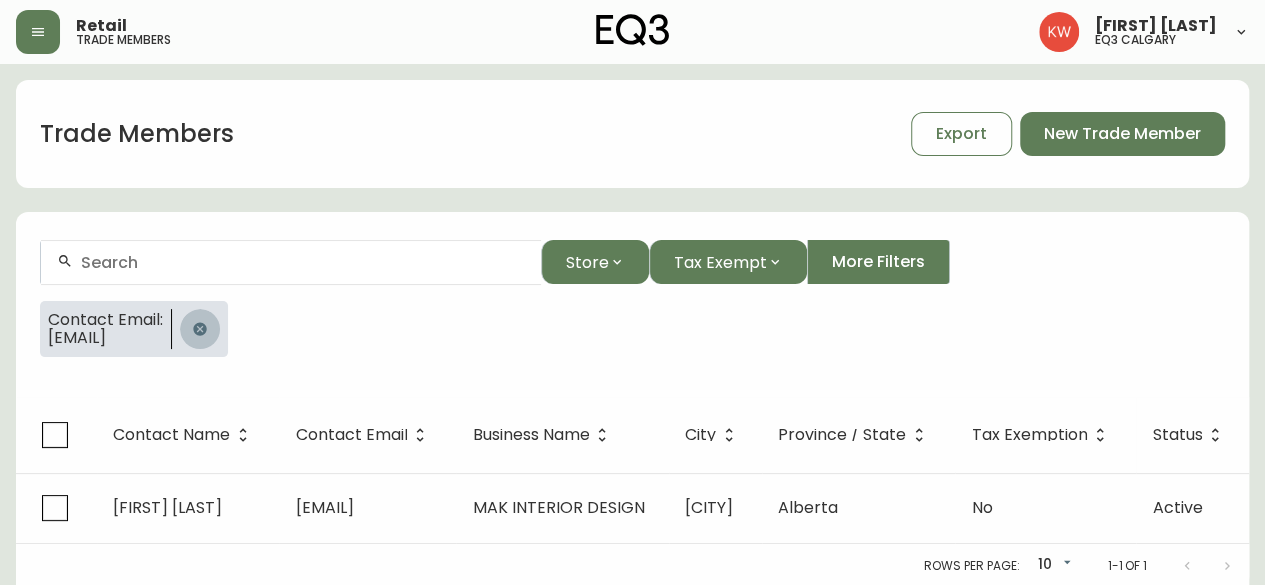 click 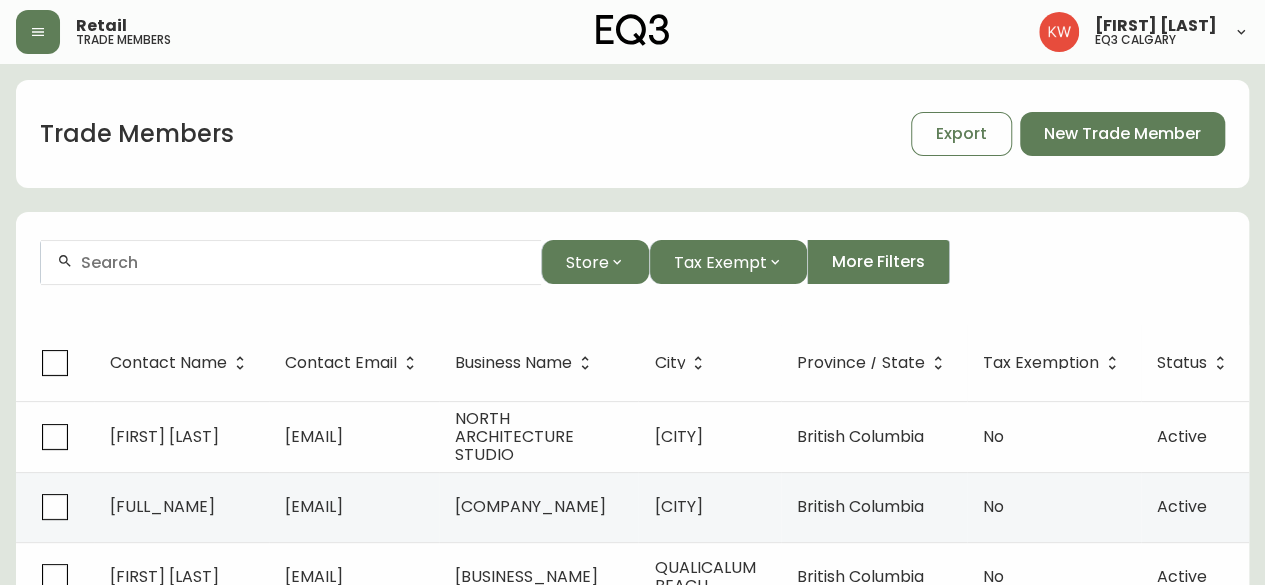 click at bounding box center [291, 262] 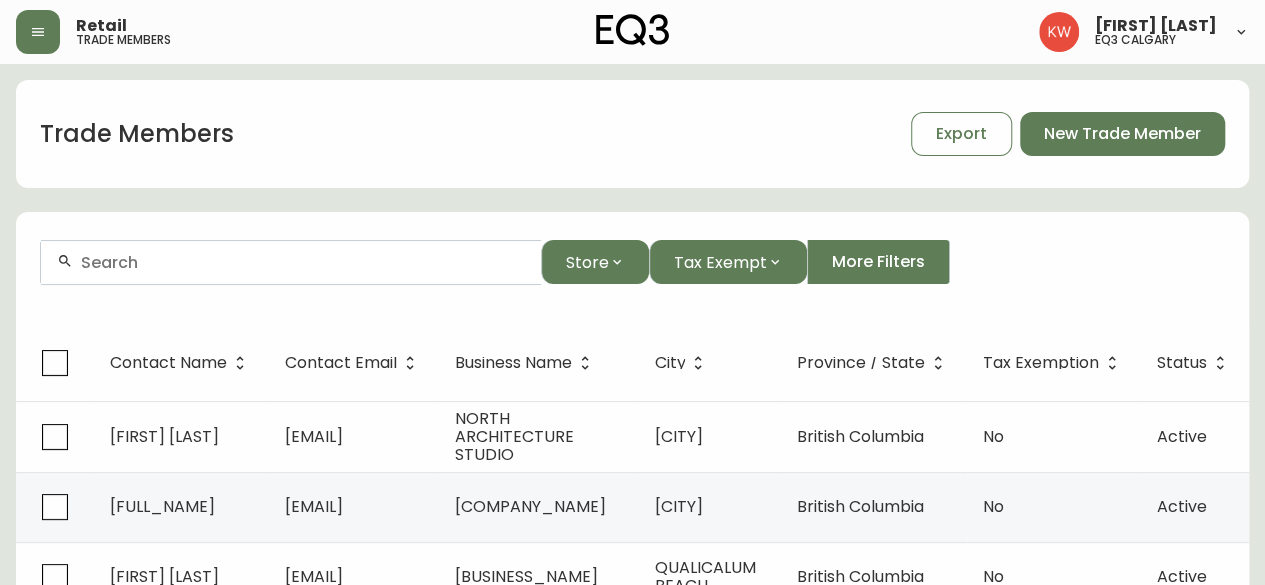click at bounding box center [291, 262] 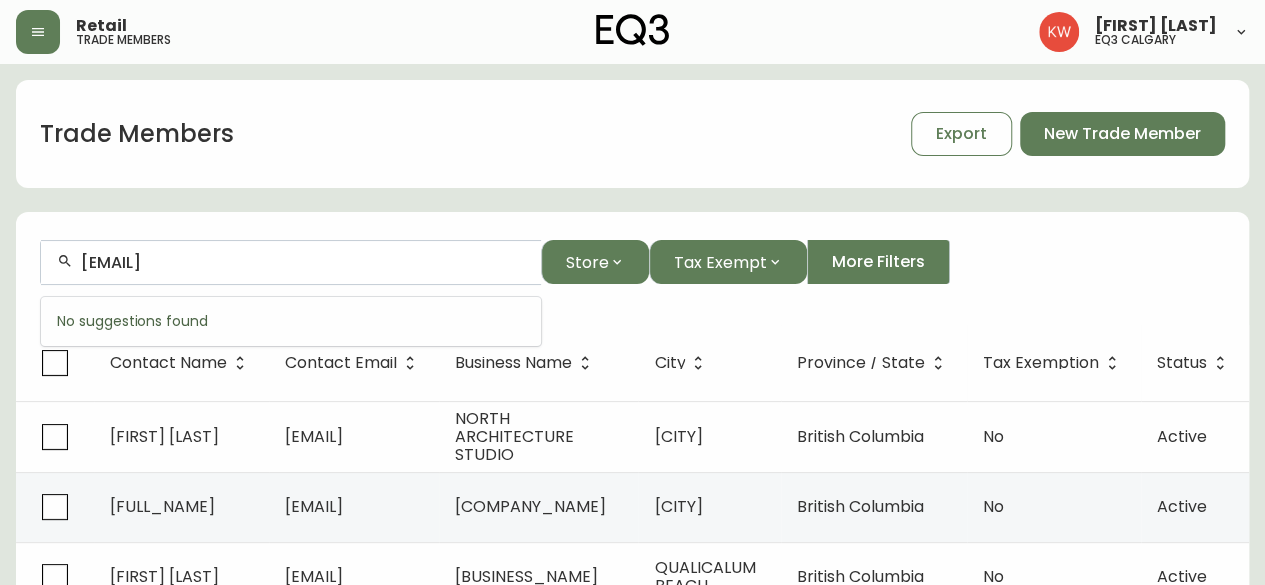 scroll, scrollTop: 0, scrollLeft: 0, axis: both 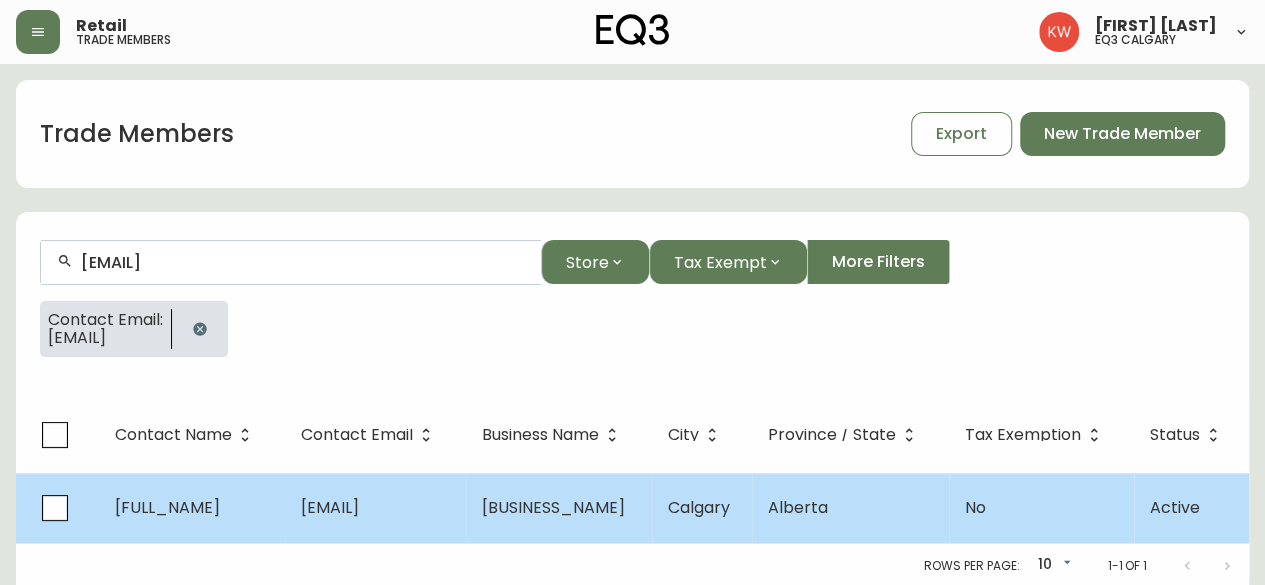 type on "[EMAIL]" 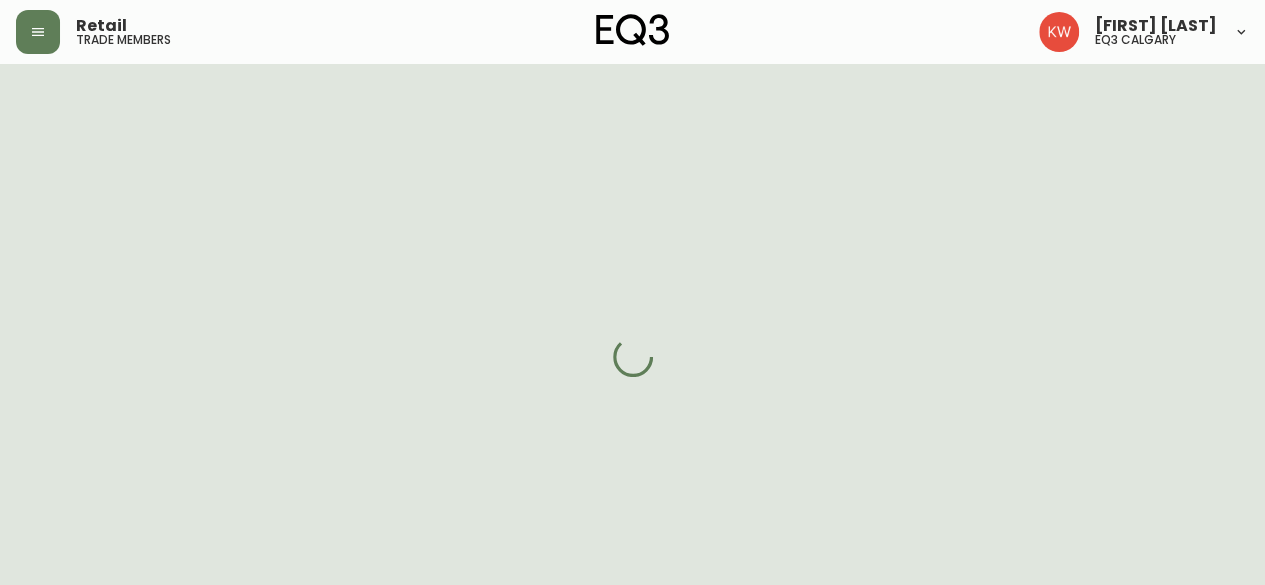 select on "[STATE]" 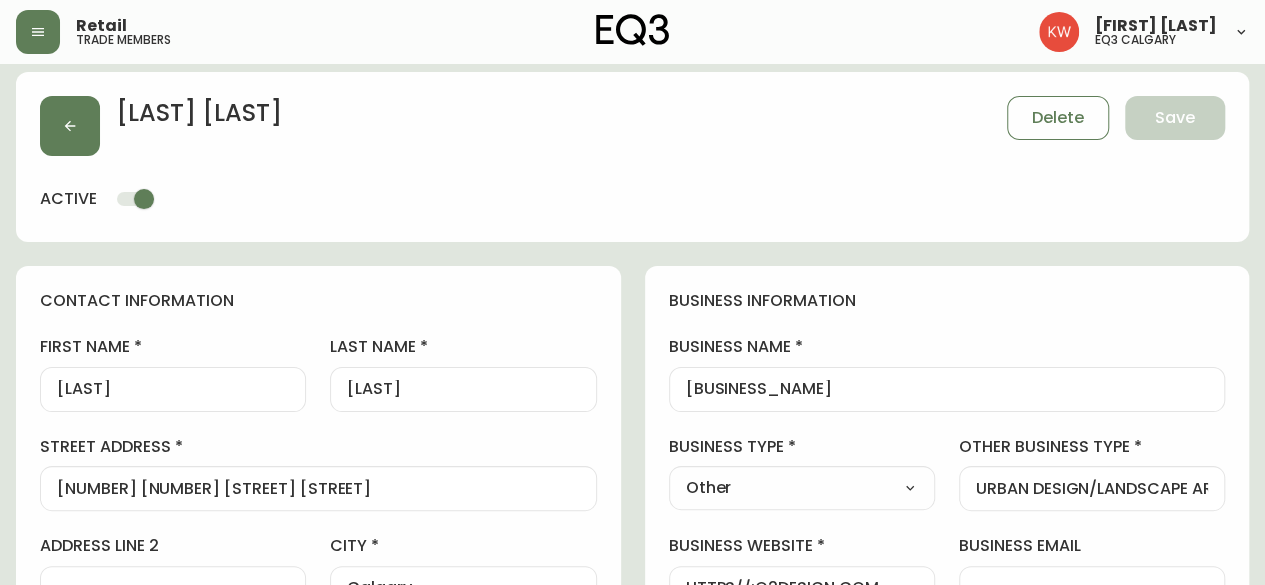 scroll, scrollTop: 0, scrollLeft: 0, axis: both 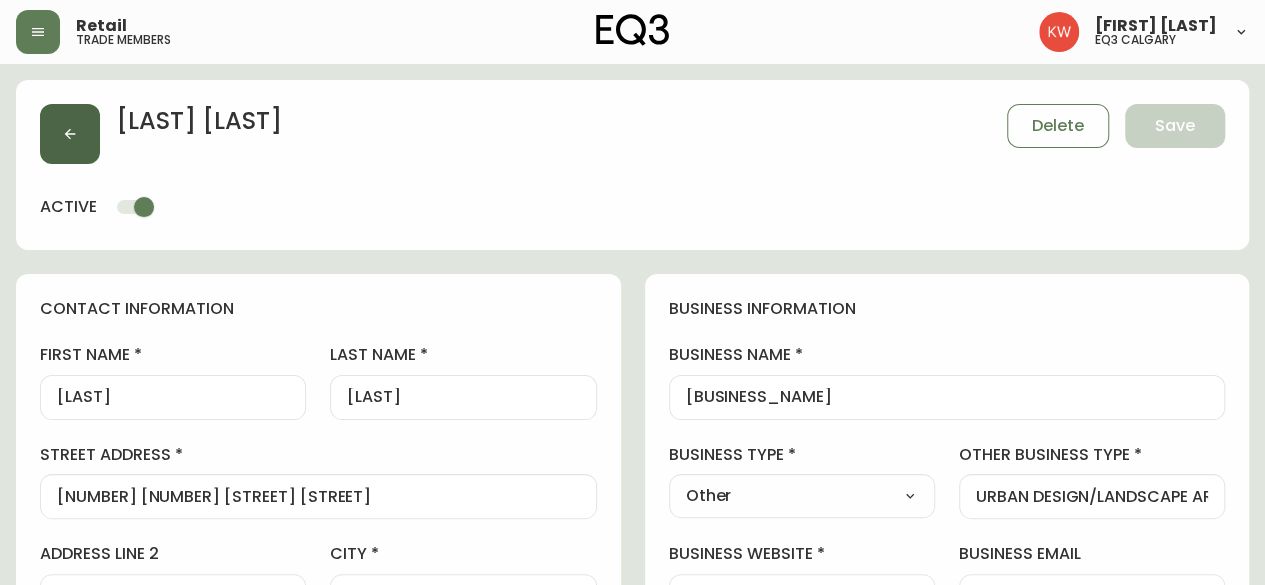 click at bounding box center [70, 134] 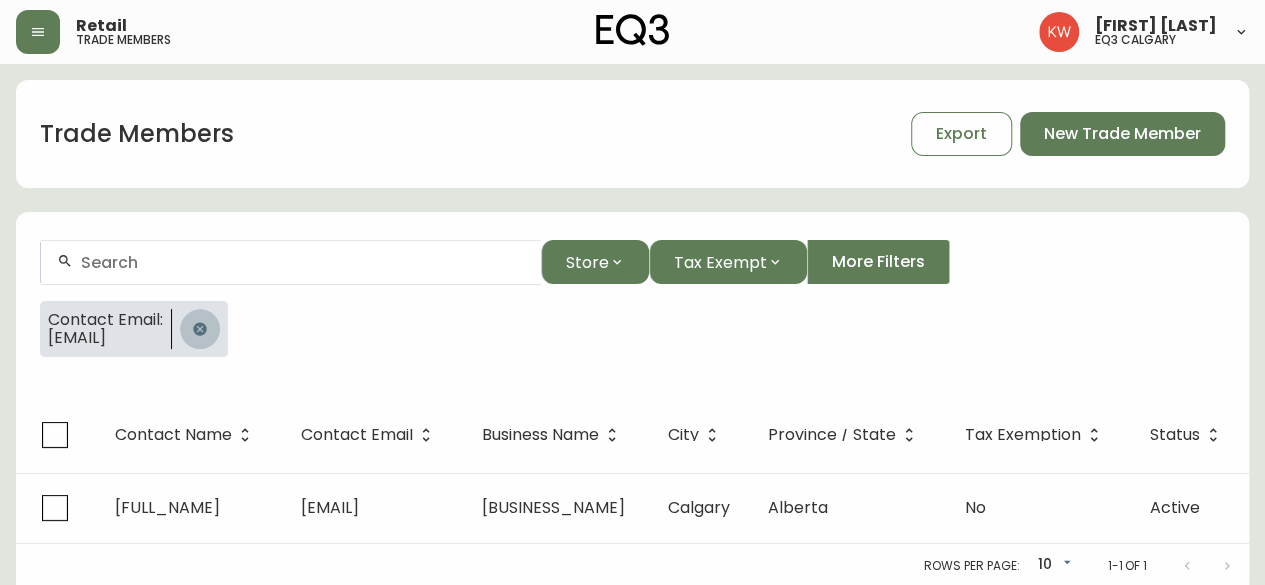 click 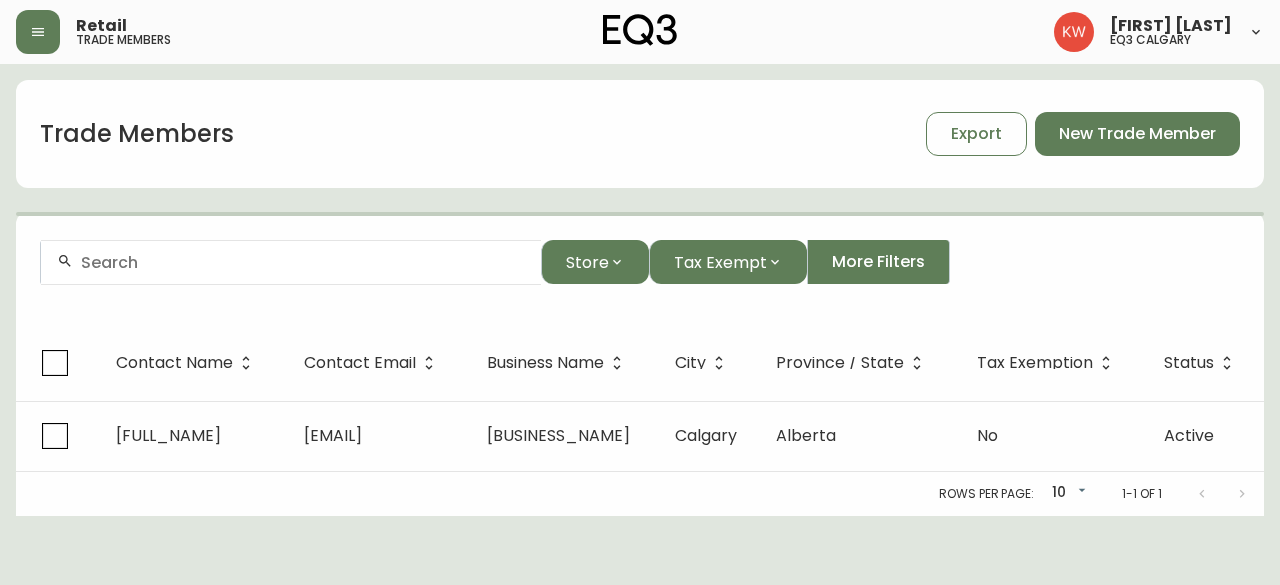 click at bounding box center (291, 262) 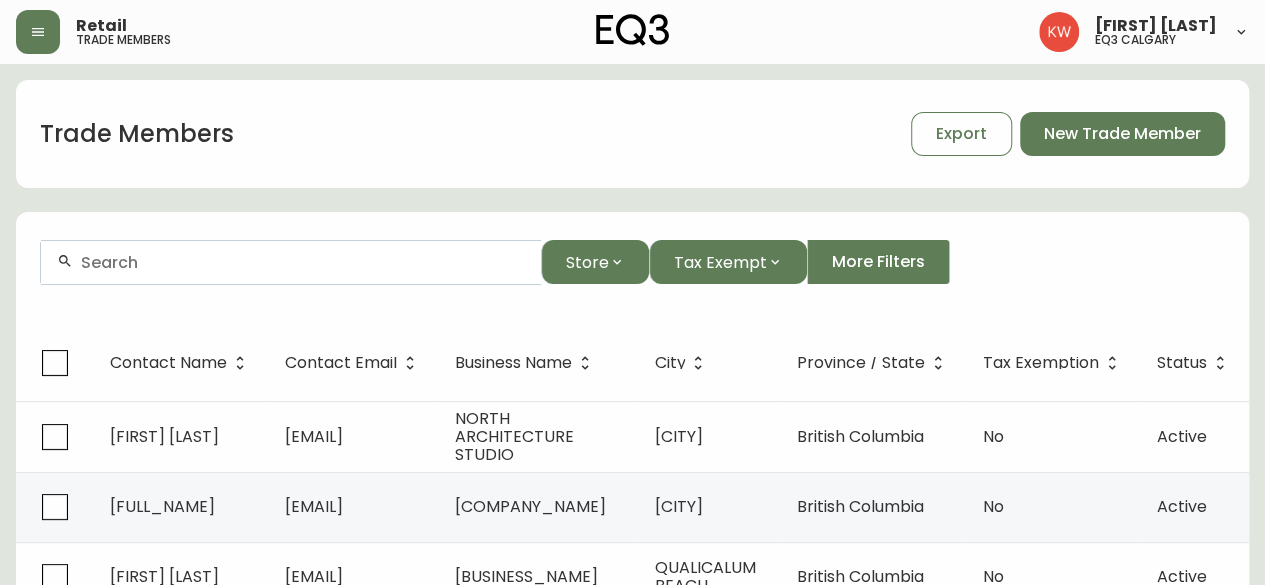 paste on "[EMAIL]" 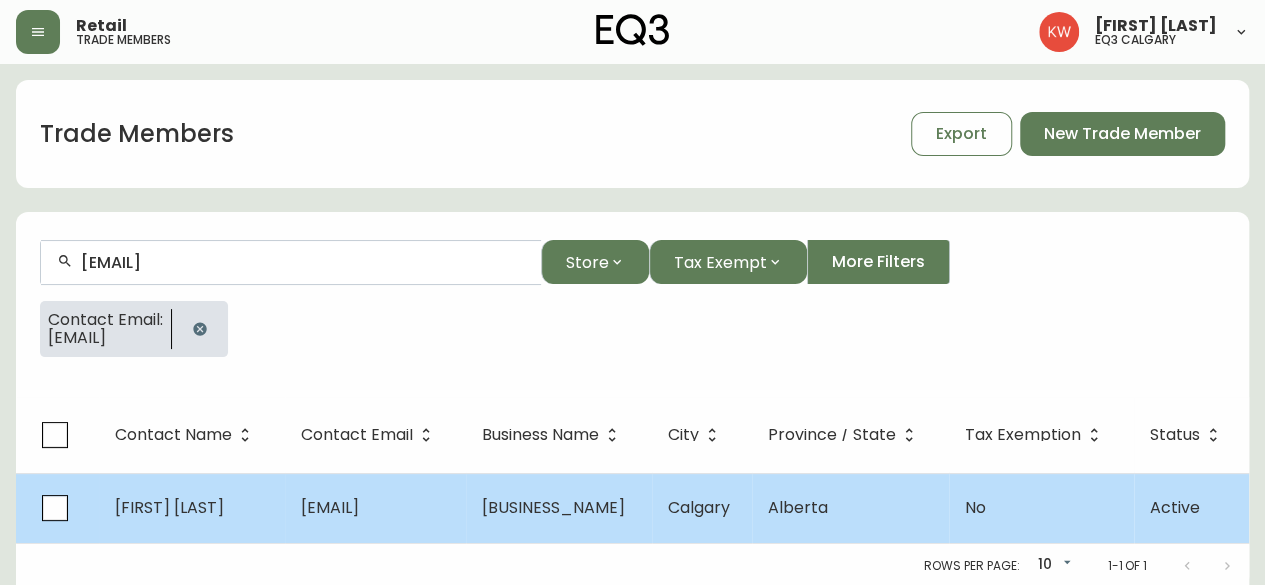 type on "[EMAIL]" 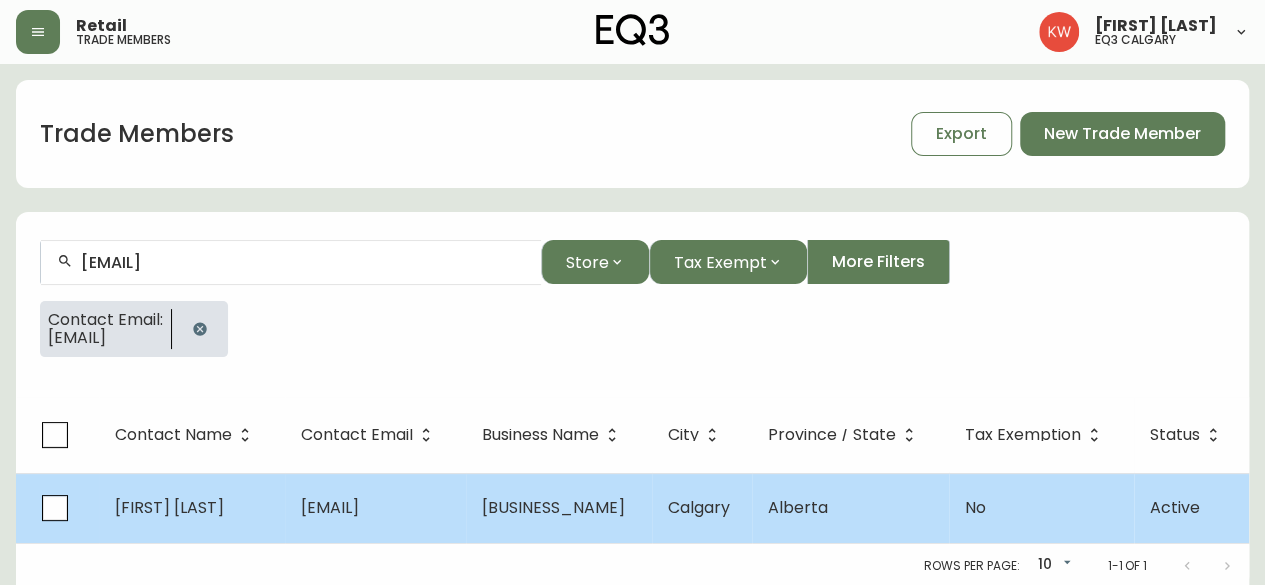 click on "[BUSINESS_NAME]" at bounding box center (553, 507) 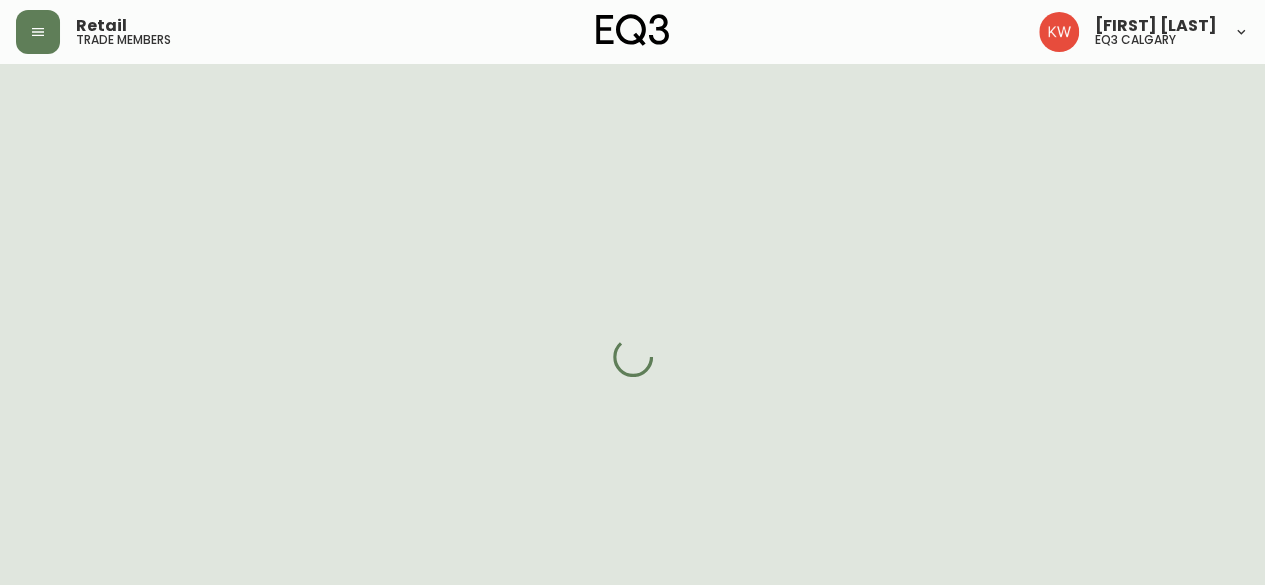 select on "[STATE]" 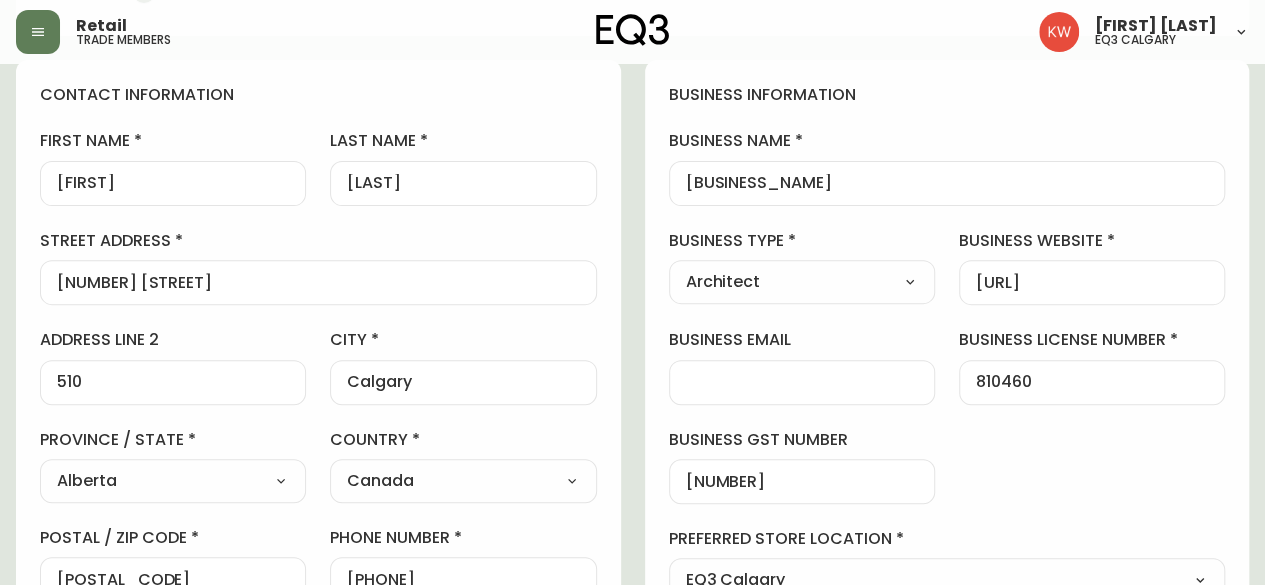 scroll, scrollTop: 220, scrollLeft: 0, axis: vertical 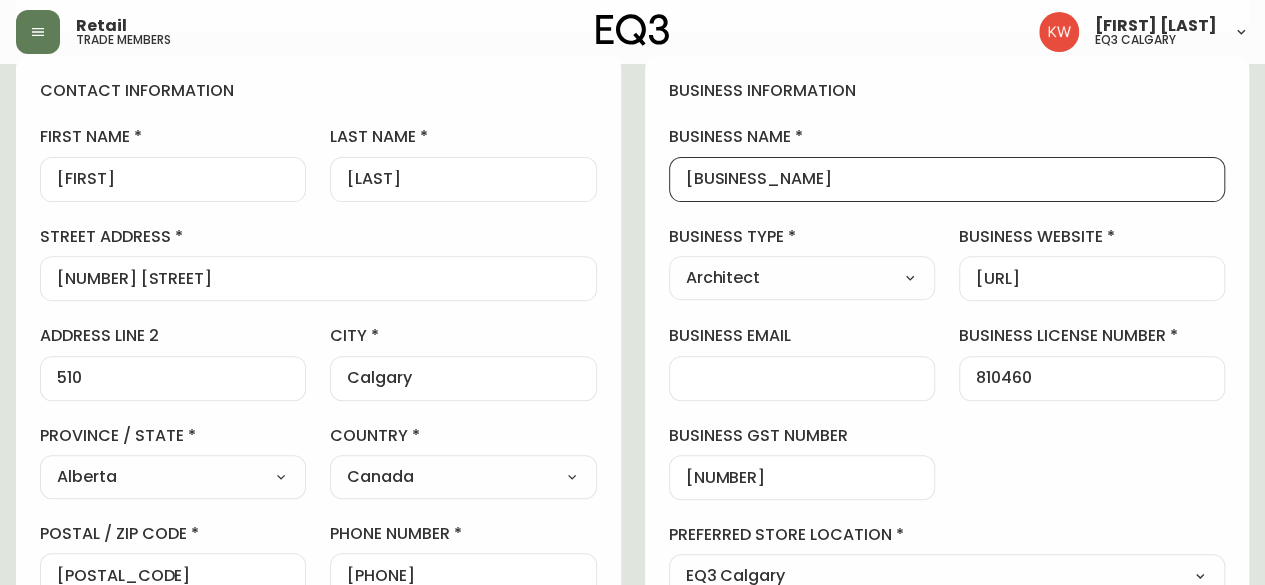drag, startPoint x: 893, startPoint y: 183, endPoint x: 606, endPoint y: 207, distance: 288.00174 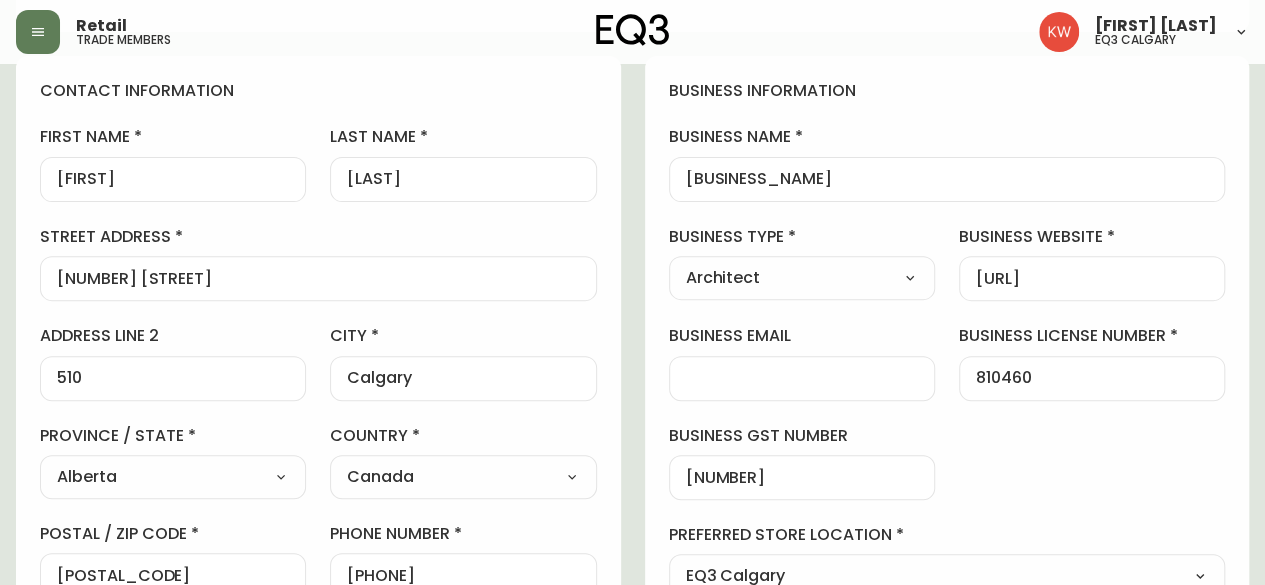 scroll, scrollTop: 0, scrollLeft: 0, axis: both 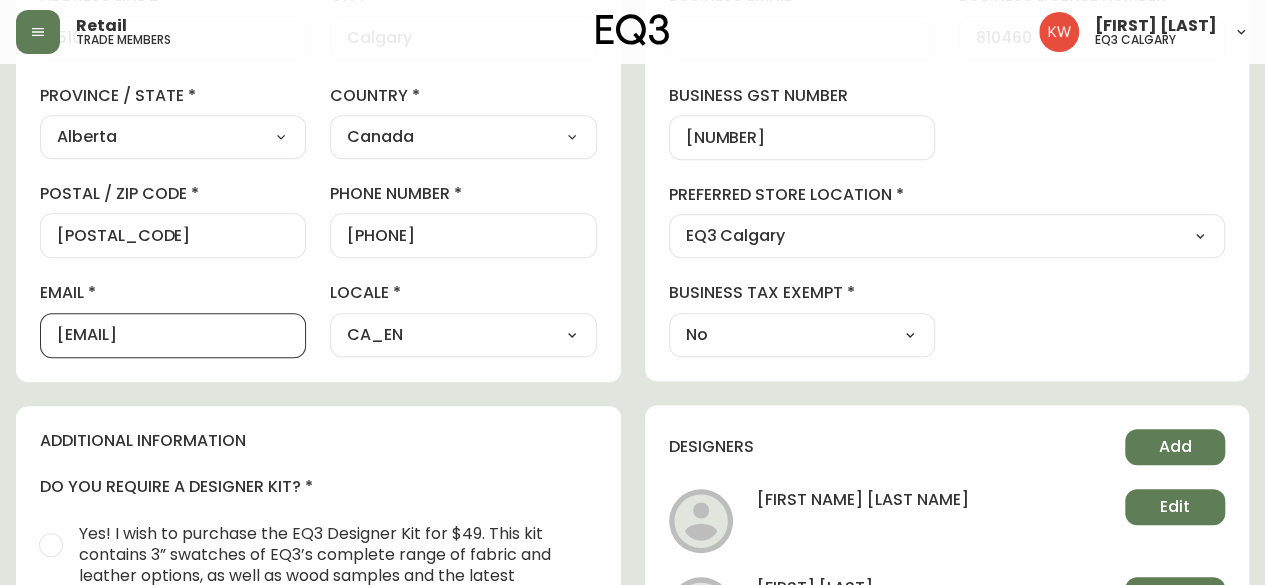 drag, startPoint x: 236, startPoint y: 335, endPoint x: 0, endPoint y: 341, distance: 236.07626 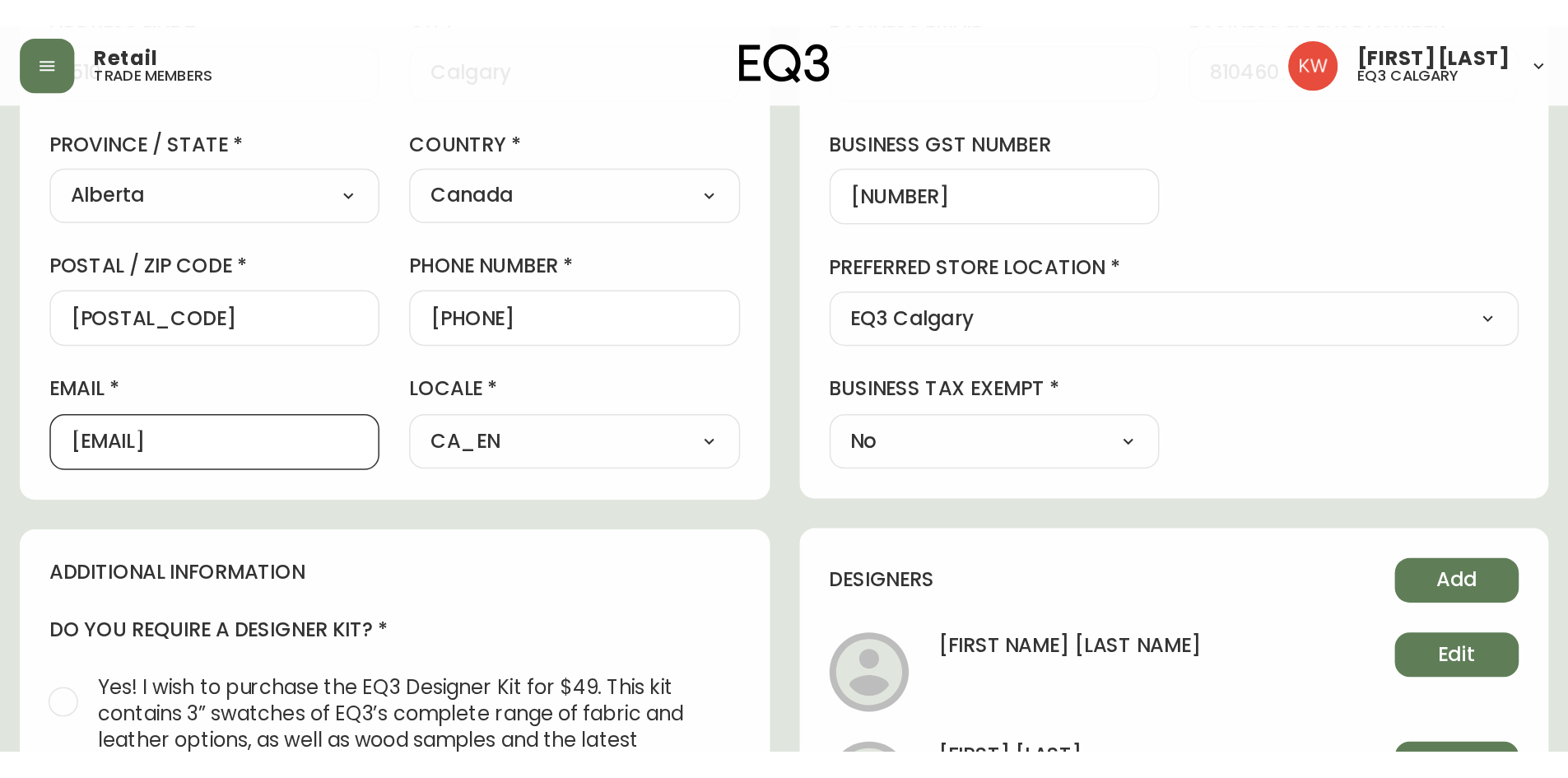scroll, scrollTop: 462, scrollLeft: 0, axis: vertical 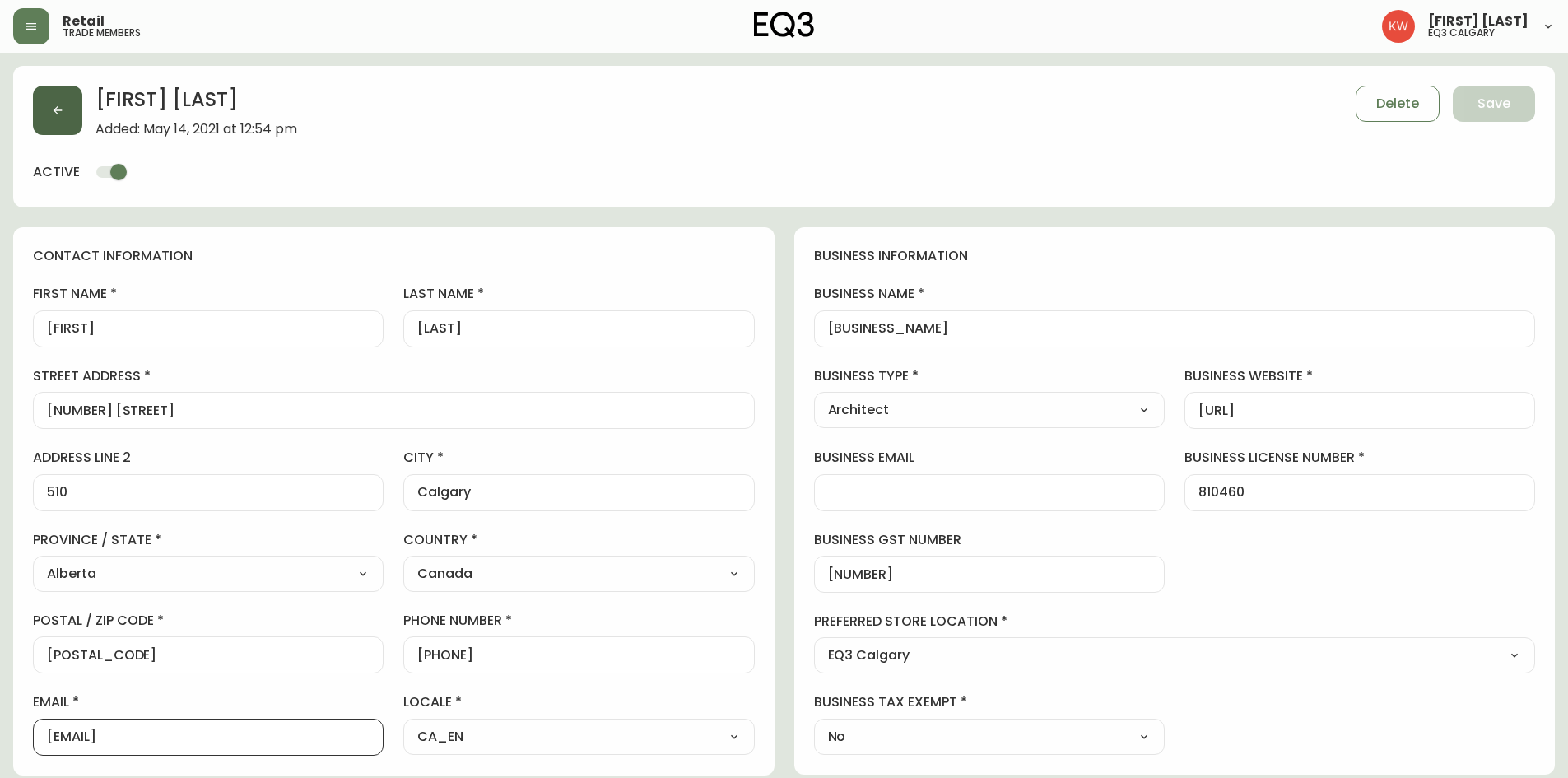click at bounding box center [58, 110] 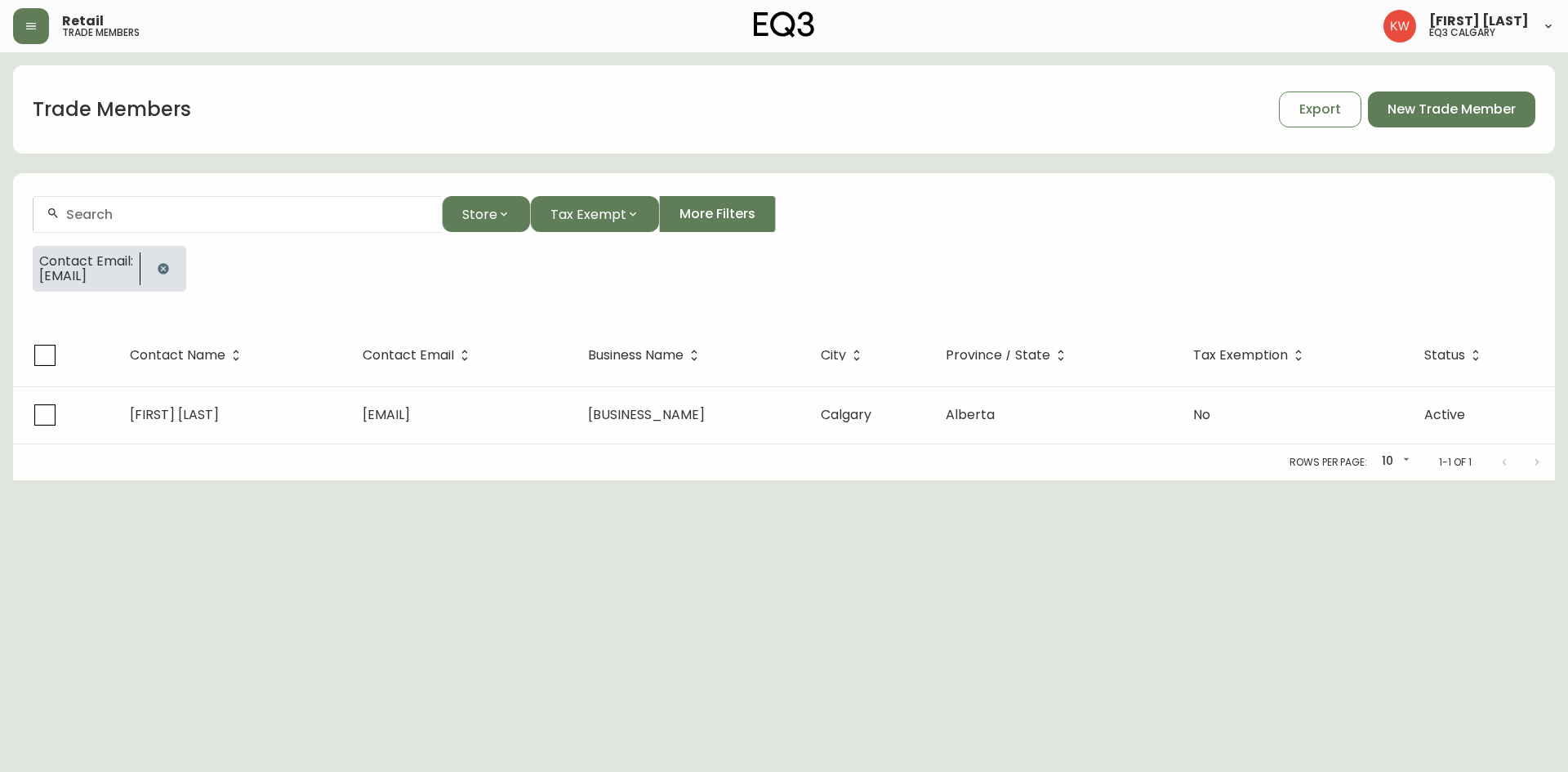 click 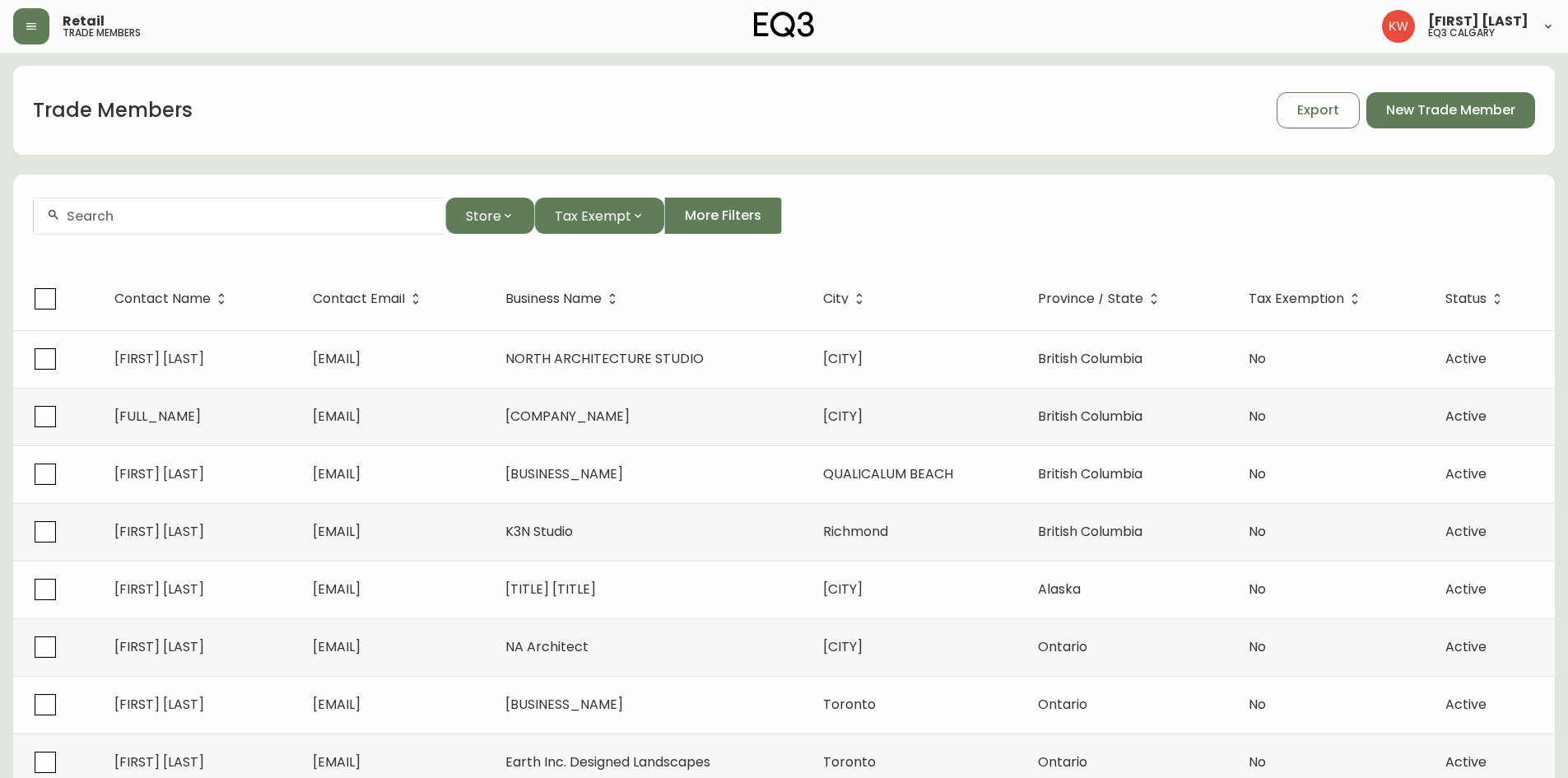 click at bounding box center (240, 216) 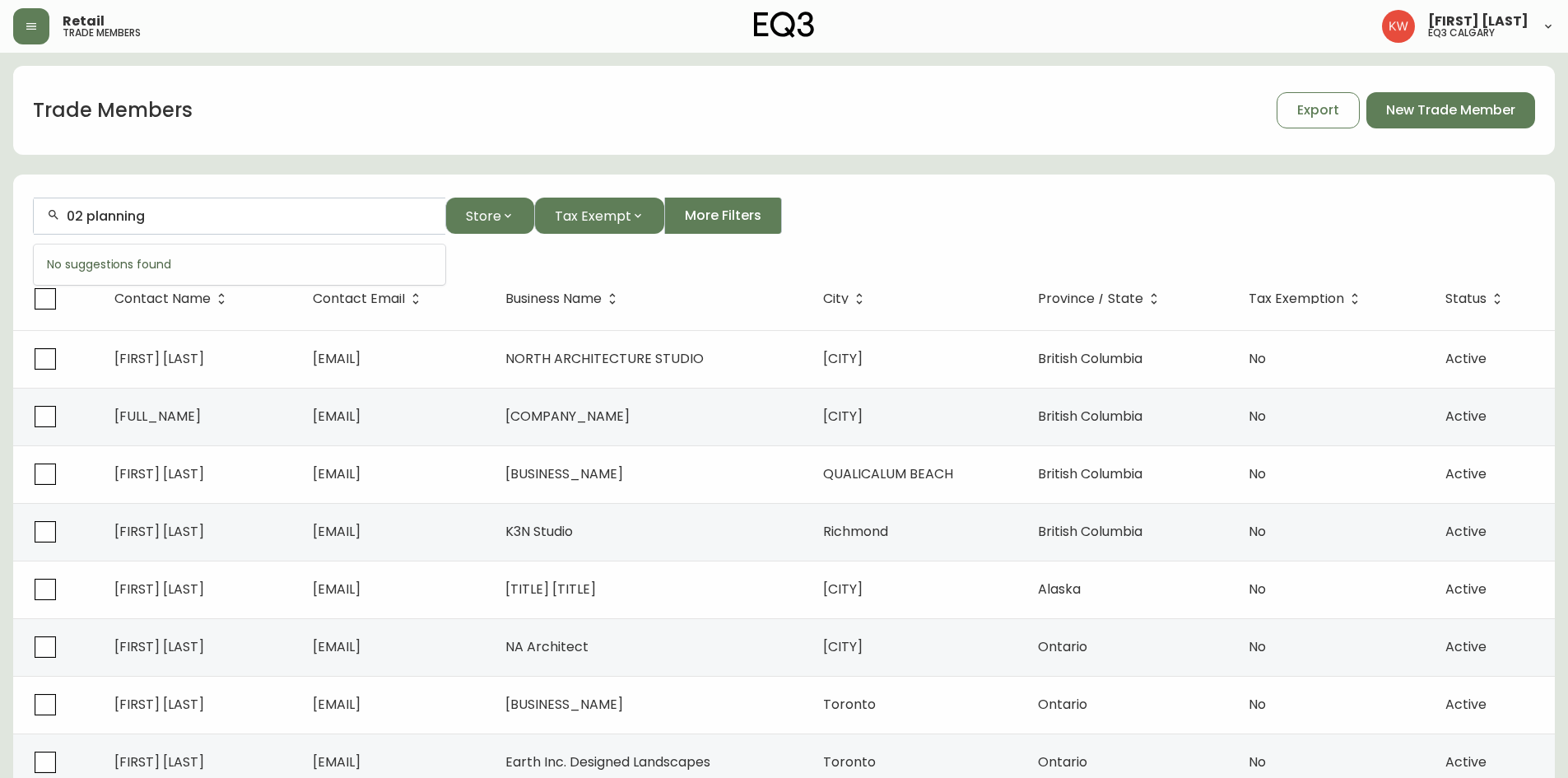 click on "02 planning" at bounding box center [249, 216] 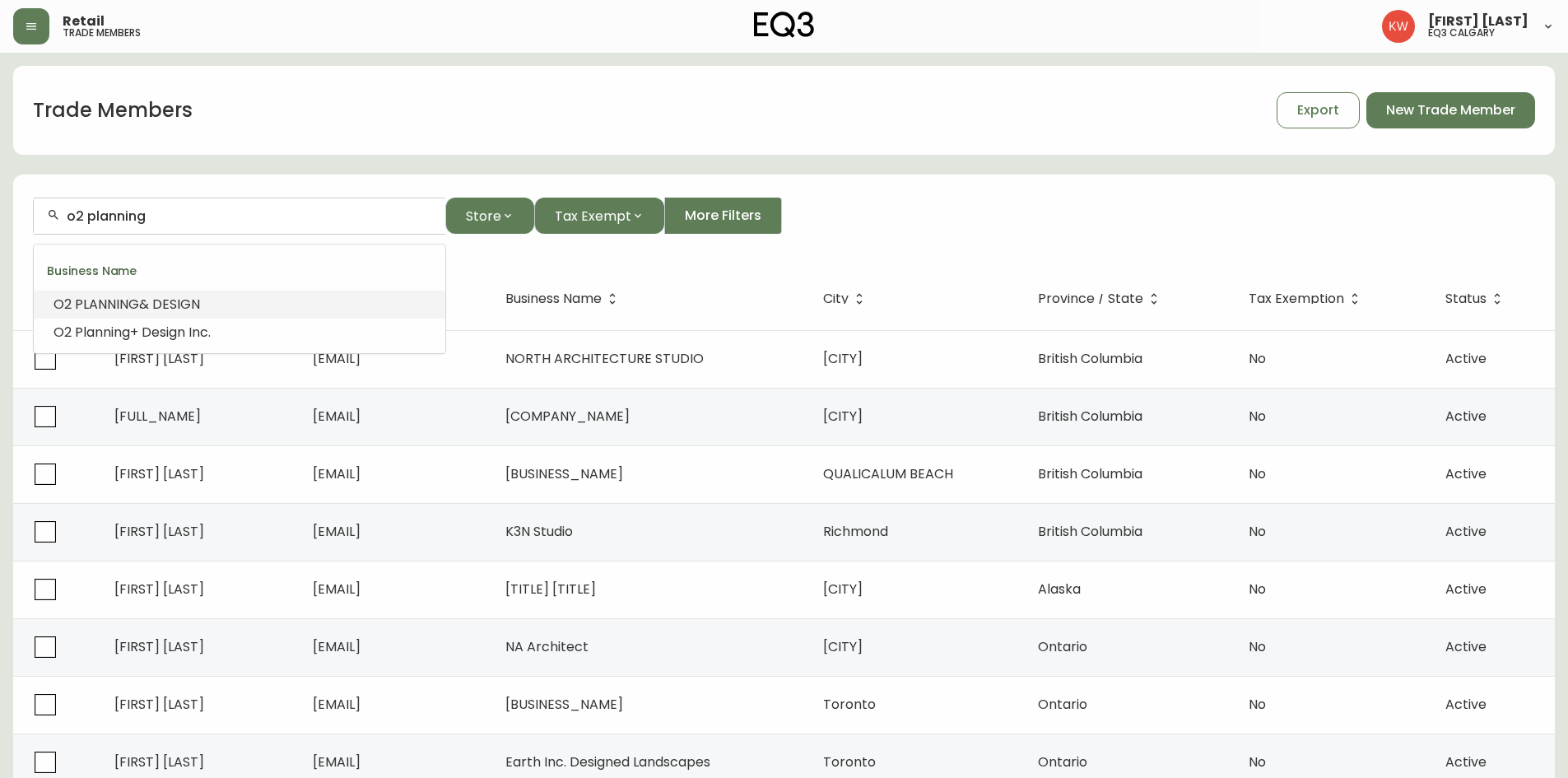 click on "PLANNING" at bounding box center [107, 304] 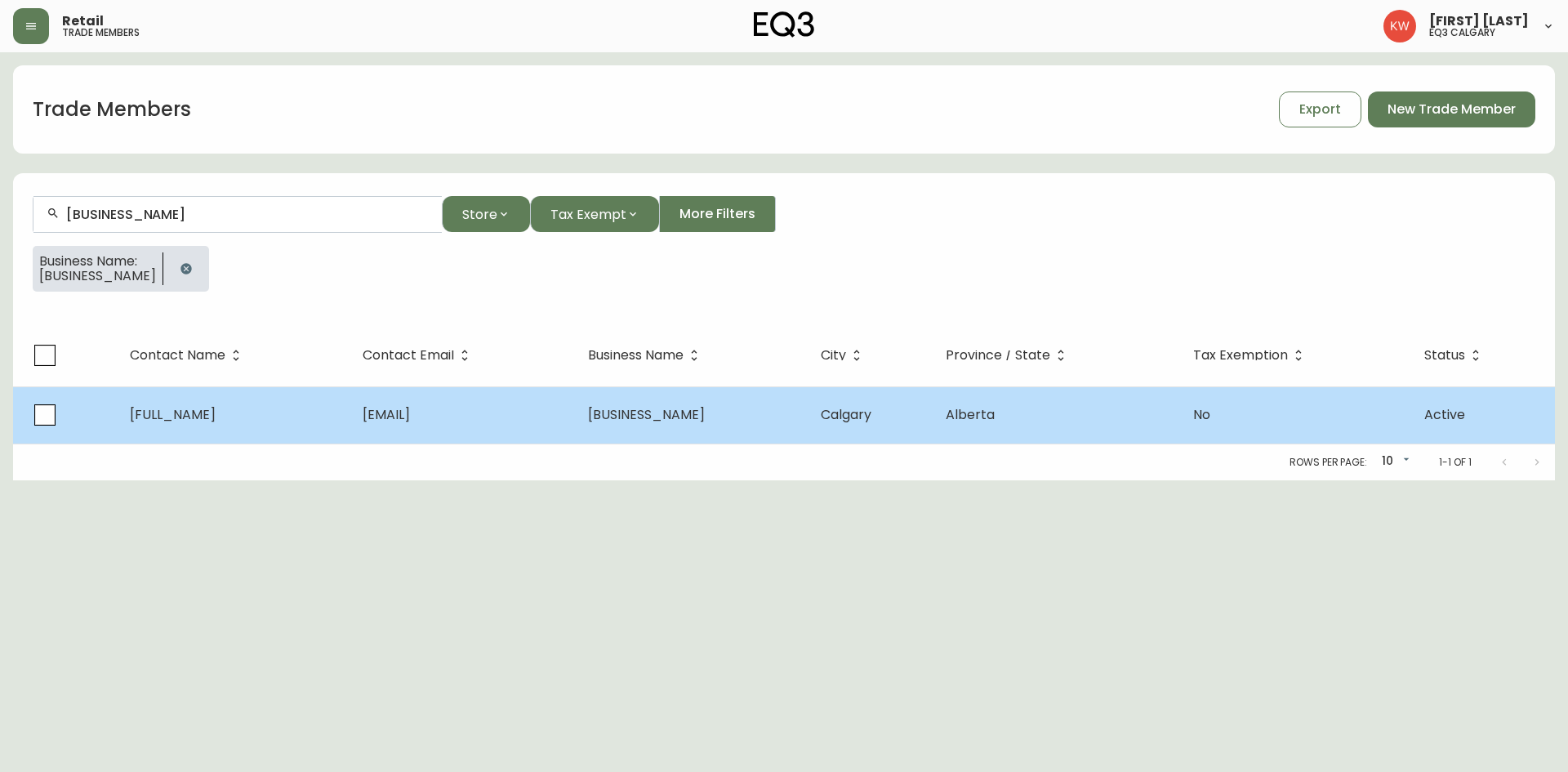 type on "[BUSINESS_NAME]" 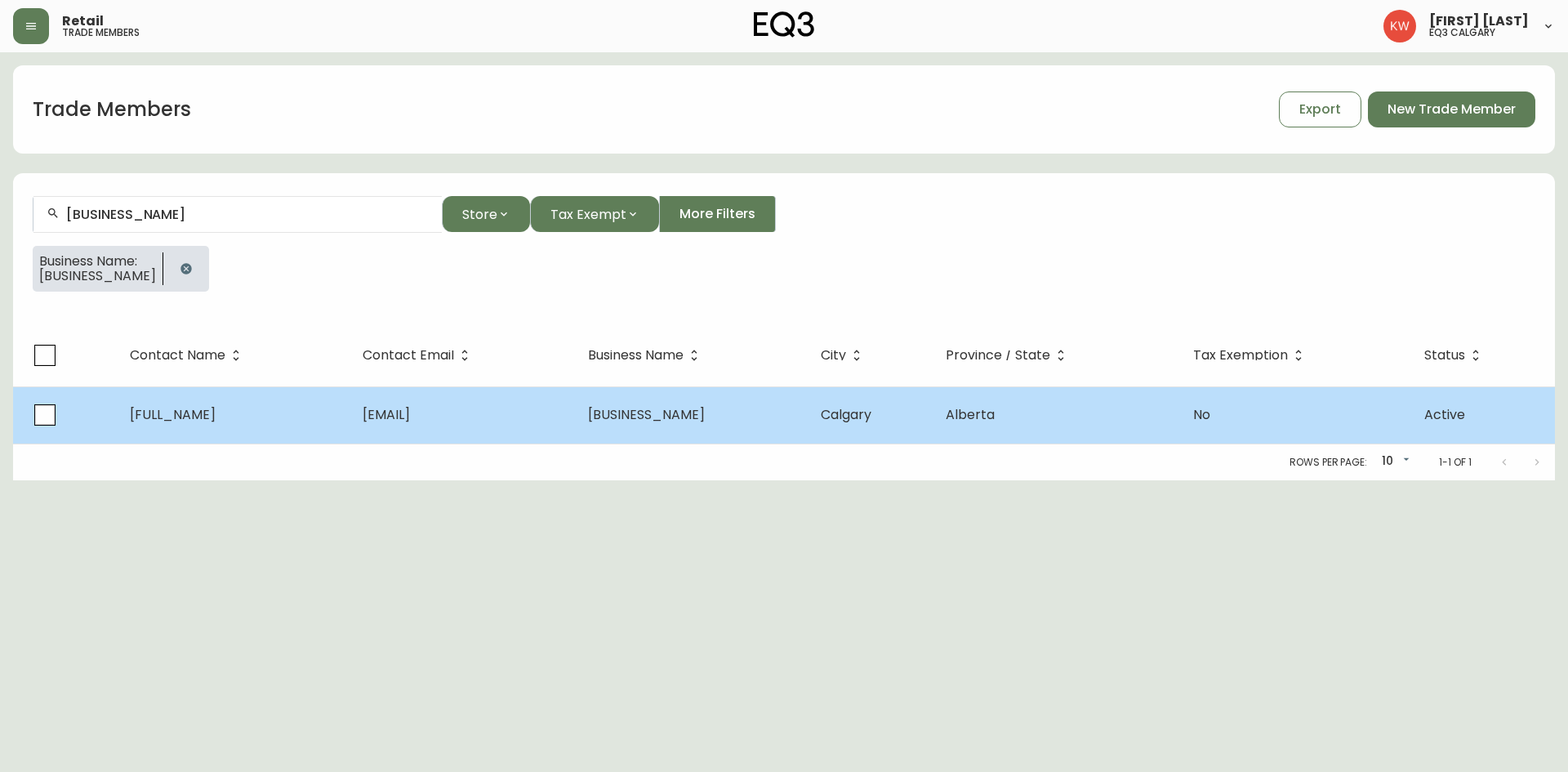 click on "[FULL_NAME]" at bounding box center [172, 414] 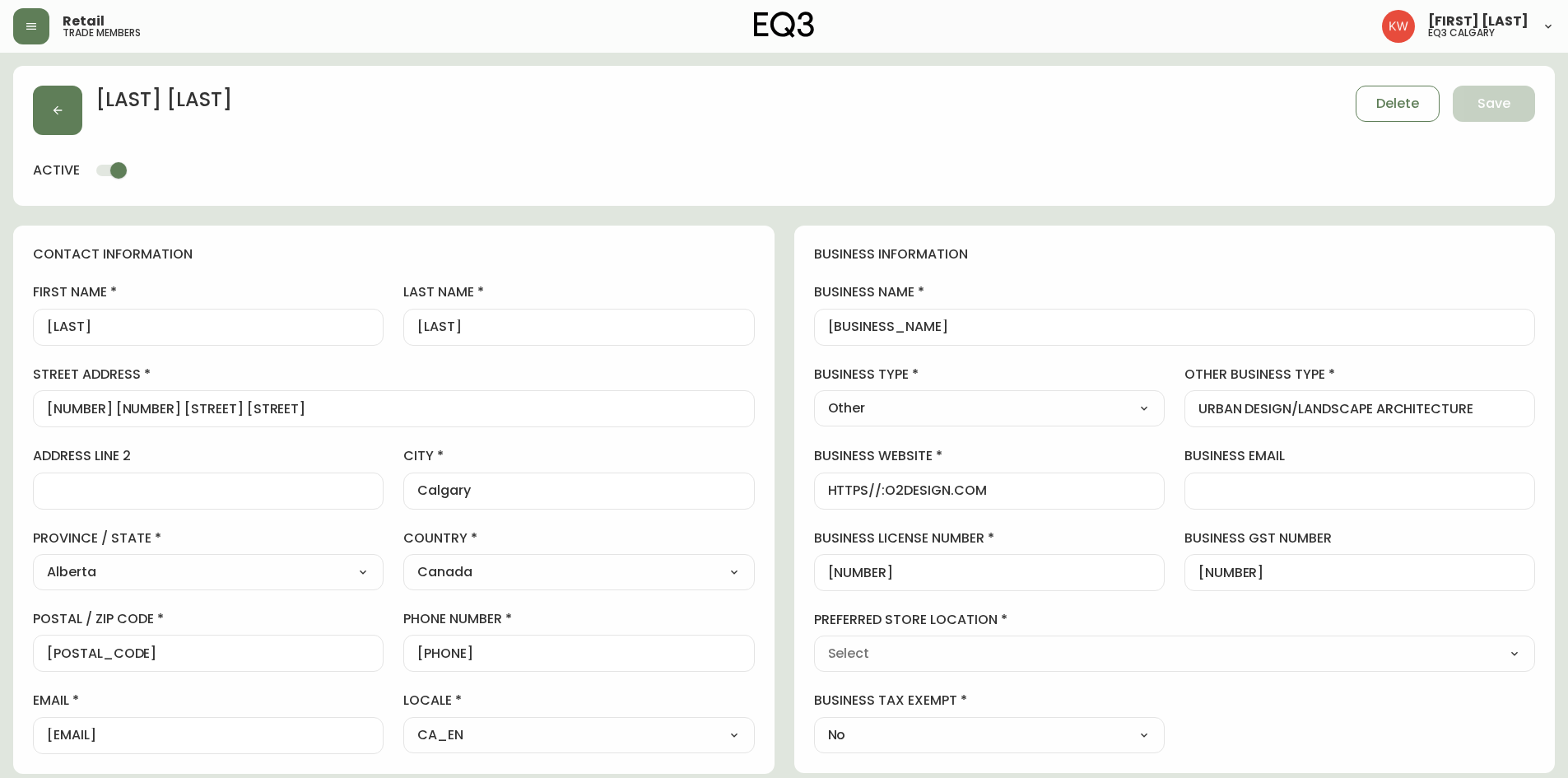type on "EQ3 Calgary" 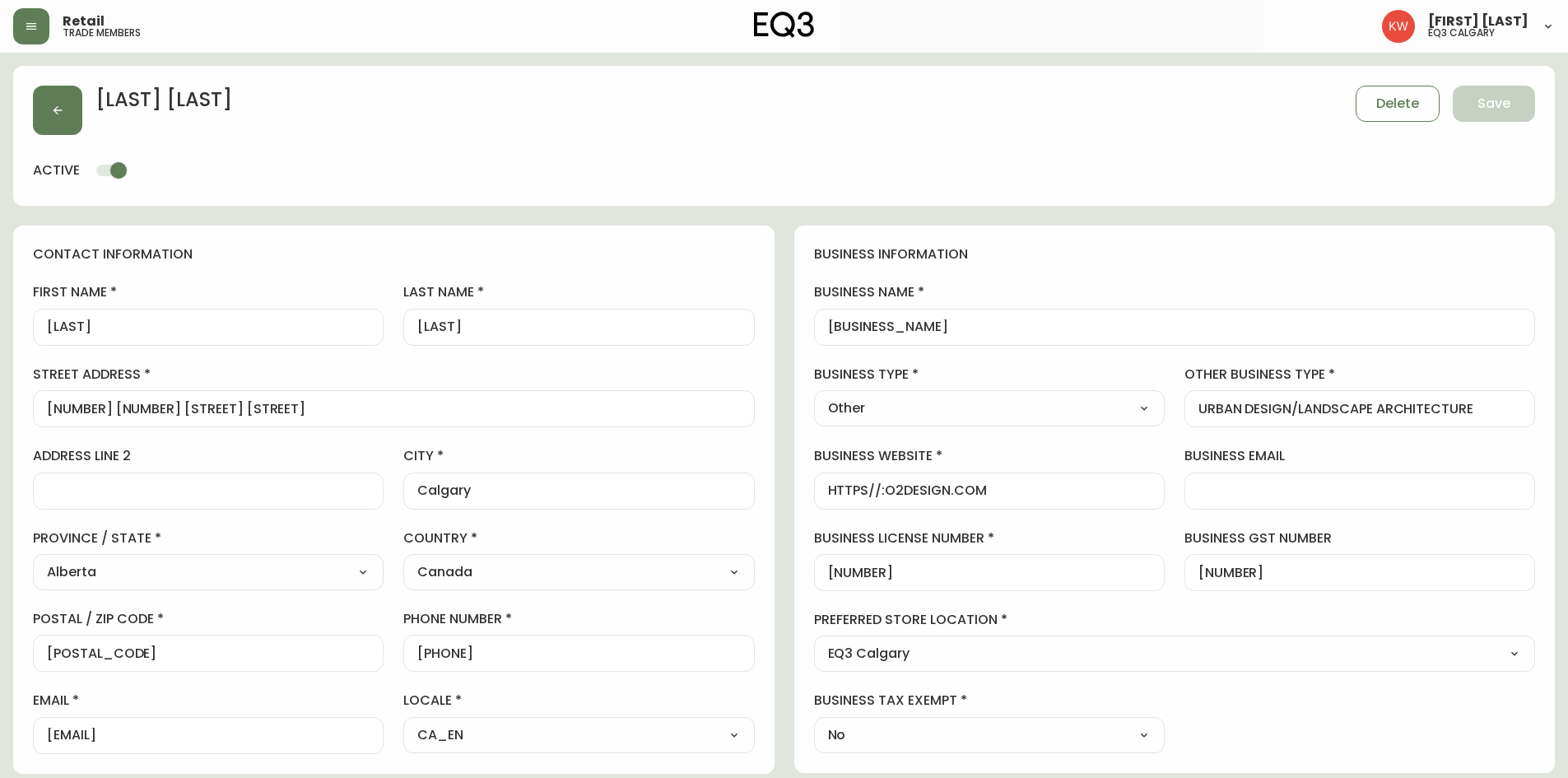 select on "[ID_NUMBER]" 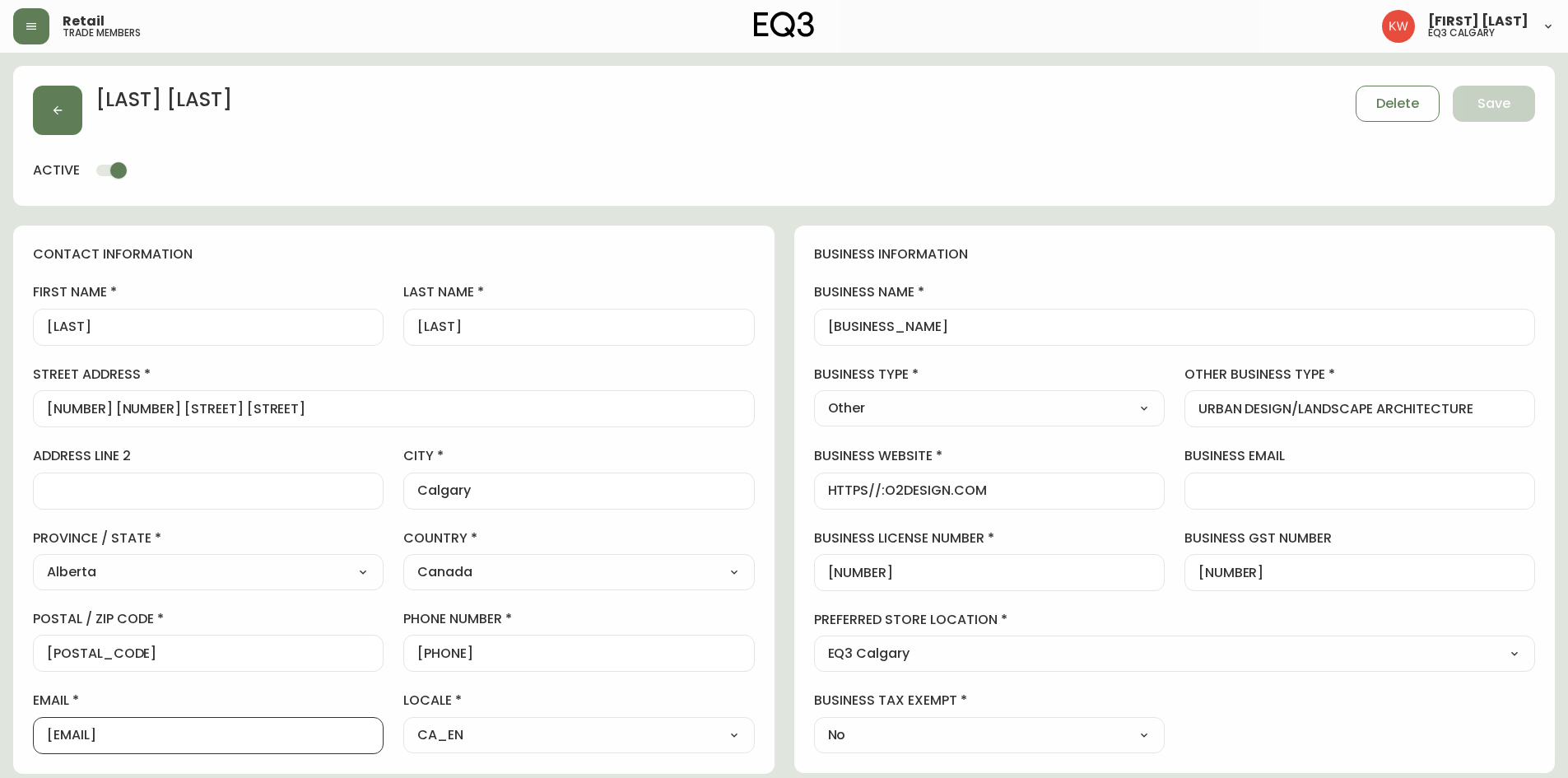 scroll, scrollTop: 1, scrollLeft: 0, axis: vertical 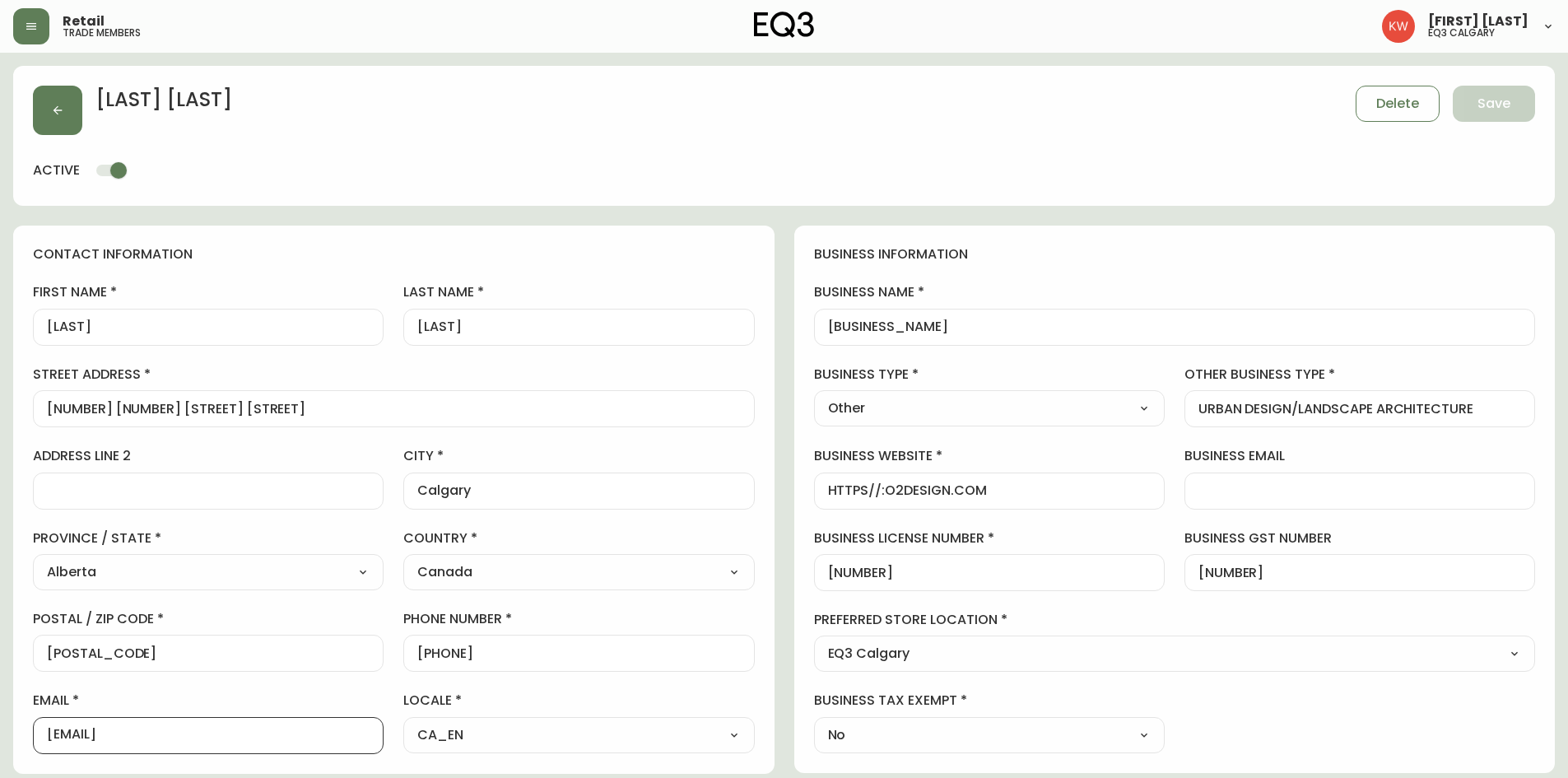 drag, startPoint x: 286, startPoint y: 737, endPoint x: 44, endPoint y: 746, distance: 242.1673 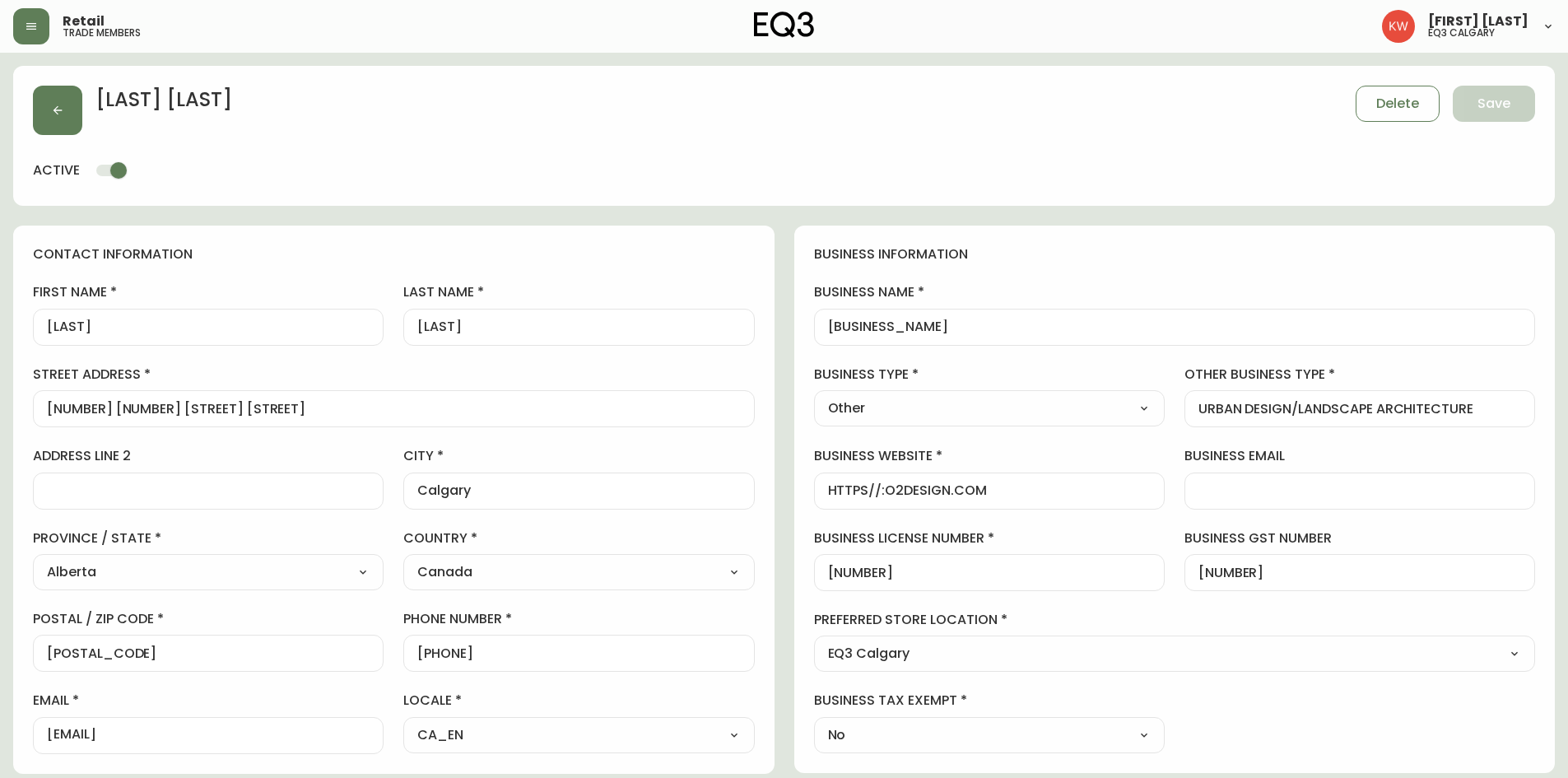 scroll, scrollTop: 0, scrollLeft: 0, axis: both 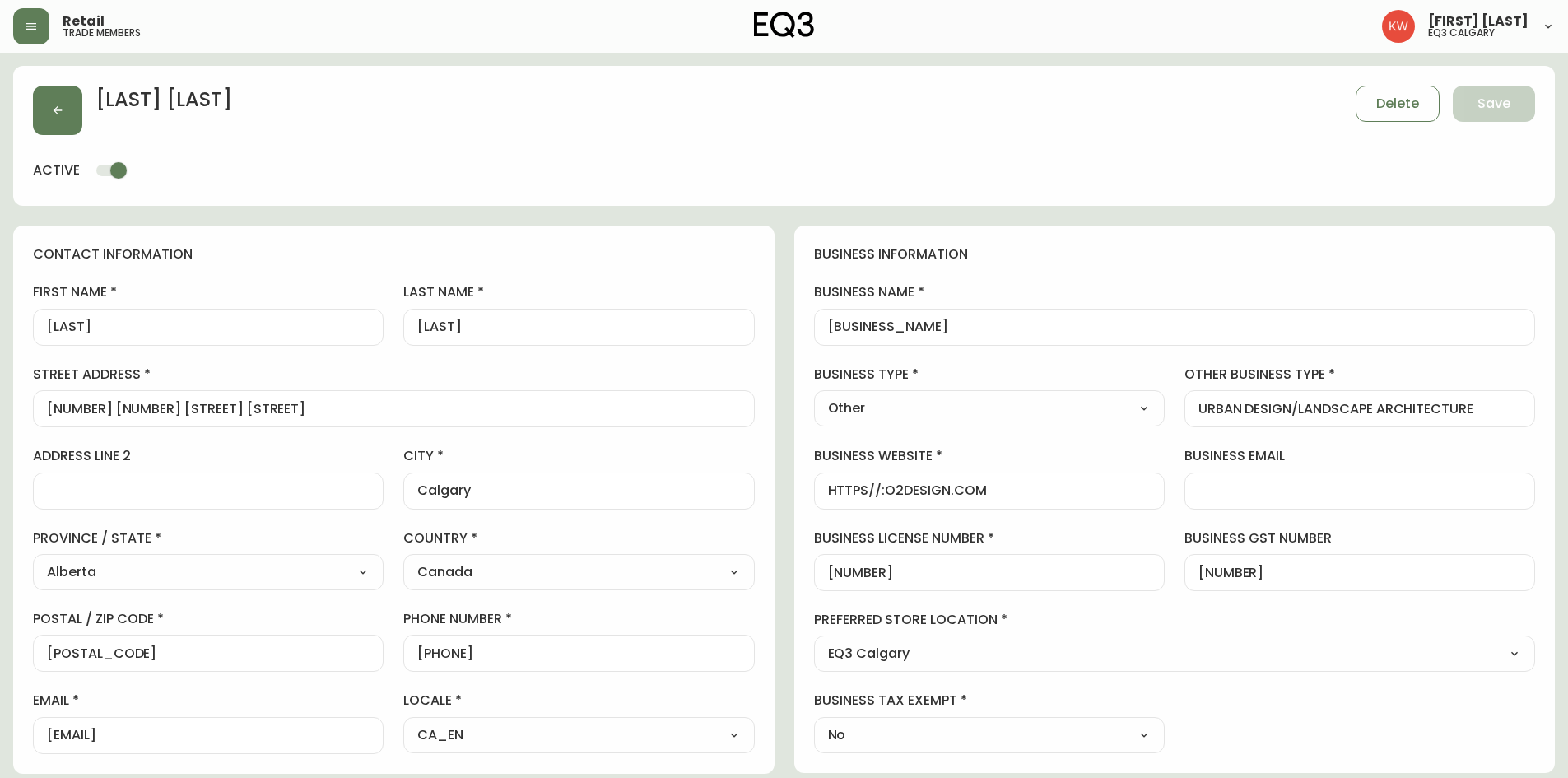 drag, startPoint x: 532, startPoint y: 663, endPoint x: 413, endPoint y: 656, distance: 119.2057 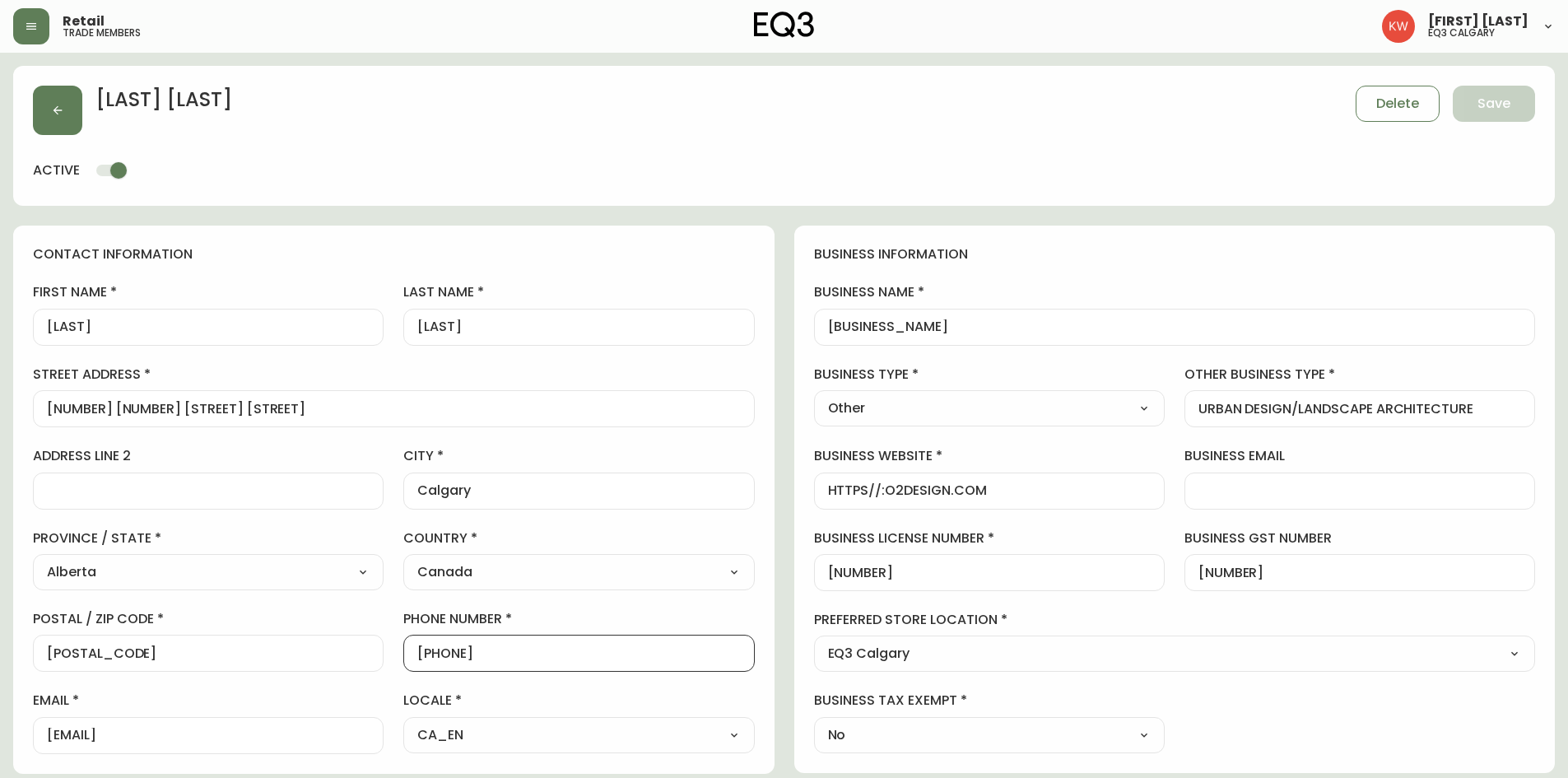 drag, startPoint x: 527, startPoint y: 646, endPoint x: 415, endPoint y: 657, distance: 112.5389 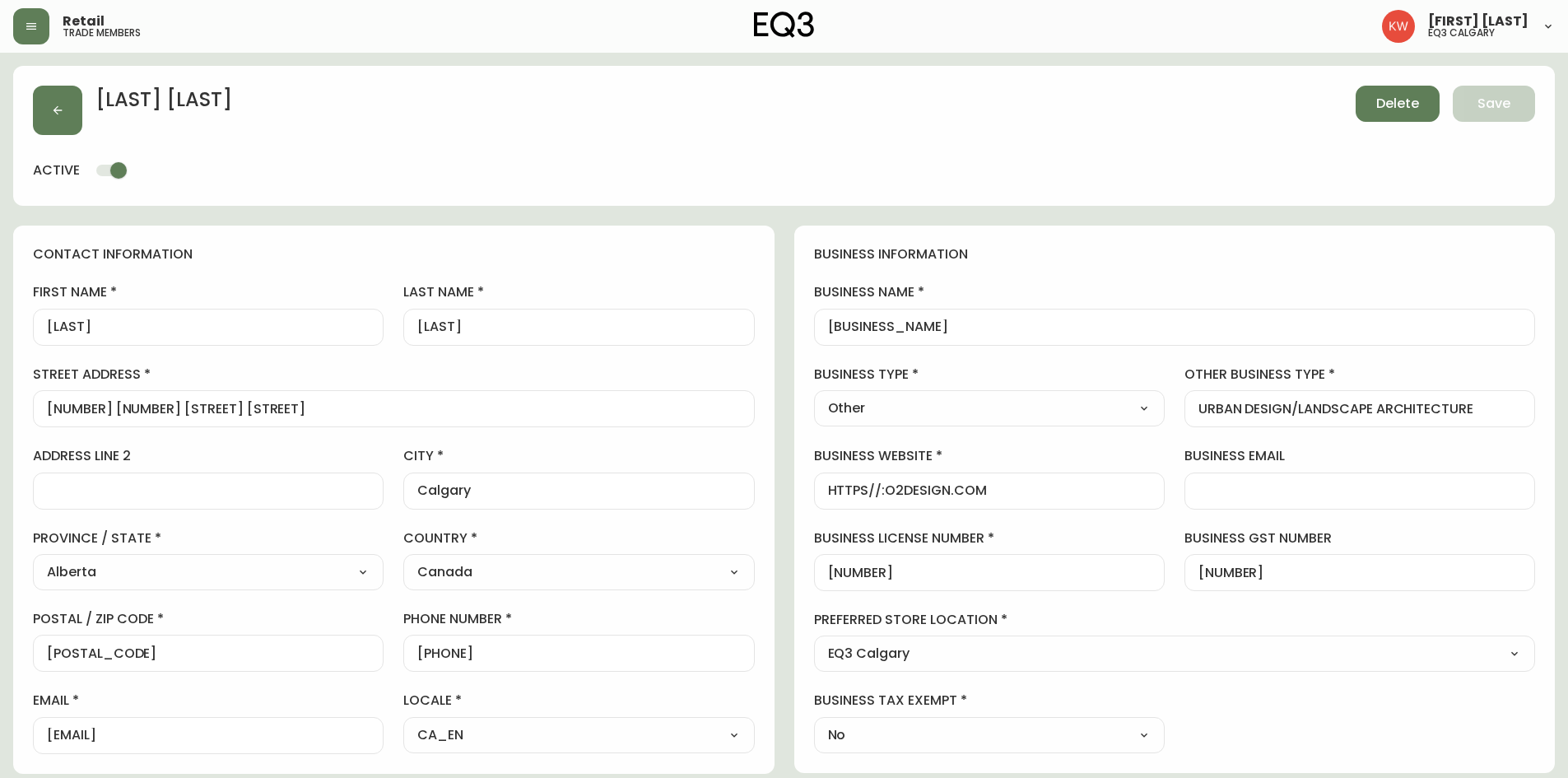 click on "Delete" at bounding box center [1398, 104] 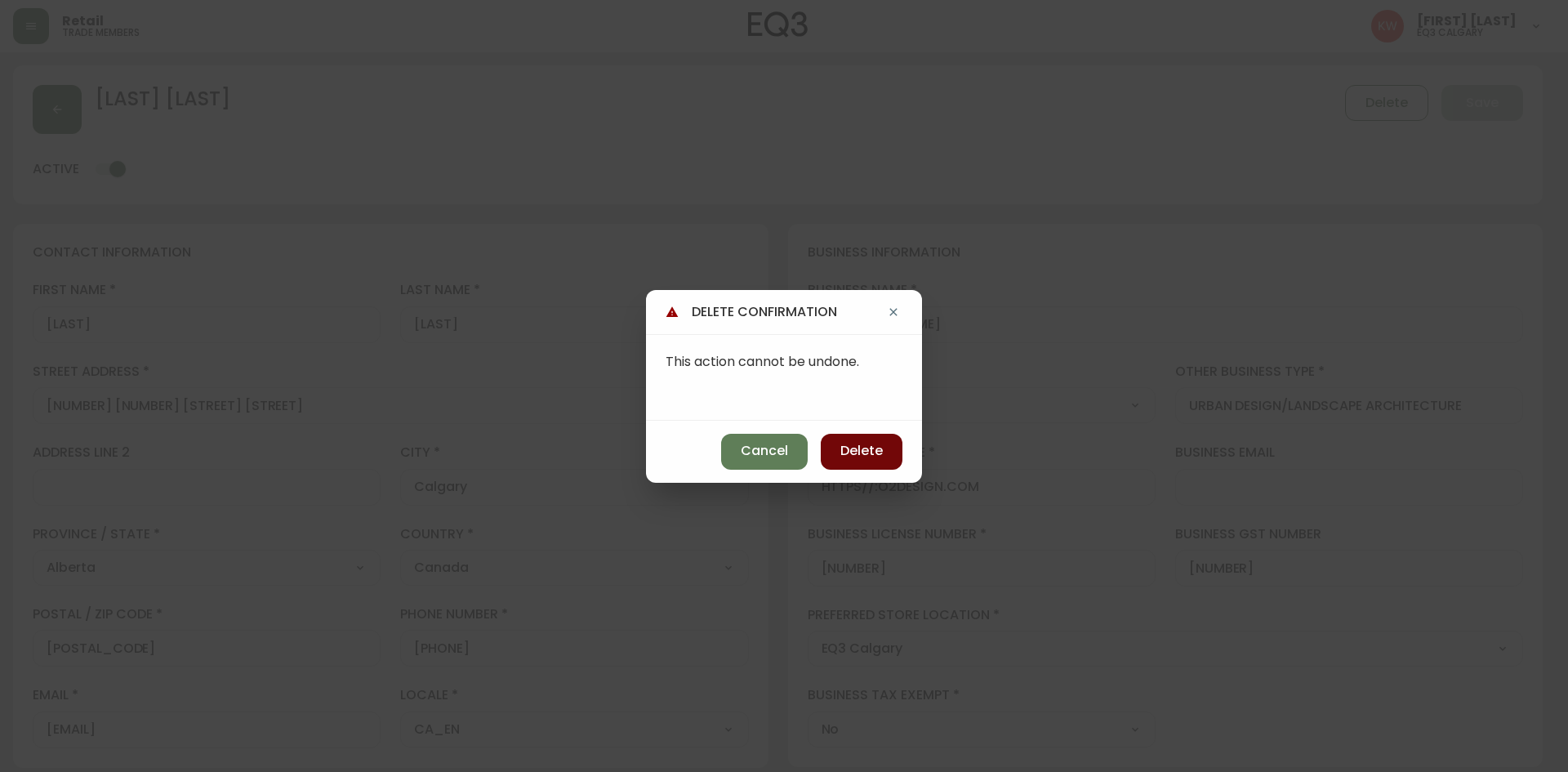 click on "Delete" at bounding box center [862, 451] 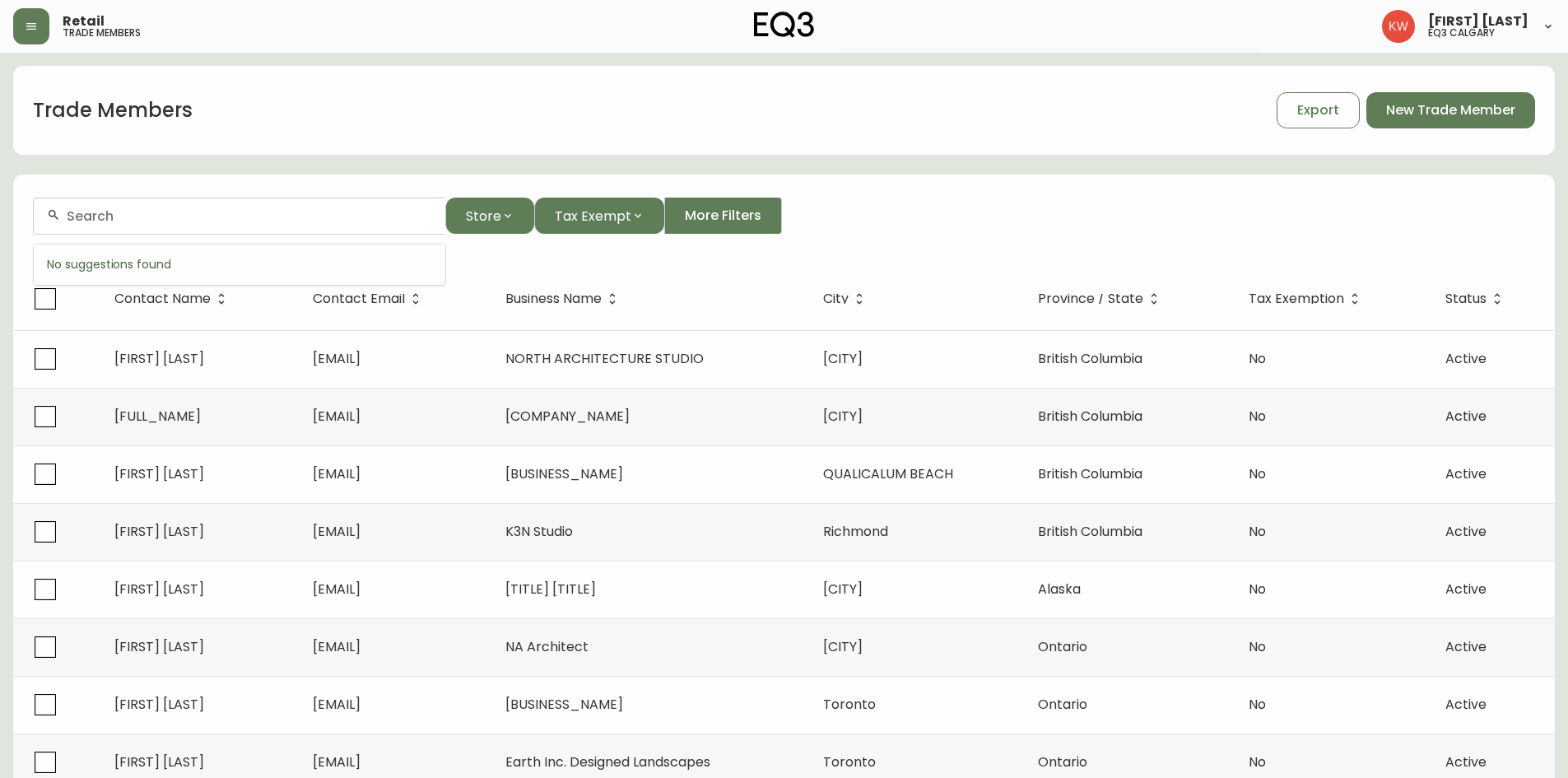 click at bounding box center (249, 216) 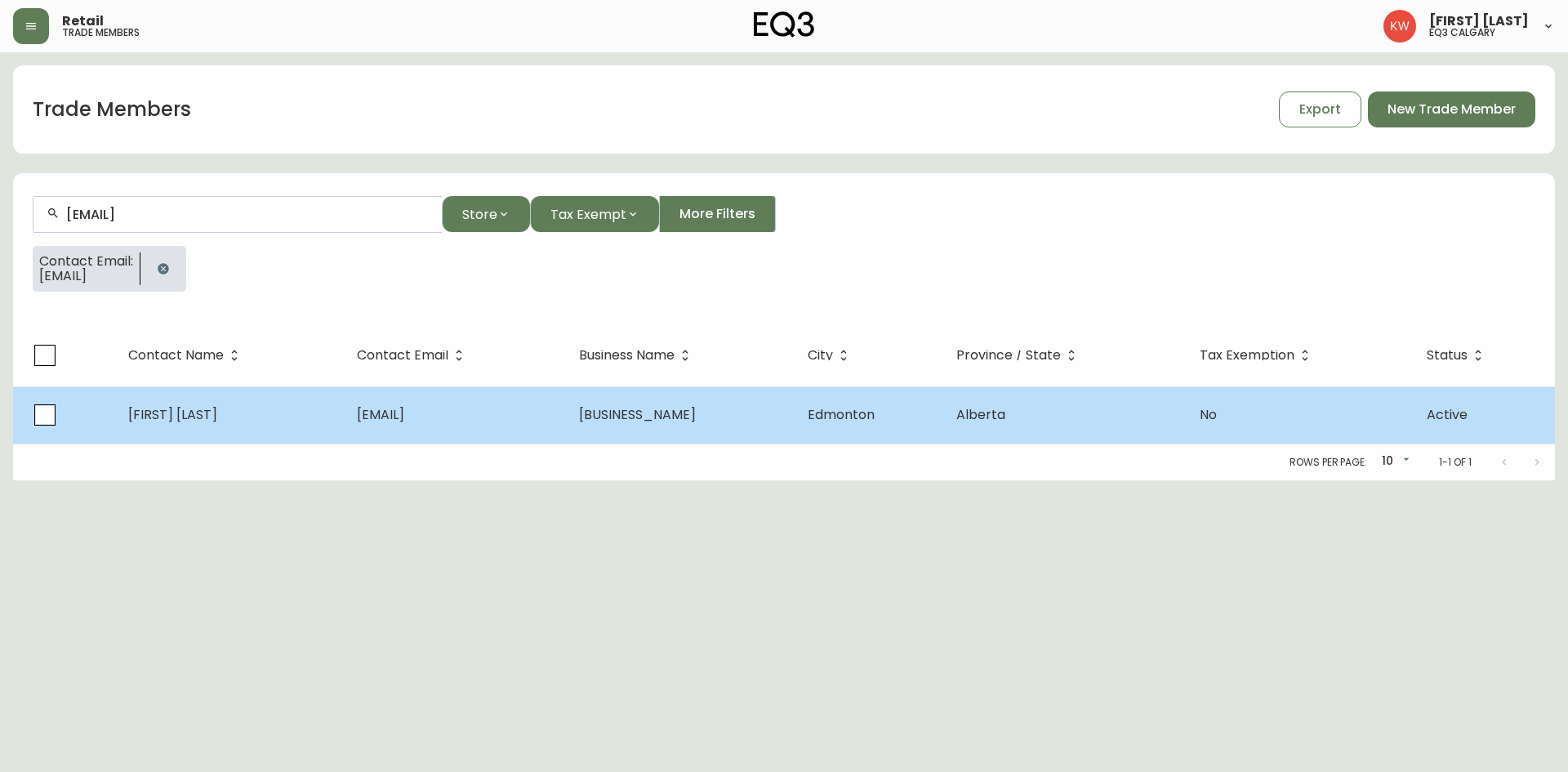 type on "[EMAIL]" 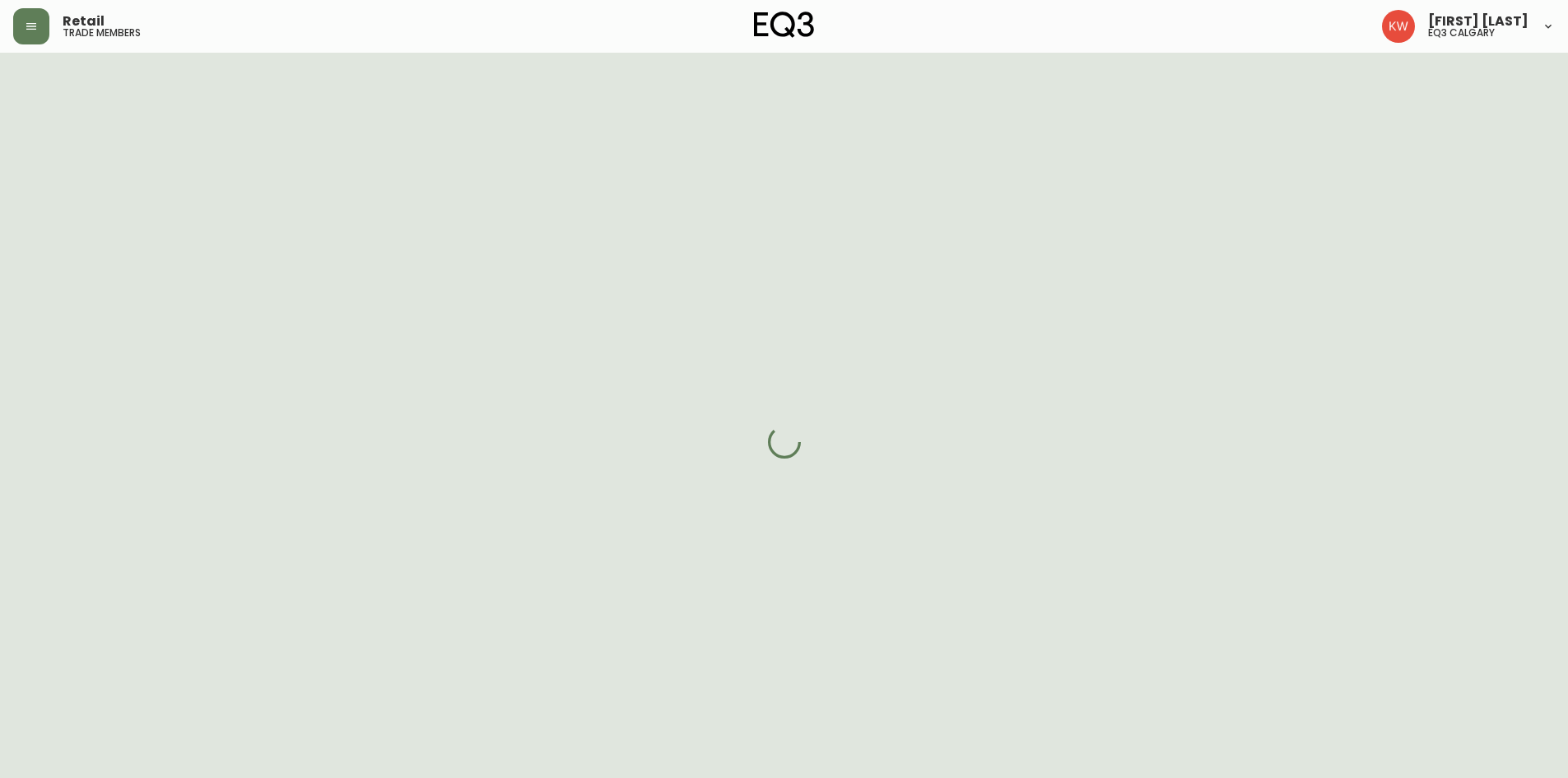 select on "[STATE]" 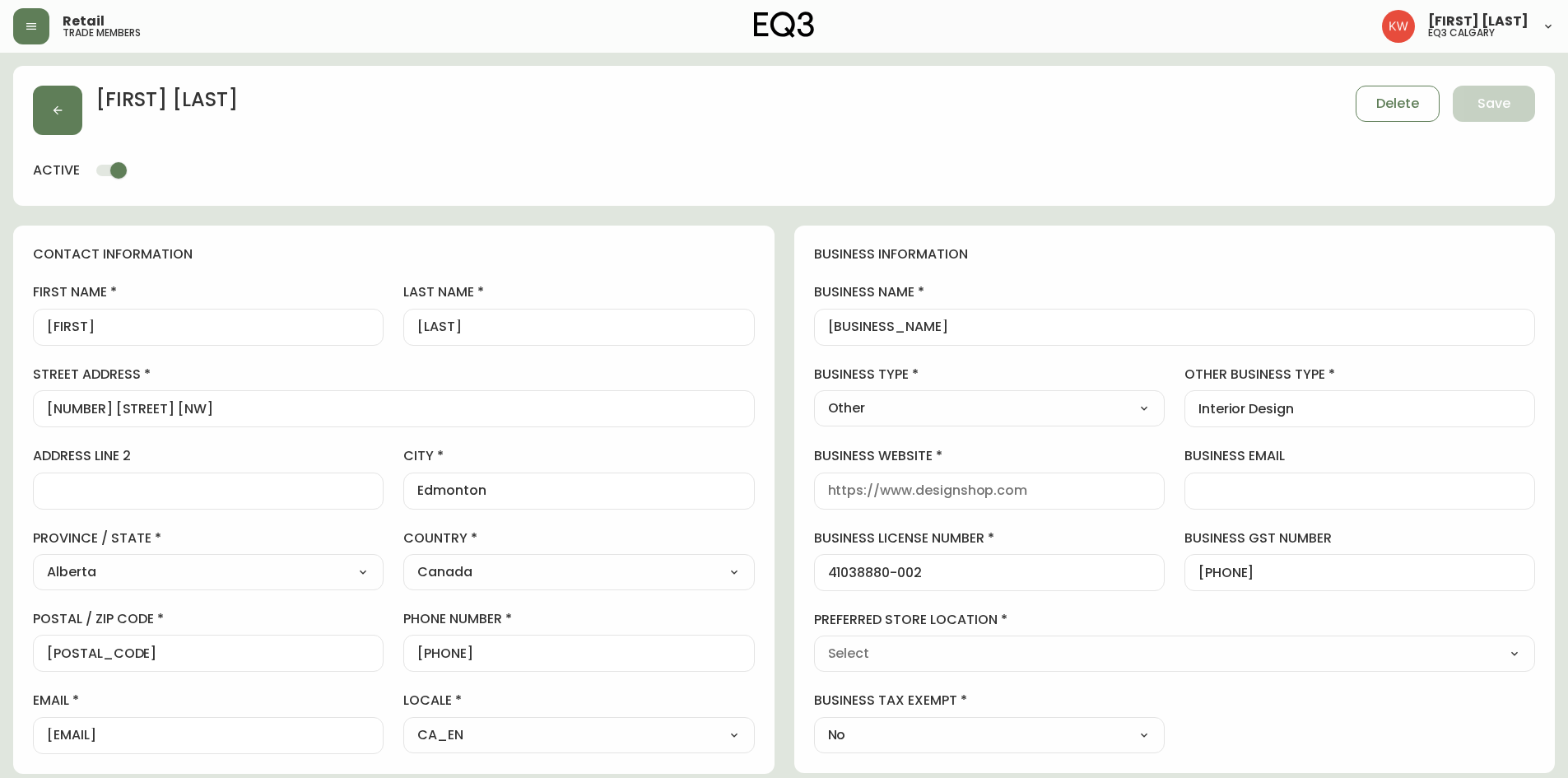 type on "EQ3 Calgary" 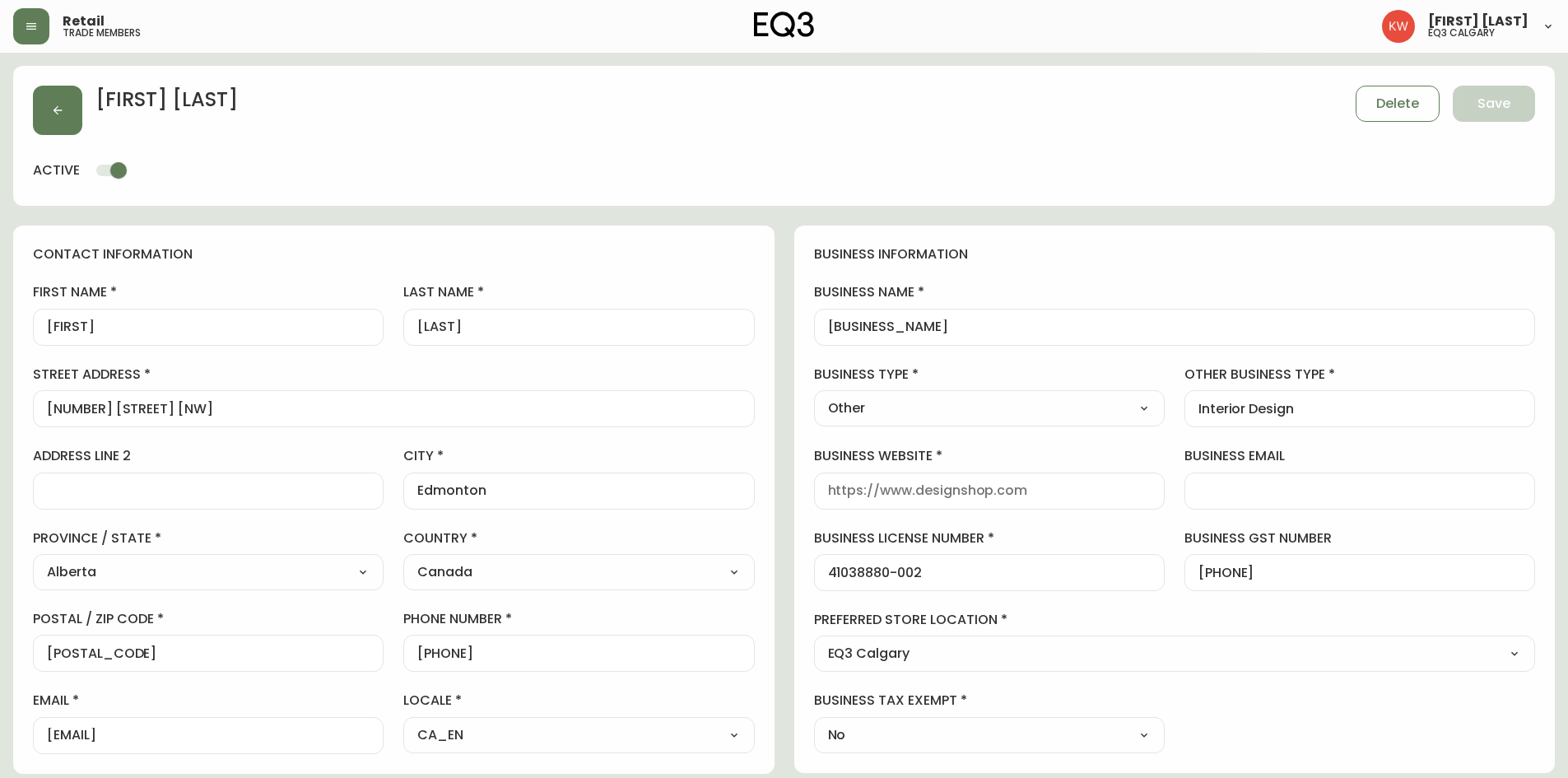 select on "[ID_NUMBER]" 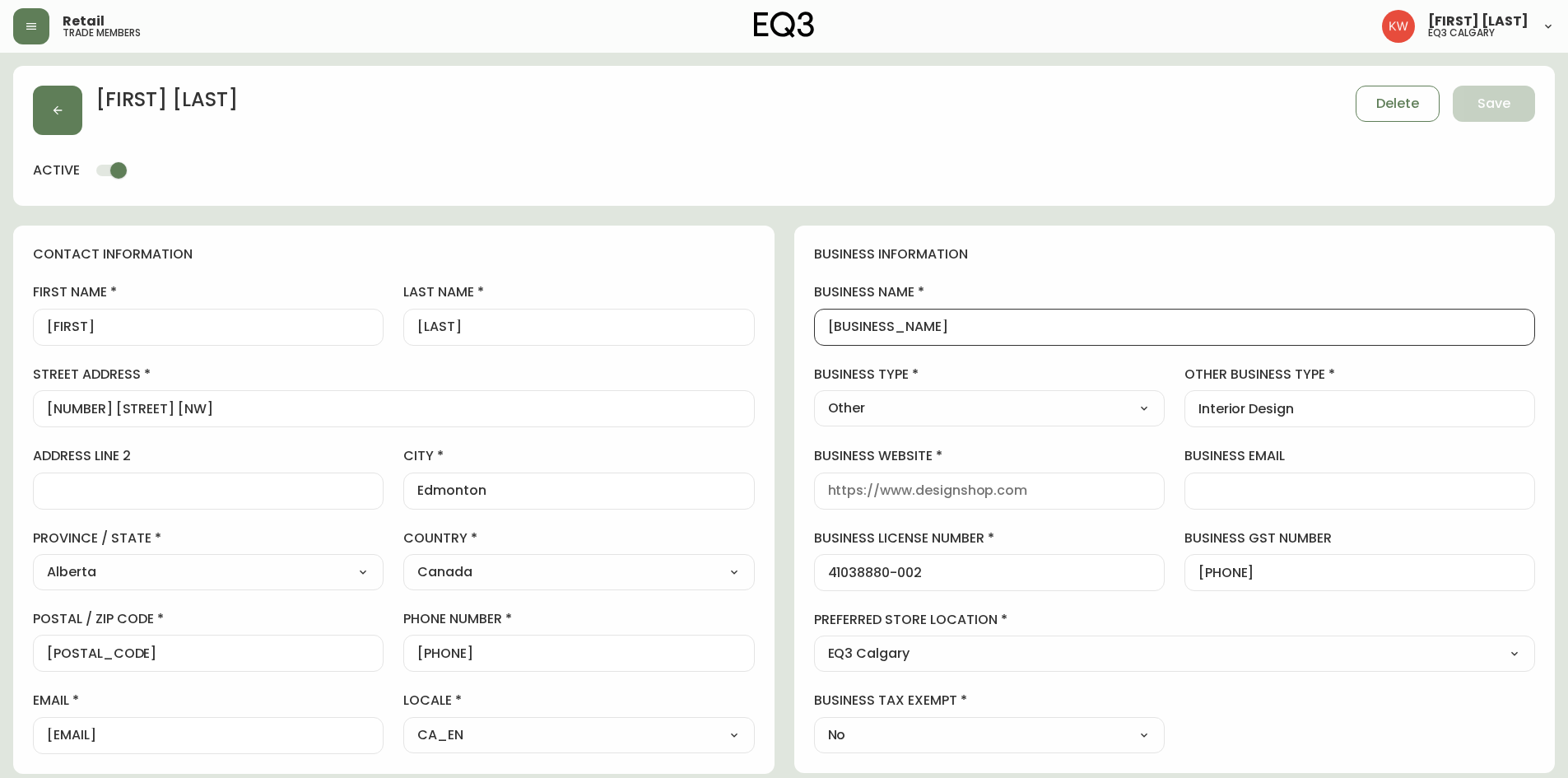 scroll, scrollTop: 1, scrollLeft: 0, axis: vertical 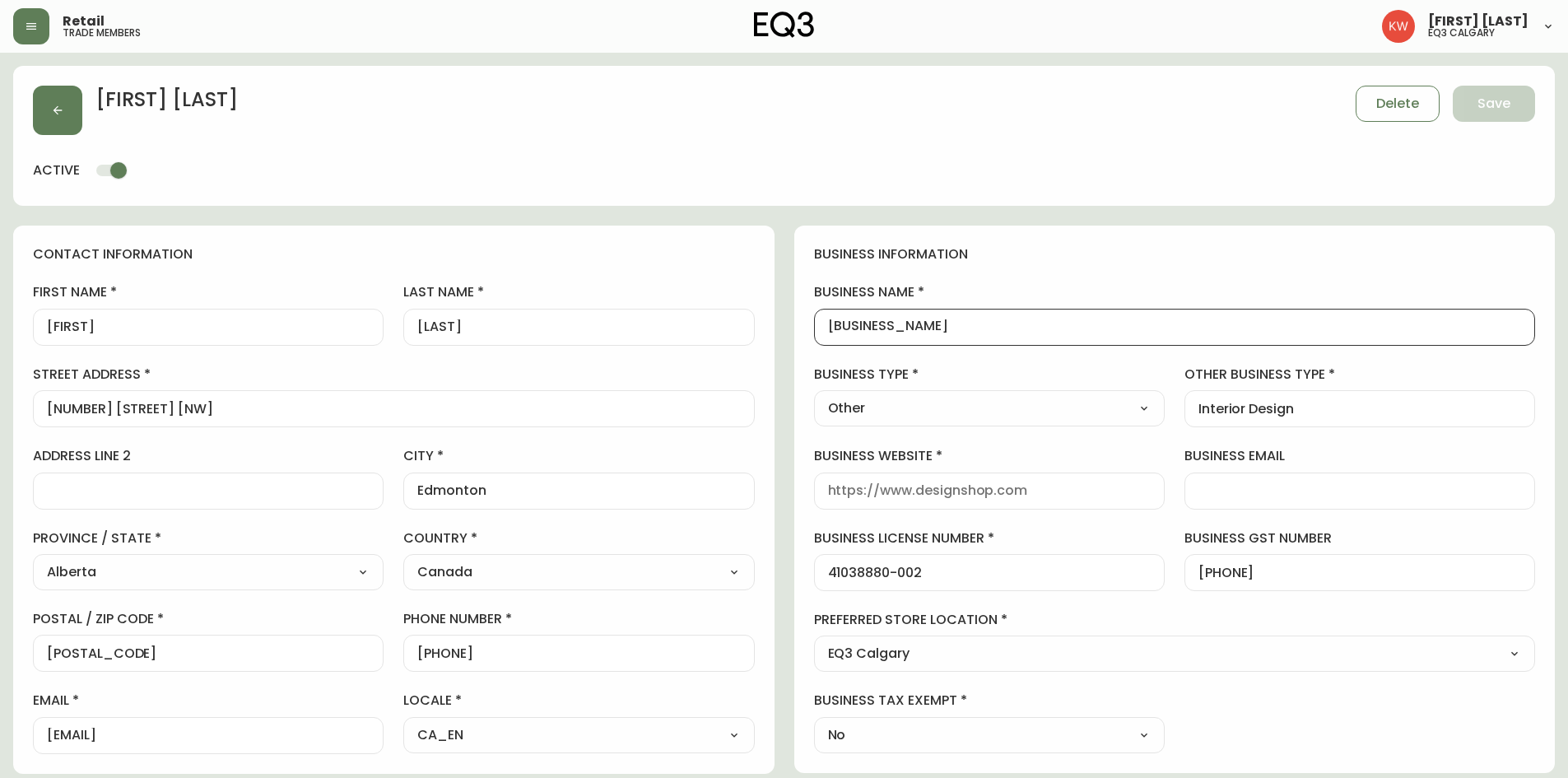drag, startPoint x: 1022, startPoint y: 326, endPoint x: 822, endPoint y: 339, distance: 200.42205 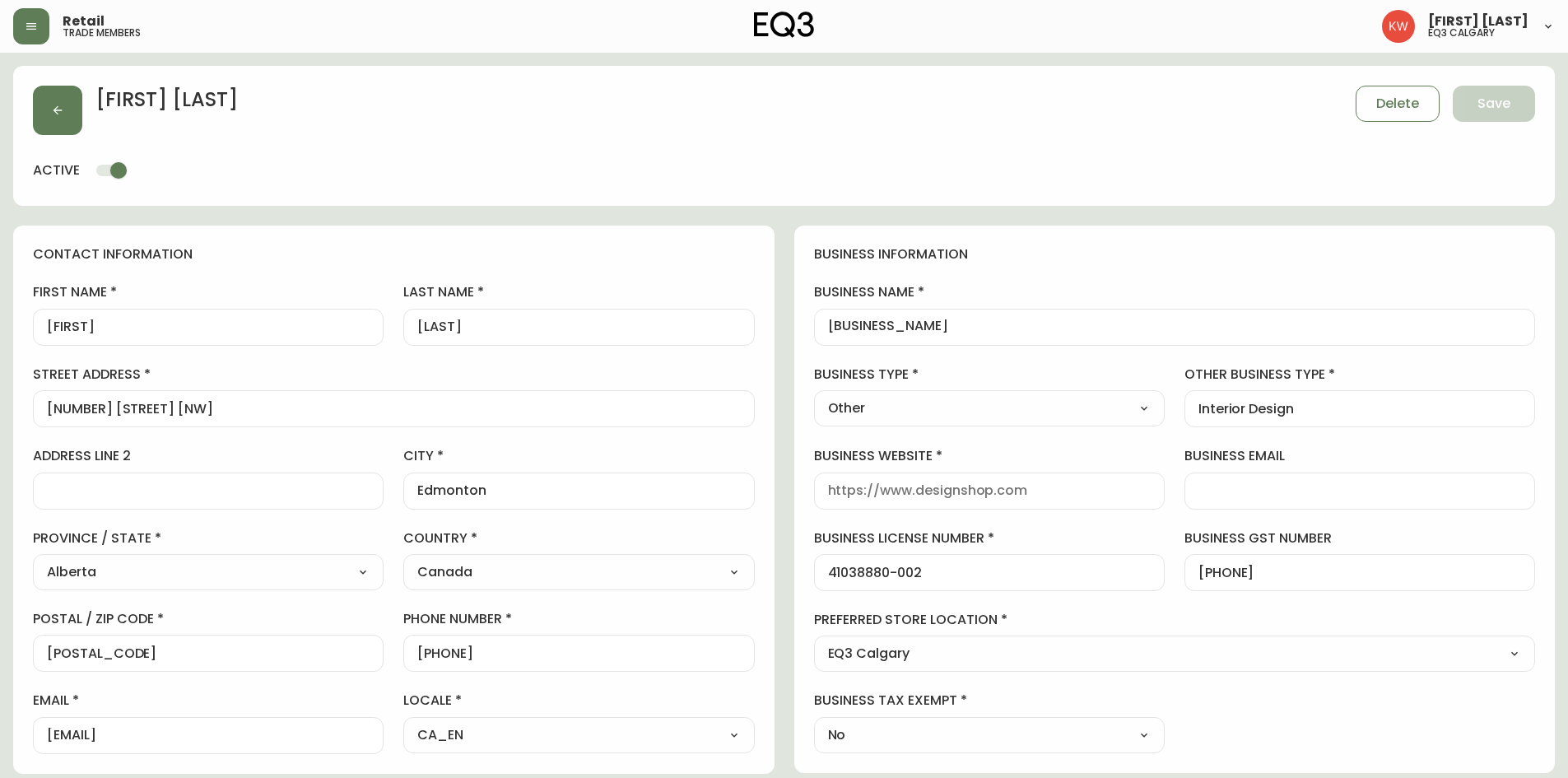 scroll, scrollTop: 0, scrollLeft: 0, axis: both 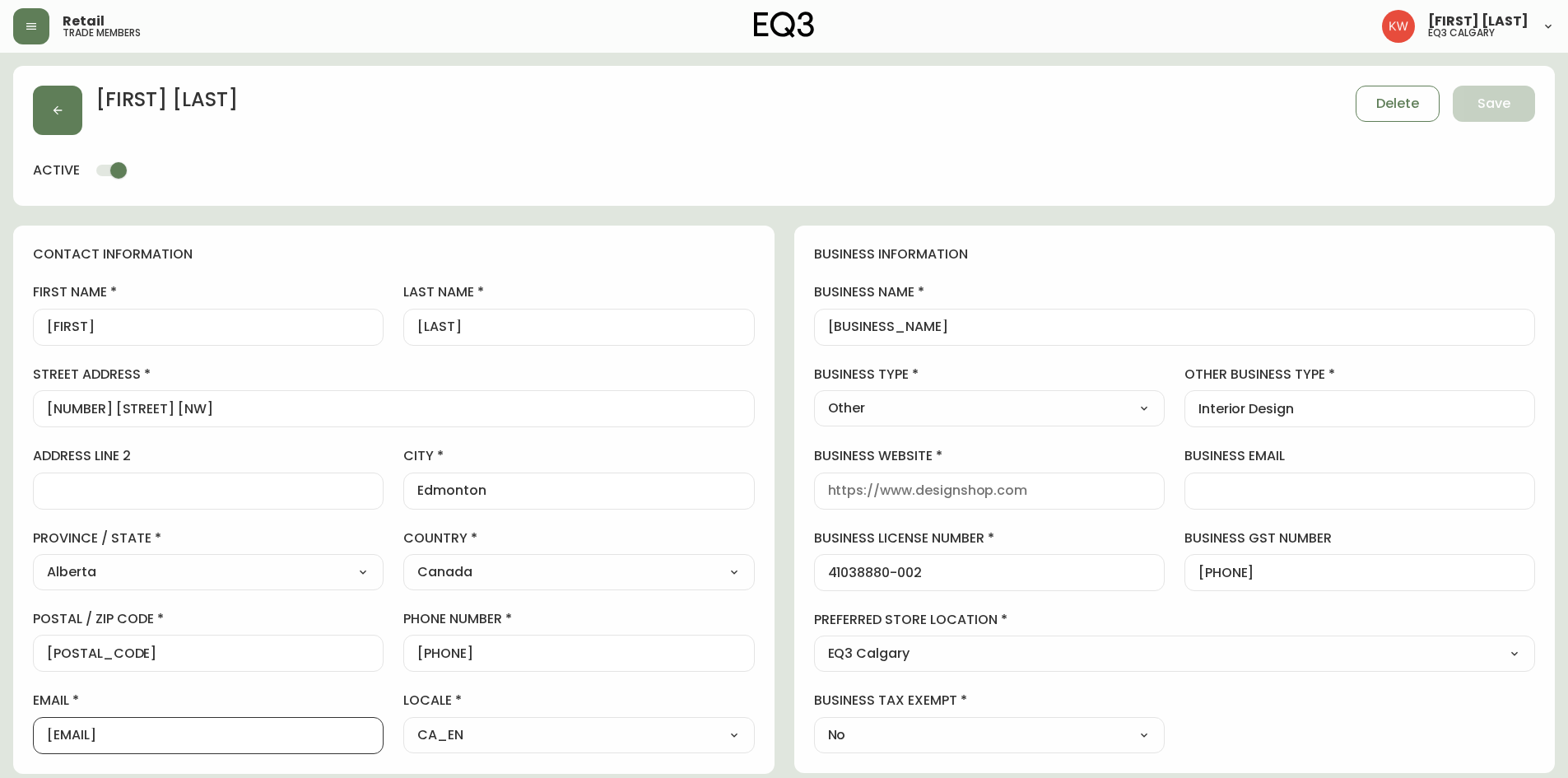 drag, startPoint x: 291, startPoint y: 730, endPoint x: 43, endPoint y: 729, distance: 248.00202 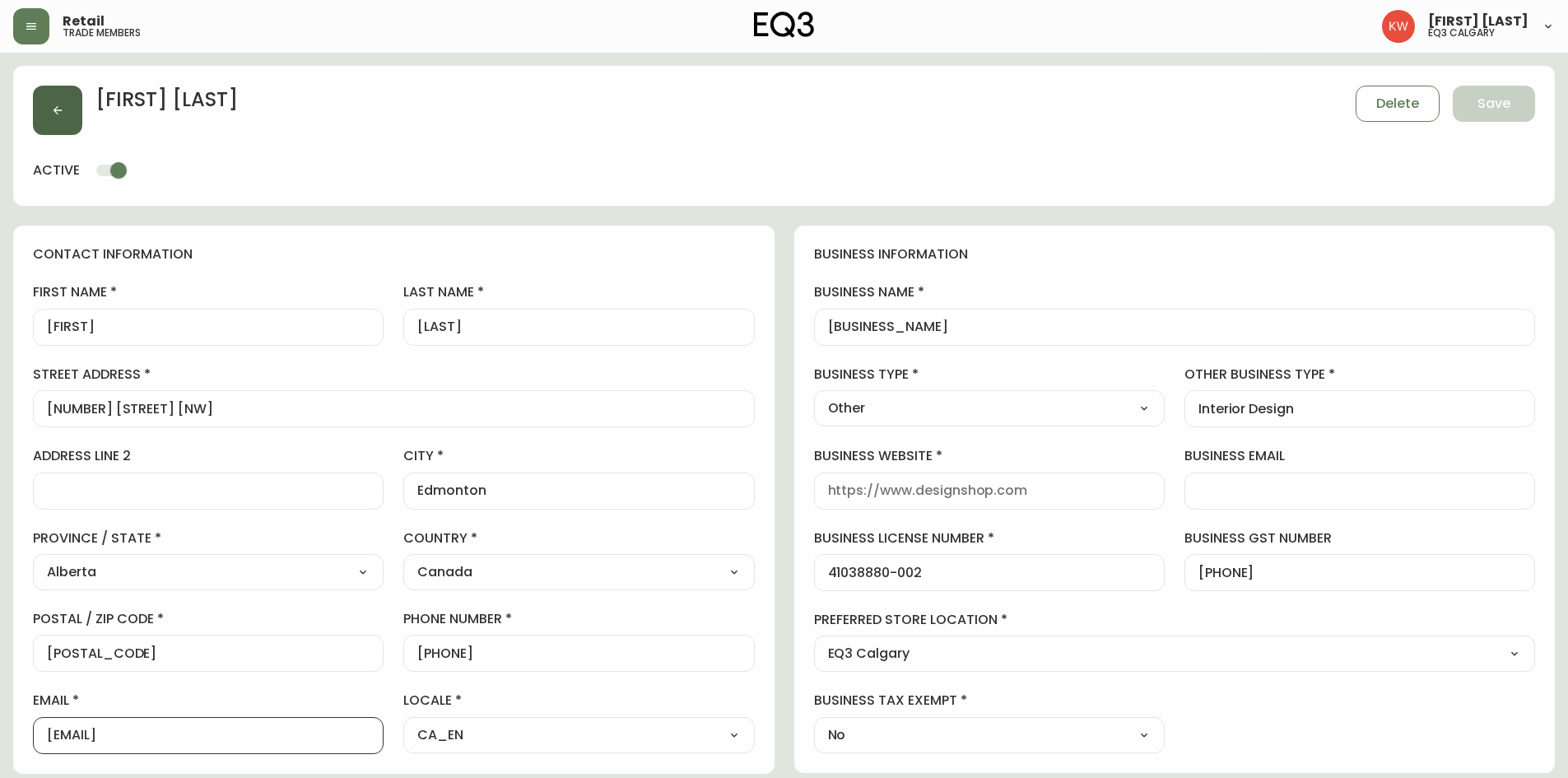 click at bounding box center [58, 110] 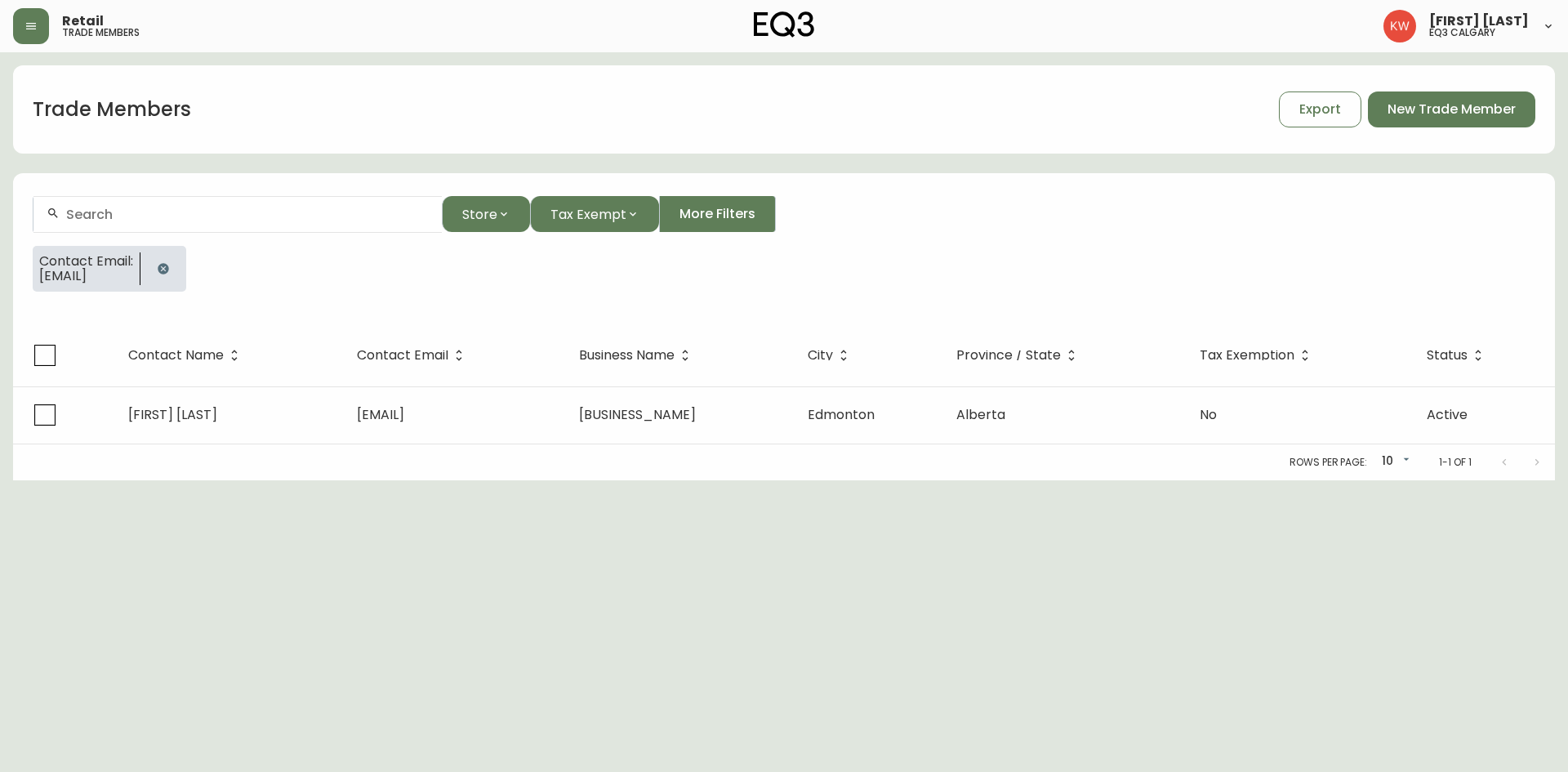 click 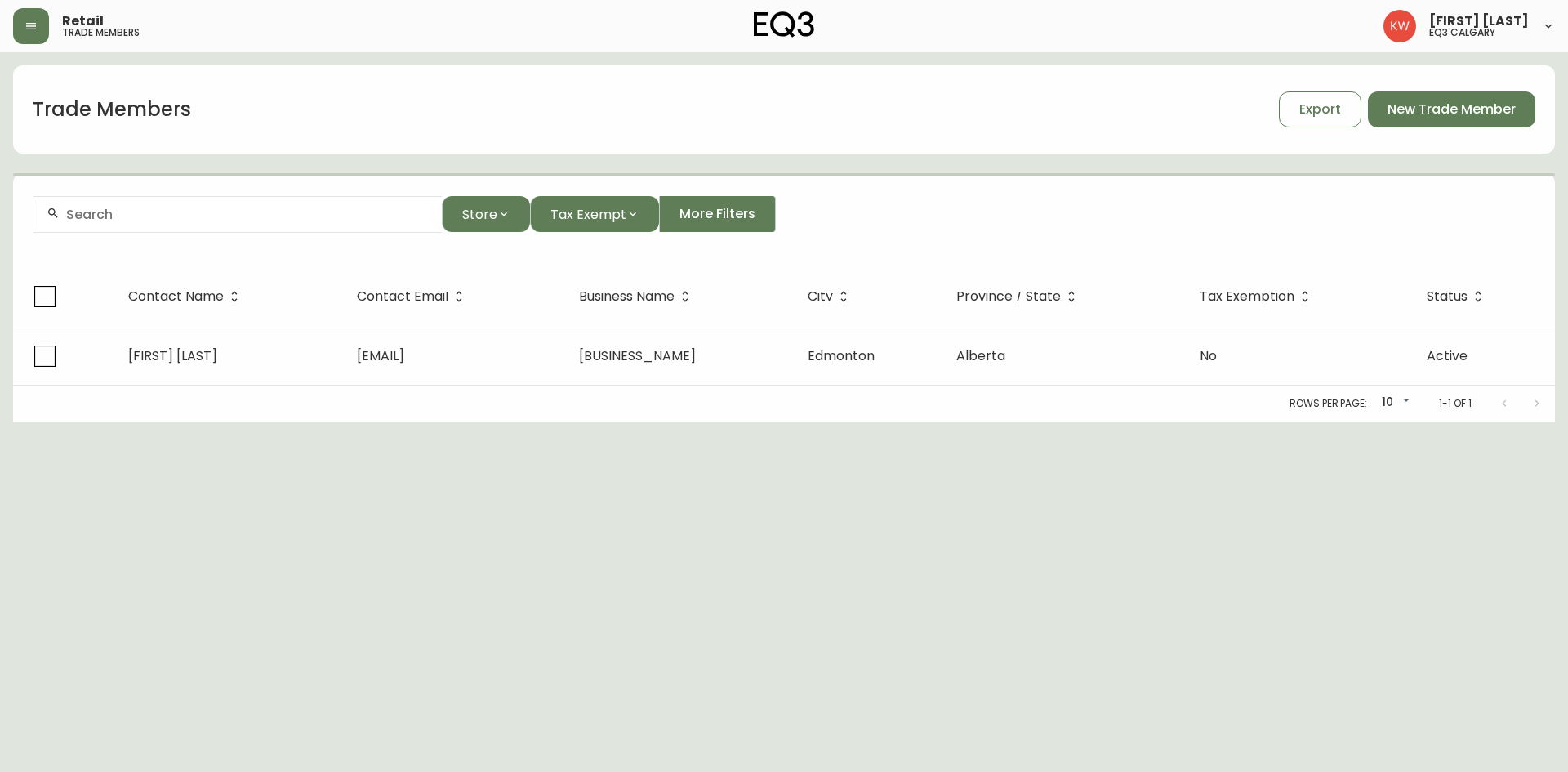 click at bounding box center [247, 214] 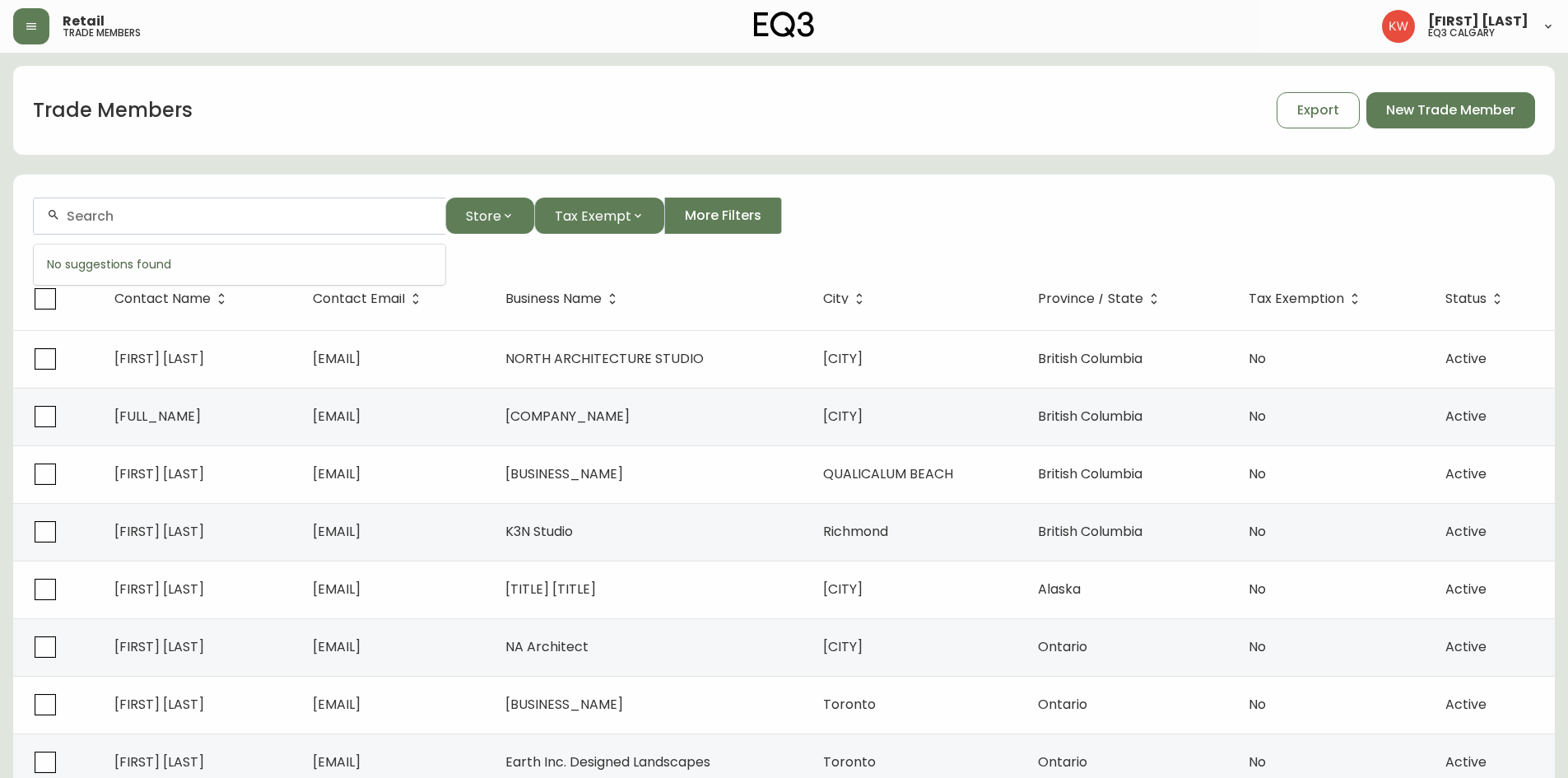 paste on "[EMAIL]" 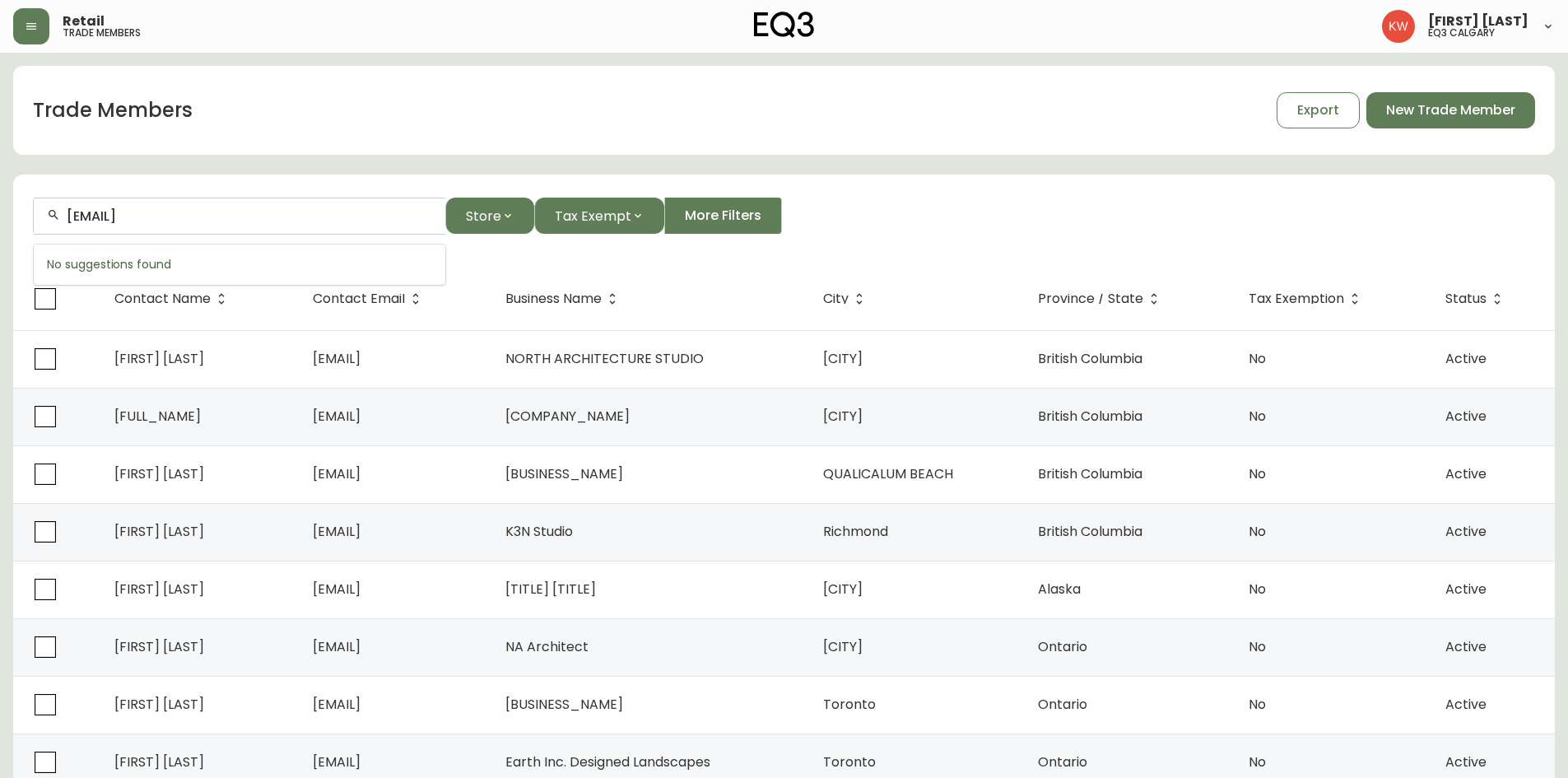type on "[EMAIL]" 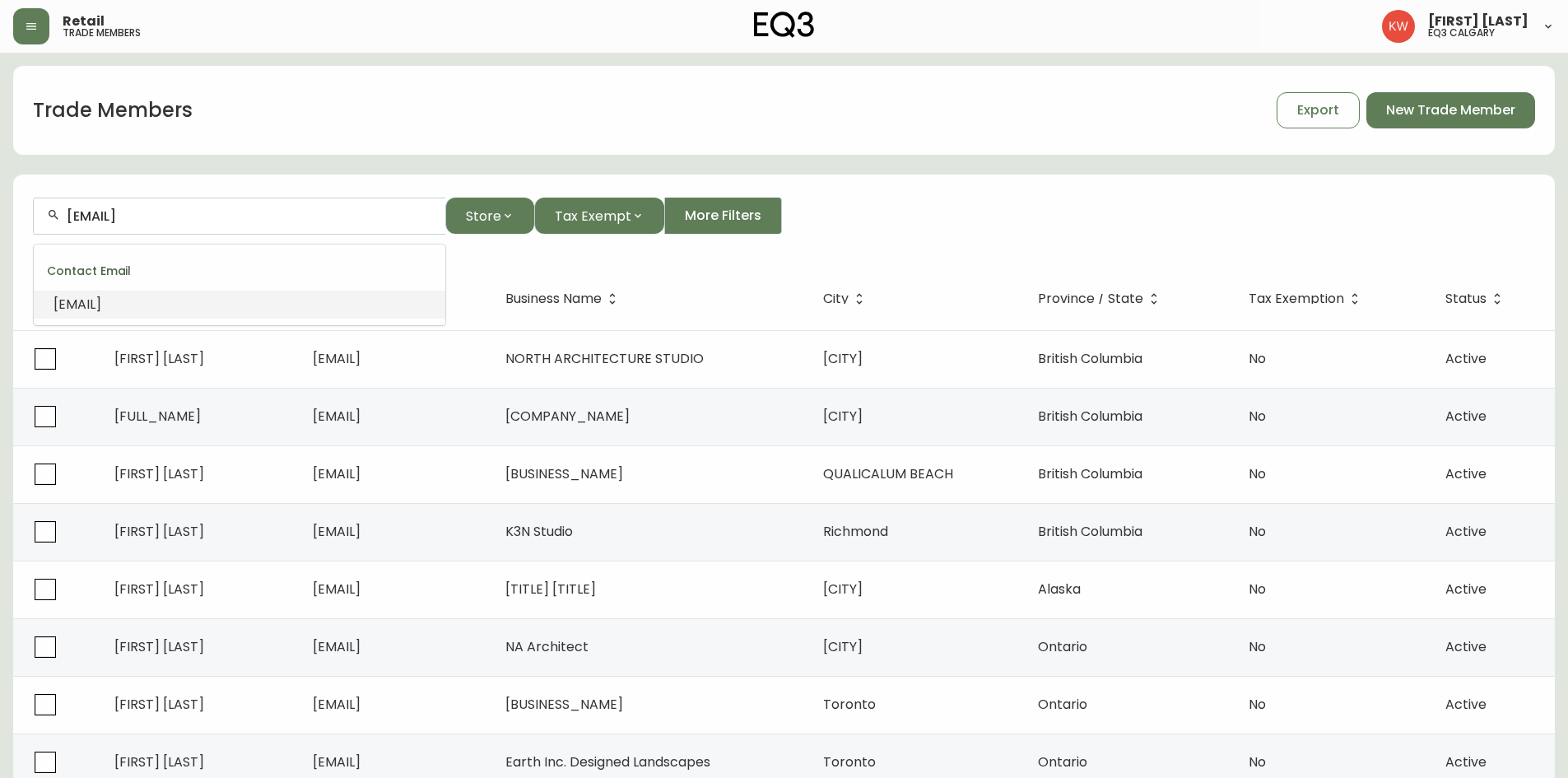 click on "[EMAIL]" at bounding box center (77, 304) 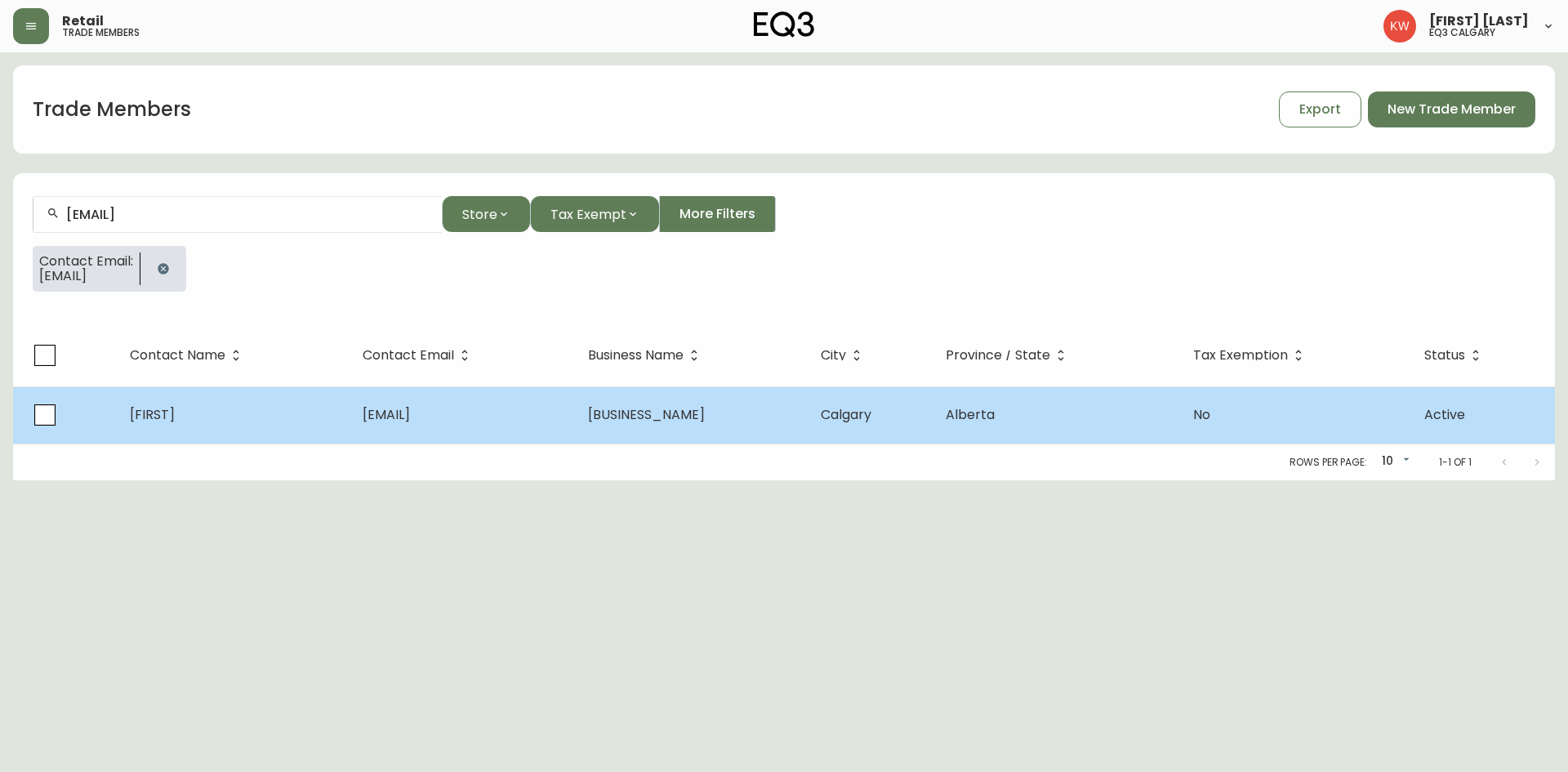click on "[FIRST]" at bounding box center (233, 415) 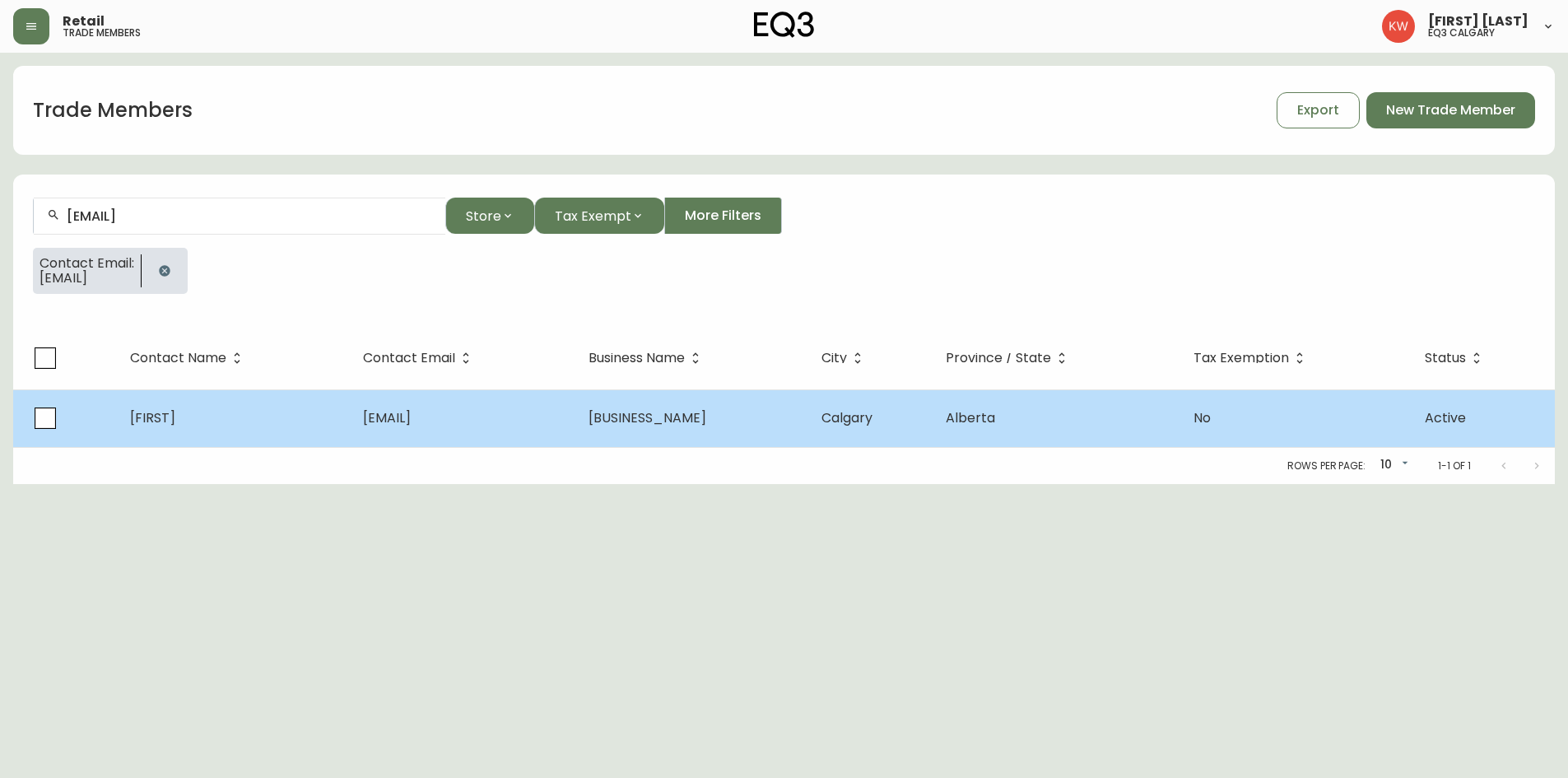 select on "[STATE]" 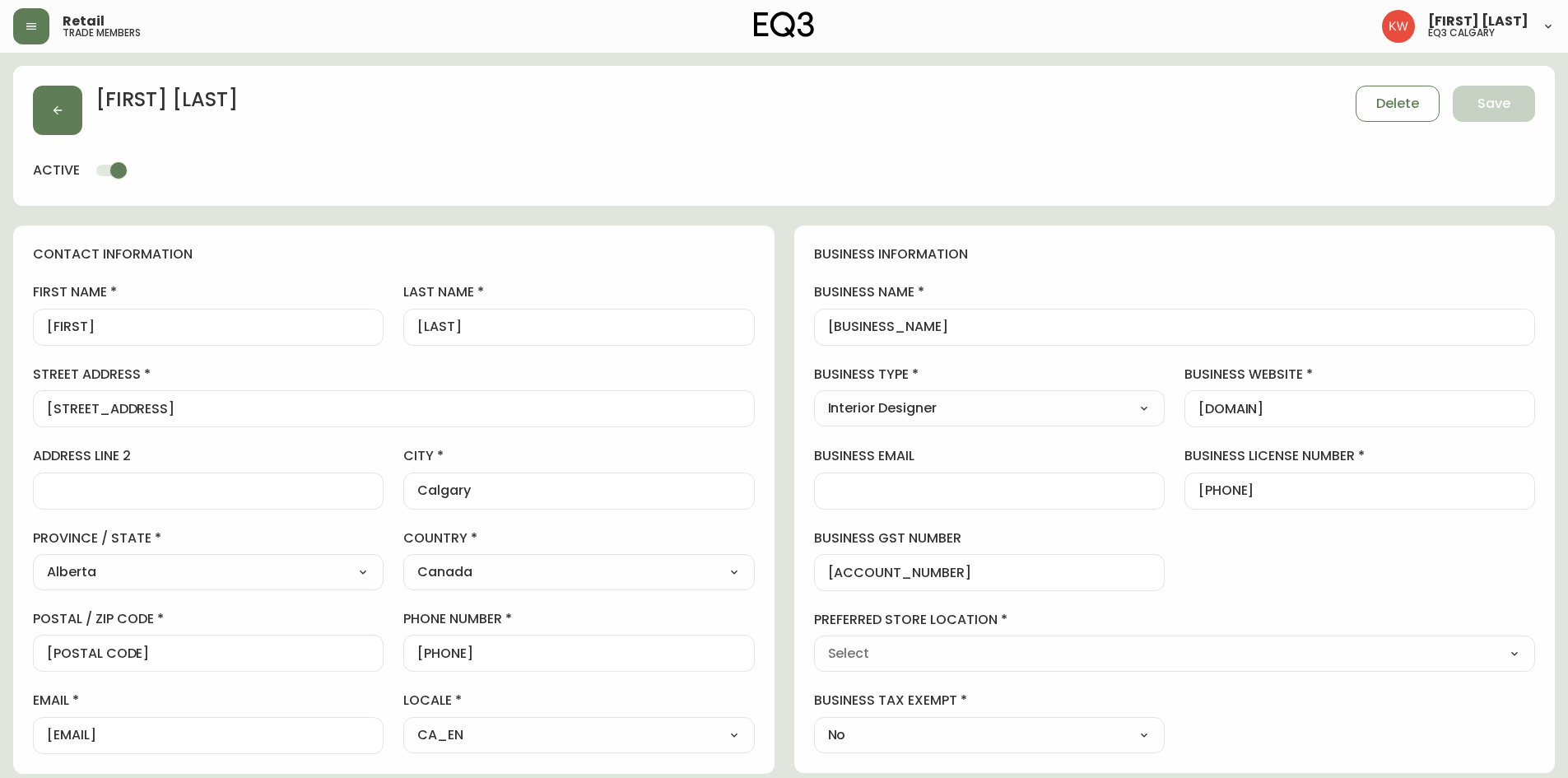 type on "EQ3 Calgary" 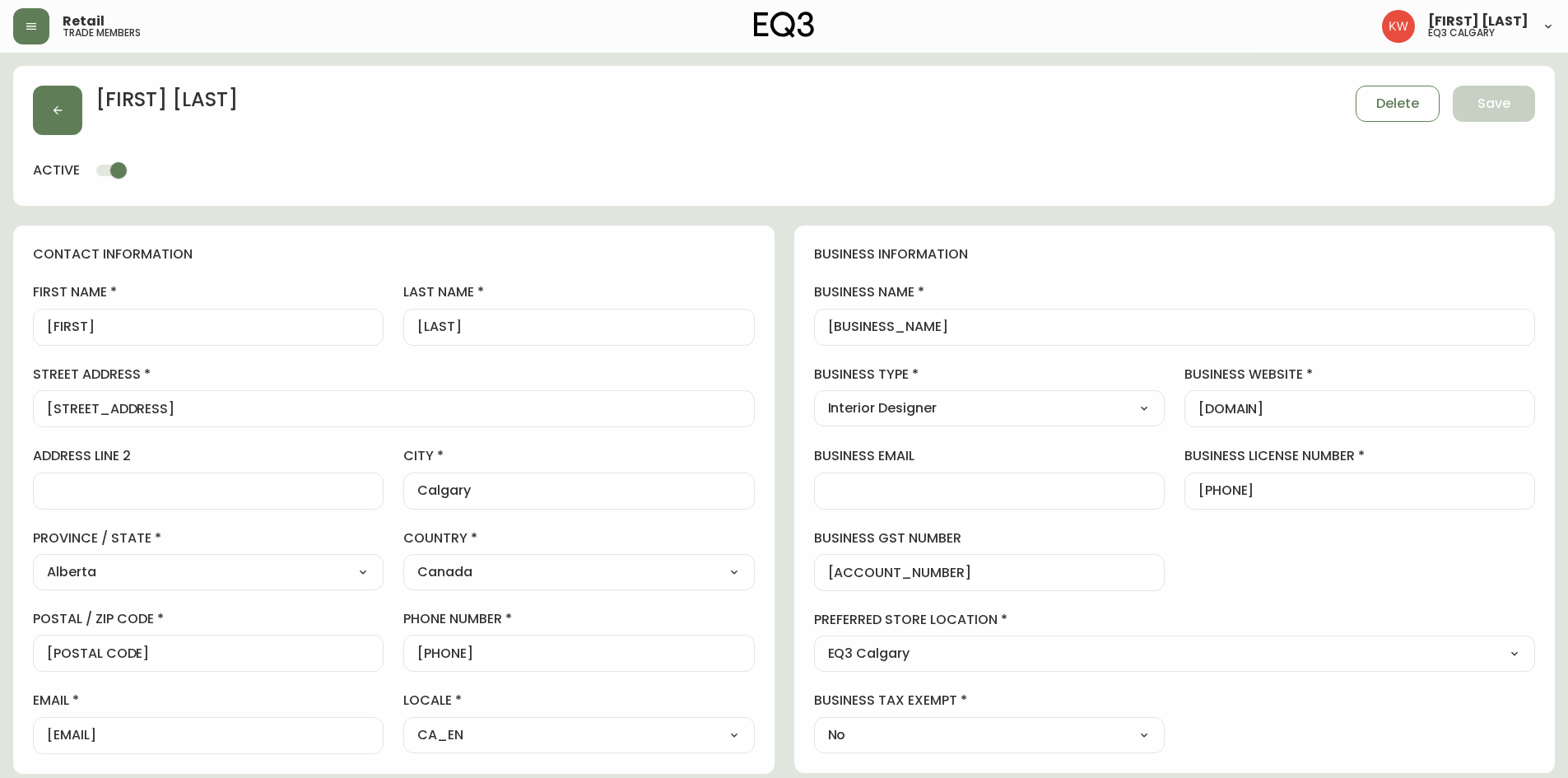 select on "[ID_NUMBER]" 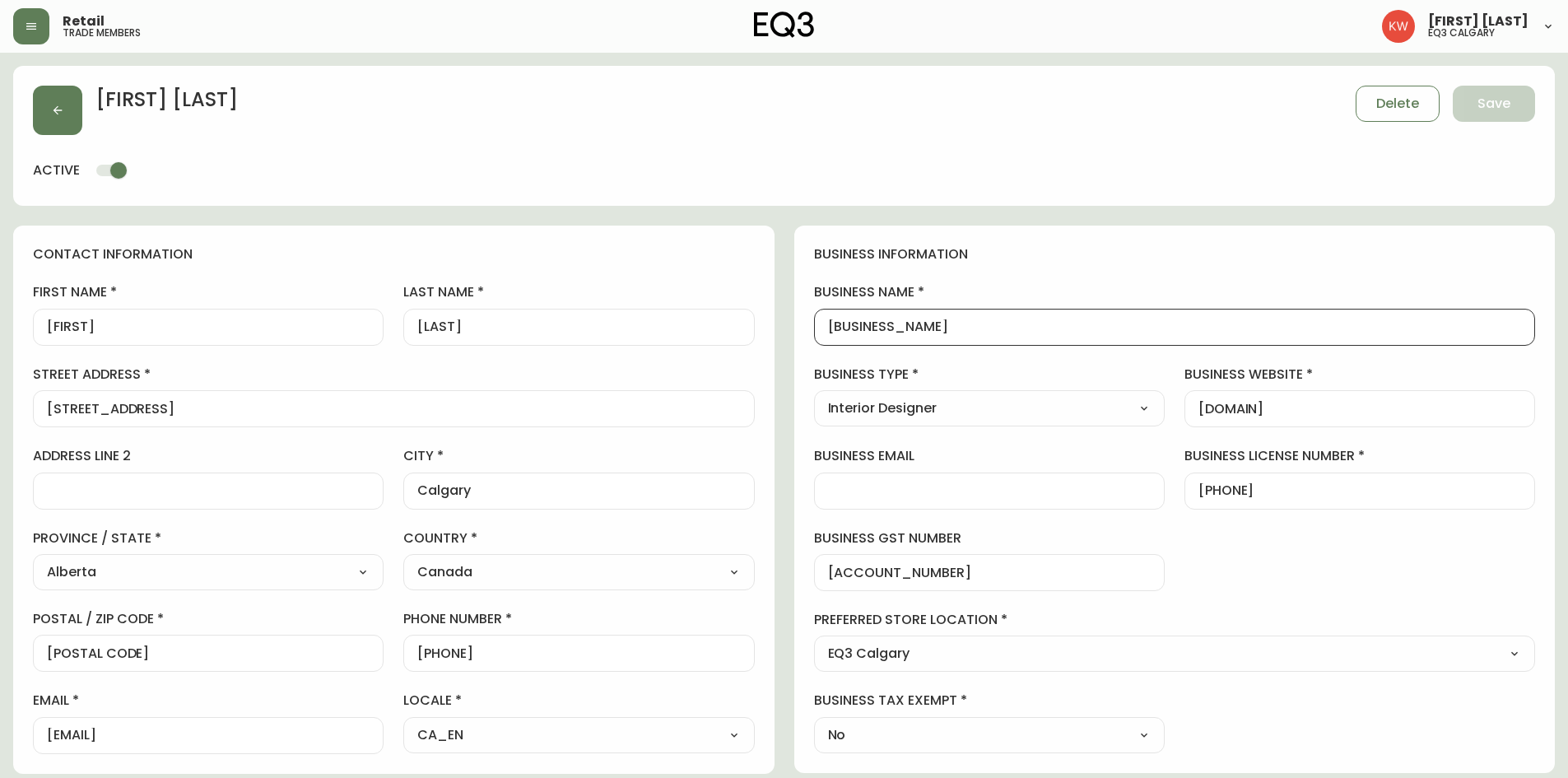 drag, startPoint x: 982, startPoint y: 327, endPoint x: 826, endPoint y: 333, distance: 156.1153 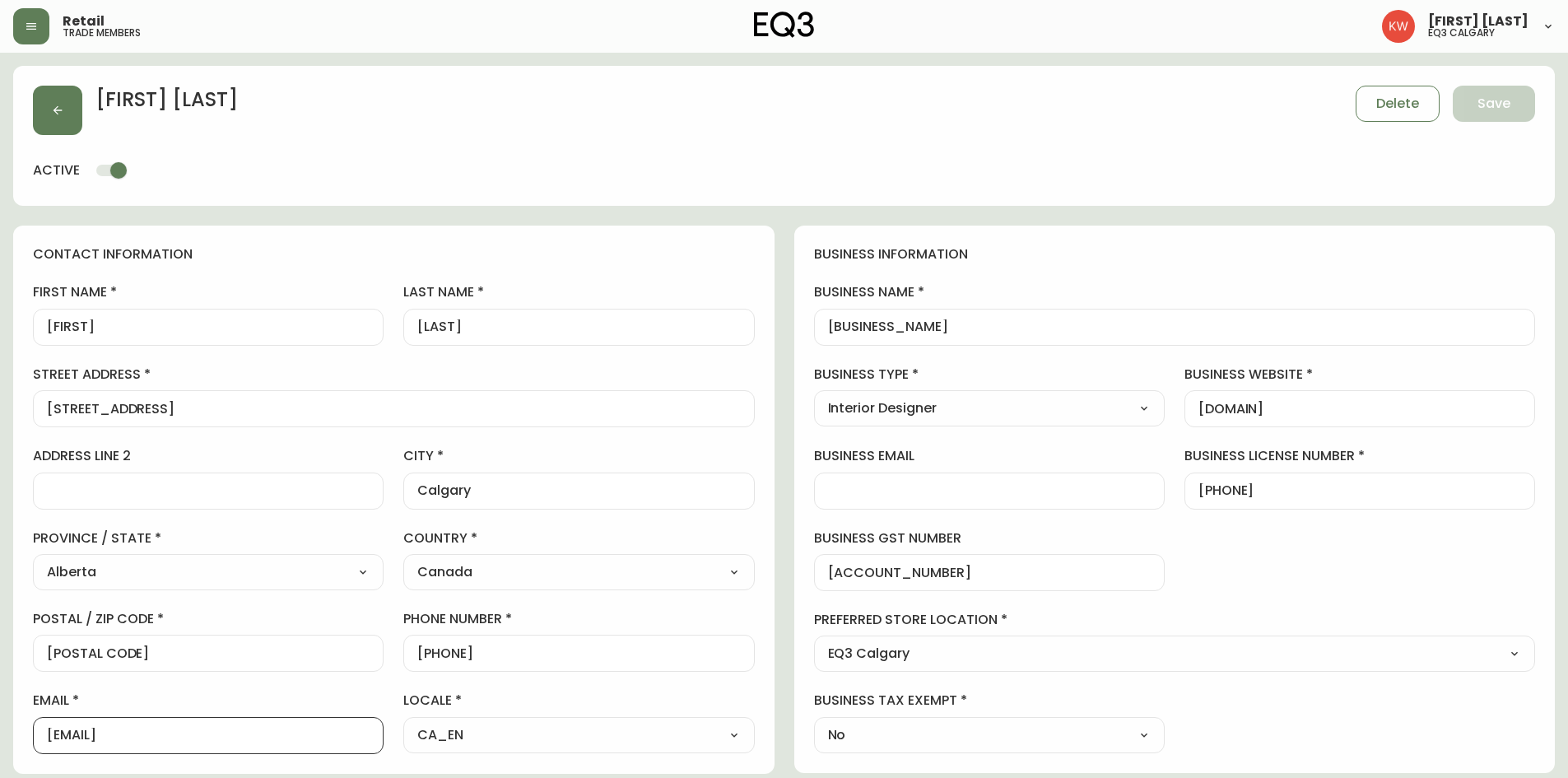 drag, startPoint x: 233, startPoint y: 740, endPoint x: 33, endPoint y: 757, distance: 200.7212 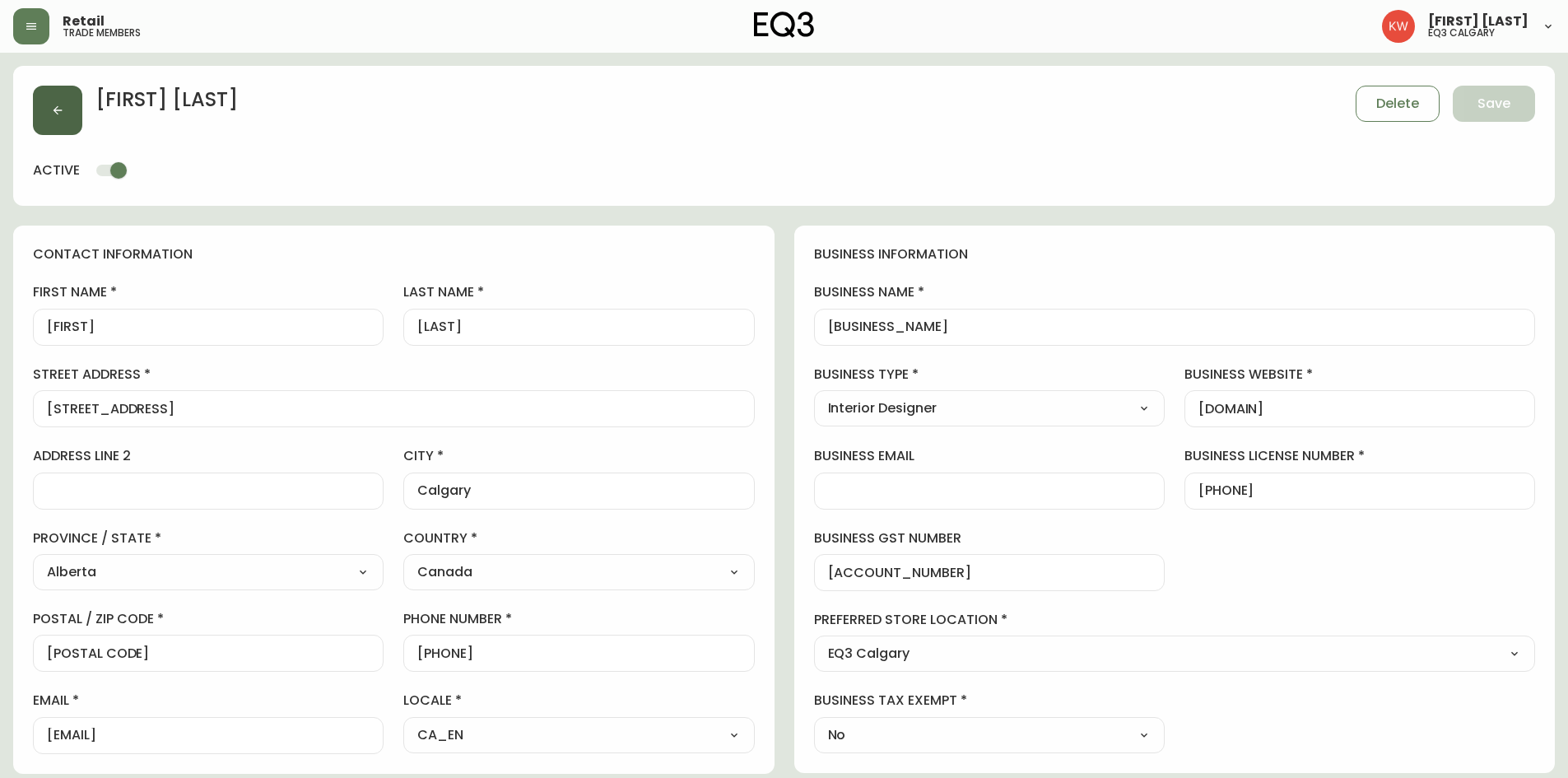 click 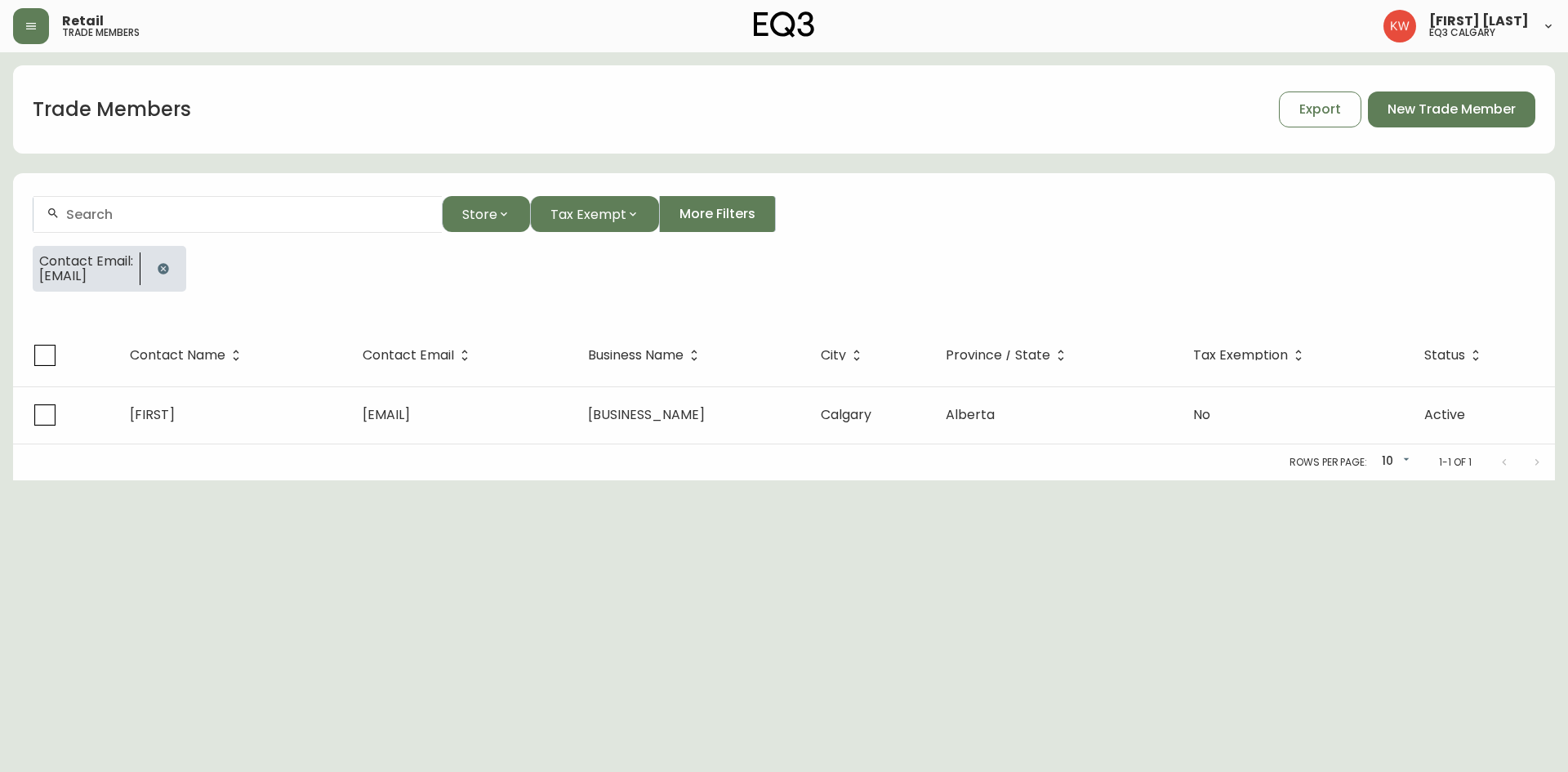 click 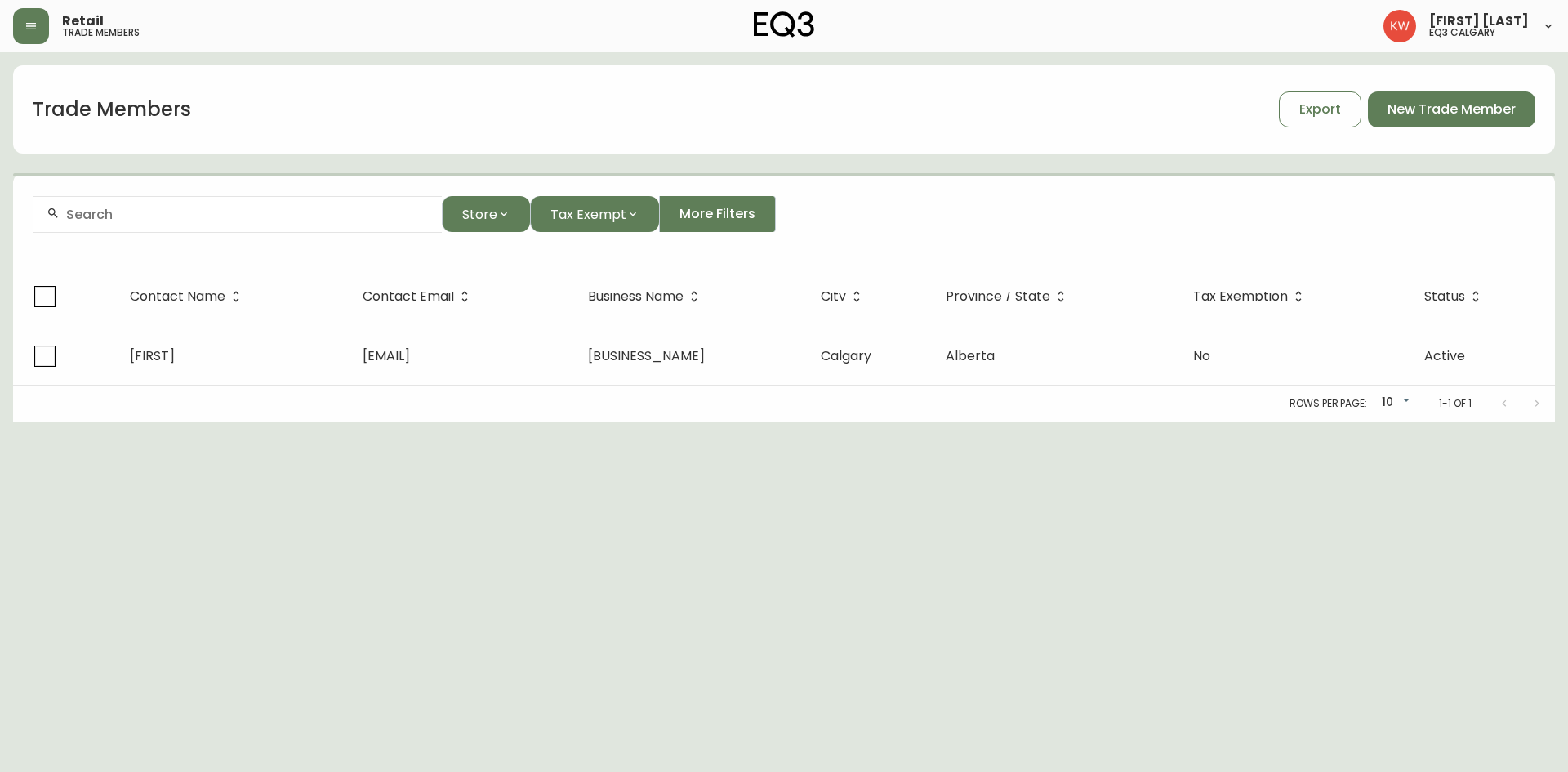 click at bounding box center [247, 214] 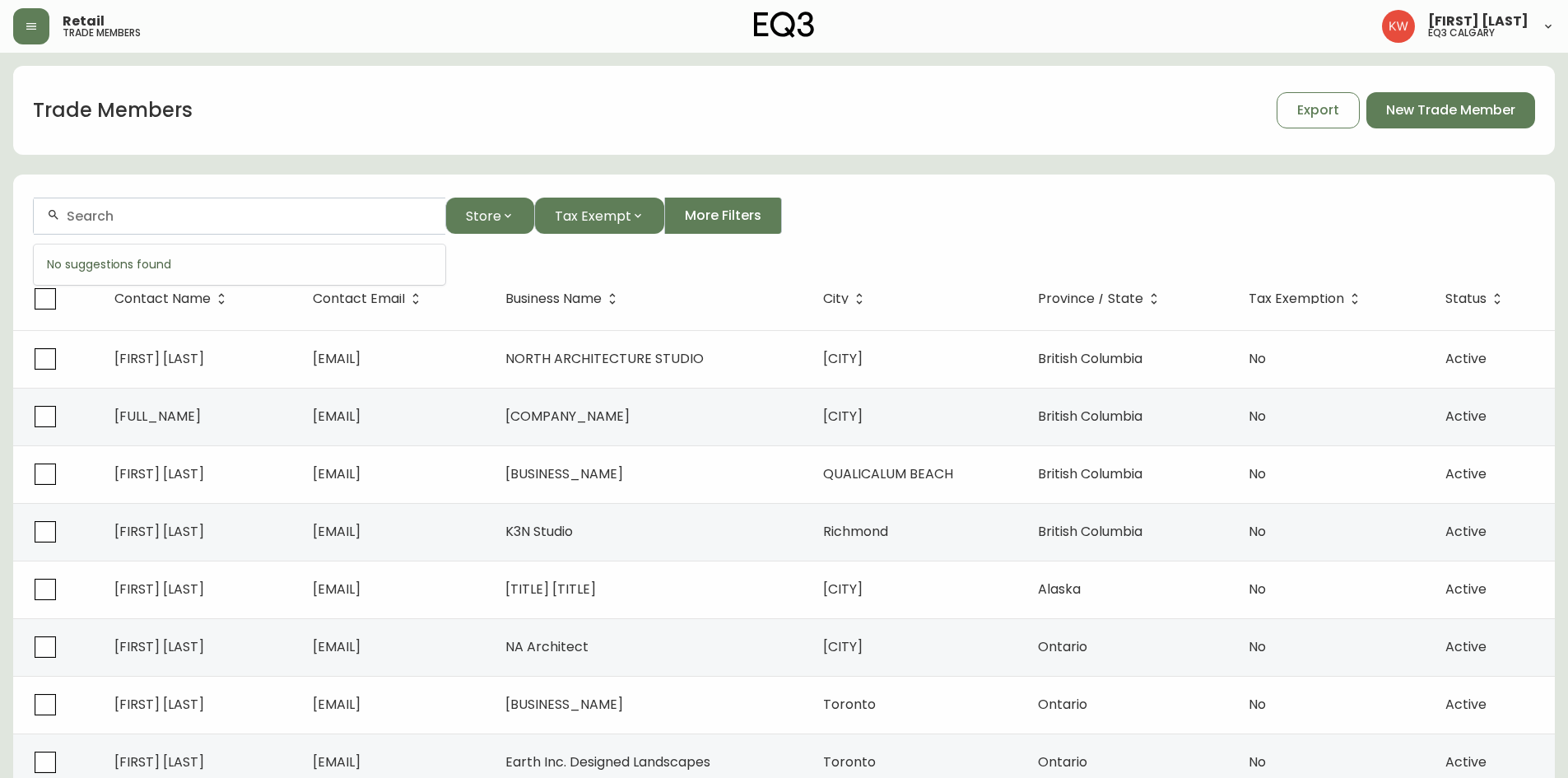 paste on "[EMAIL]" 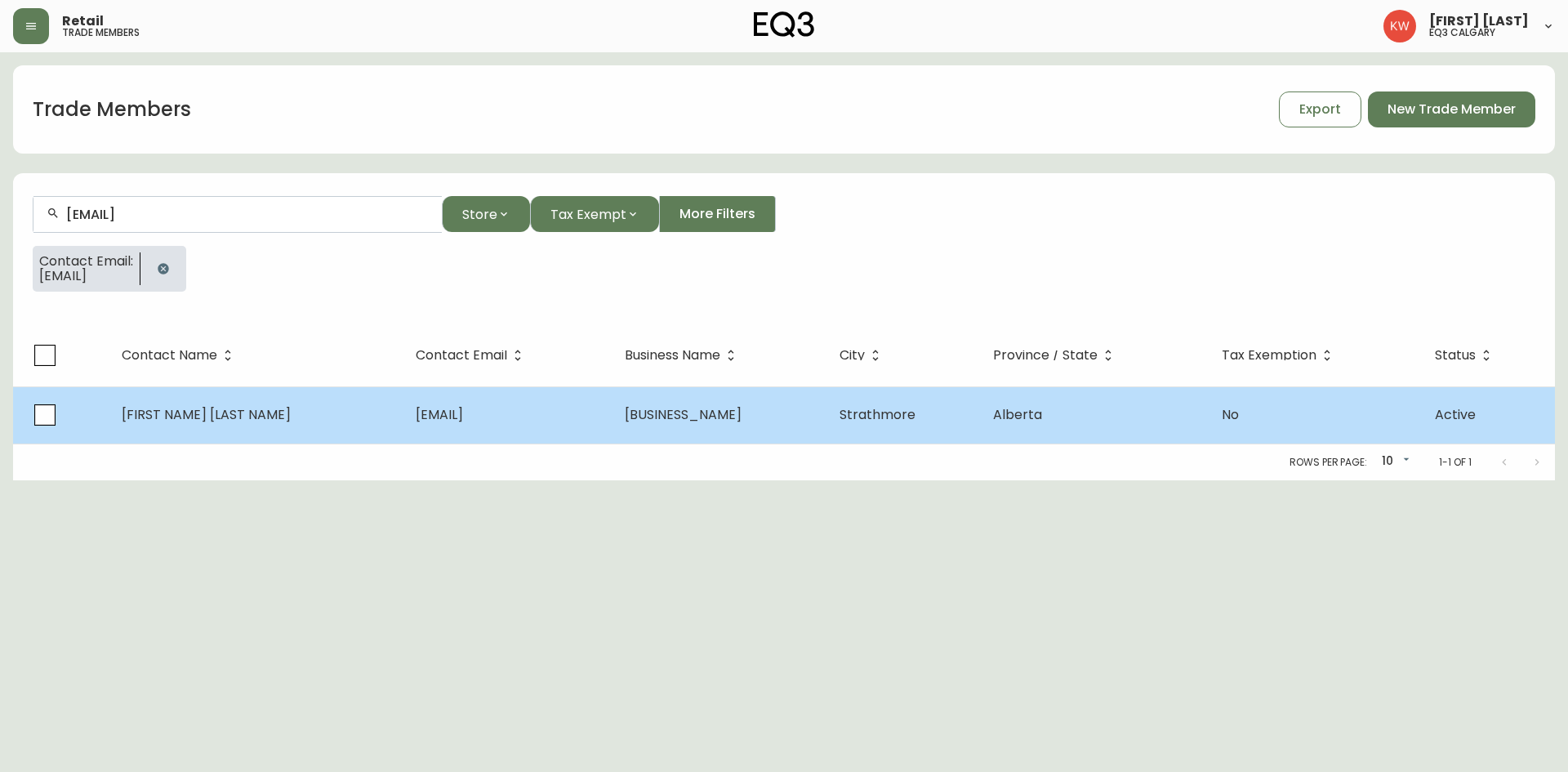 type on "[EMAIL]" 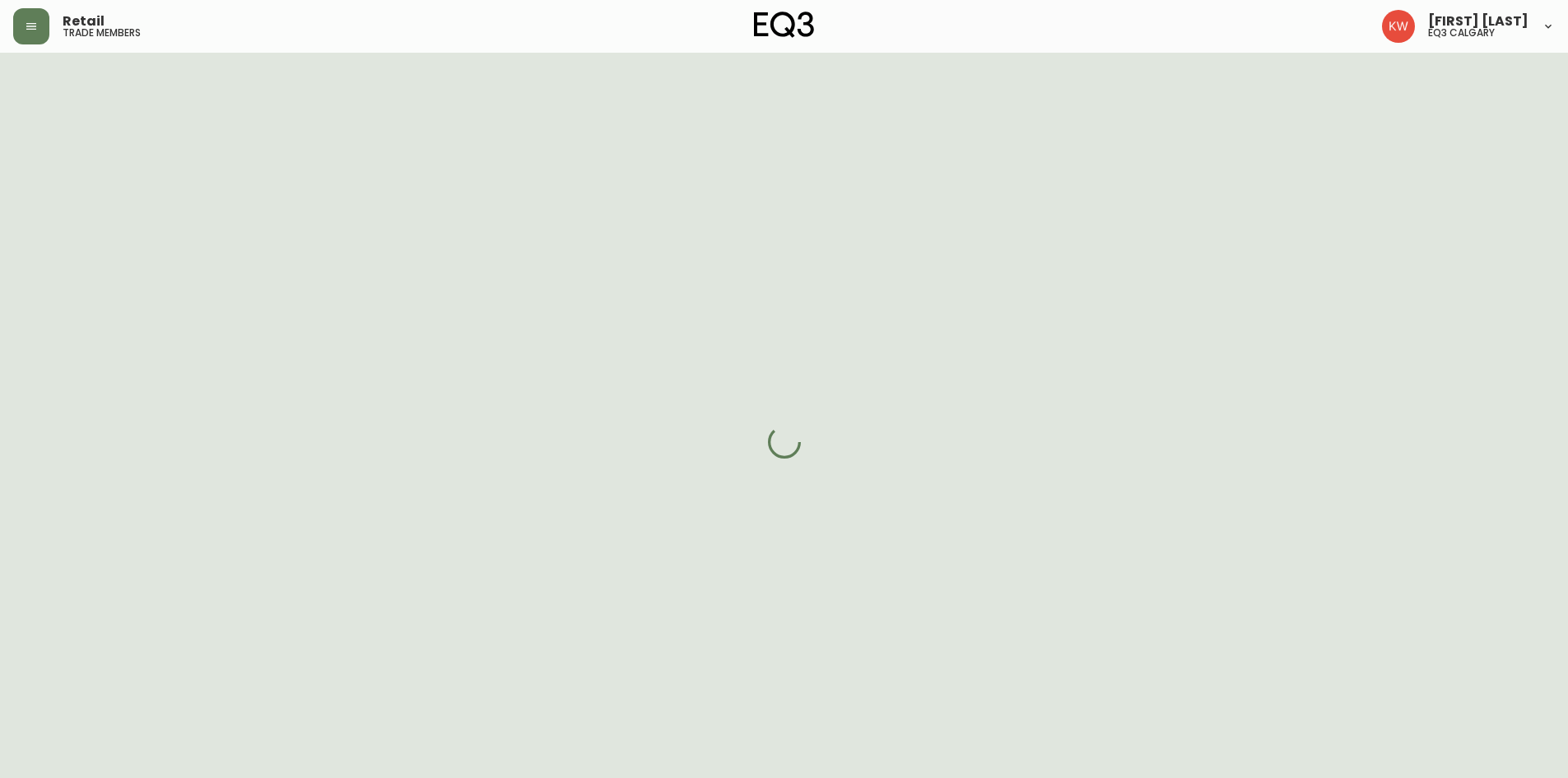 select on "[STATE]" 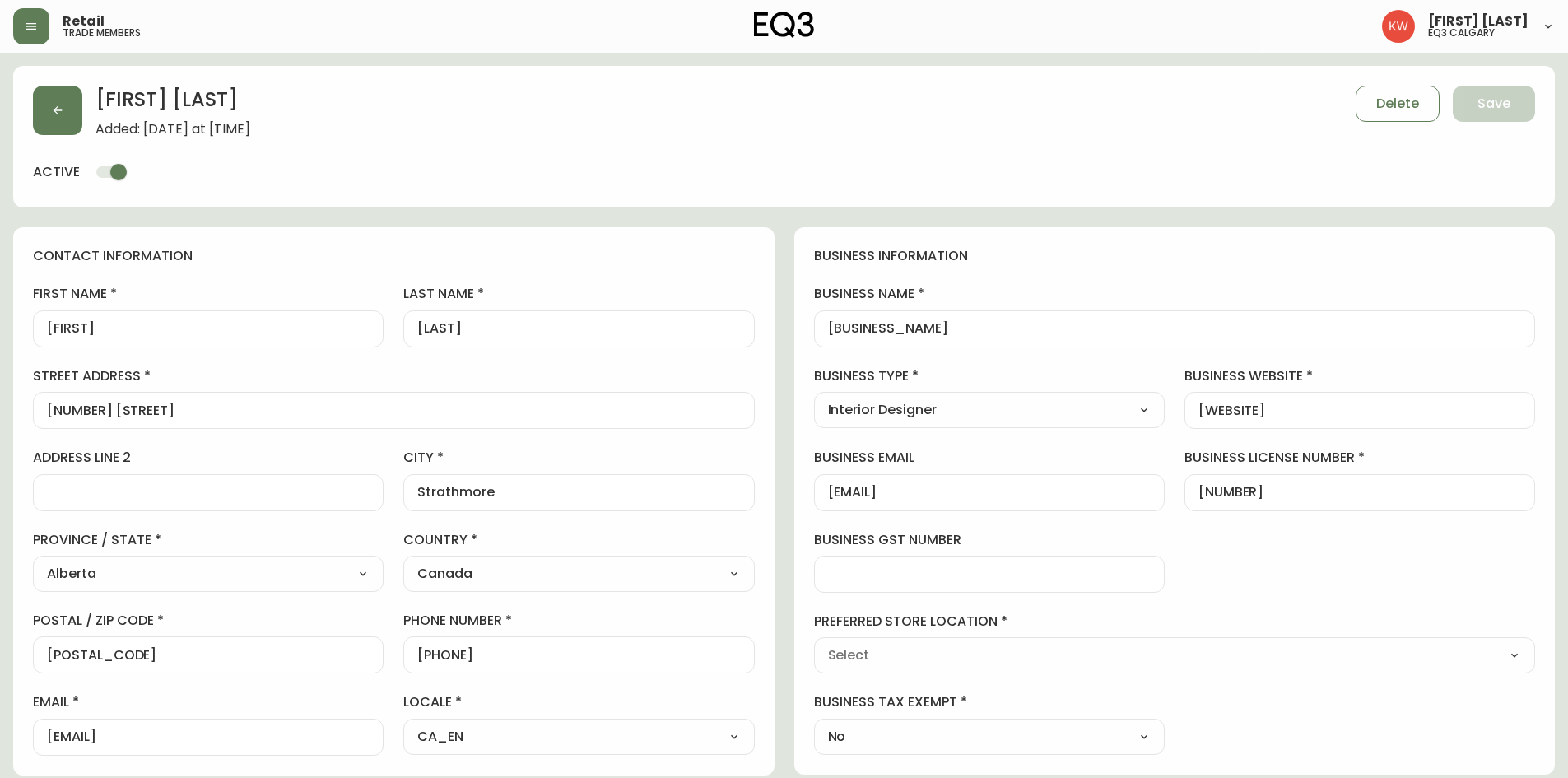 type on "EQ3 Calgary" 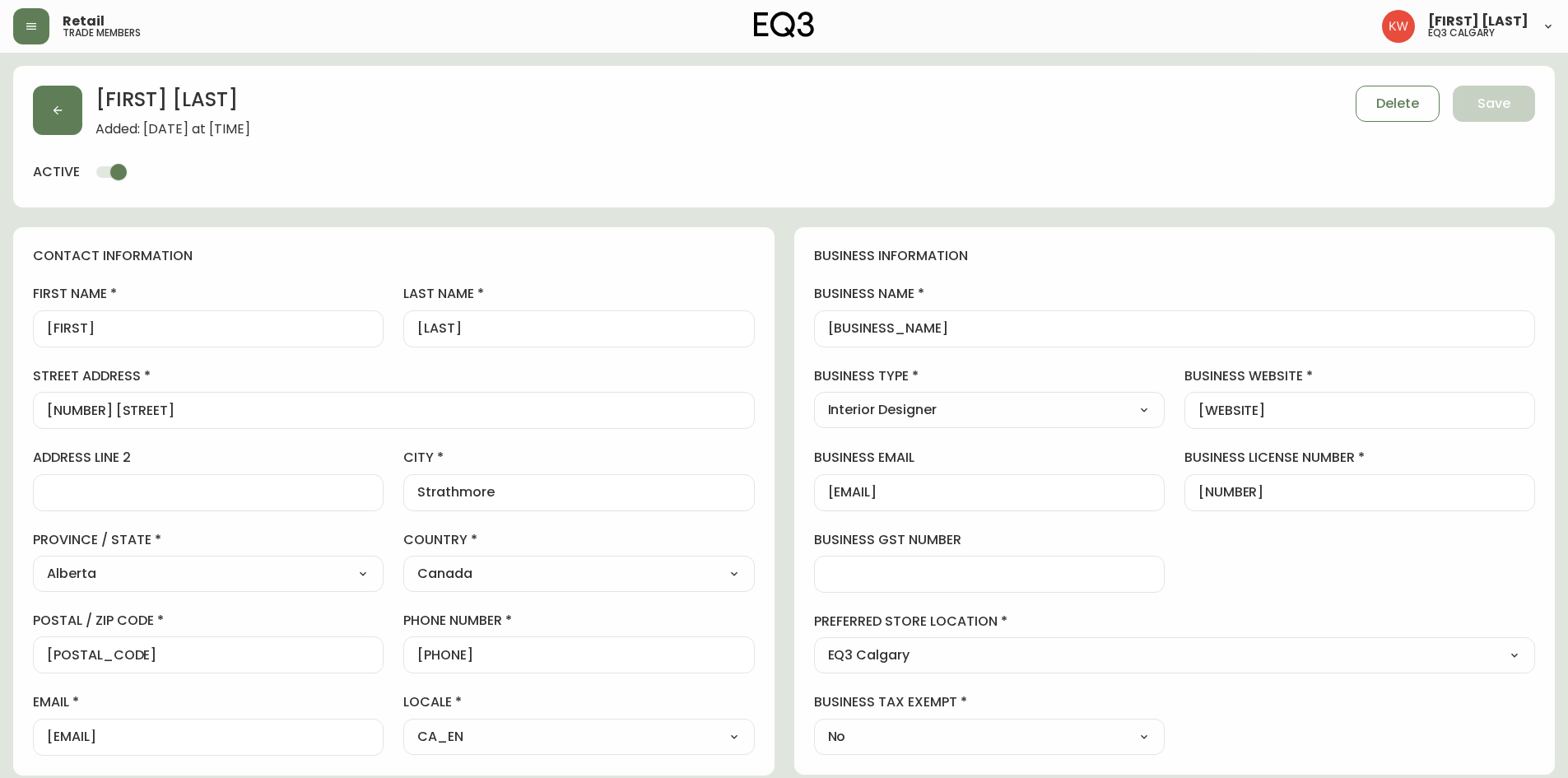 select on "[ID_NUMBER]" 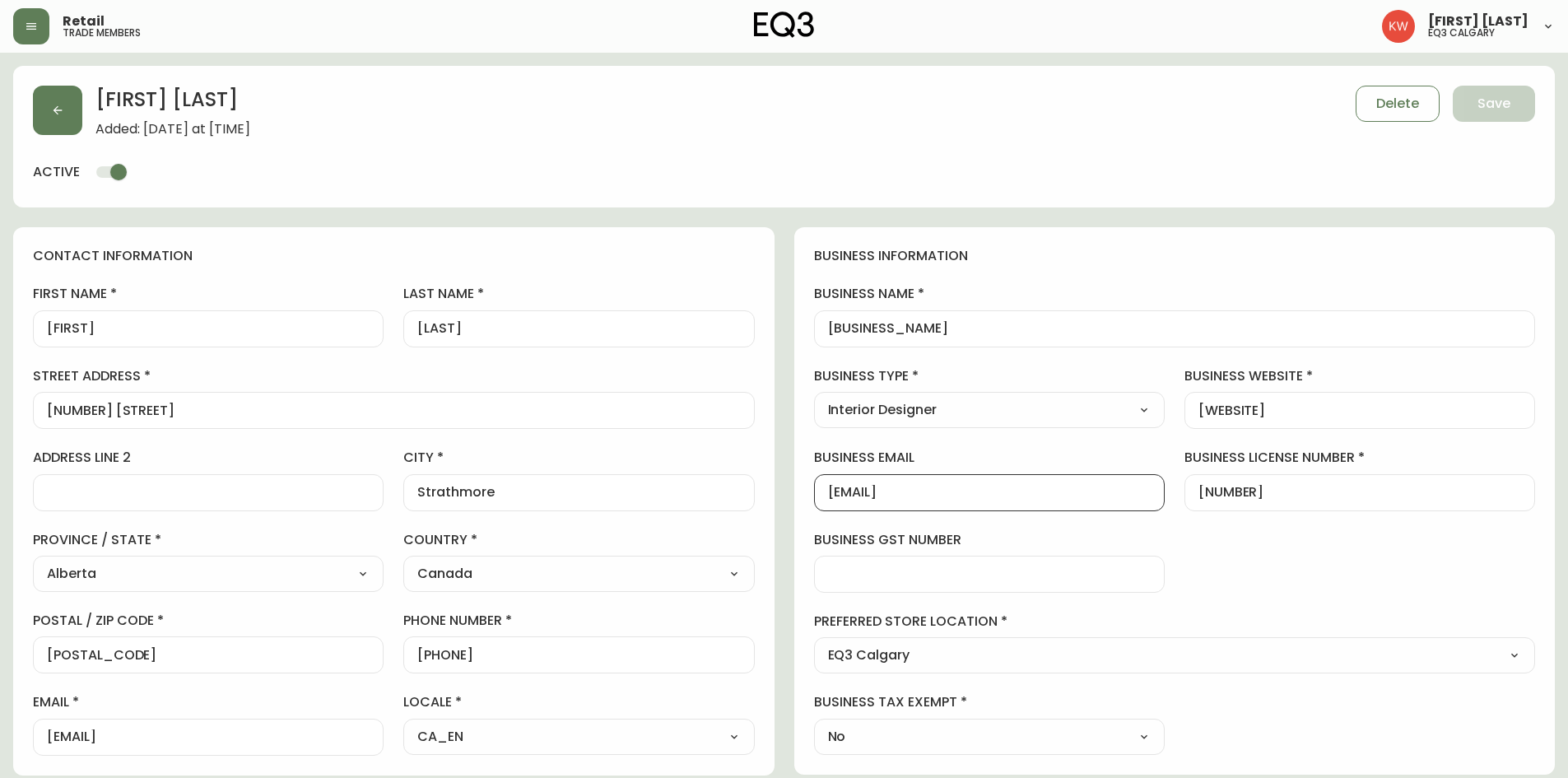 click on "[EMAIL]" at bounding box center (989, 492) 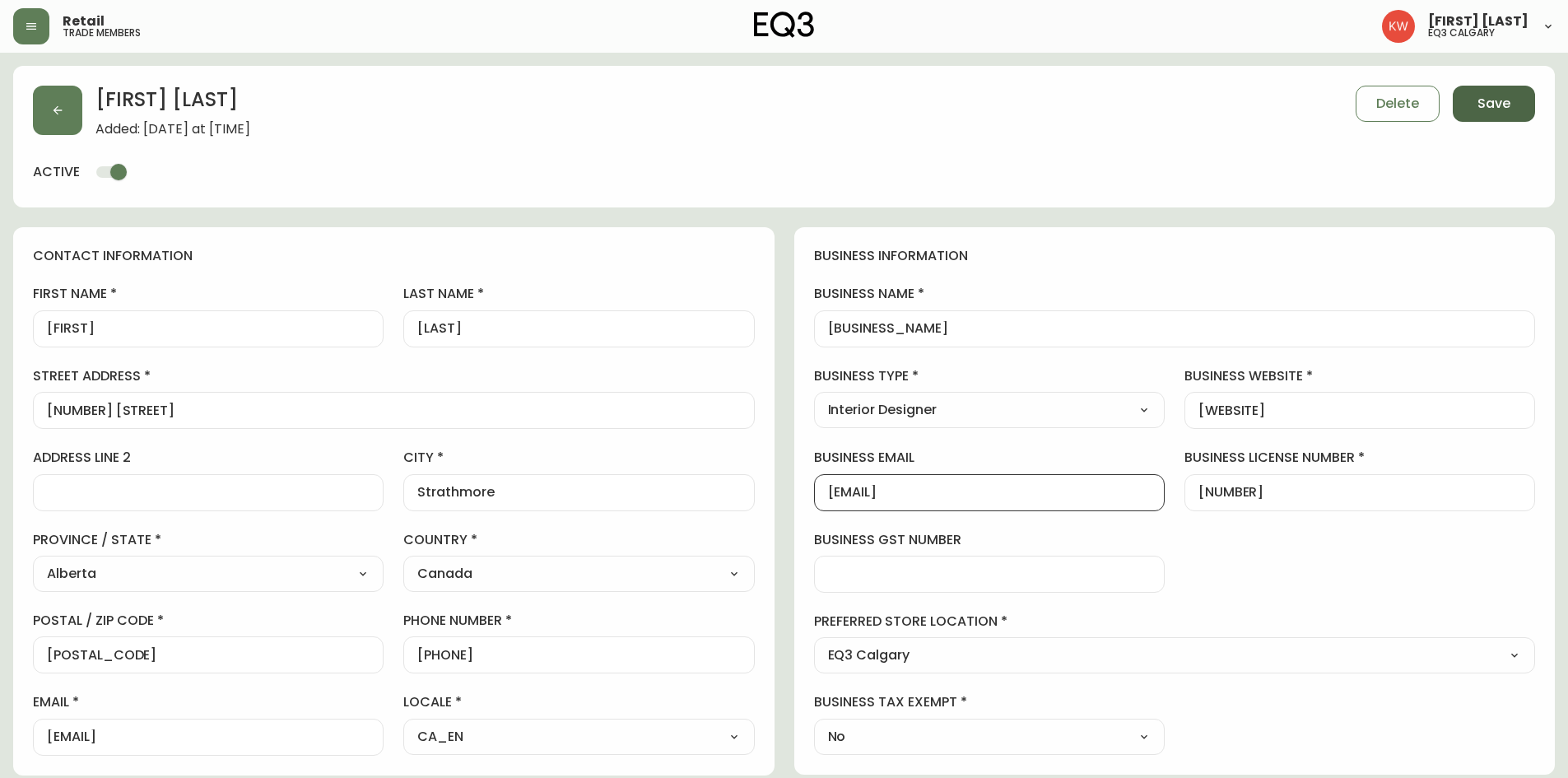 type on "[EMAIL]" 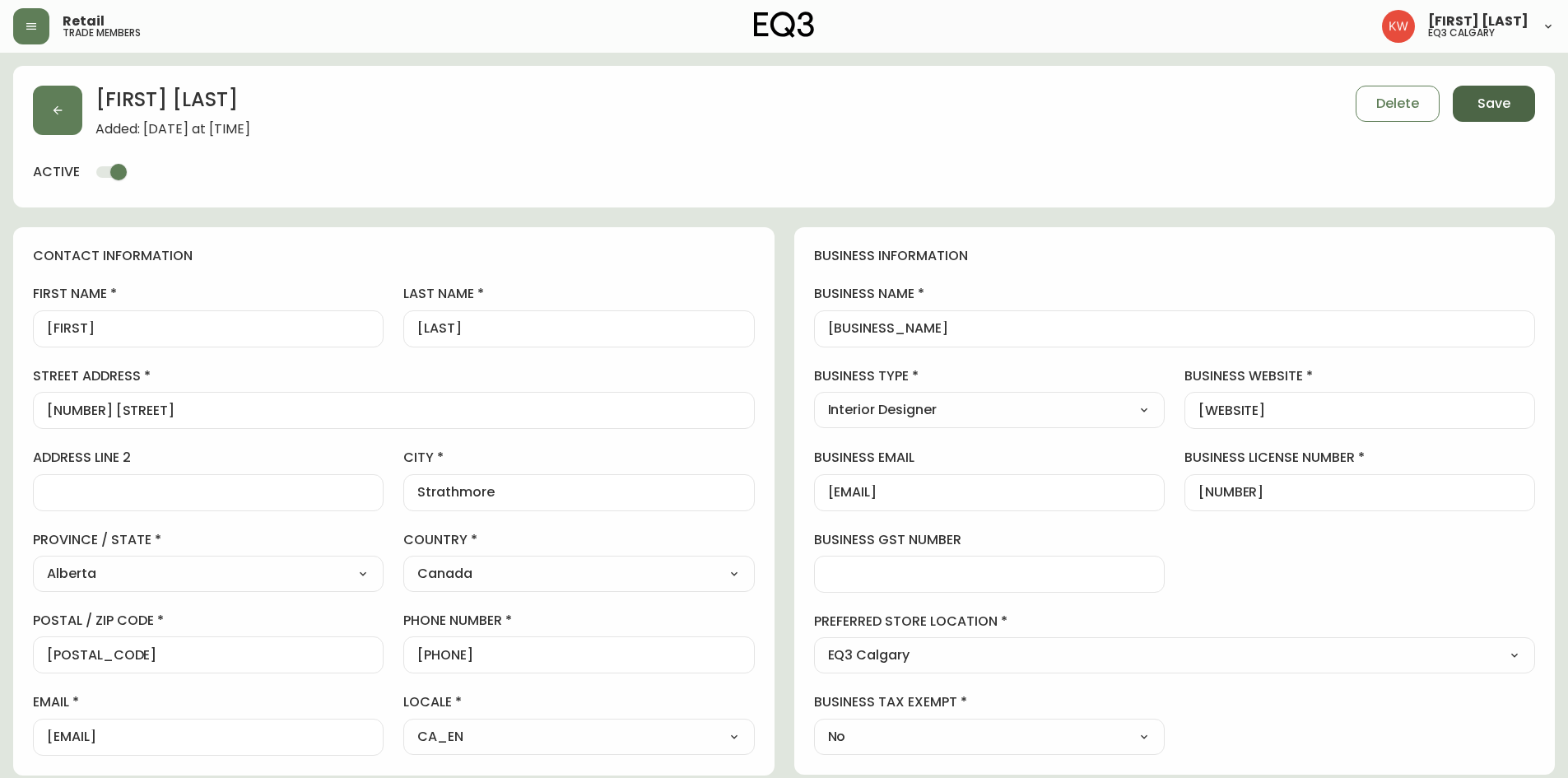 click on "Save" at bounding box center (1494, 104) 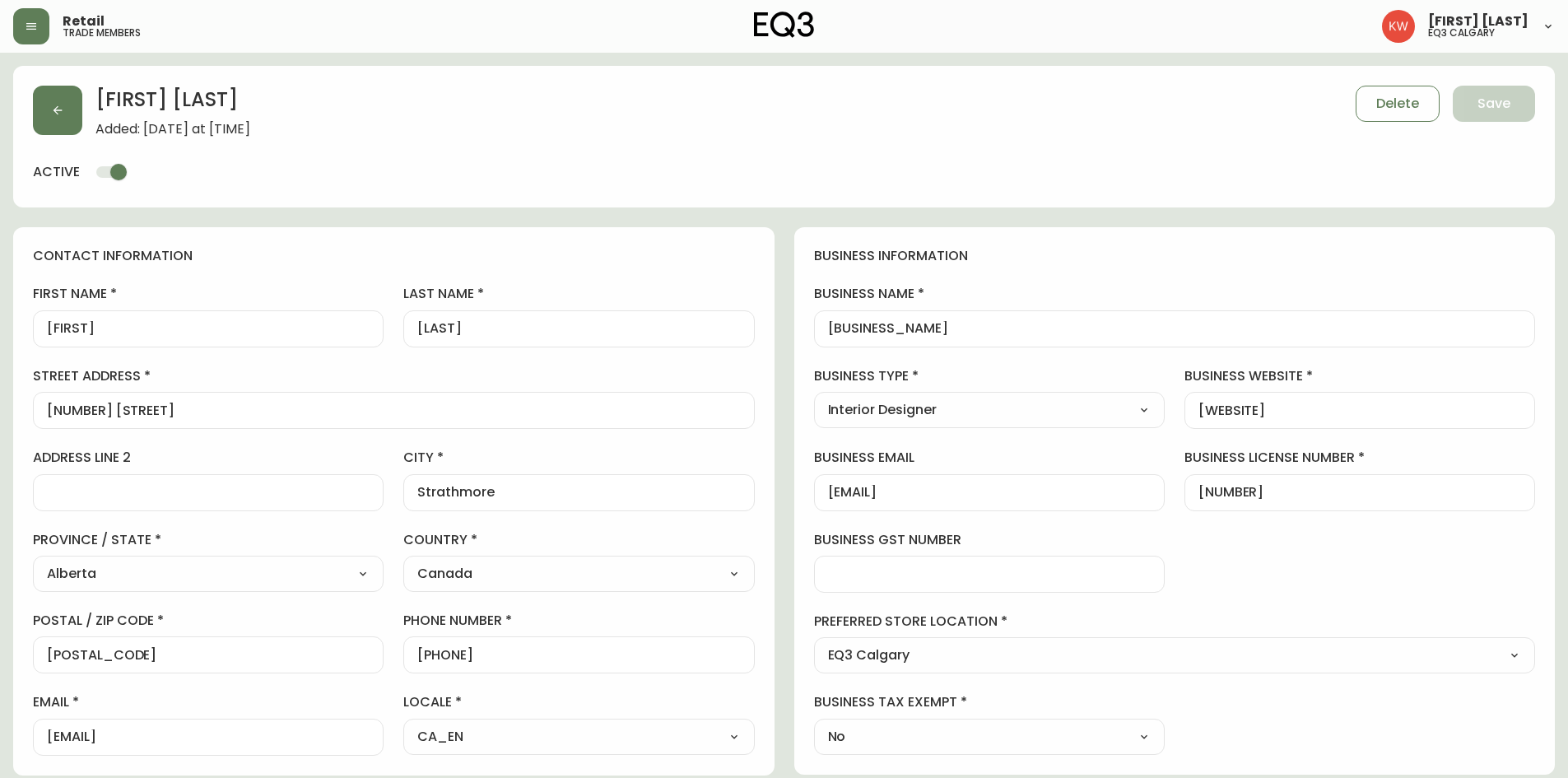 click on "business information business name [BUSINESS_NAME] business type Interior Designer Select Interior Designer Architect Home Builder Contractor Real Estate Agent Hospitality Other business website [WEBSITE] business email [EMAIL] business license number [LICENSE_NUMBER] business gst number preferred store location EQ3 [CITY] Select - Store locations EQ3 EQ3 EQ3 EQ3 EQ3 EQ3 EQ3 EQ3 EQ3 EQ3 EQ3 EQ3 EQ3 Select - Trade locations EQ3 US Trade - Formally East business tax exempt No Select Yes No" at bounding box center [1175, 501] 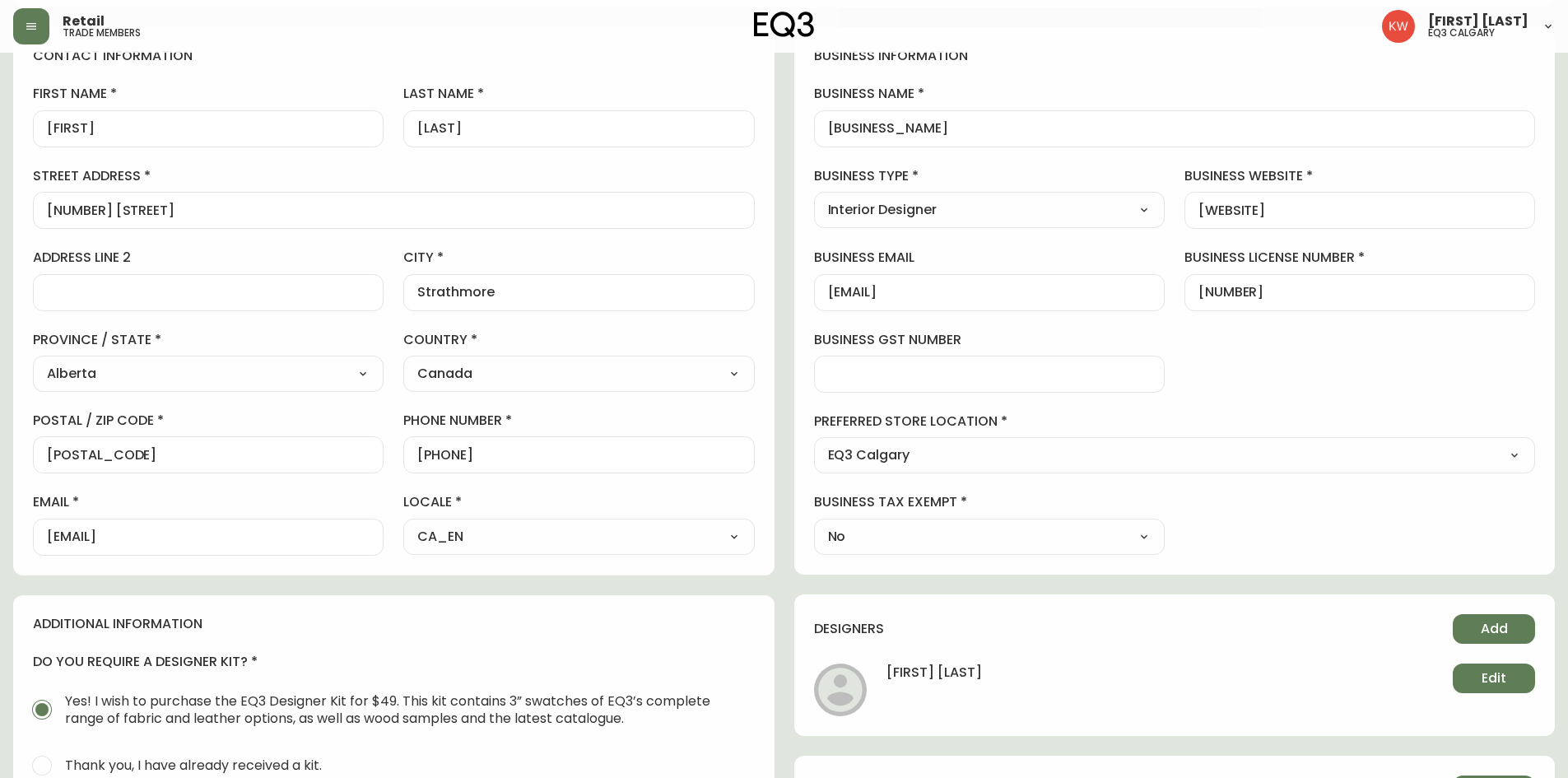 scroll, scrollTop: 231, scrollLeft: 0, axis: vertical 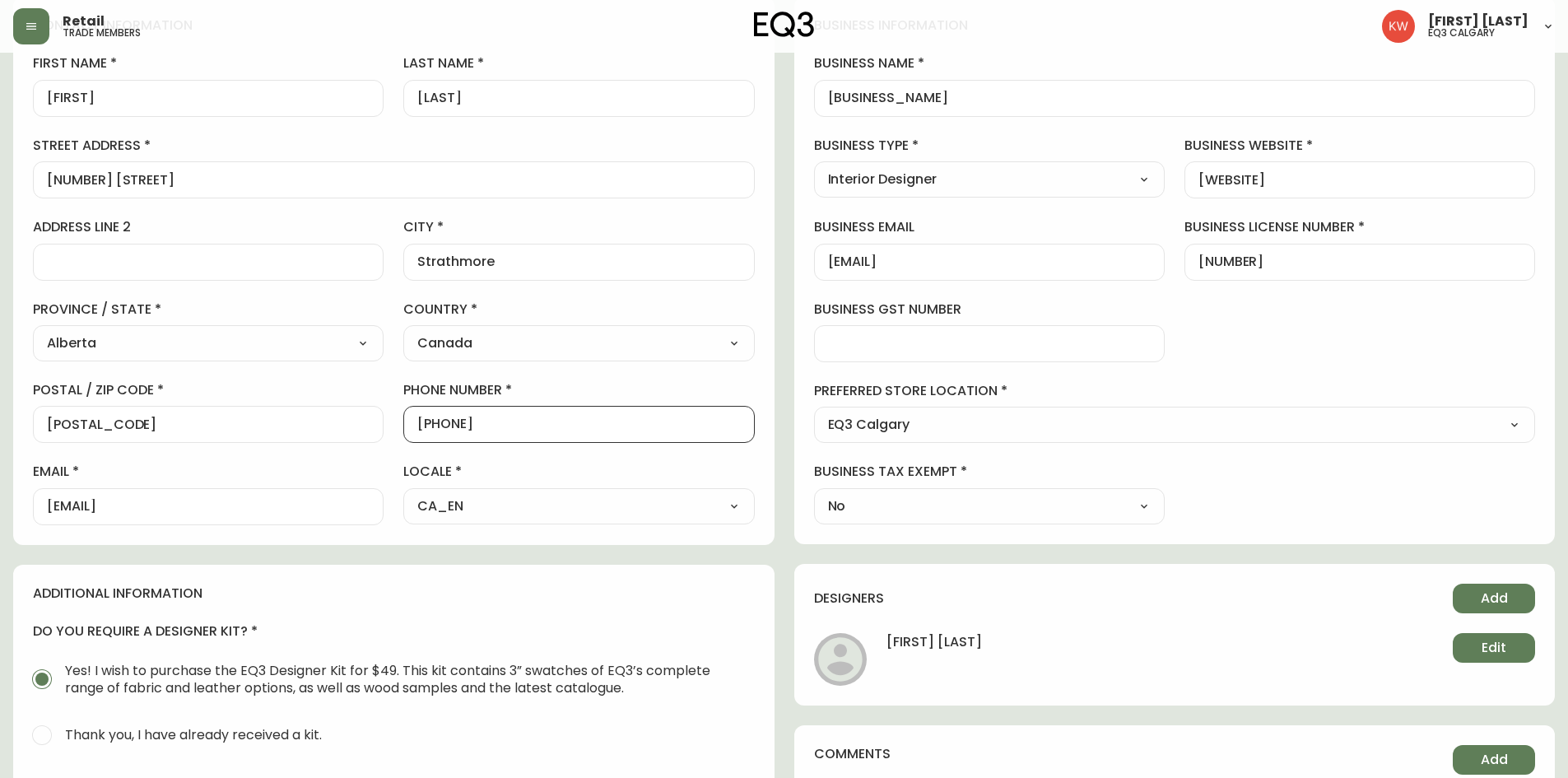 drag, startPoint x: 517, startPoint y: 420, endPoint x: 424, endPoint y: 432, distance: 93.771 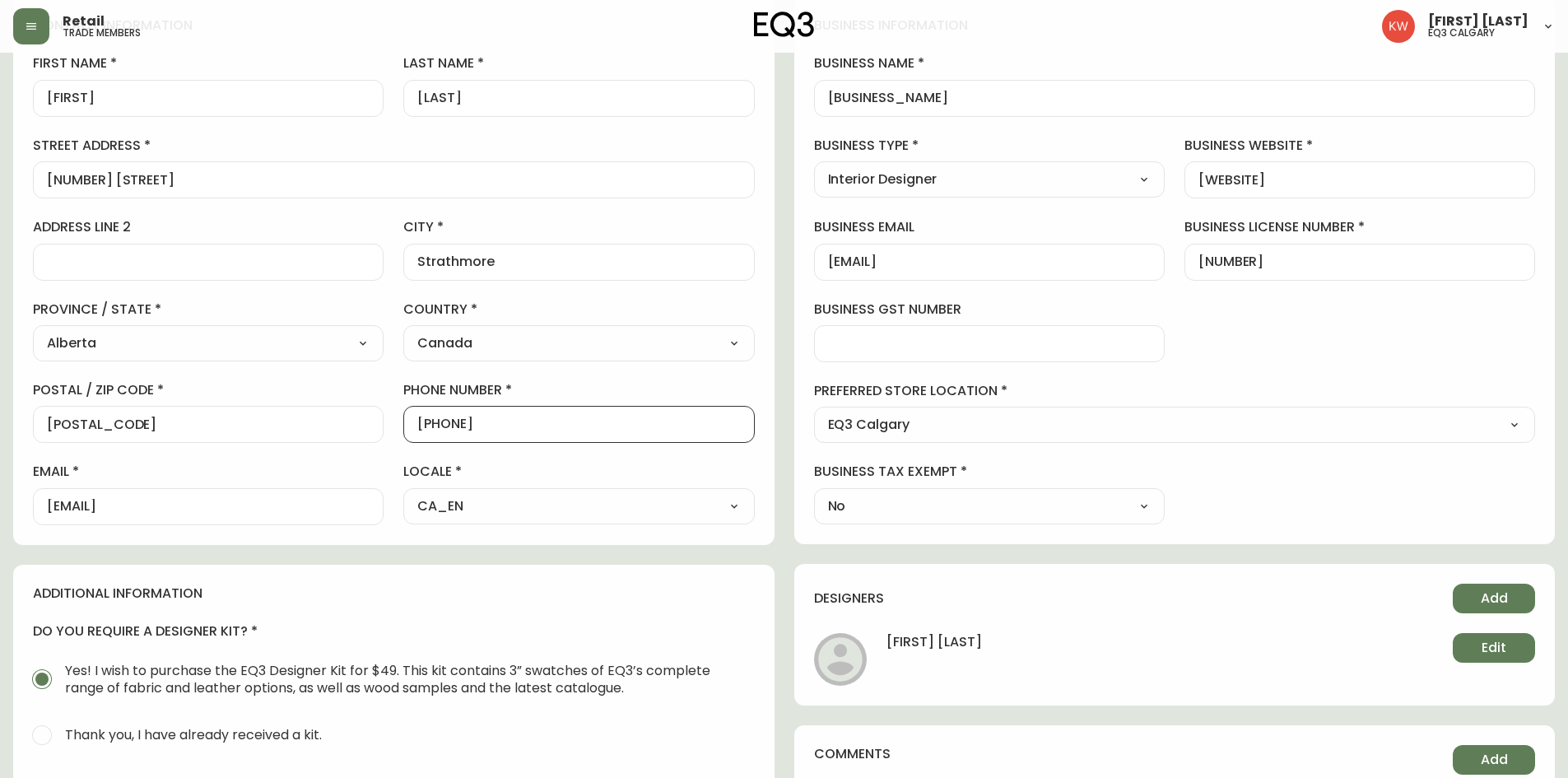 click on "[PHONE]" at bounding box center (579, 424) 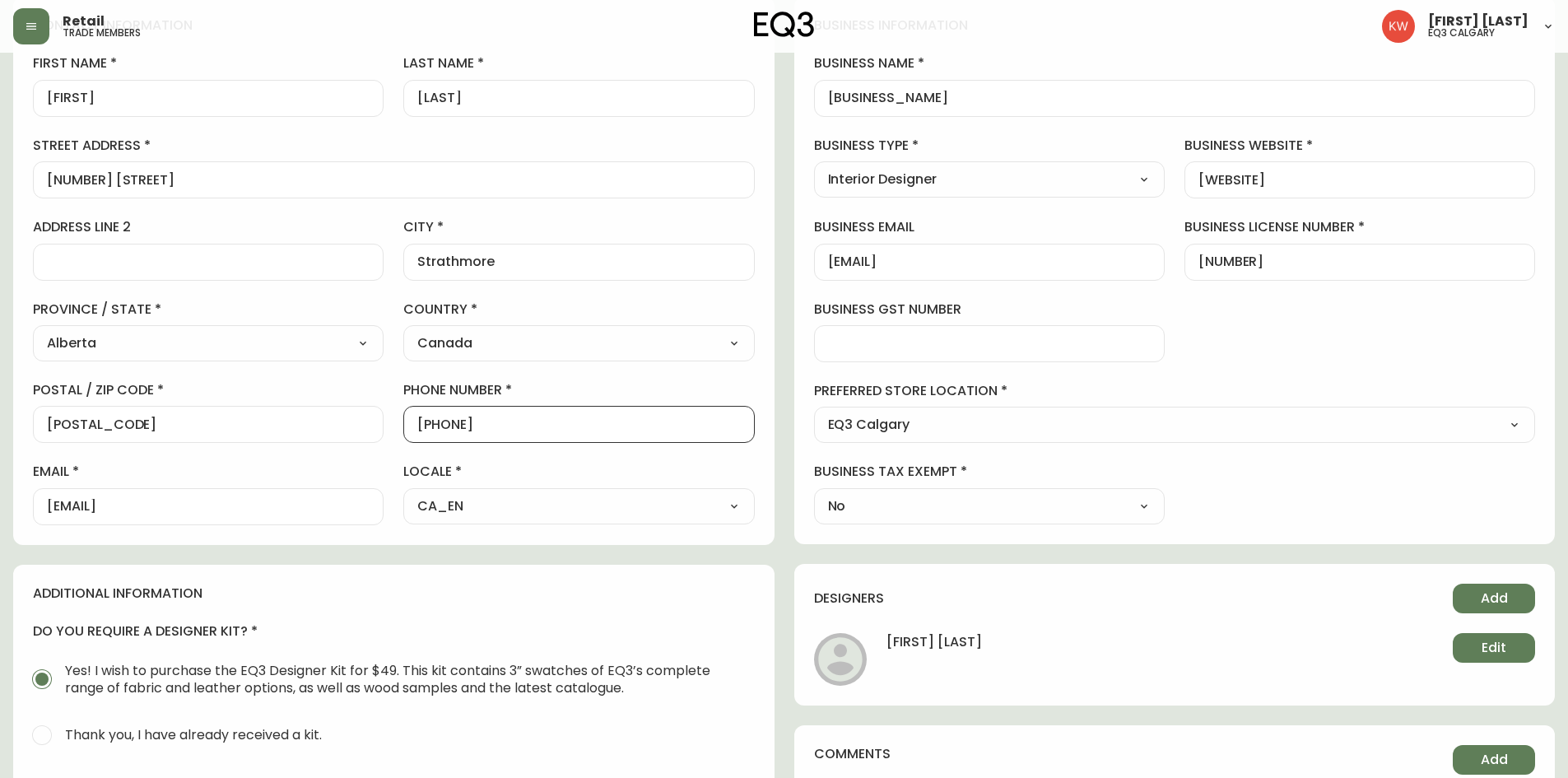 drag, startPoint x: 520, startPoint y: 424, endPoint x: 435, endPoint y: 426, distance: 85.023526 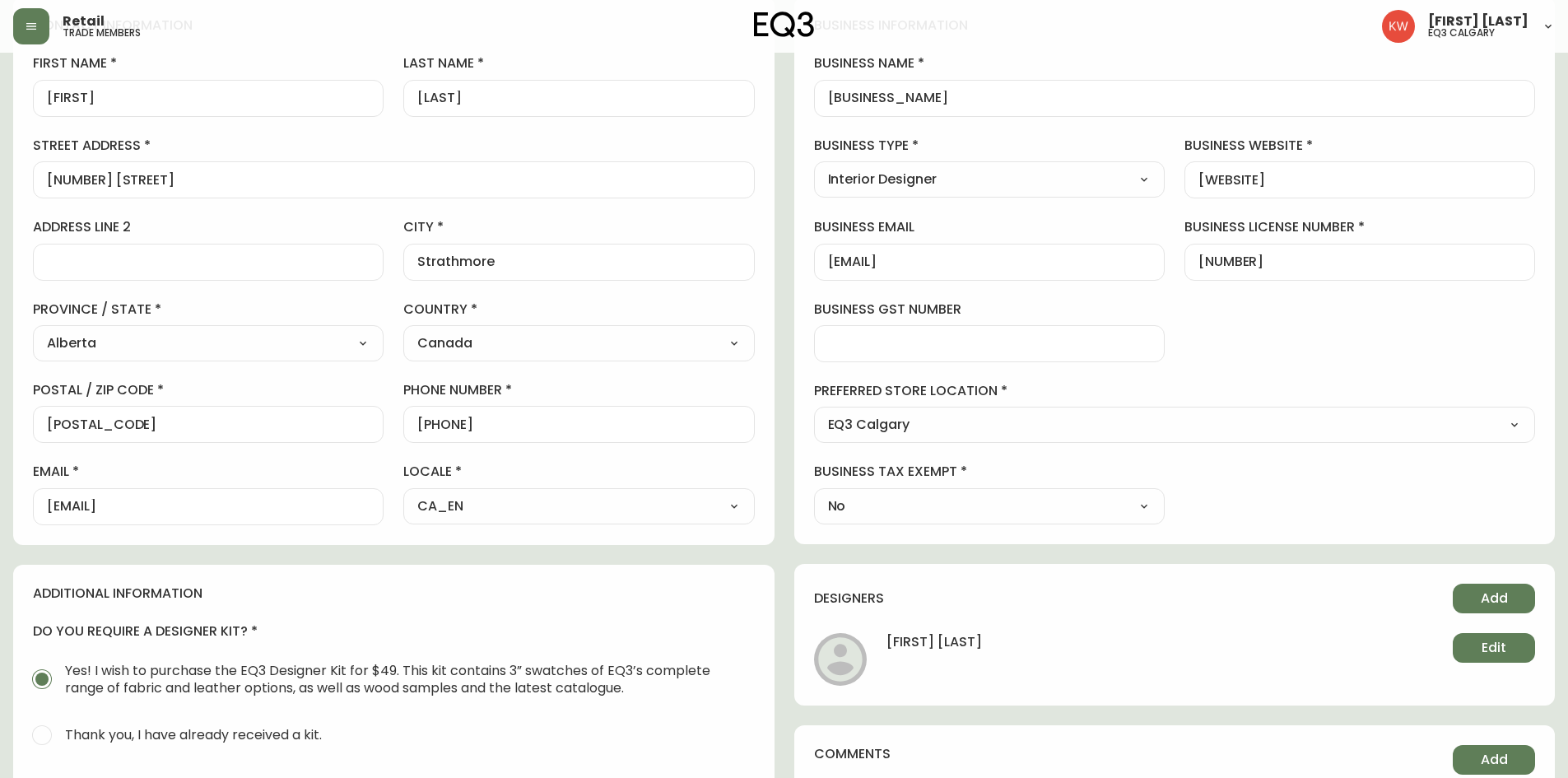 click on "business information business name [BUSINESS_NAME] business type Interior Designer Select Interior Designer Architect Home Builder Contractor Real Estate Agent Hospitality Other business website [WEBSITE] business email [EMAIL] business license number [LICENSE_NUMBER] business gst number preferred store location EQ3 [CITY] Select - Store locations EQ3 EQ3 EQ3 EQ3 EQ3 EQ3 EQ3 EQ3 EQ3 EQ3 EQ3 EQ3 EQ3 Select - Trade locations EQ3 US Trade - Formally East business tax exempt No Select Yes No" at bounding box center (1175, 270) 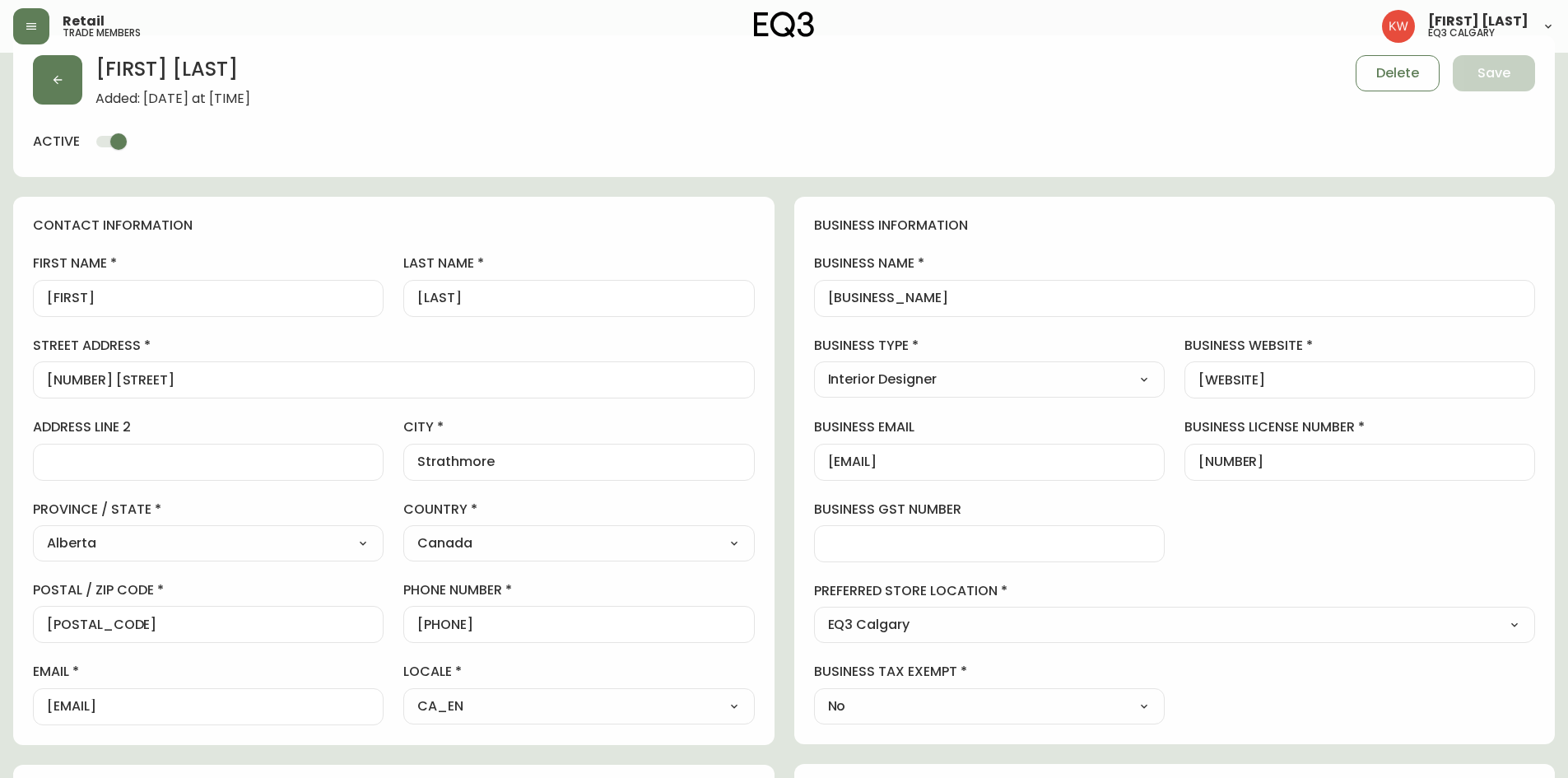 scroll, scrollTop: 0, scrollLeft: 0, axis: both 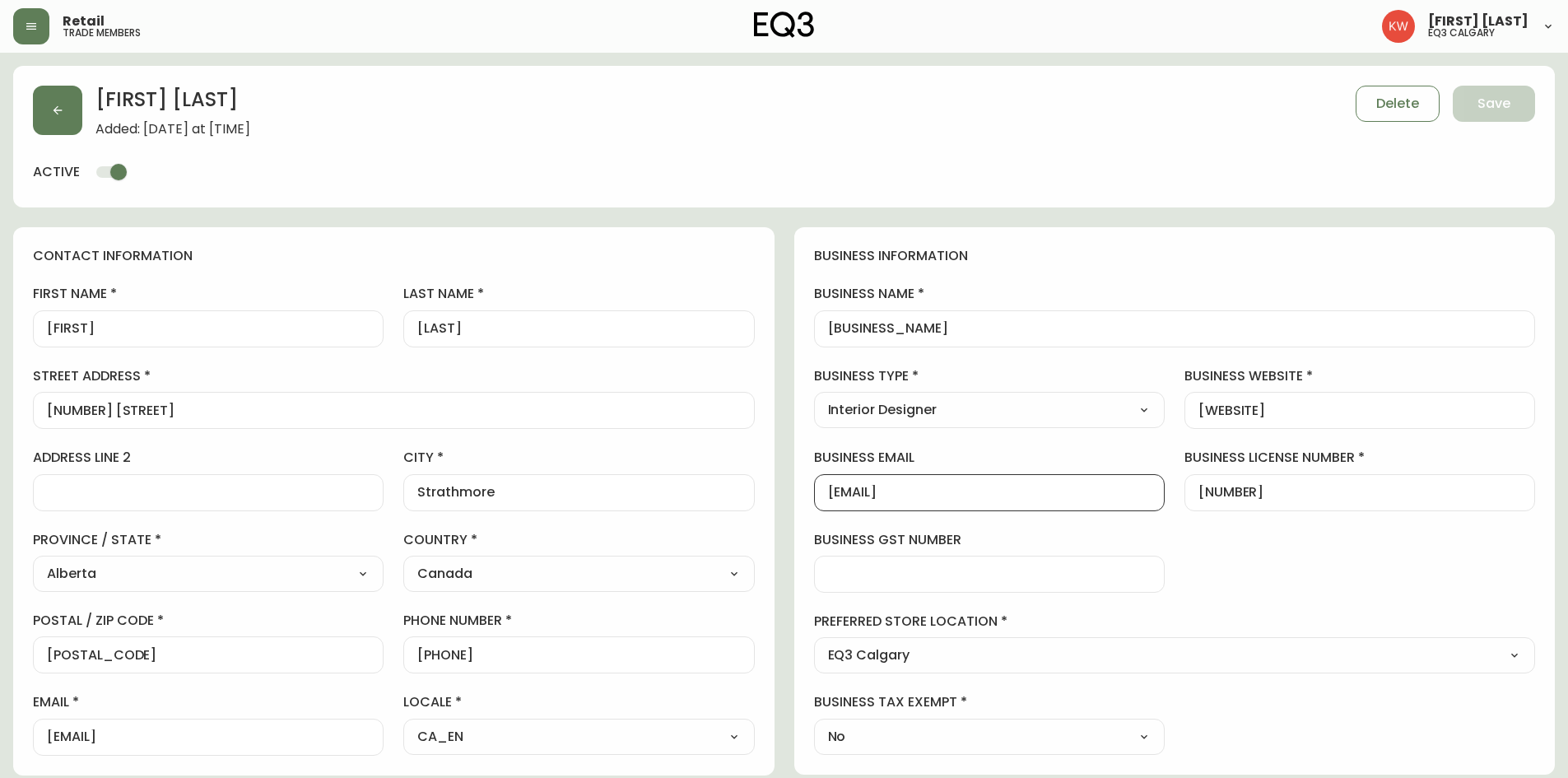 click on "[EMAIL]" at bounding box center [989, 492] 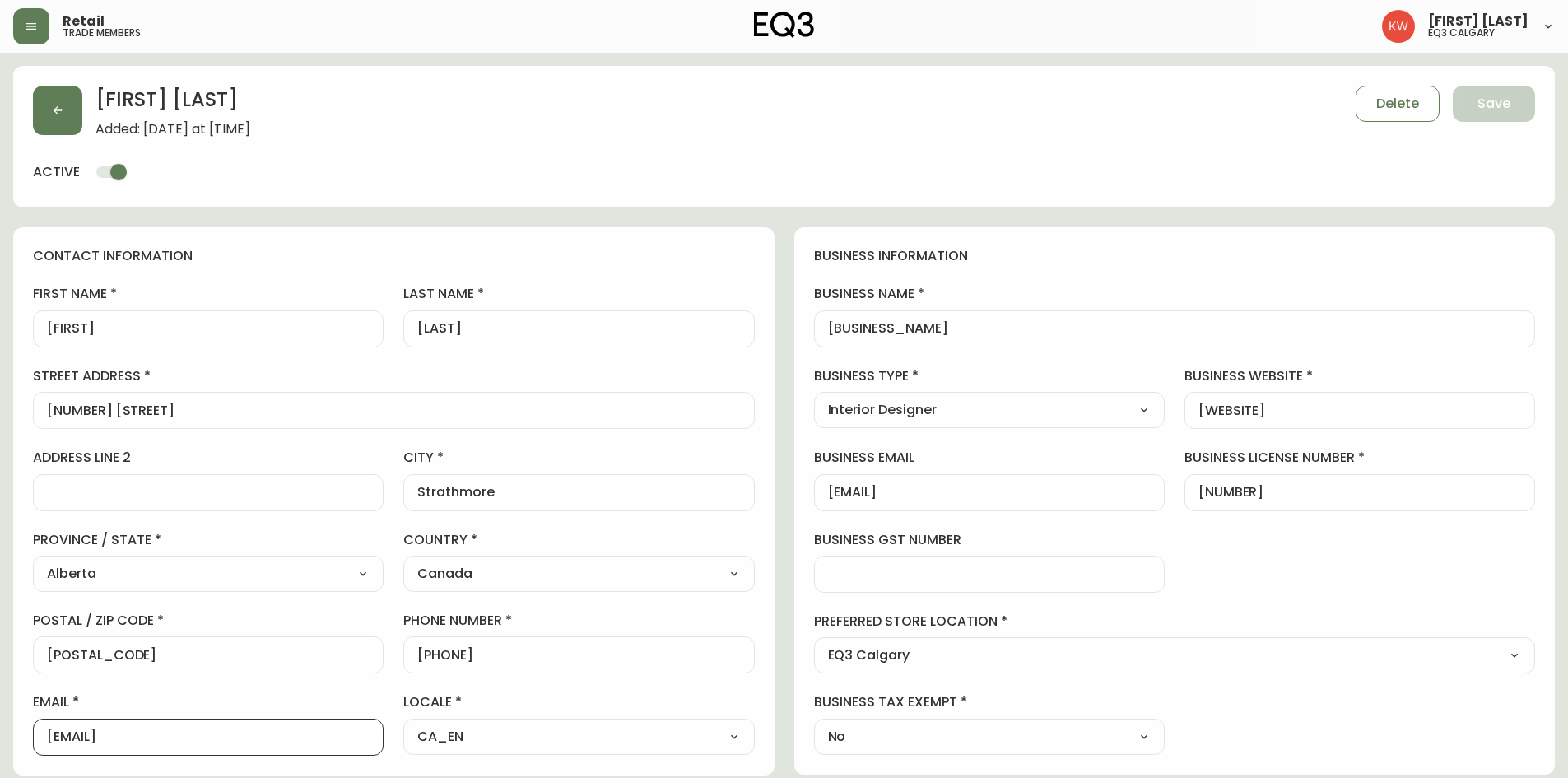 drag, startPoint x: 234, startPoint y: 738, endPoint x: 44, endPoint y: 753, distance: 190.59119 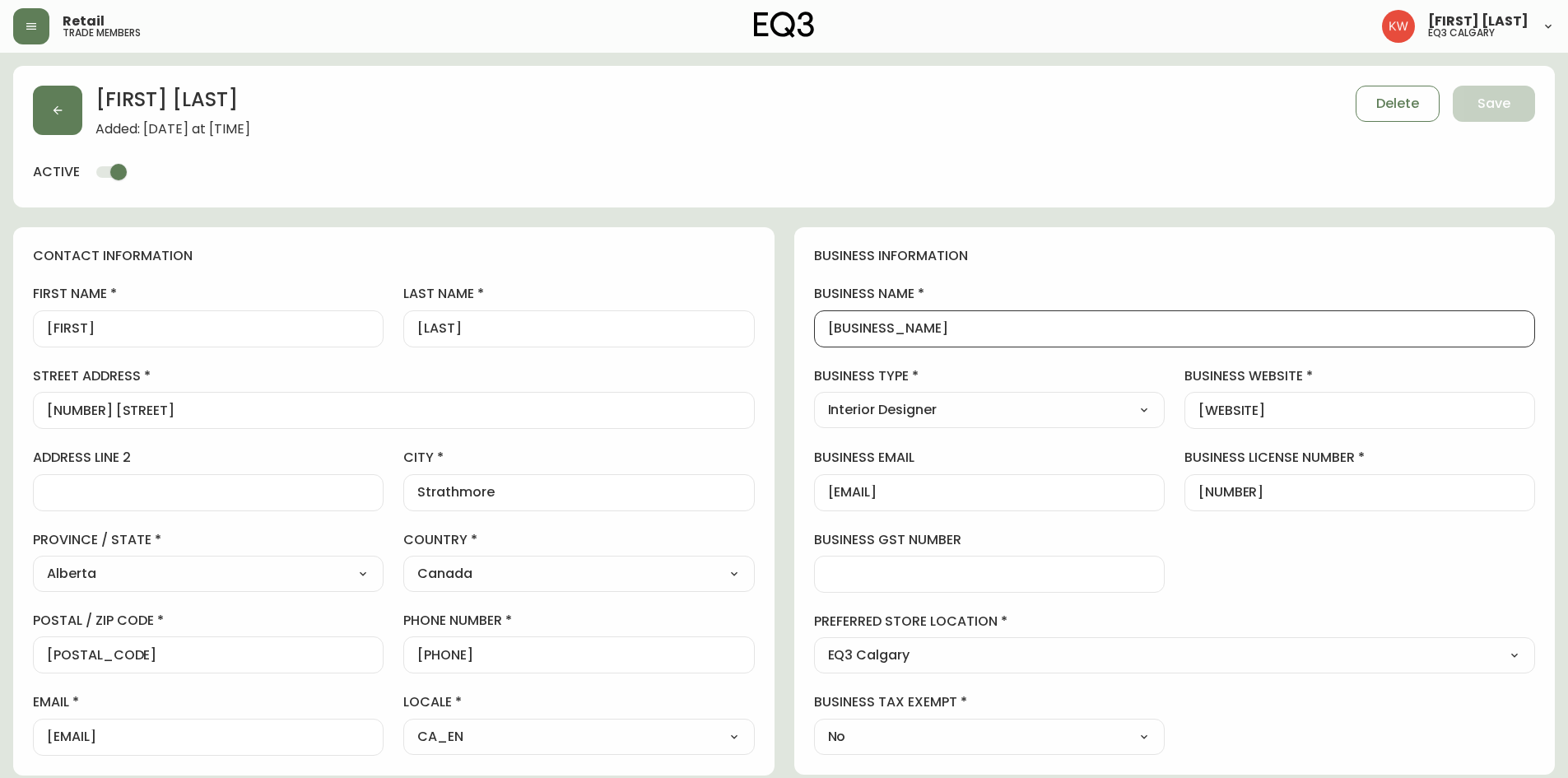 drag, startPoint x: 951, startPoint y: 330, endPoint x: 825, endPoint y: 335, distance: 126.0992 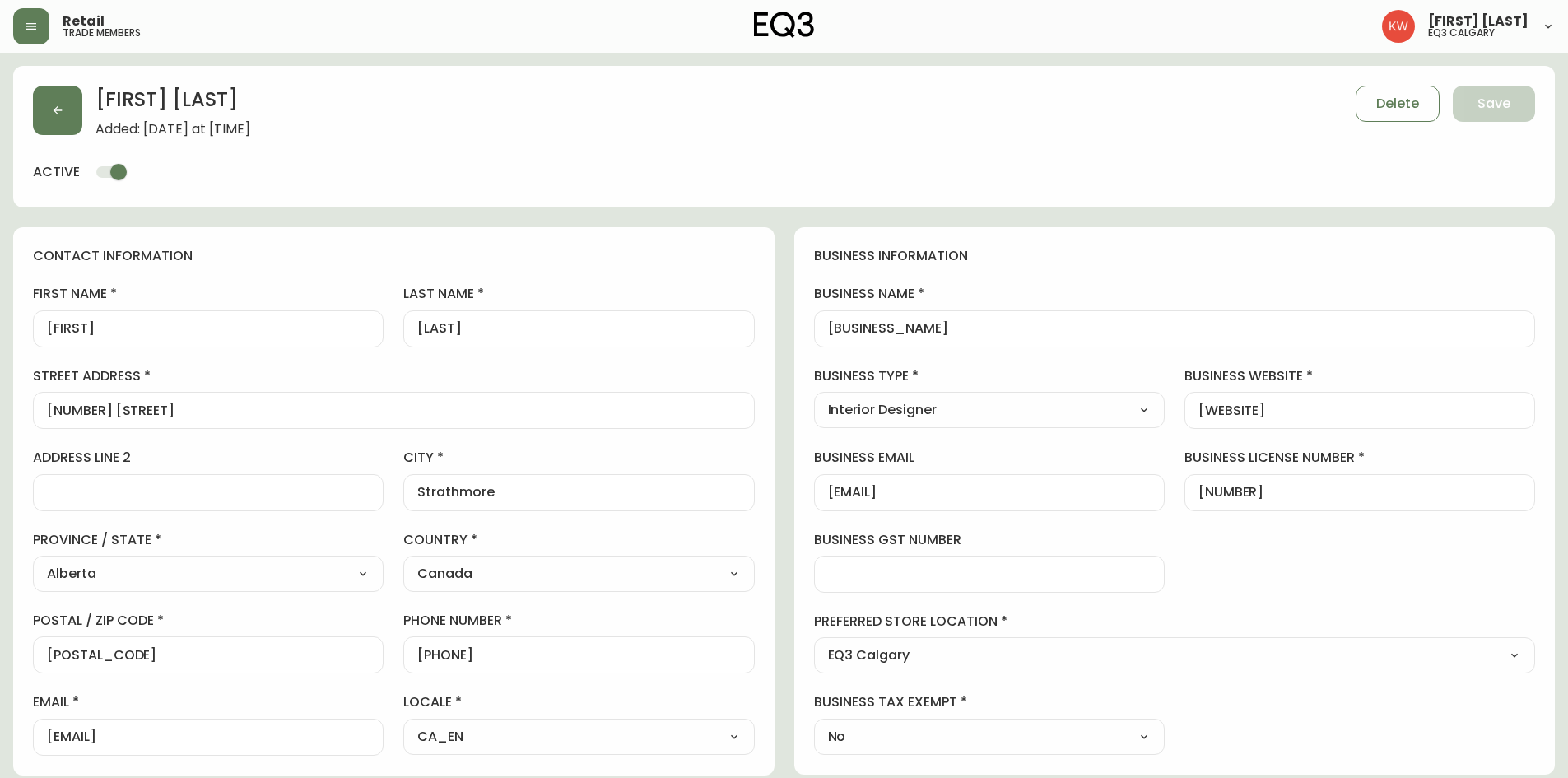 drag, startPoint x: 249, startPoint y: 100, endPoint x: 95, endPoint y: 100, distance: 154 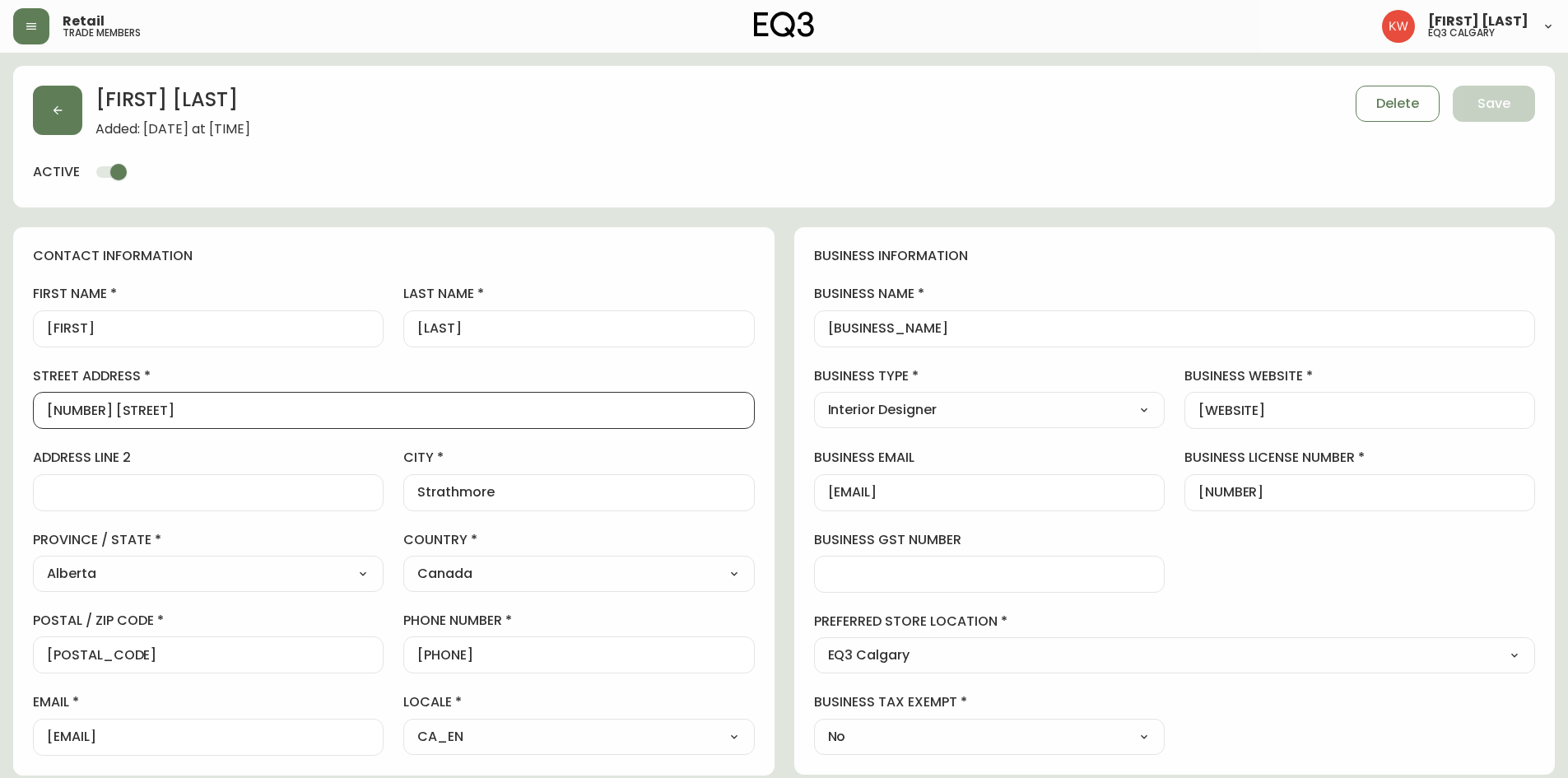 drag, startPoint x: 190, startPoint y: 409, endPoint x: 28, endPoint y: 409, distance: 162 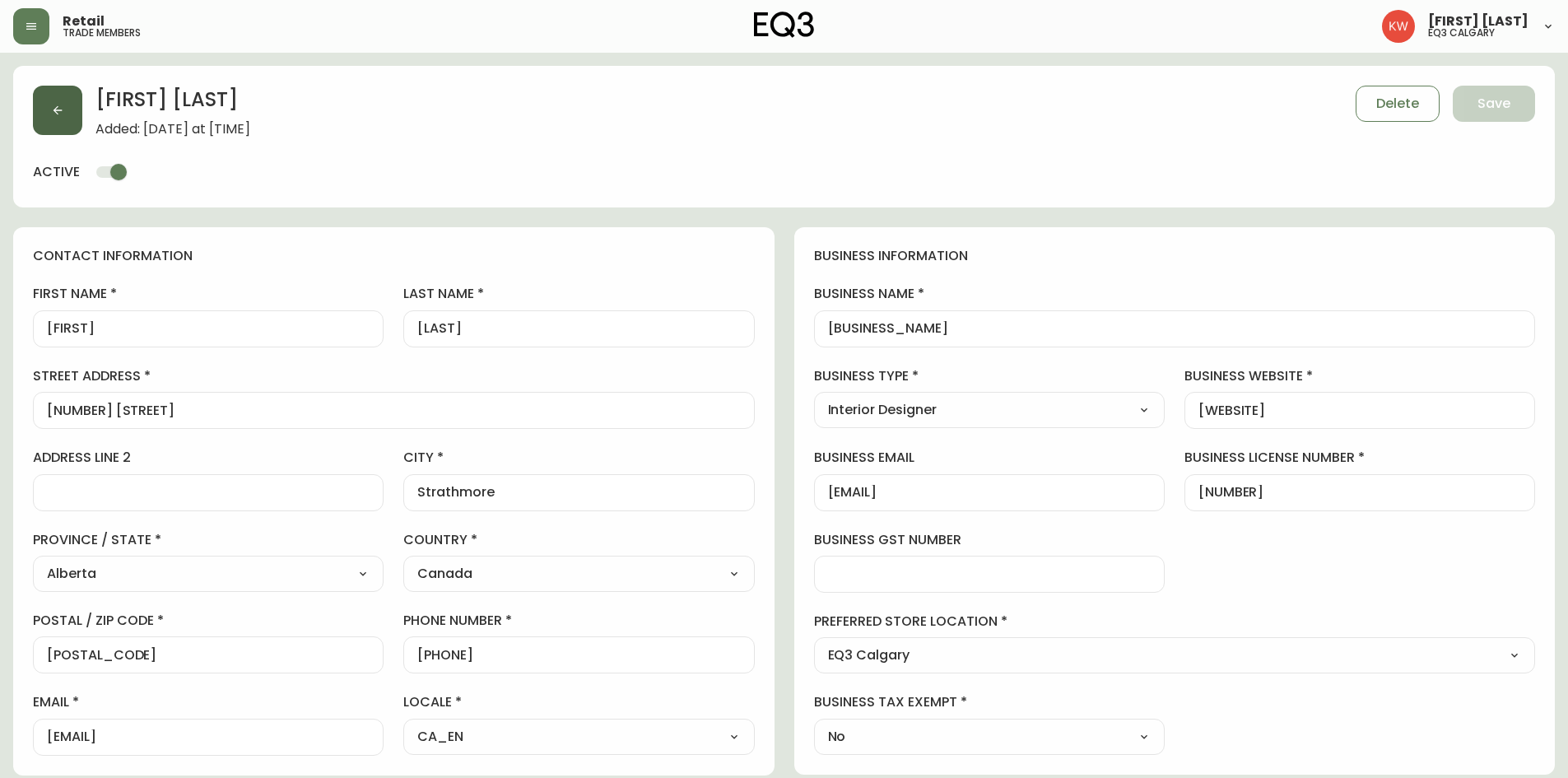 click 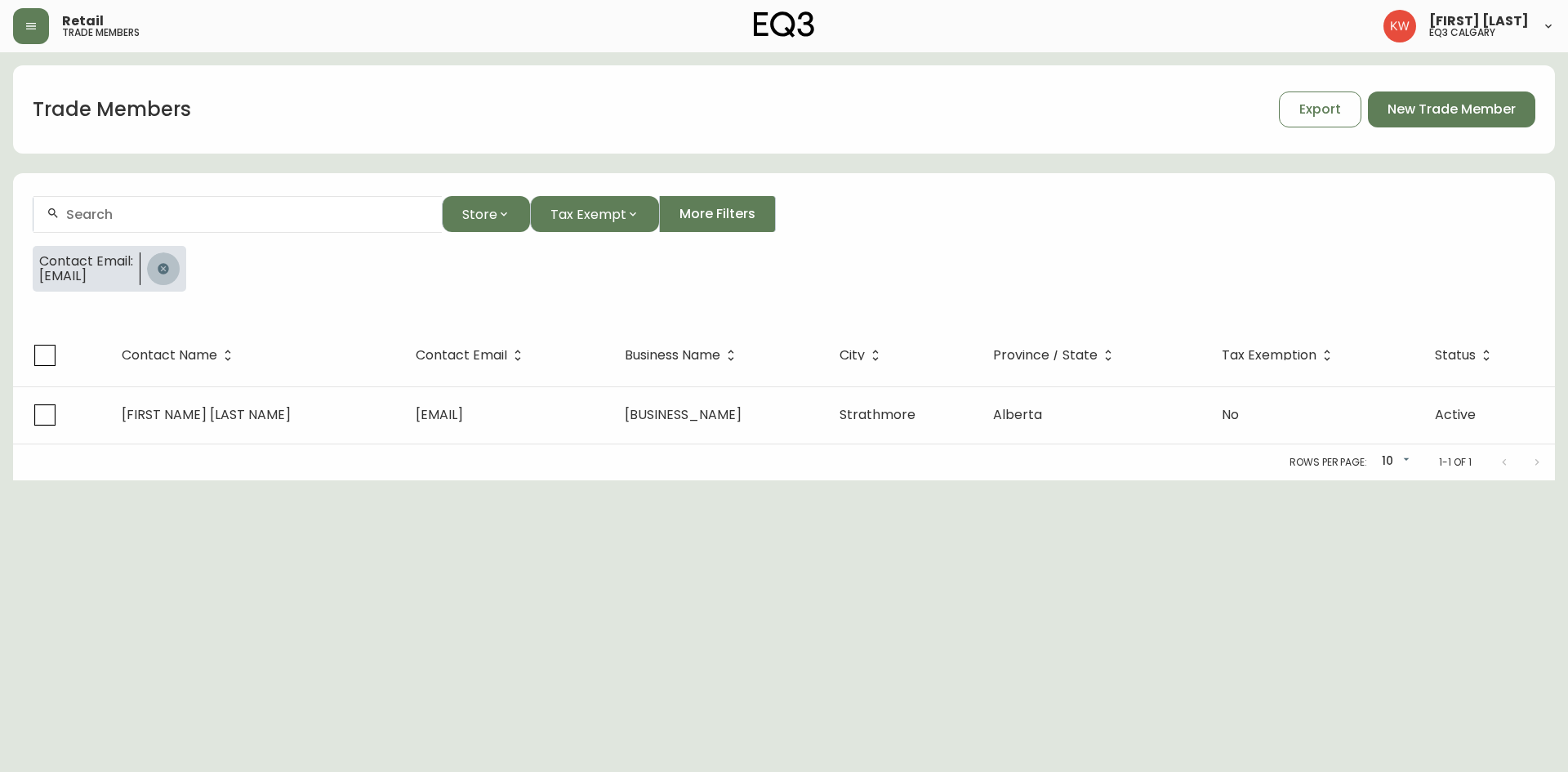 click 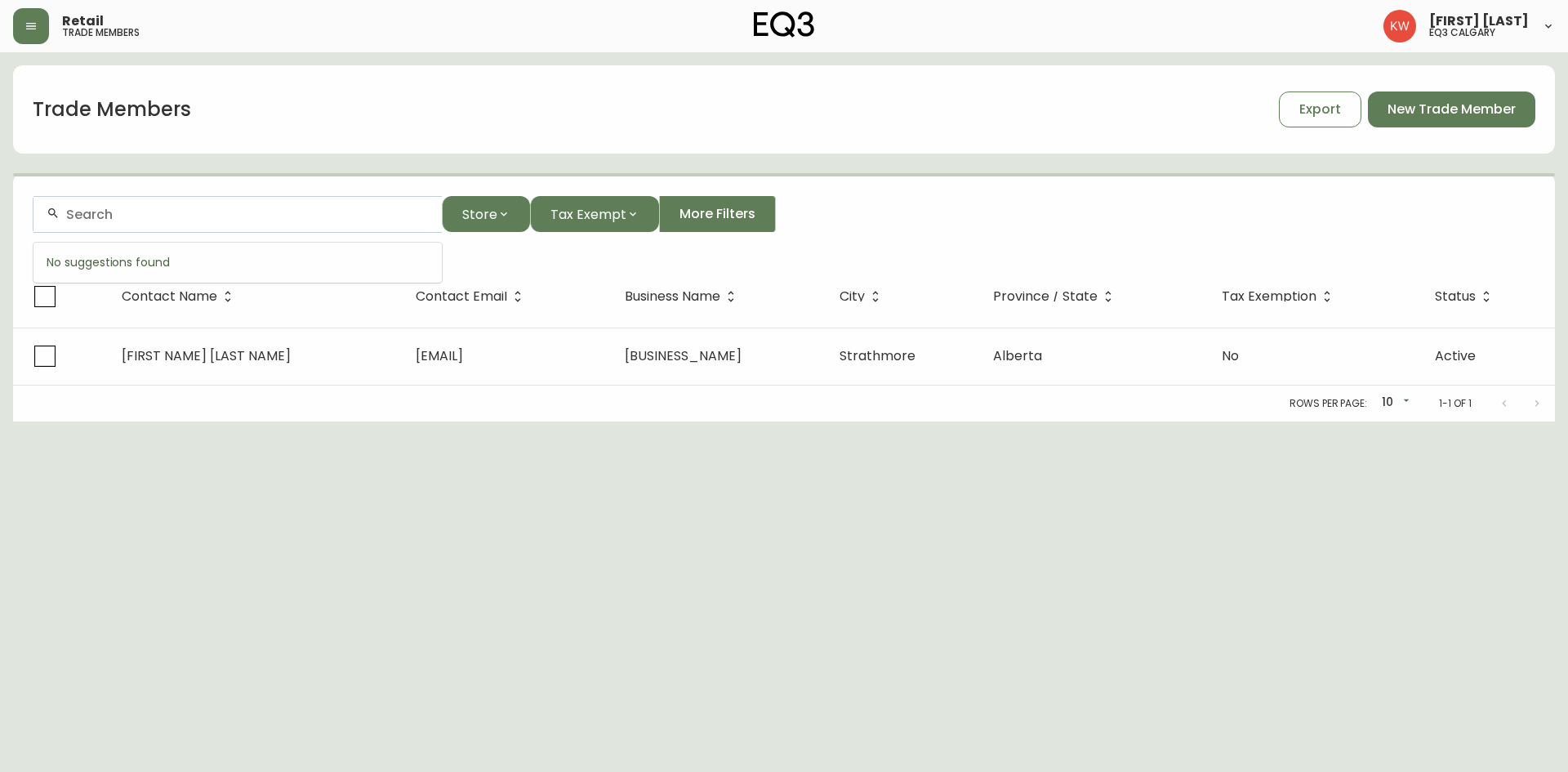 click at bounding box center (247, 214) 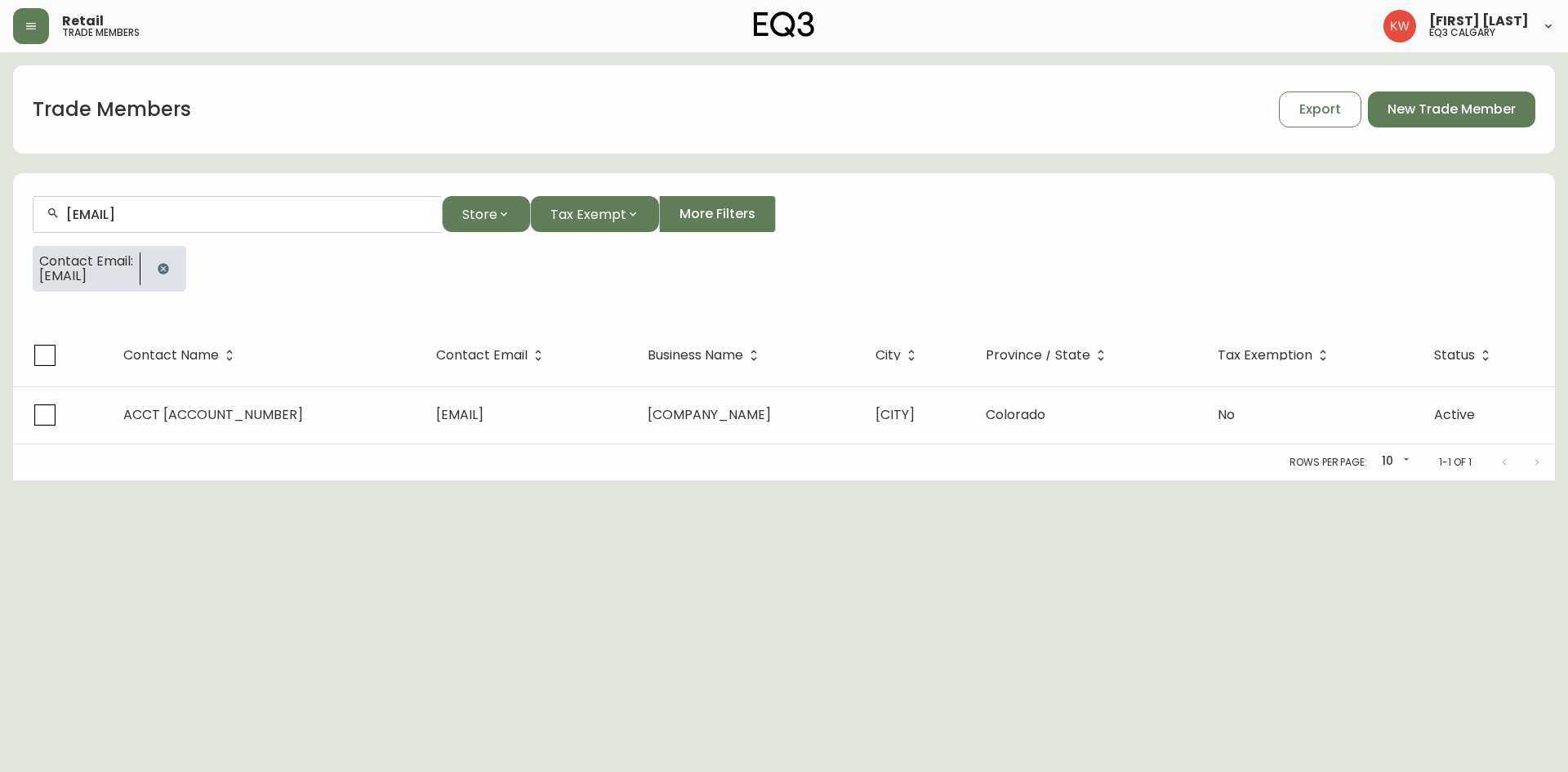 type on "[EMAIL]" 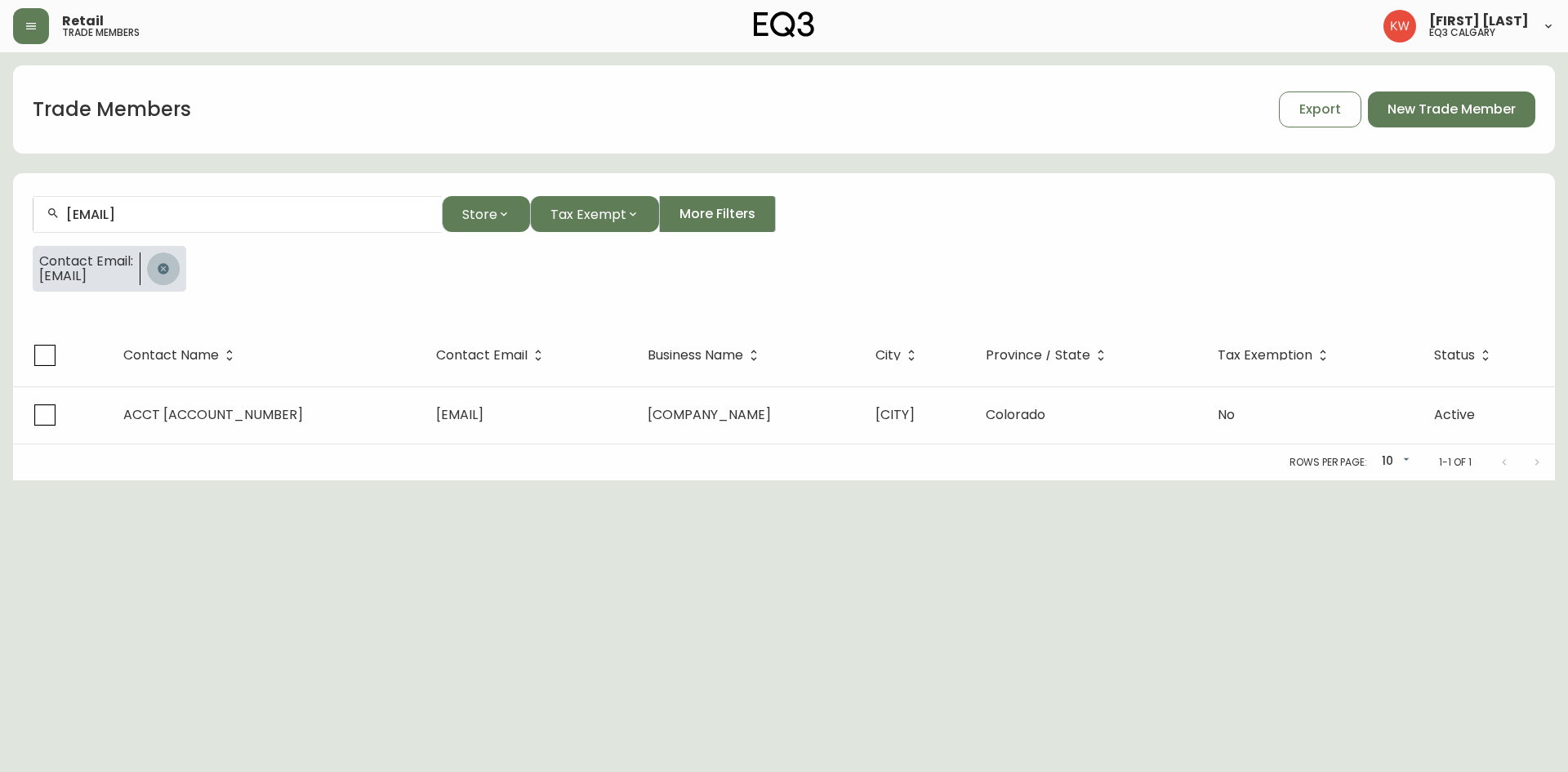 click 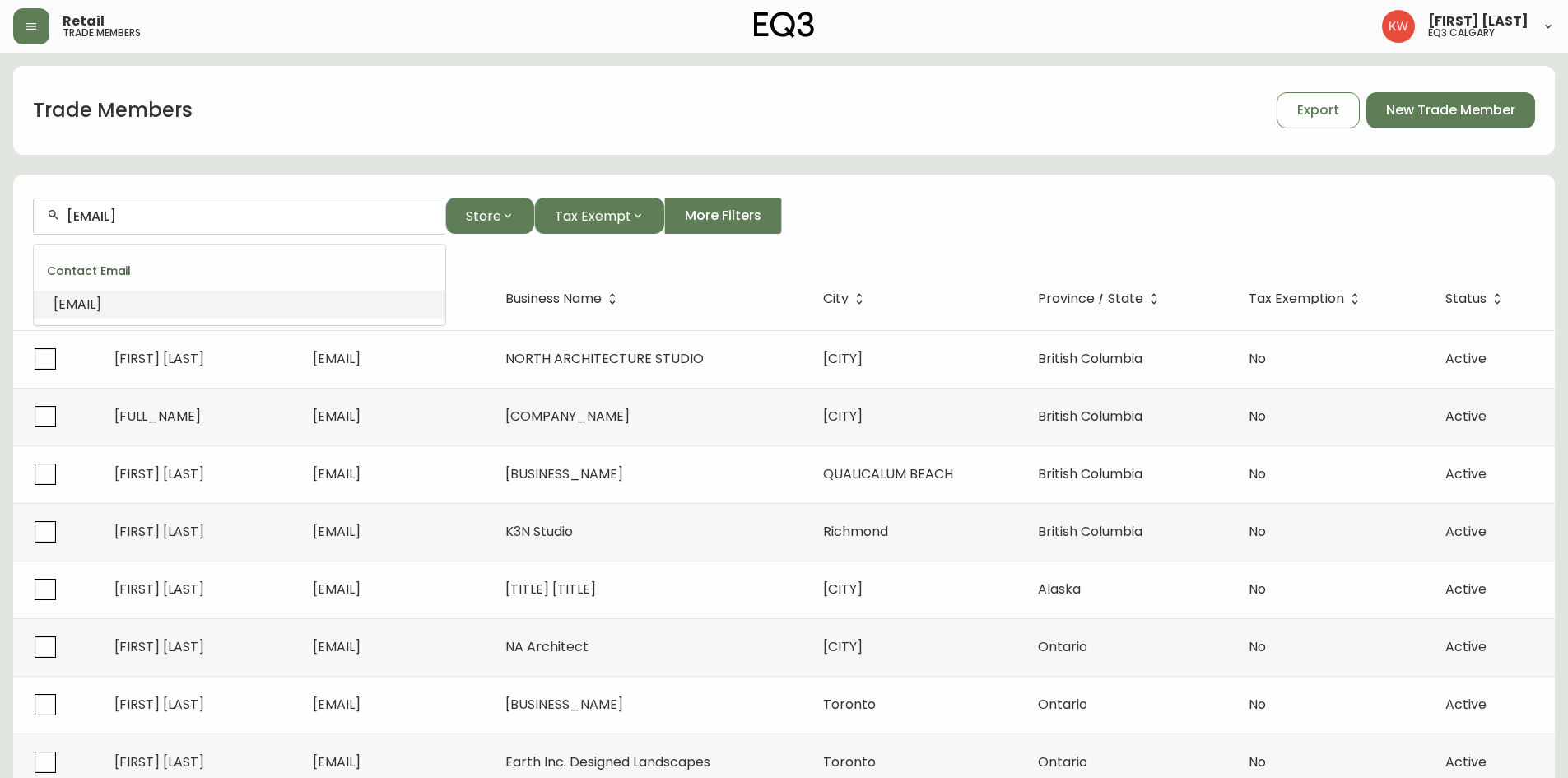 click on "[EMAIL]" at bounding box center [249, 216] 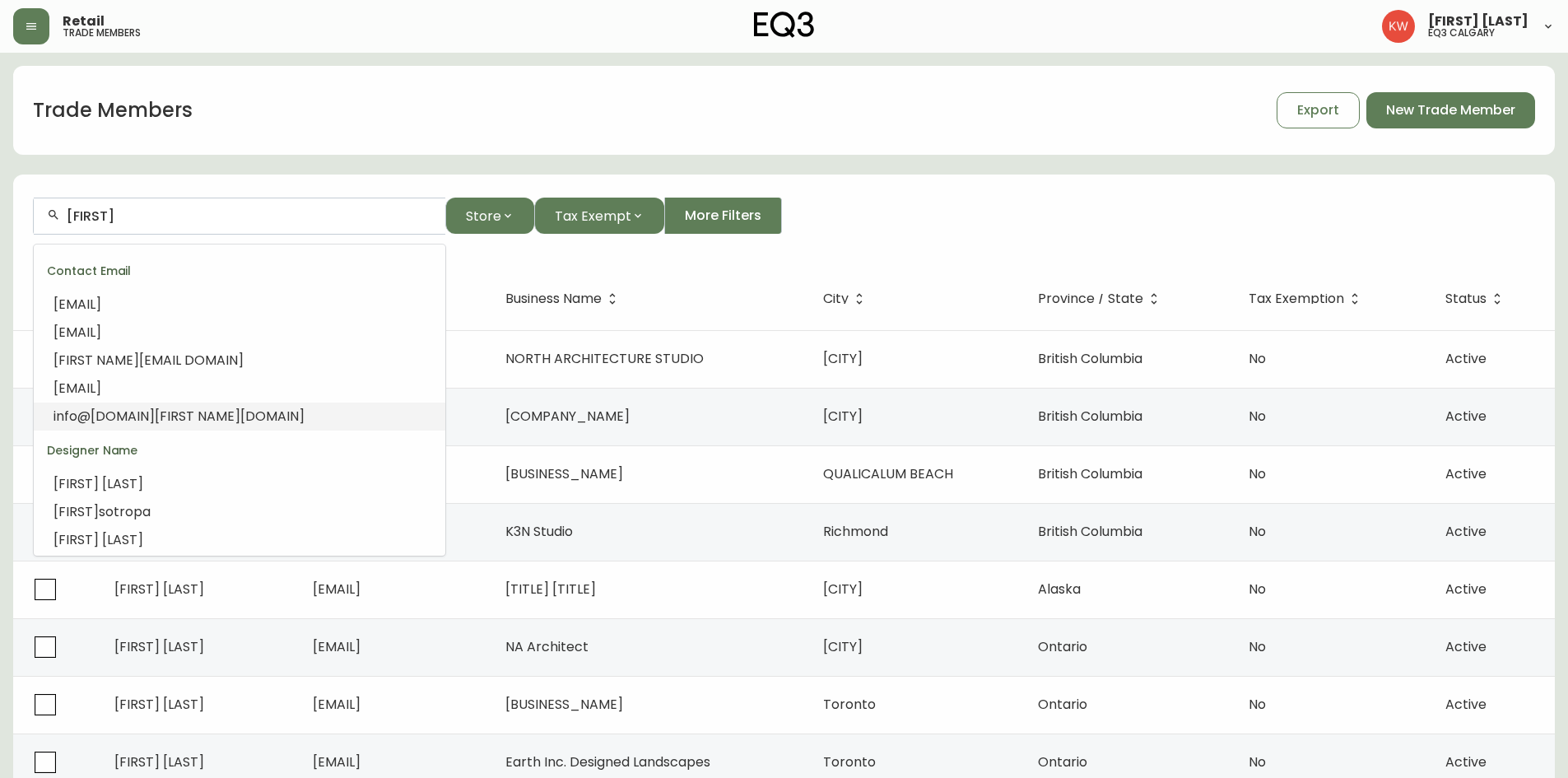 click on "[DOMAIN]" at bounding box center (272, 416) 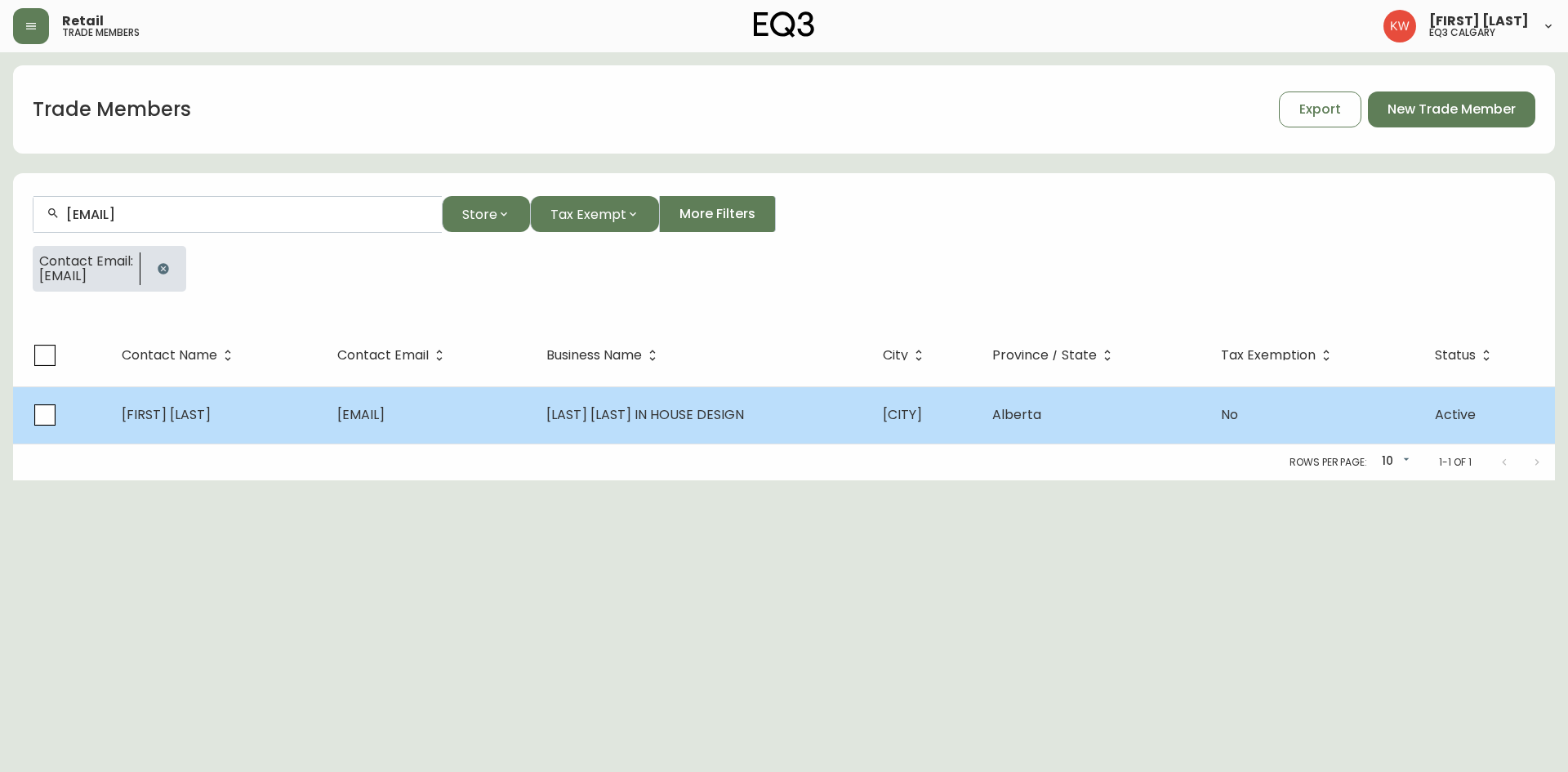 type on "[EMAIL]" 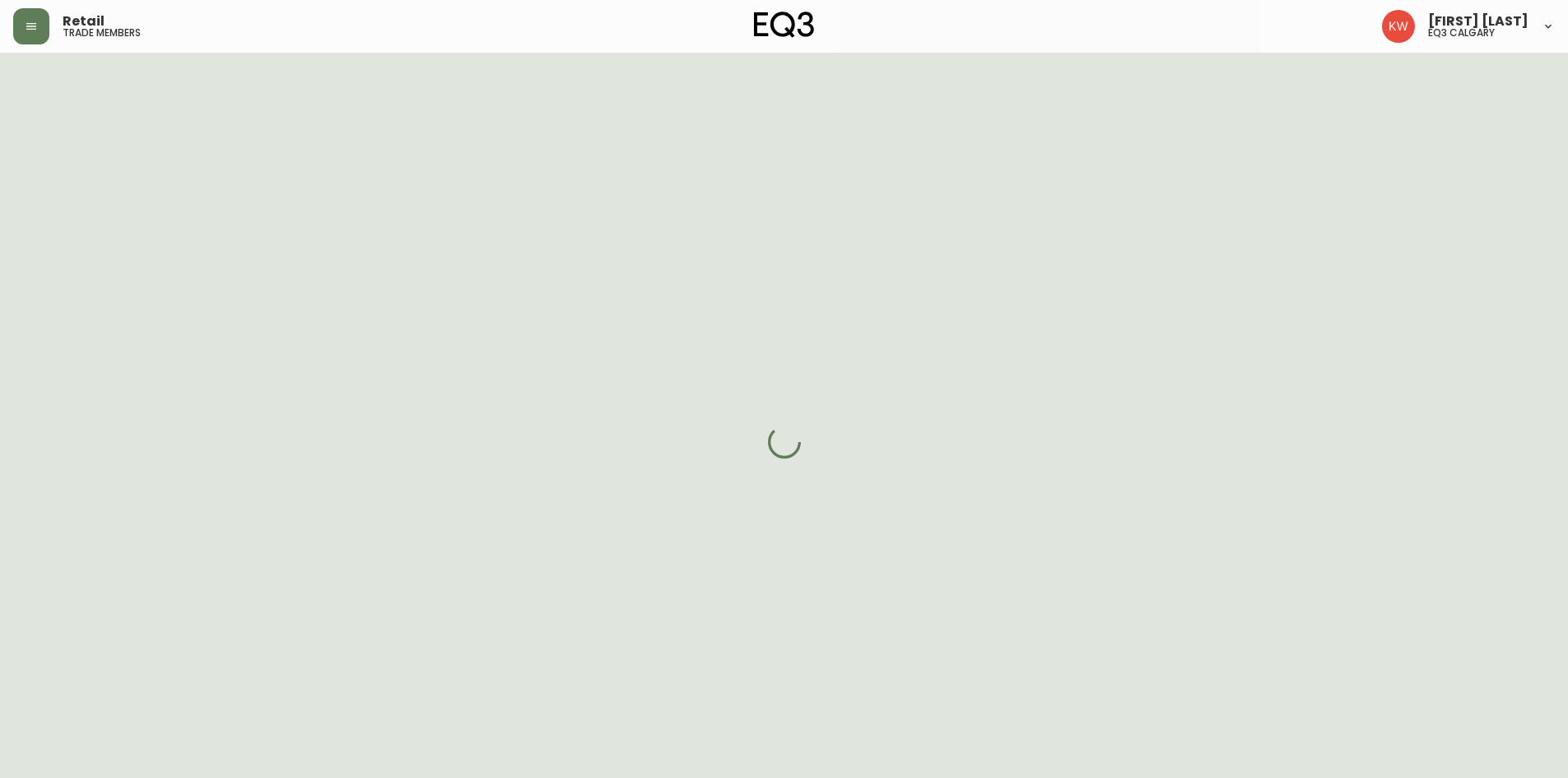 select on "[STATE]" 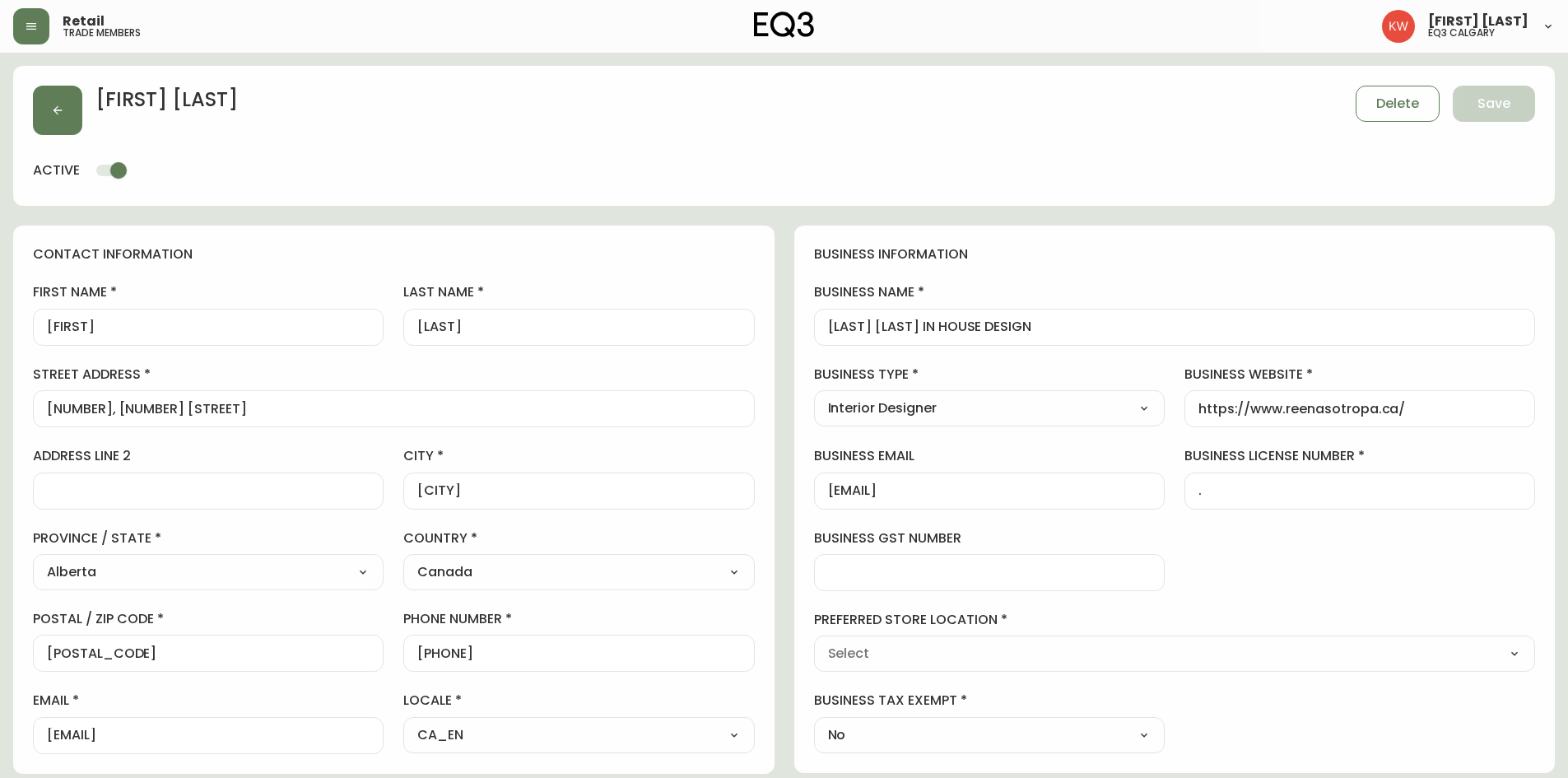 type on "EQ3 Calgary" 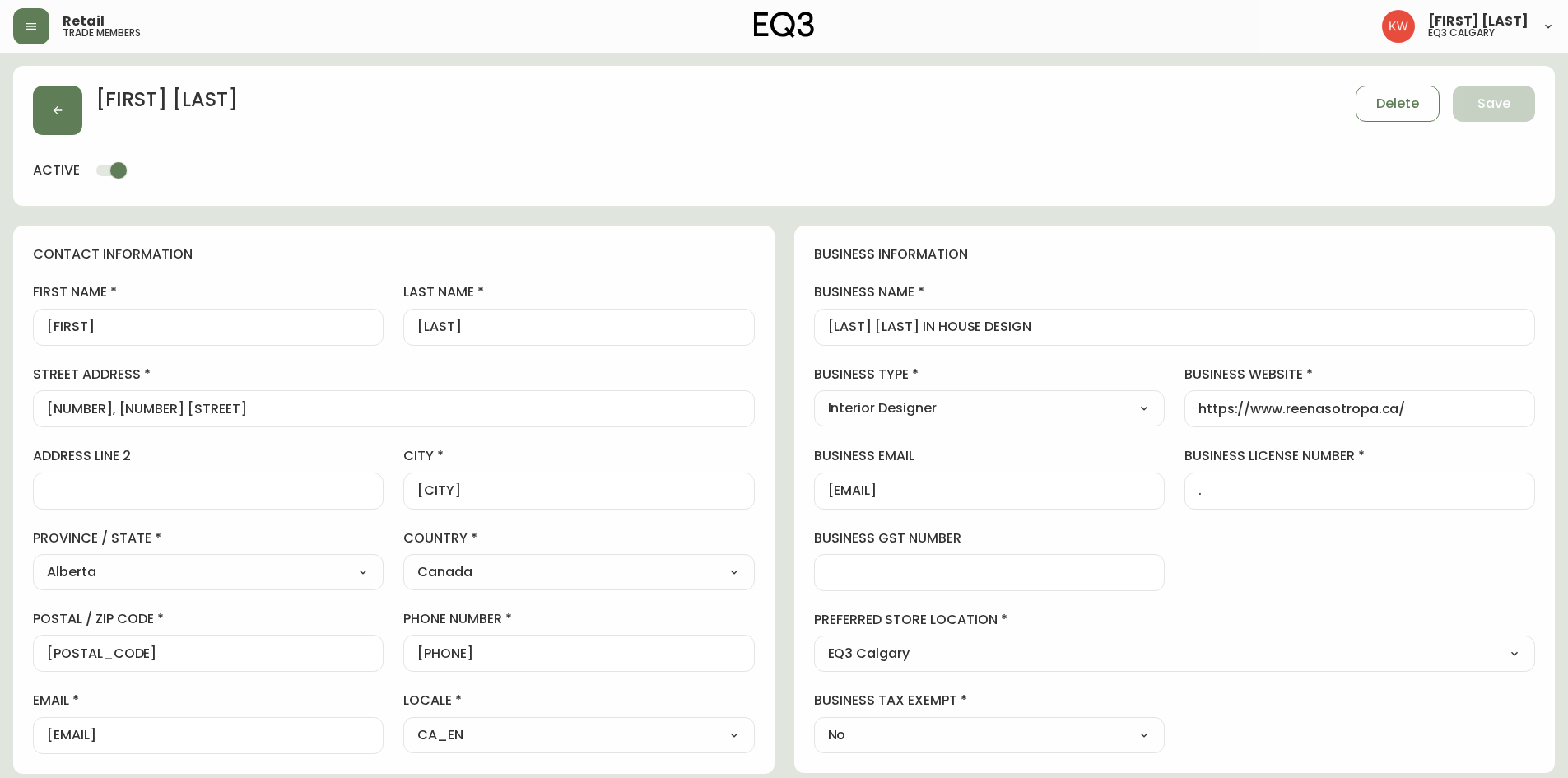 select on "[ID_NUMBER]" 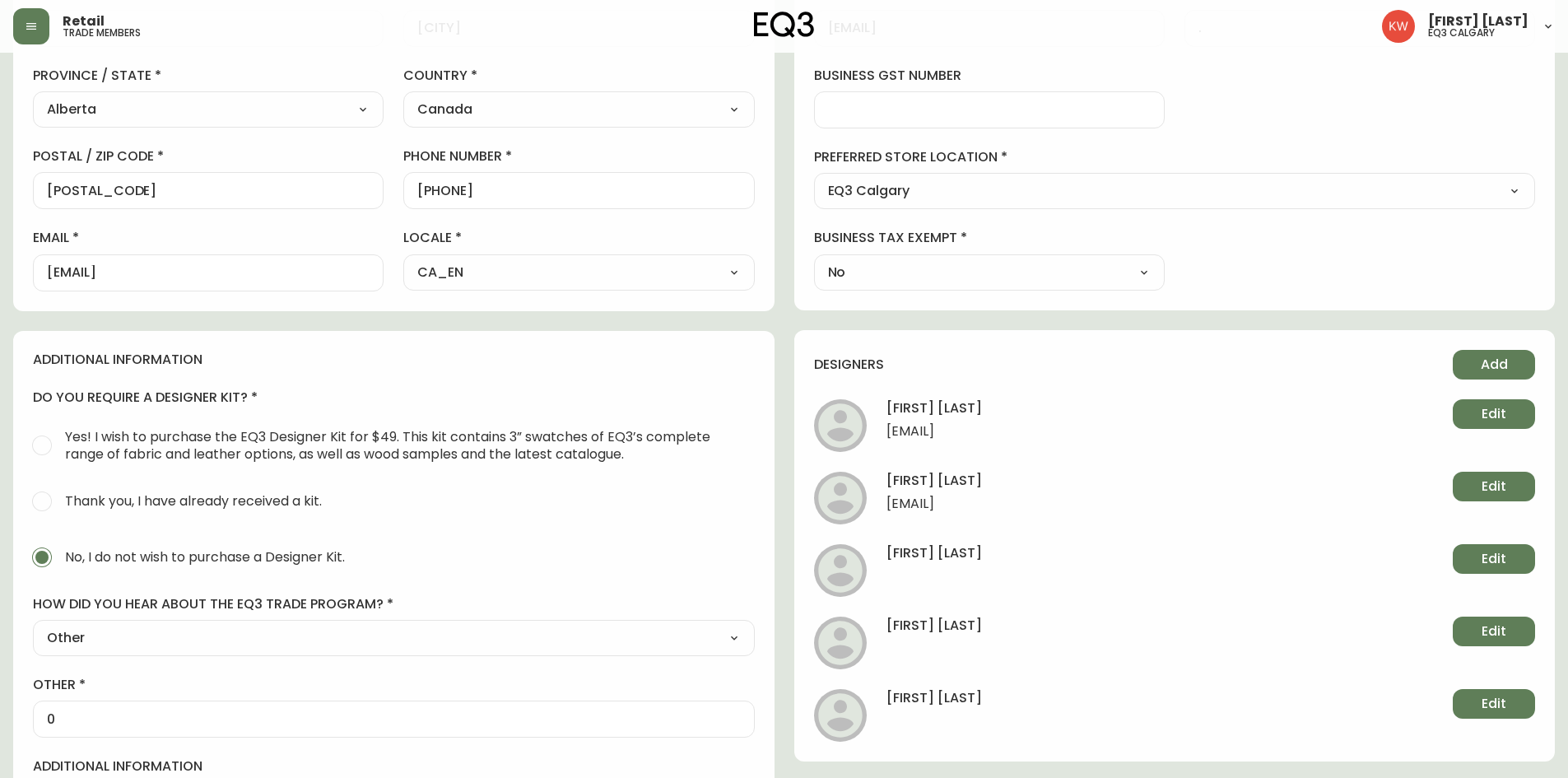 scroll, scrollTop: 459, scrollLeft: 0, axis: vertical 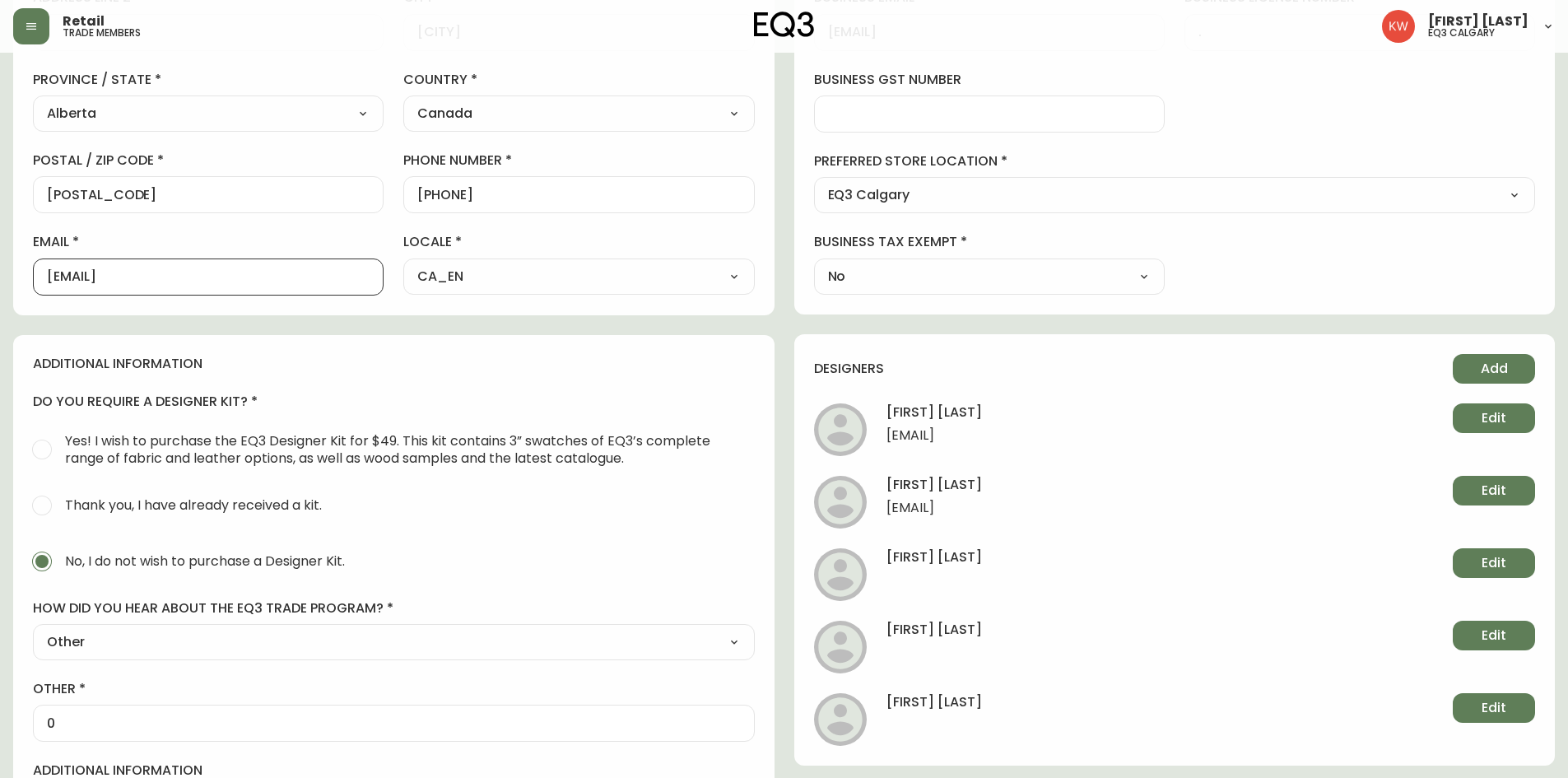 drag, startPoint x: 210, startPoint y: 271, endPoint x: 35, endPoint y: 260, distance: 175.34537 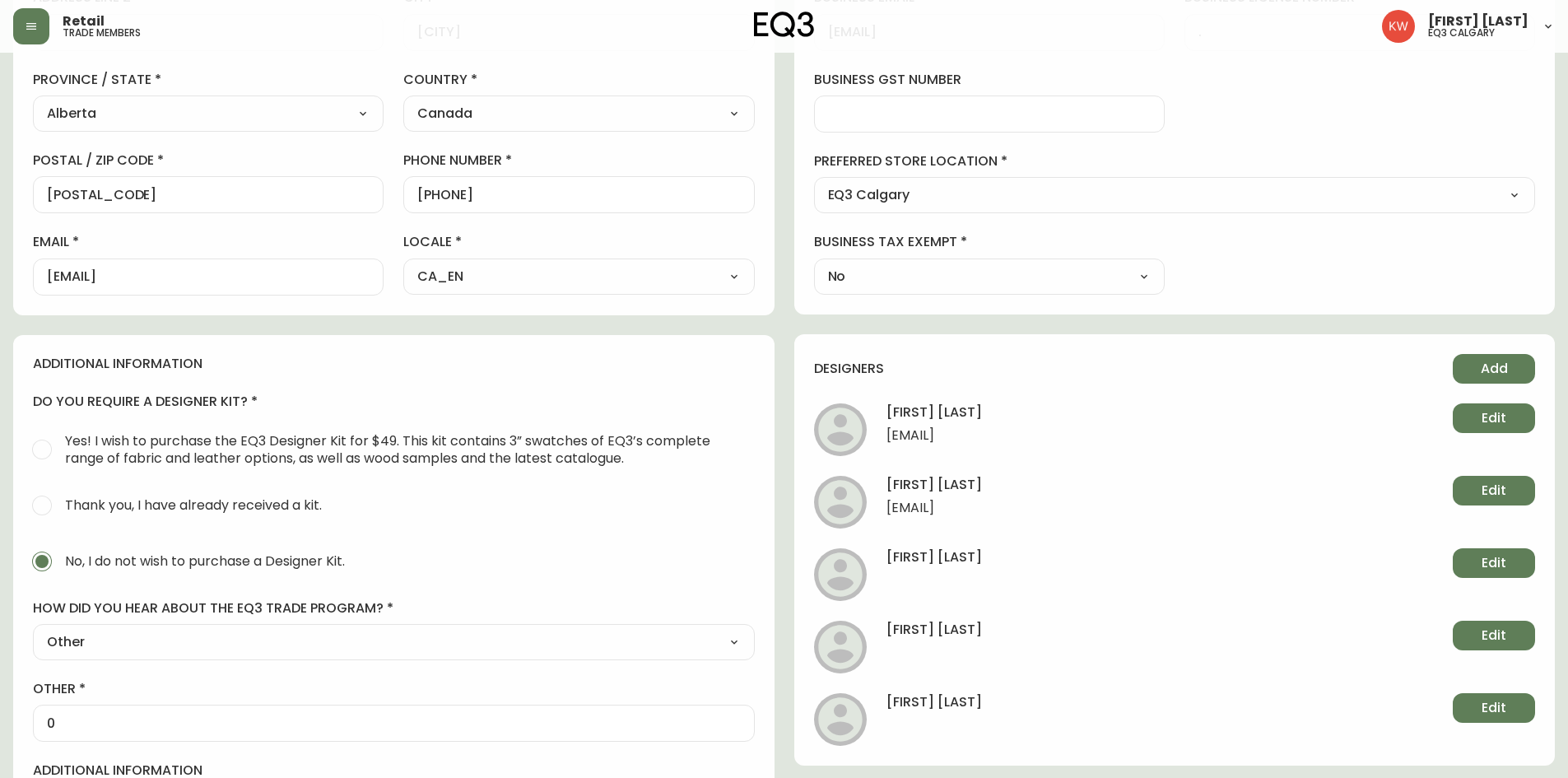 drag, startPoint x: 1050, startPoint y: 436, endPoint x: 884, endPoint y: 437, distance: 166.00301 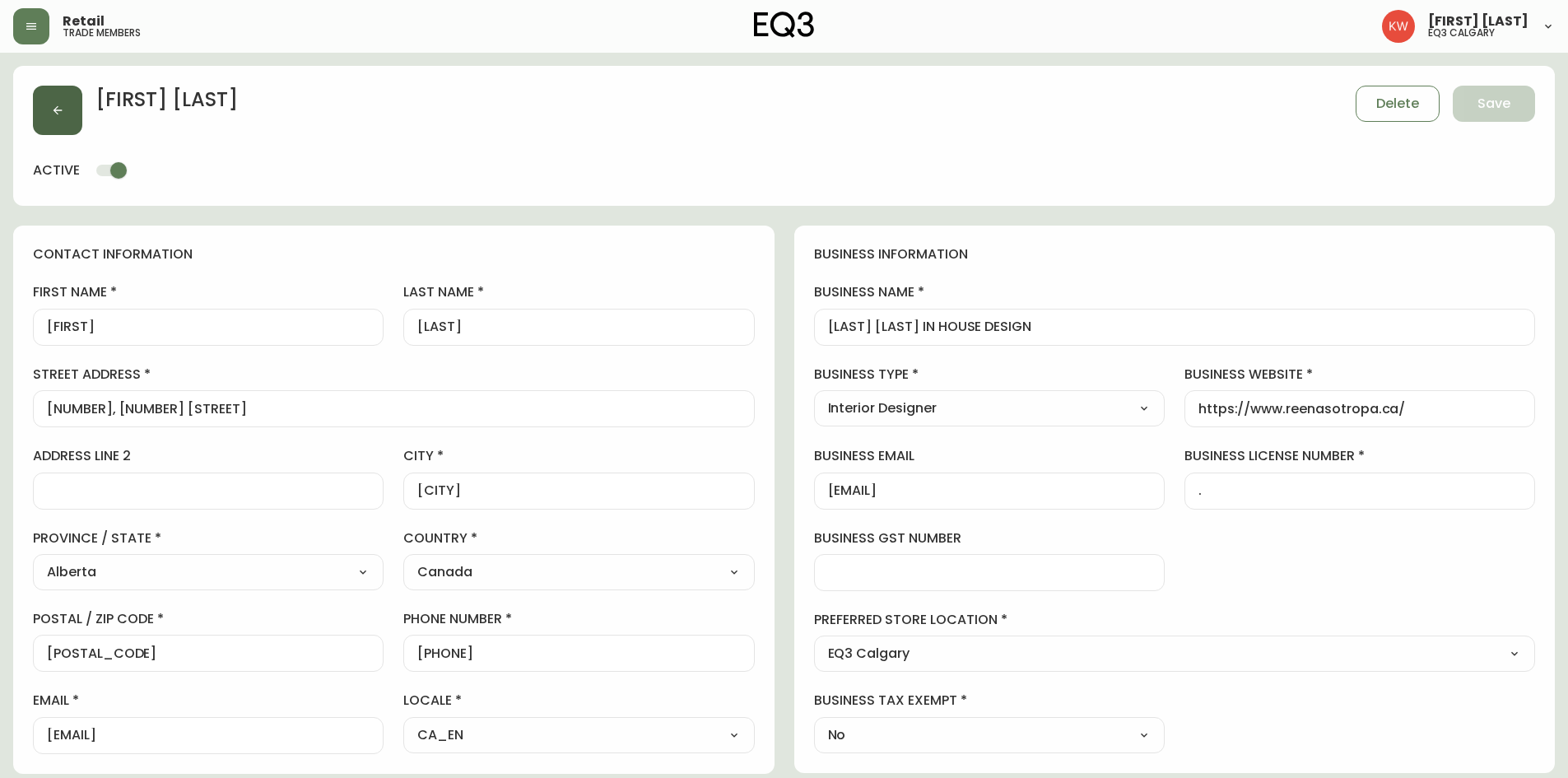 click at bounding box center (58, 110) 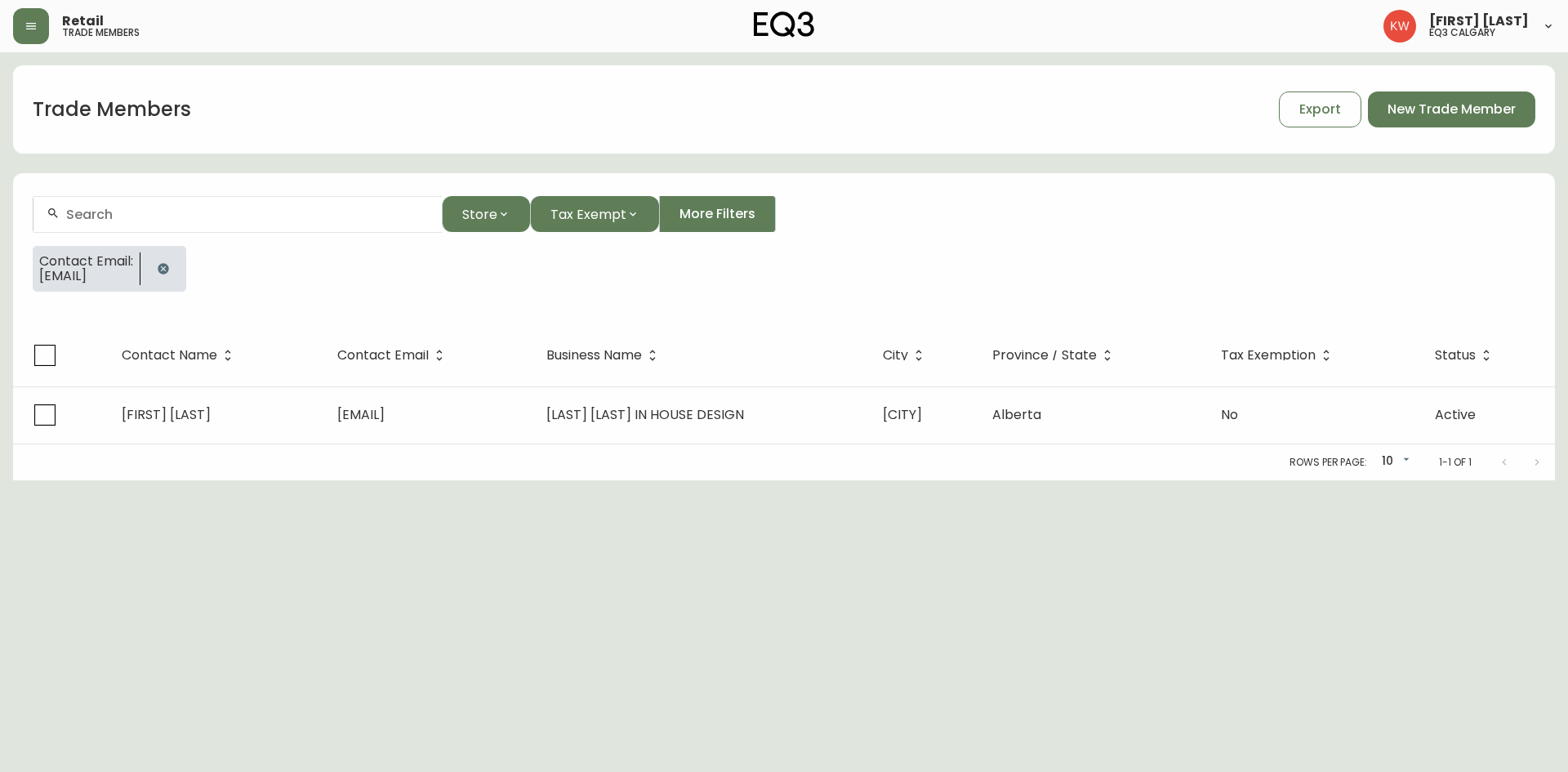 click at bounding box center [163, 269] 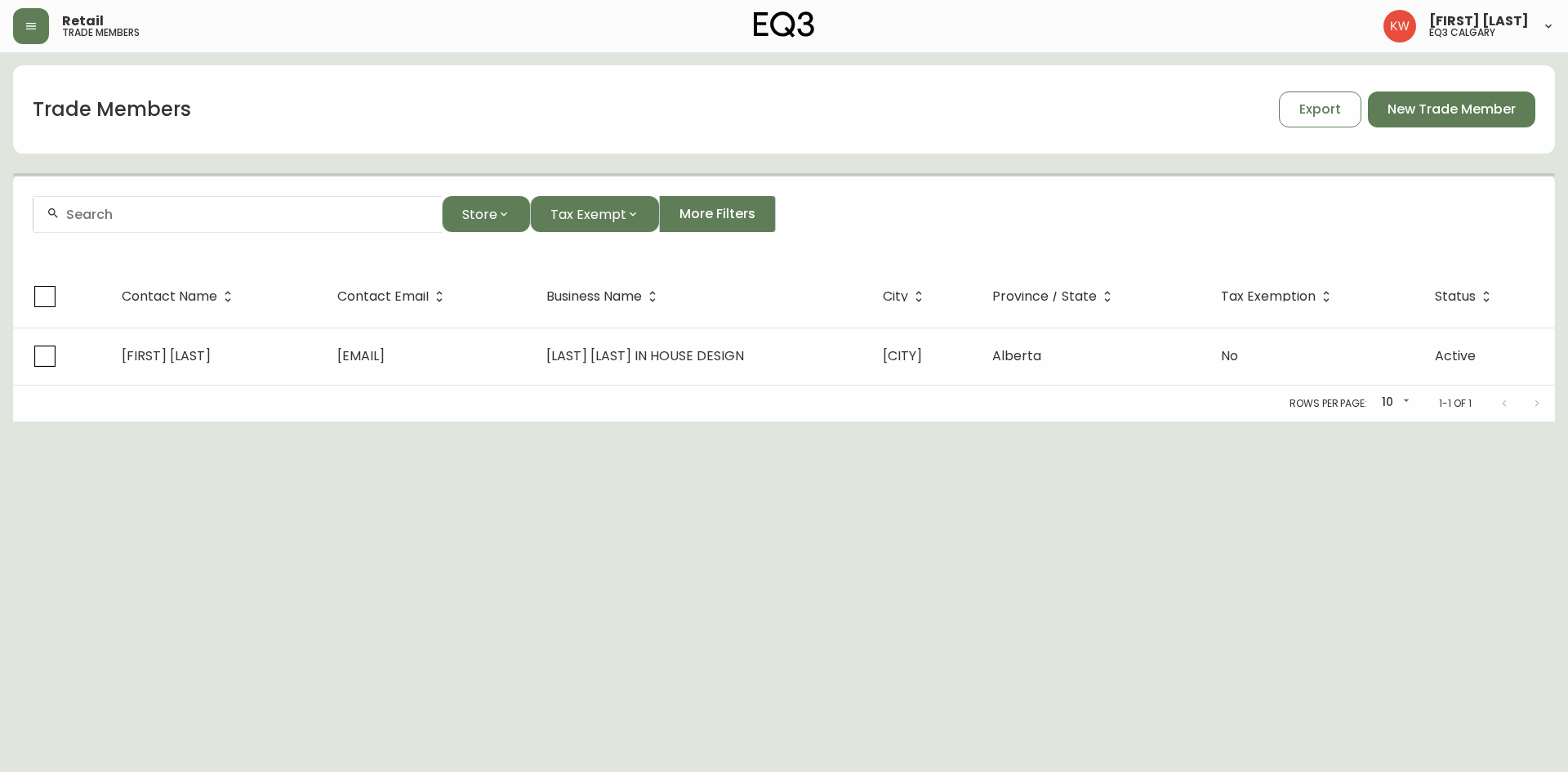 click at bounding box center [238, 214] 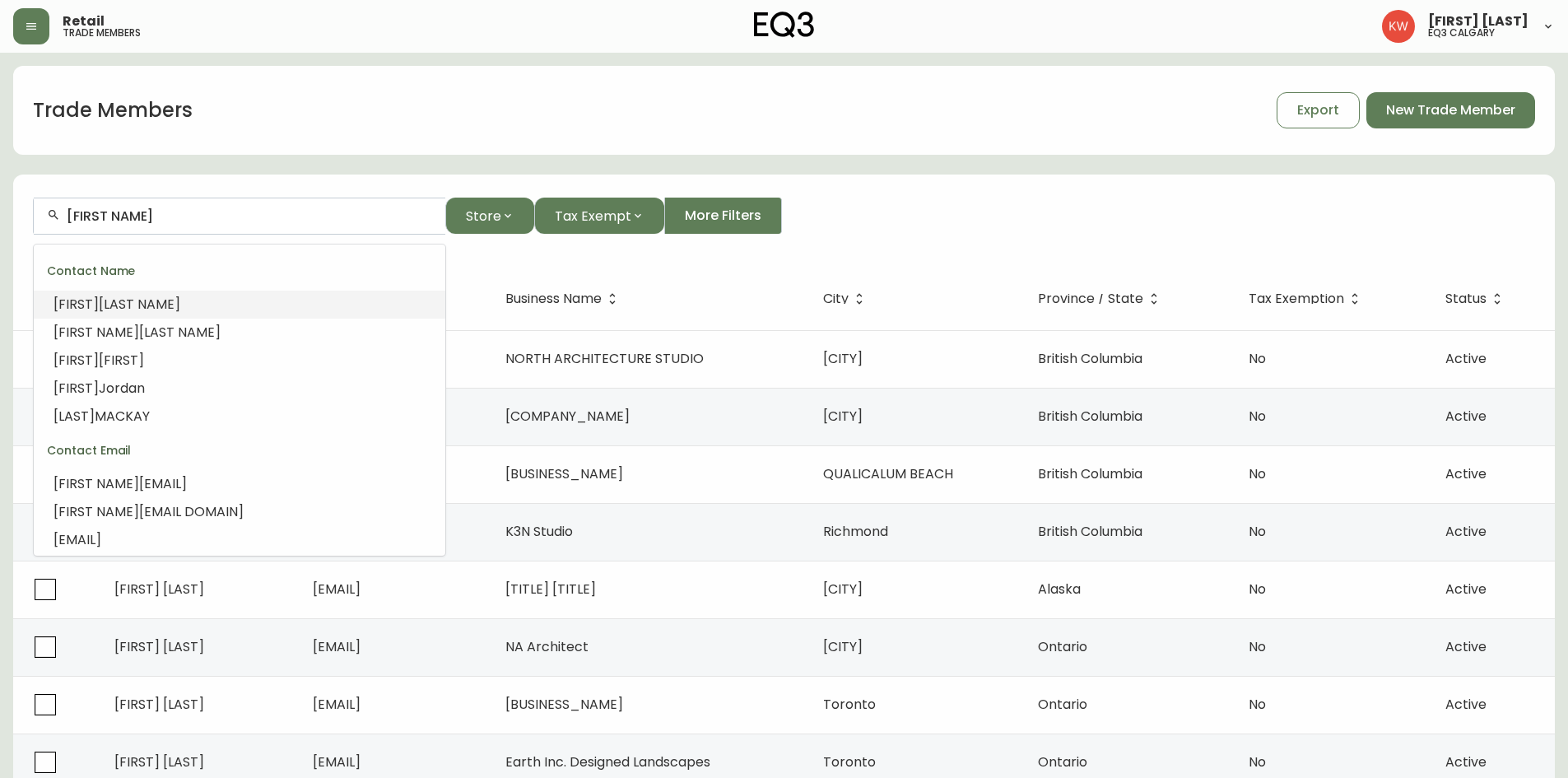 click on "[LAST NAME]" at bounding box center (139, 304) 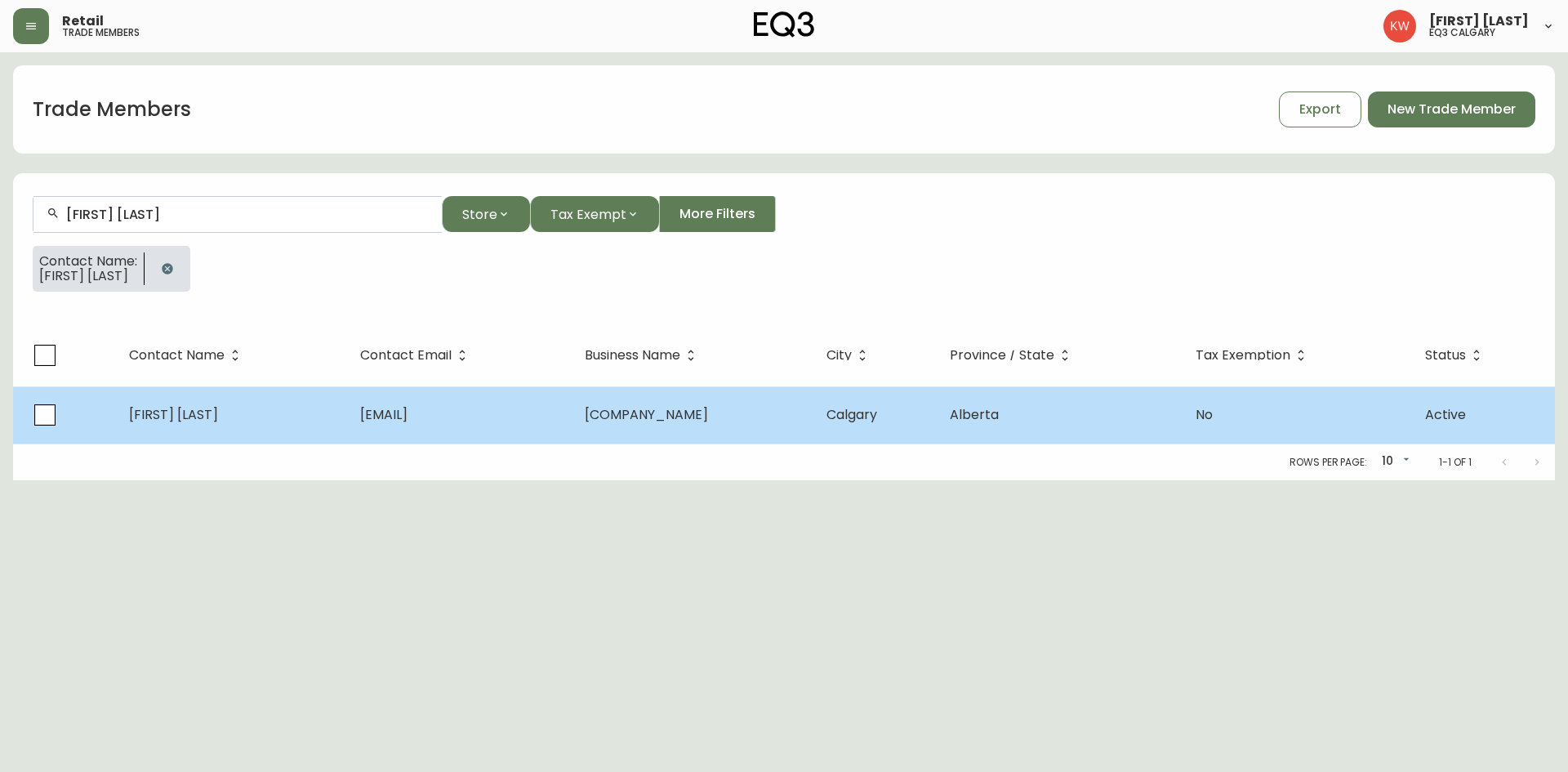 type on "[FIRST] [LAST]" 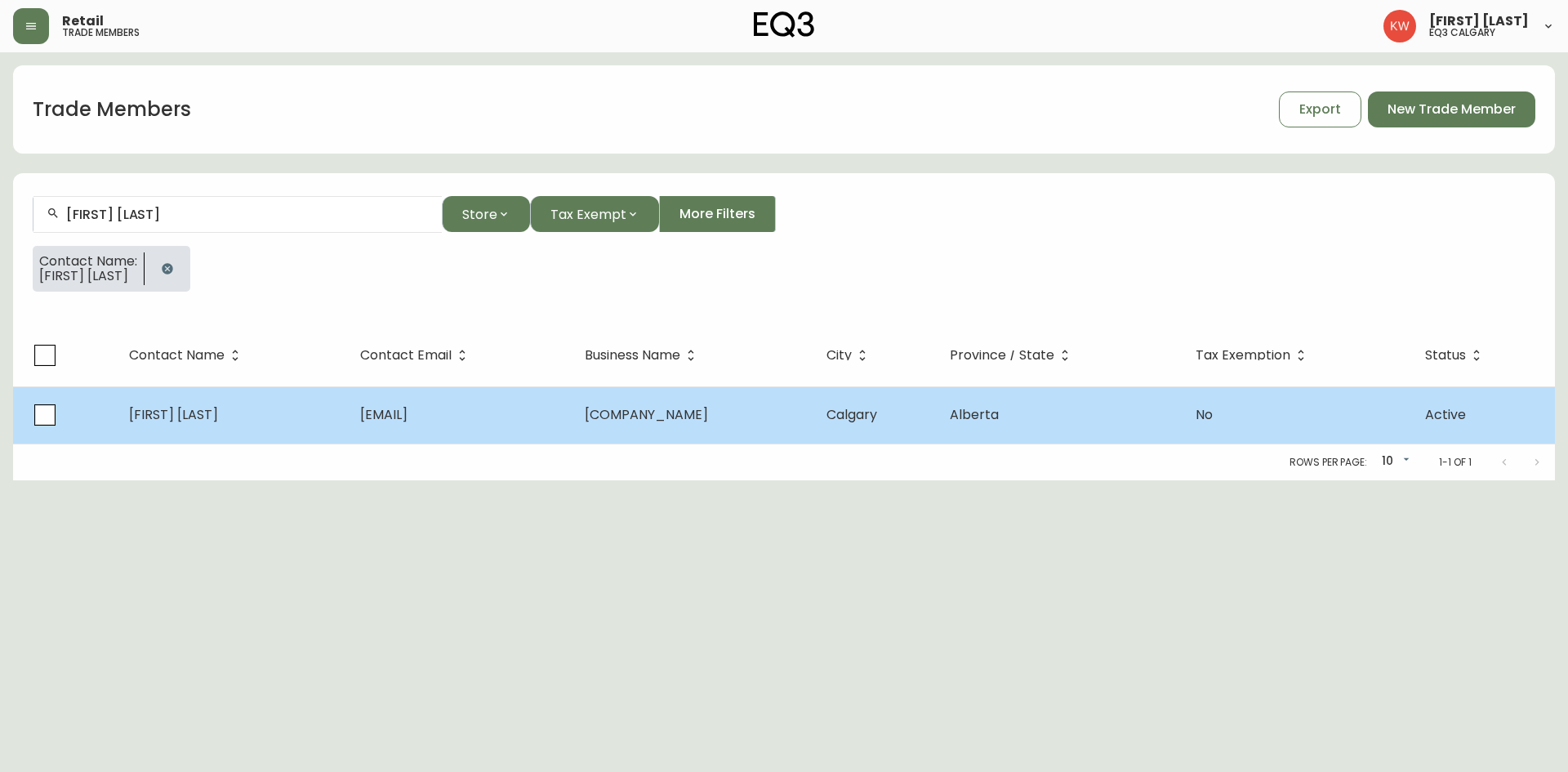 click on "[FIRST] [LAST]" at bounding box center (231, 415) 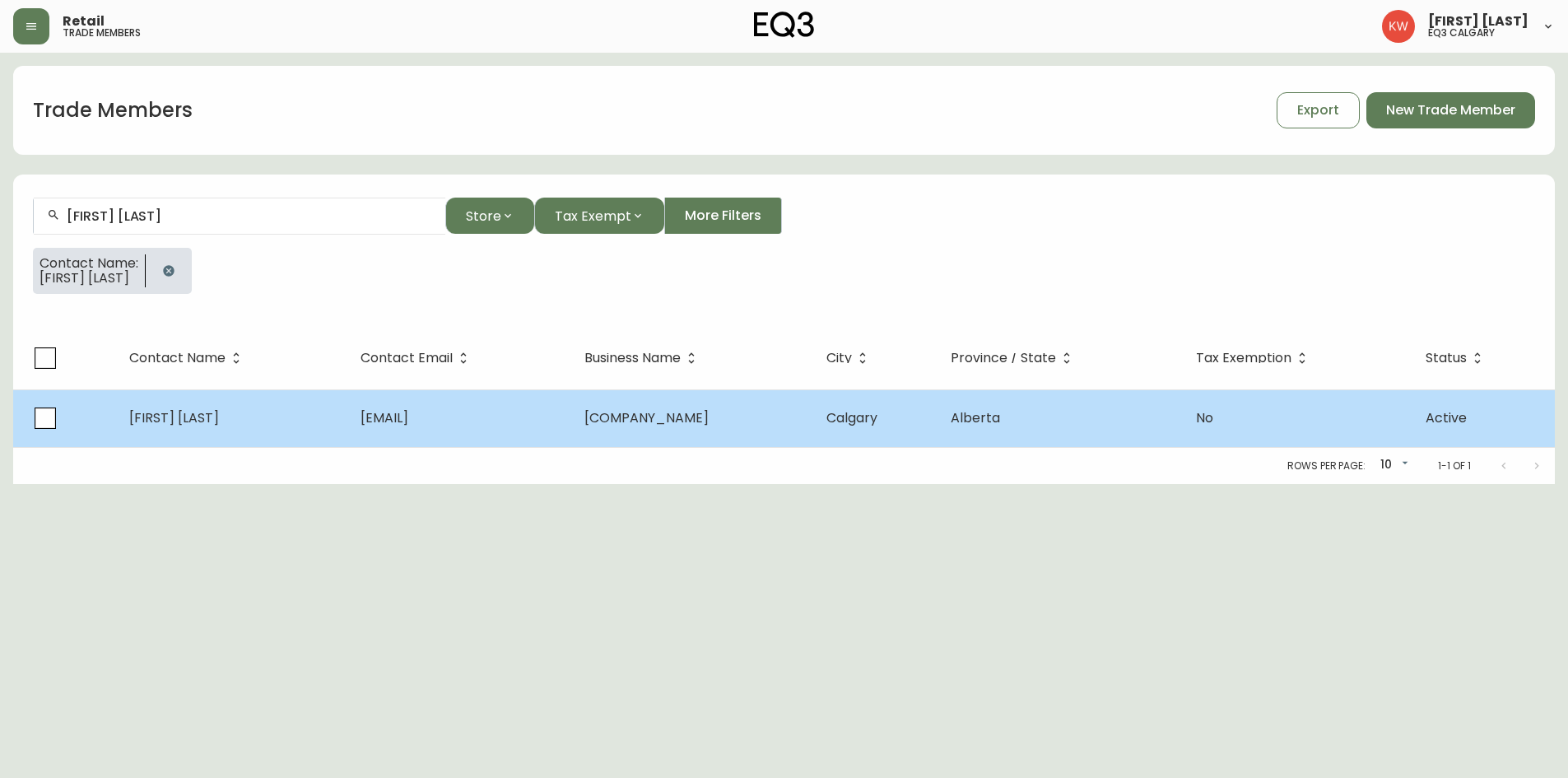 select on "[STATE]" 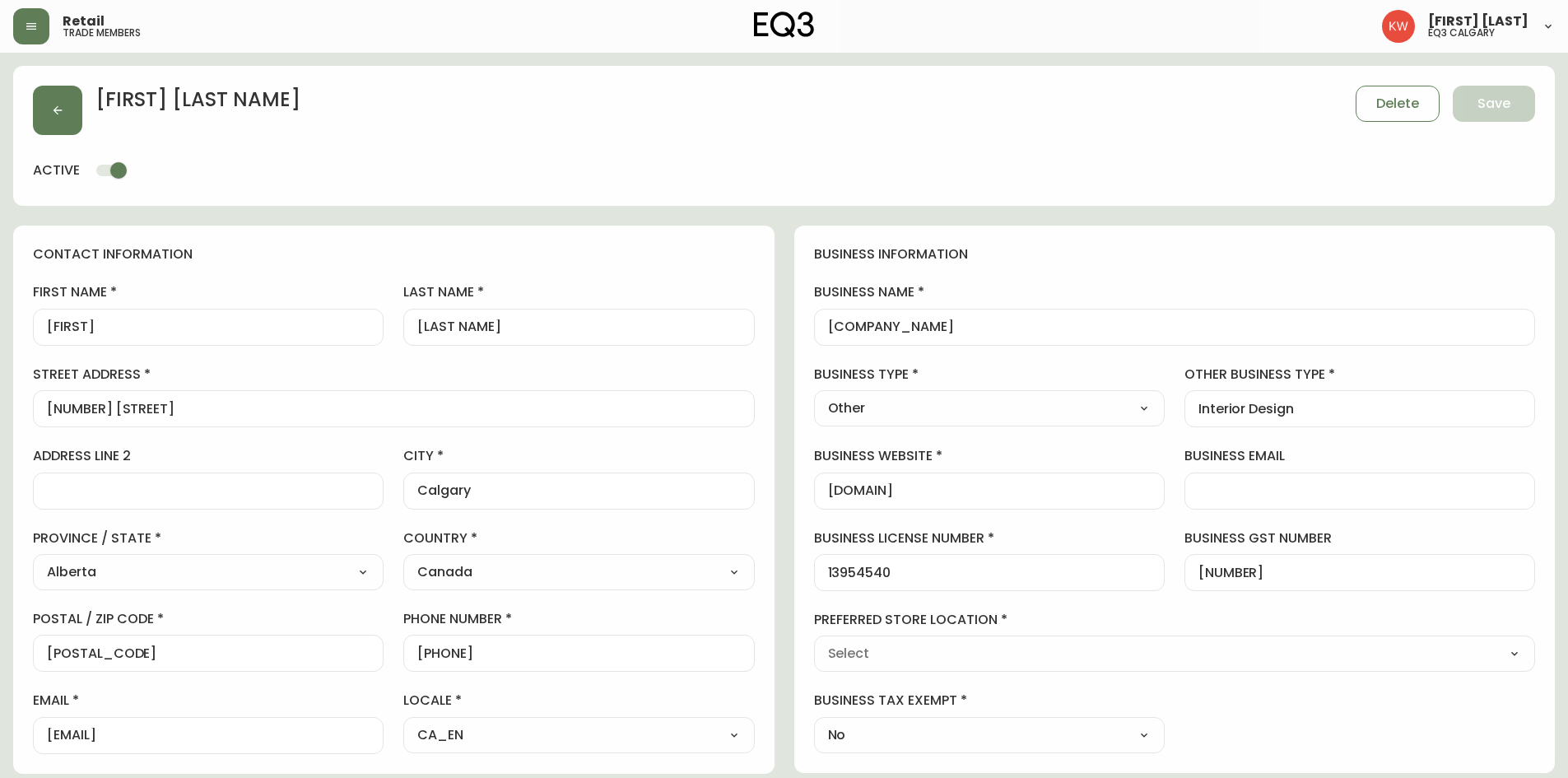 type on "EQ3 Calgary" 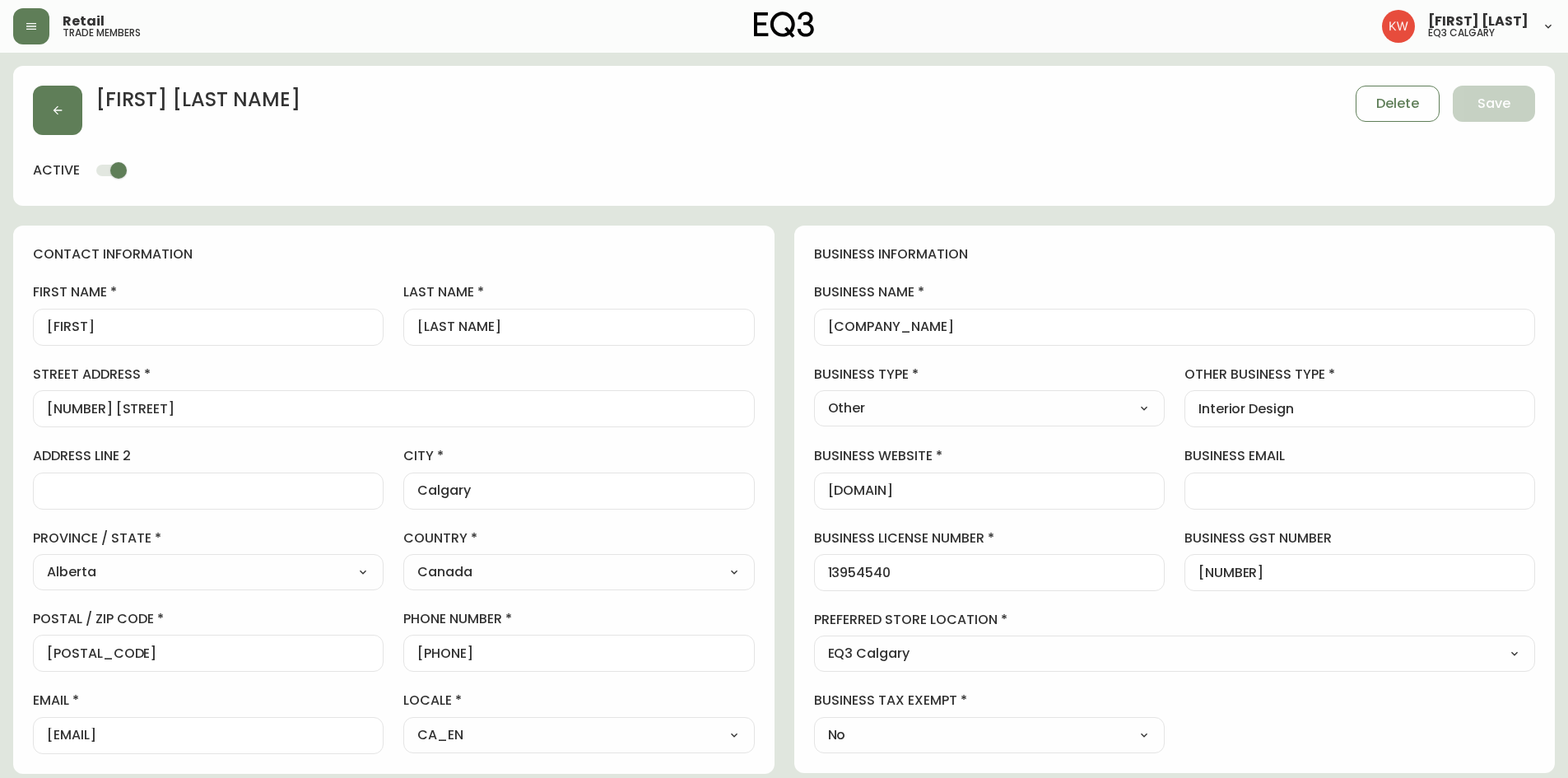 select on "[ID_NUMBER]" 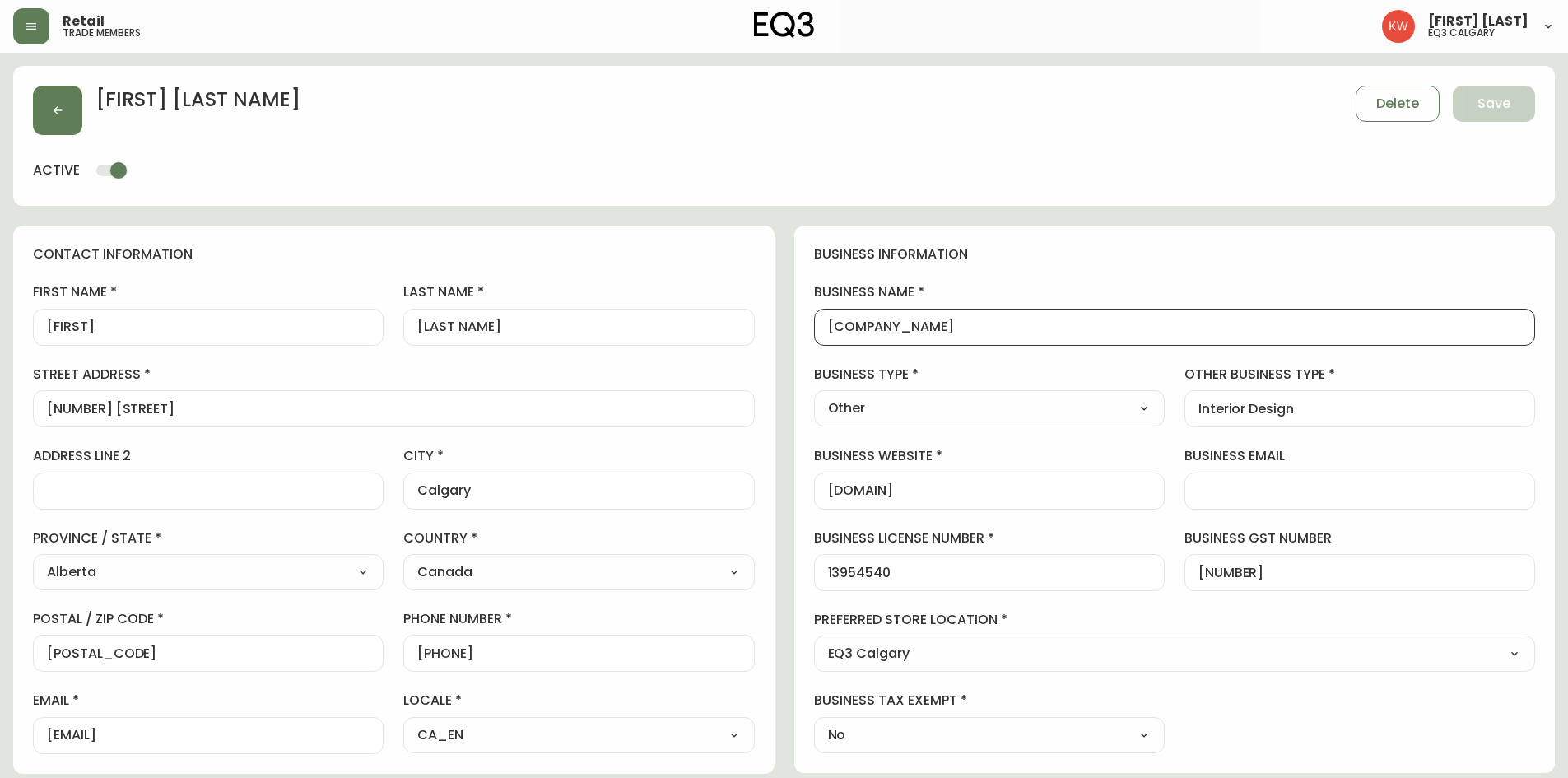 drag, startPoint x: 997, startPoint y: 330, endPoint x: 821, endPoint y: 315, distance: 176.63805 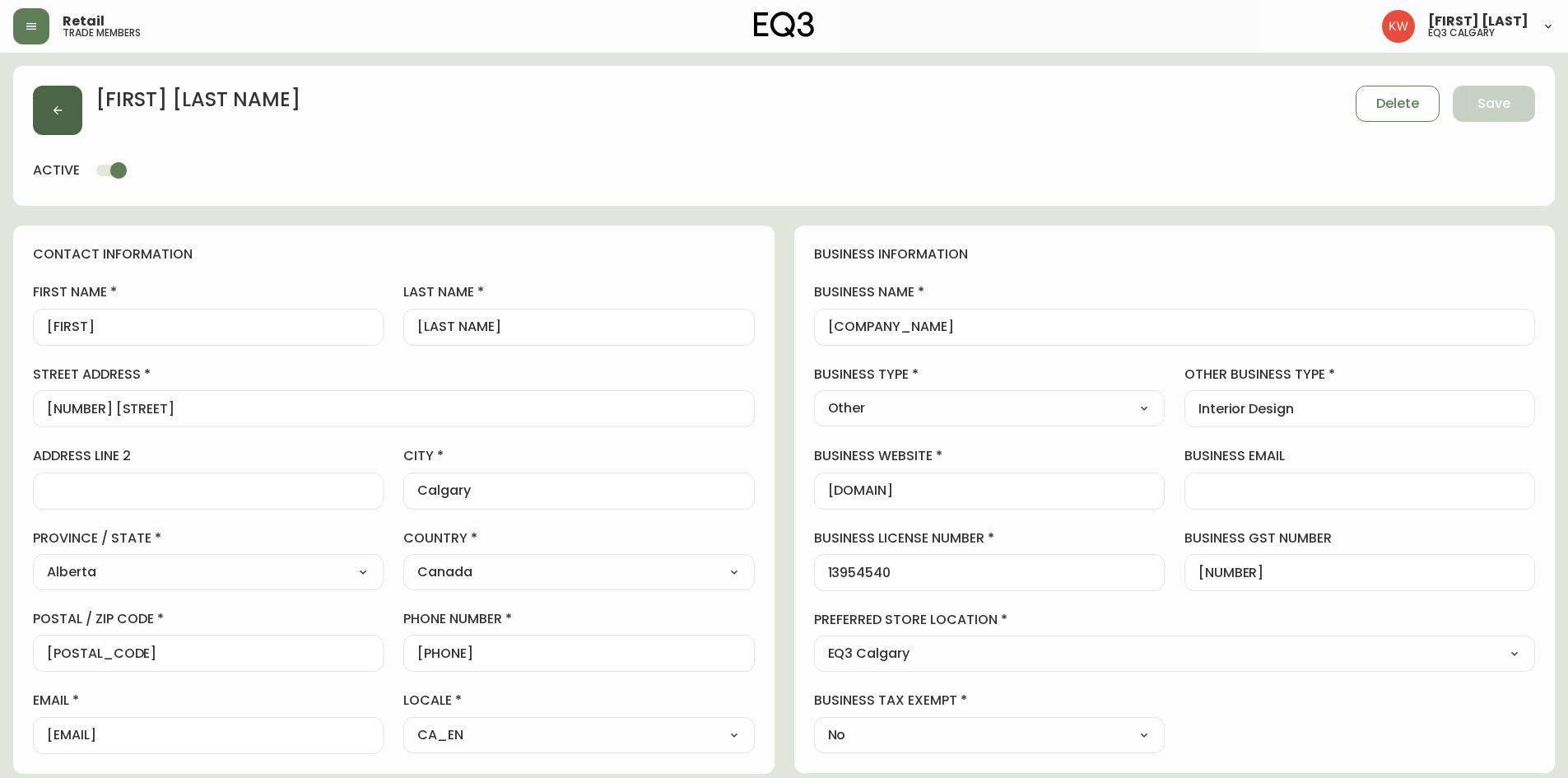 click at bounding box center [58, 110] 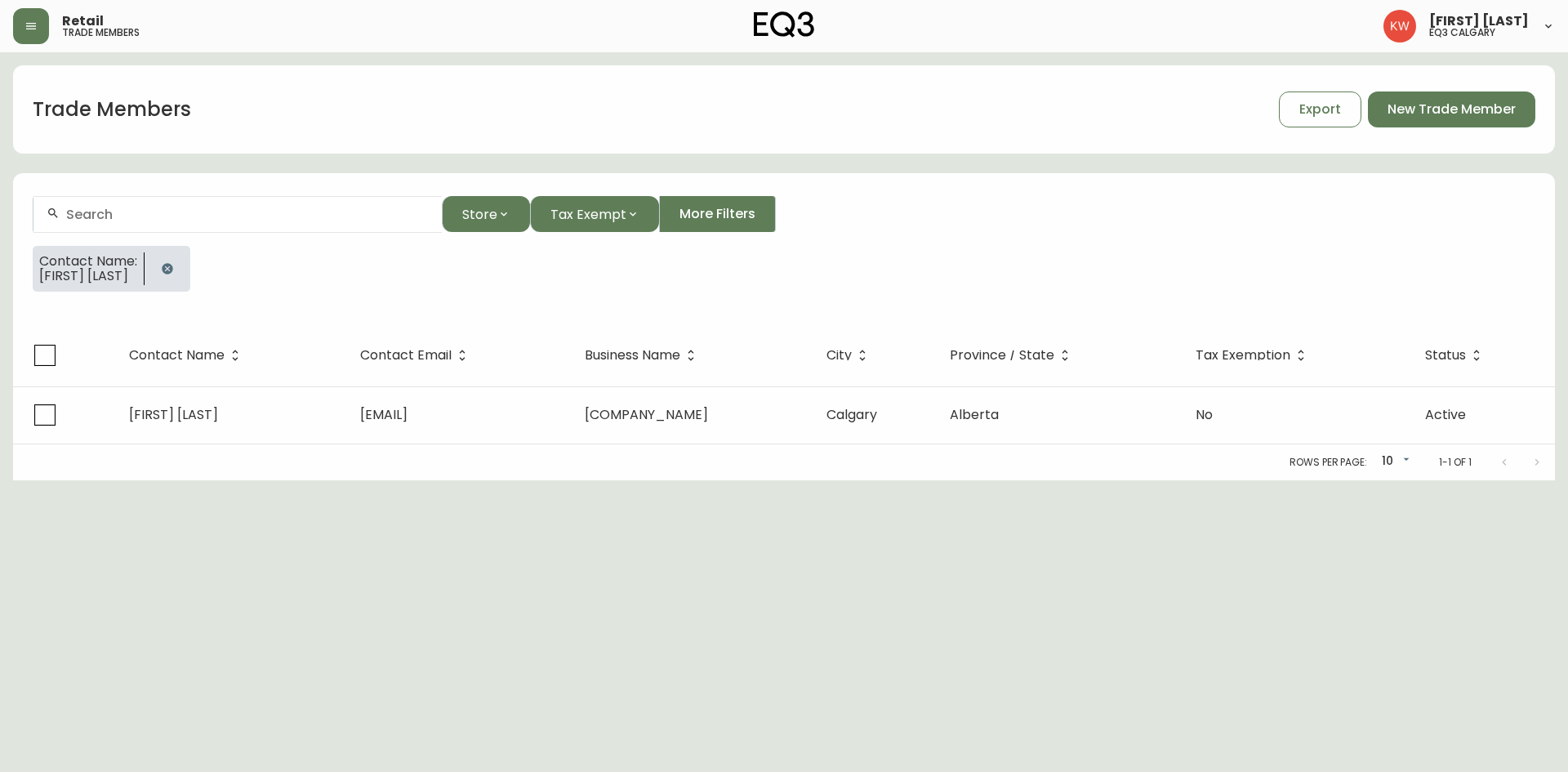 click 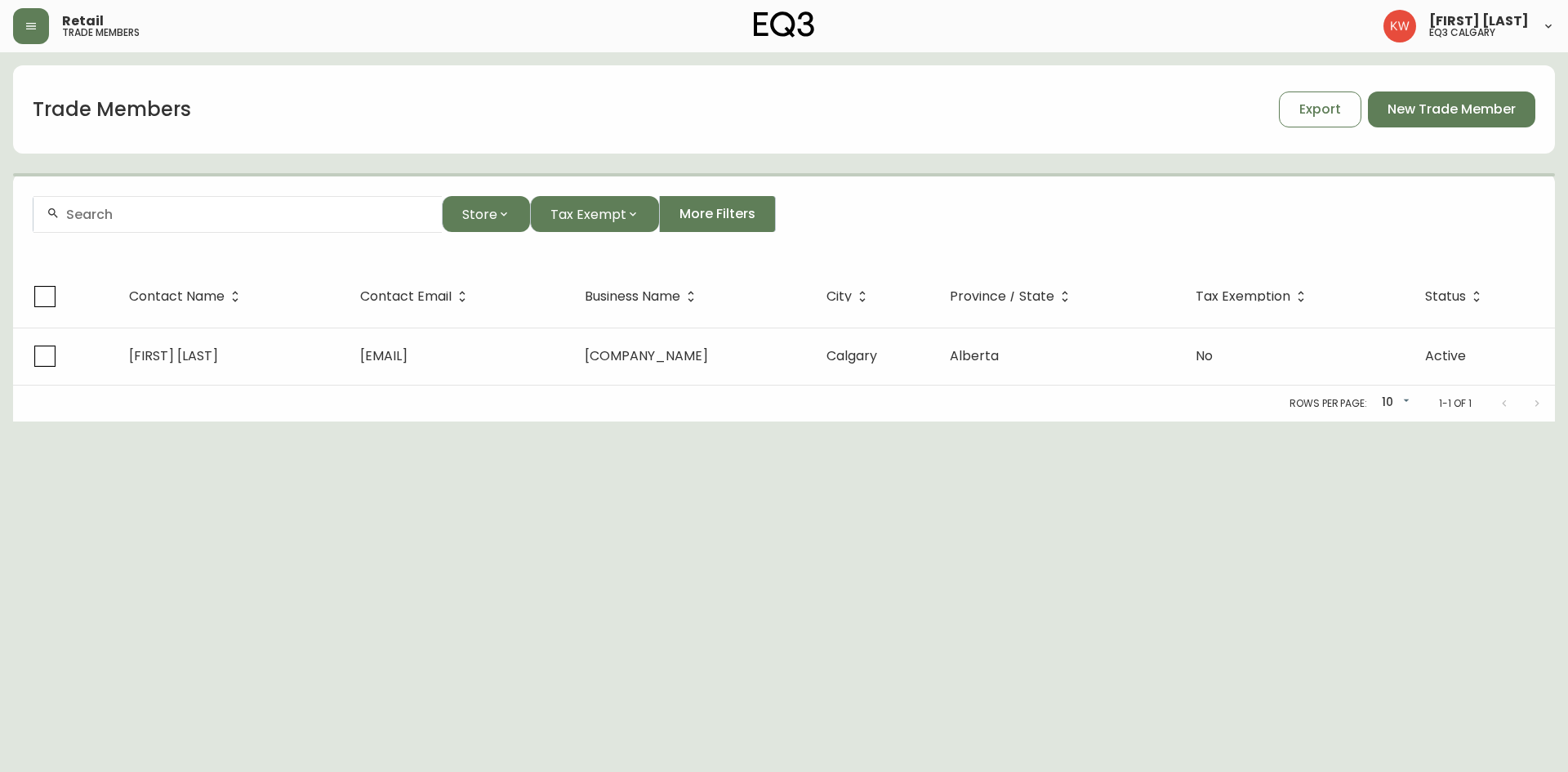 click at bounding box center [238, 214] 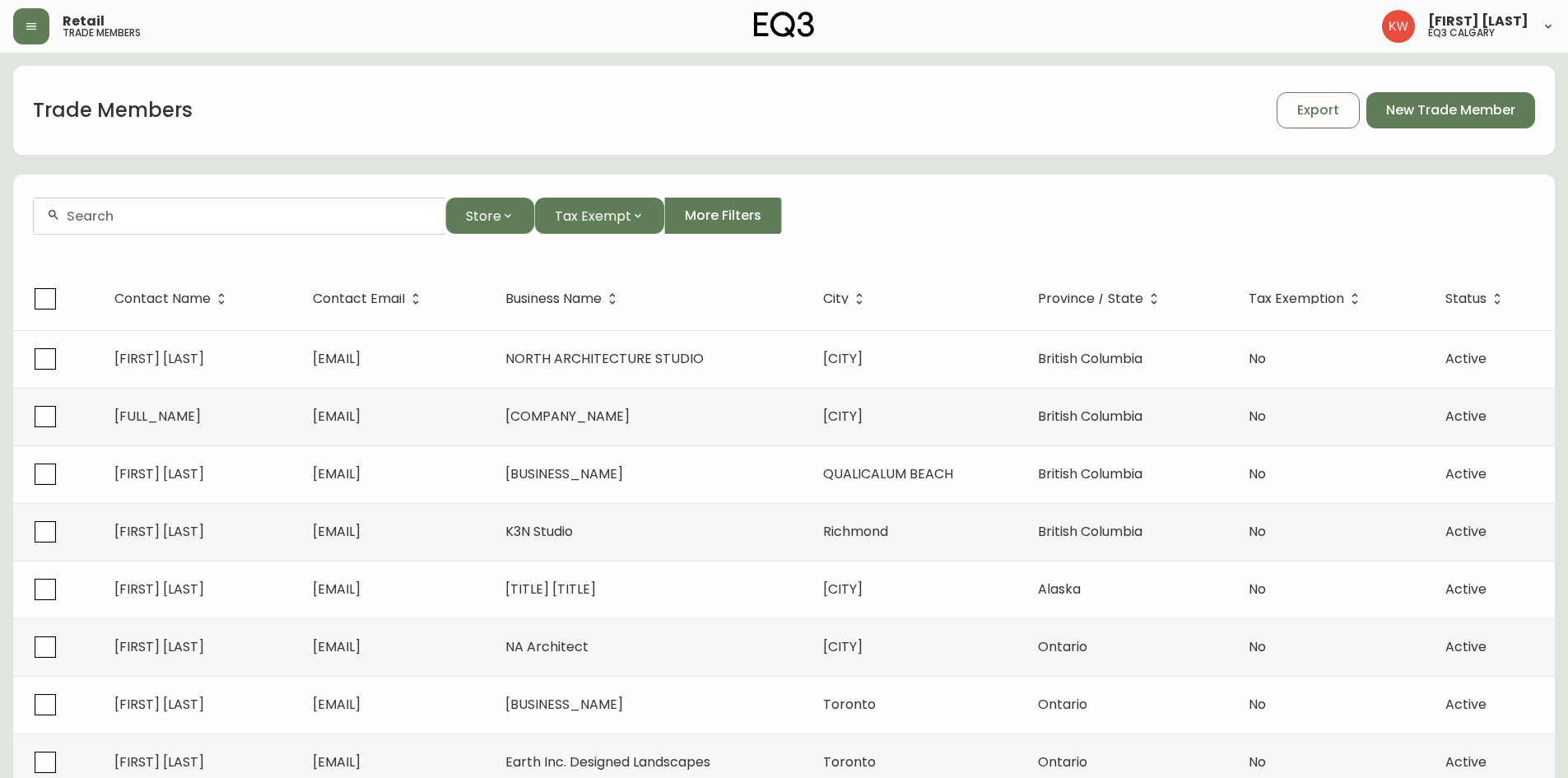 paste on "[FIRST] [LAST]" 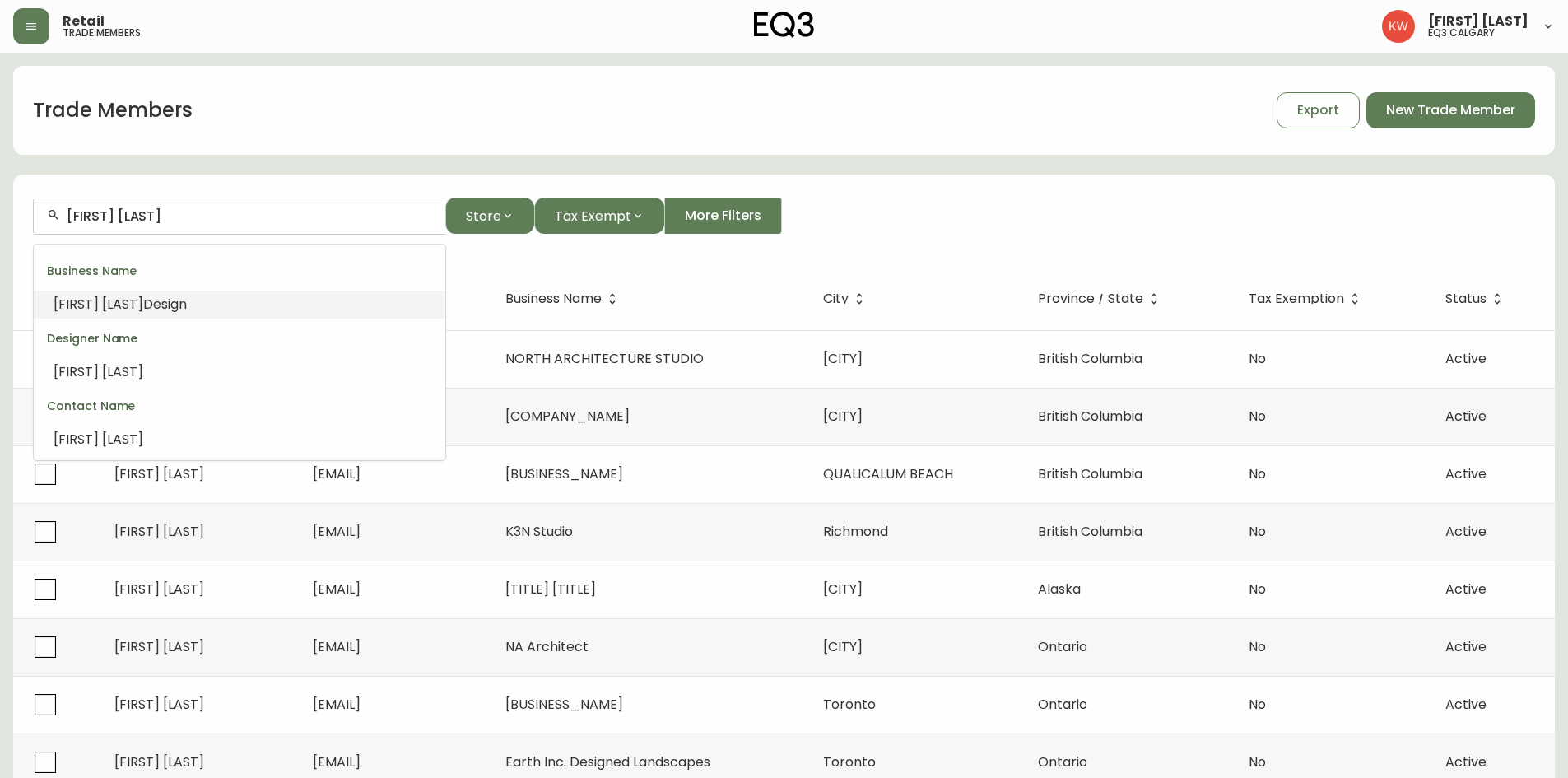 click on "Design" at bounding box center [165, 304] 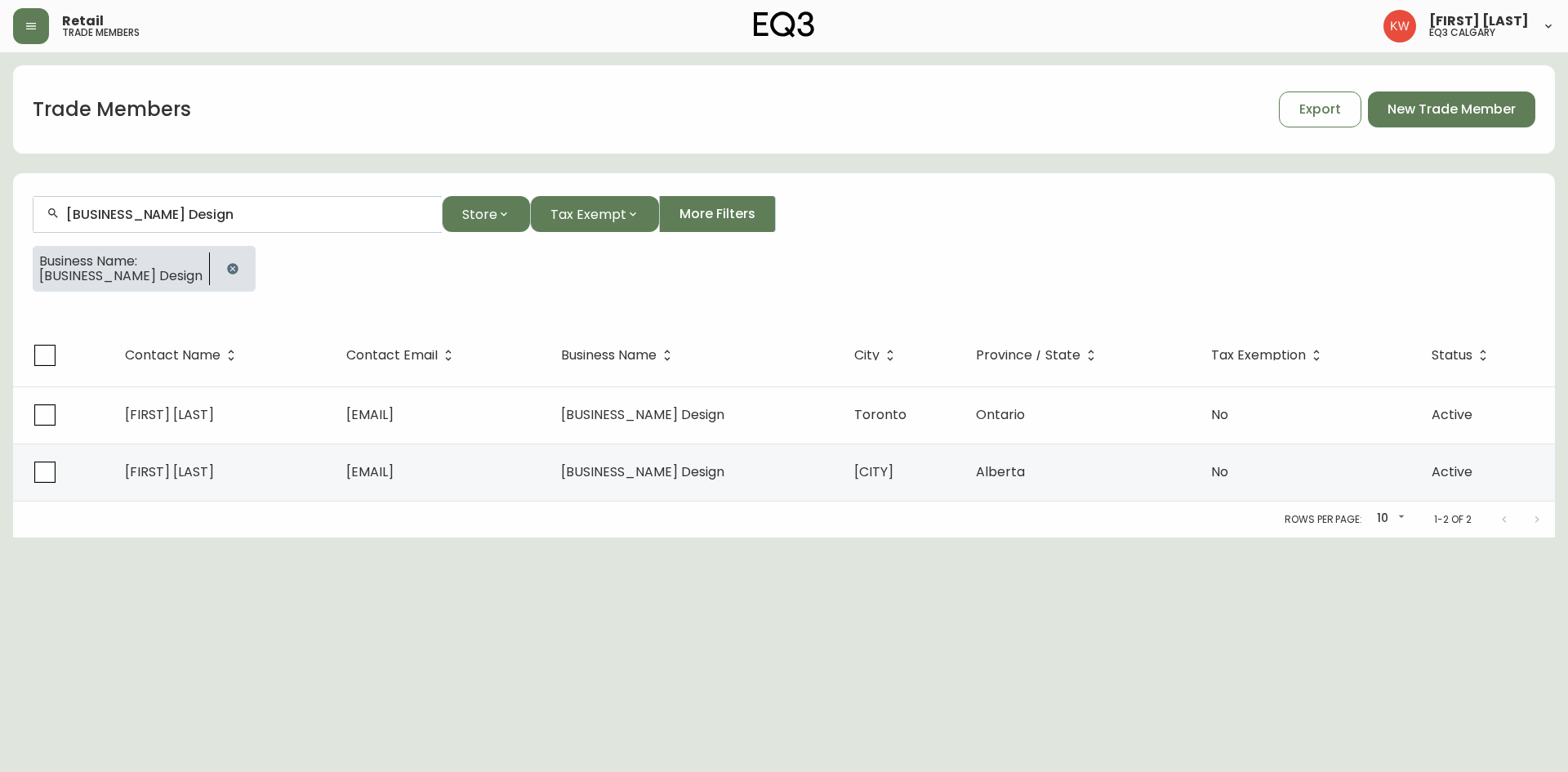 click 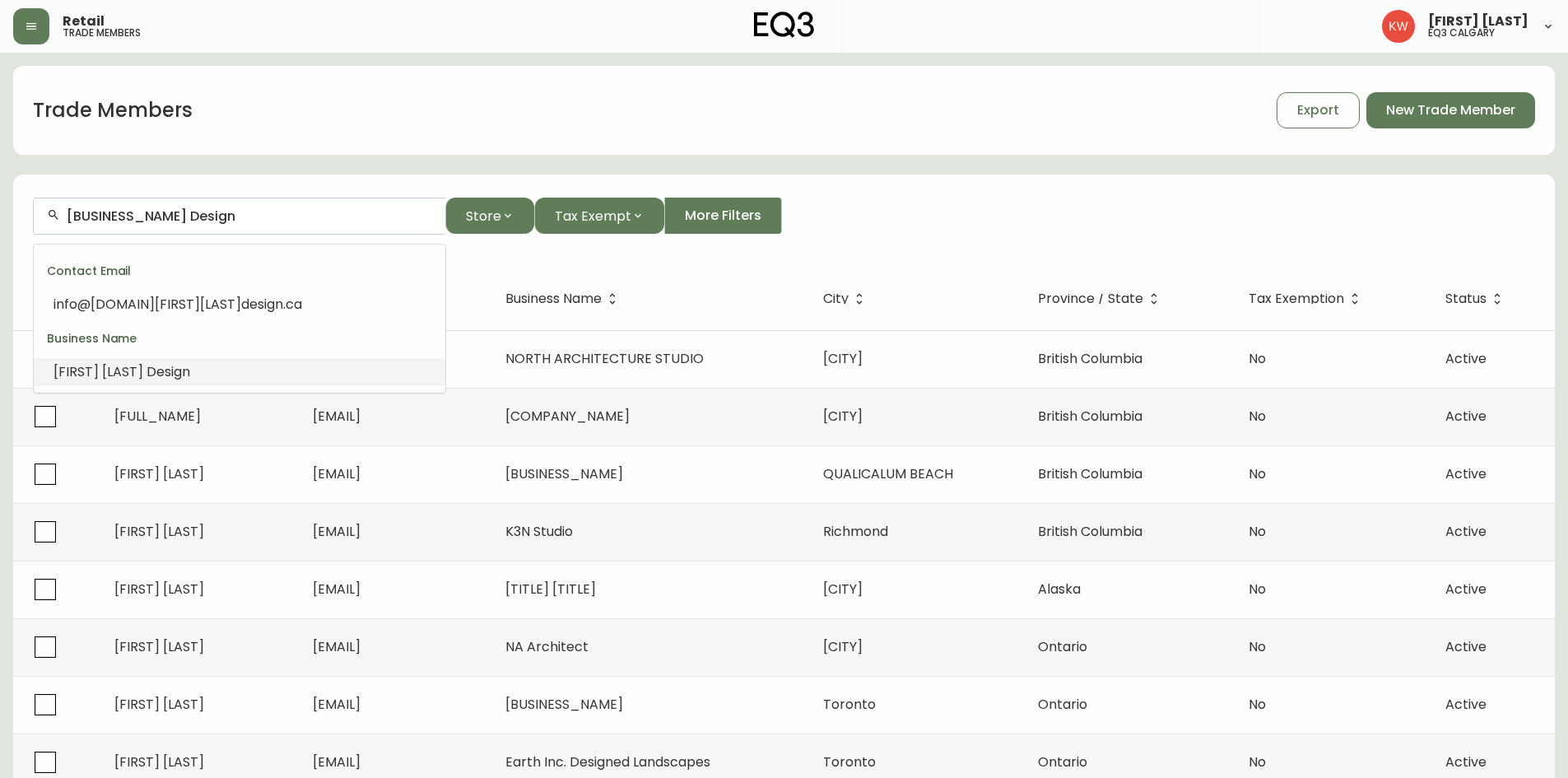 drag, startPoint x: 232, startPoint y: 221, endPoint x: 43, endPoint y: 229, distance: 189.16924 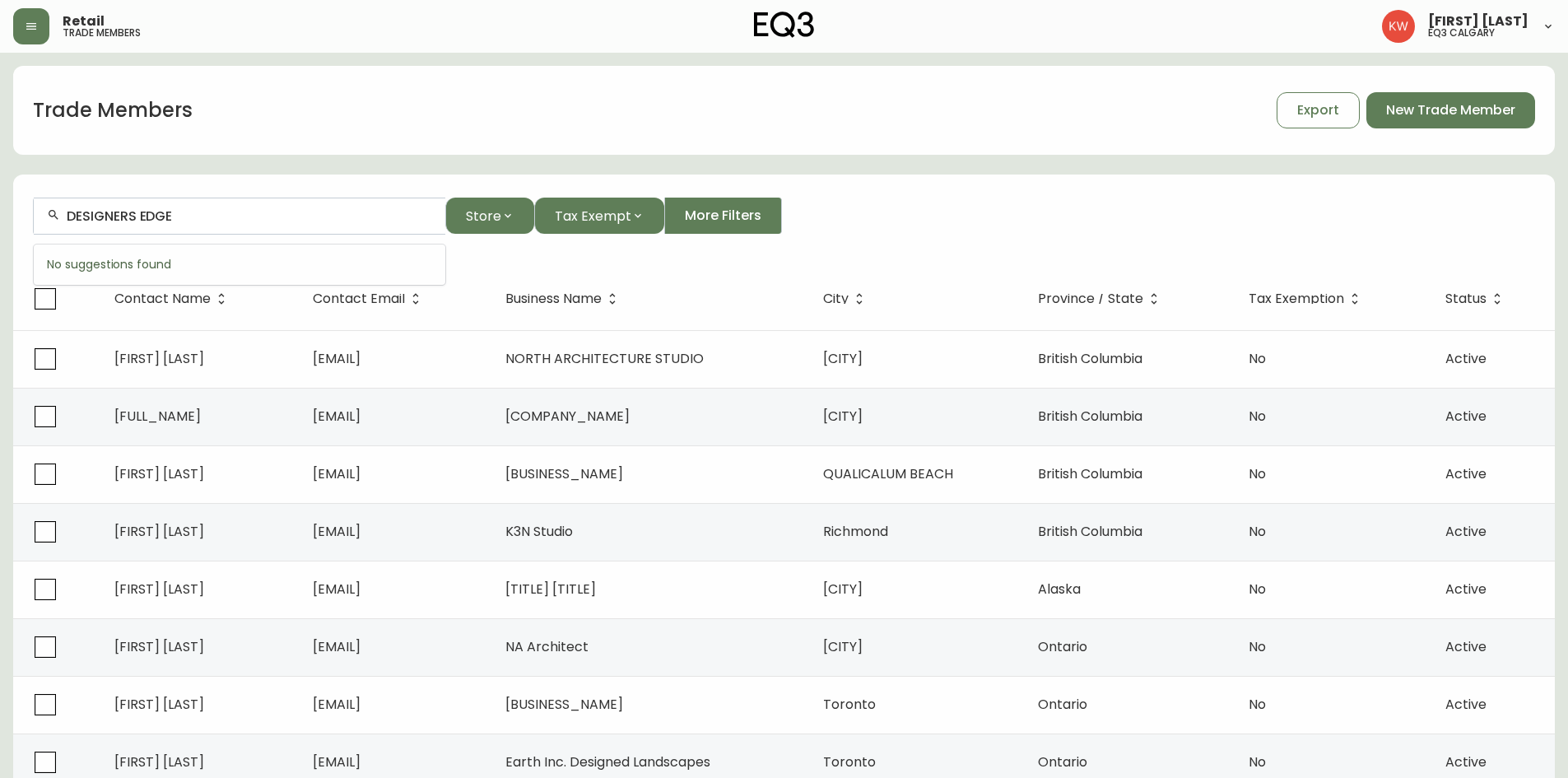 type on "DESIGNERS EDGE" 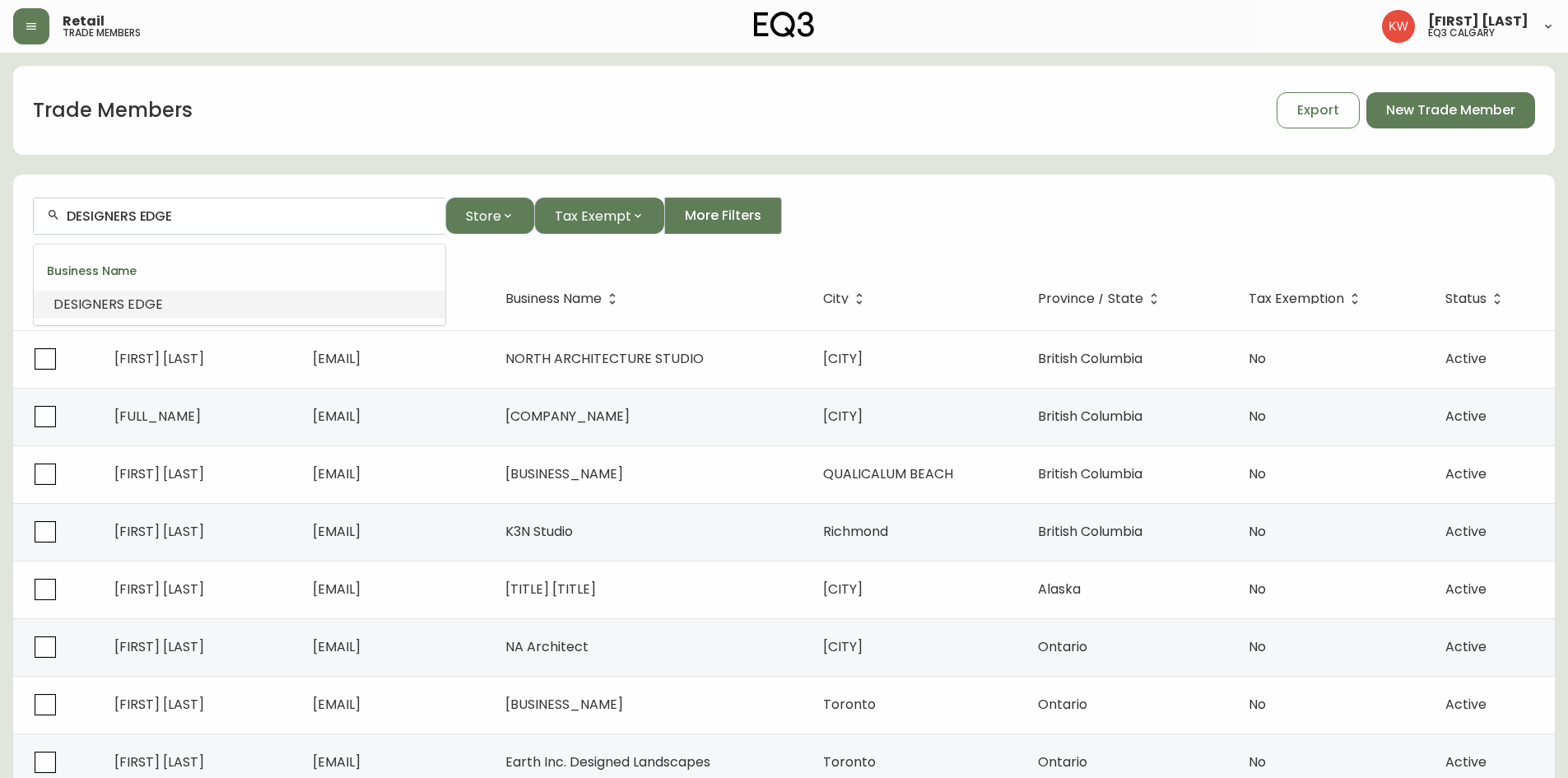 click on "DESIGNERS" at bounding box center [89, 304] 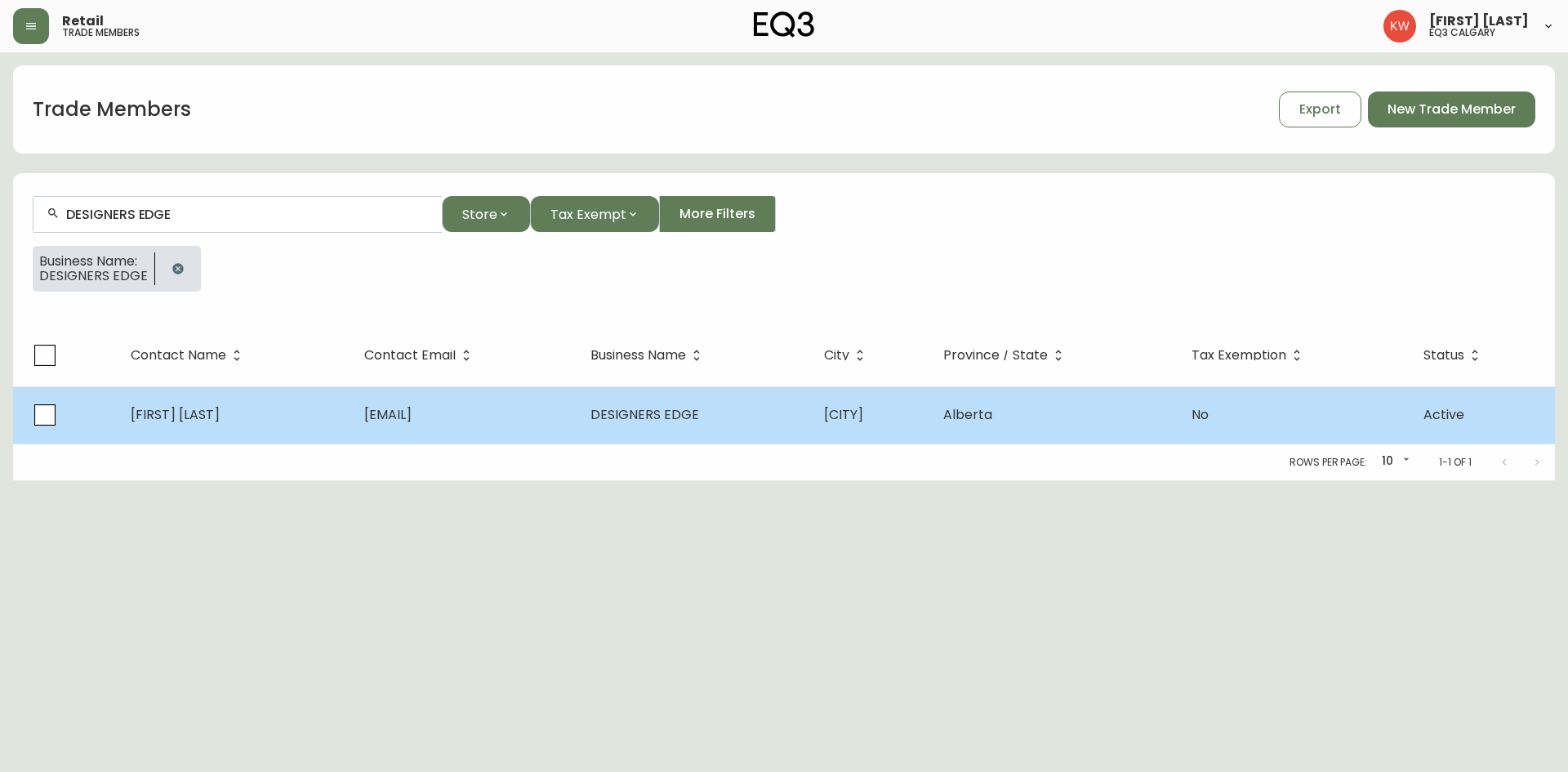 click on "[FIRST] [LAST]" at bounding box center [175, 414] 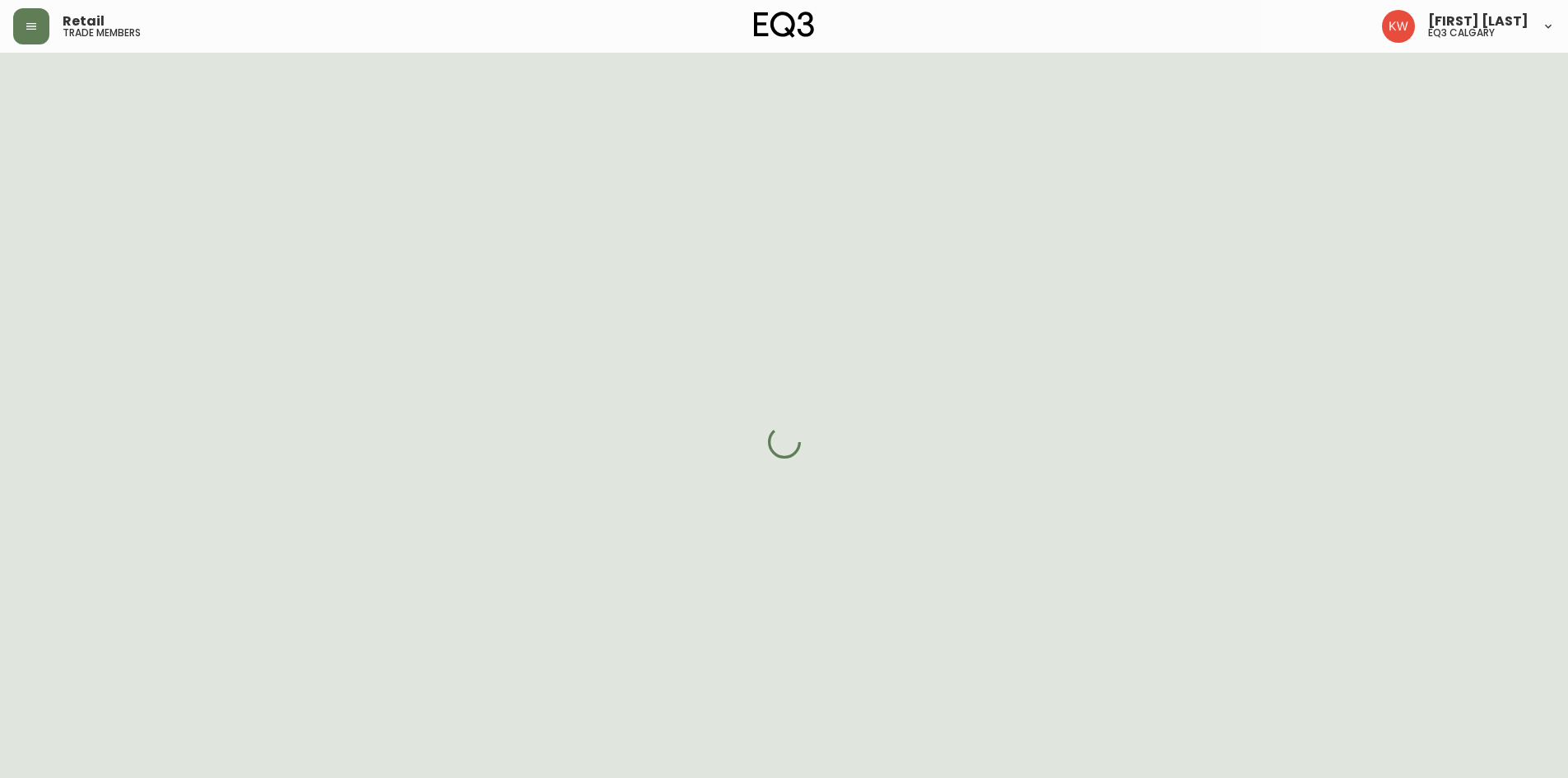 select on "[STATE]" 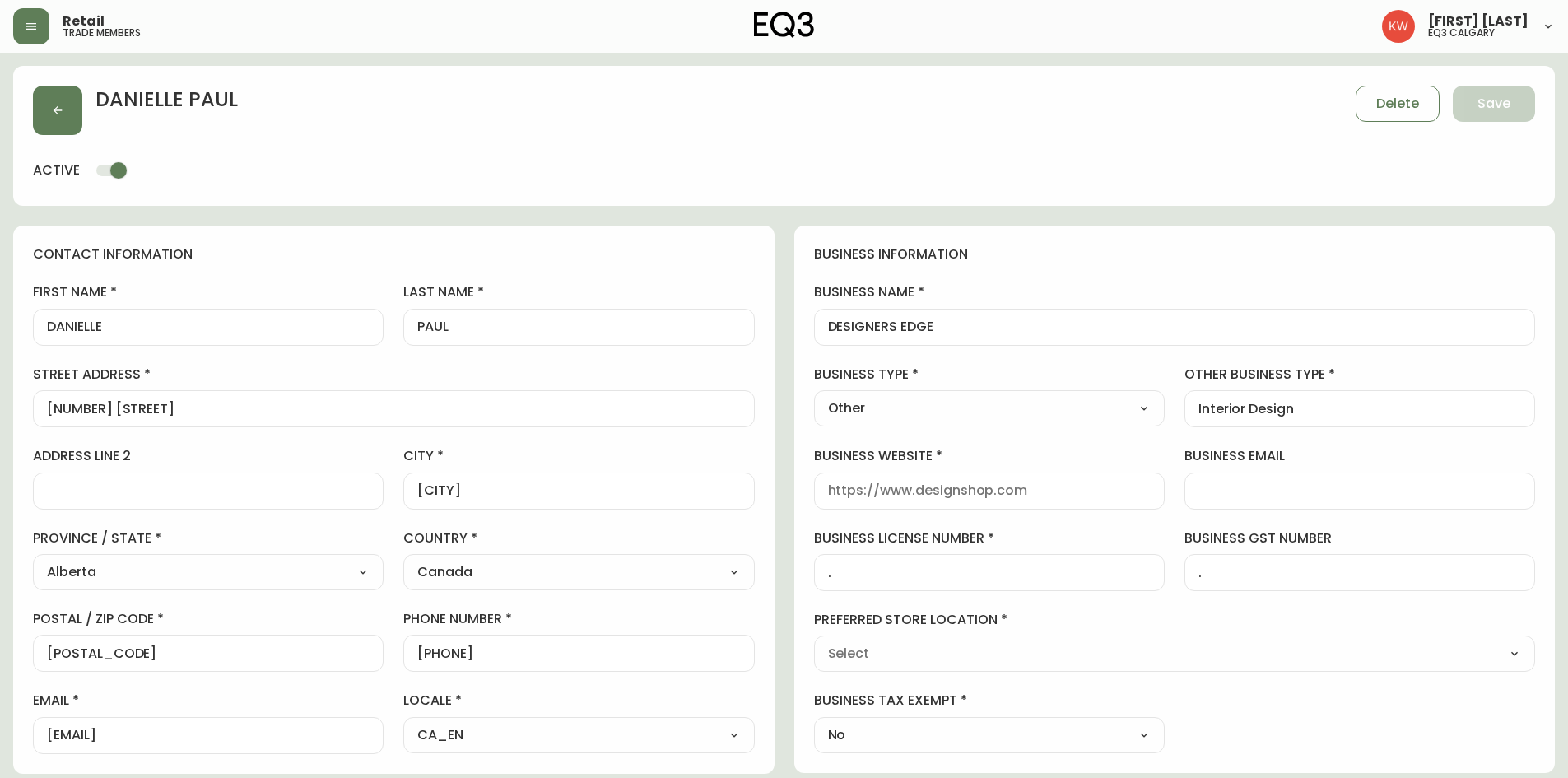 type on "EQ3 Calgary" 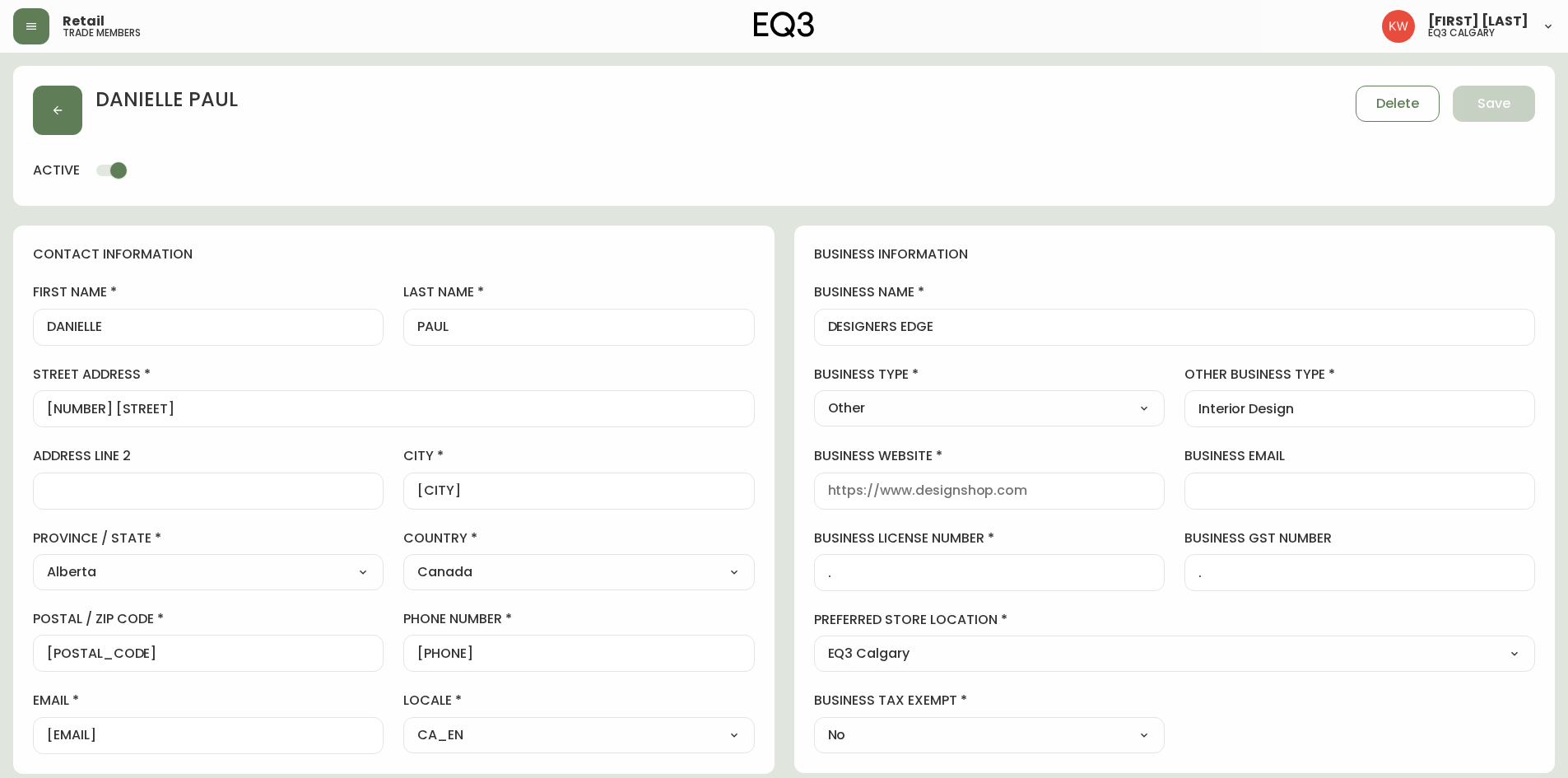 select on "[ID_NUMBER]" 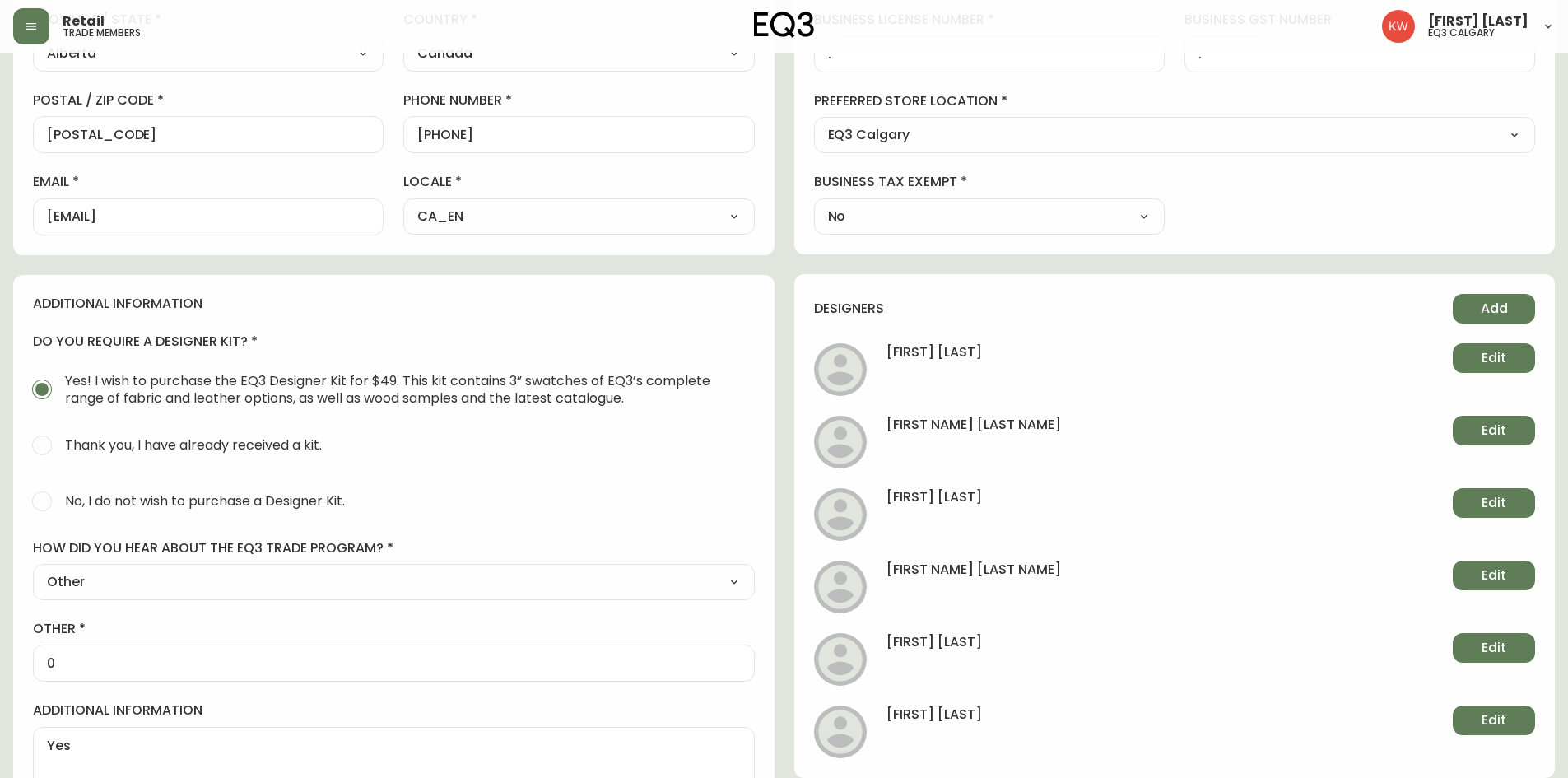 scroll, scrollTop: 576, scrollLeft: 0, axis: vertical 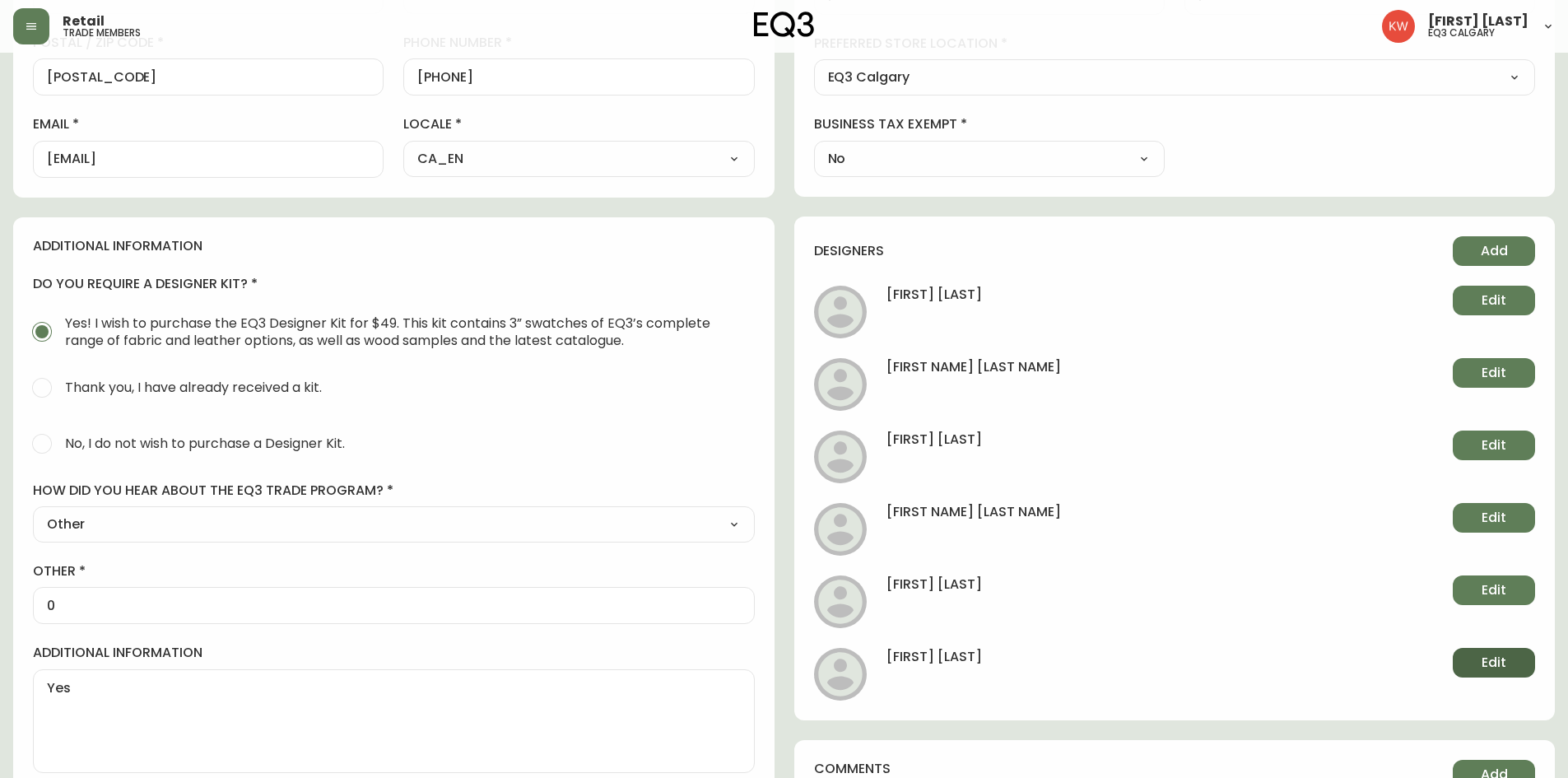 click on "Edit" at bounding box center (1494, 663) 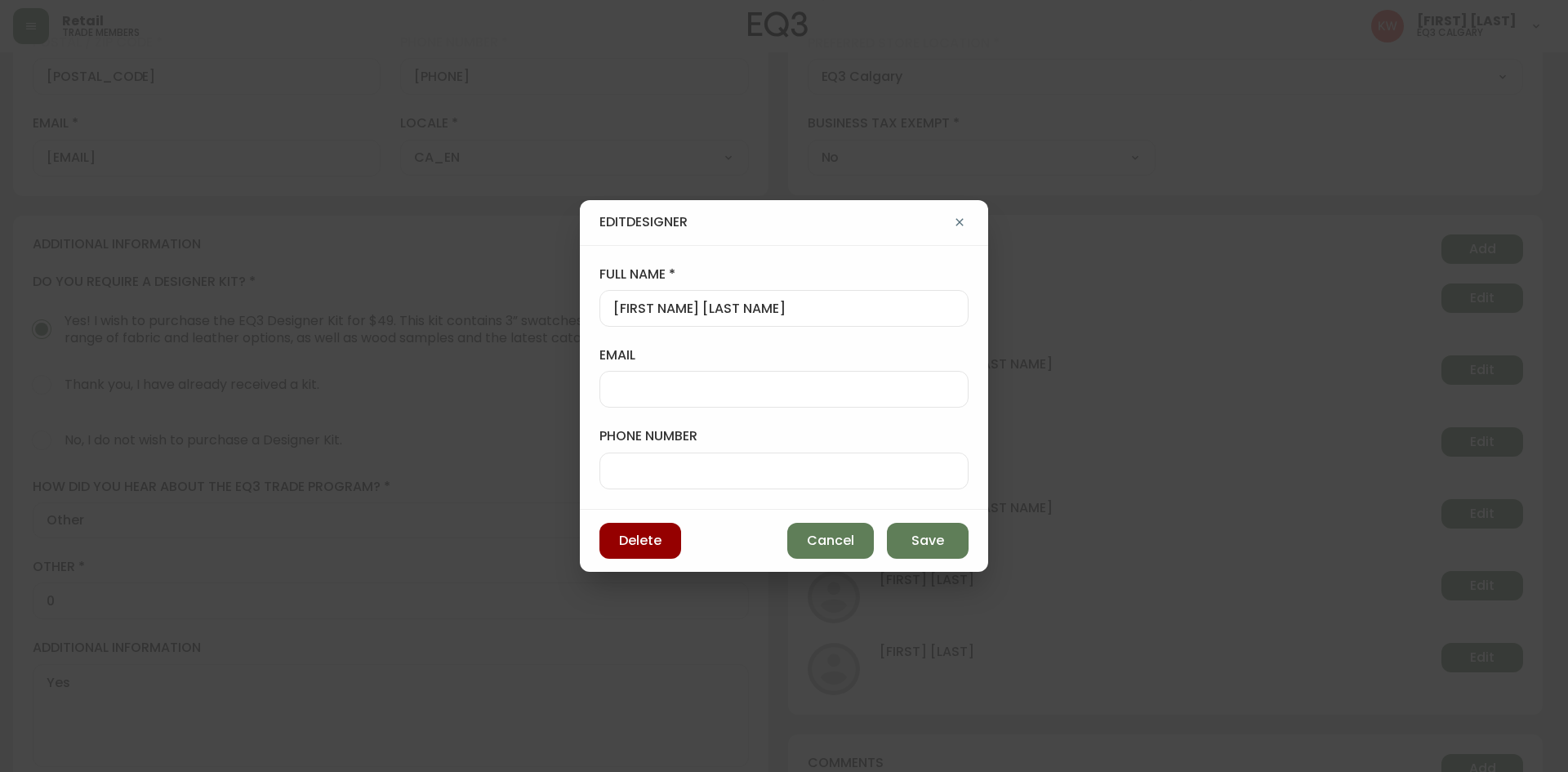 click at bounding box center [784, 471] 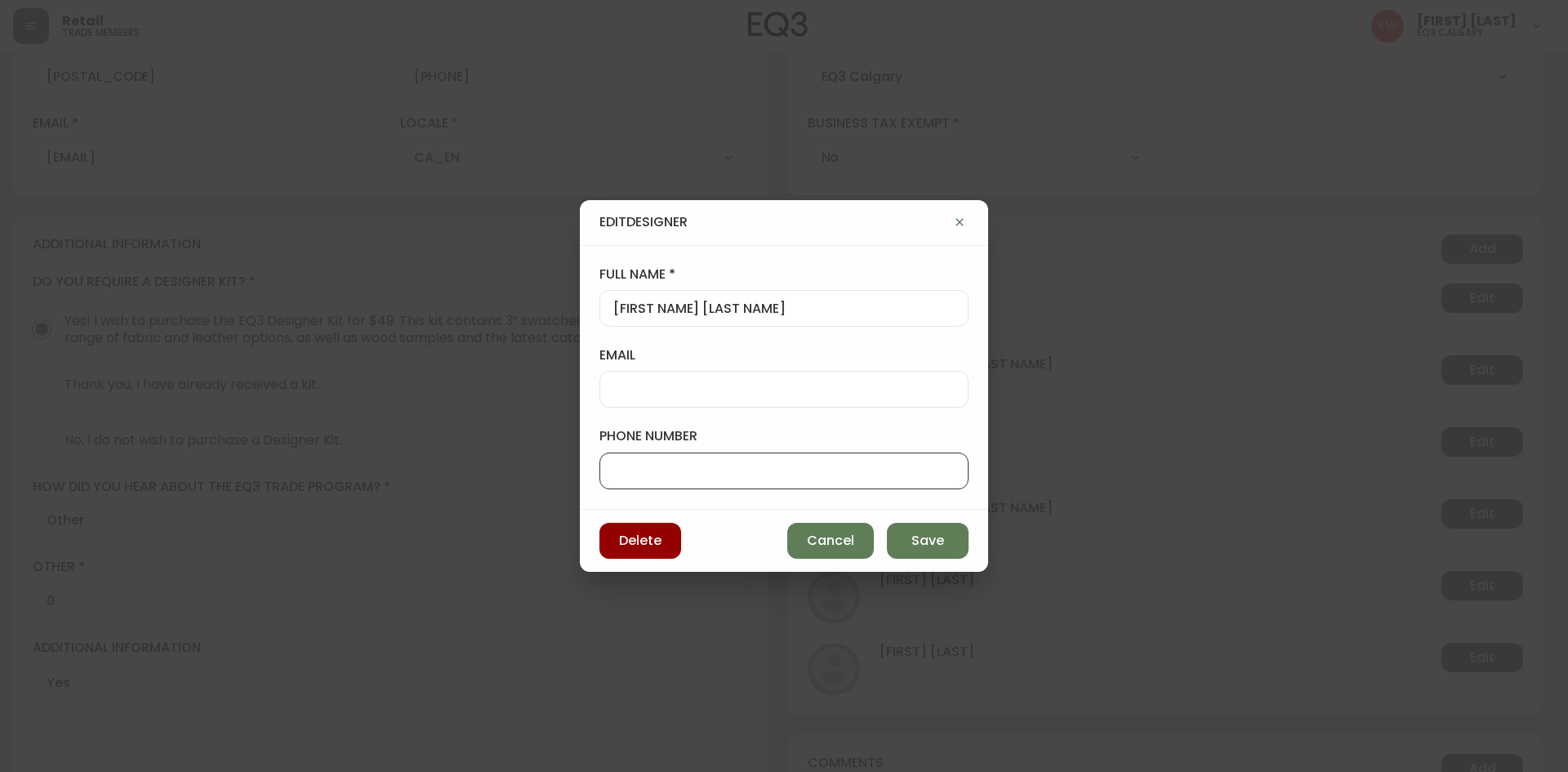 click on "email" at bounding box center (784, 389) 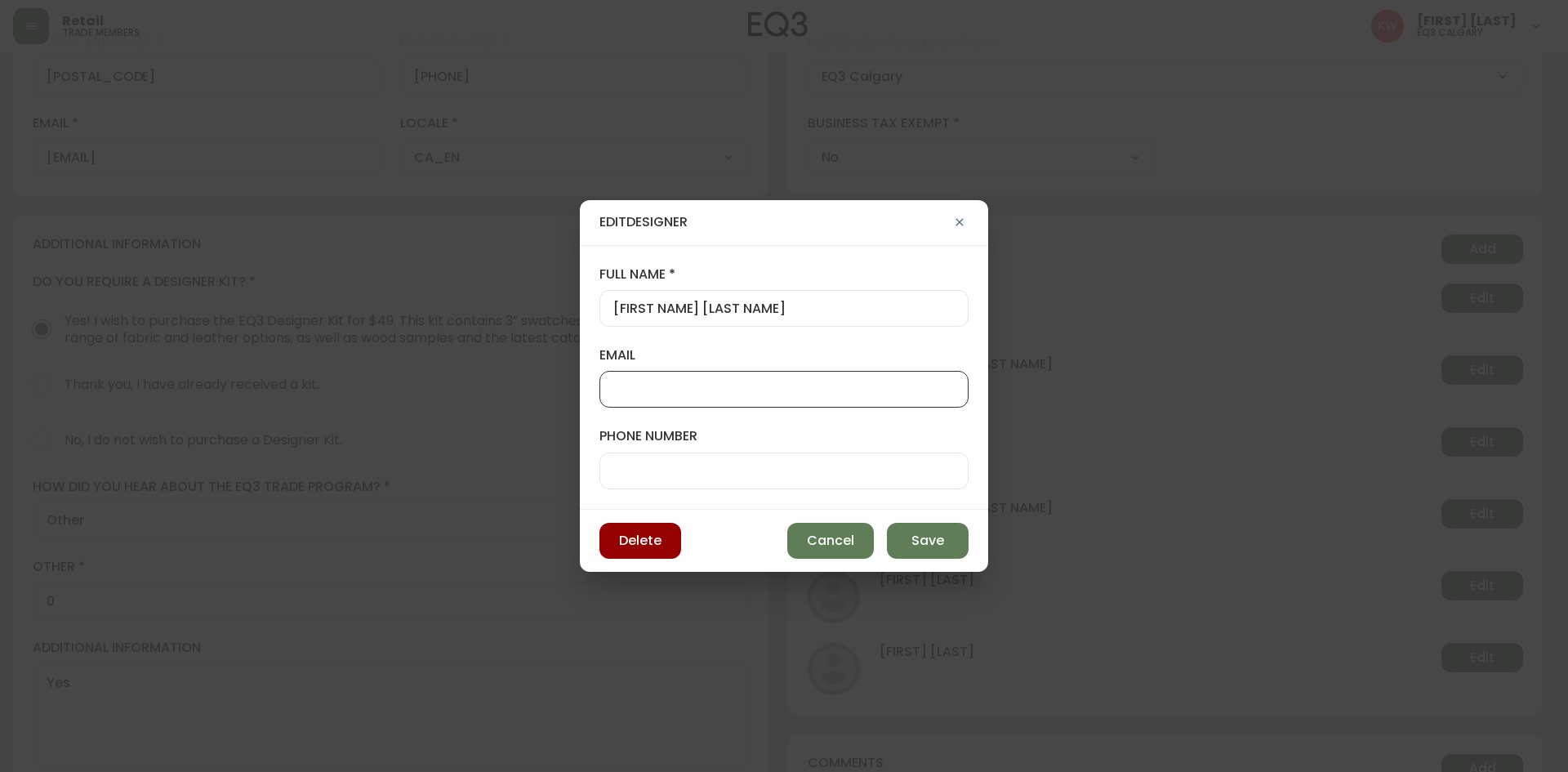 paste on "[EMAIL]" 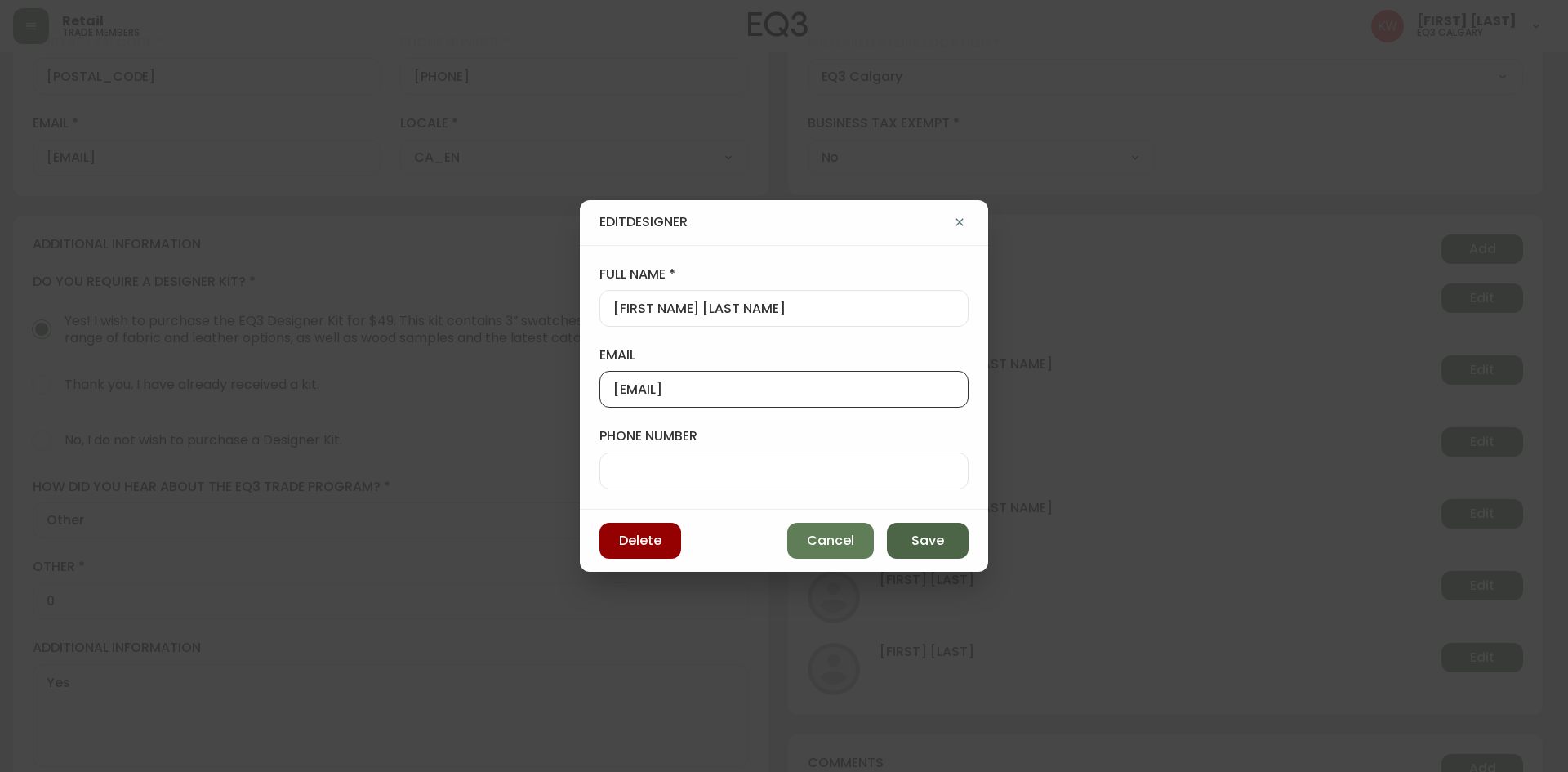 type on "[EMAIL]" 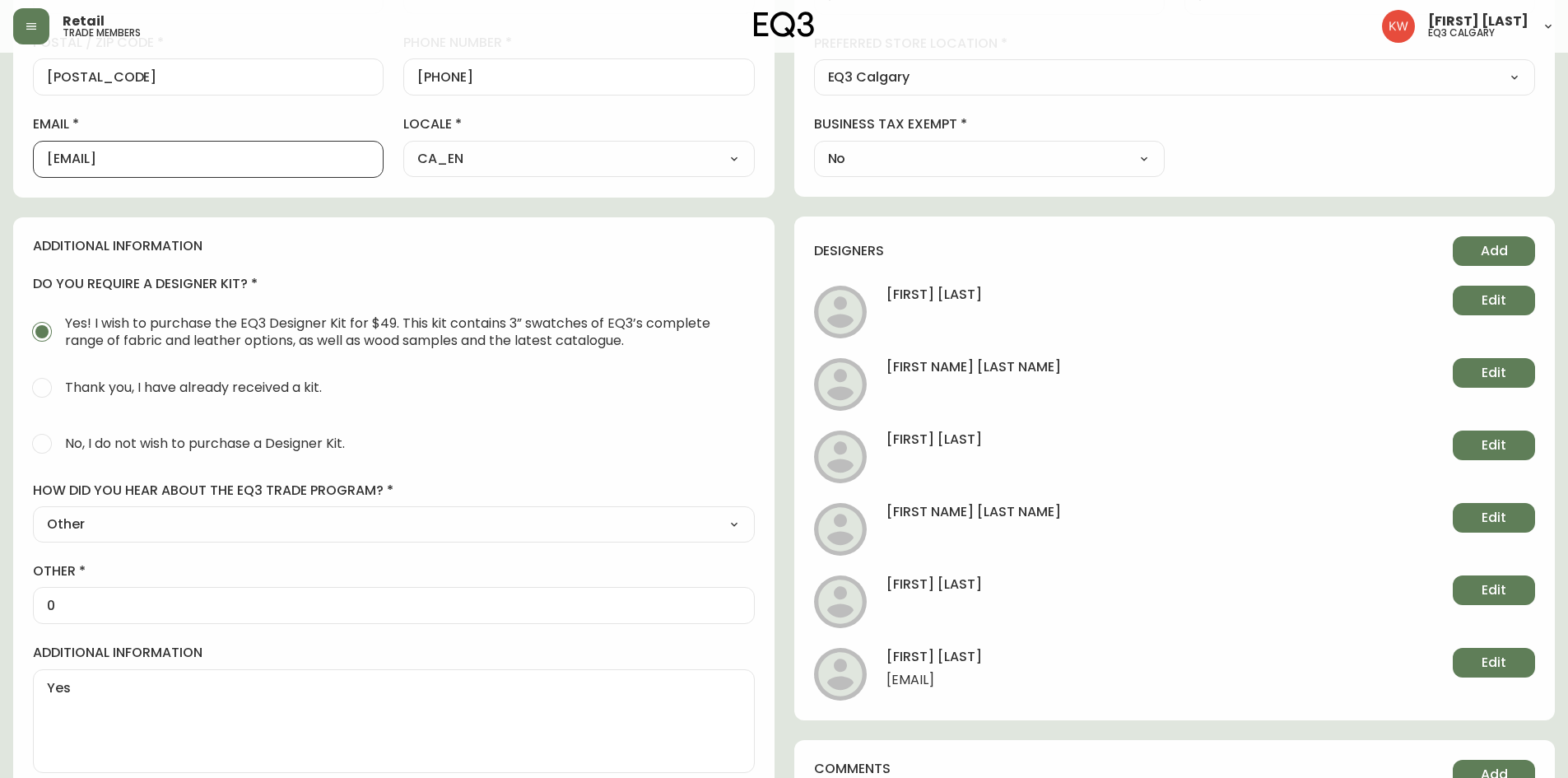 drag, startPoint x: 250, startPoint y: 160, endPoint x: 240, endPoint y: 149, distance: 14.866069 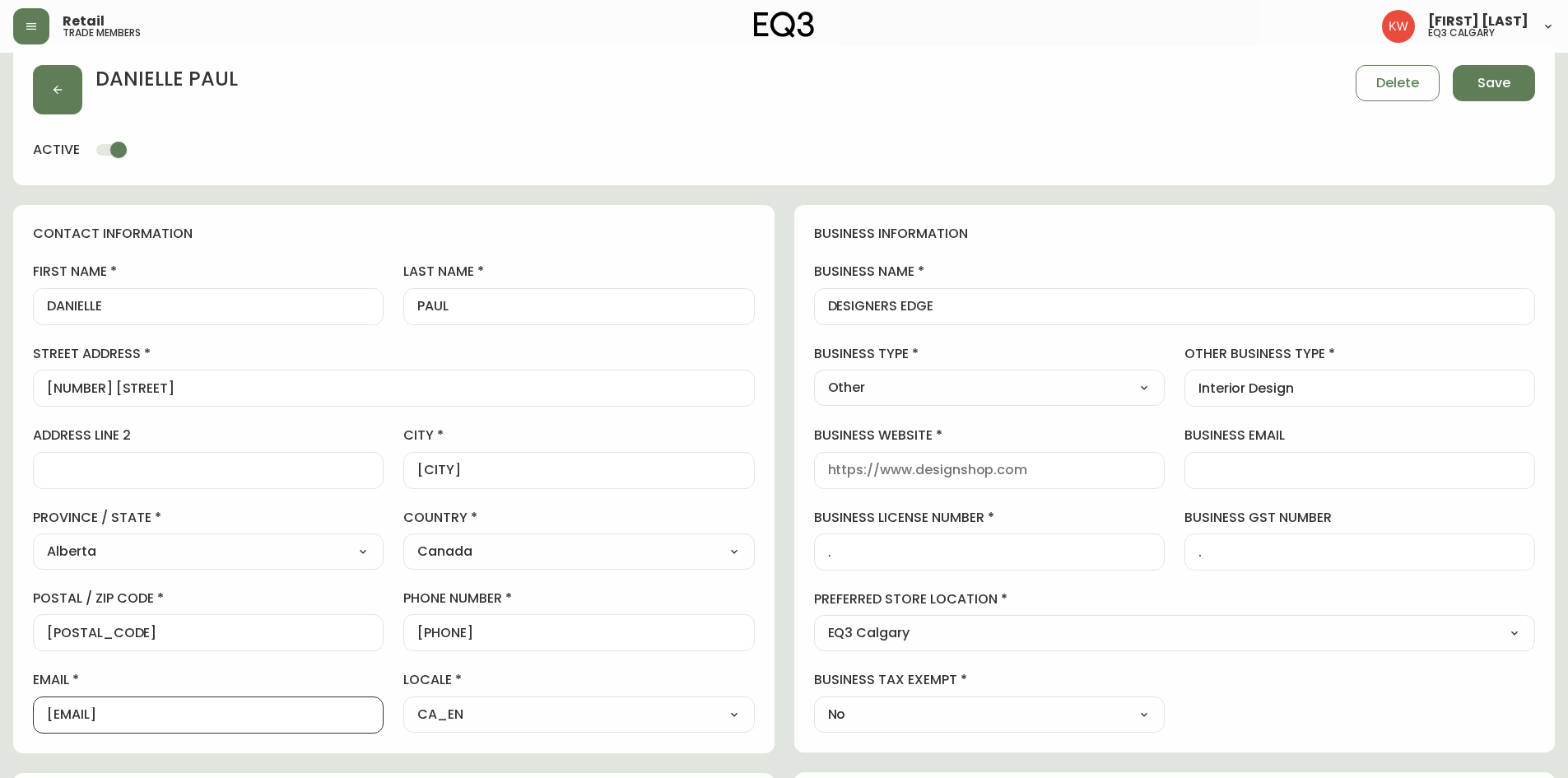 scroll, scrollTop: 21, scrollLeft: 0, axis: vertical 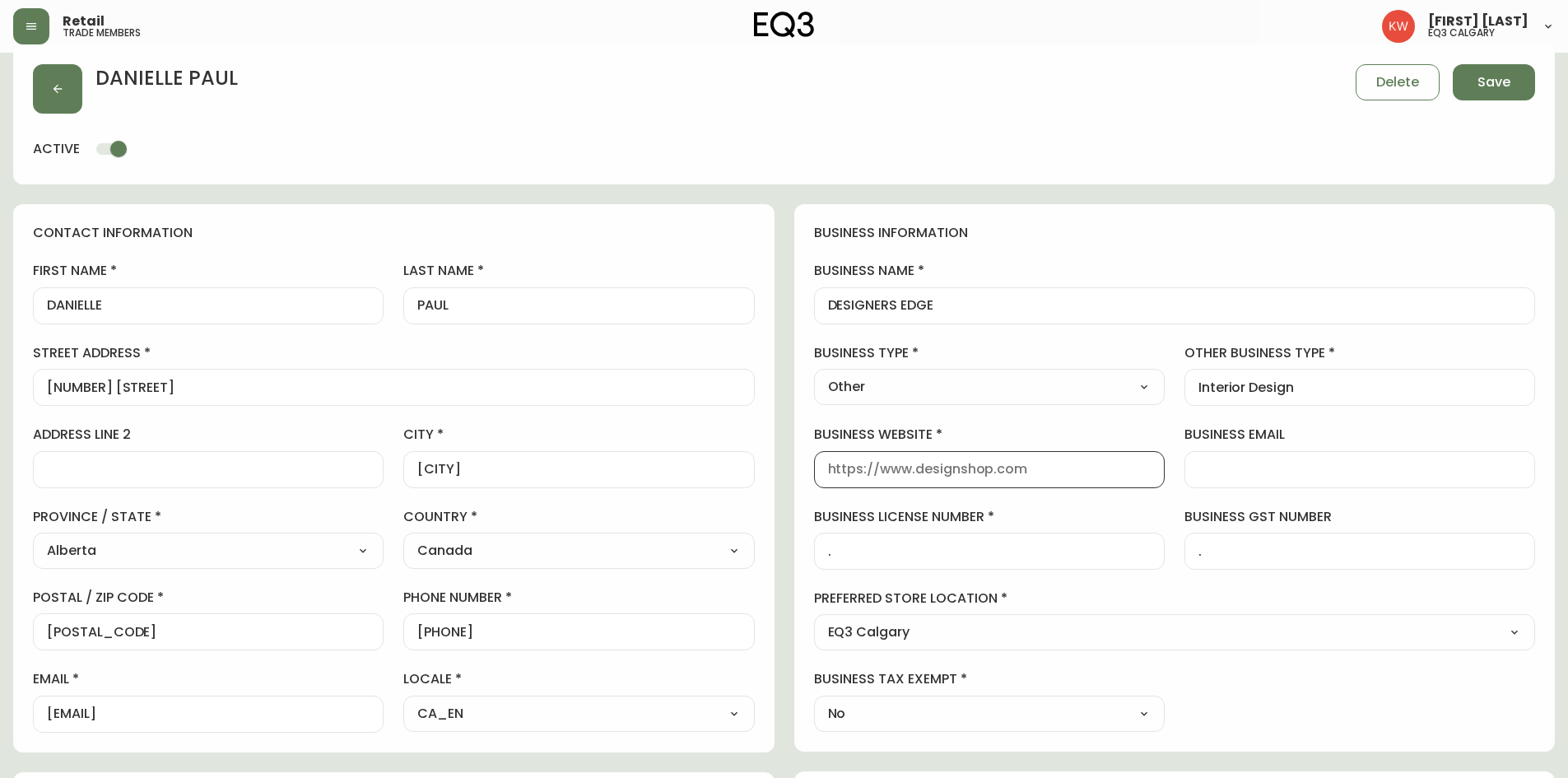 click on "business website" at bounding box center (989, 469) 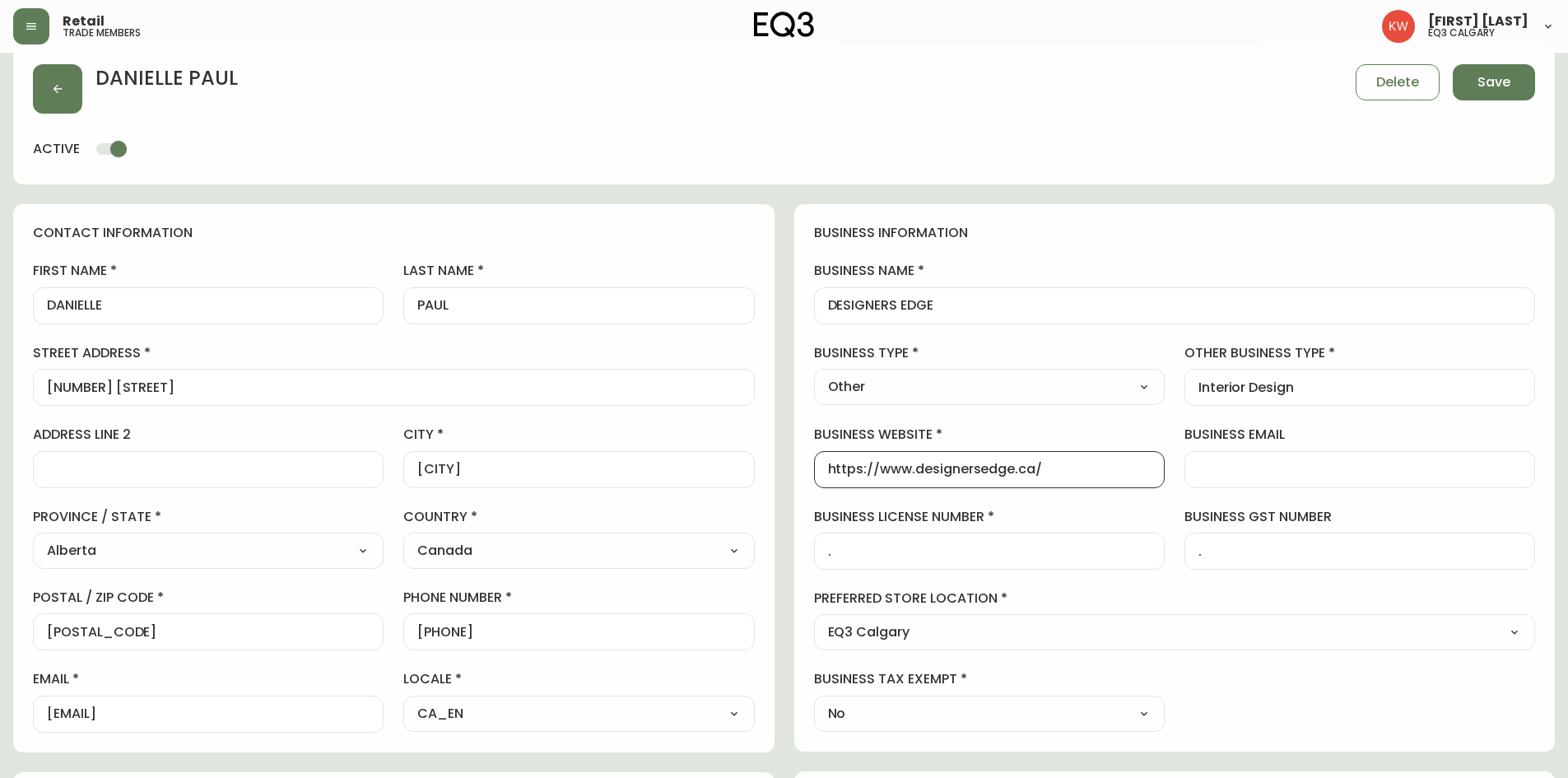 type on "https://www.designersedge.ca/" 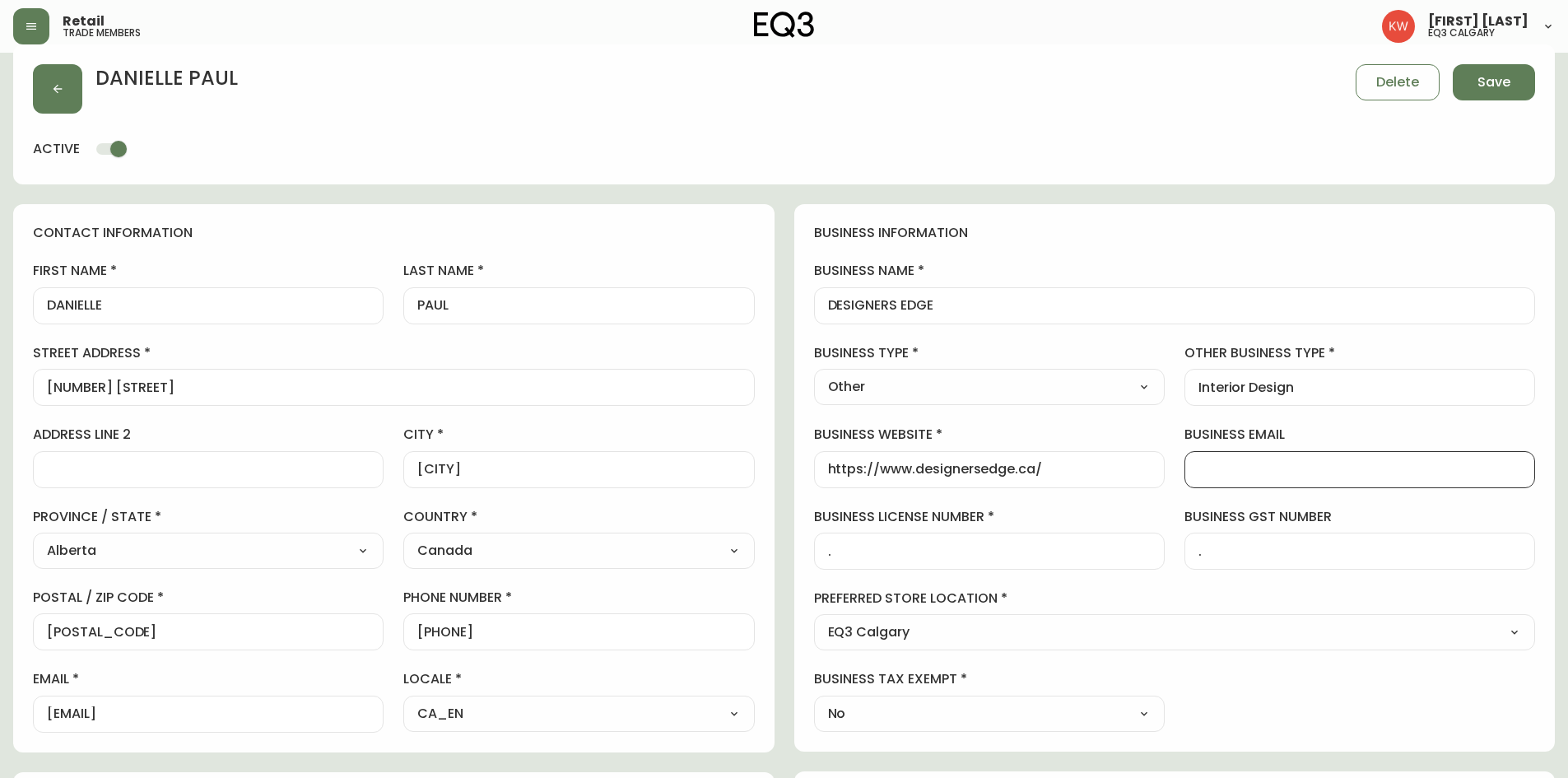 click on "business email" at bounding box center [1360, 469] 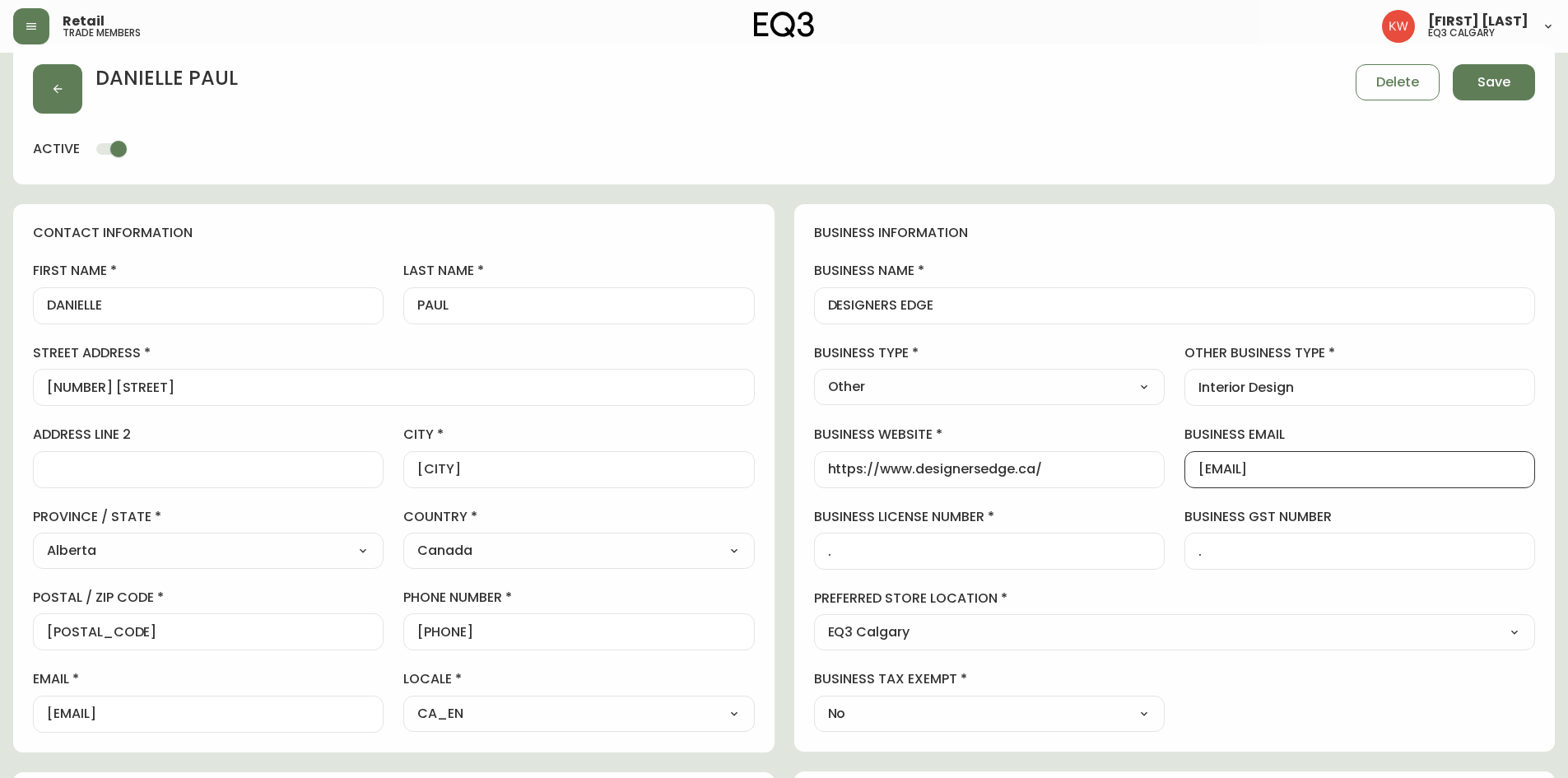 type on "[EMAIL]" 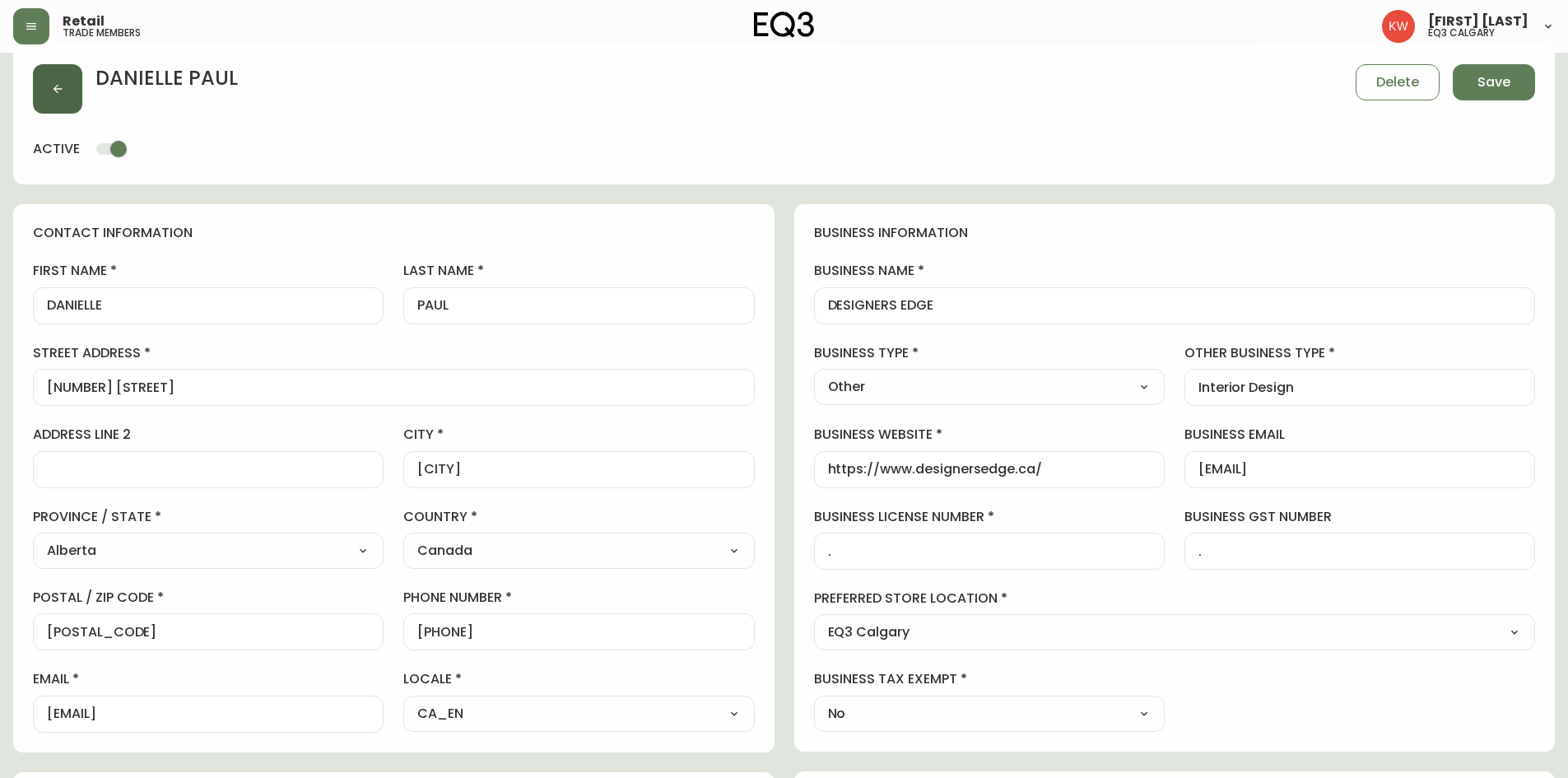 click at bounding box center [58, 89] 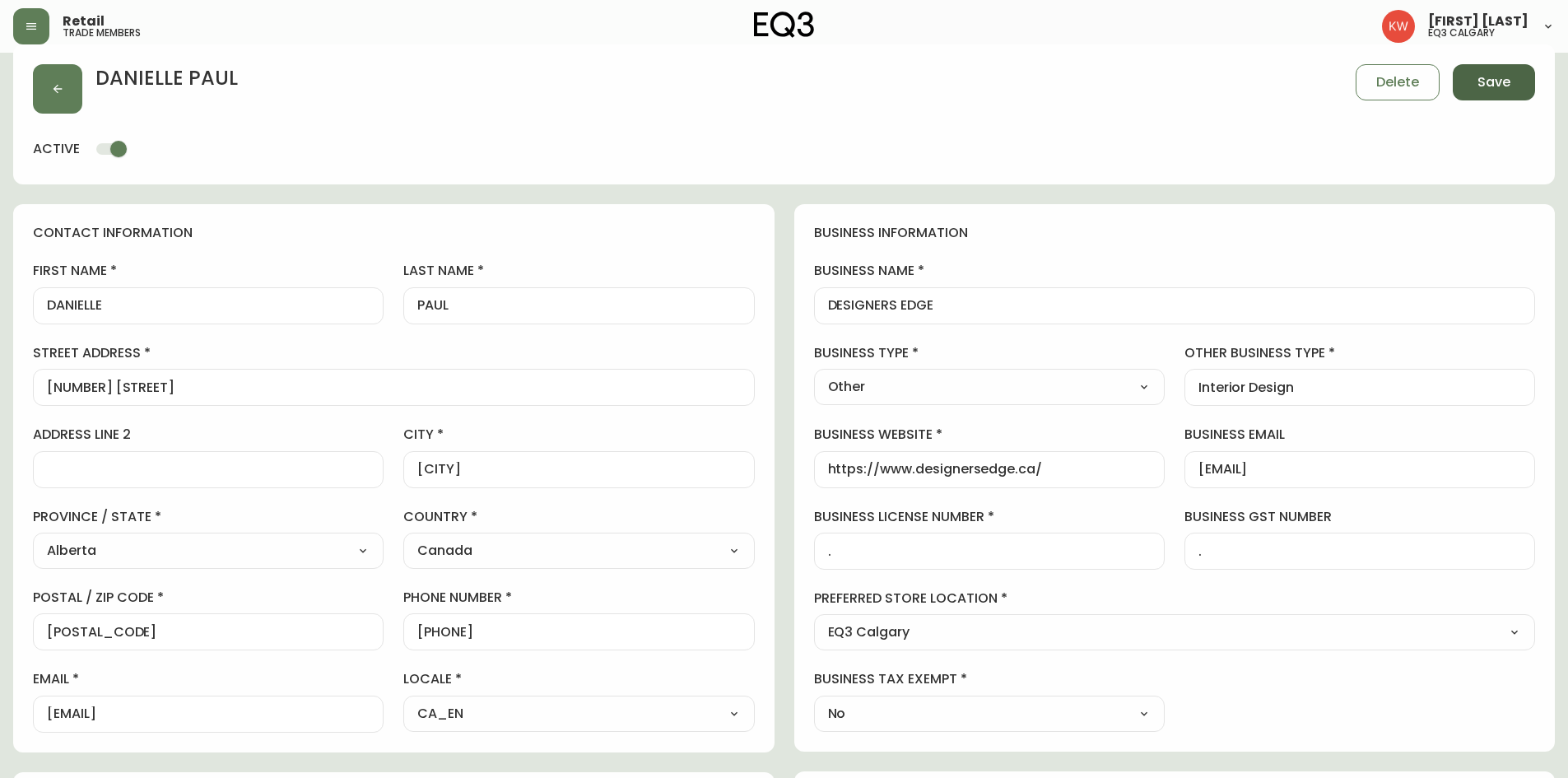 click on "Save" at bounding box center [1494, 82] 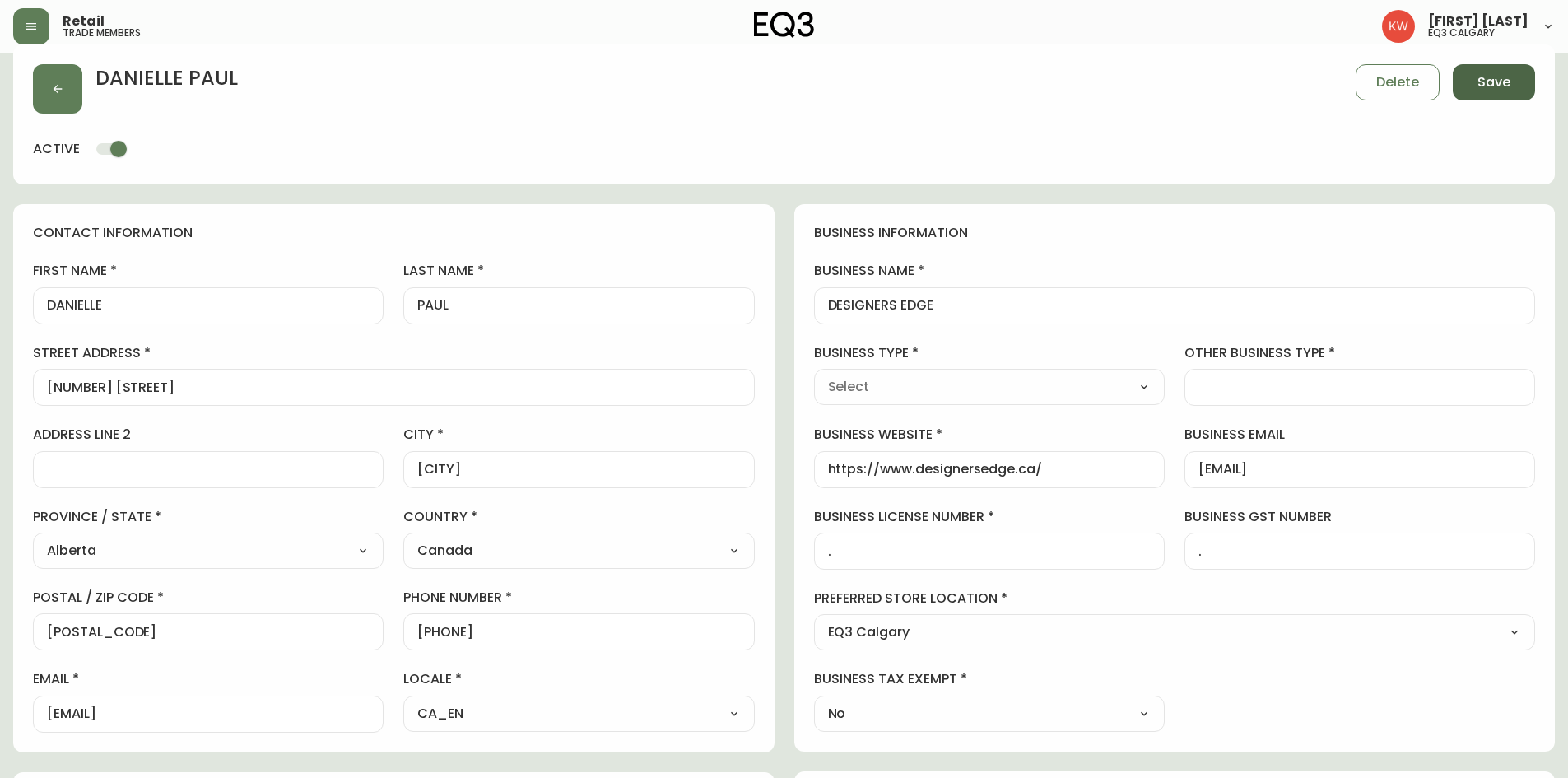select 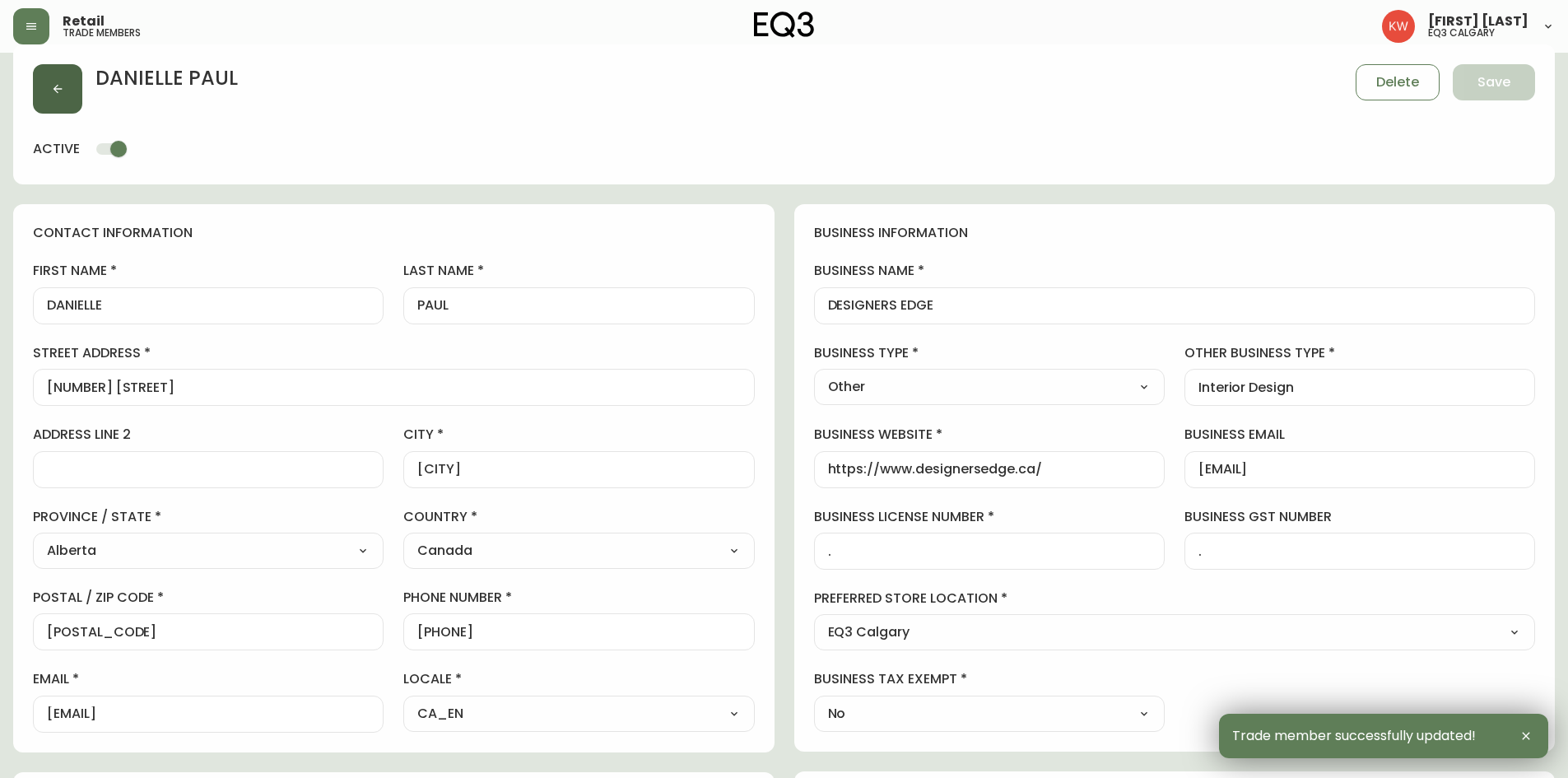 click 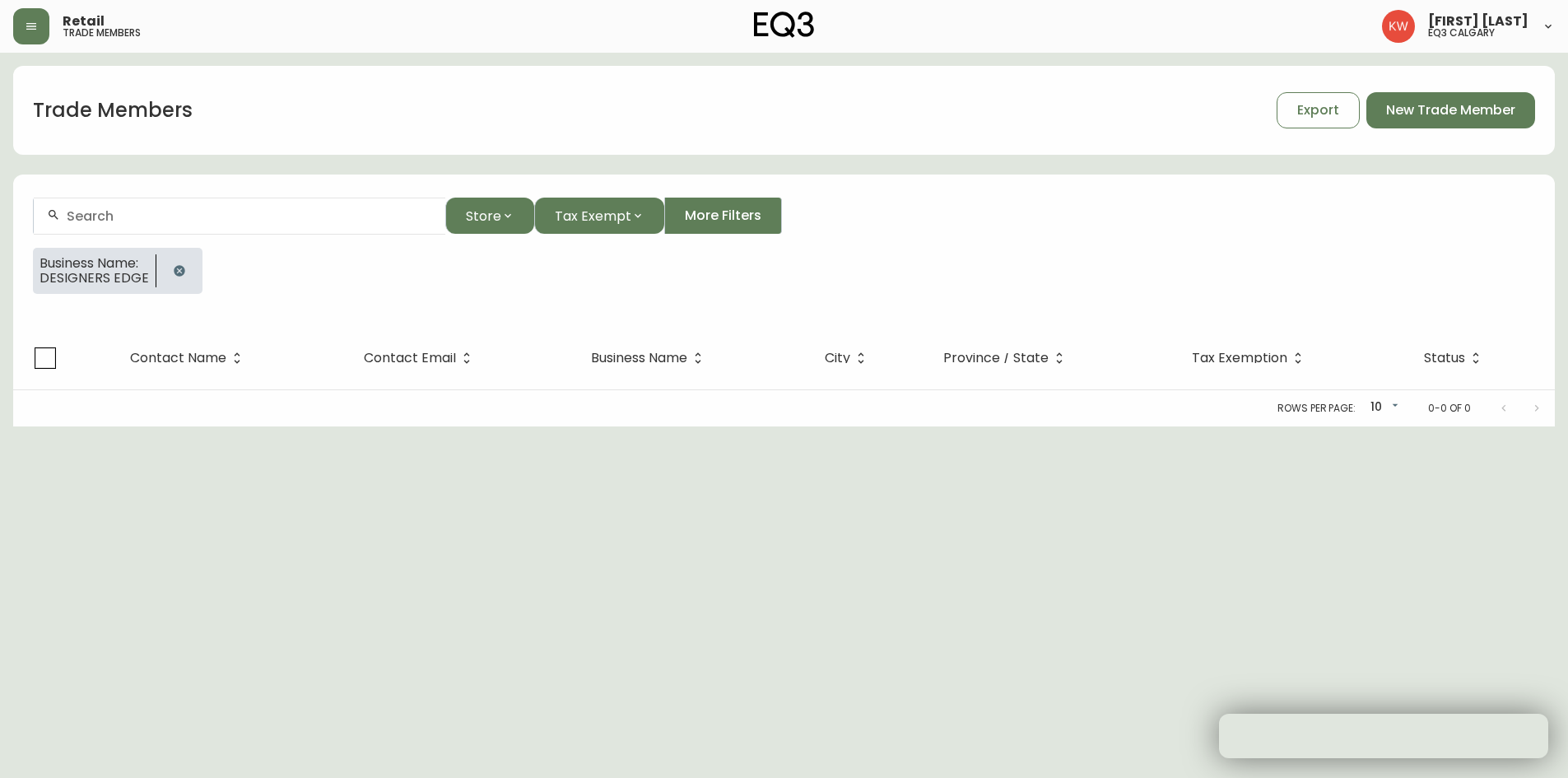 scroll, scrollTop: 0, scrollLeft: 0, axis: both 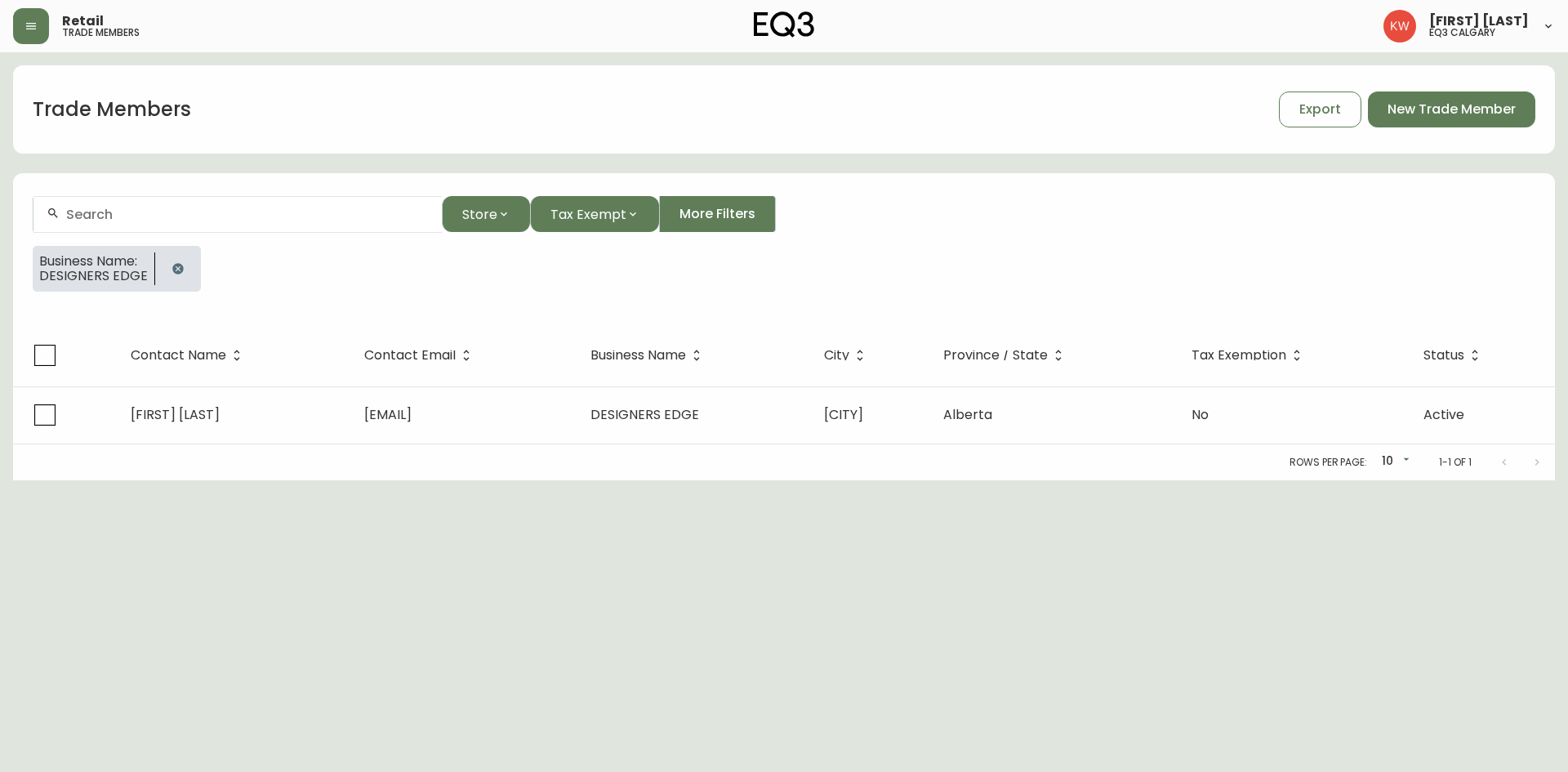 click 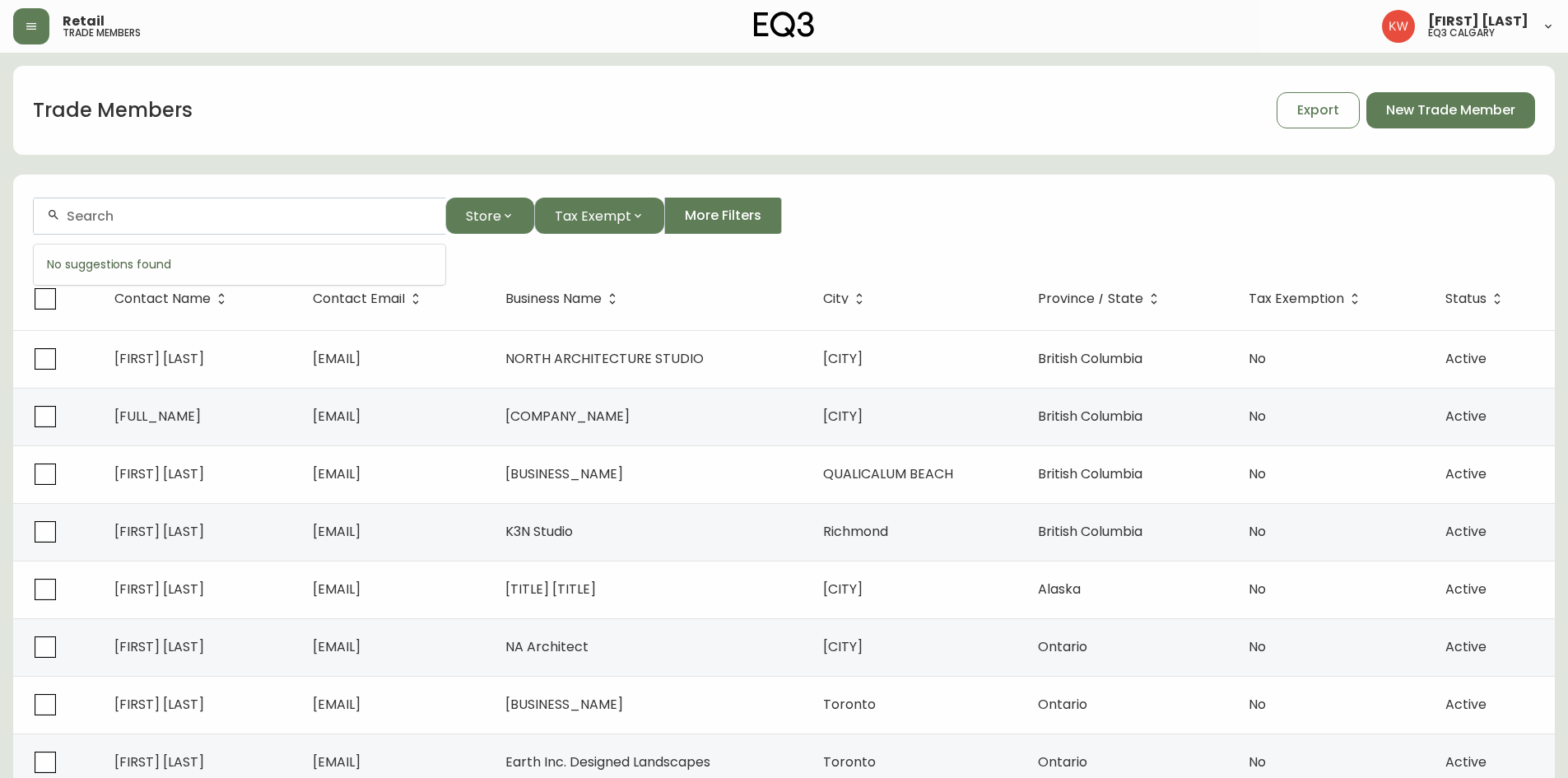 click at bounding box center [249, 216] 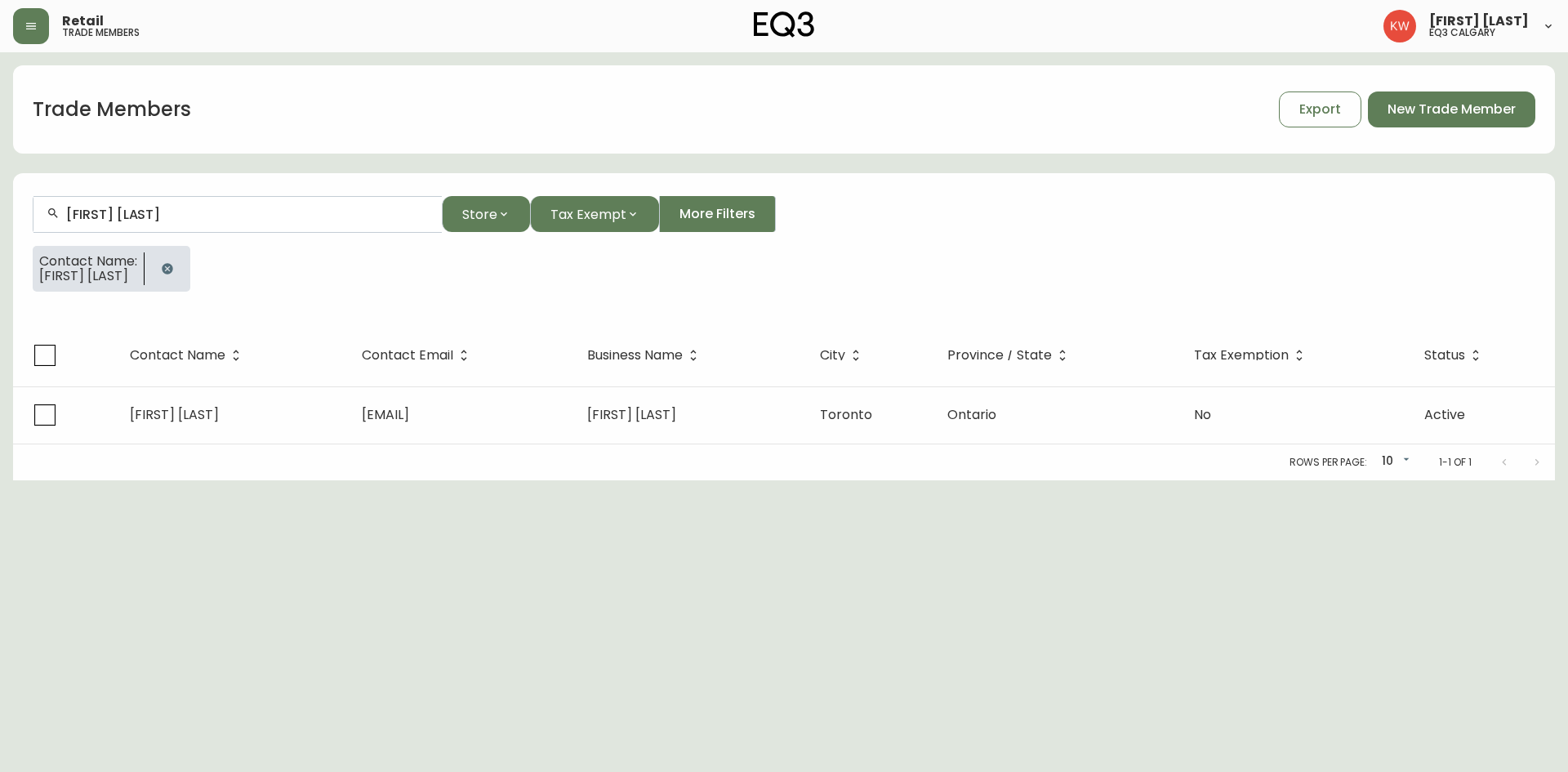 type on "[FIRST] [LAST]" 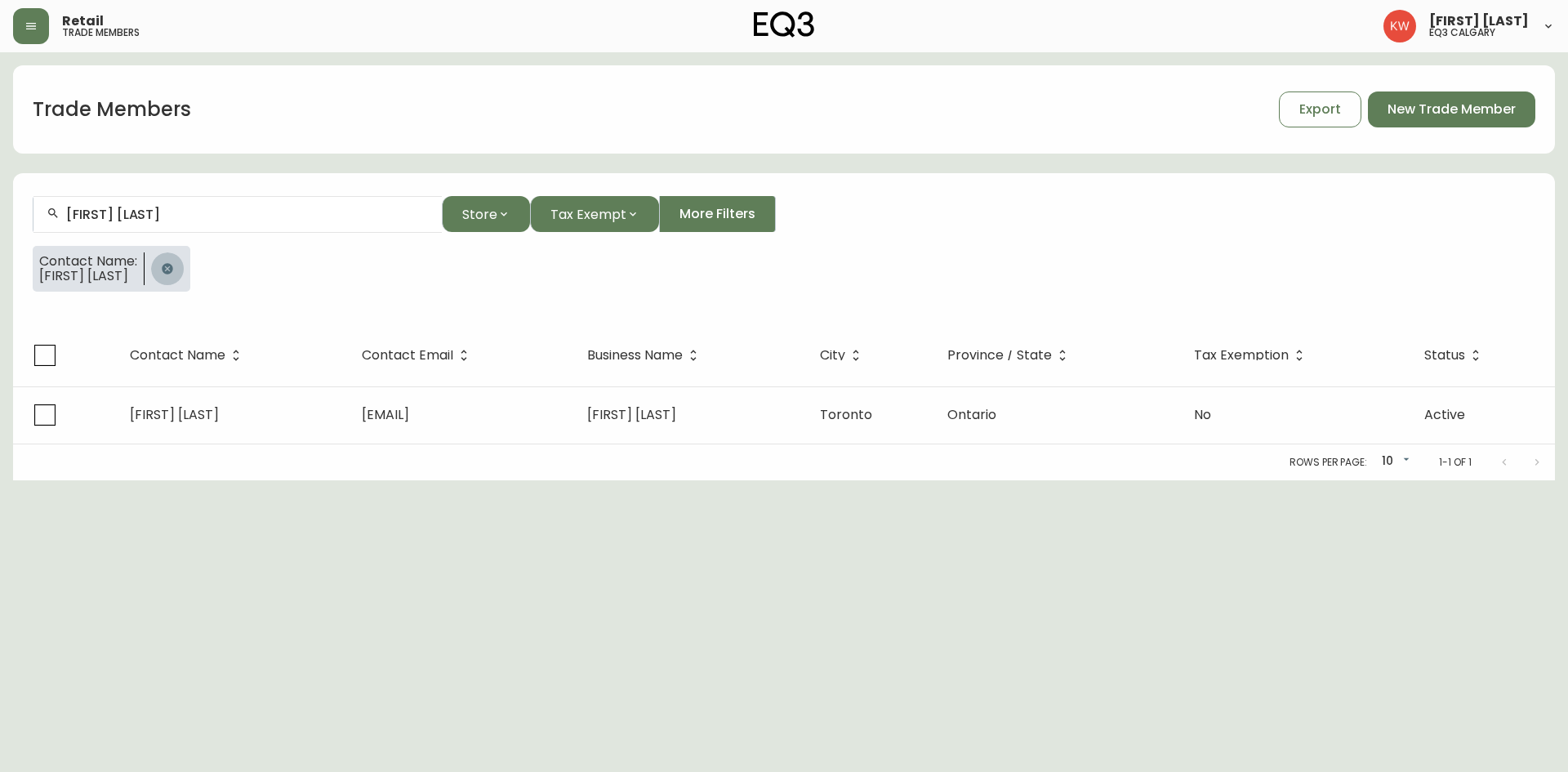 click 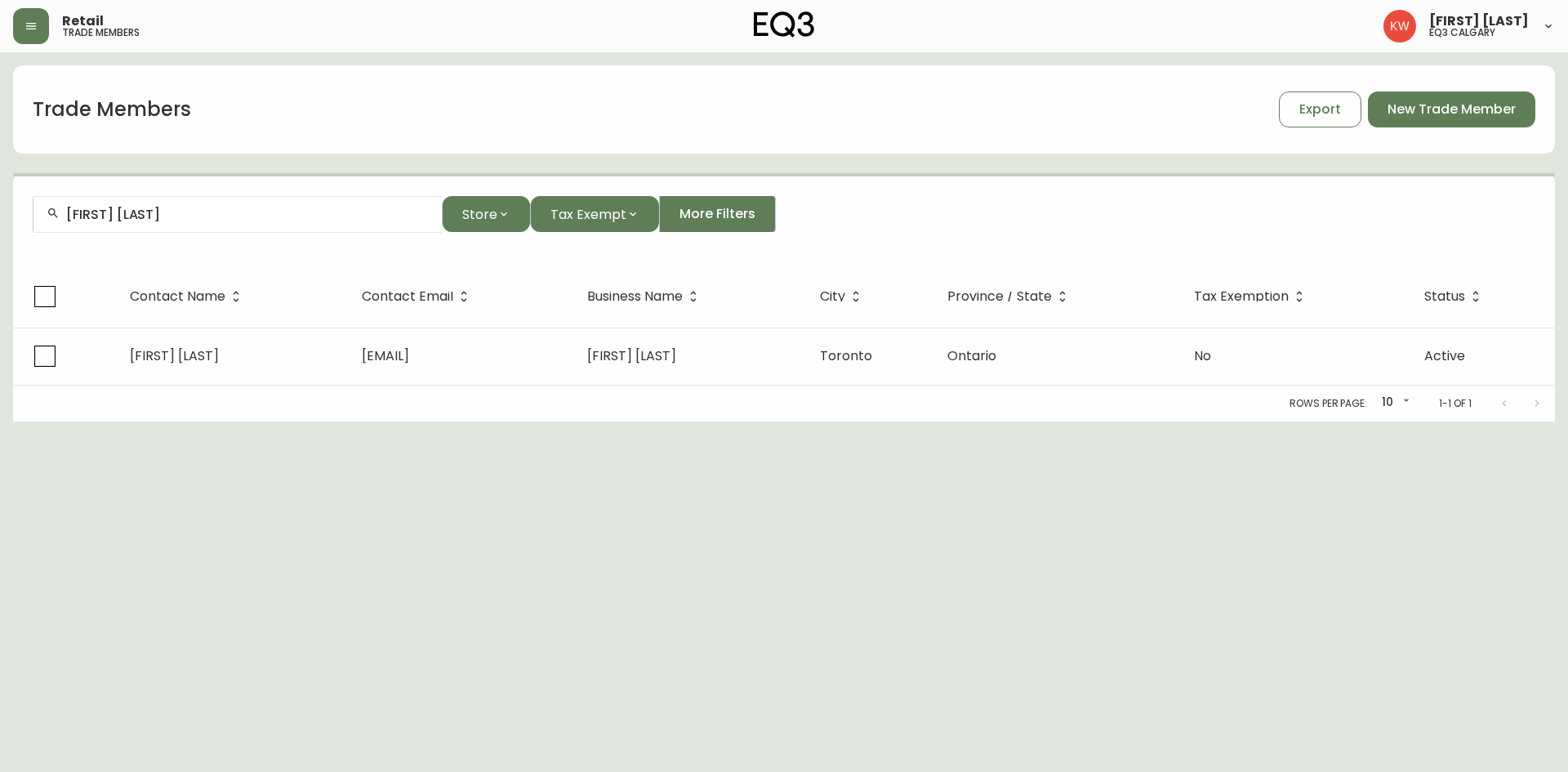 click on "[FIRST] [LAST]" at bounding box center (238, 214) 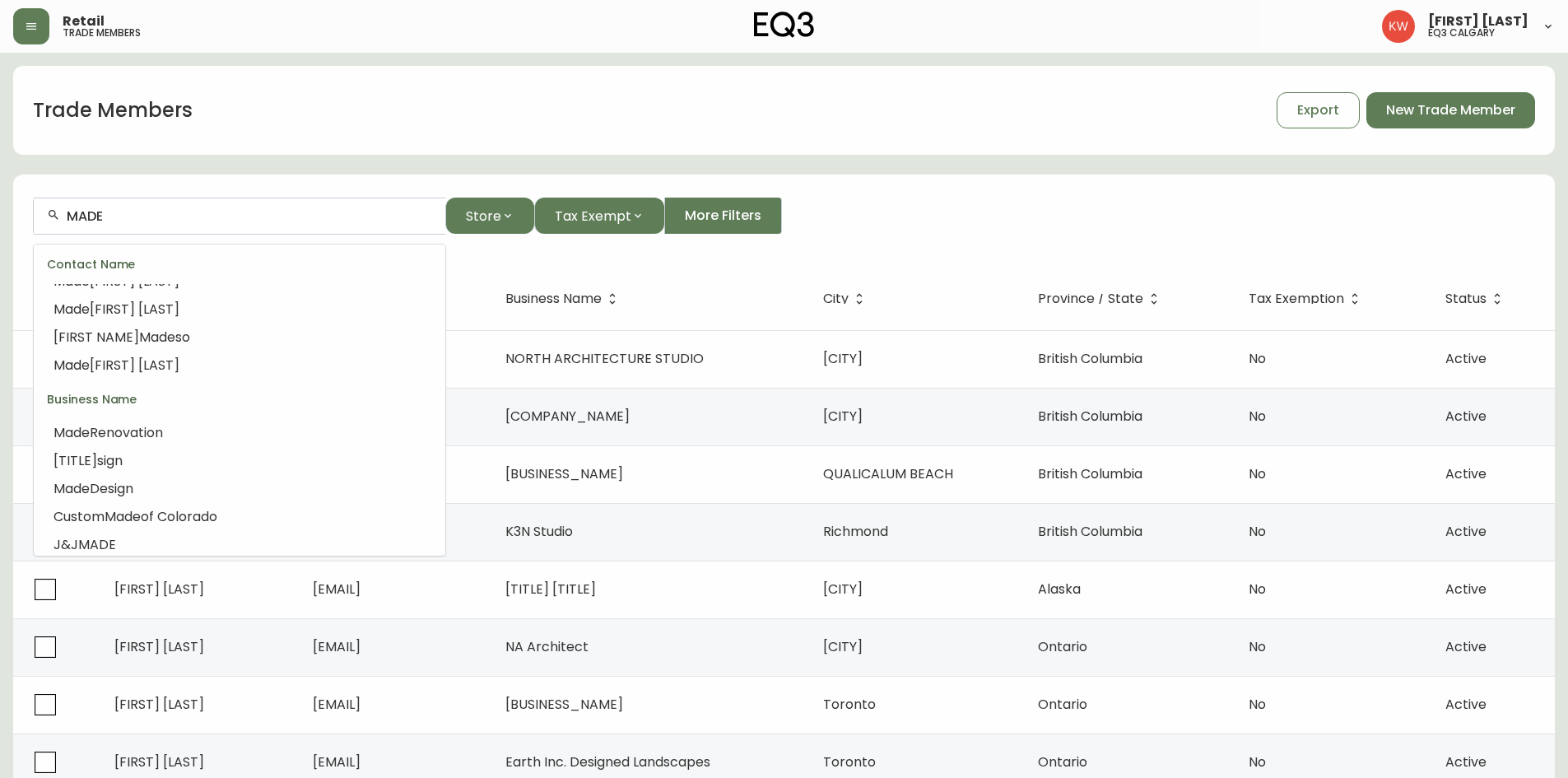 scroll, scrollTop: 233, scrollLeft: 0, axis: vertical 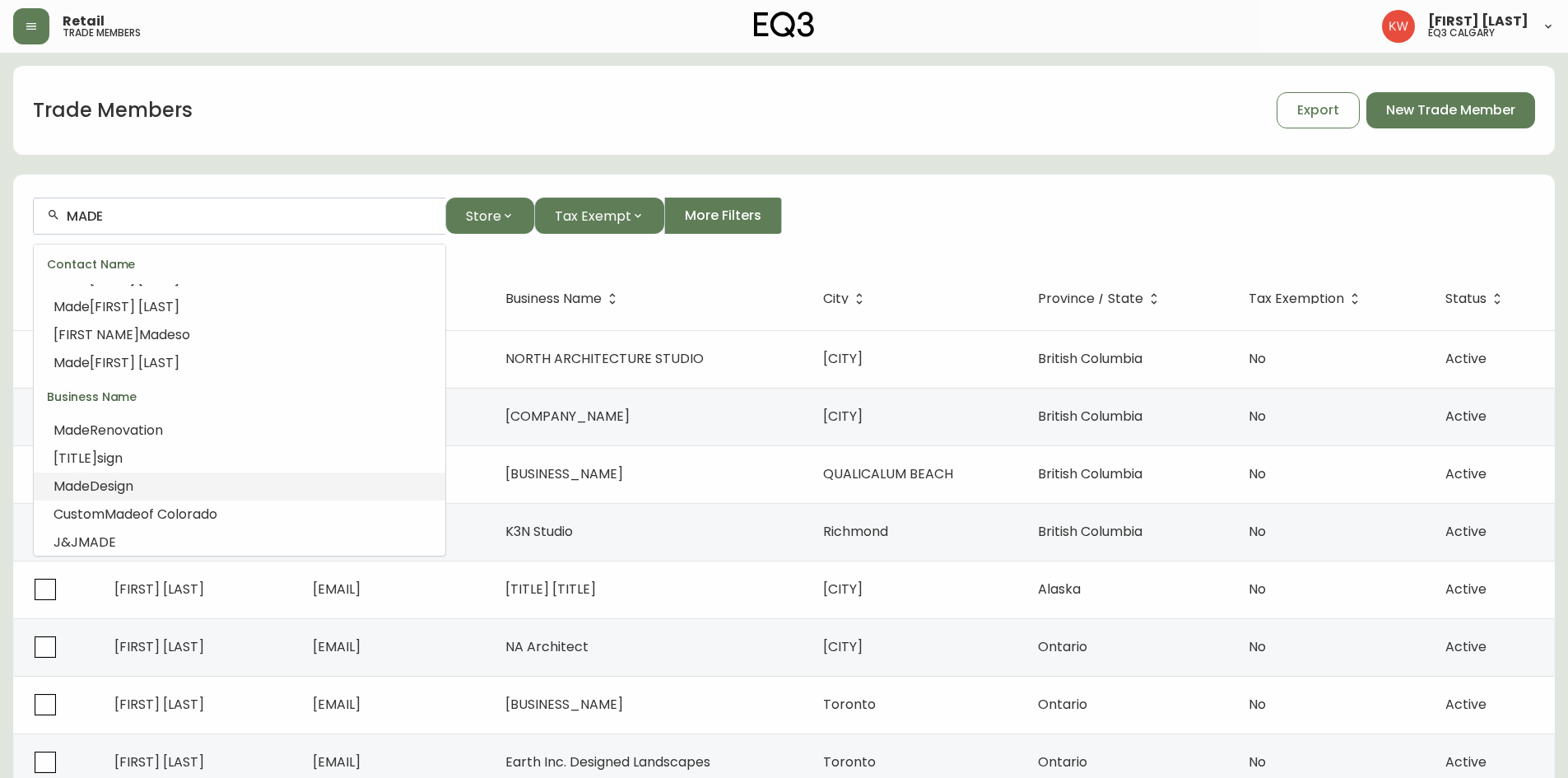 click on "Design" at bounding box center (111, 486) 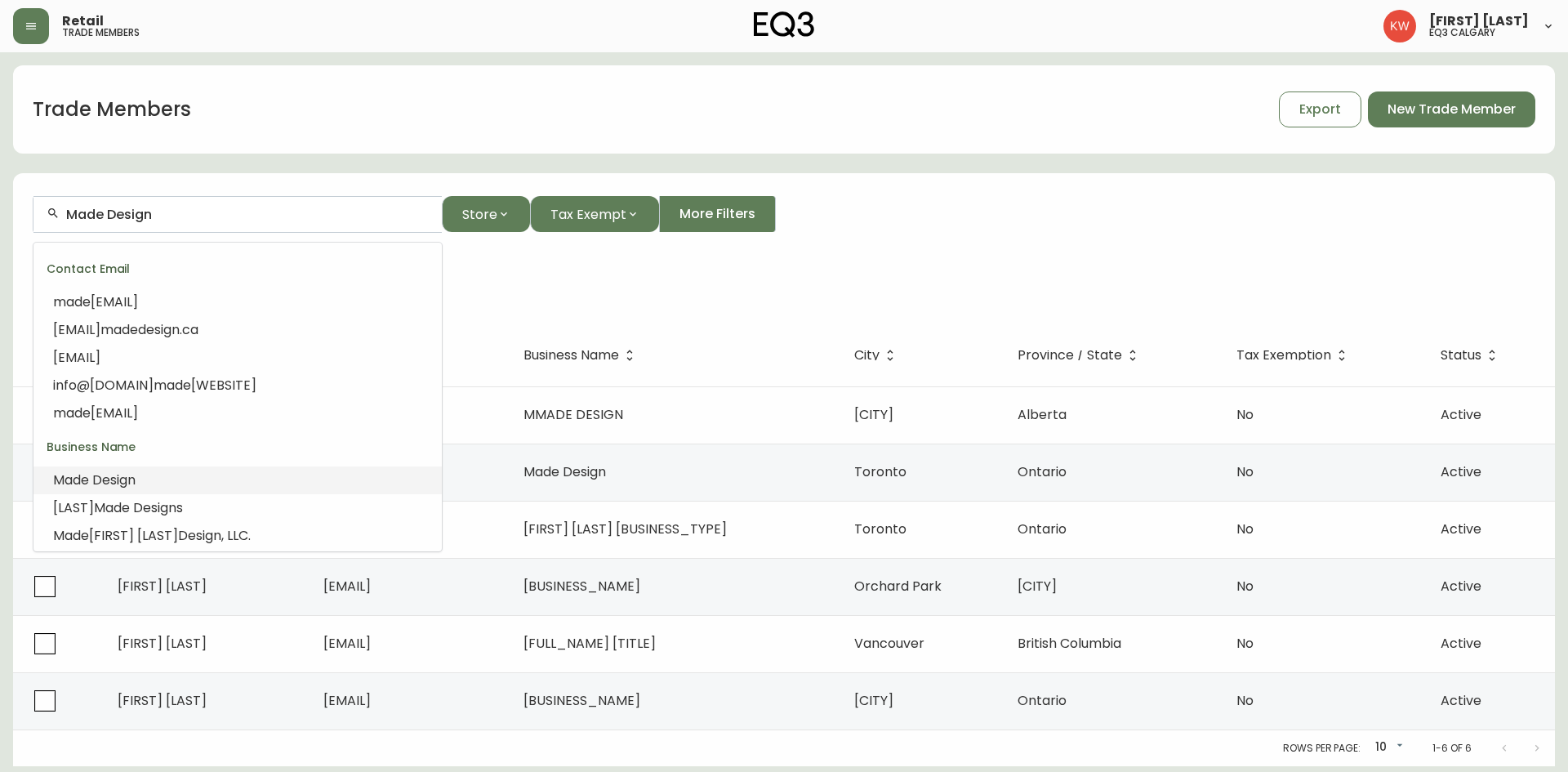 drag, startPoint x: 176, startPoint y: 218, endPoint x: 33, endPoint y: 211, distance: 143.1712 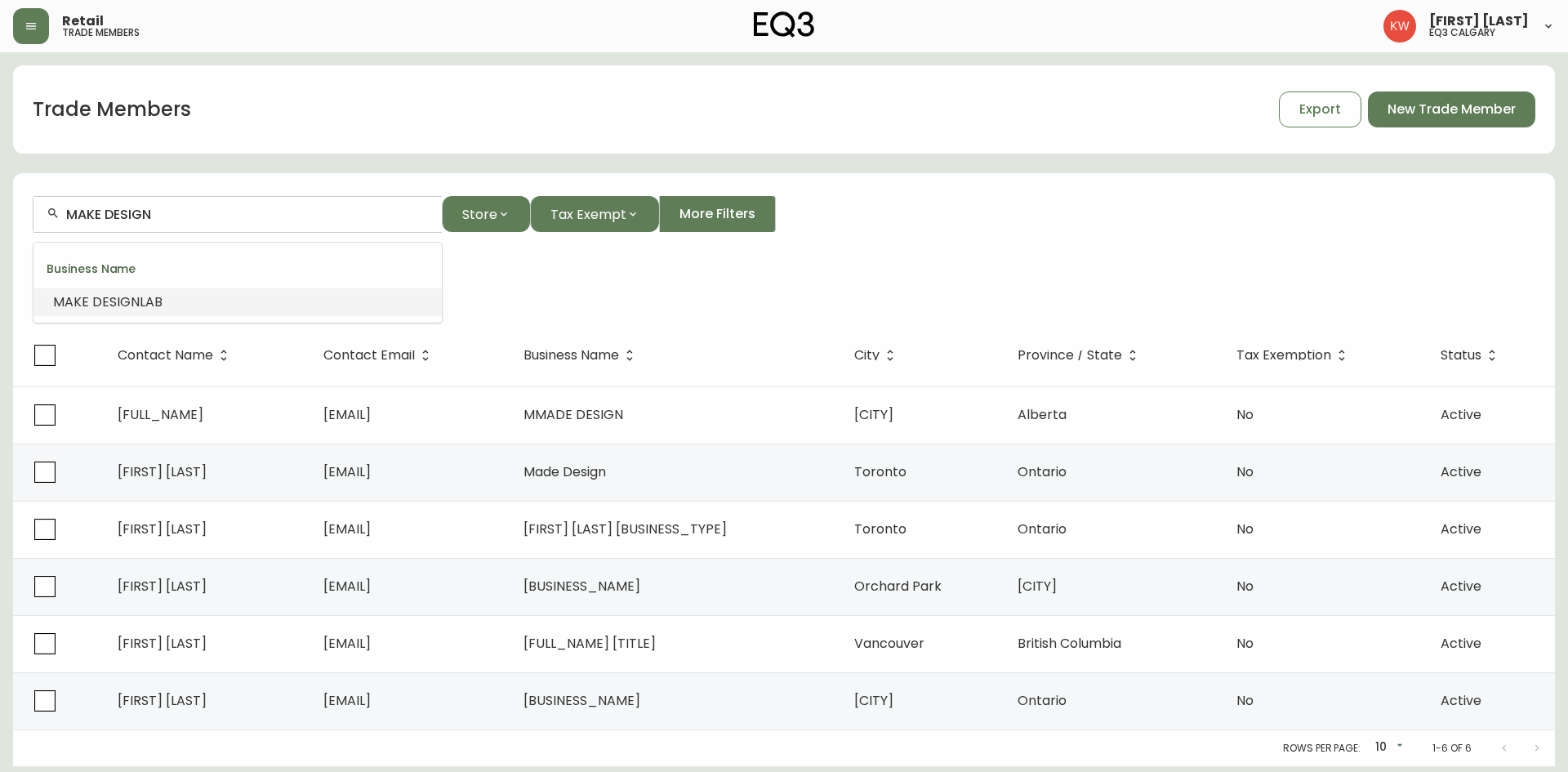 click on "DESIGN" at bounding box center (116, 301) 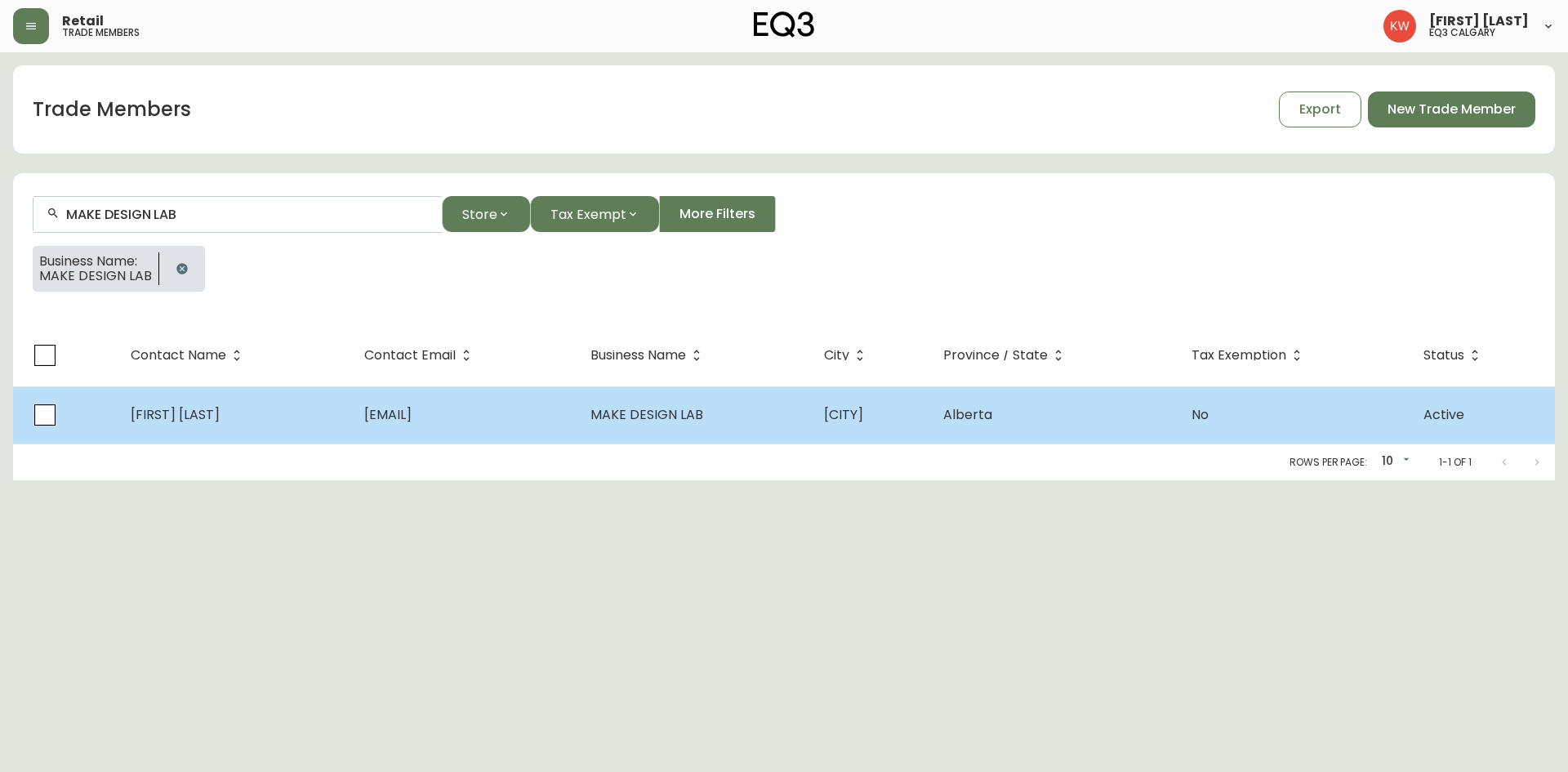 type on "MAKE DESIGN LAB" 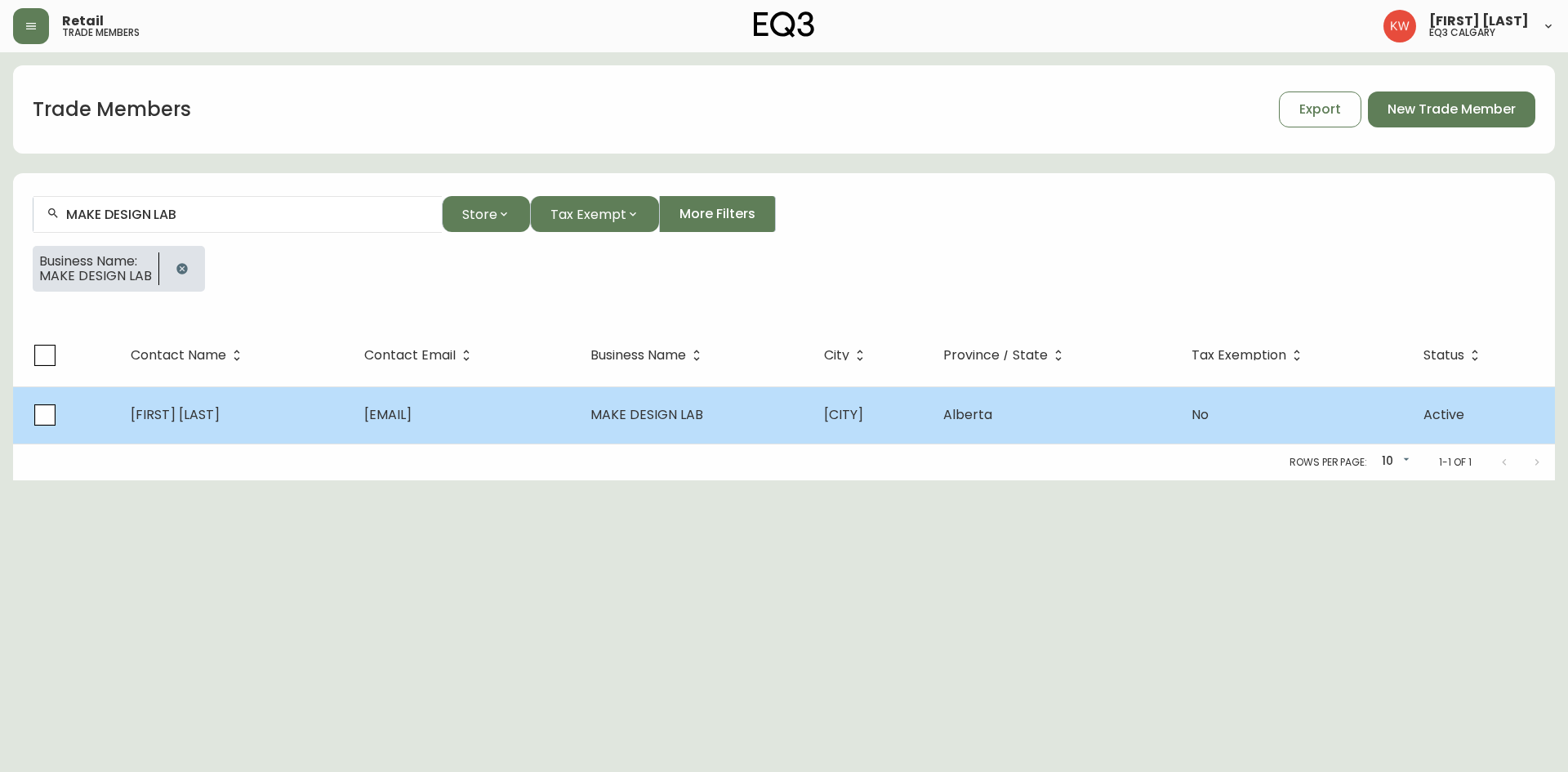 click on "[FIRST] [LAST]" at bounding box center [175, 414] 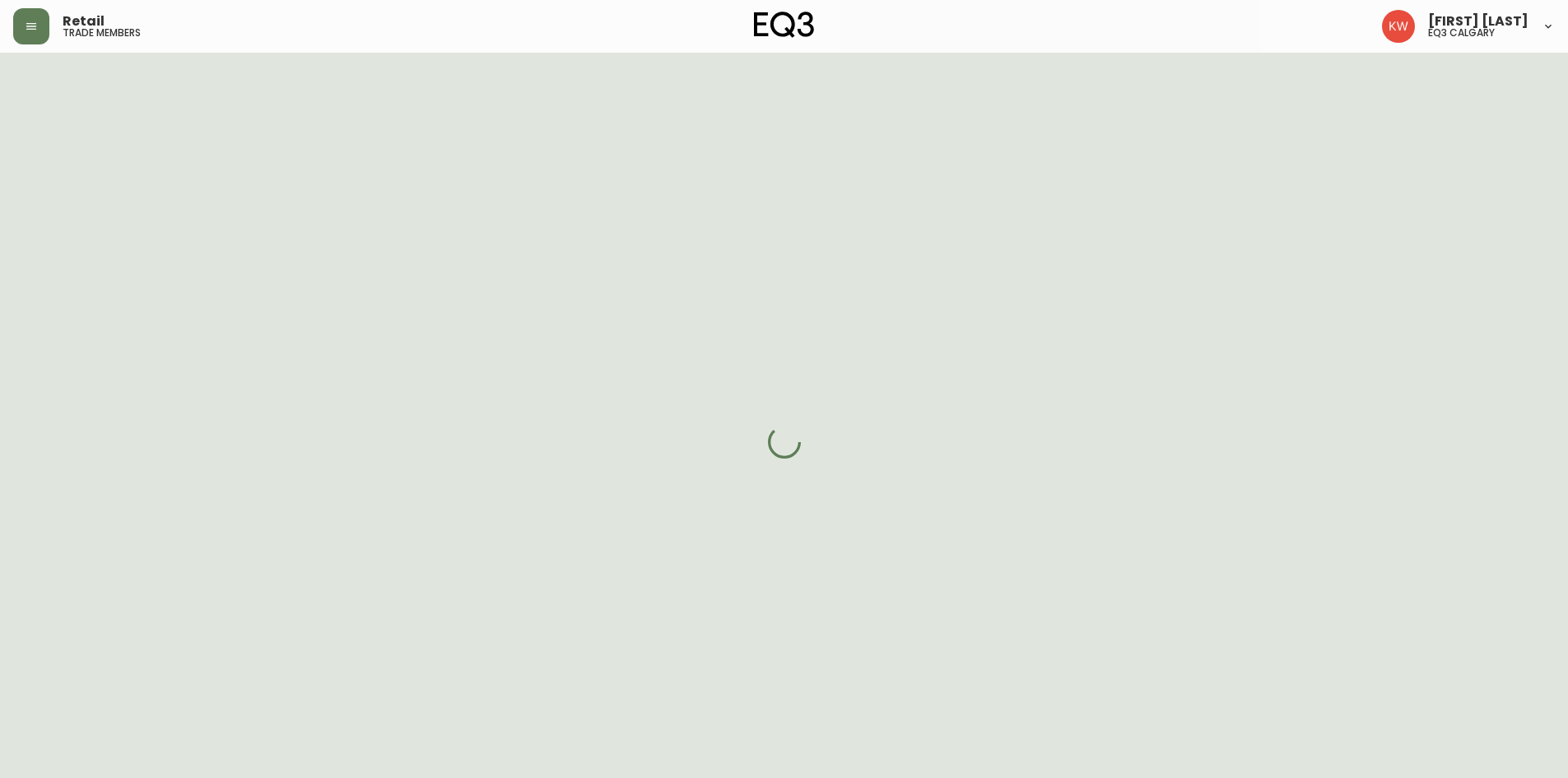 select on "[STATE]" 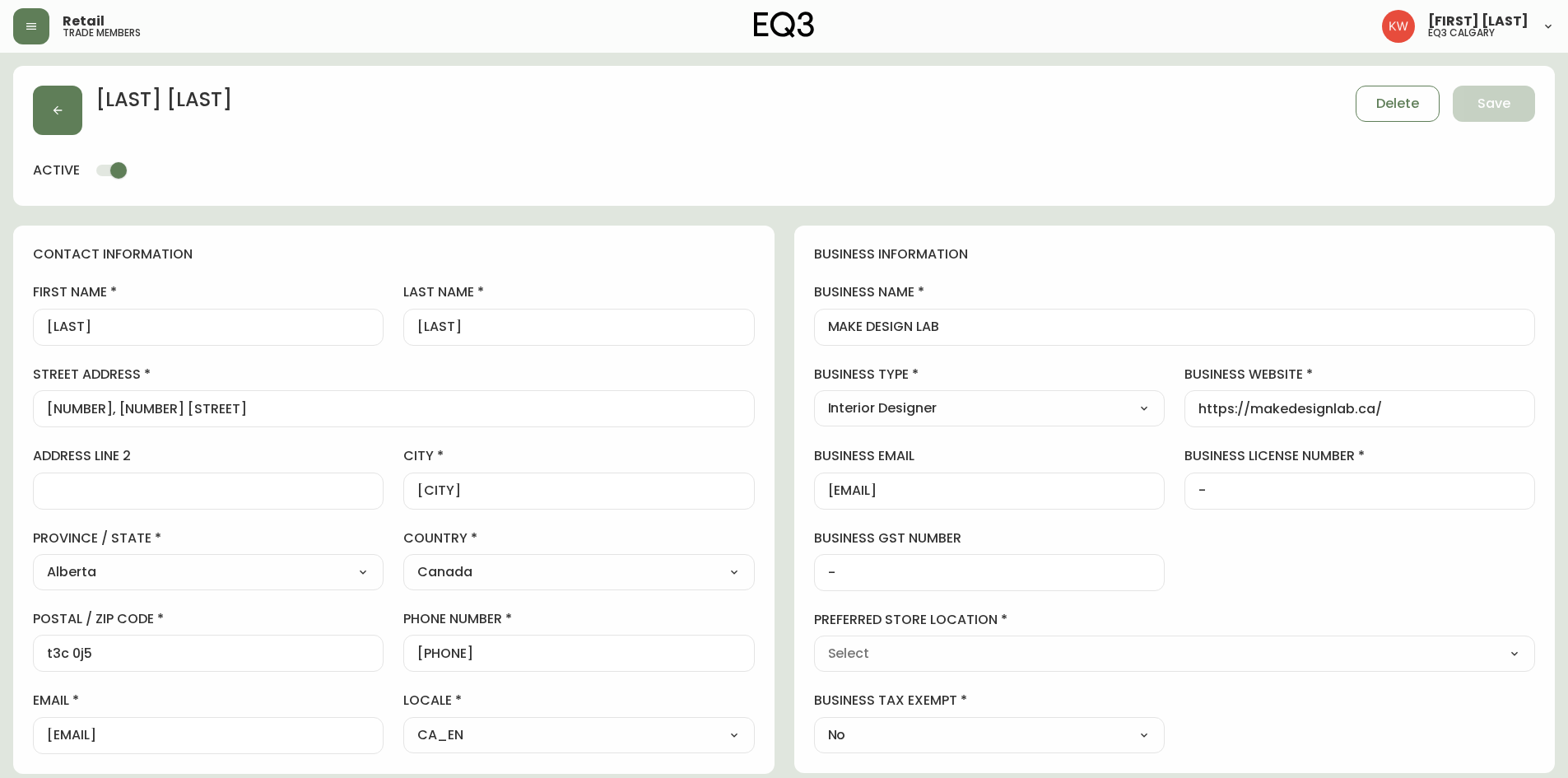 type on "EQ3 Calgary" 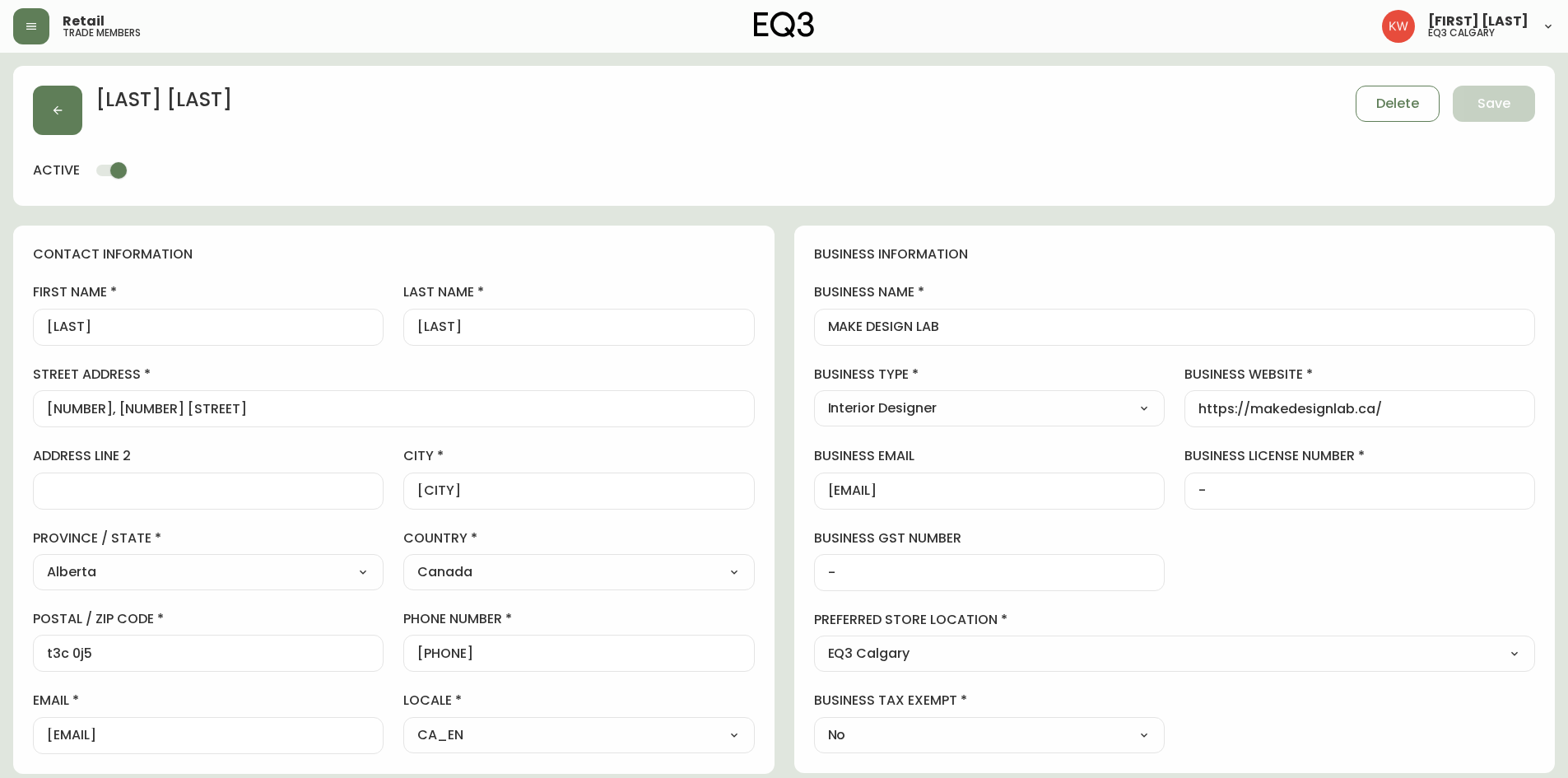 select on "[ID_NUMBER]" 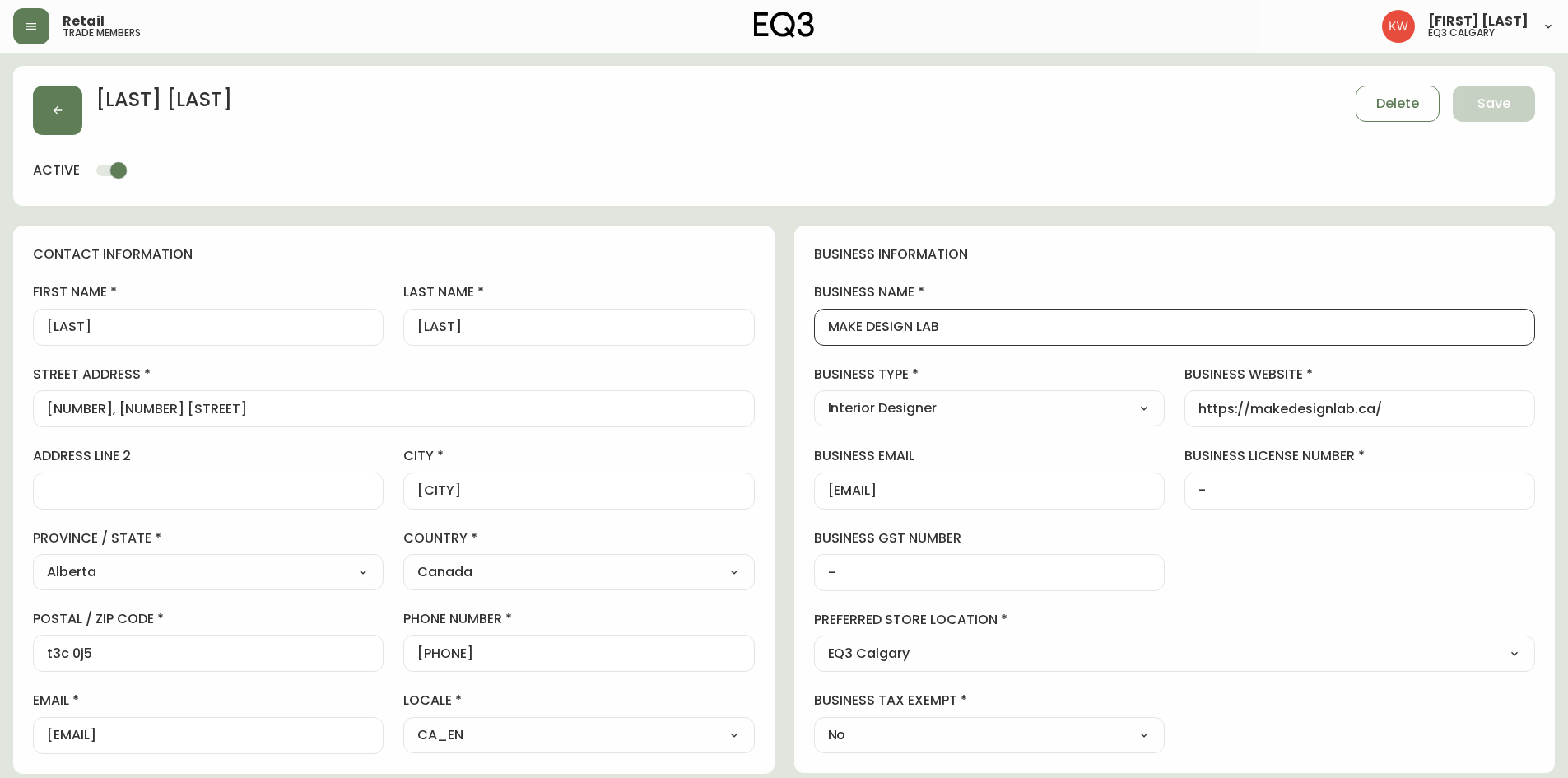 scroll, scrollTop: 1, scrollLeft: 0, axis: vertical 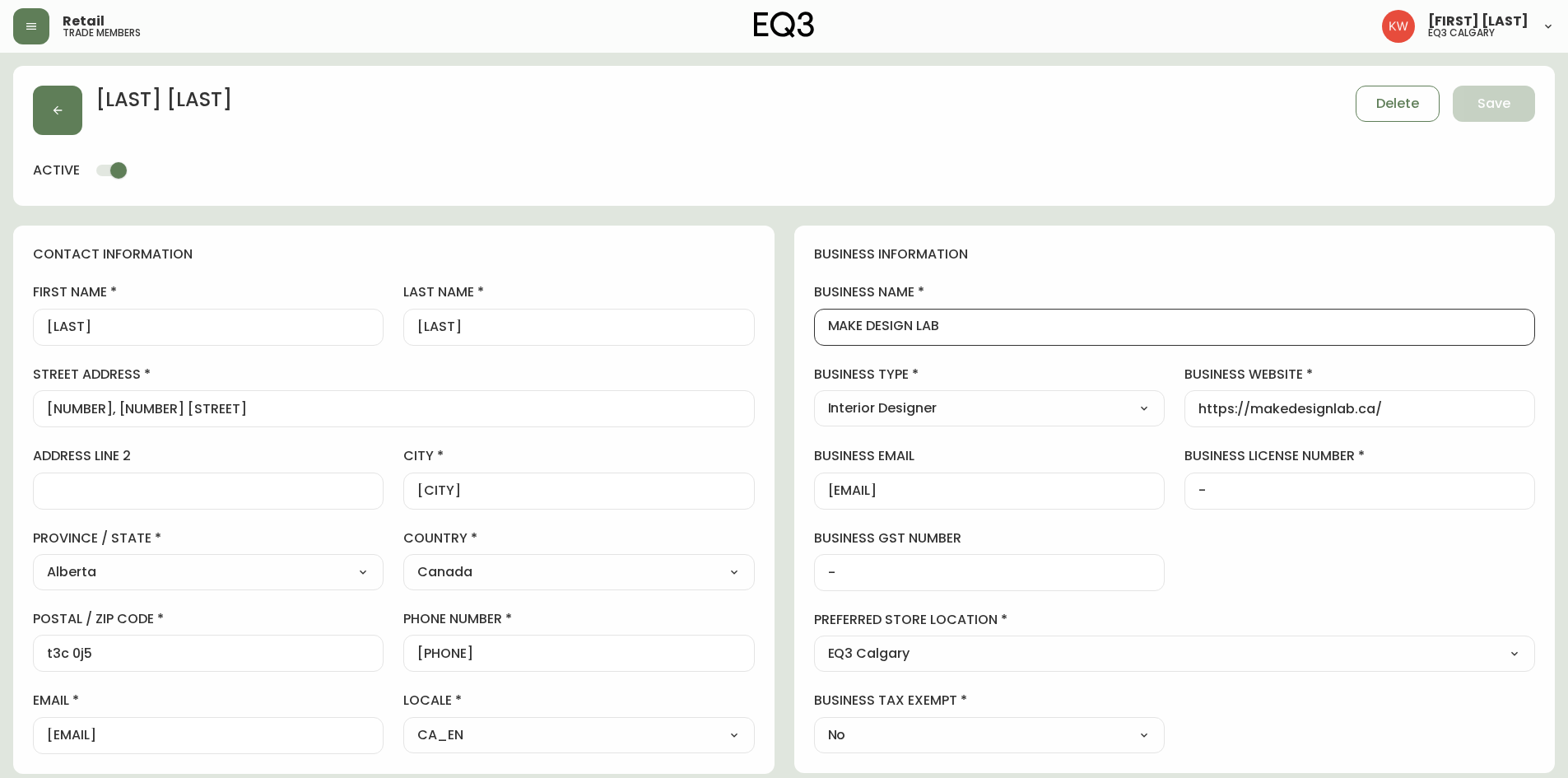 drag, startPoint x: 1006, startPoint y: 333, endPoint x: 801, endPoint y: 338, distance: 205.06097 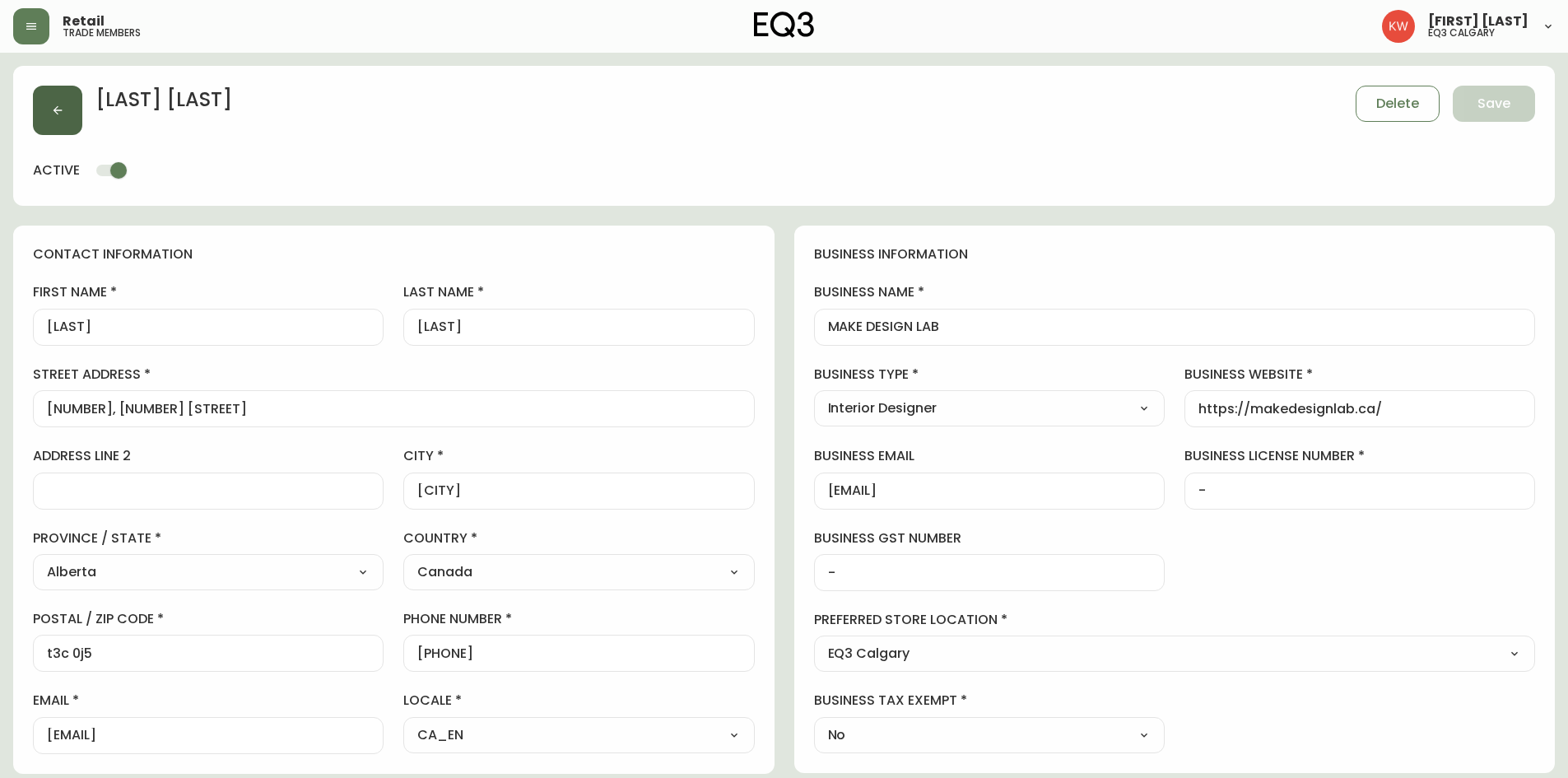click at bounding box center (58, 110) 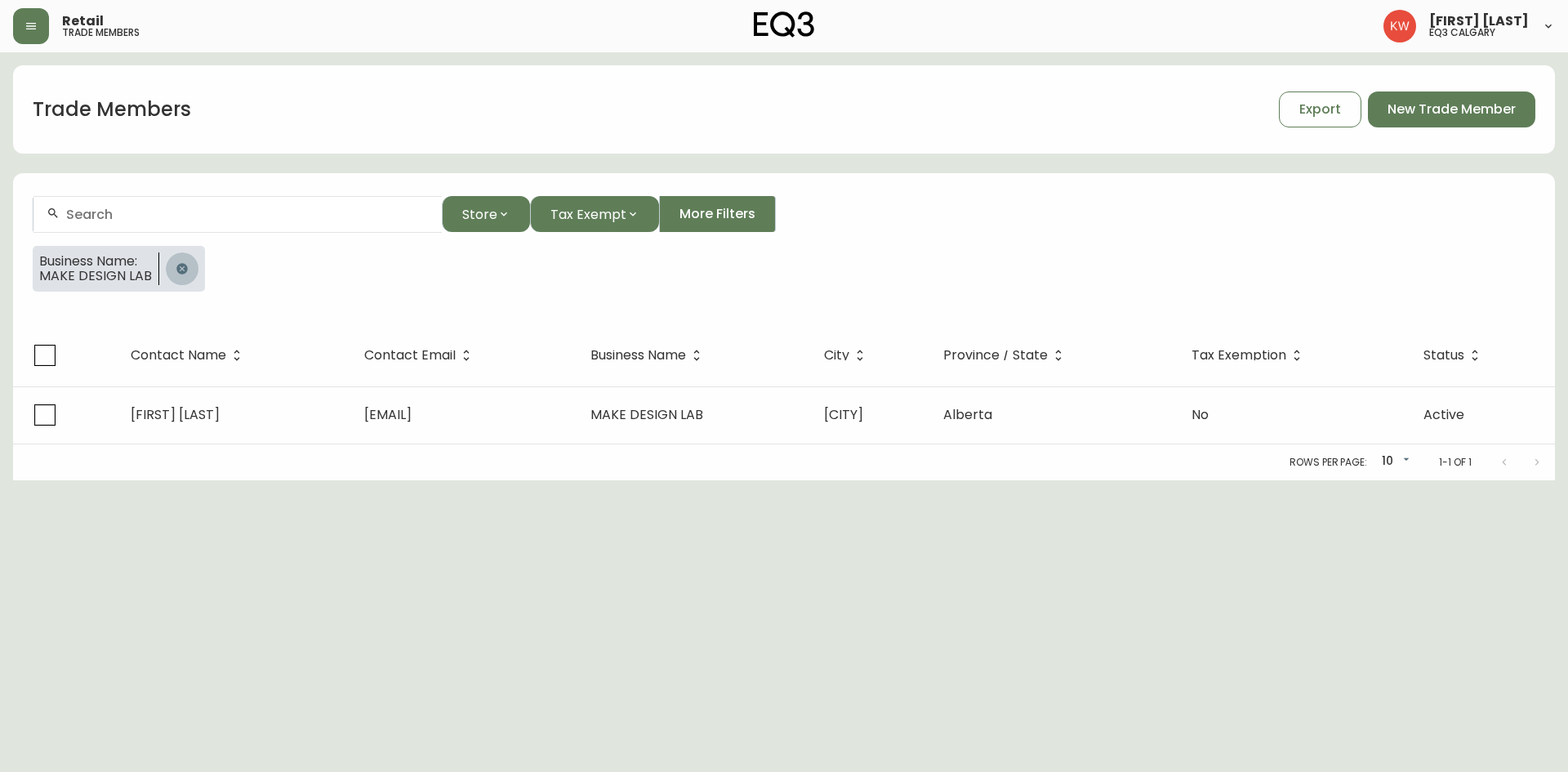 click 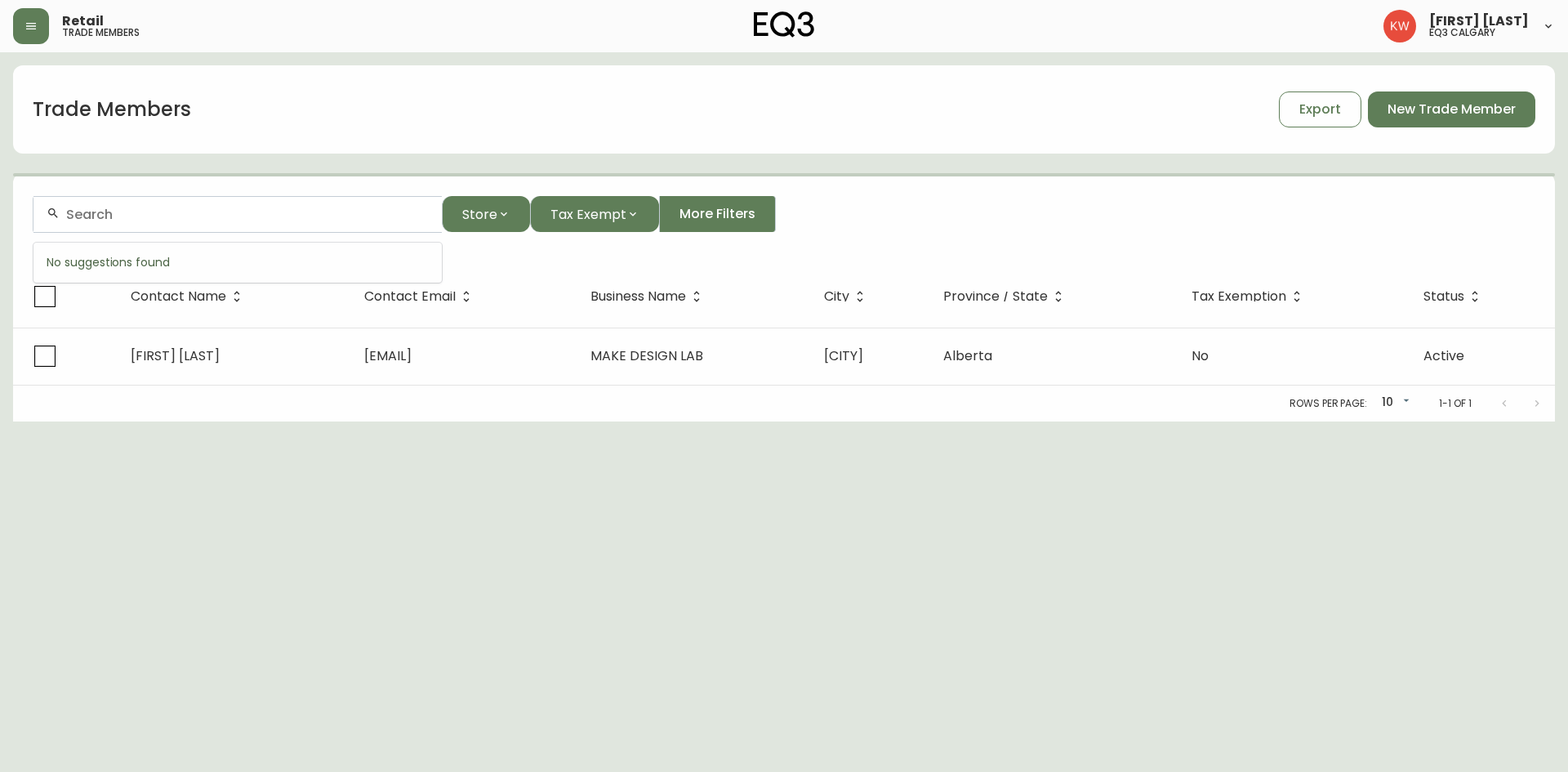 click at bounding box center [247, 214] 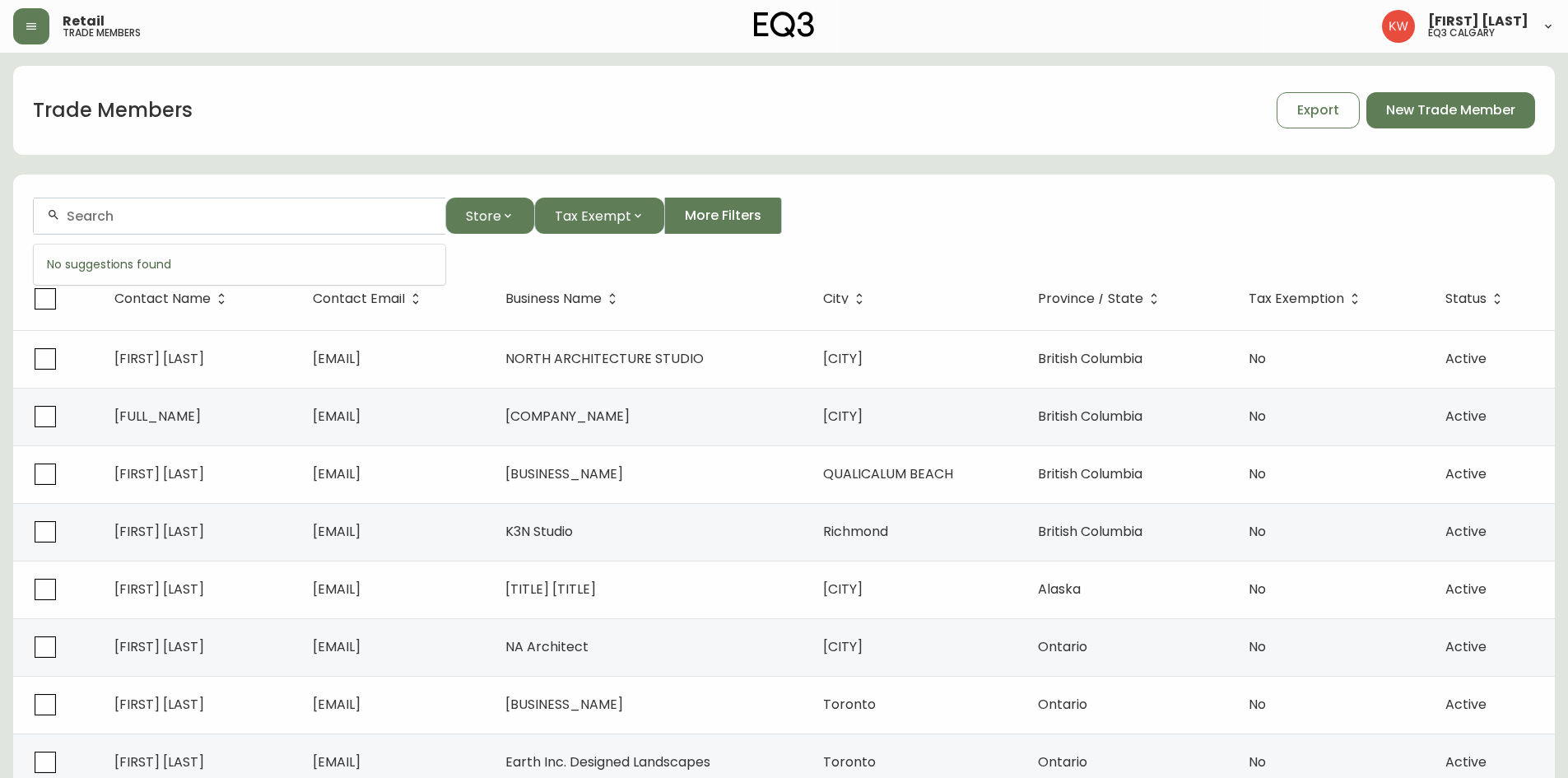 paste on "[EMAIL]" 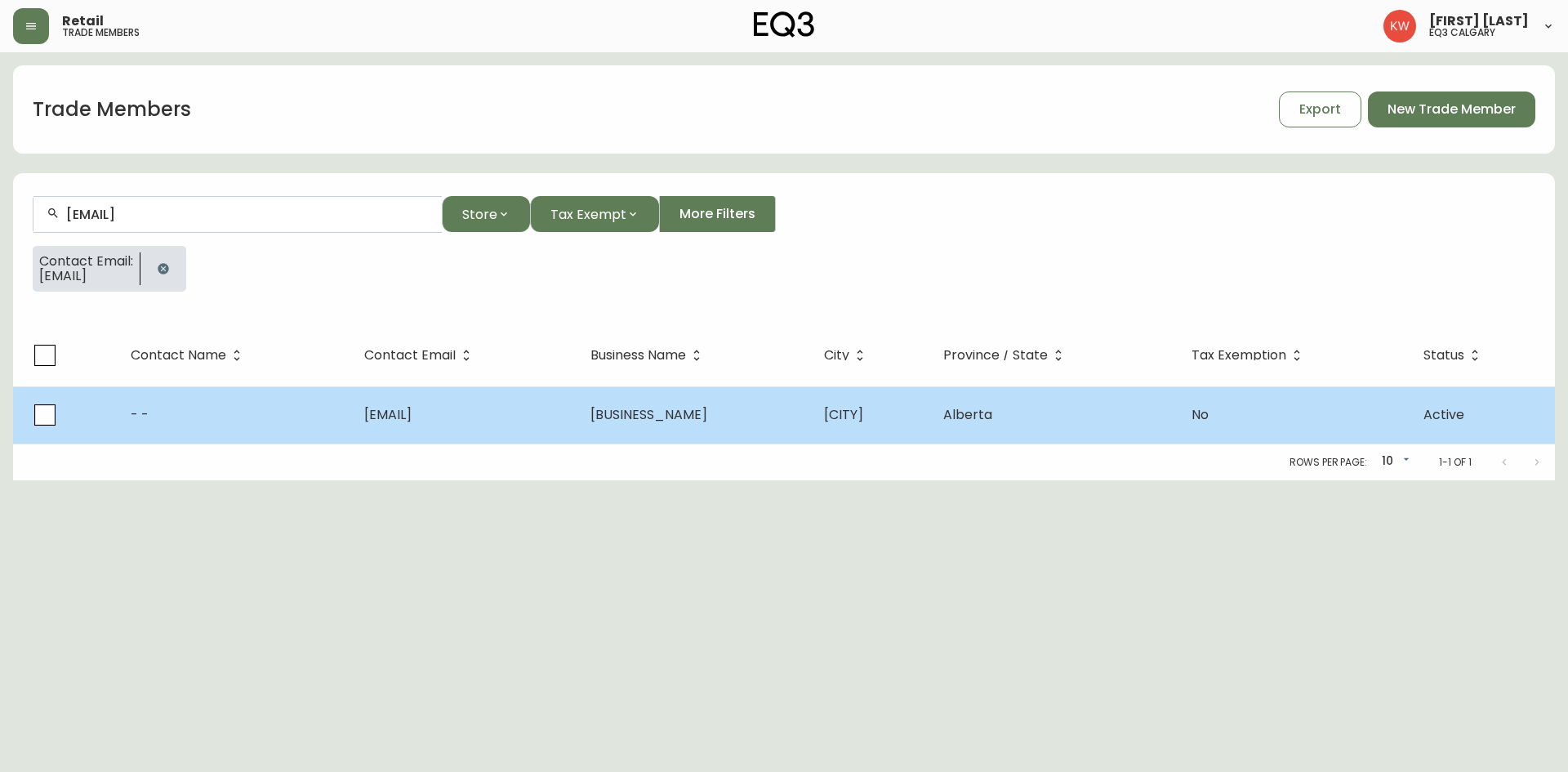 type on "[EMAIL]" 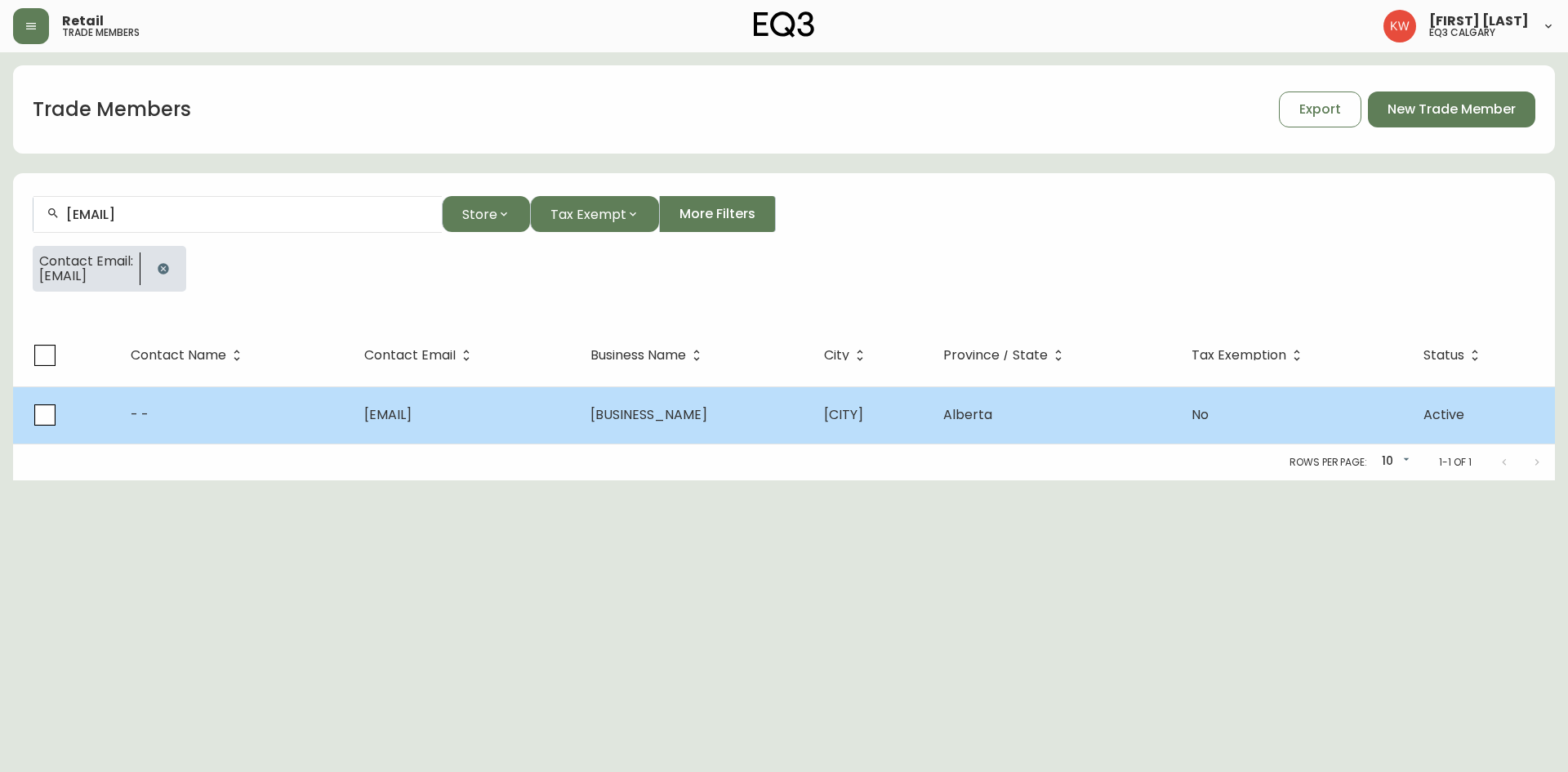 click on "[EMAIL]" at bounding box center (465, 415) 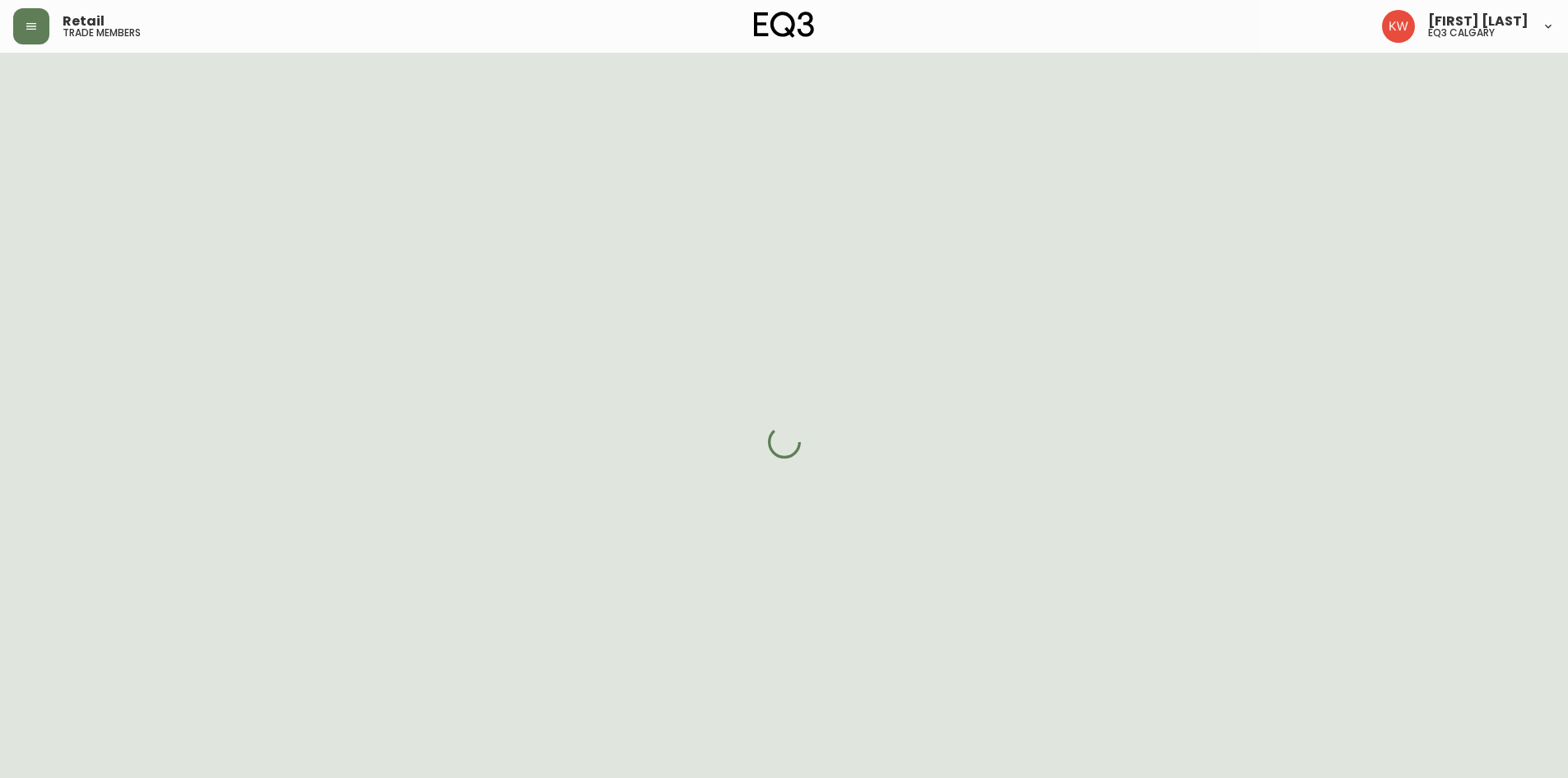select on "[STATE]" 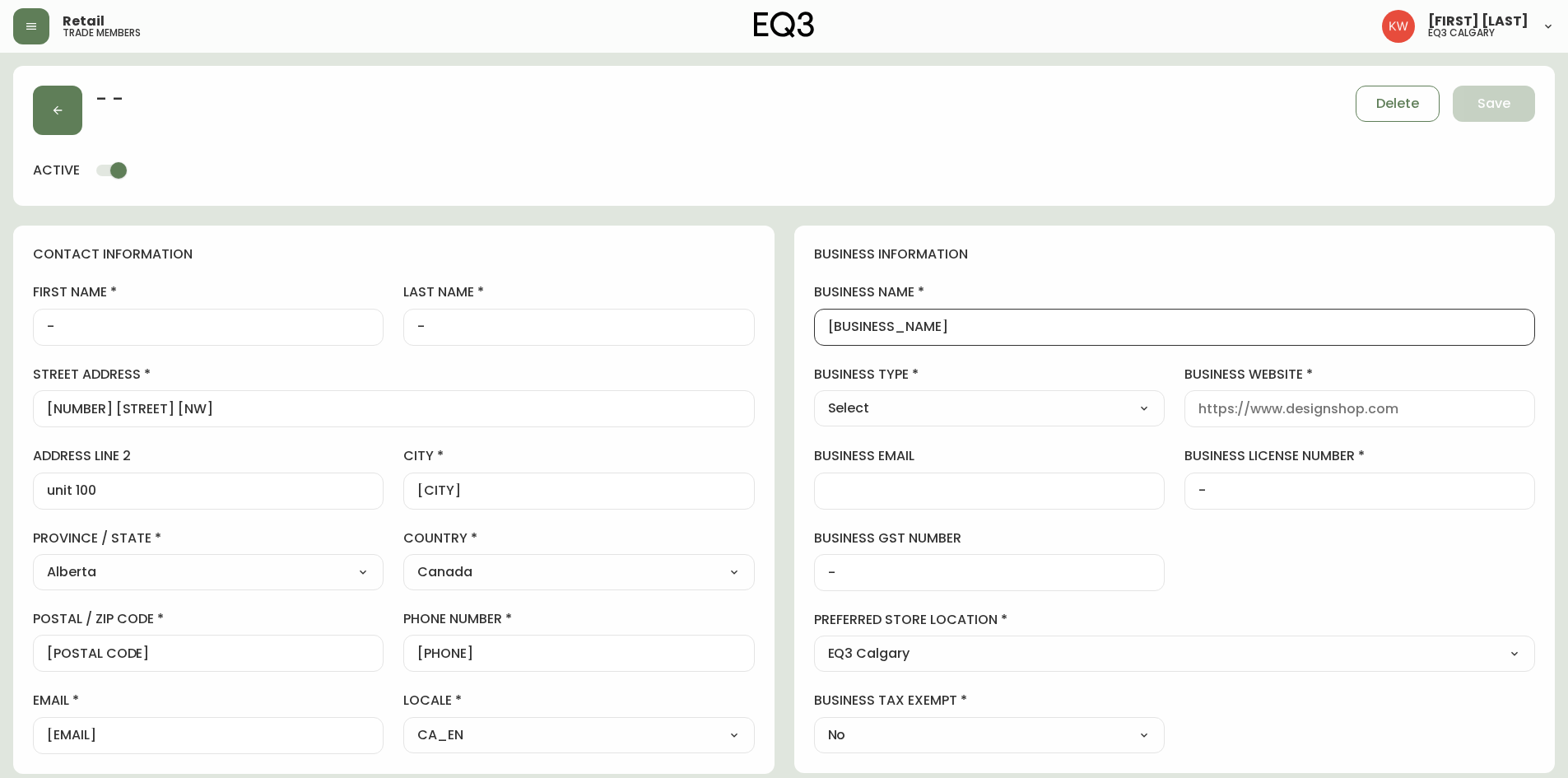 drag, startPoint x: 1034, startPoint y: 326, endPoint x: 820, endPoint y: 356, distance: 216.0926 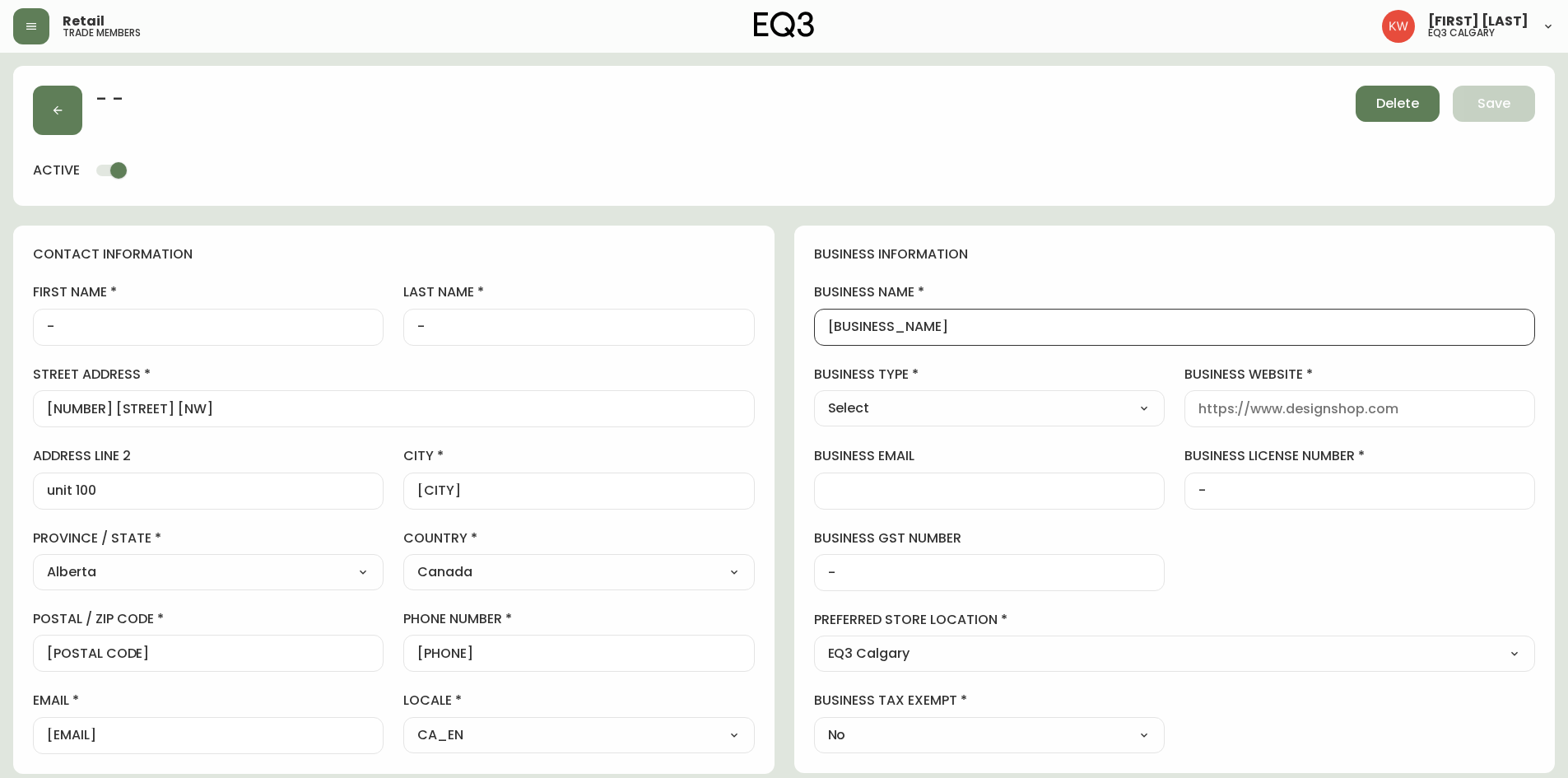 click on "Delete" at bounding box center (1398, 104) 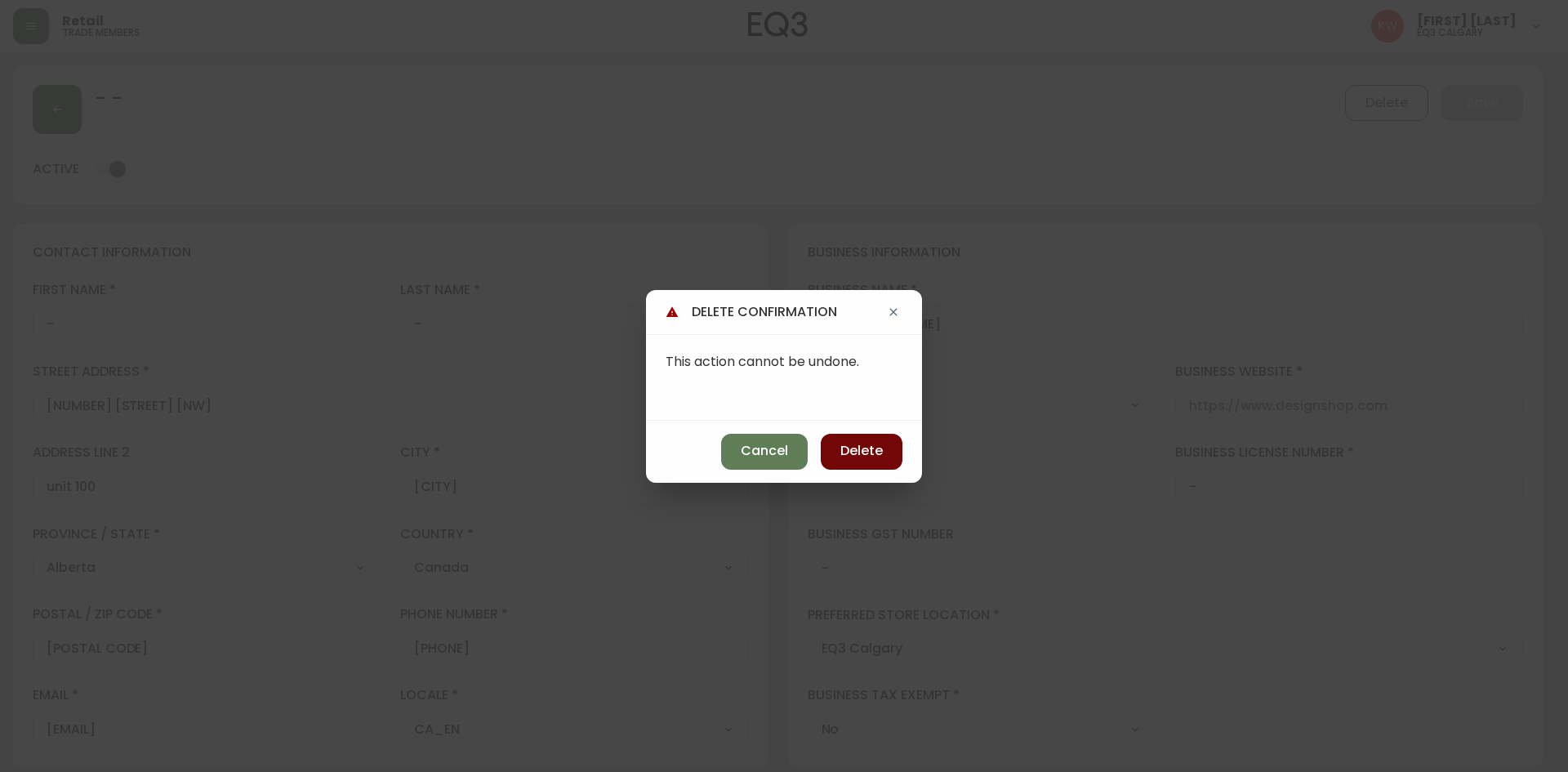click on "Delete" at bounding box center [862, 451] 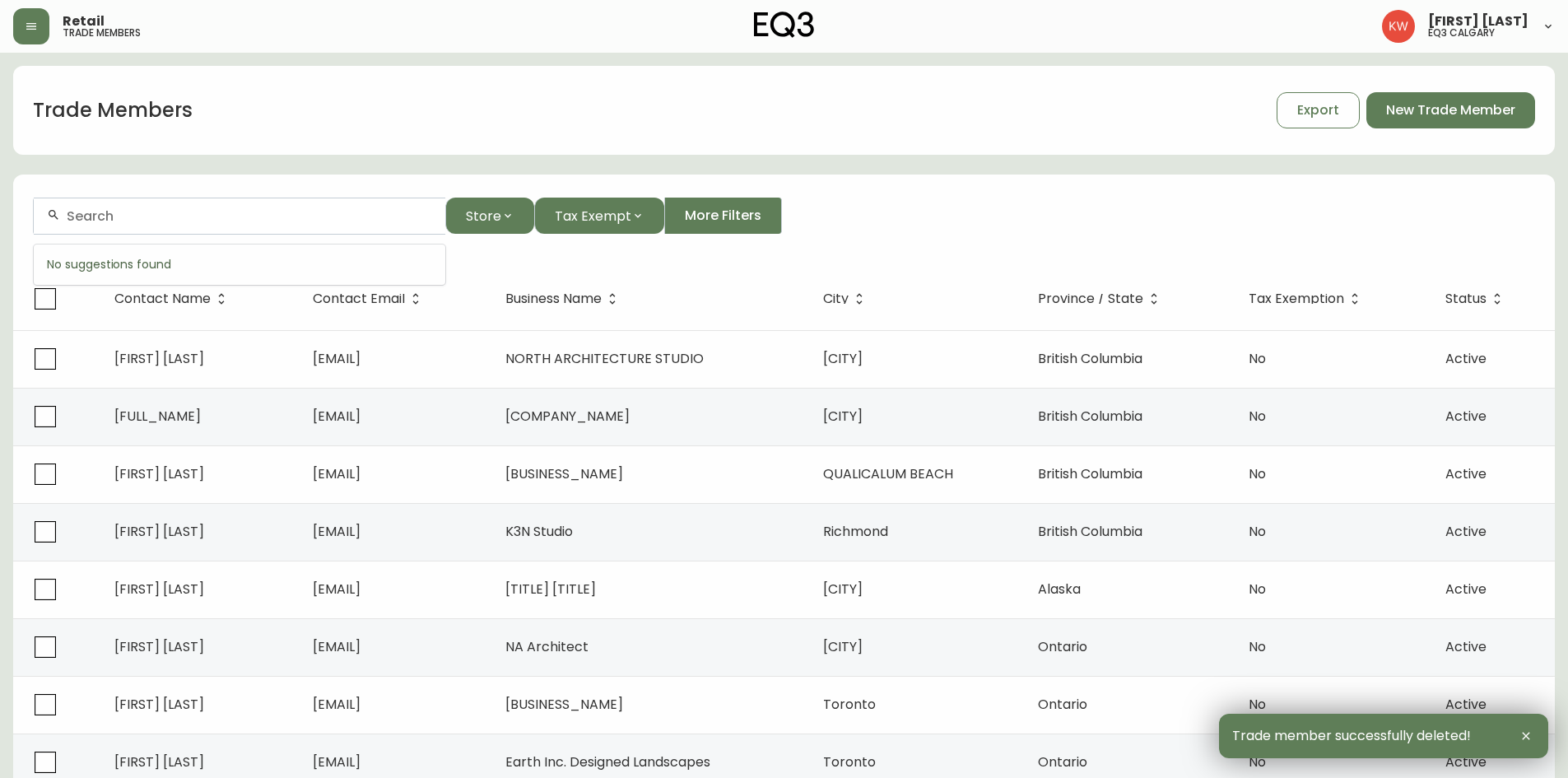 click at bounding box center (249, 216) 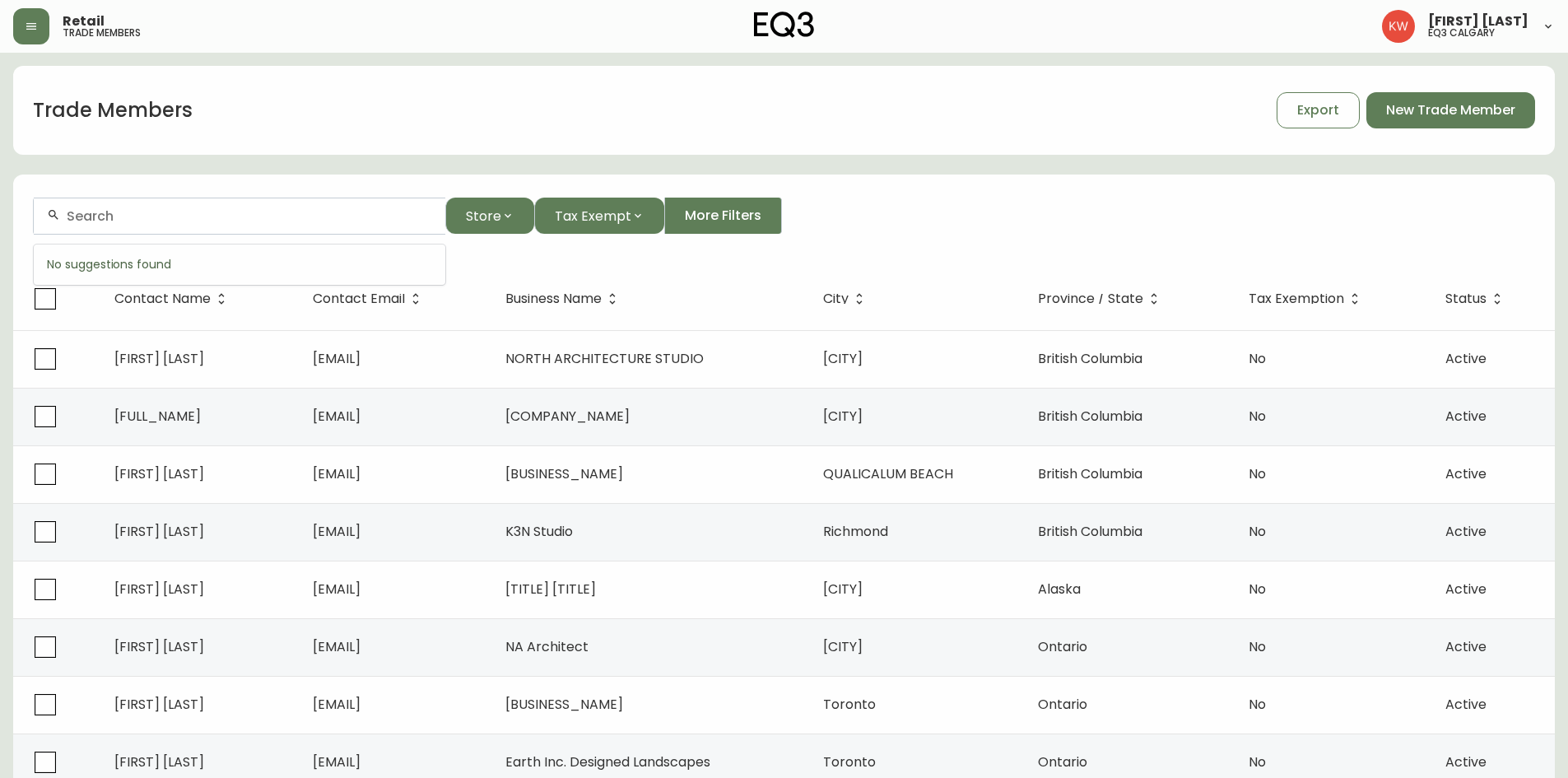 paste on "procurement@[example.com]" 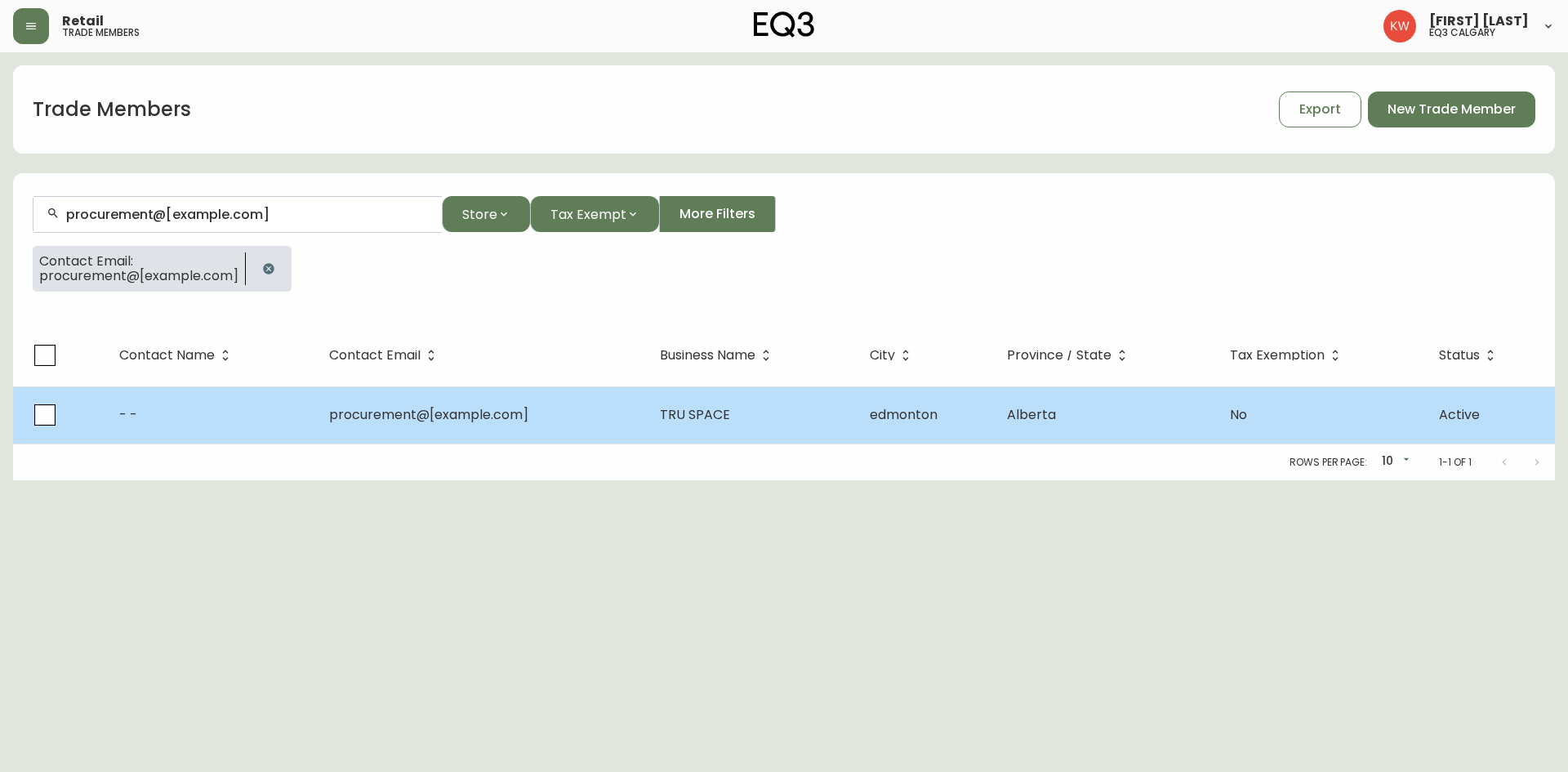 type on "procurement@[example.com]" 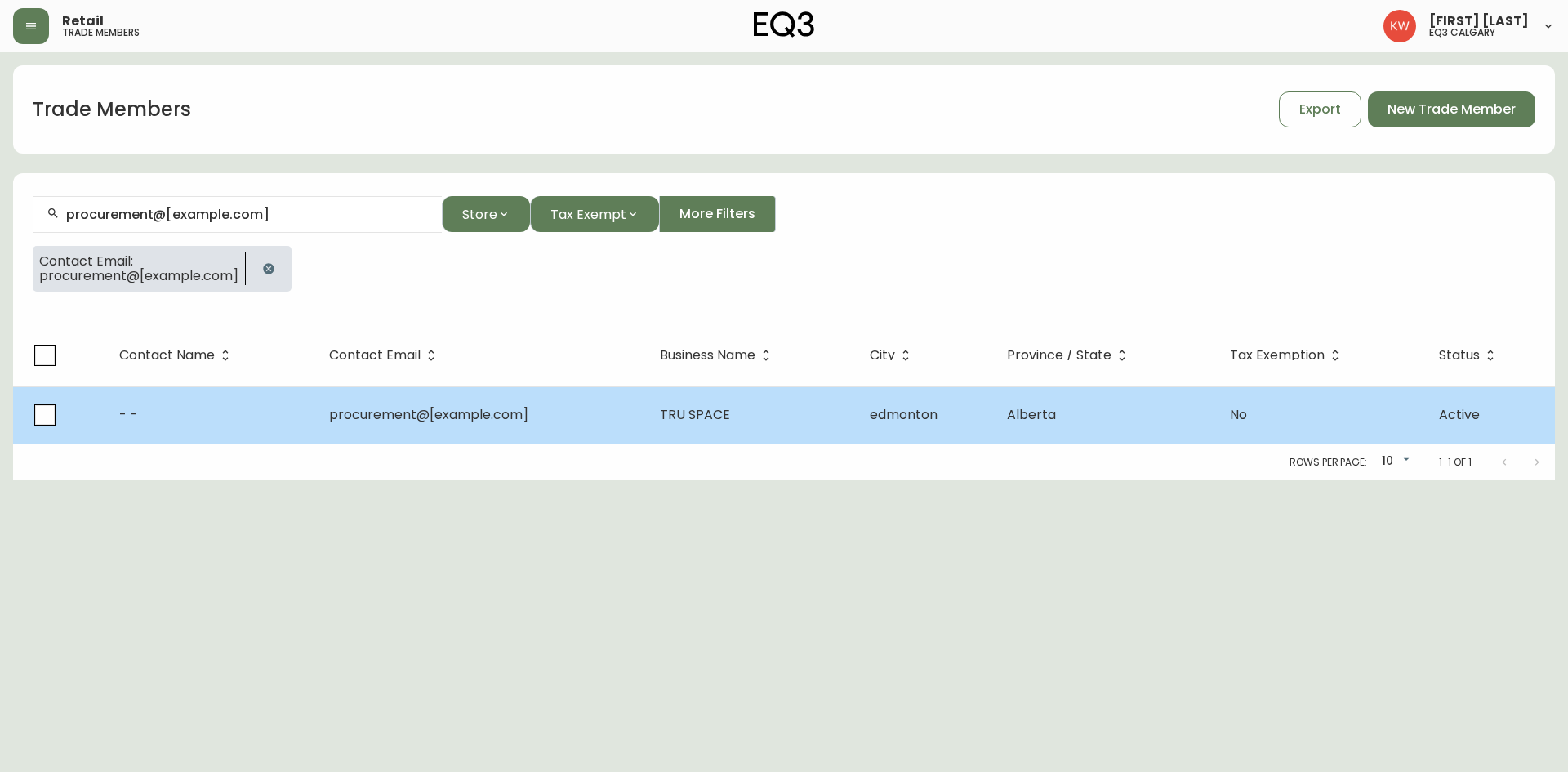 click on "procurement@[example.com]" at bounding box center (429, 414) 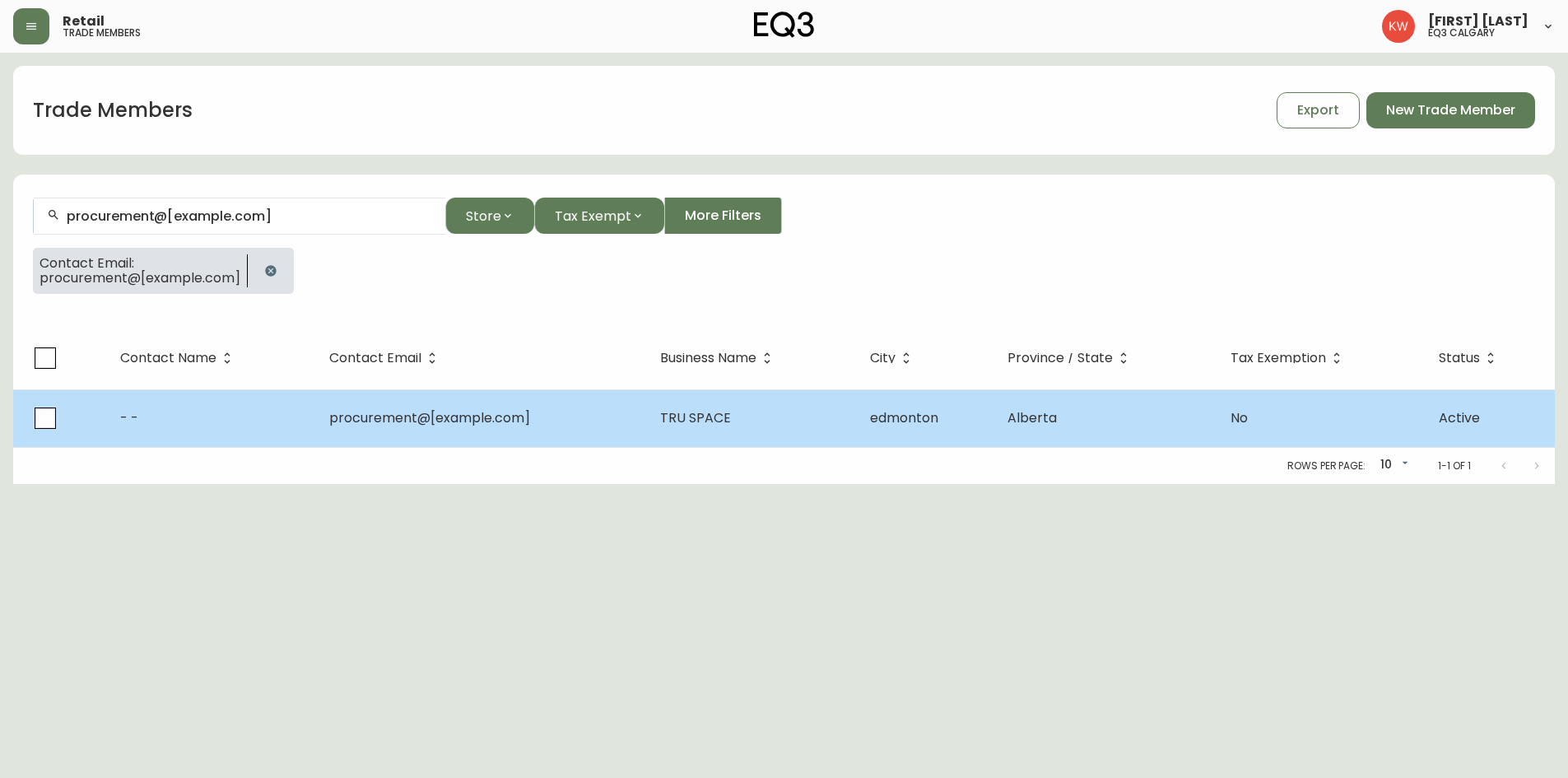 select on "[STATE]" 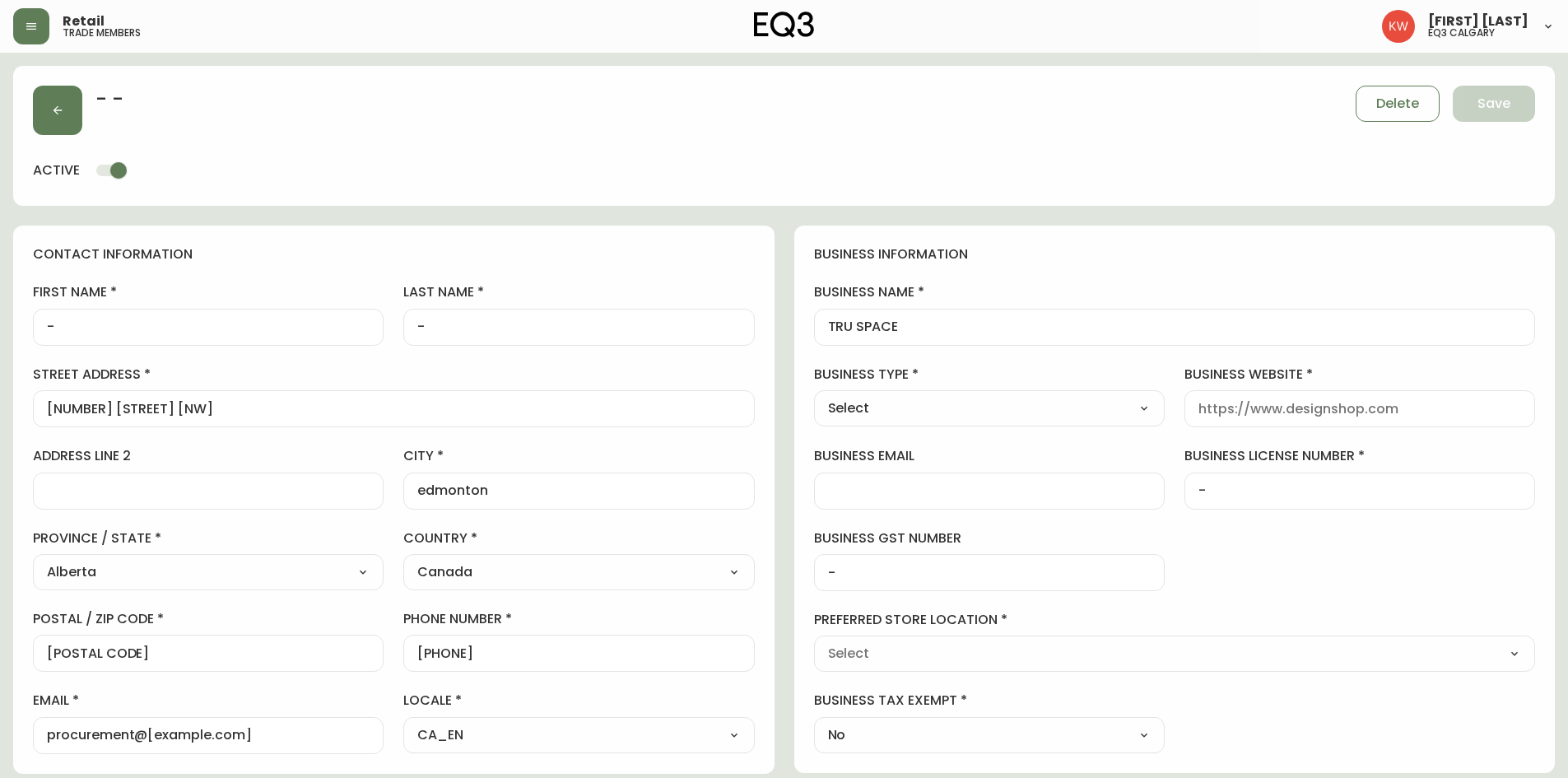 type on "EQ3 Calgary" 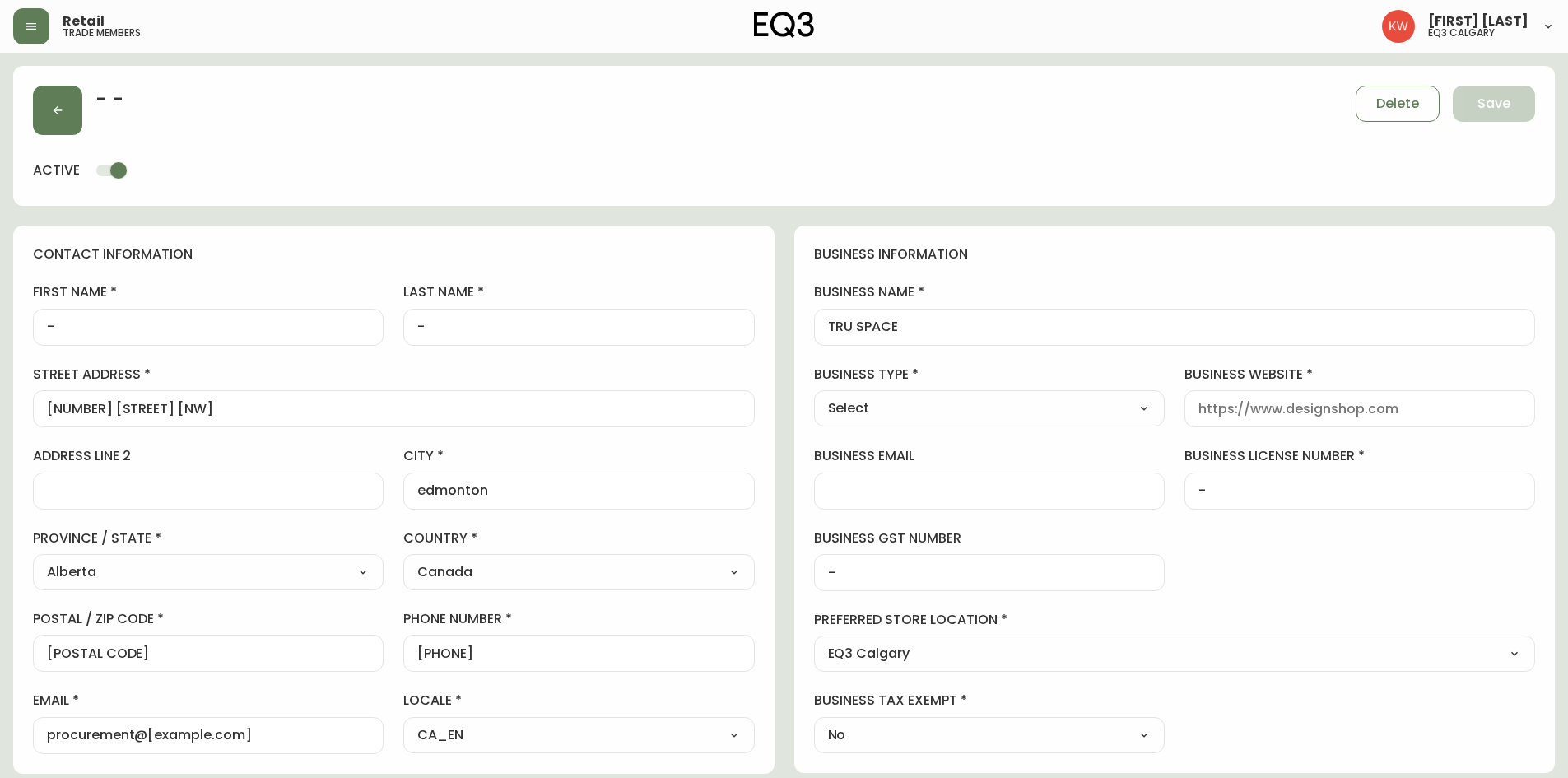 select on "[ID_NUMBER]" 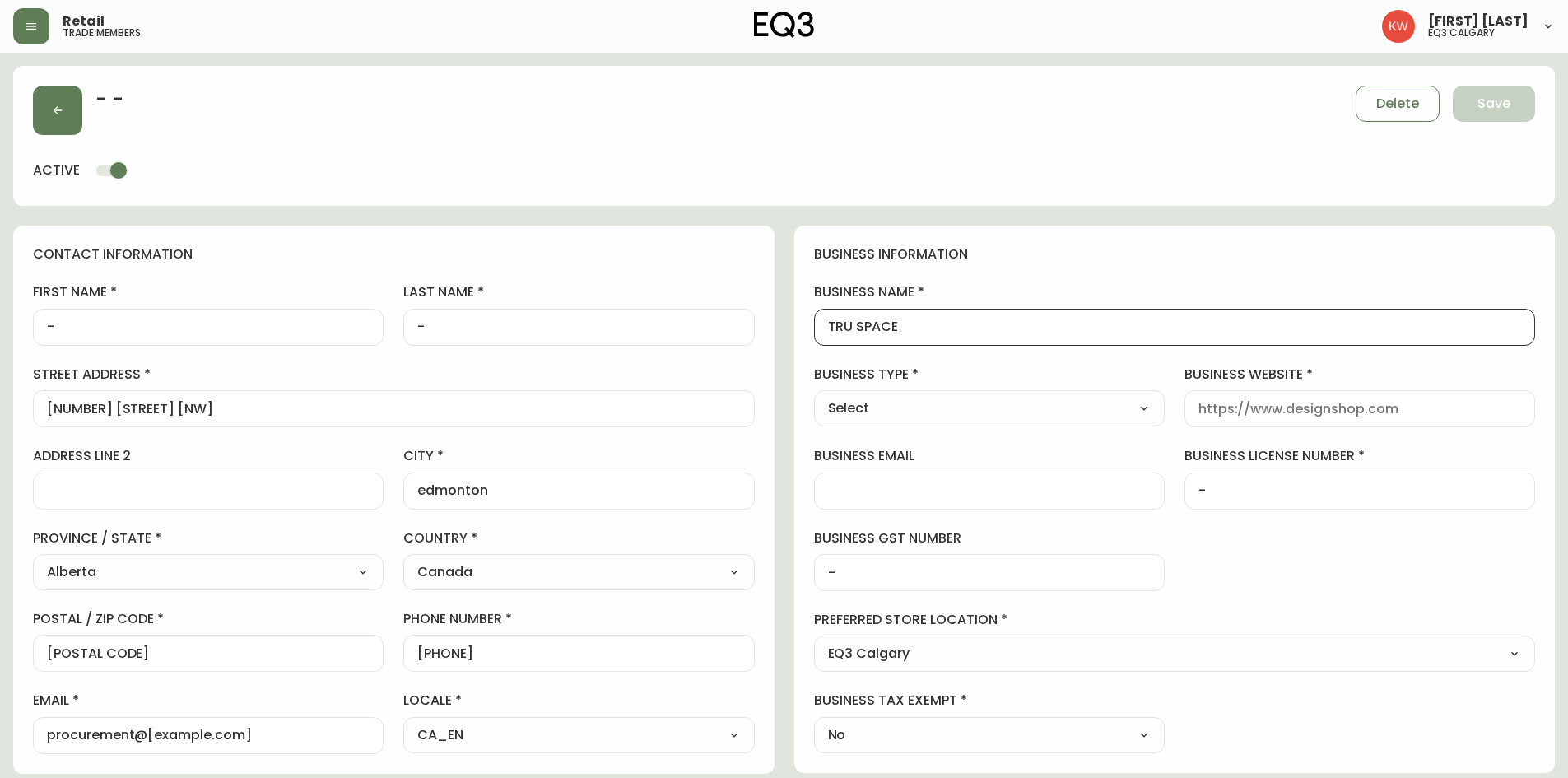 drag, startPoint x: 919, startPoint y: 333, endPoint x: 777, endPoint y: 328, distance: 142.088 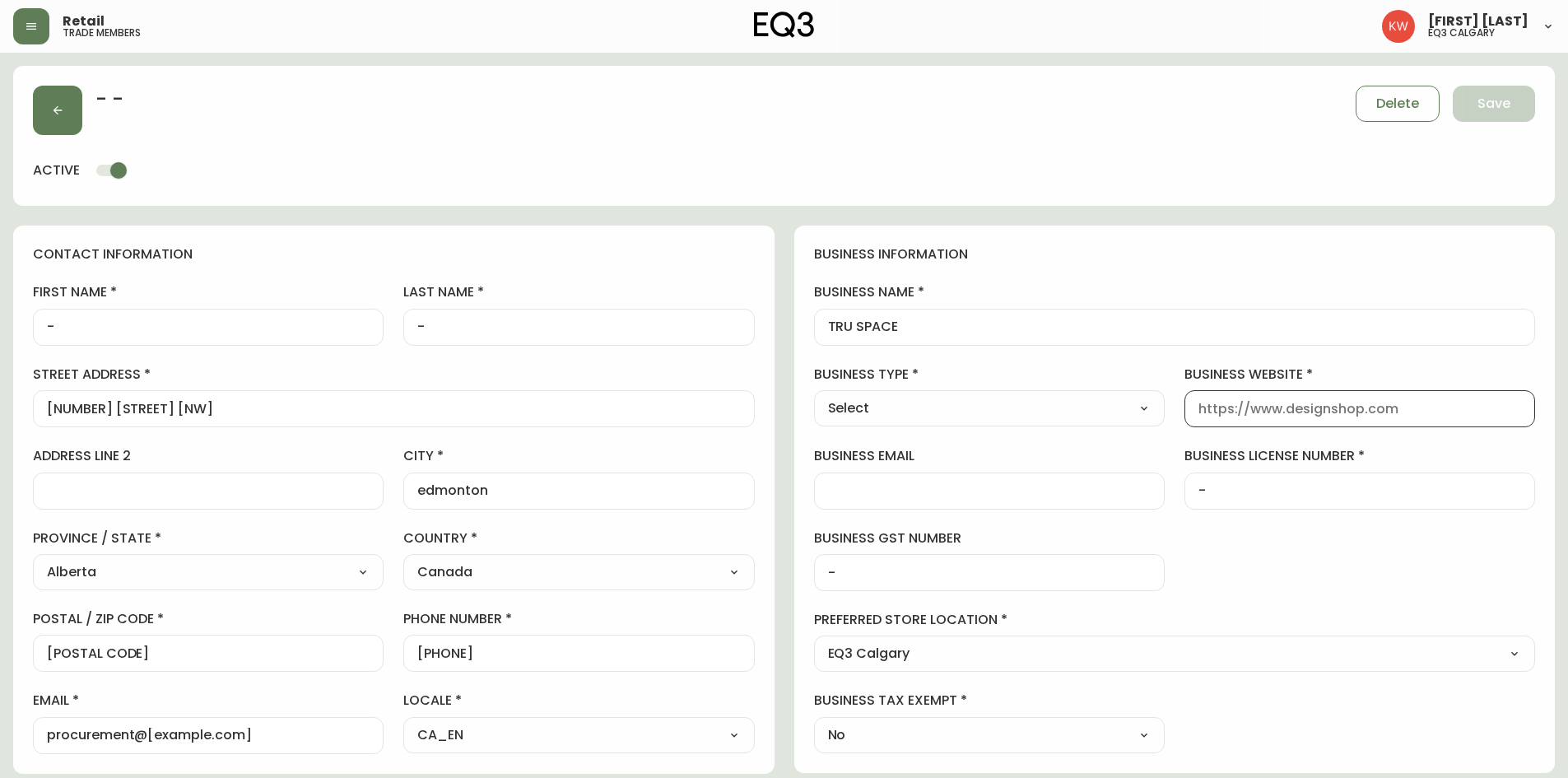 click on "business website" at bounding box center [1360, 408] 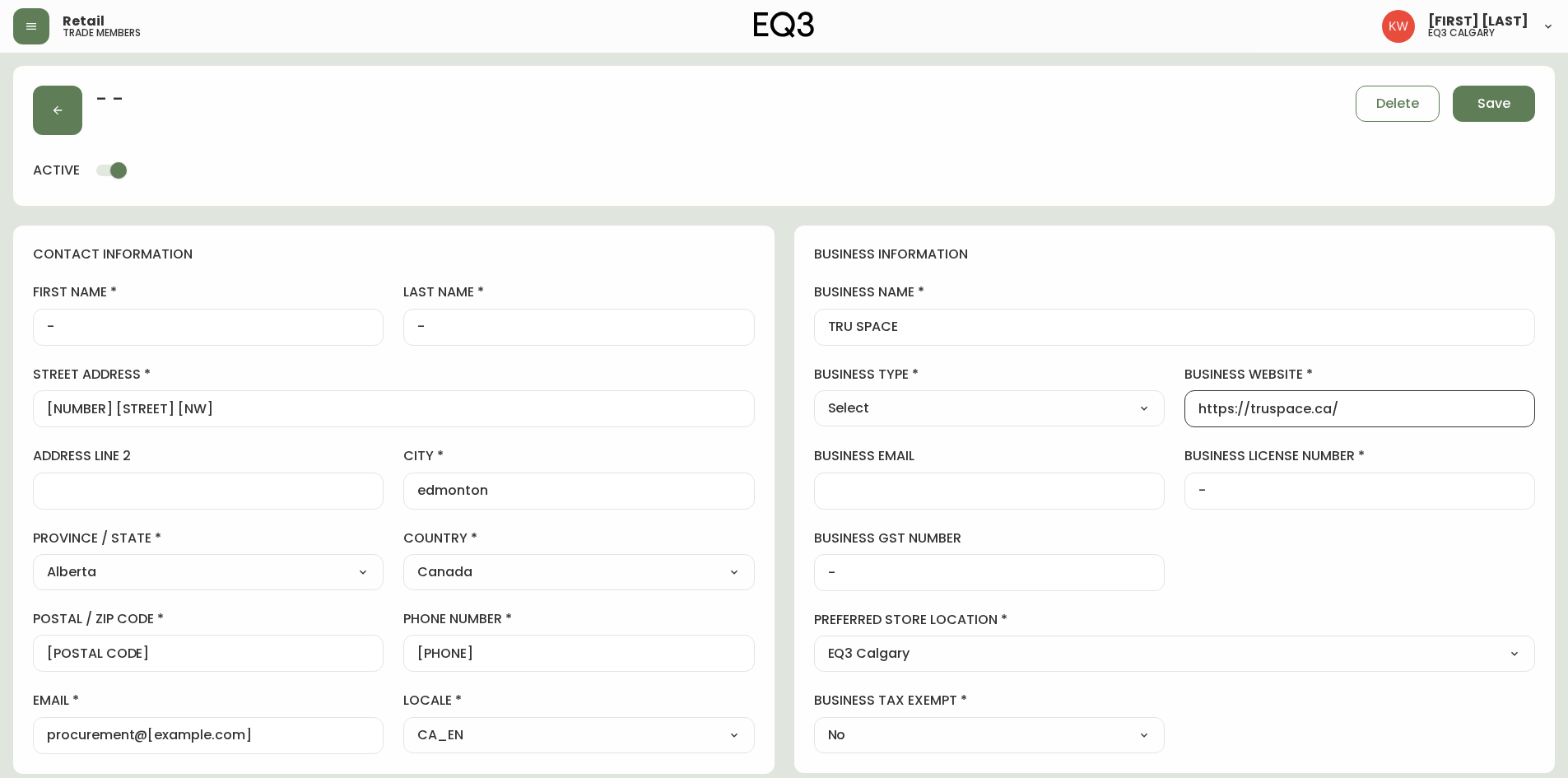 type on "https://truspace.ca/" 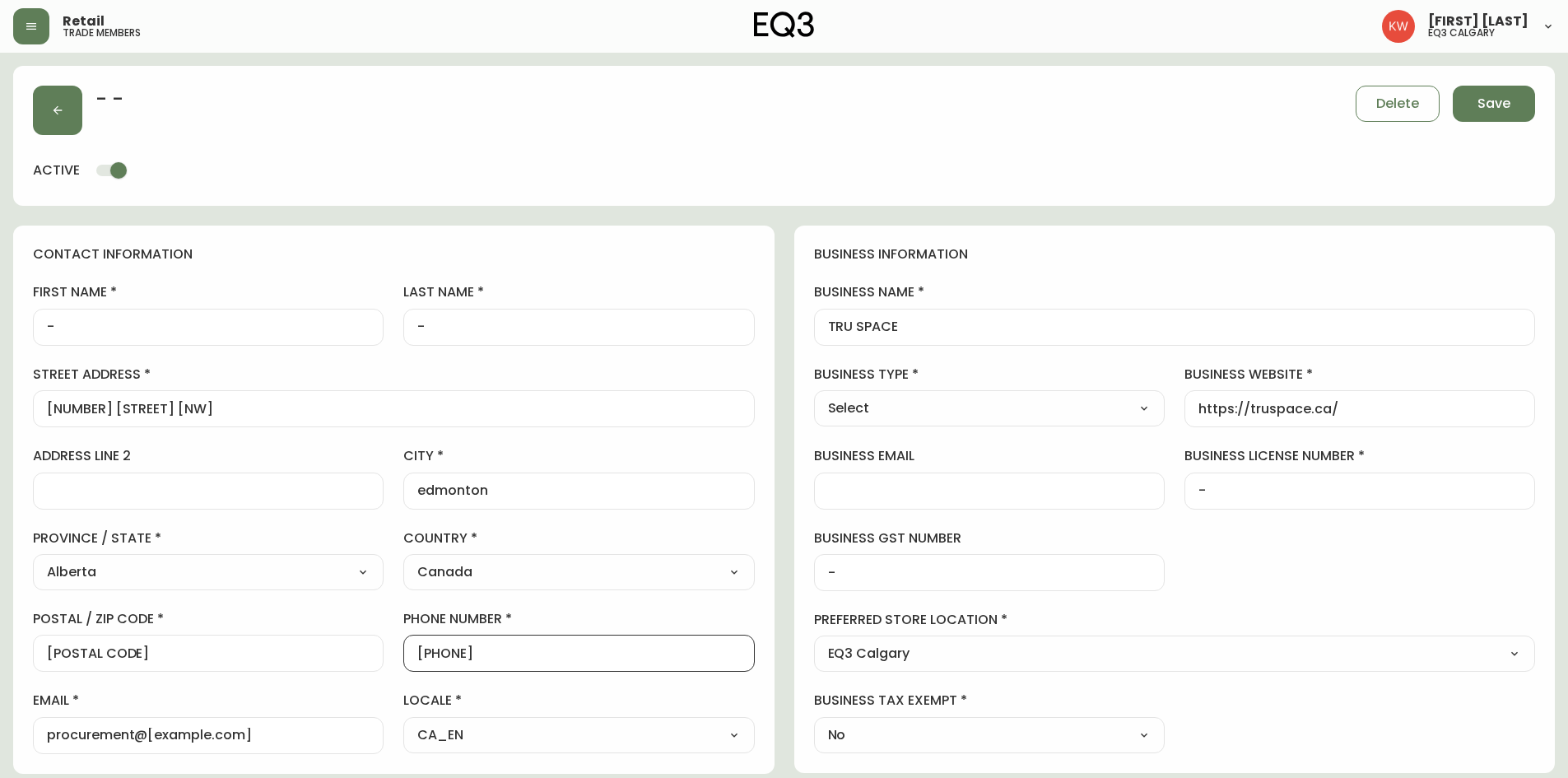 drag, startPoint x: 529, startPoint y: 656, endPoint x: 429, endPoint y: 647, distance: 100.404183 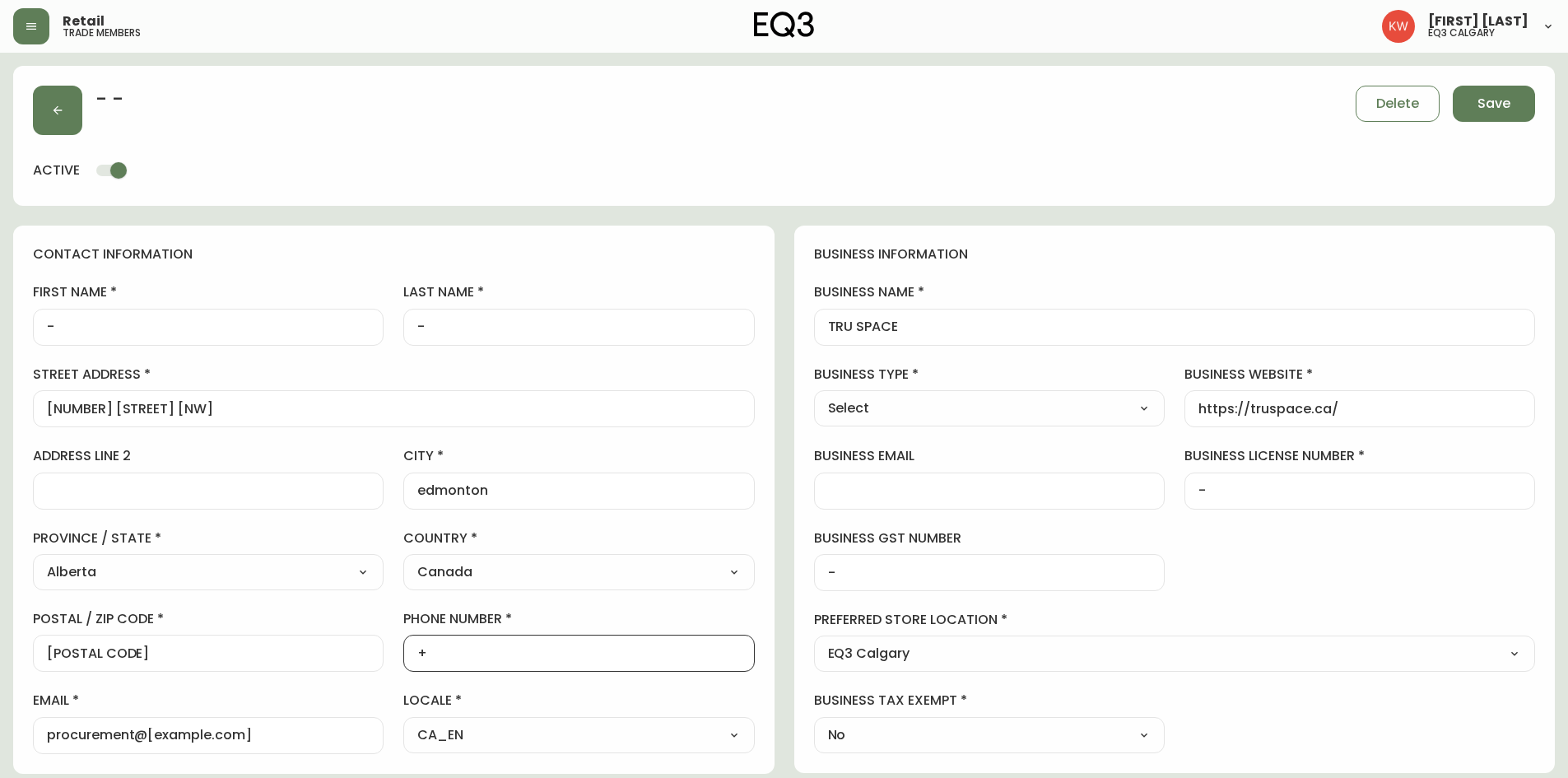 paste on "[PHONE]" 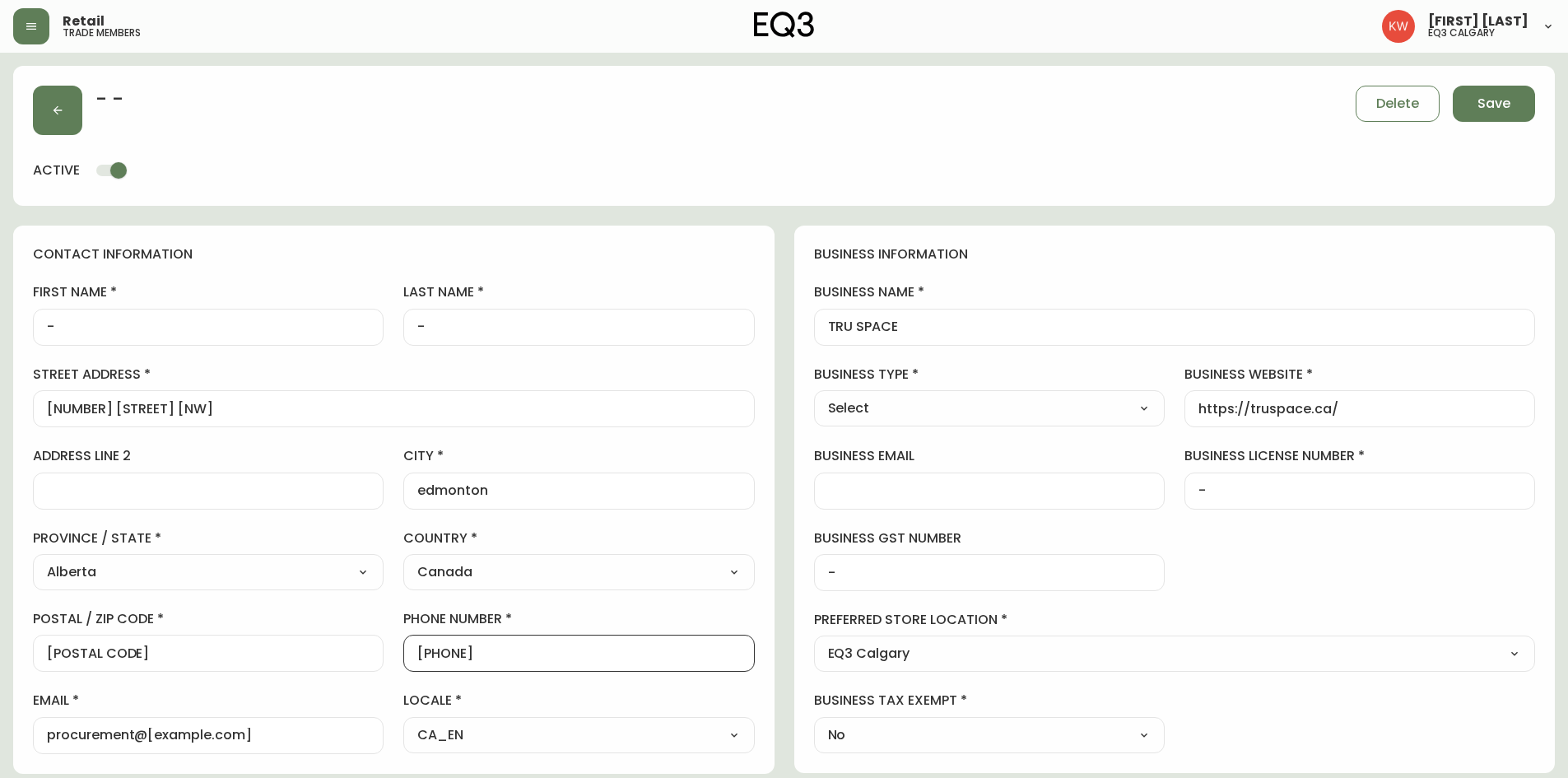 type on "[PHONE]" 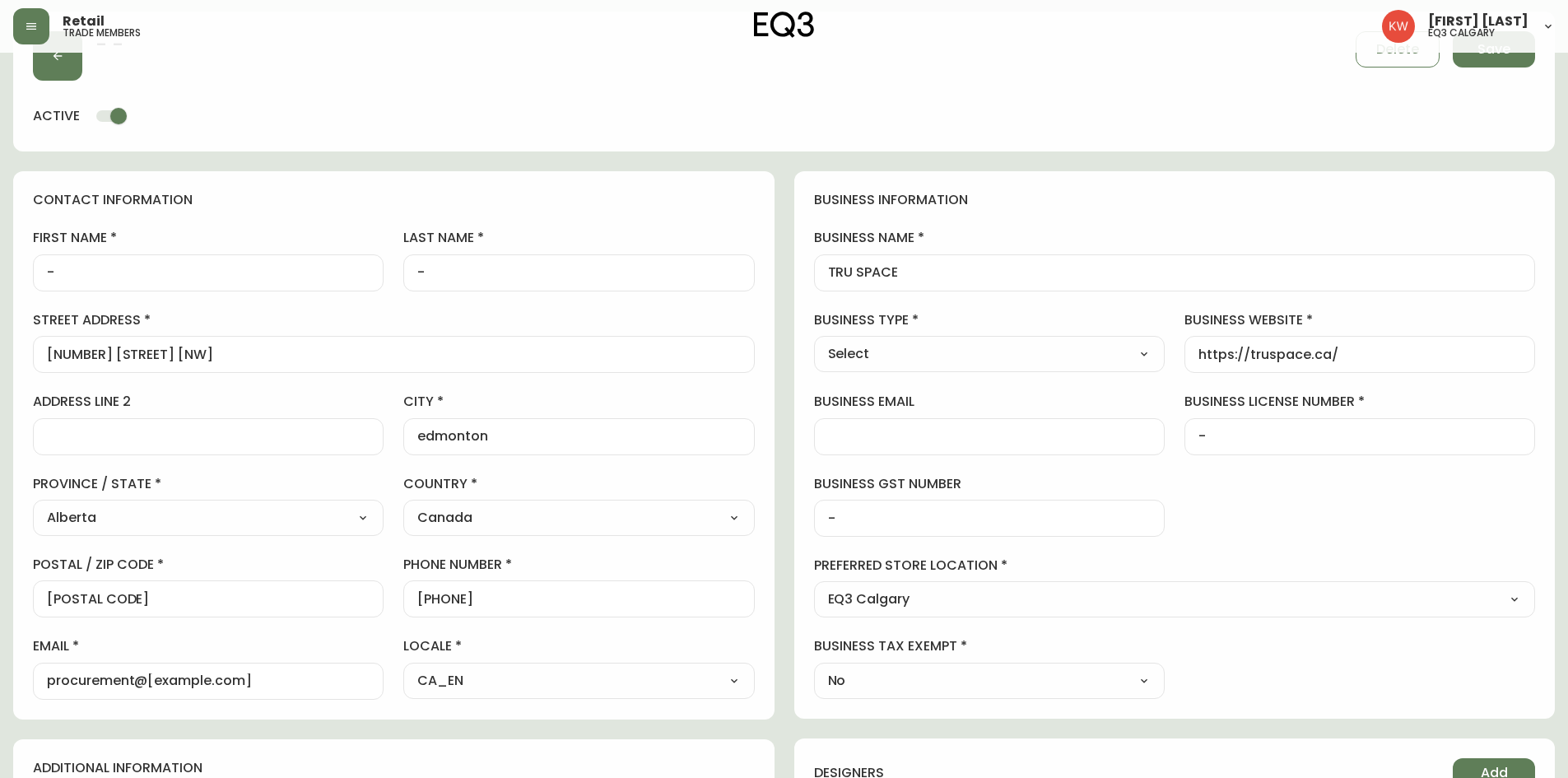 scroll, scrollTop: 16, scrollLeft: 0, axis: vertical 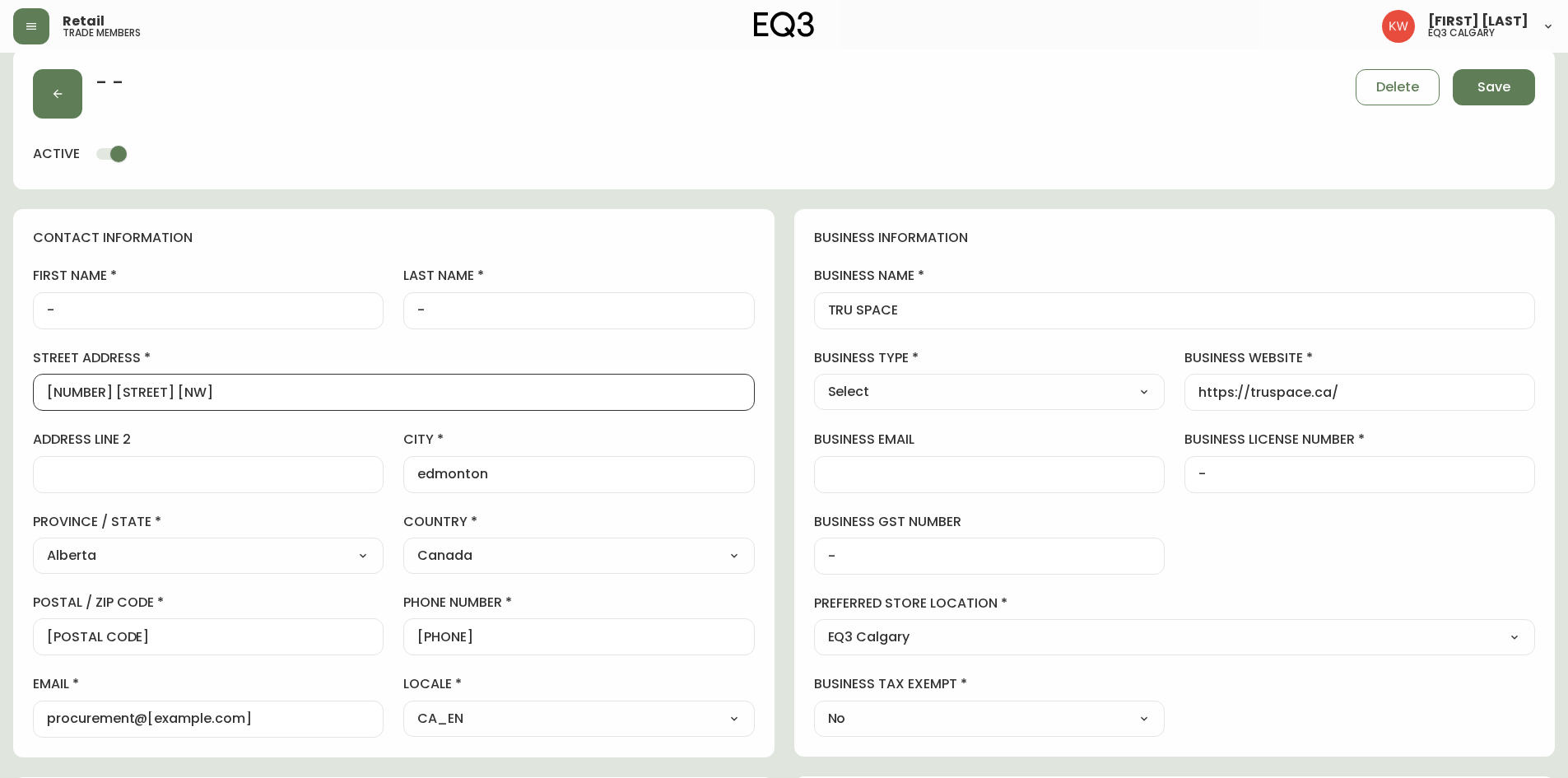 click on "[NUMBER] [STREET] [NW]" at bounding box center (393, 392) 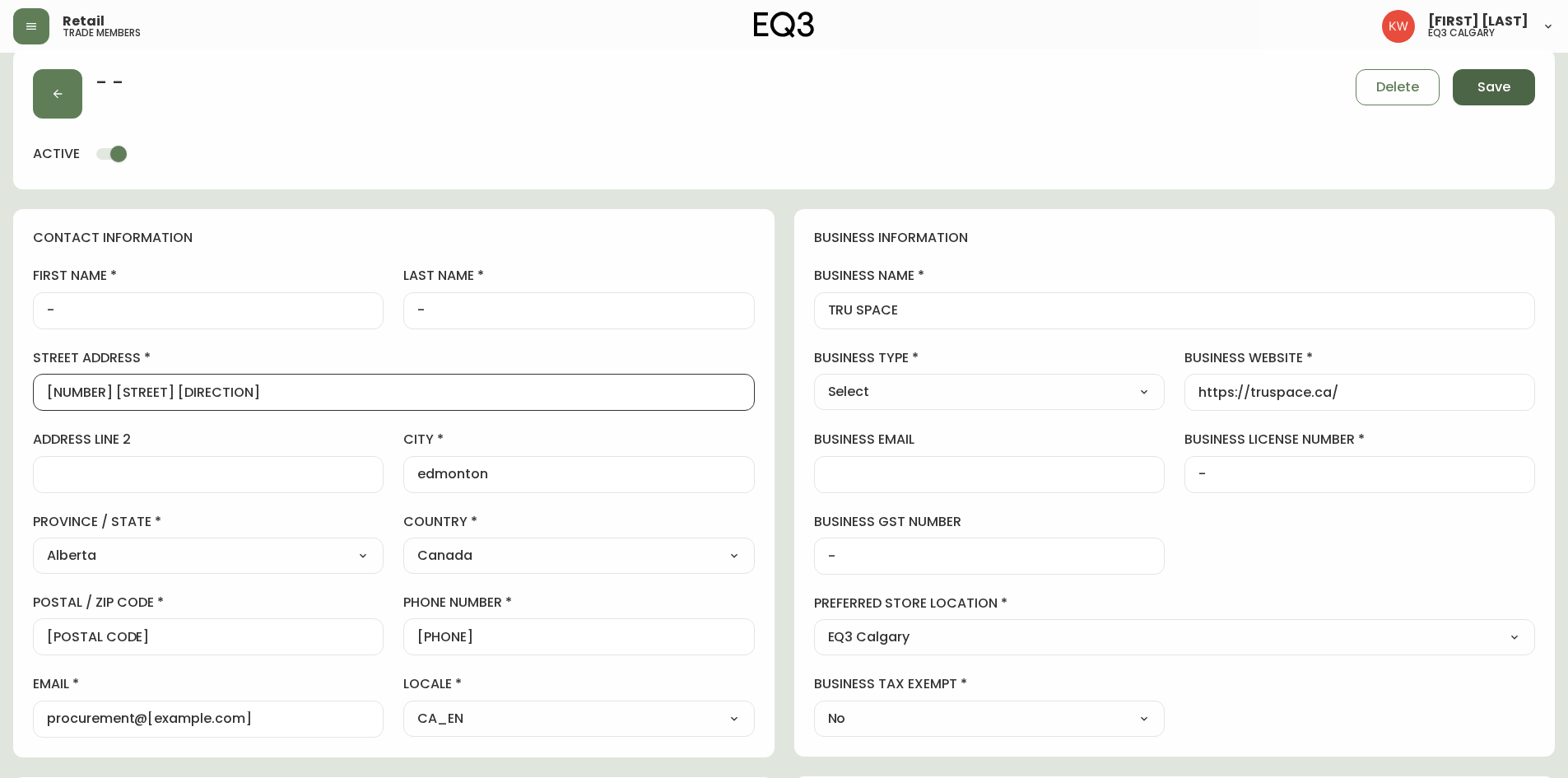 type on "[NUMBER] [STREET] [DIRECTION]" 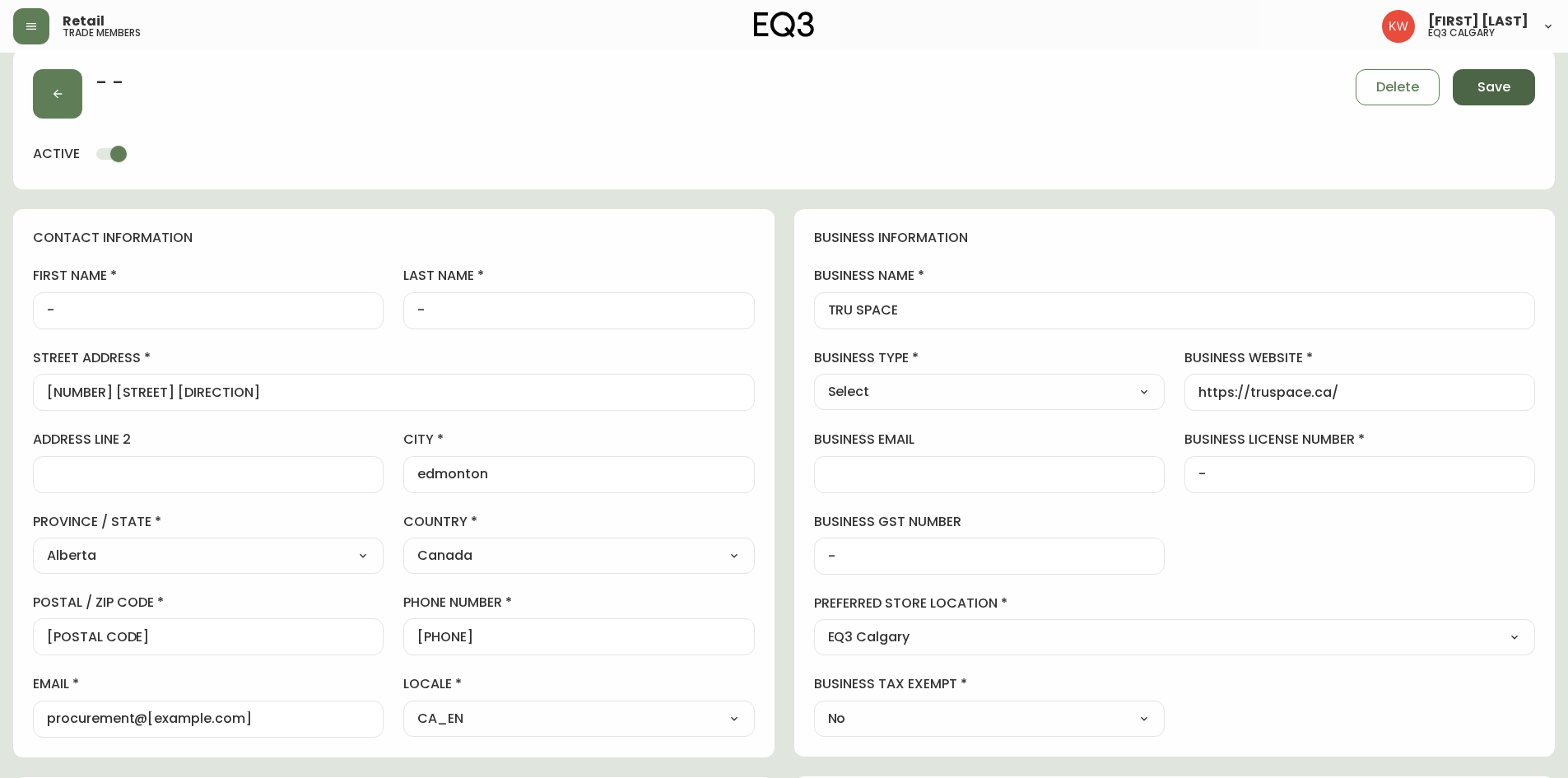 click on "Save" at bounding box center [1494, 87] 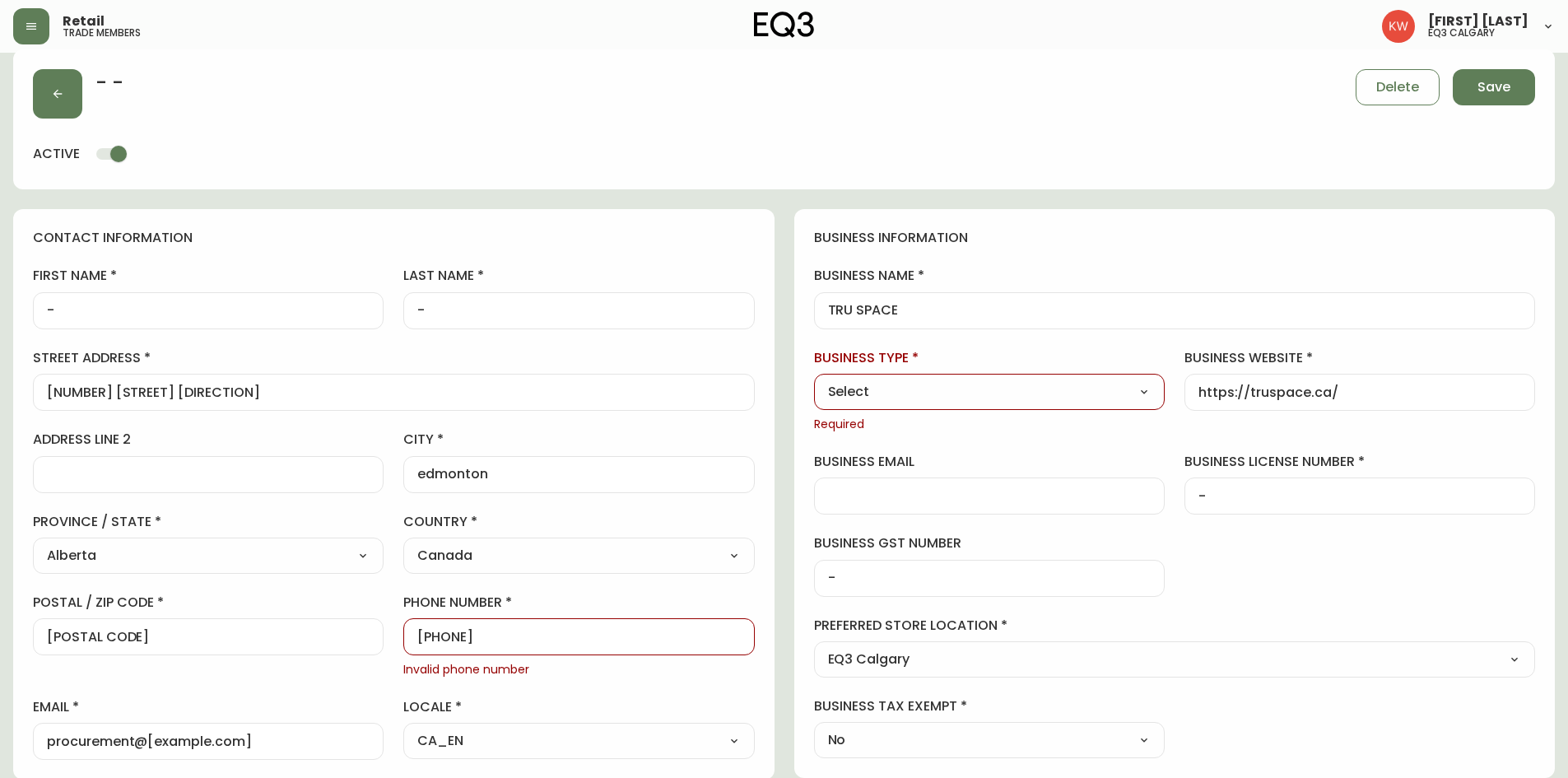 click on "Select Interior Designer Architect Home Builder Contractor Real Estate Agent Hospitality Other" at bounding box center (989, 392) 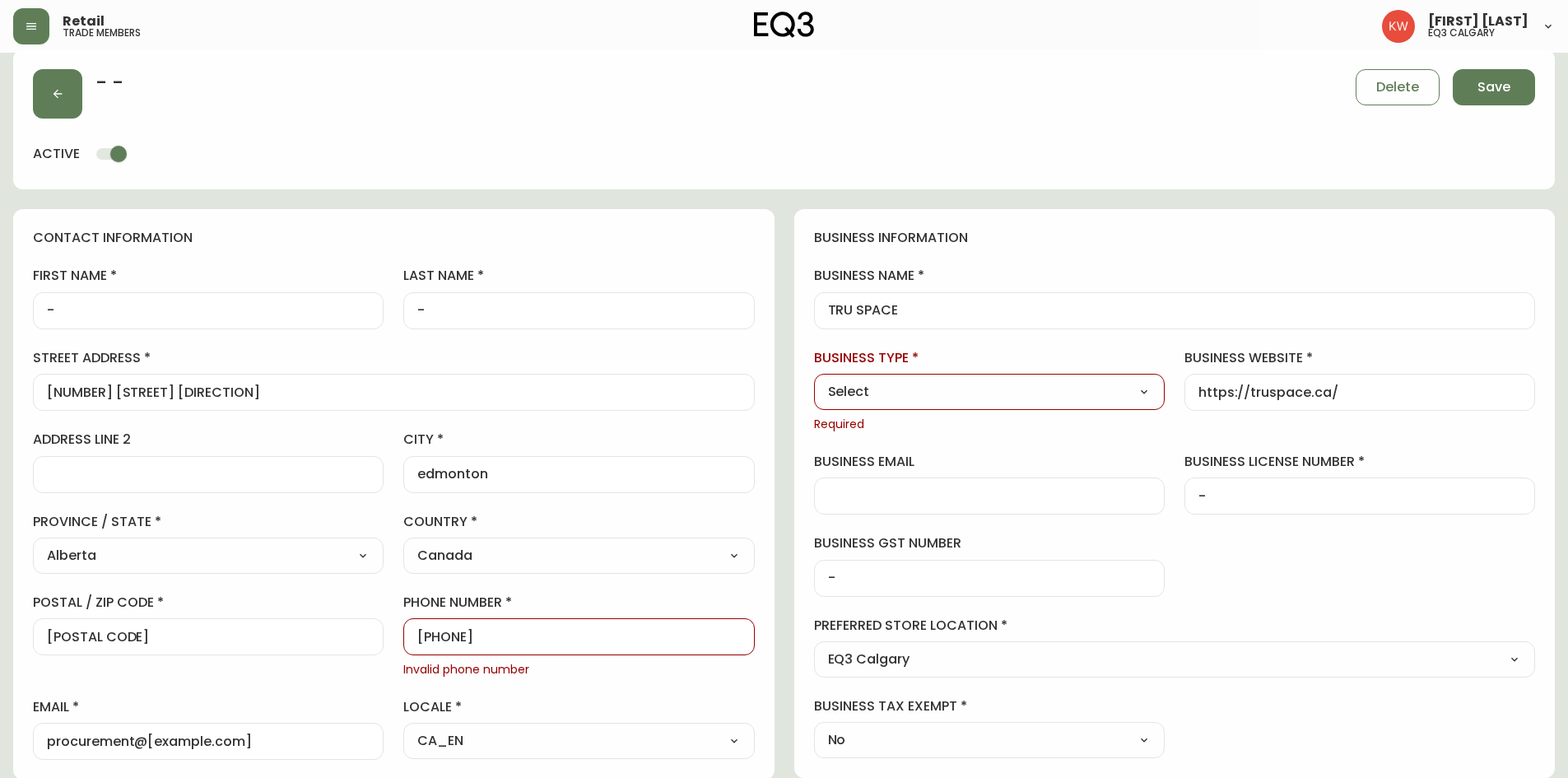 select on "Interior Designer" 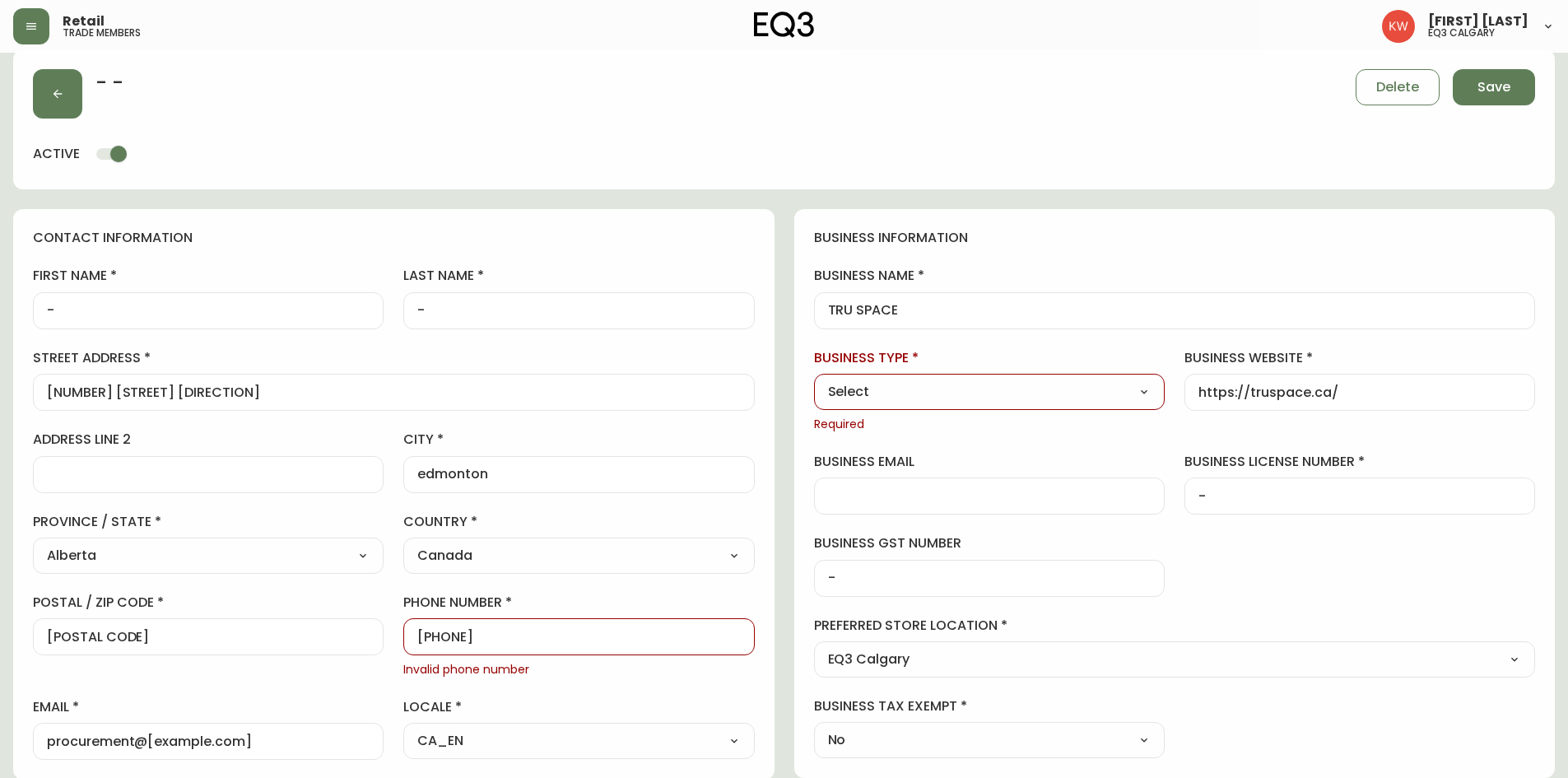 click on "Select Interior Designer Architect Home Builder Contractor Real Estate Agent Hospitality Other" at bounding box center [989, 392] 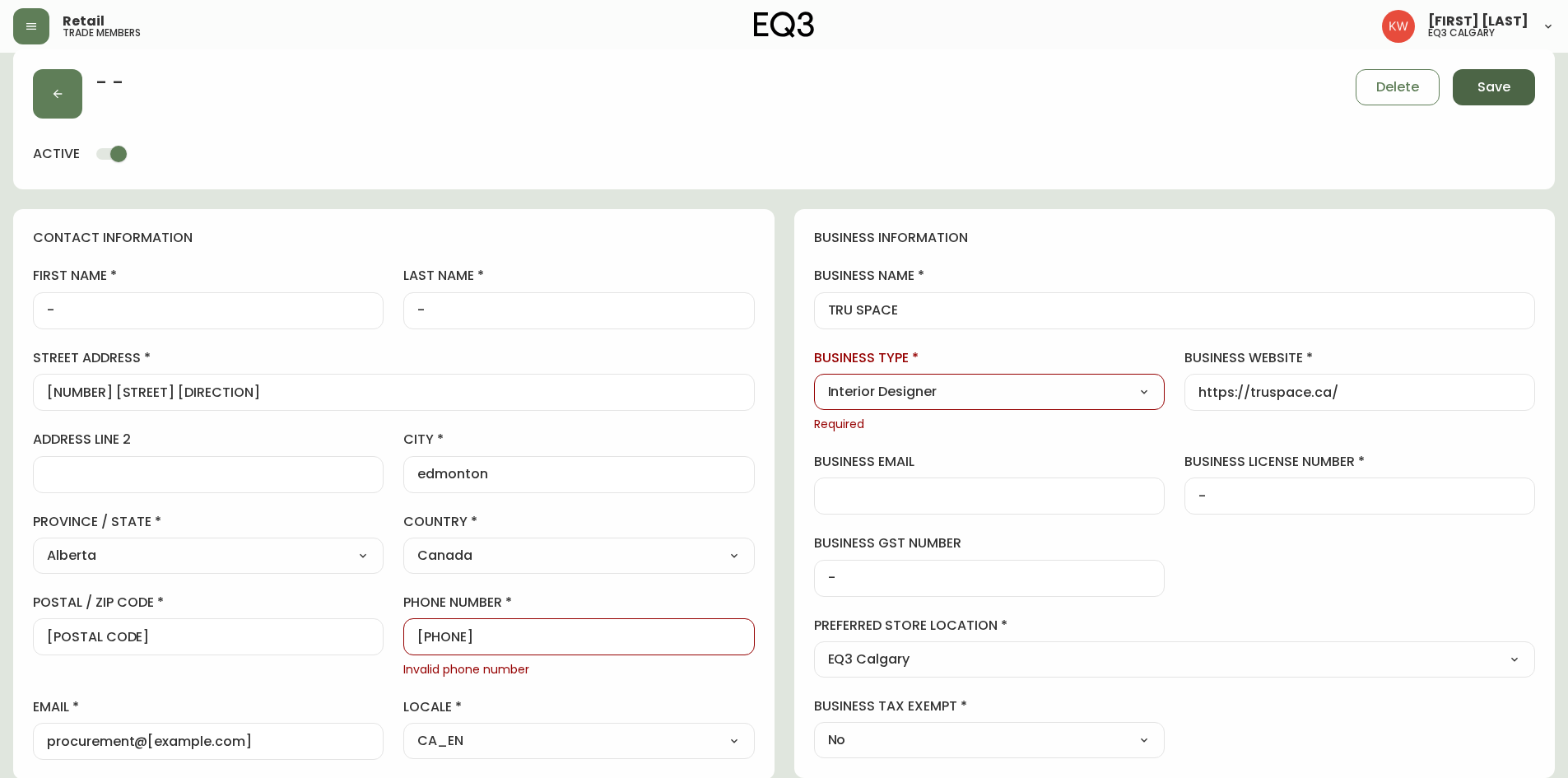 click on "Save" at bounding box center (1494, 87) 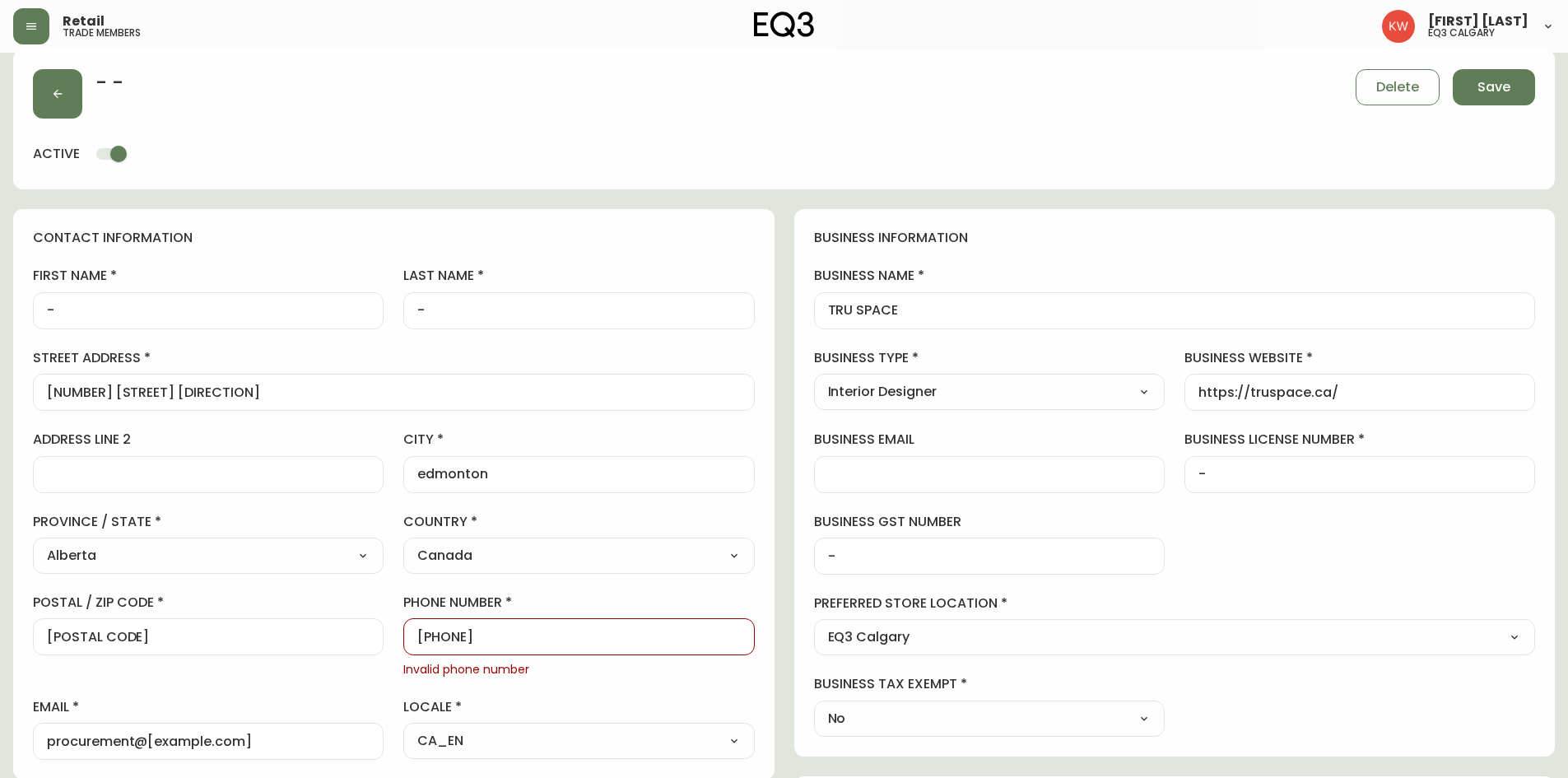 click on "[PHONE]" at bounding box center (579, 636) 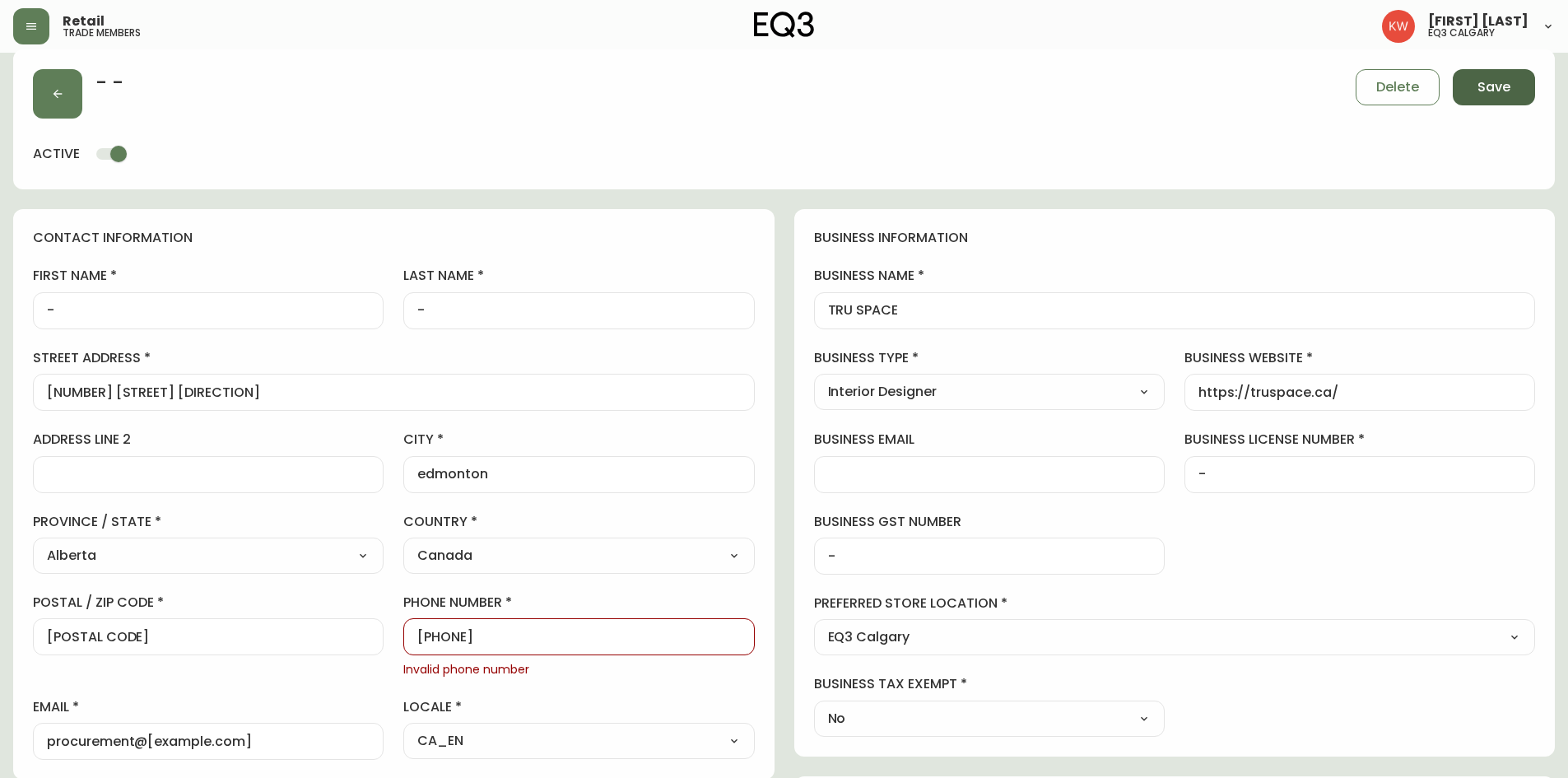 click on "Save" at bounding box center (1494, 87) 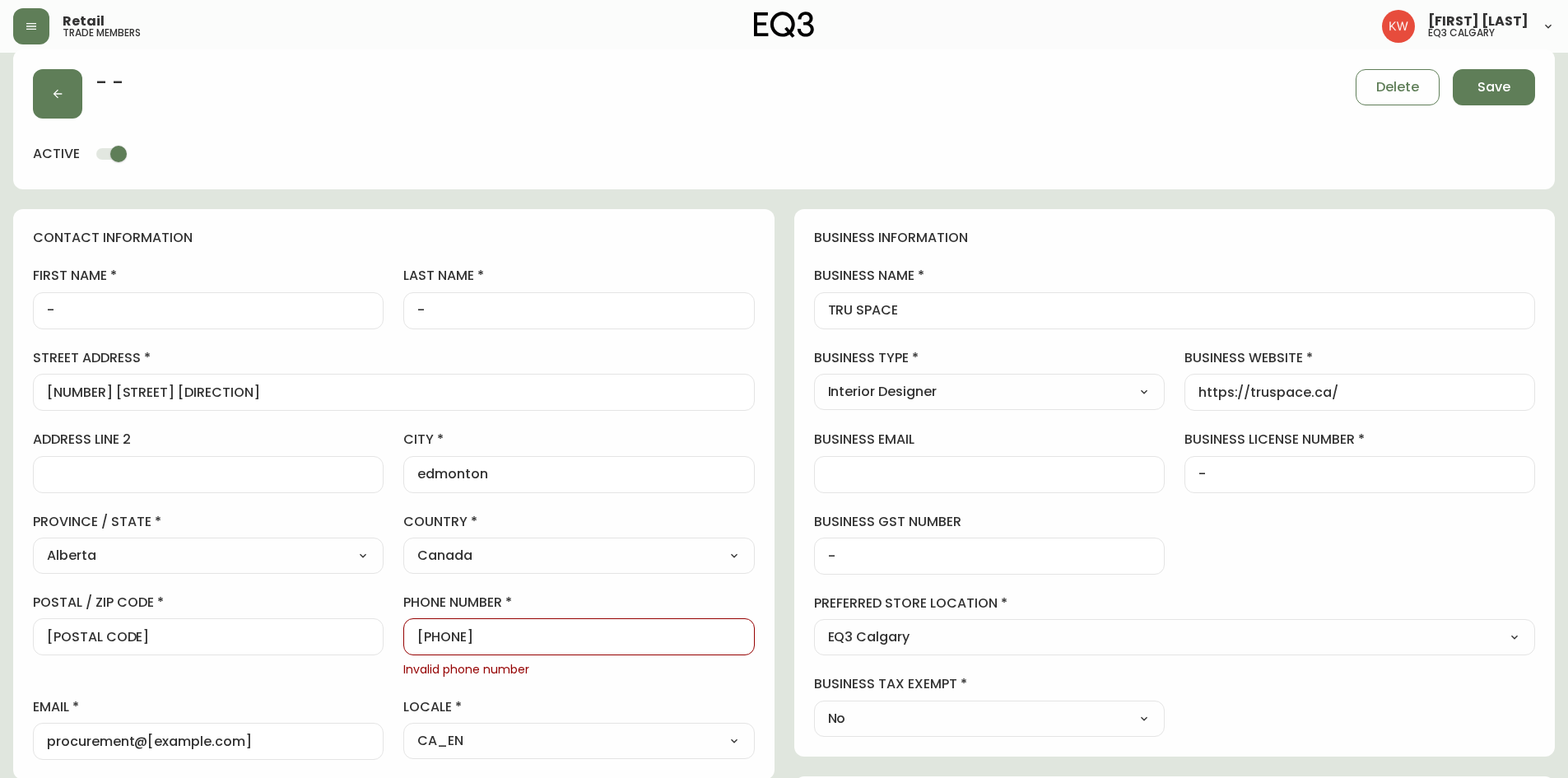 click on "[PHONE]" at bounding box center [579, 636] 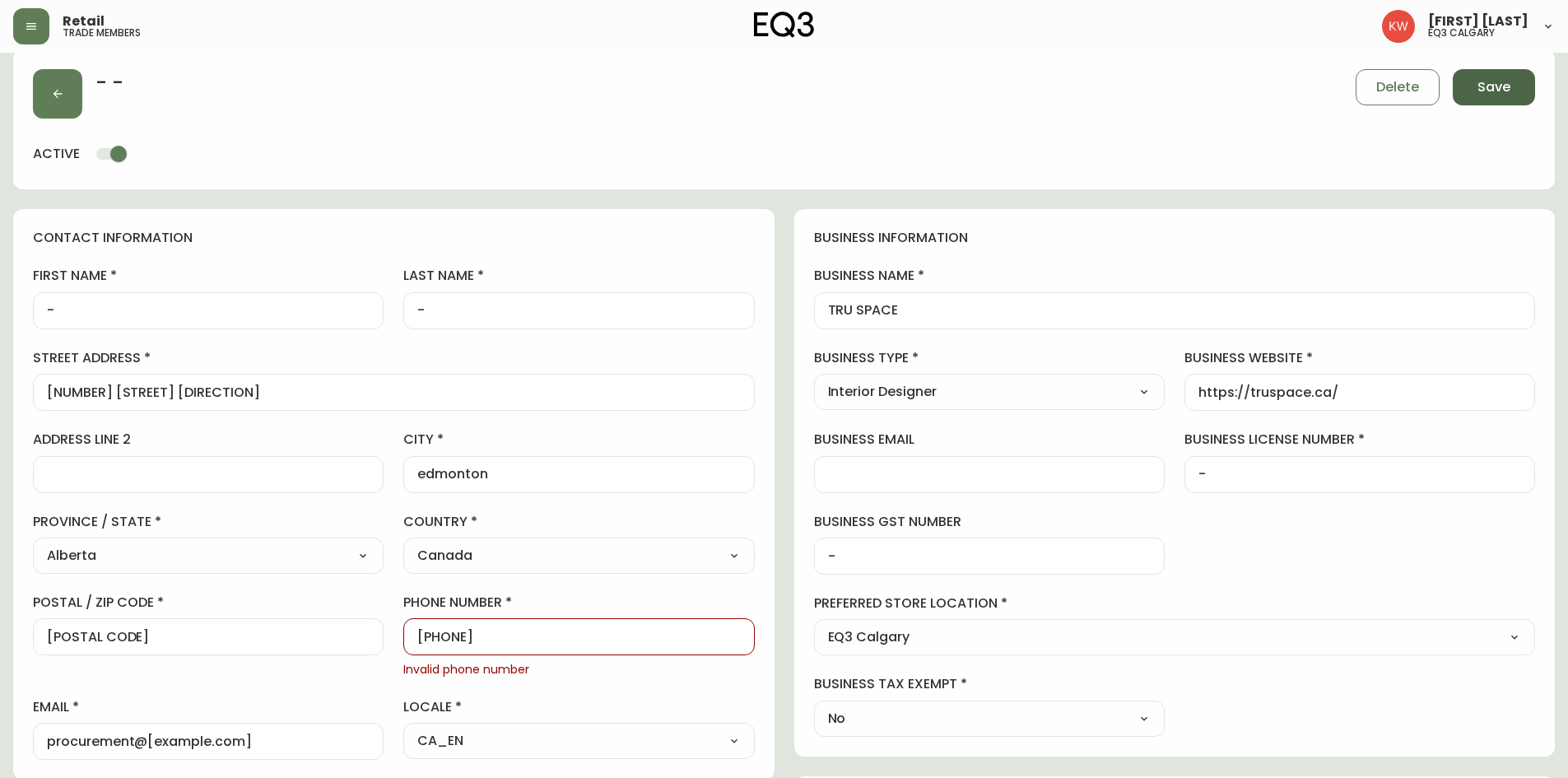 click on "Save" at bounding box center (1494, 87) 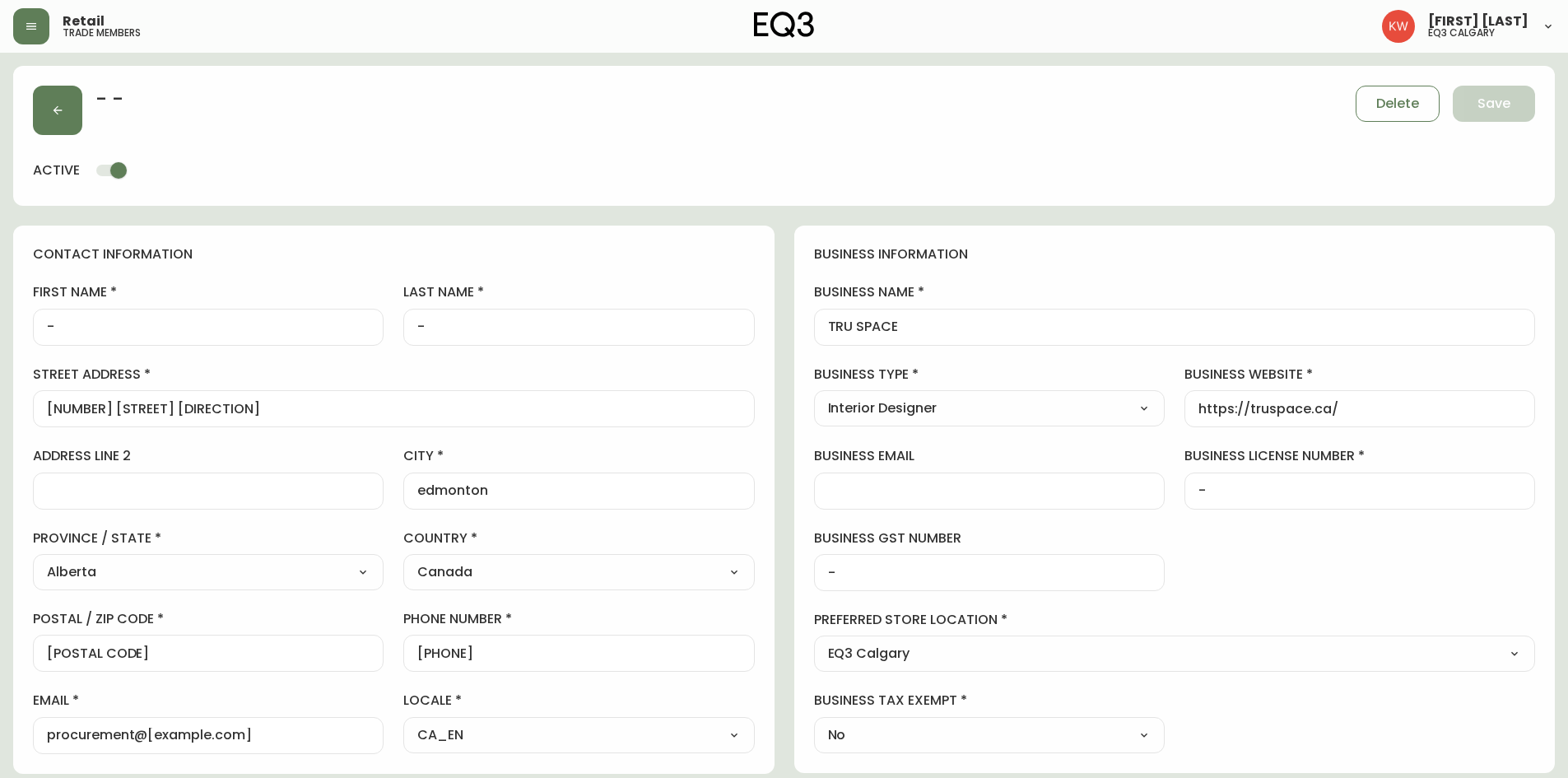 scroll, scrollTop: 89, scrollLeft: 0, axis: vertical 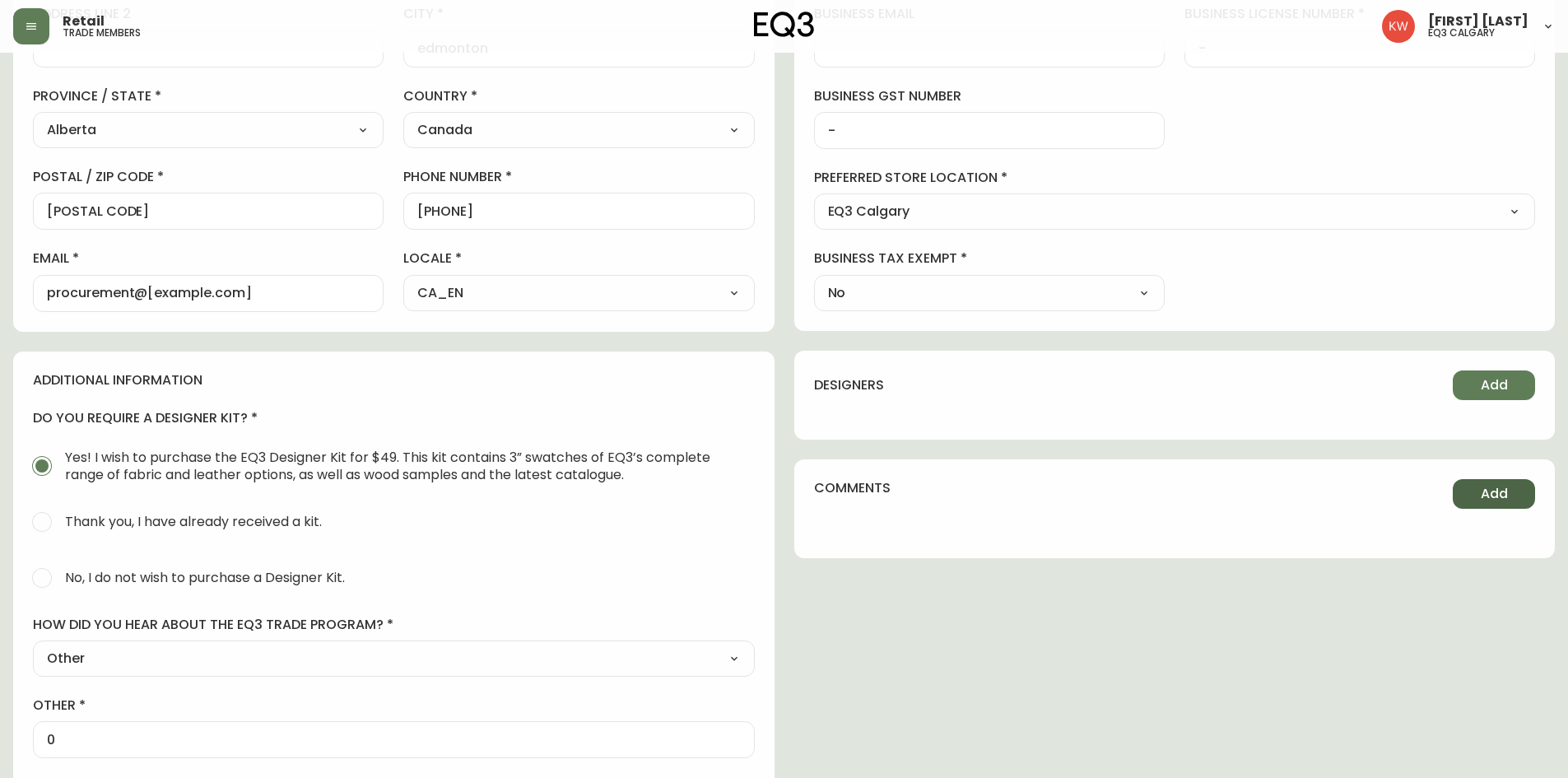 click on "Add" at bounding box center [1494, 494] 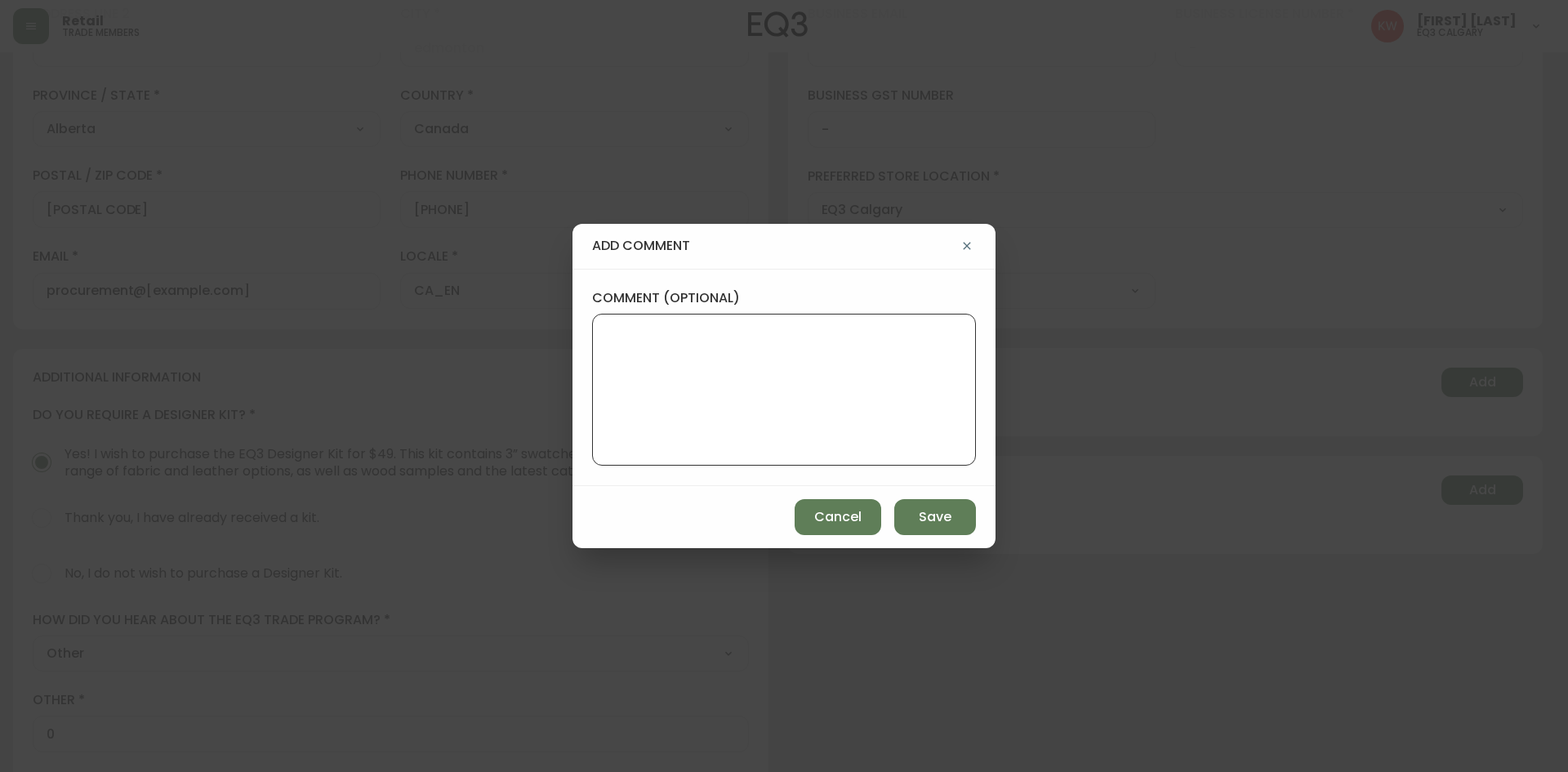click on "comment (optional)" at bounding box center [784, 390] 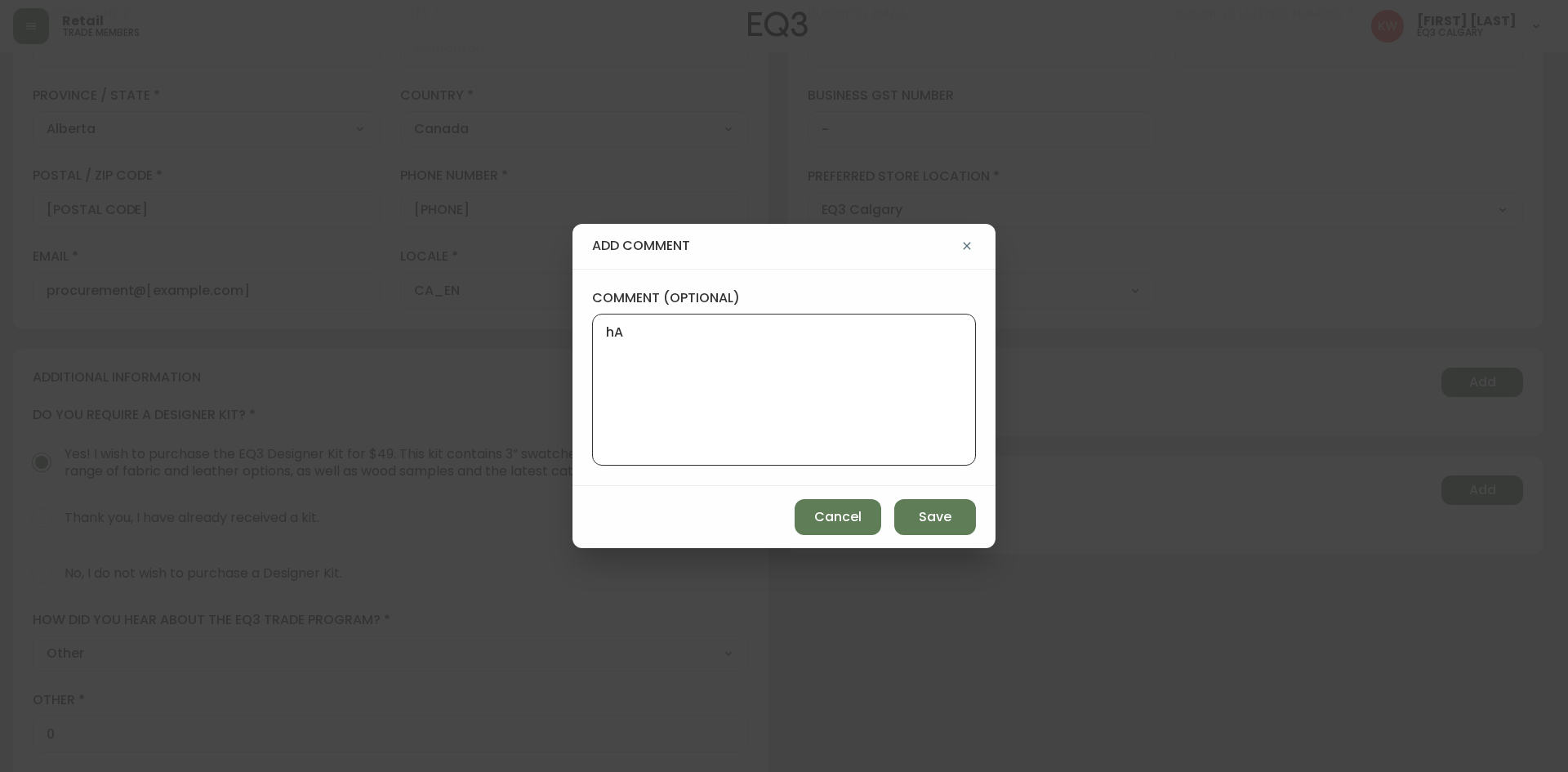 type on "h" 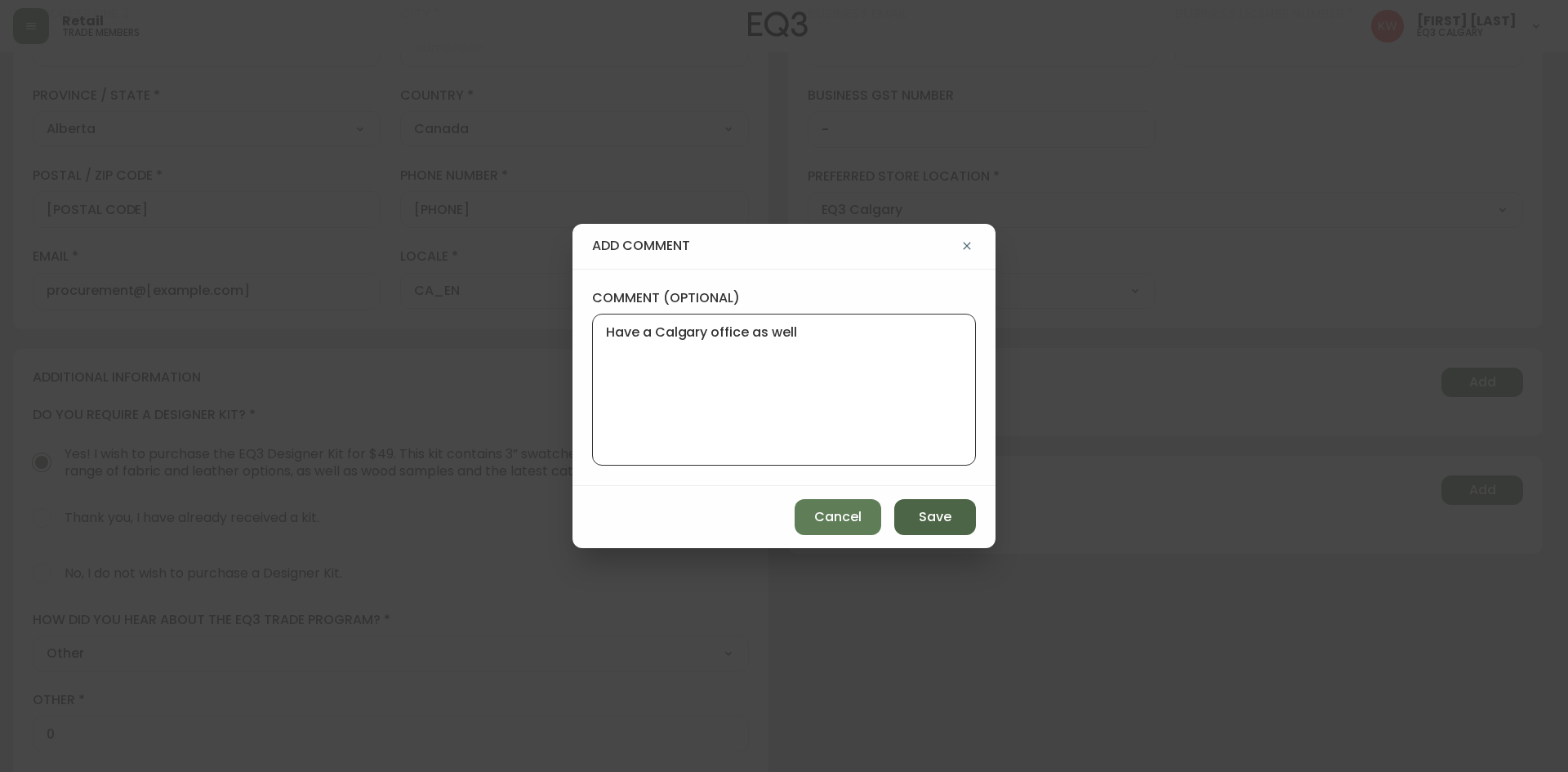 type on "Have a Calgary office as well" 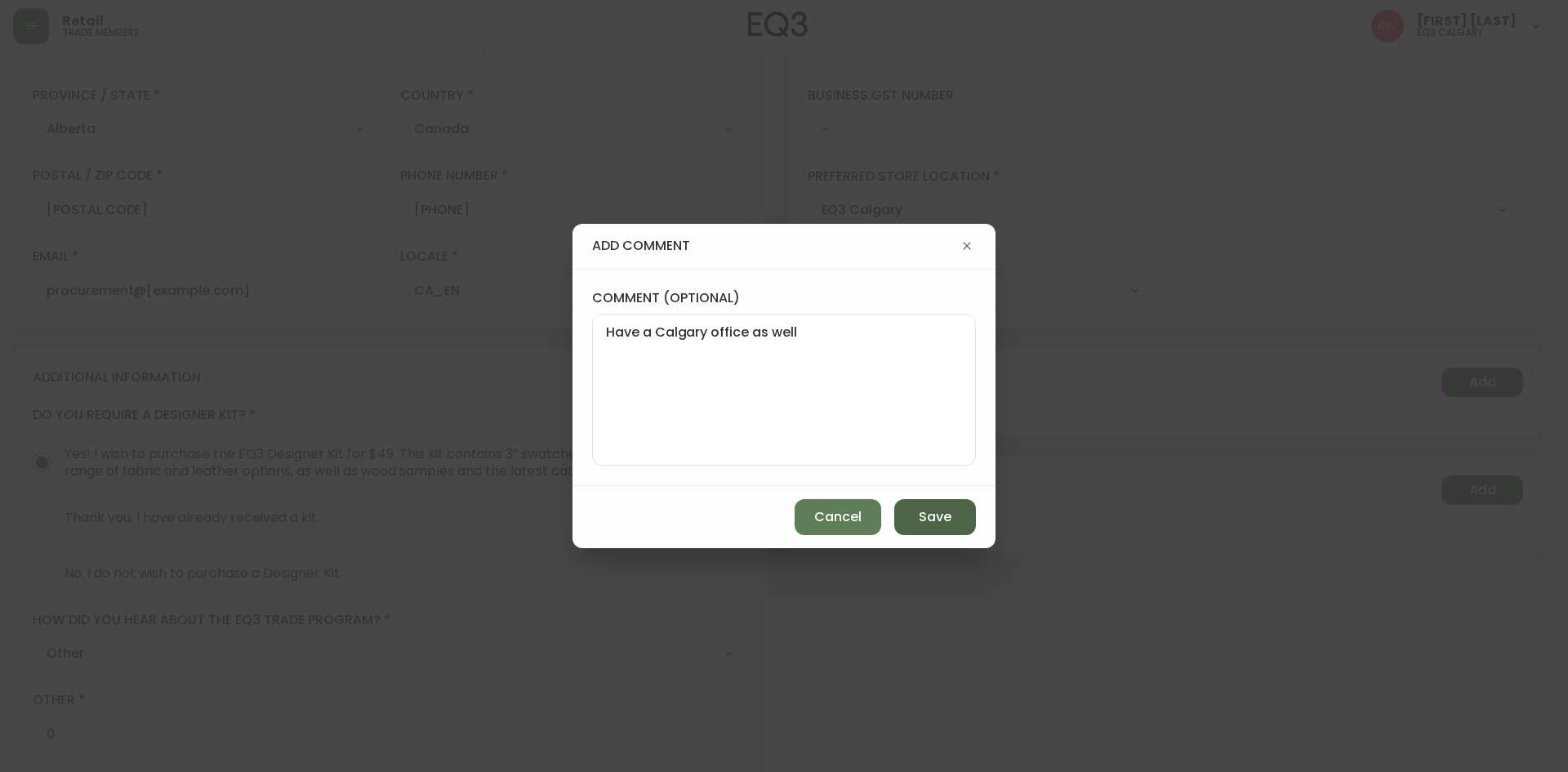 click on "Save" at bounding box center [935, 517] 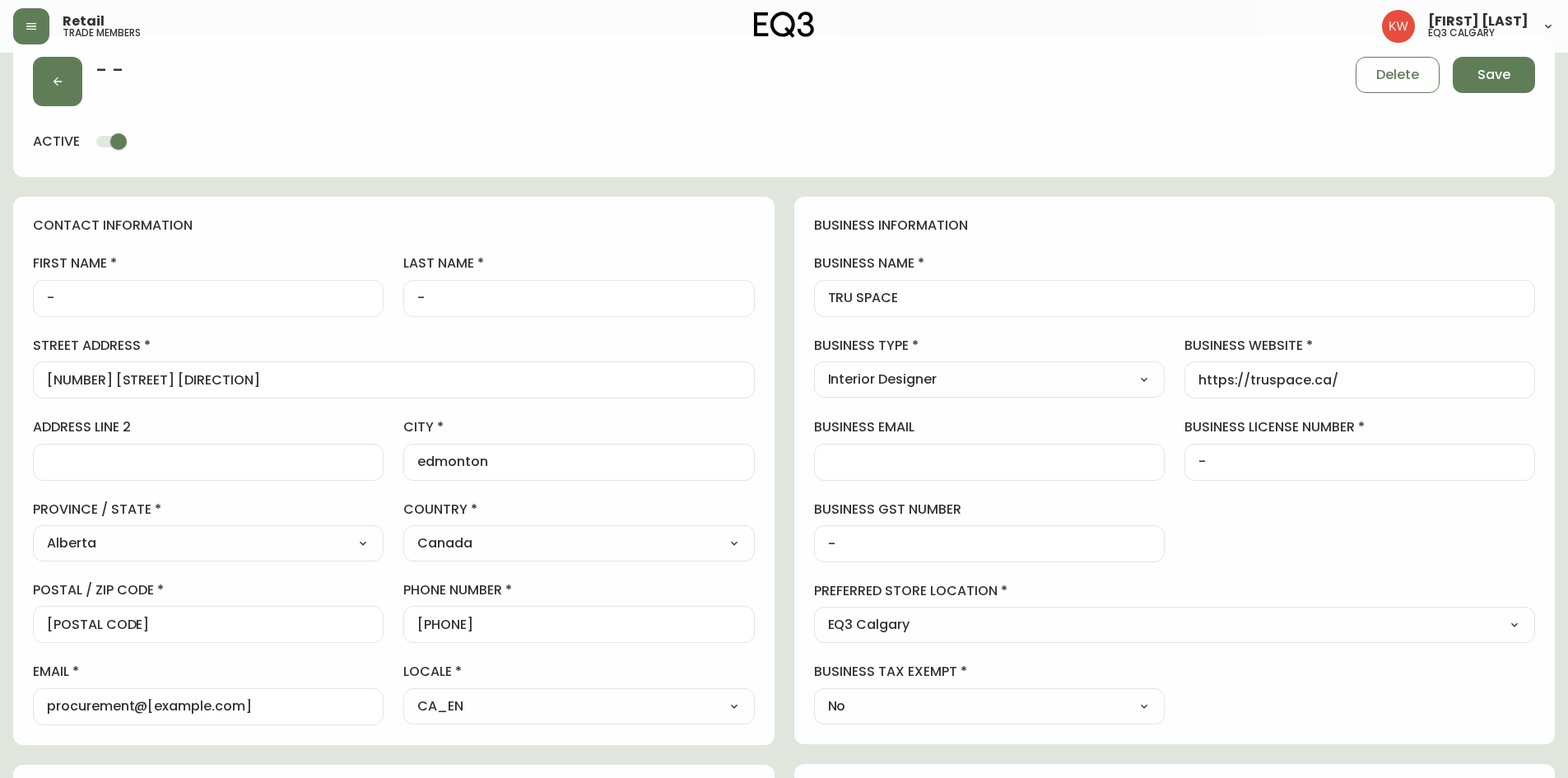 scroll, scrollTop: 0, scrollLeft: 0, axis: both 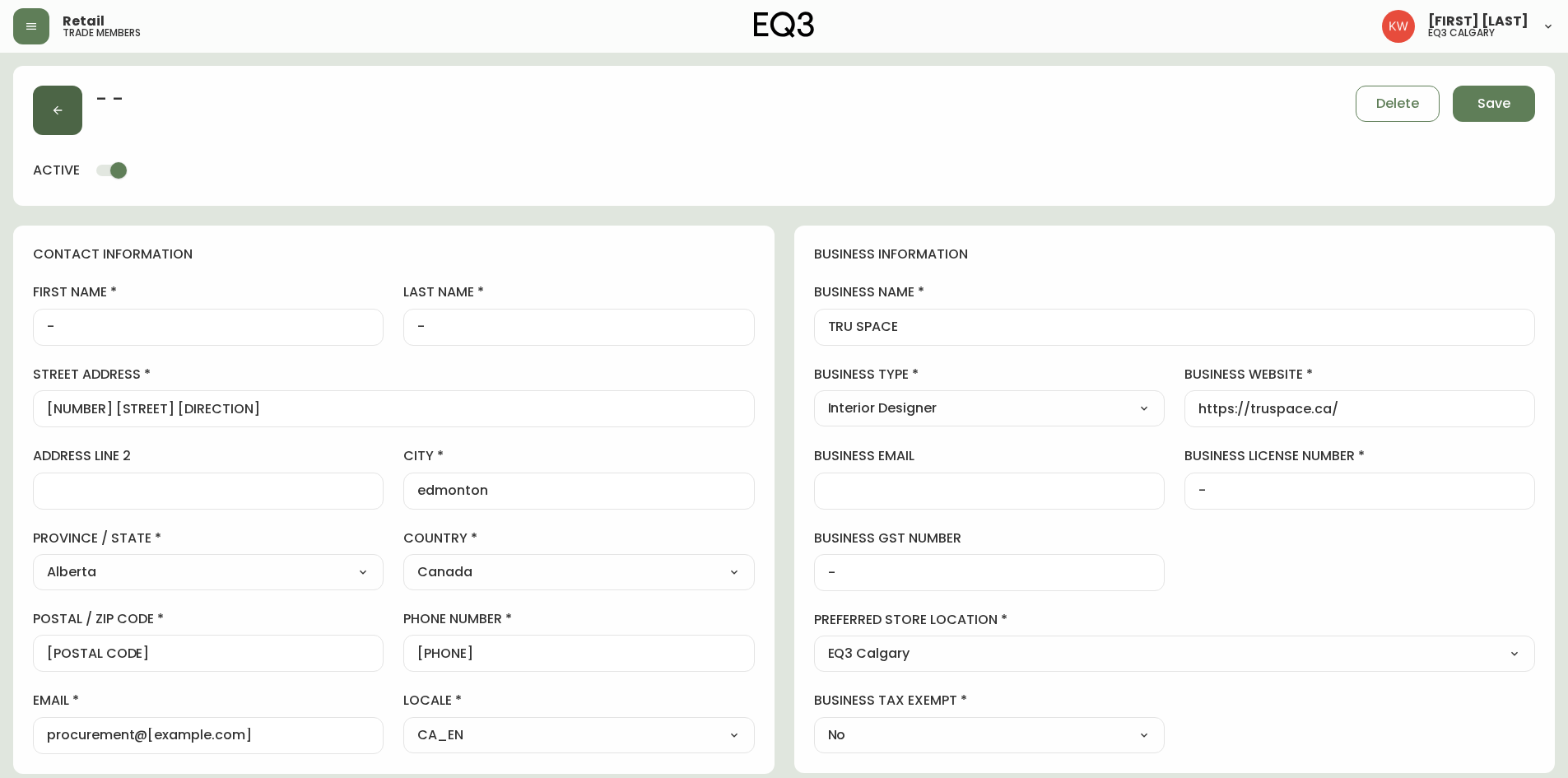 click at bounding box center [58, 110] 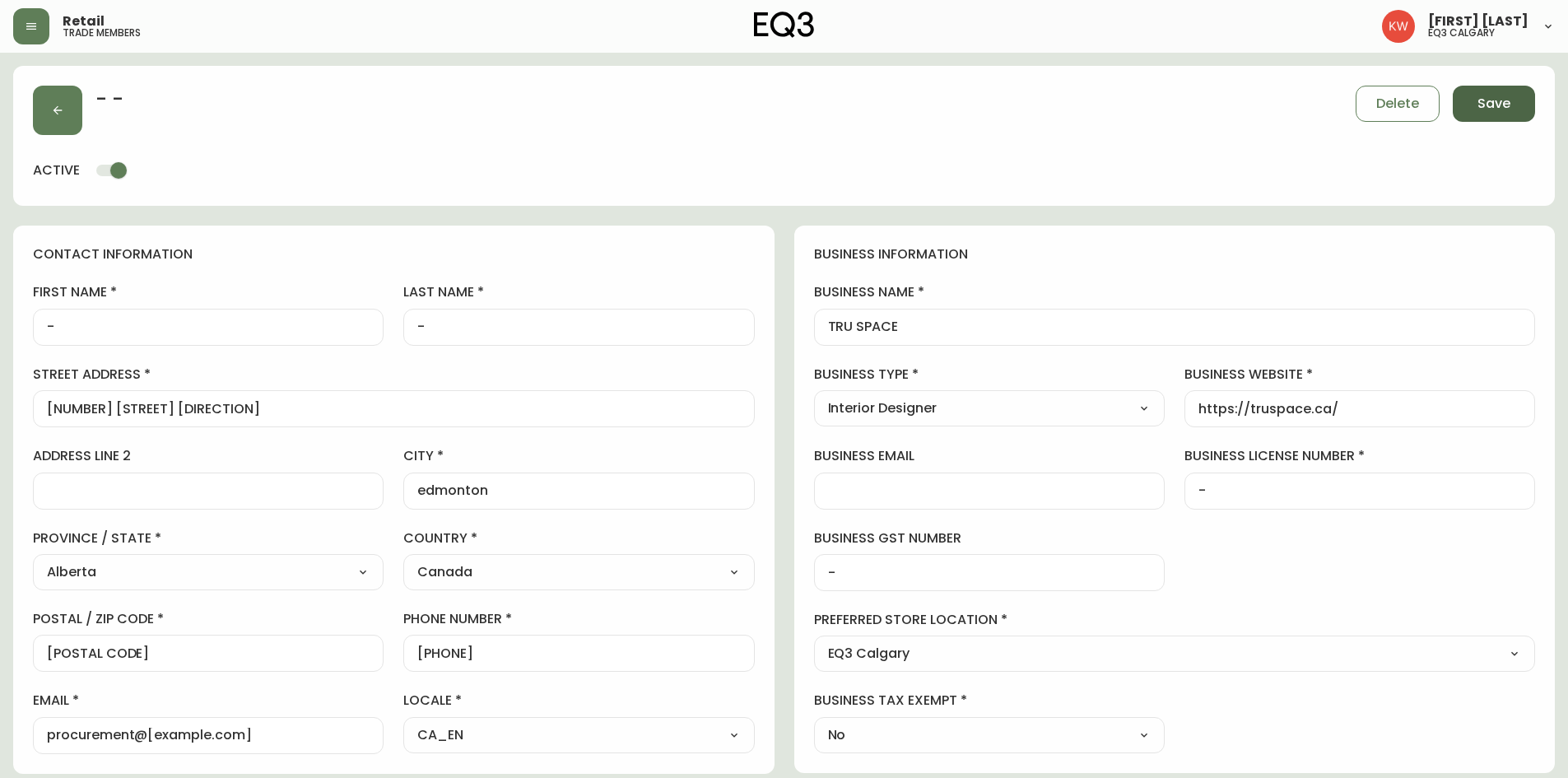 click on "Save" at bounding box center (1494, 104) 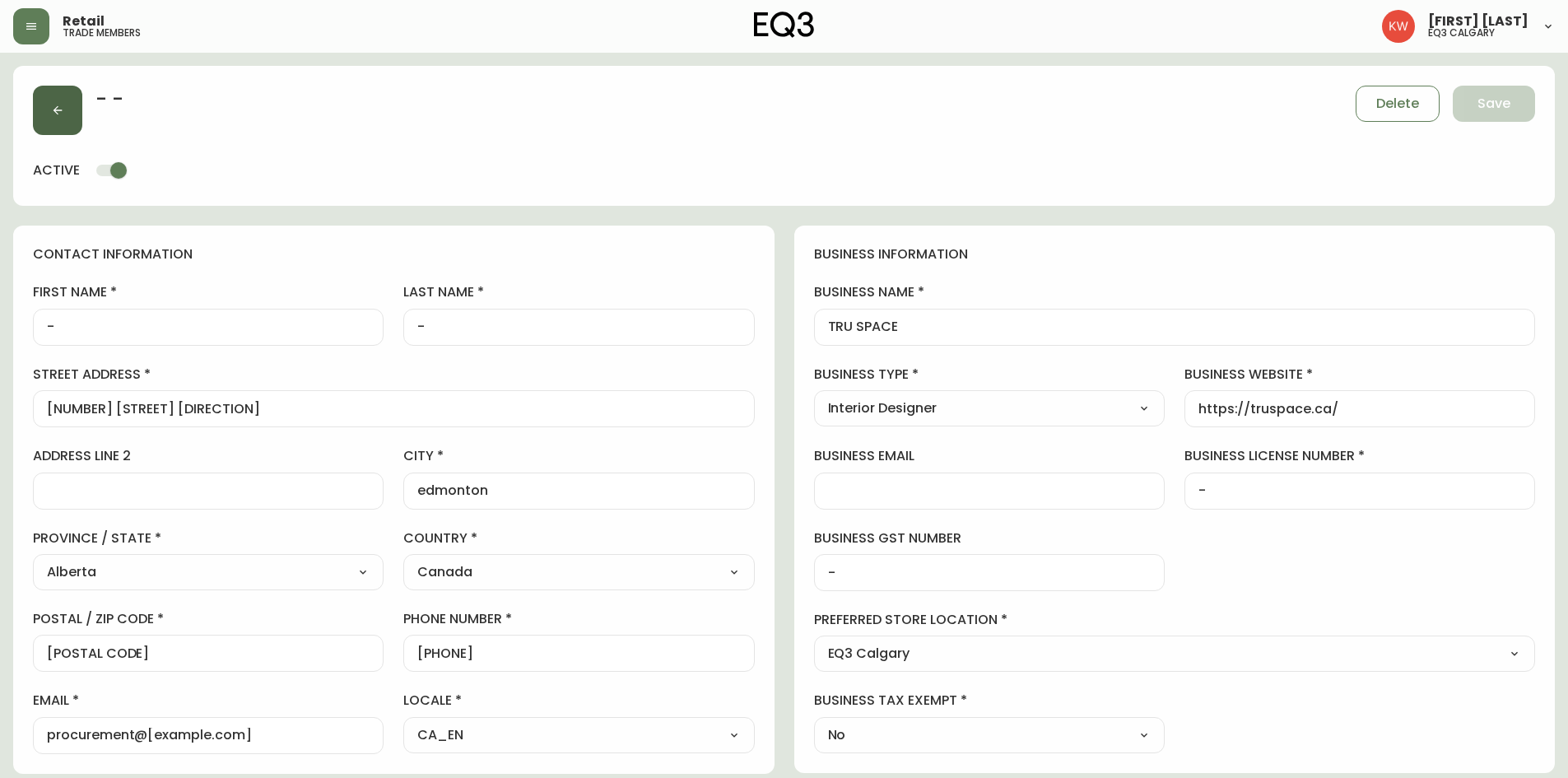 click at bounding box center [58, 110] 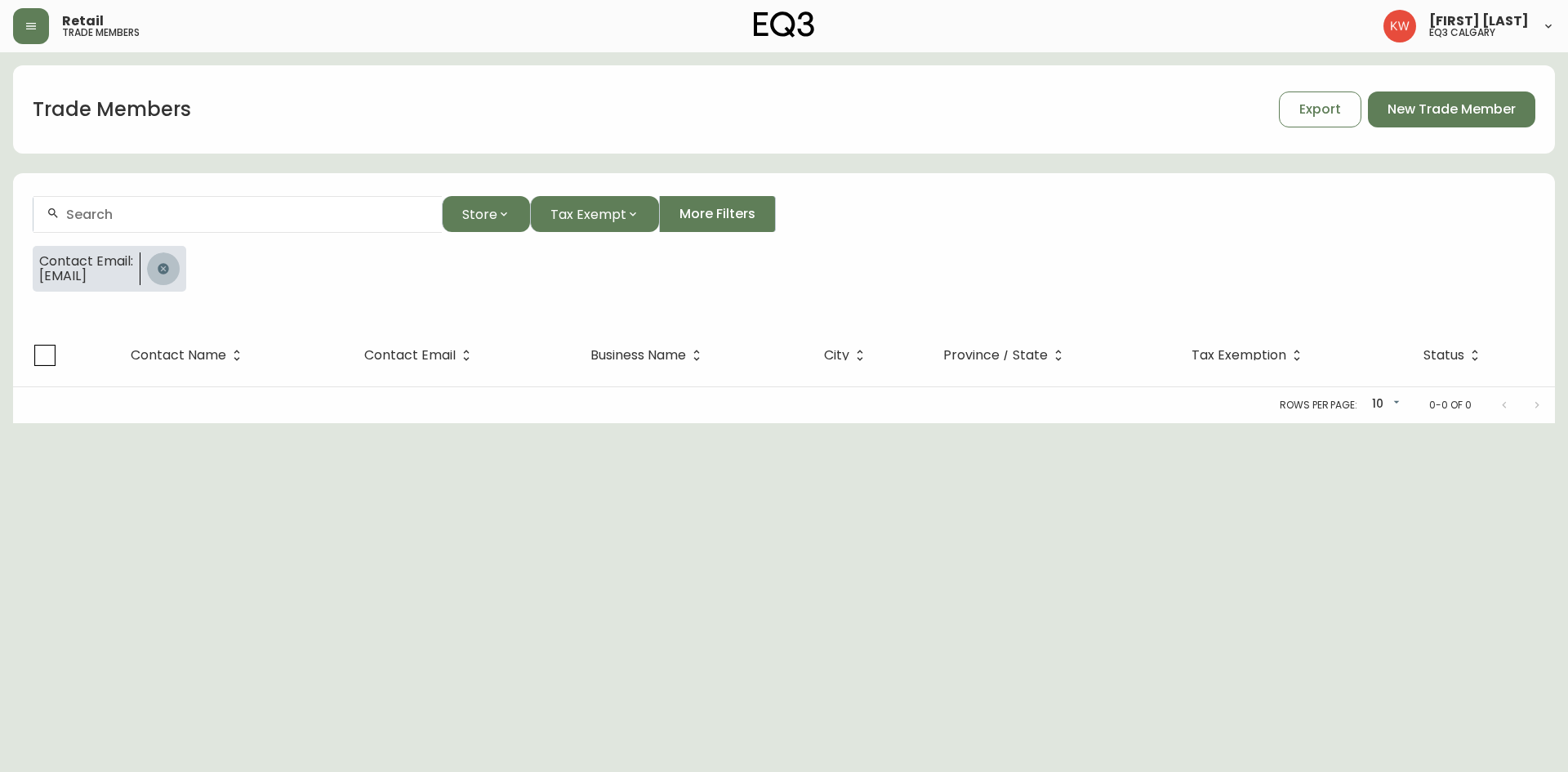 click 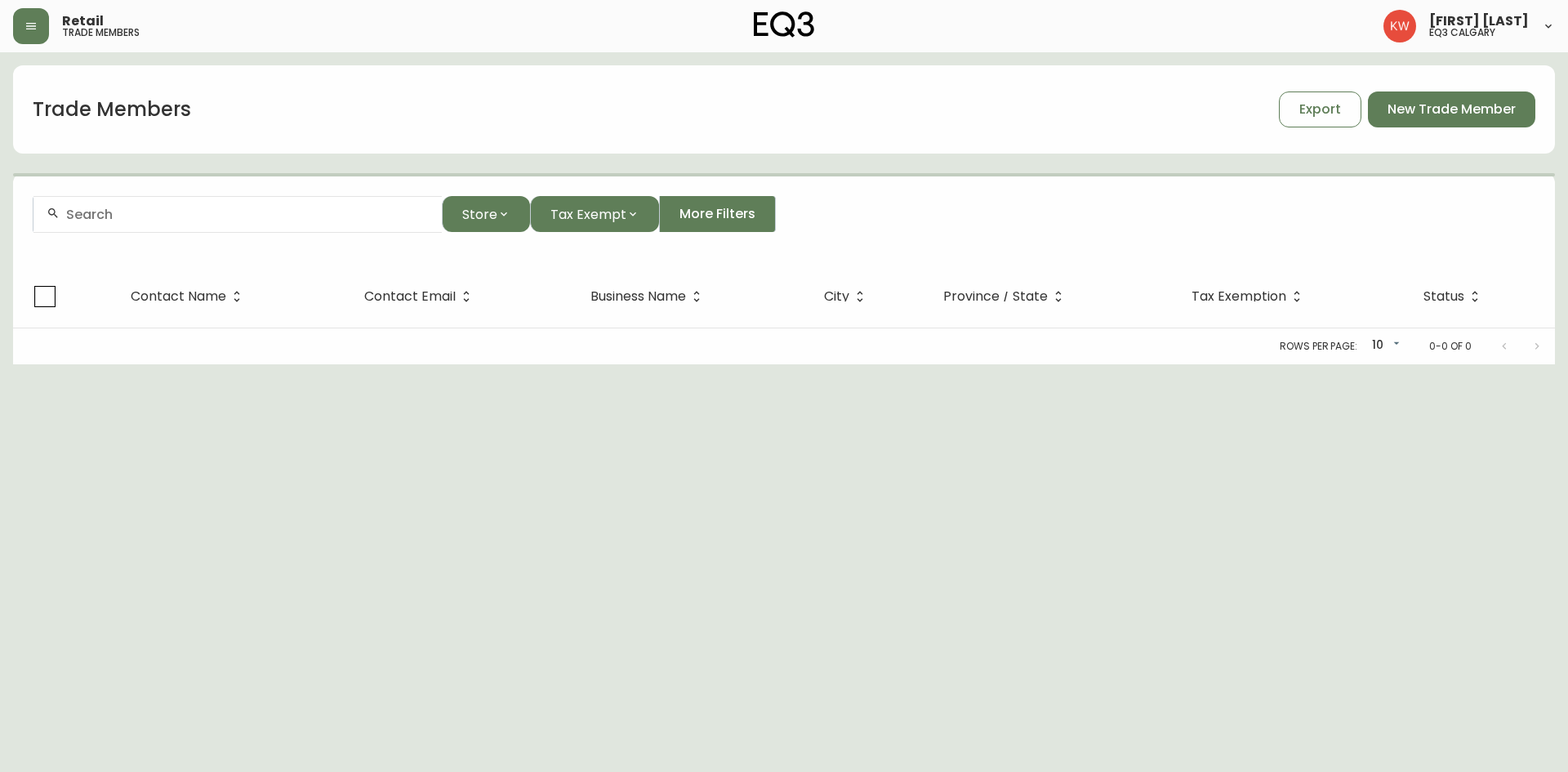 click at bounding box center (238, 214) 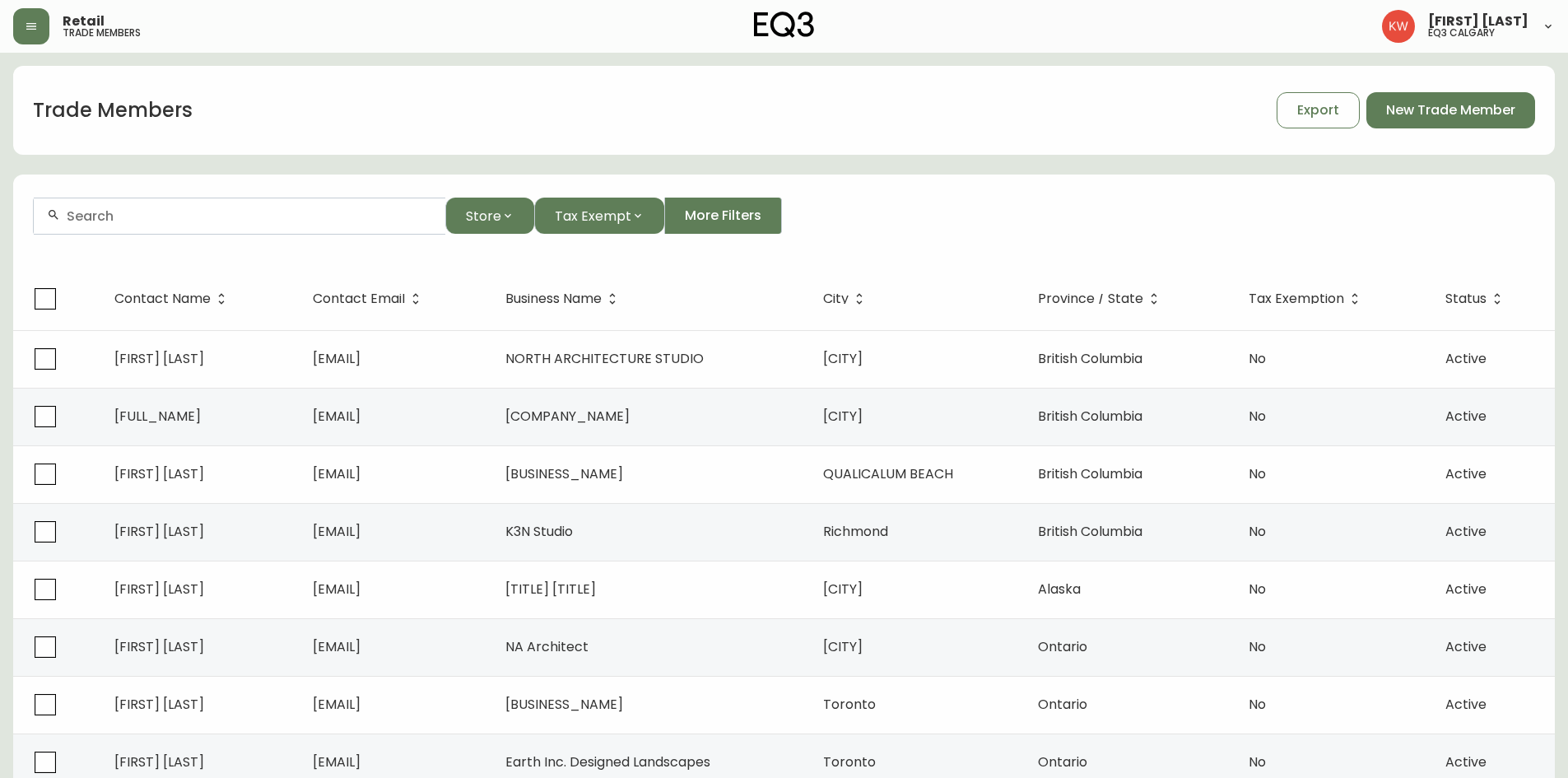 paste on "[EMAIL]" 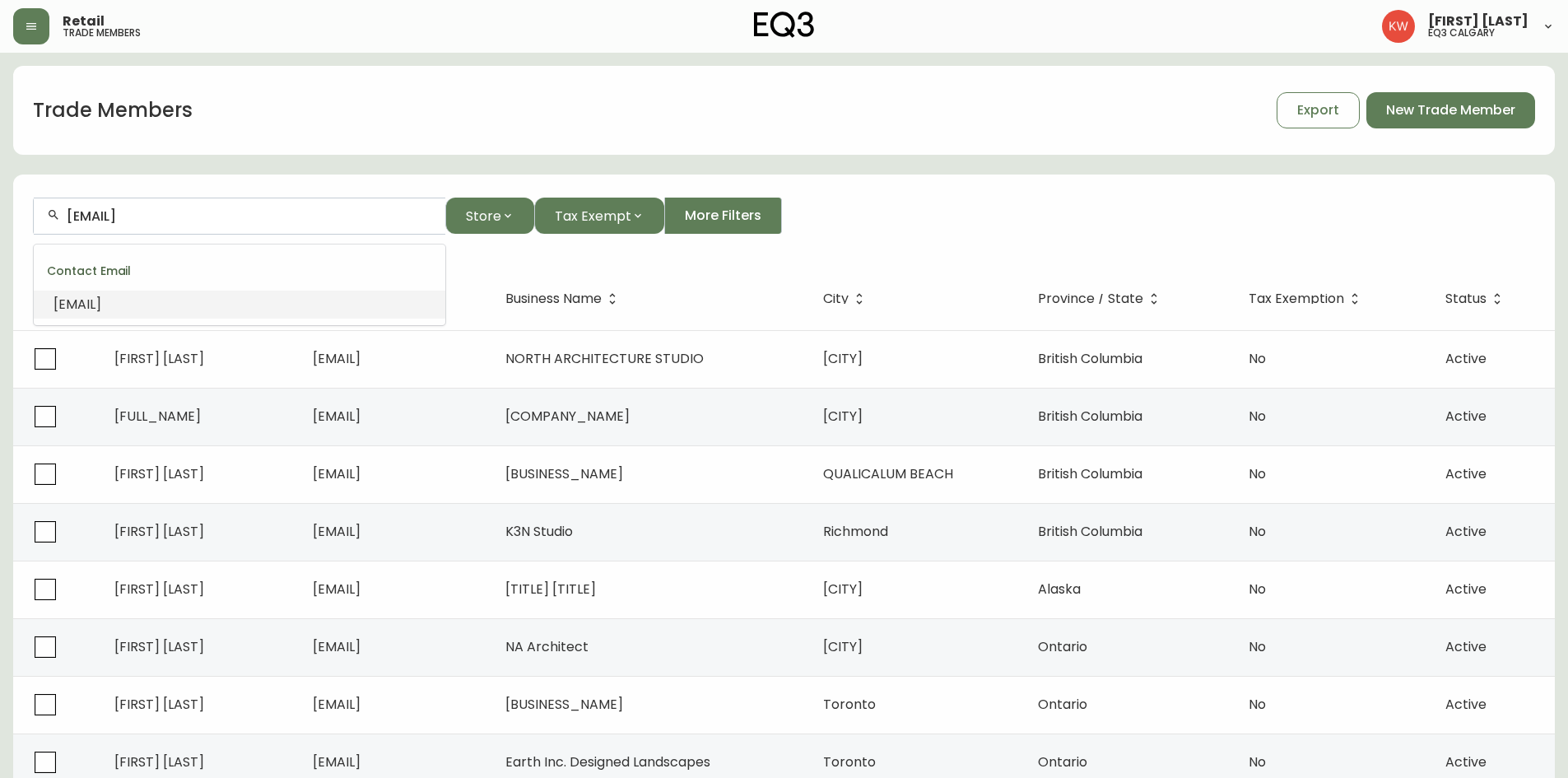 click on "[EMAIL]" at bounding box center [77, 304] 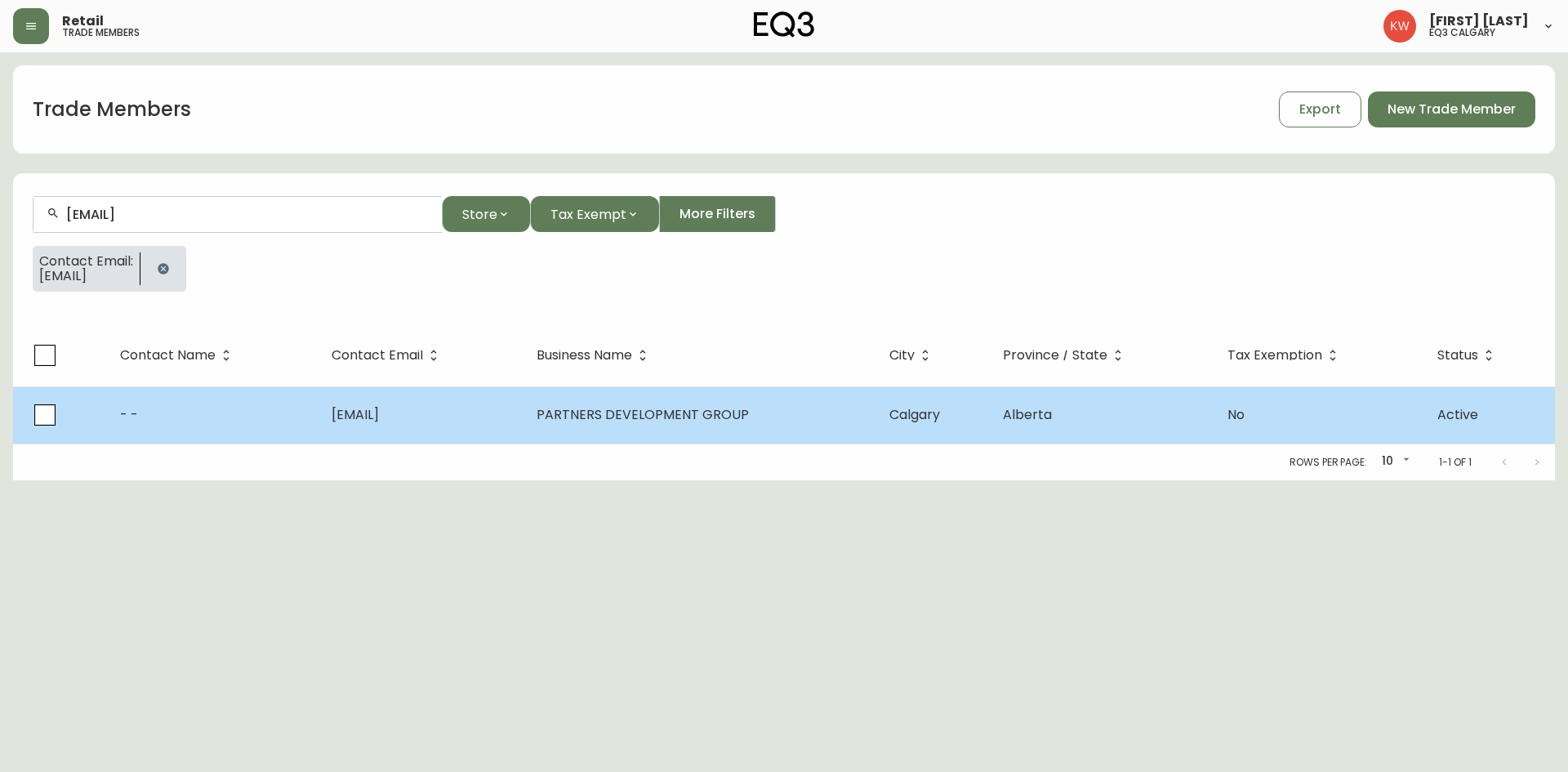 type on "[EMAIL]" 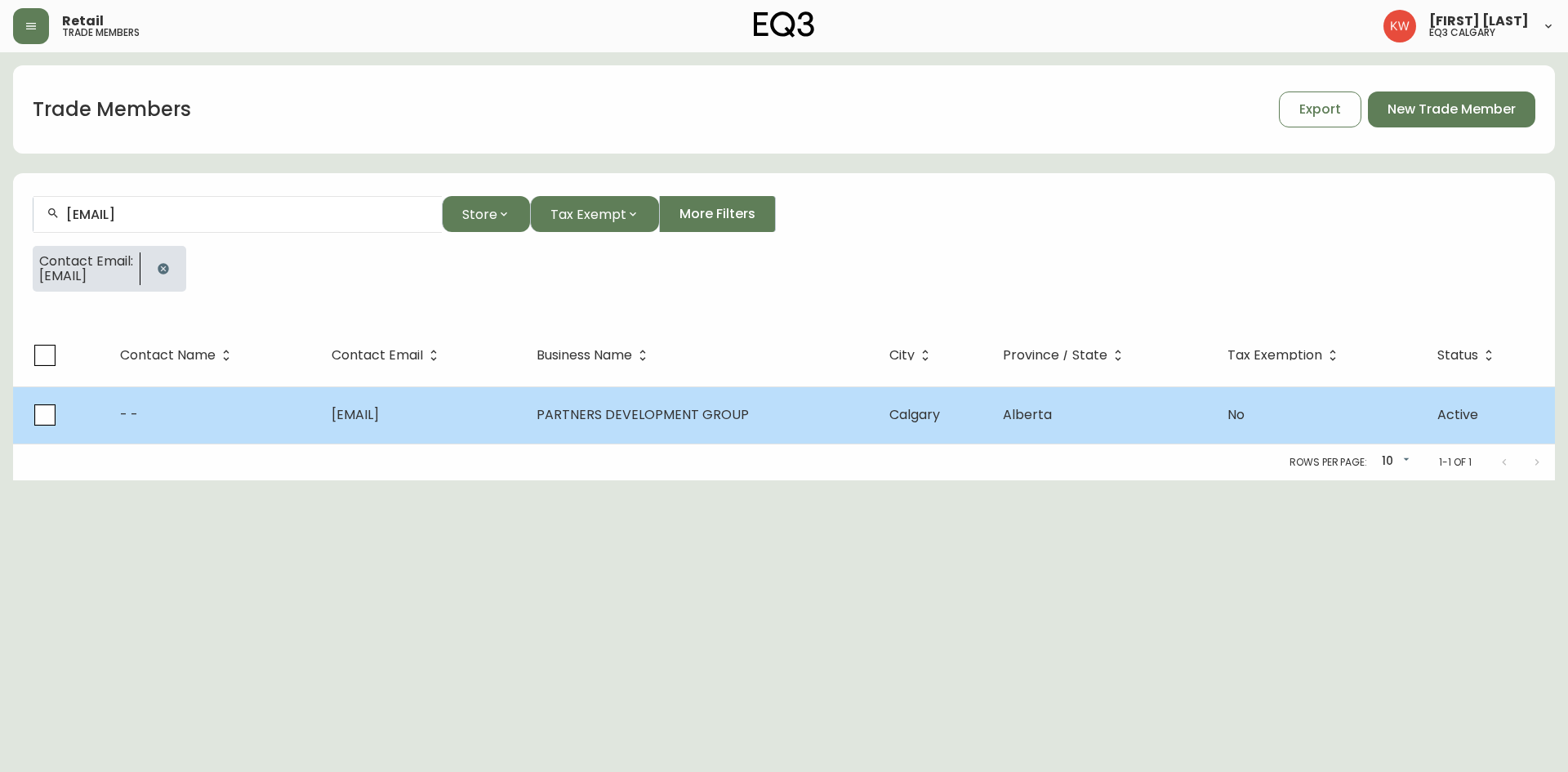 click on "[EMAIL]" at bounding box center [355, 414] 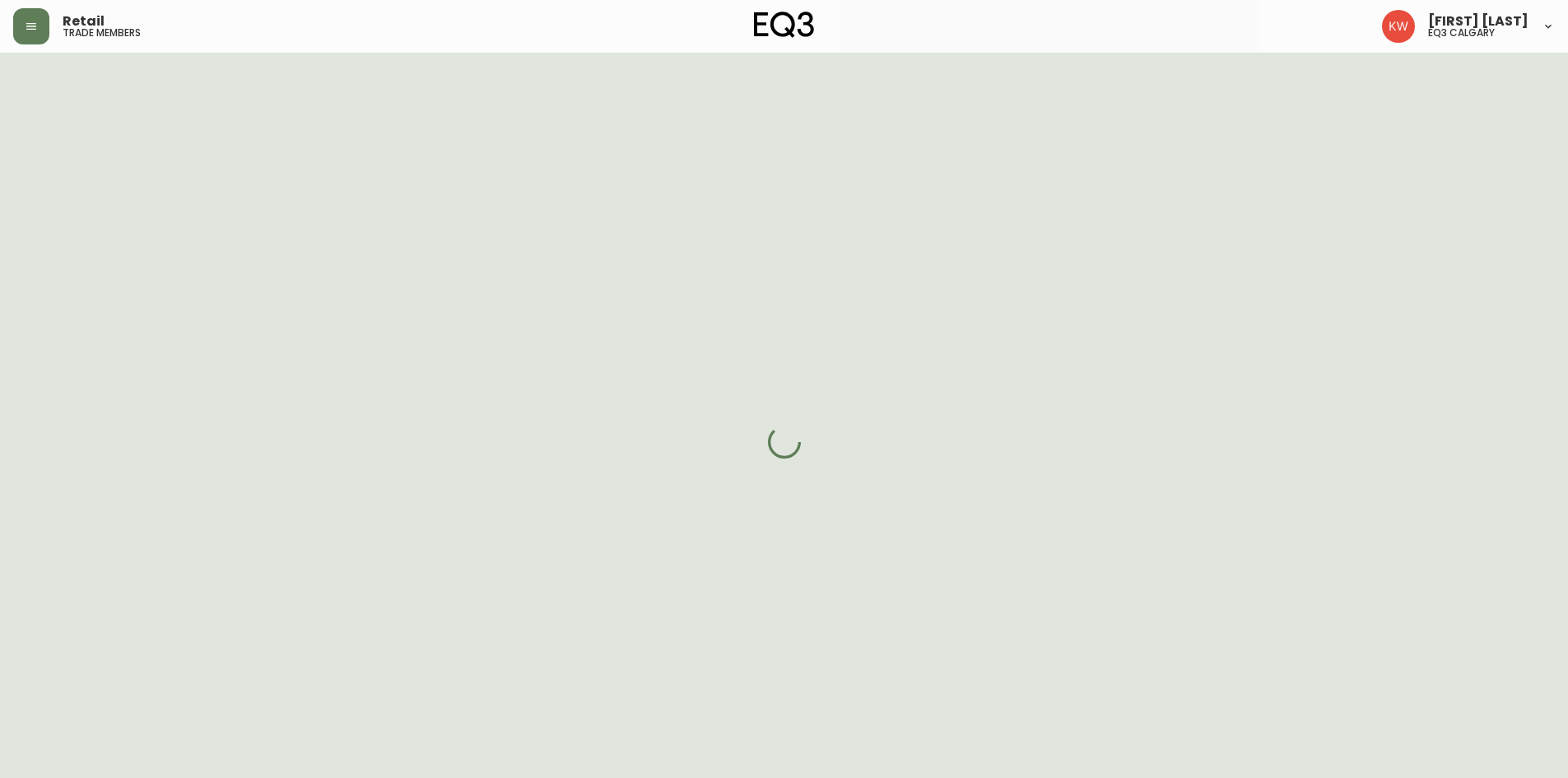 select on "[STATE]" 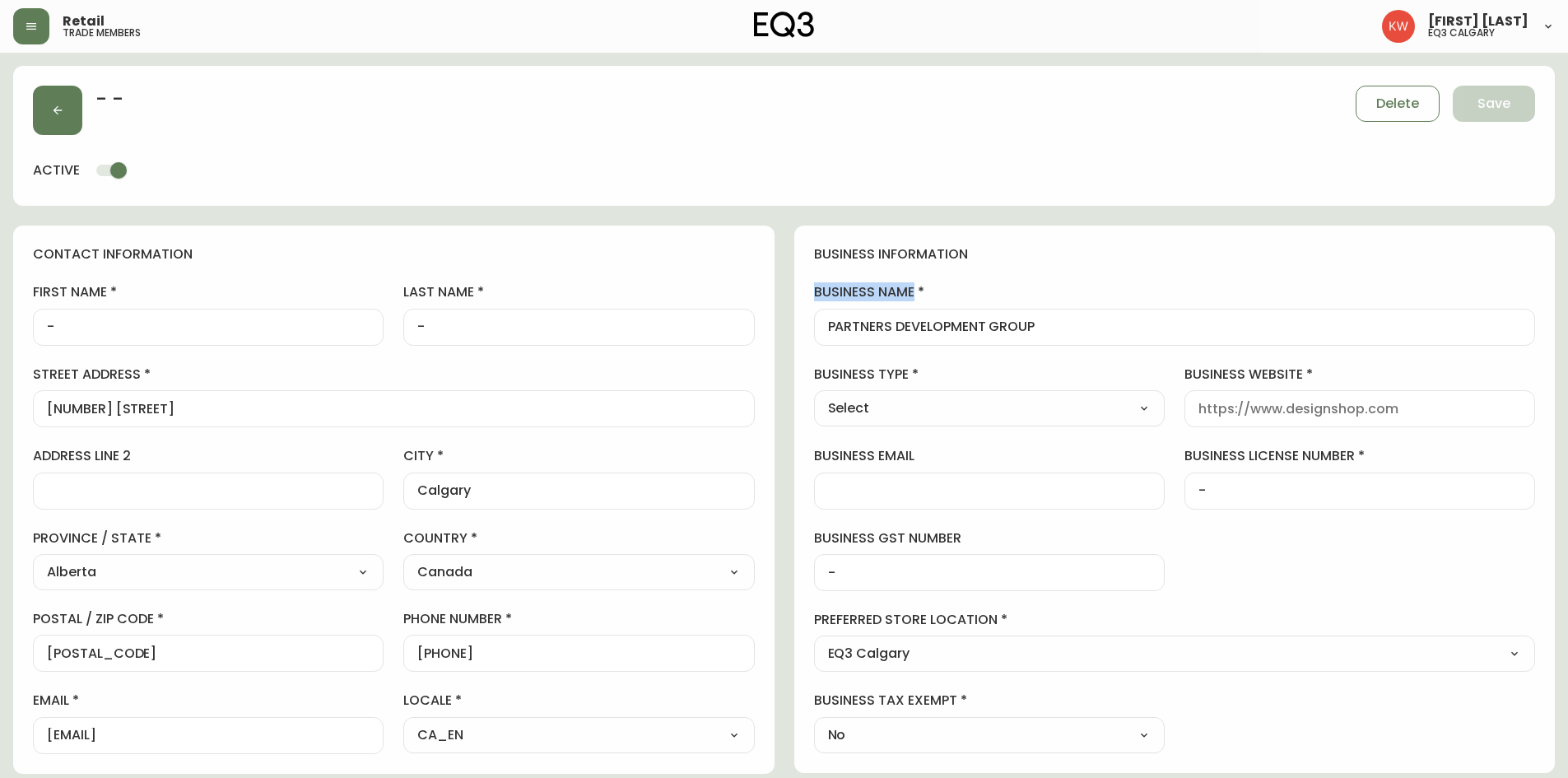 drag, startPoint x: 1082, startPoint y: 318, endPoint x: 820, endPoint y: 305, distance: 262.32232 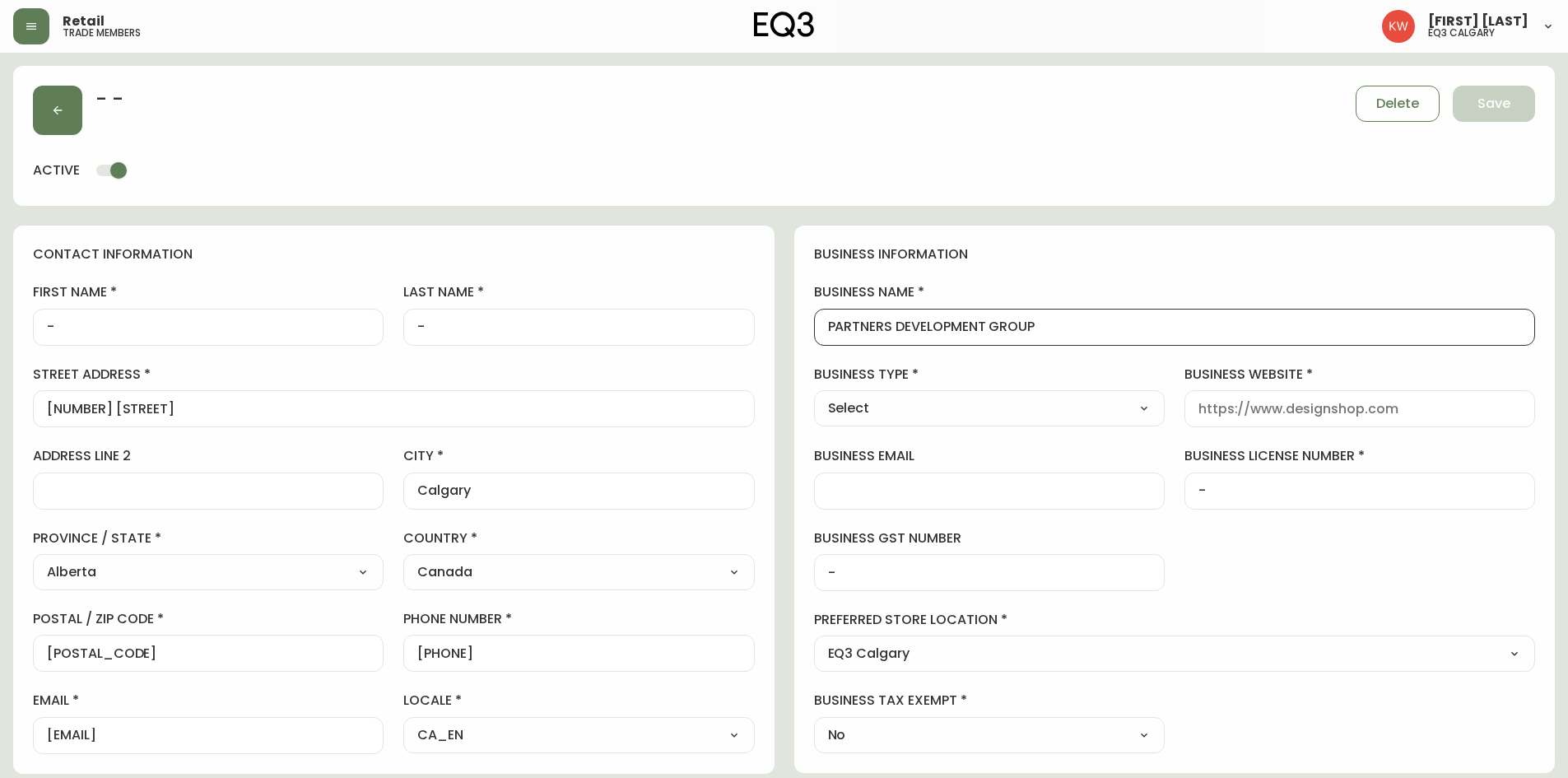 drag, startPoint x: 1063, startPoint y: 332, endPoint x: 817, endPoint y: 319, distance: 246.3433 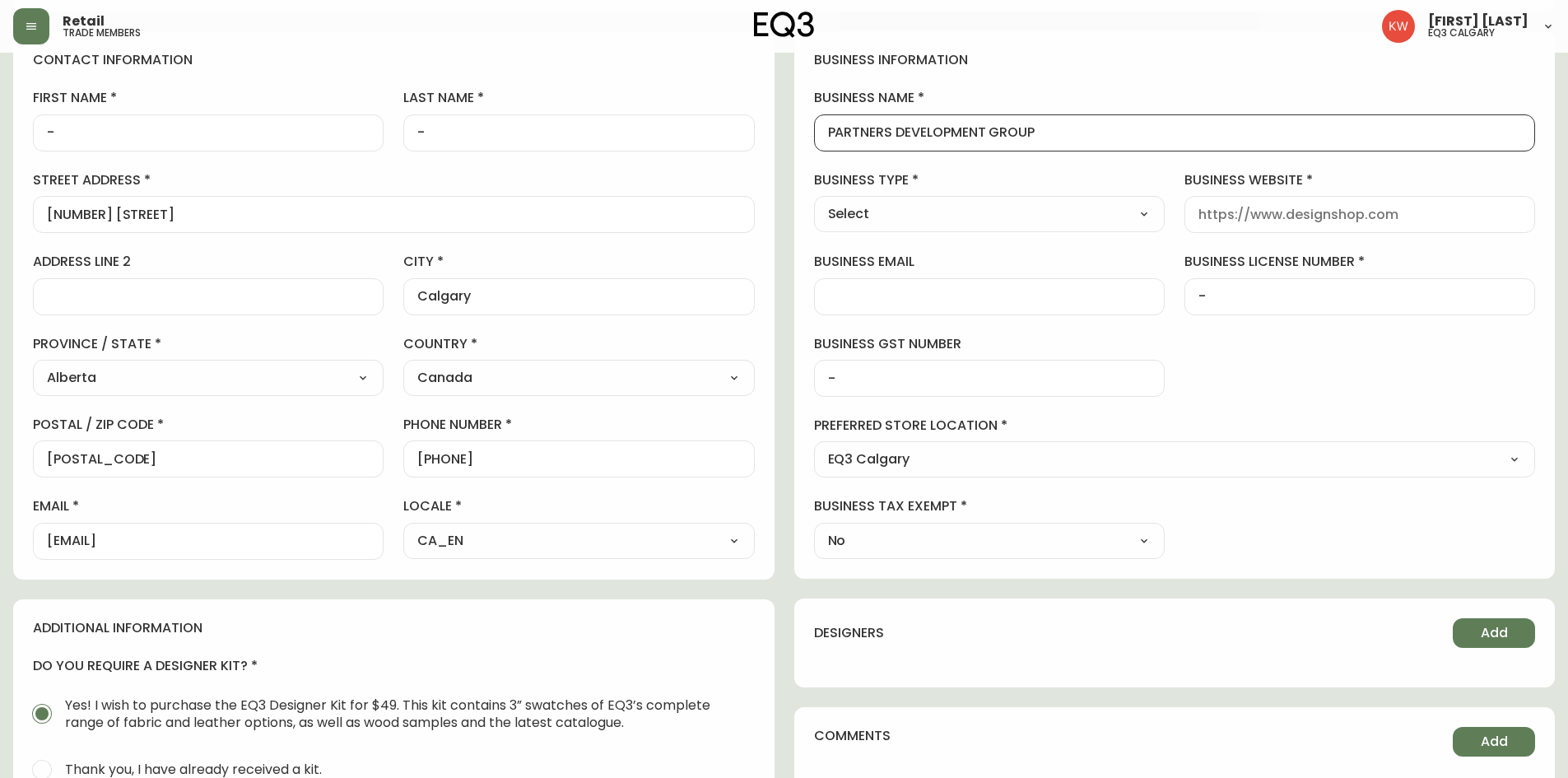scroll, scrollTop: 0, scrollLeft: 0, axis: both 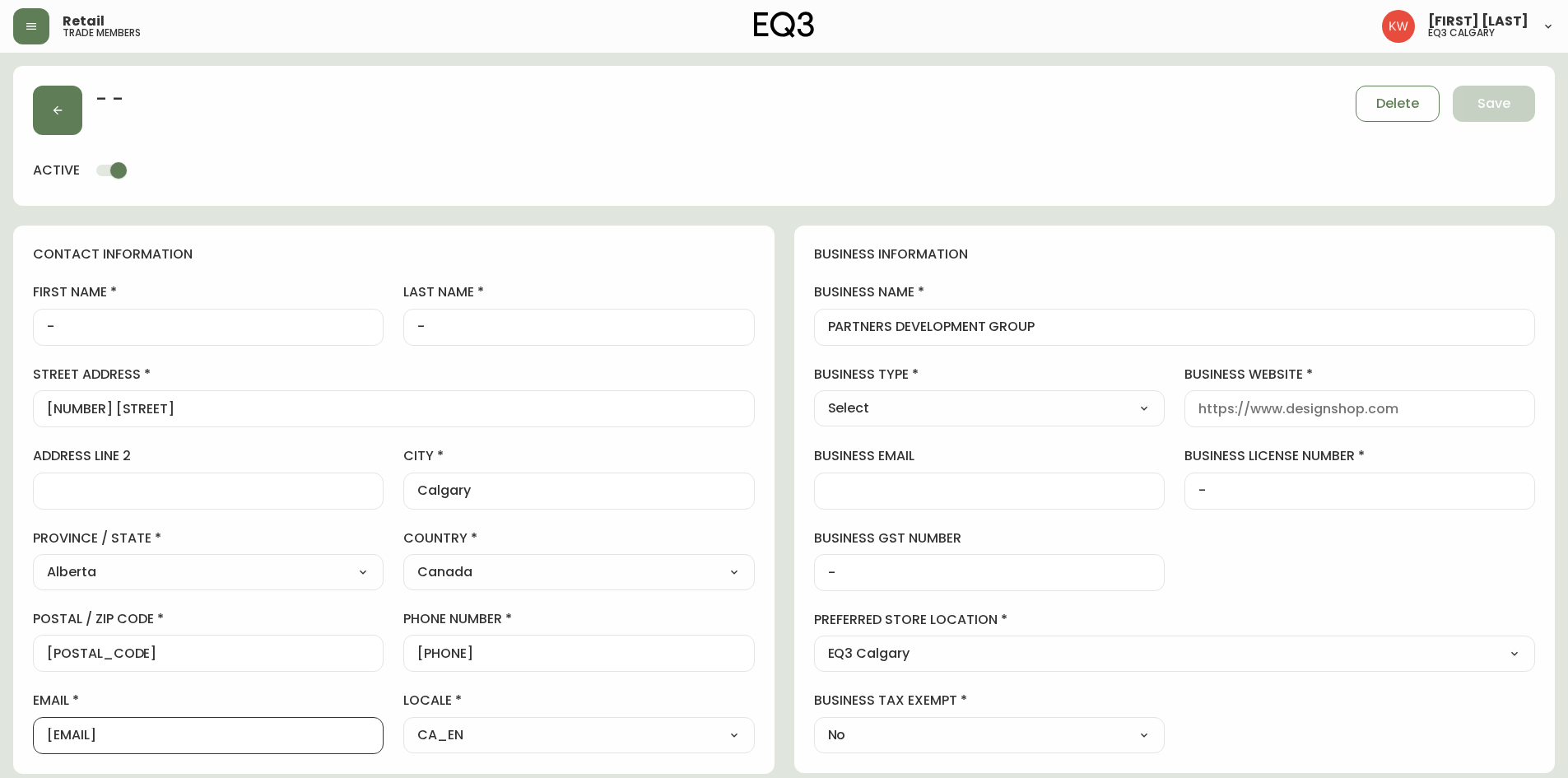 drag, startPoint x: 208, startPoint y: 741, endPoint x: 44, endPoint y: 751, distance: 164.3046 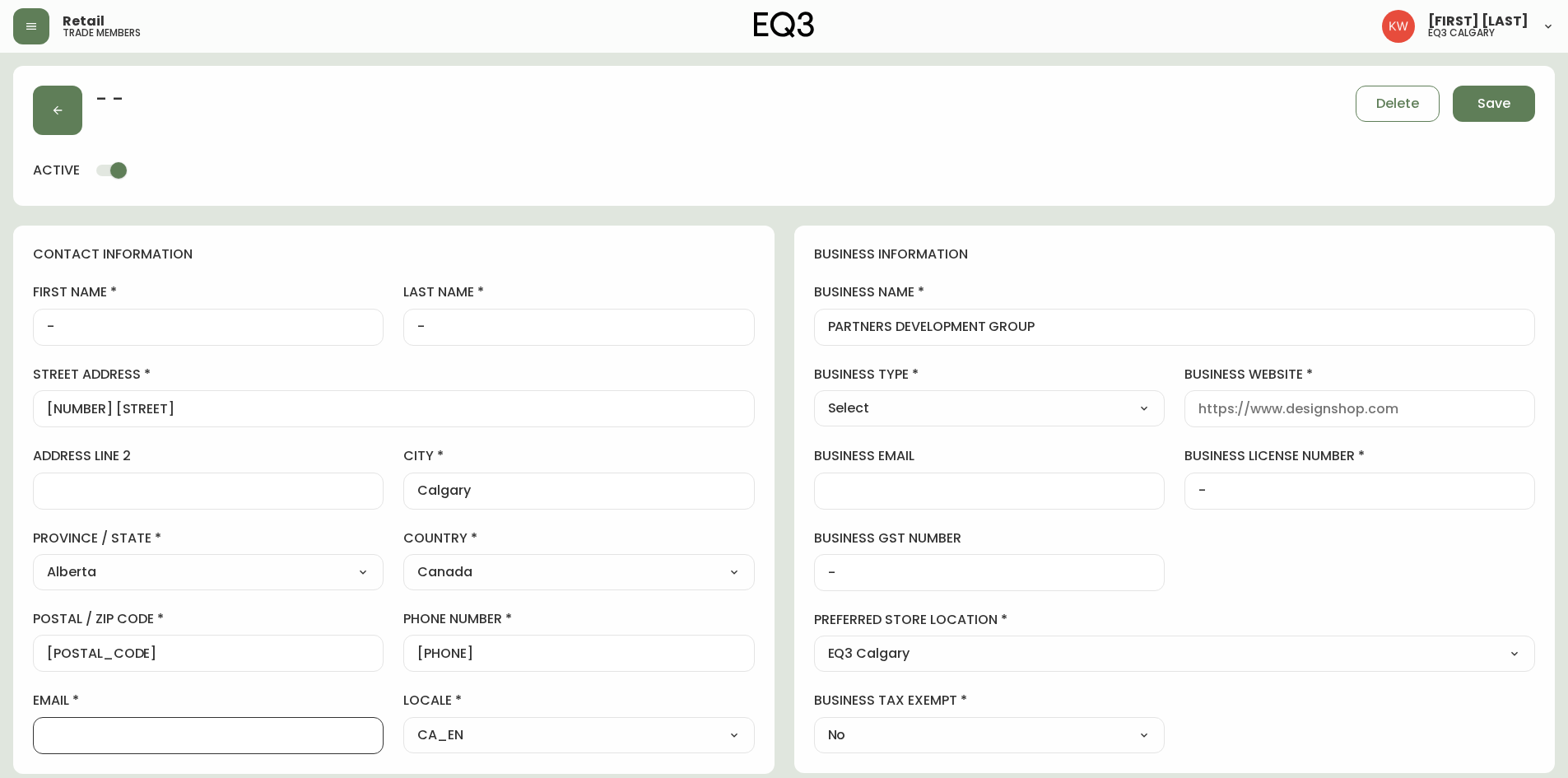 paste on "[EMAIL]" 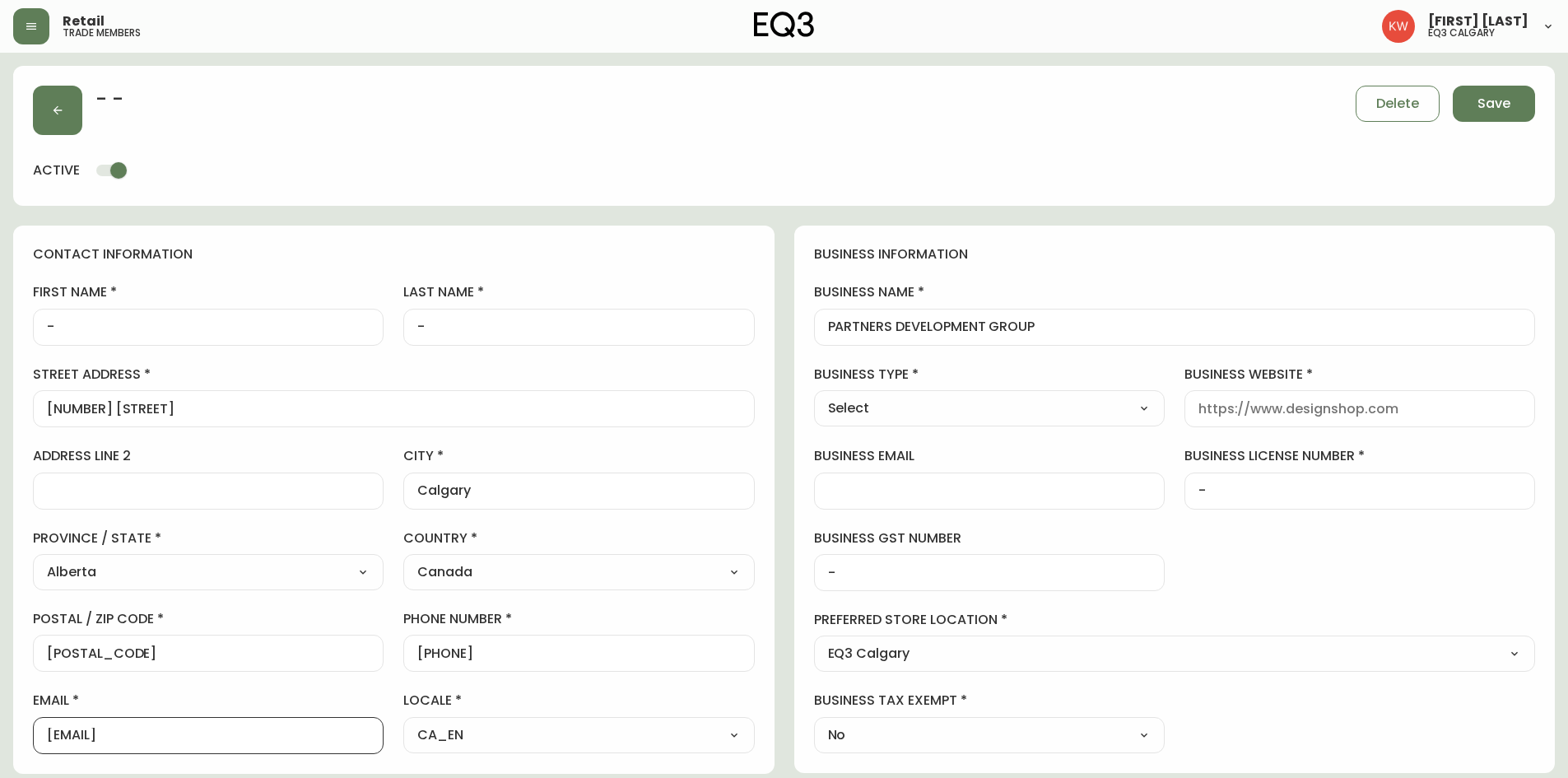 type on "[EMAIL]" 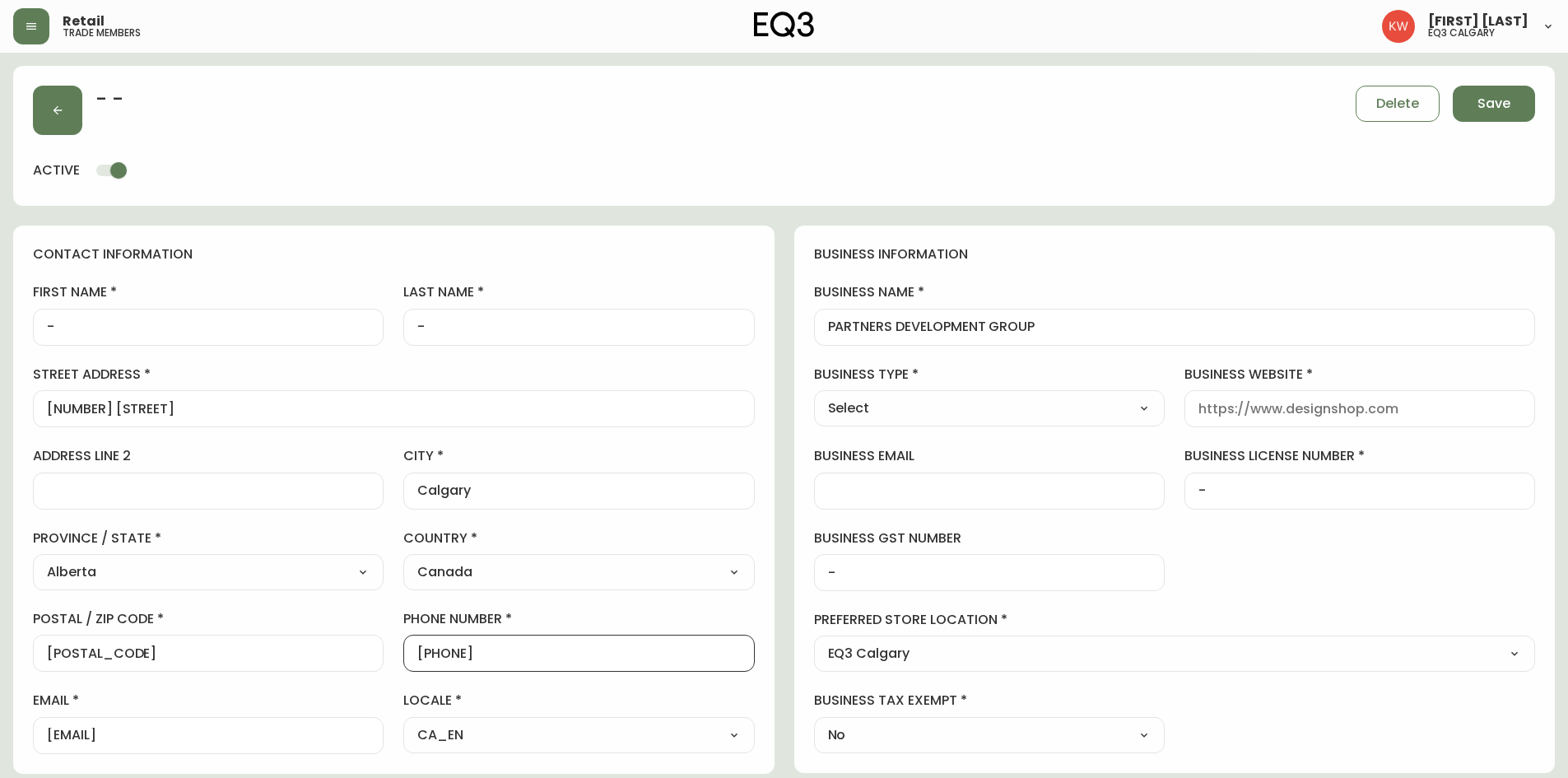 click on "[PHONE]" at bounding box center [579, 653] 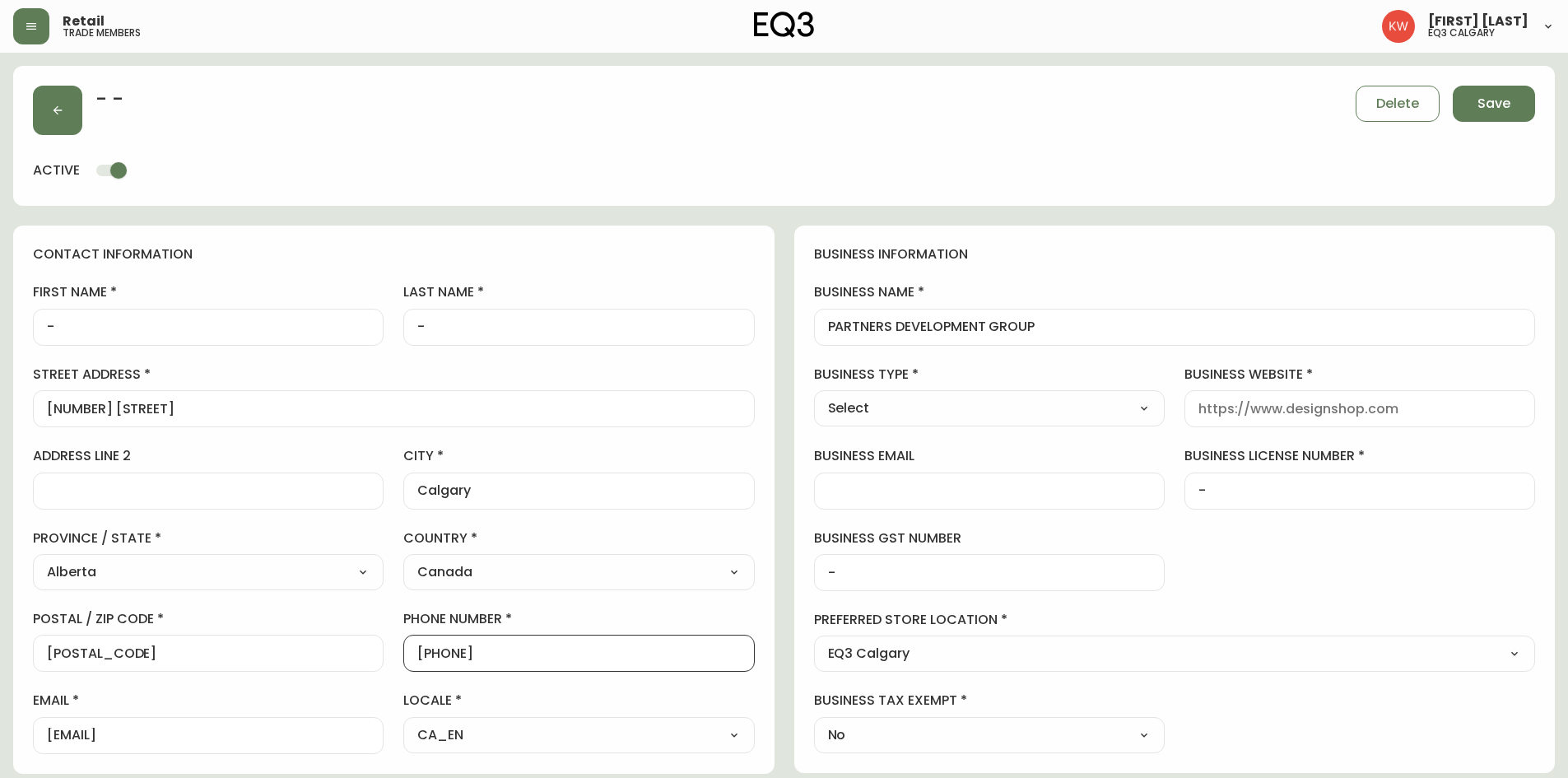 type on "[PHONE]" 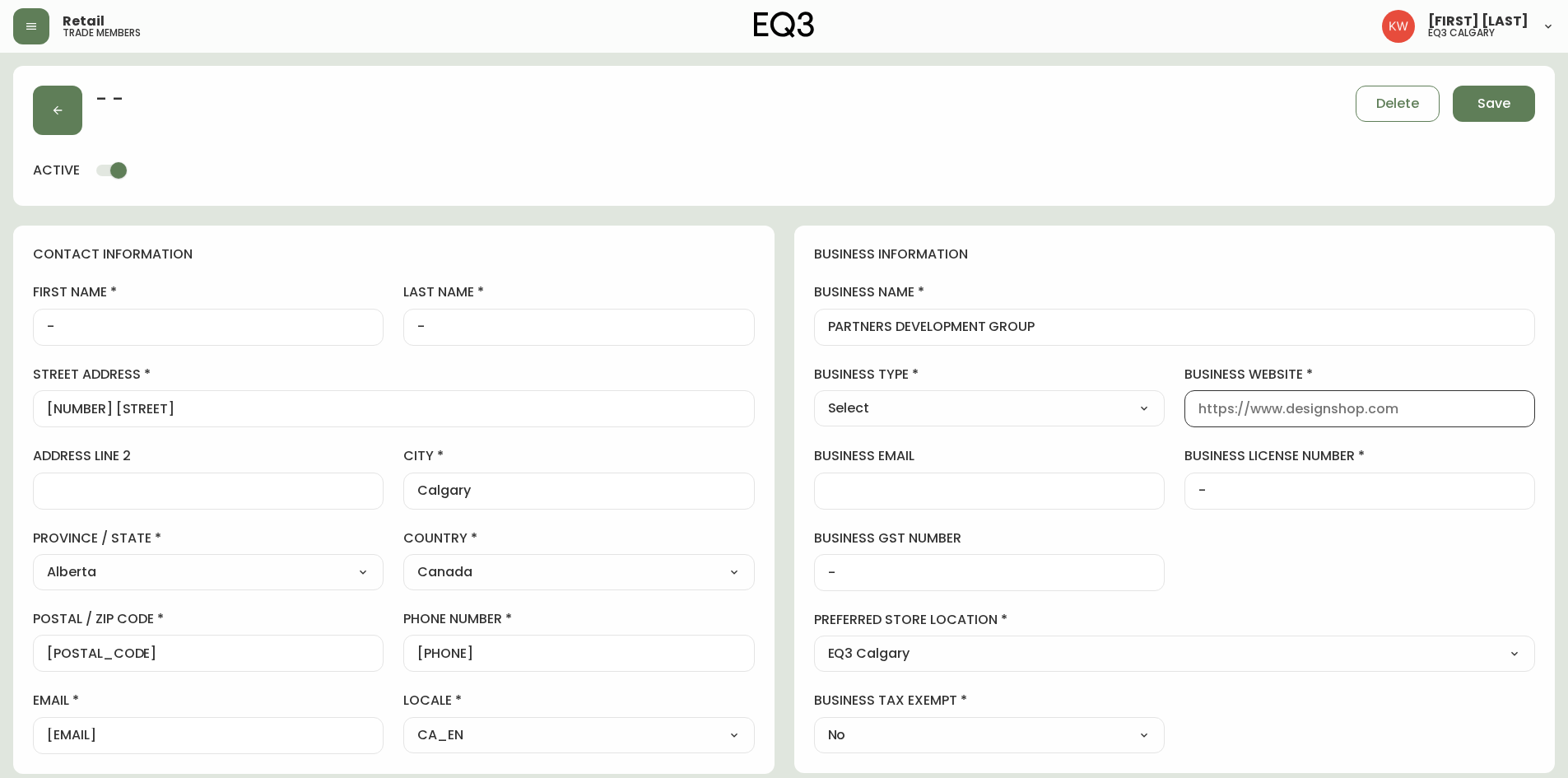 paste on "[URL]" 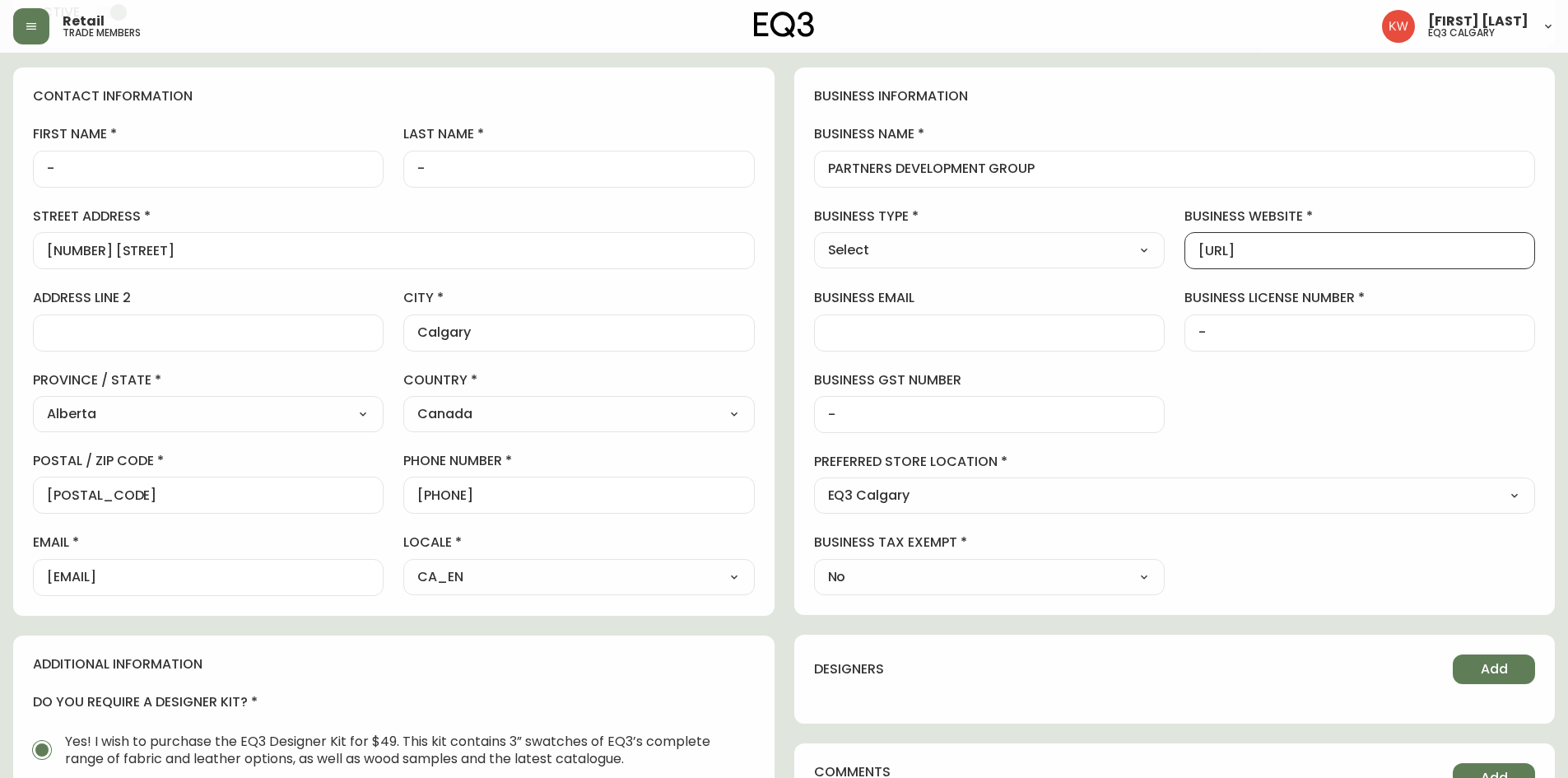 scroll, scrollTop: 156, scrollLeft: 0, axis: vertical 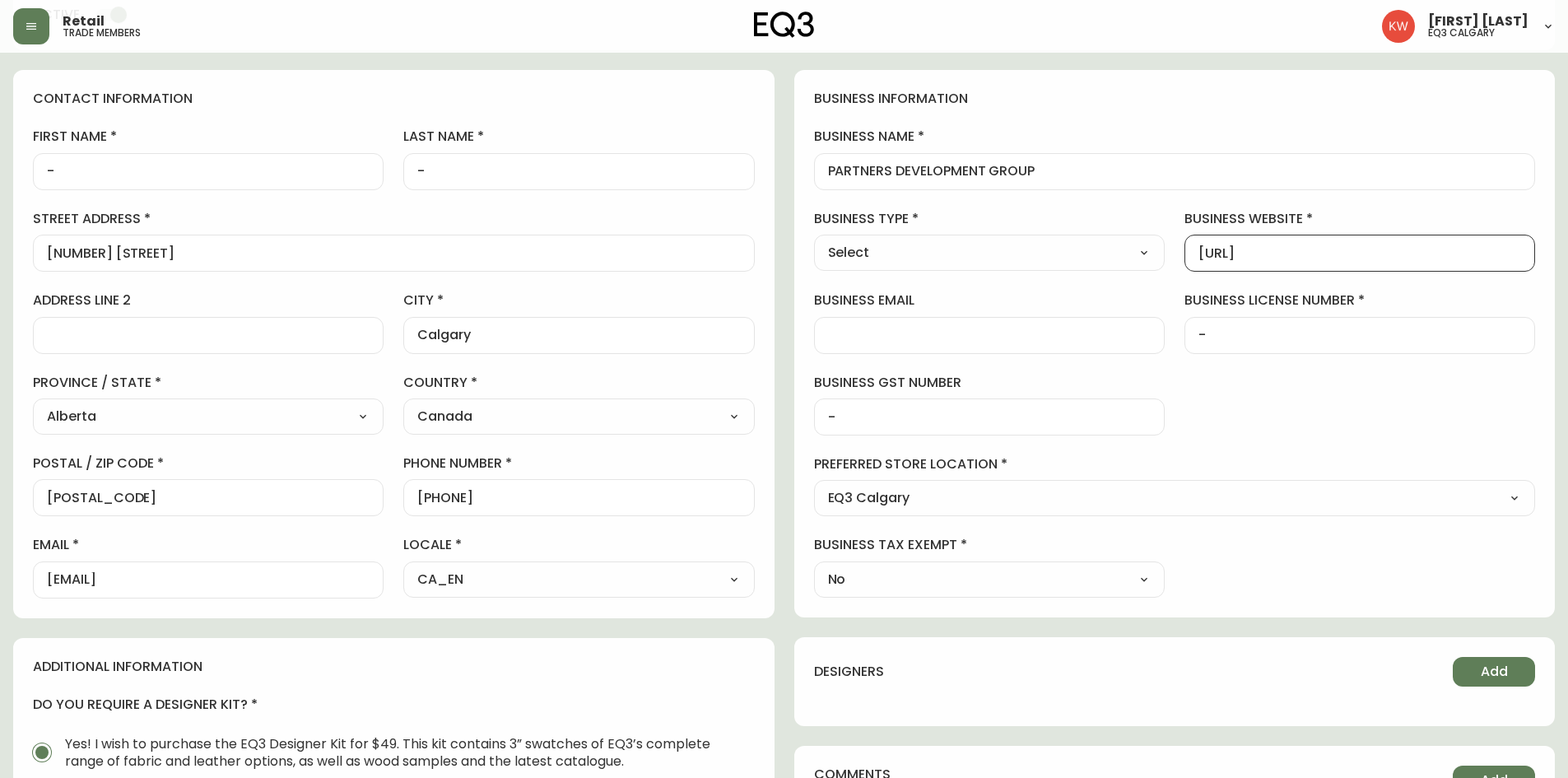 type on "[URL]" 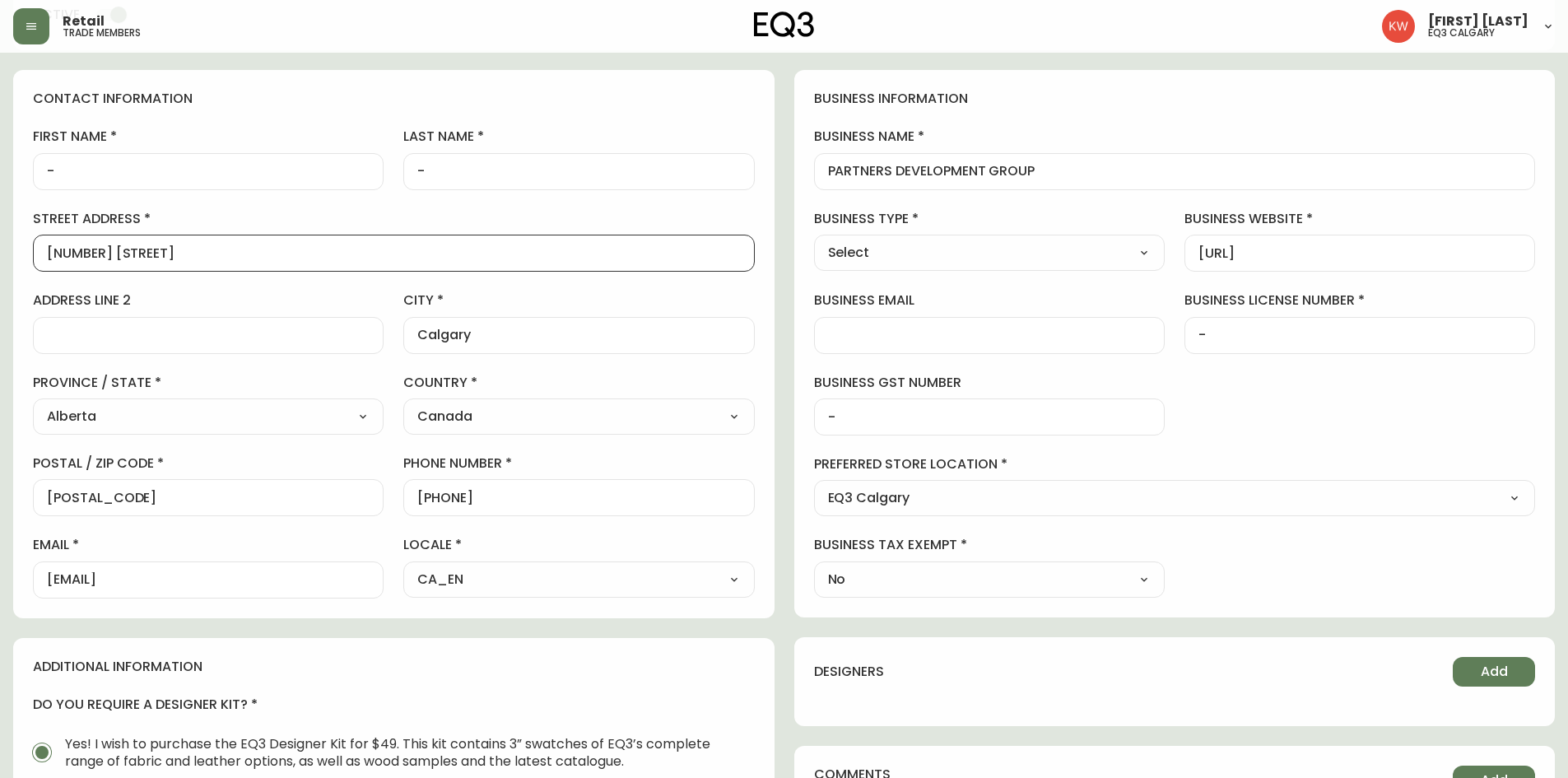 drag, startPoint x: 161, startPoint y: 254, endPoint x: 0, endPoint y: 259, distance: 161.07762 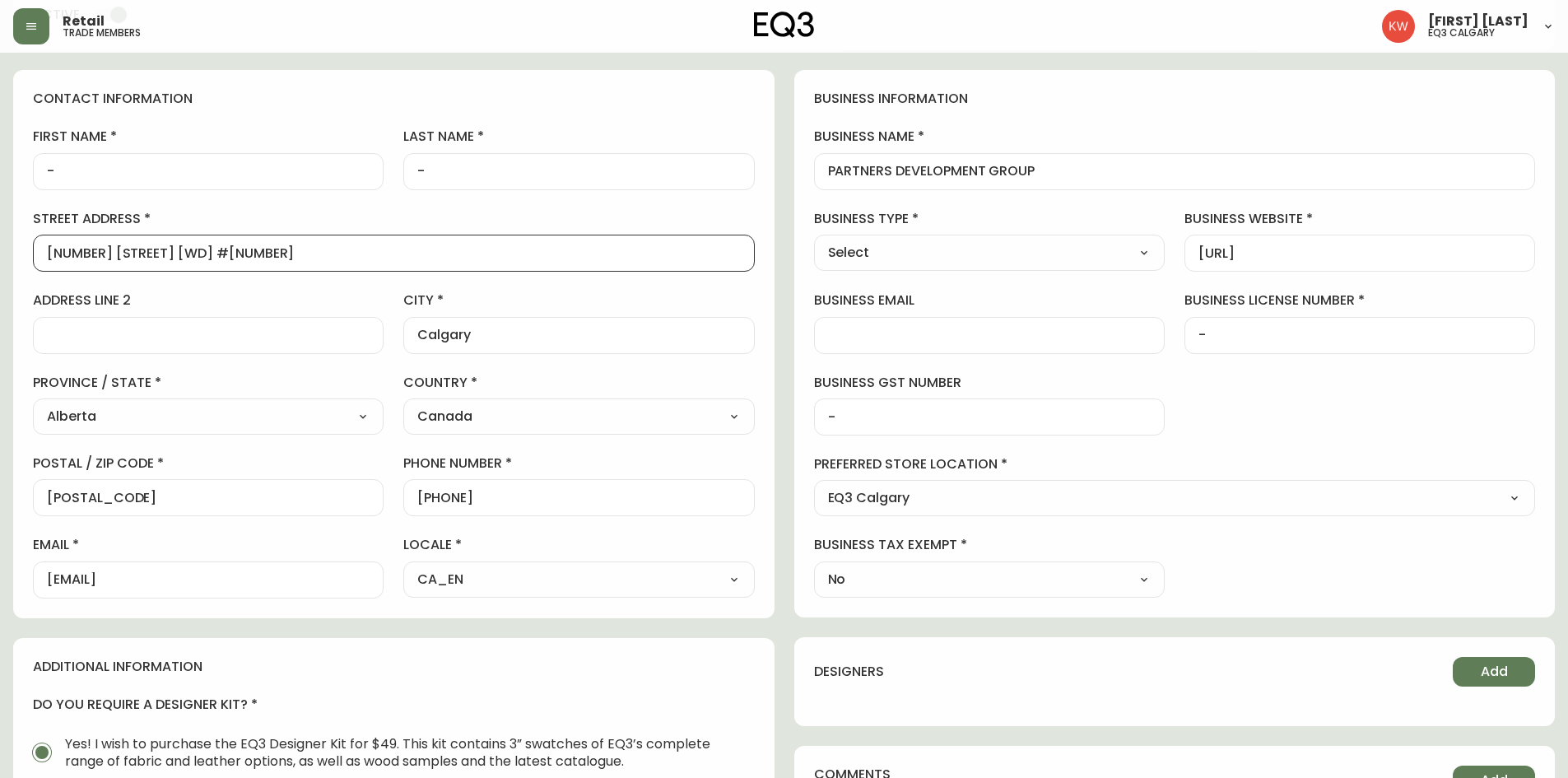 type on "[NUMBER] [STREET] [WD] #[NUMBER]" 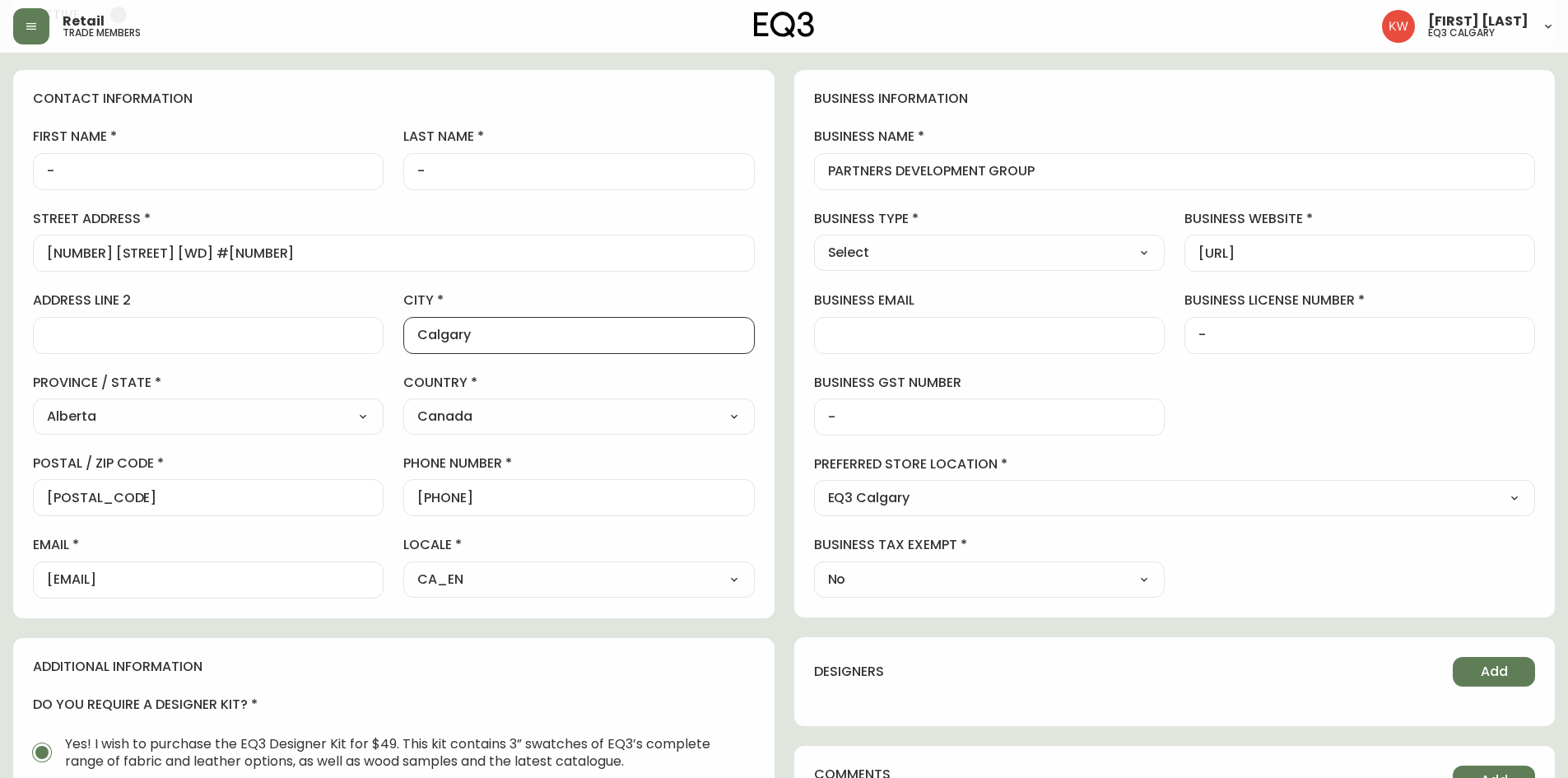 drag, startPoint x: 489, startPoint y: 333, endPoint x: 314, endPoint y: 335, distance: 175.01143 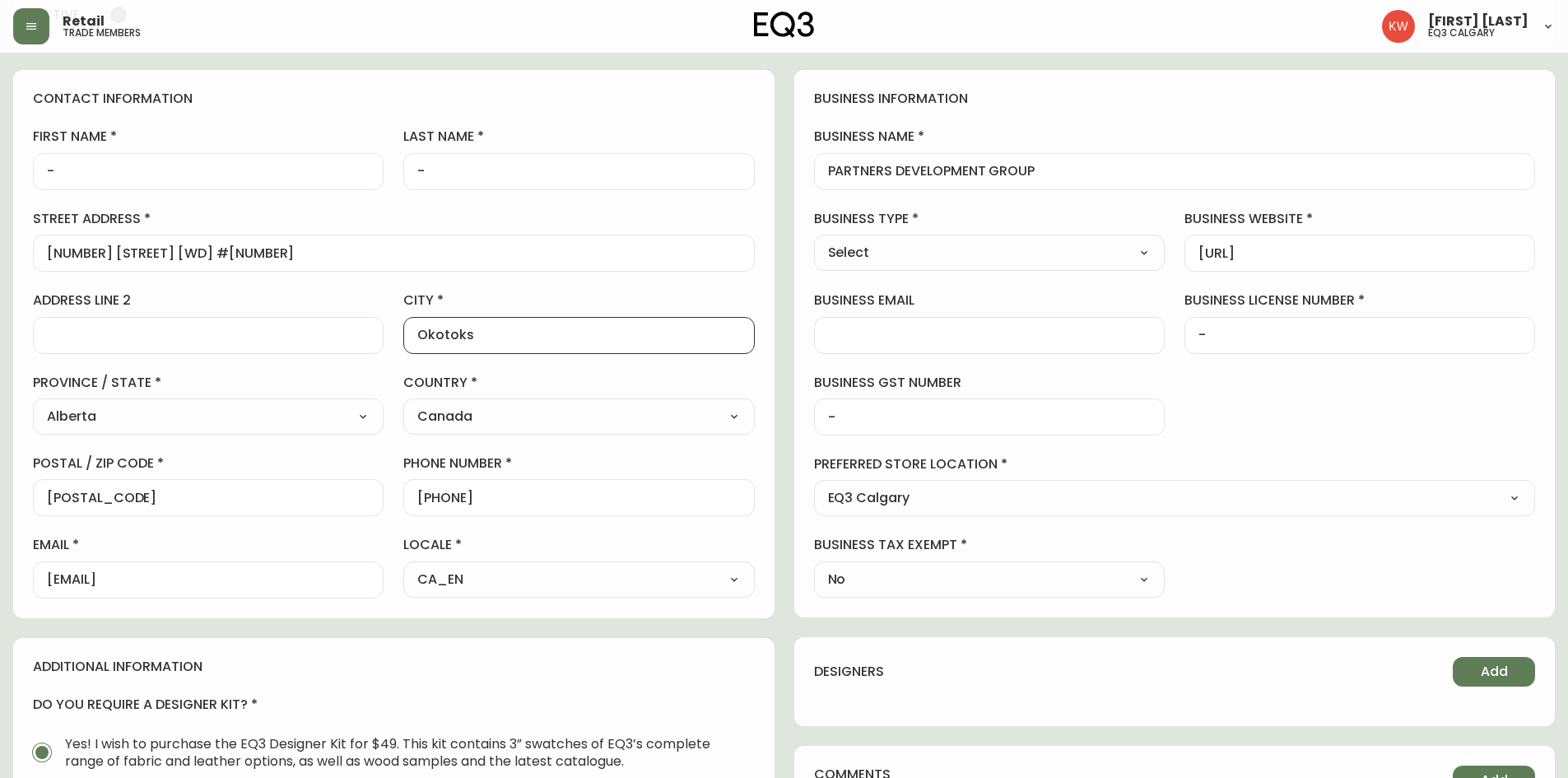 type on "Okotoks" 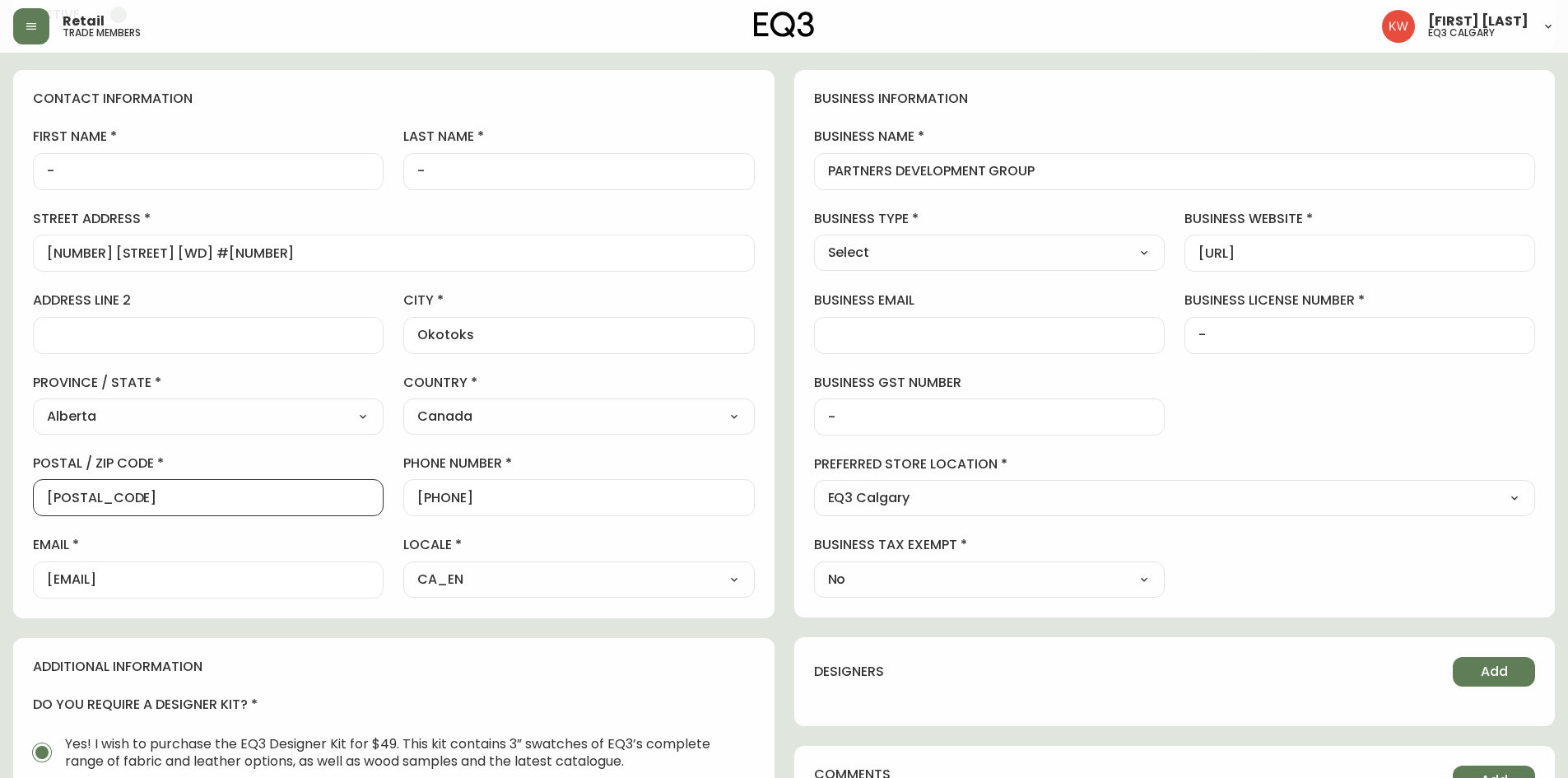 drag, startPoint x: 114, startPoint y: 500, endPoint x: 14, endPoint y: 496, distance: 100.07997 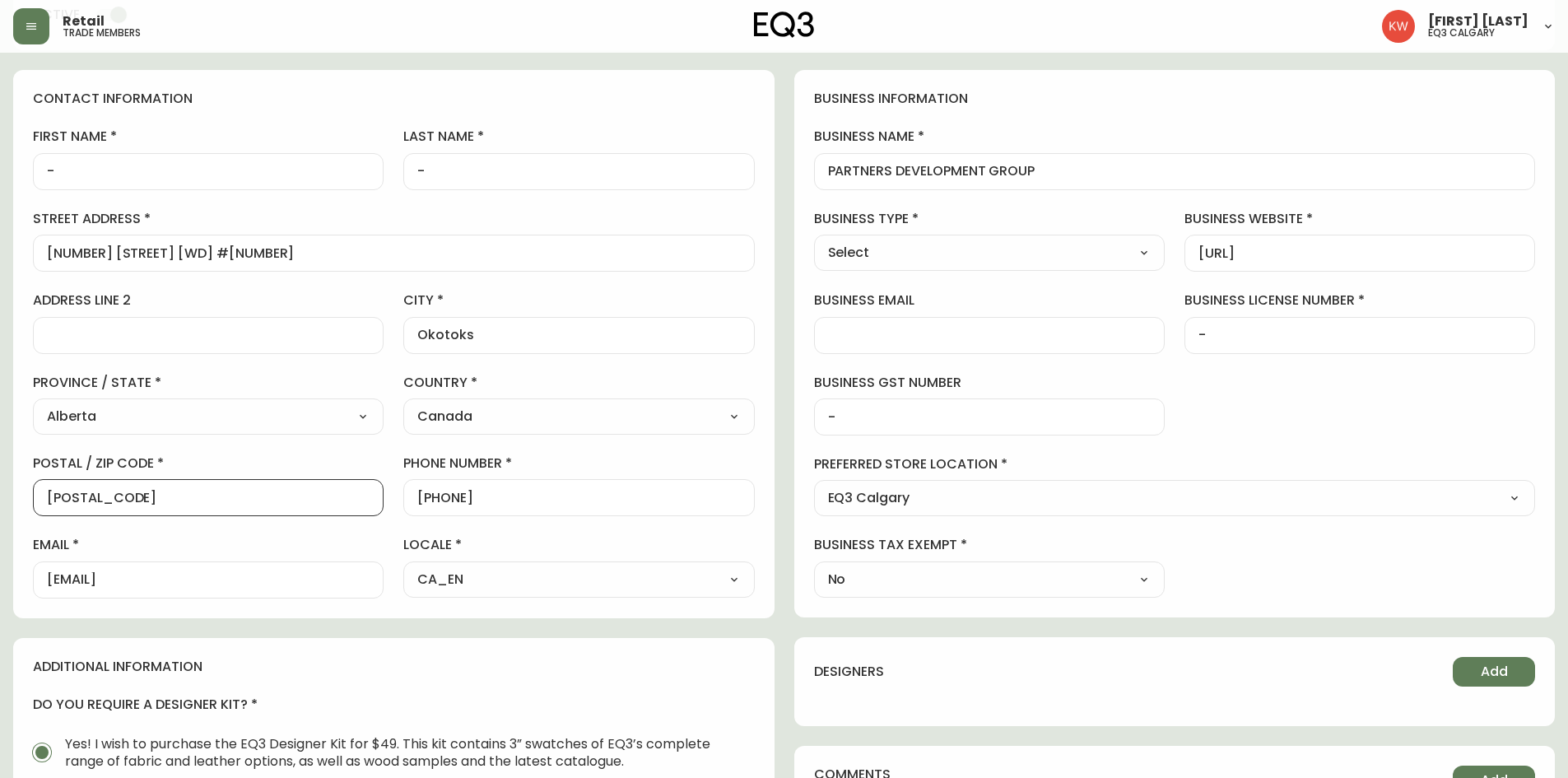 type on "[POSTAL_CODE]" 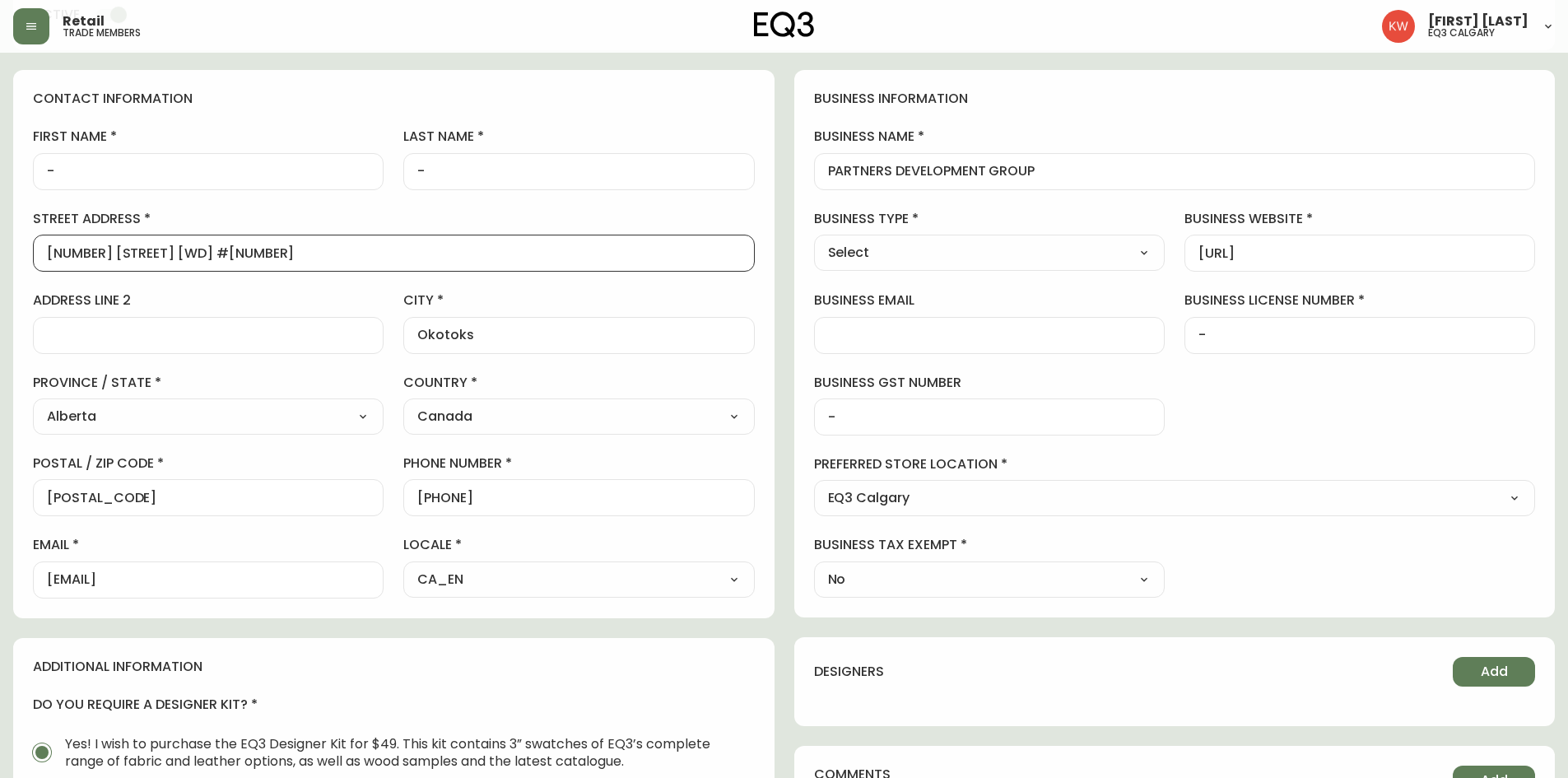 scroll, scrollTop: 1, scrollLeft: 0, axis: vertical 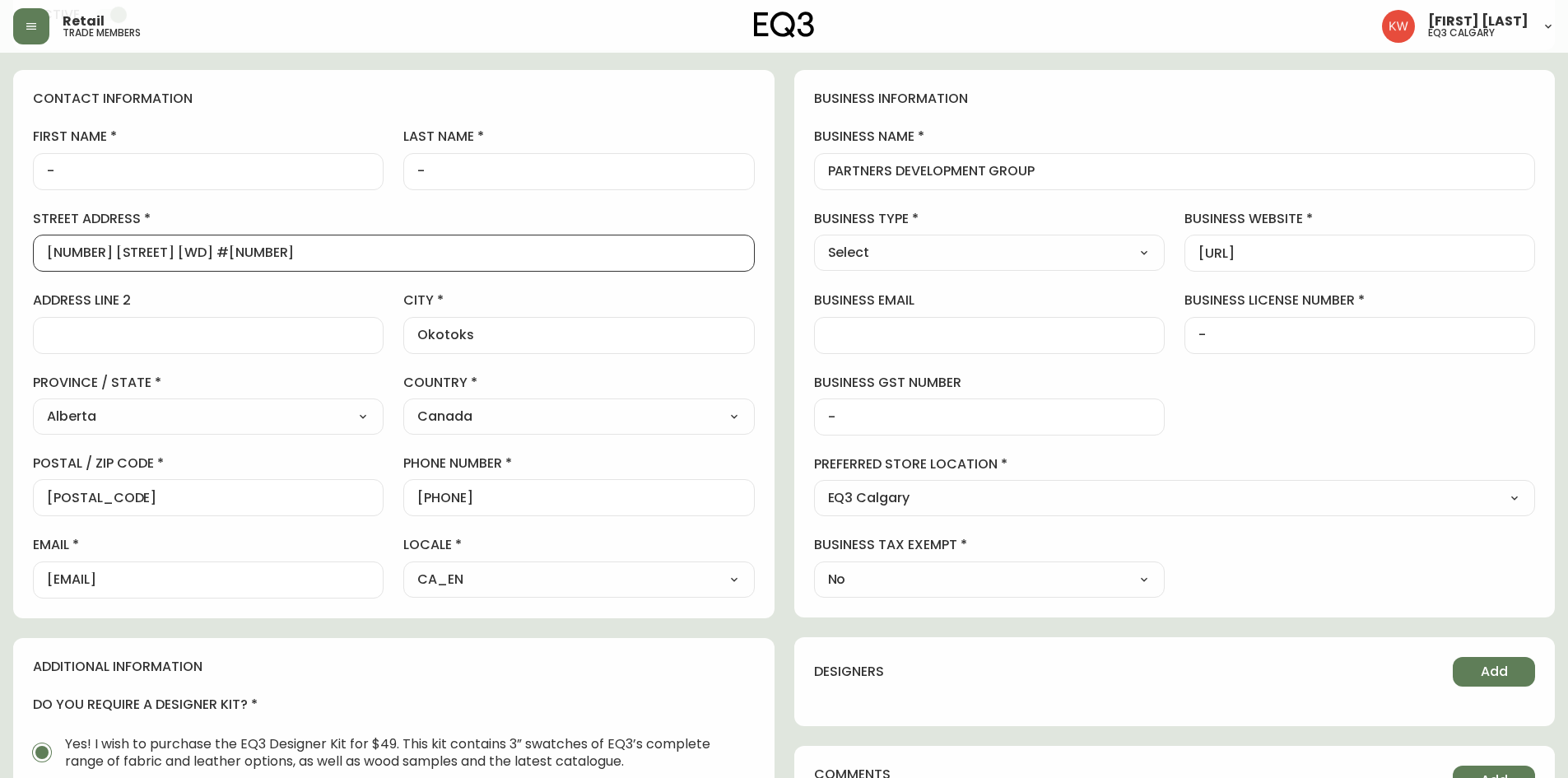 drag, startPoint x: 246, startPoint y: 254, endPoint x: 44, endPoint y: 271, distance: 202.71408 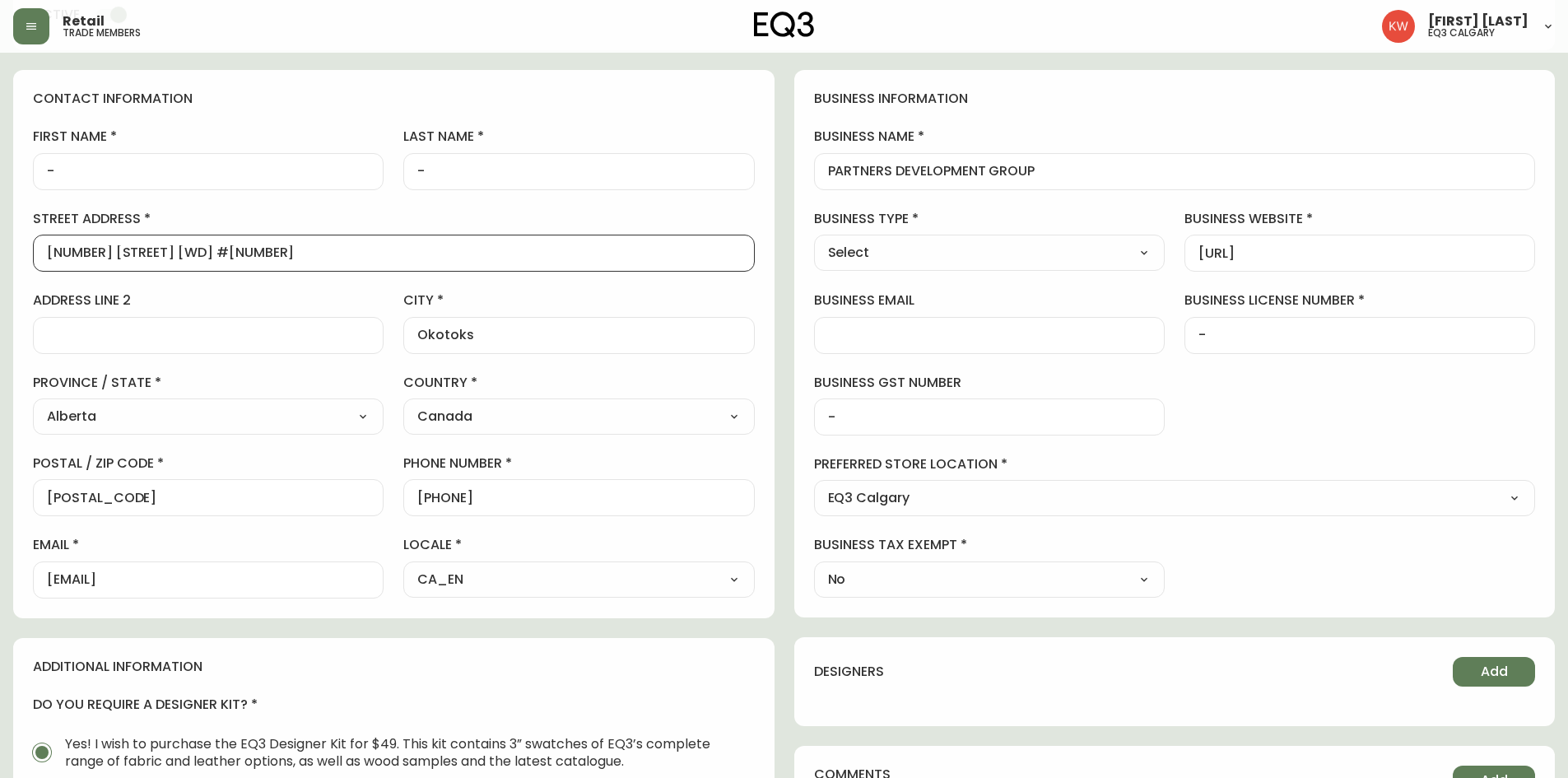scroll, scrollTop: 0, scrollLeft: 0, axis: both 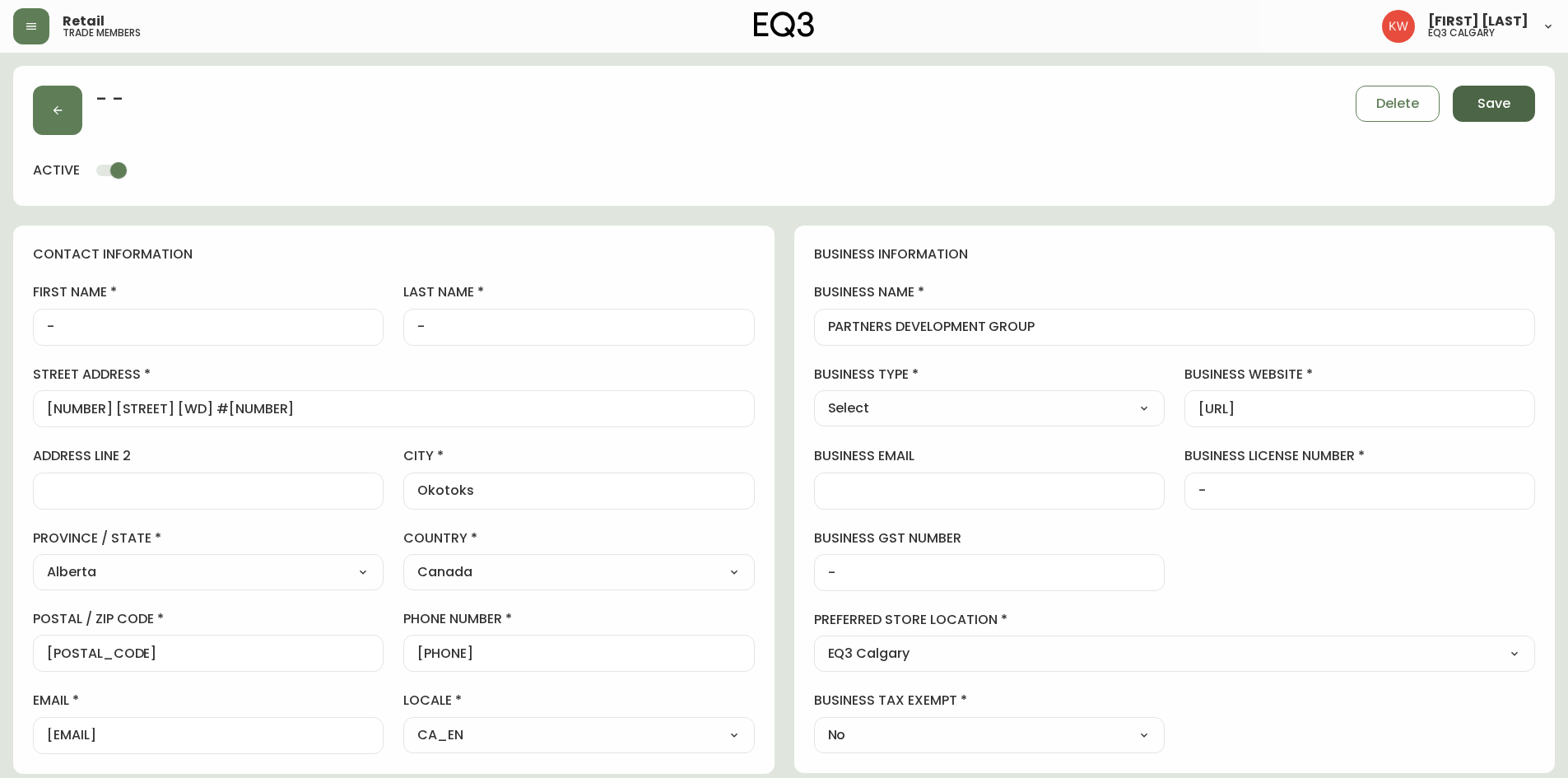 click on "Save" at bounding box center [1494, 104] 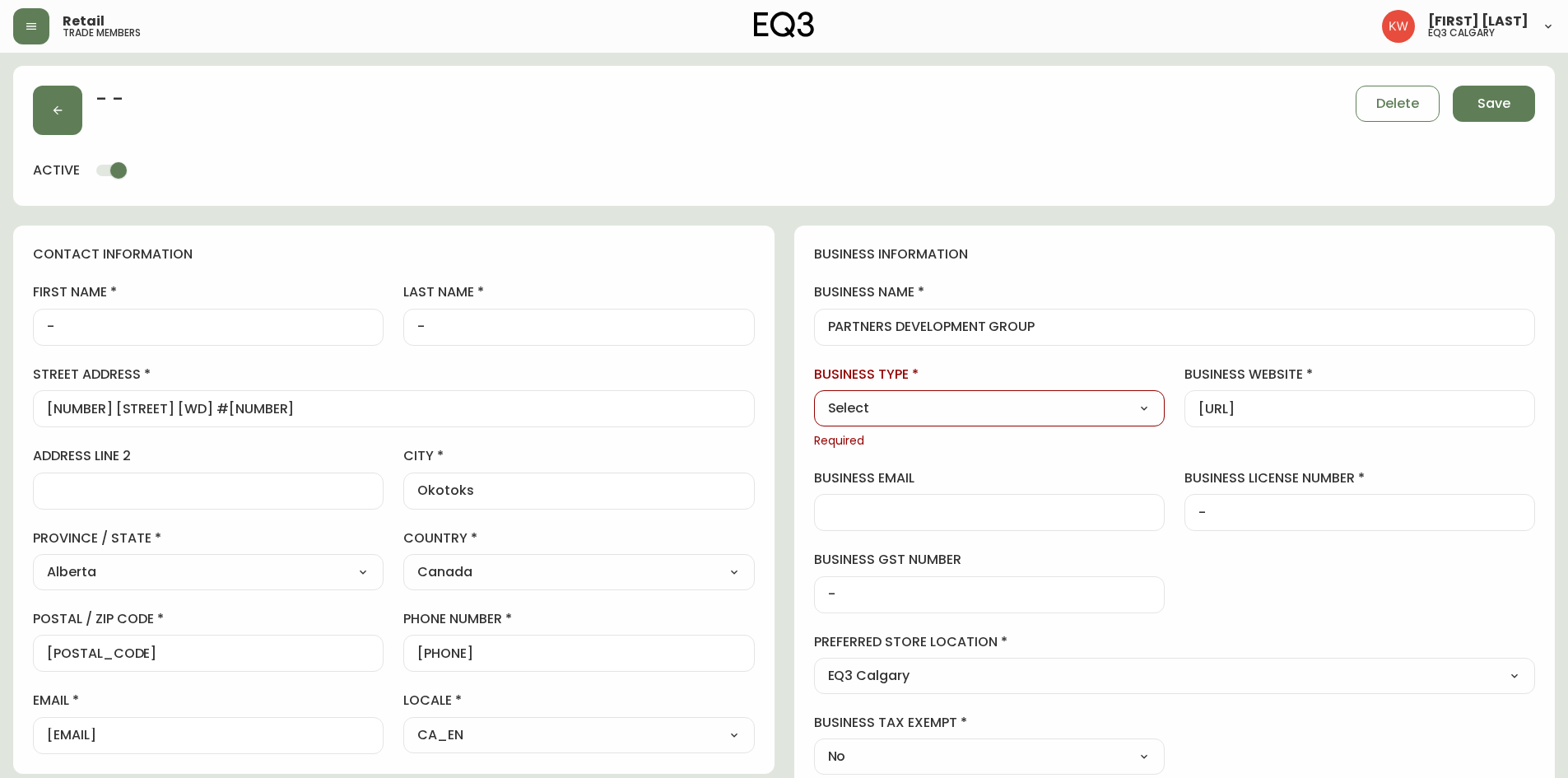 click on "business information business name PARTNERS DEVELOPMENT GROUP business type Select Select Interior Designer Architect Home Builder Contractor Real Estate Agent Hospitality Other Required business website https://partnershomes.ca/ business email [EMAIL] business license number - business gst number - preferred store location EQ3 Calgary Select - Store locations EQ3 Brossard EQ3 Burlington EQ3 Calgary EQ3 Montréal - Griffintown EQ3 Montréal - St Laurent EQ3 Ottawa EQ3 Outlet - Laval EQ3 Quebec City EQ3 Toronto - Hanna EQ3 Toronto - King EQ3 Vancouver EQ3 Winnipeg Select - Trade locations EQ3 US Trade - Formally East  business tax exempt No Select Yes No" at bounding box center (1175, 510) 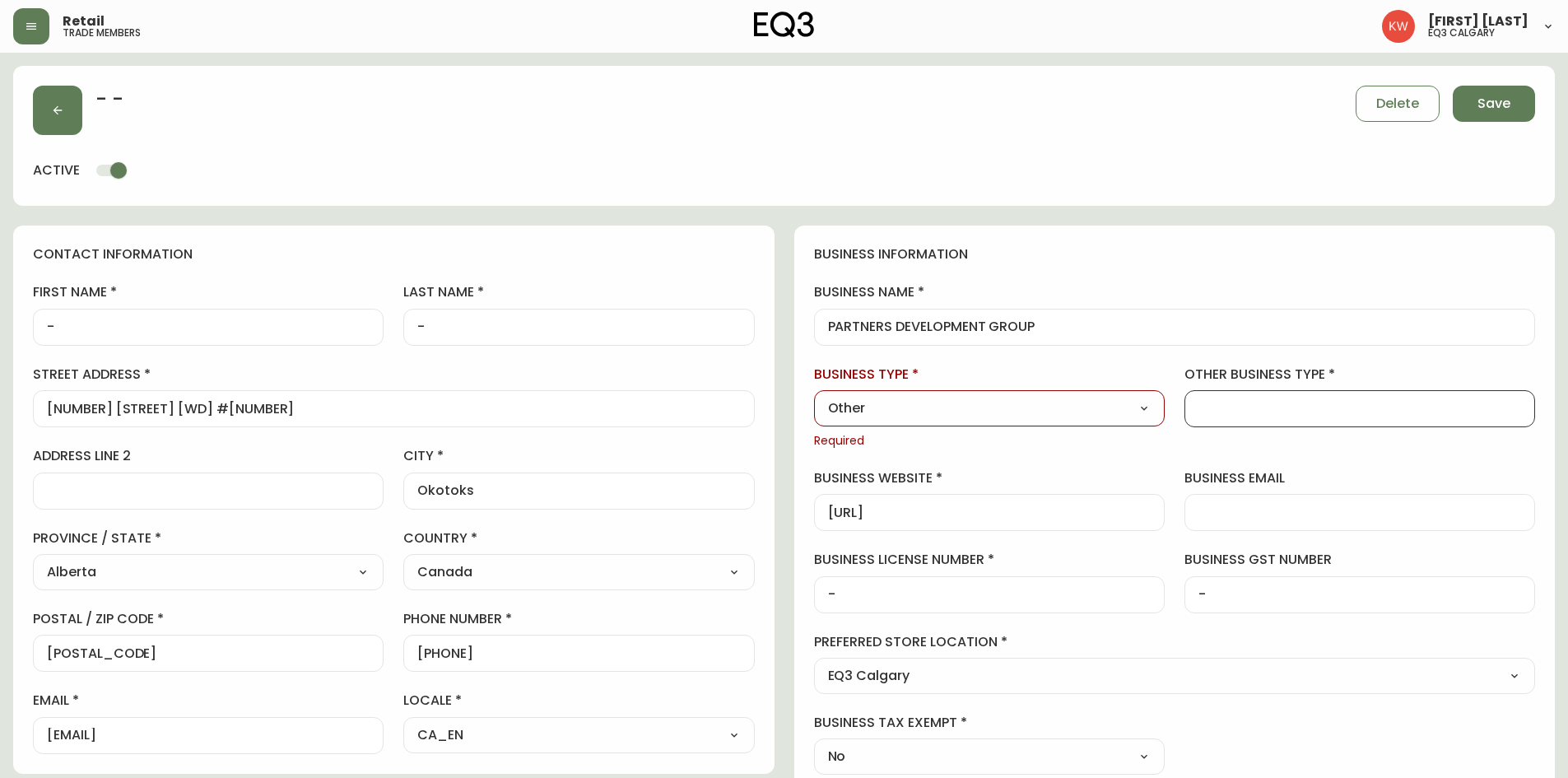 click on "other business type" at bounding box center (1360, 408) 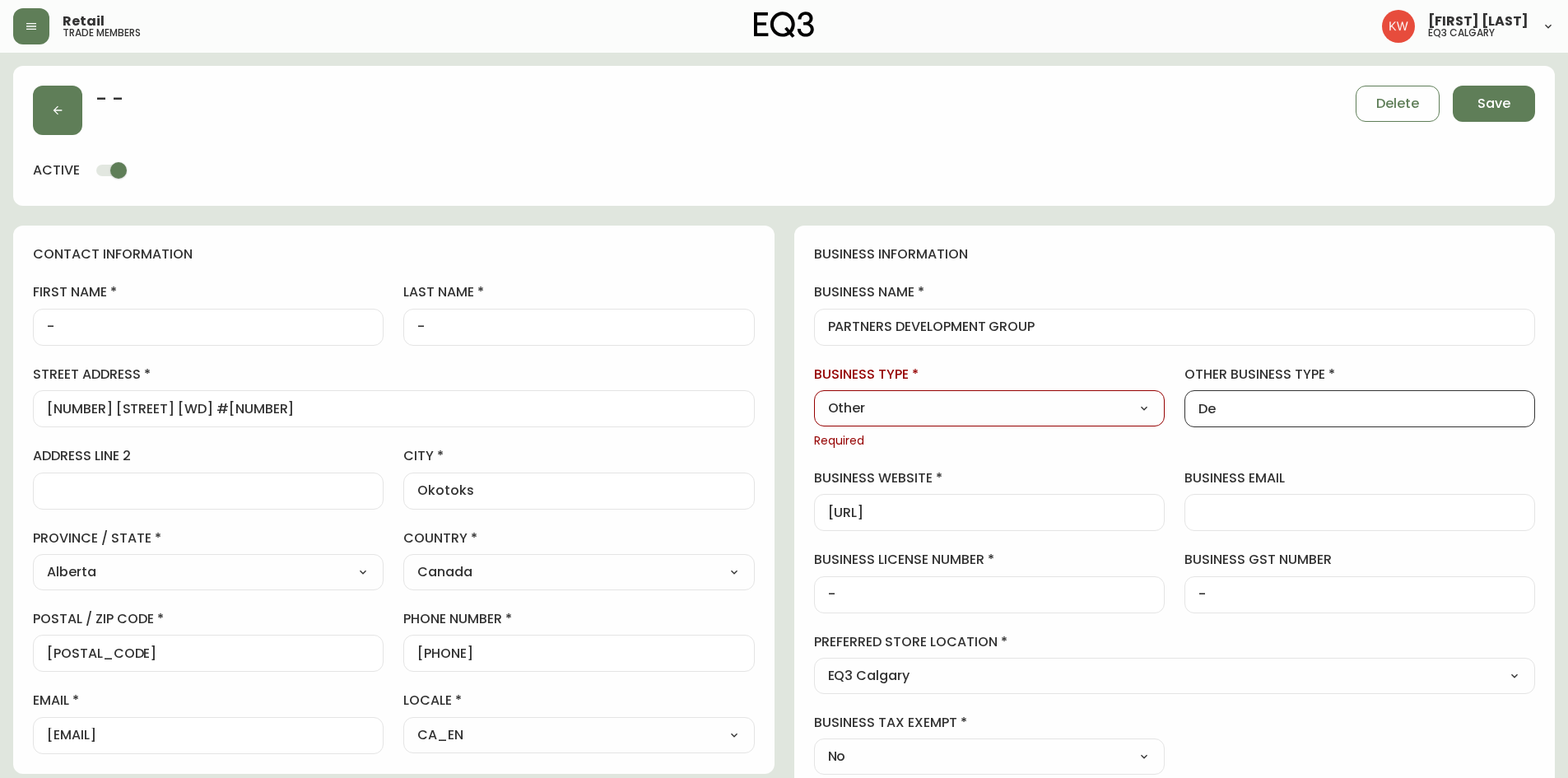 type on "Developer" 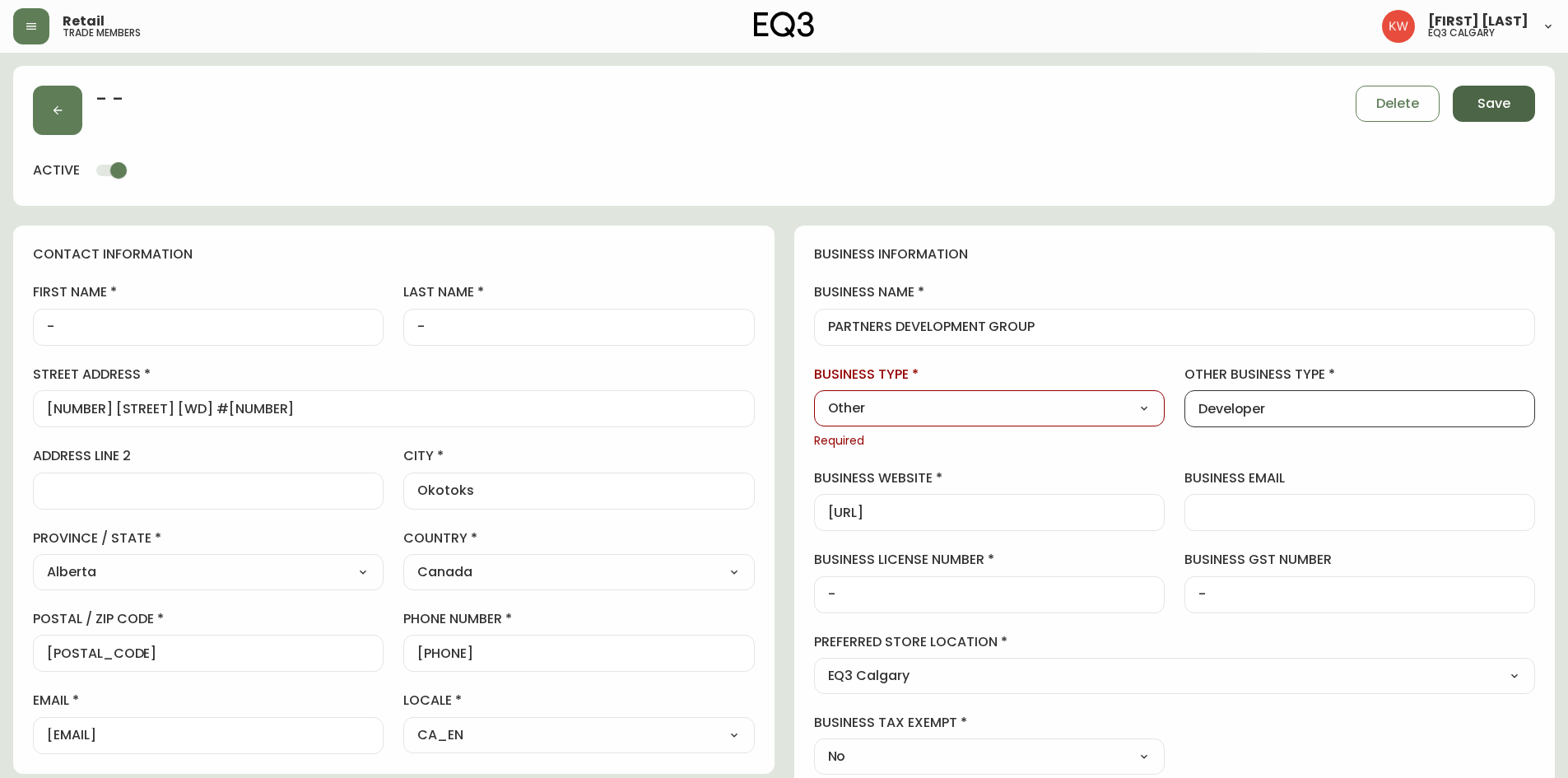 click on "Save" at bounding box center [1494, 104] 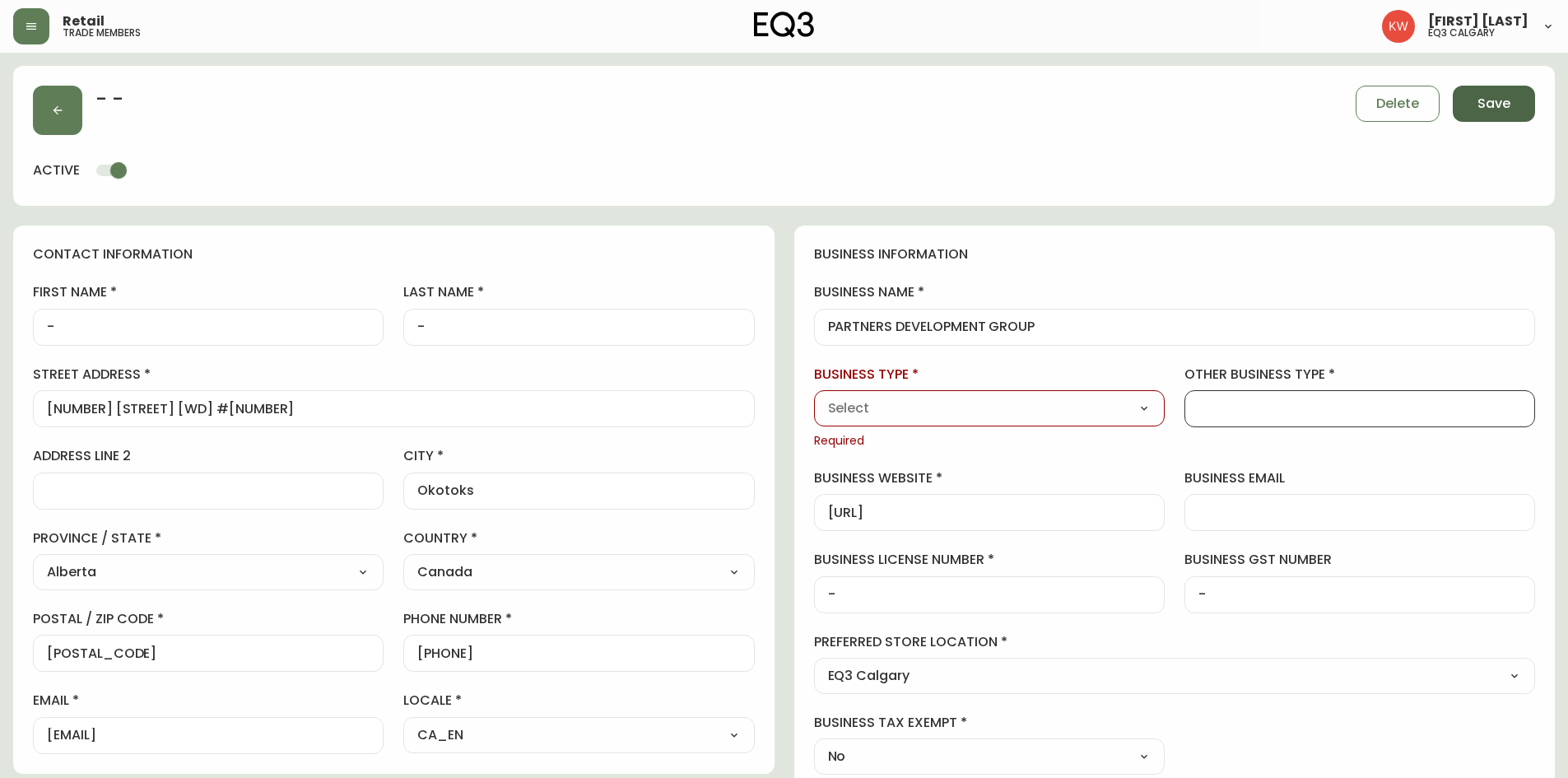 select 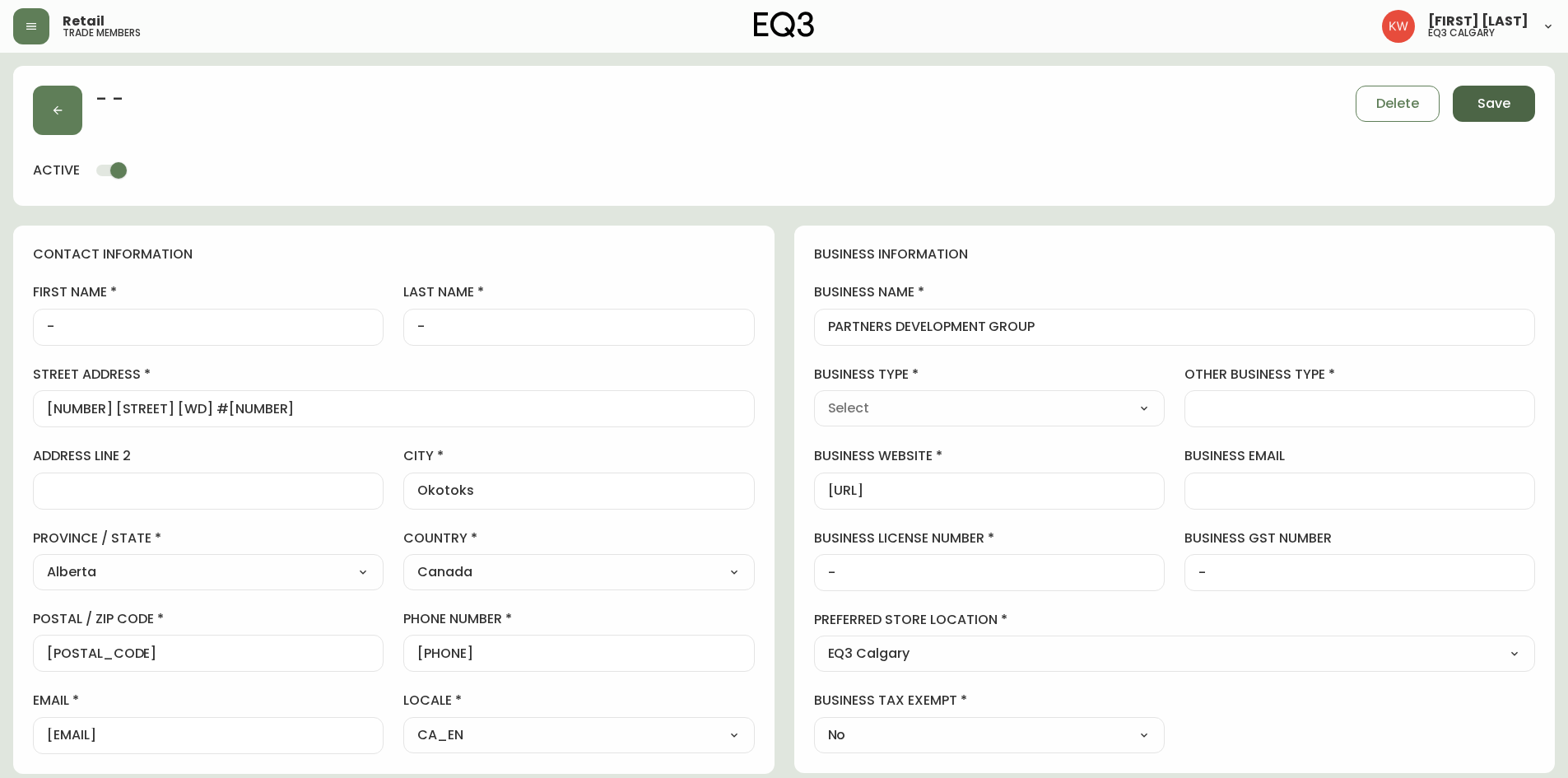 type on "Other" 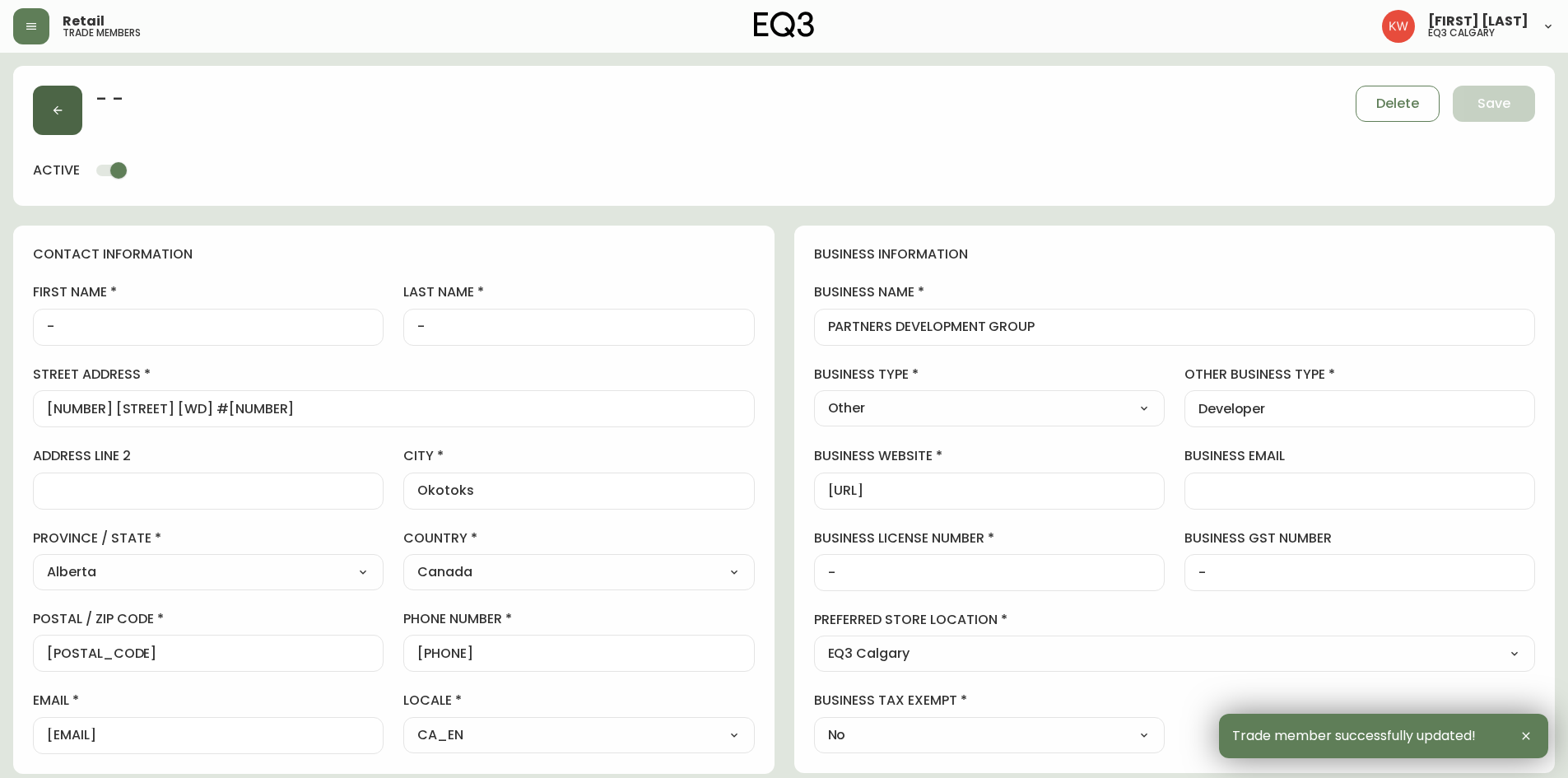 click at bounding box center [58, 110] 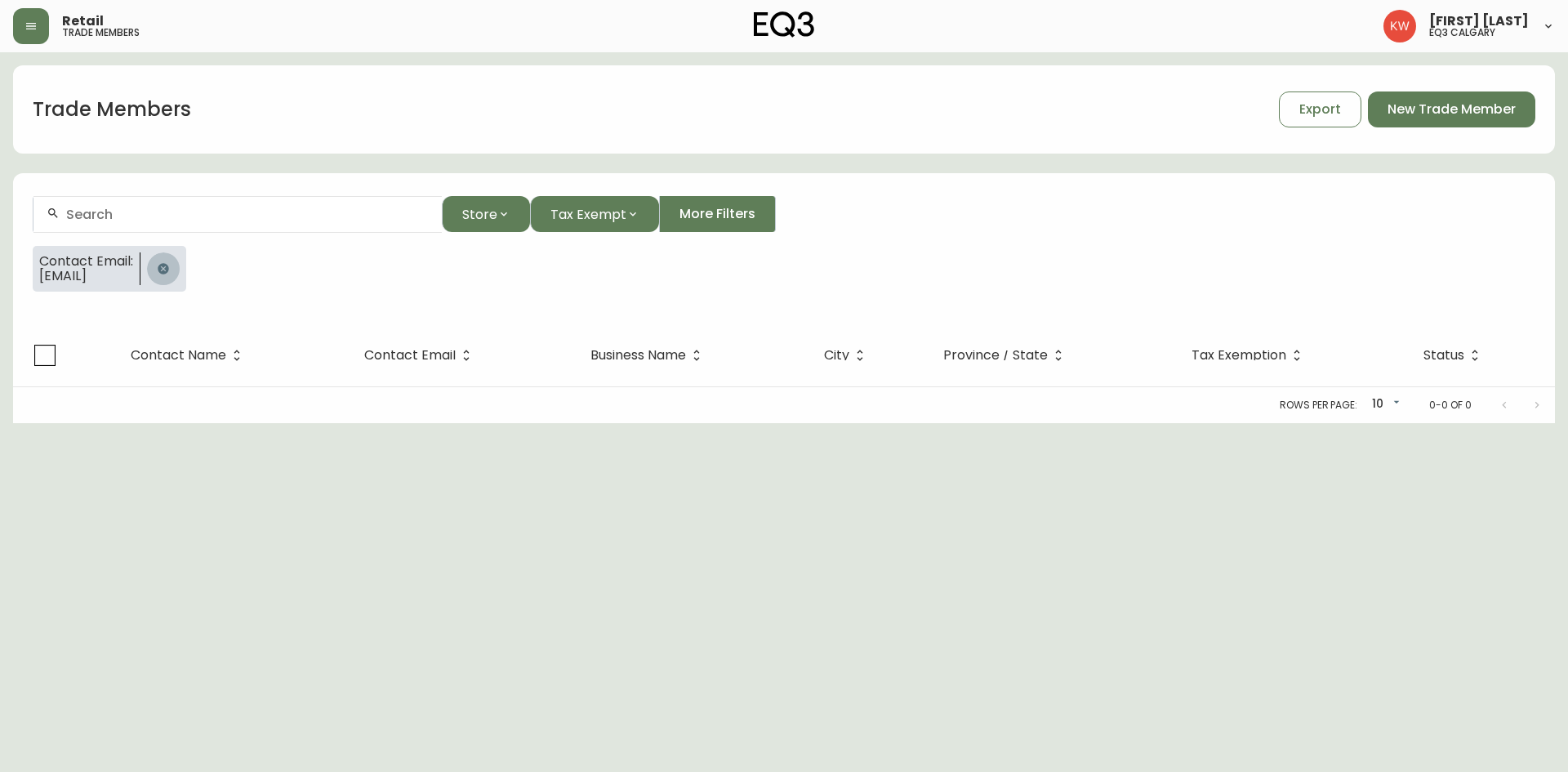 click 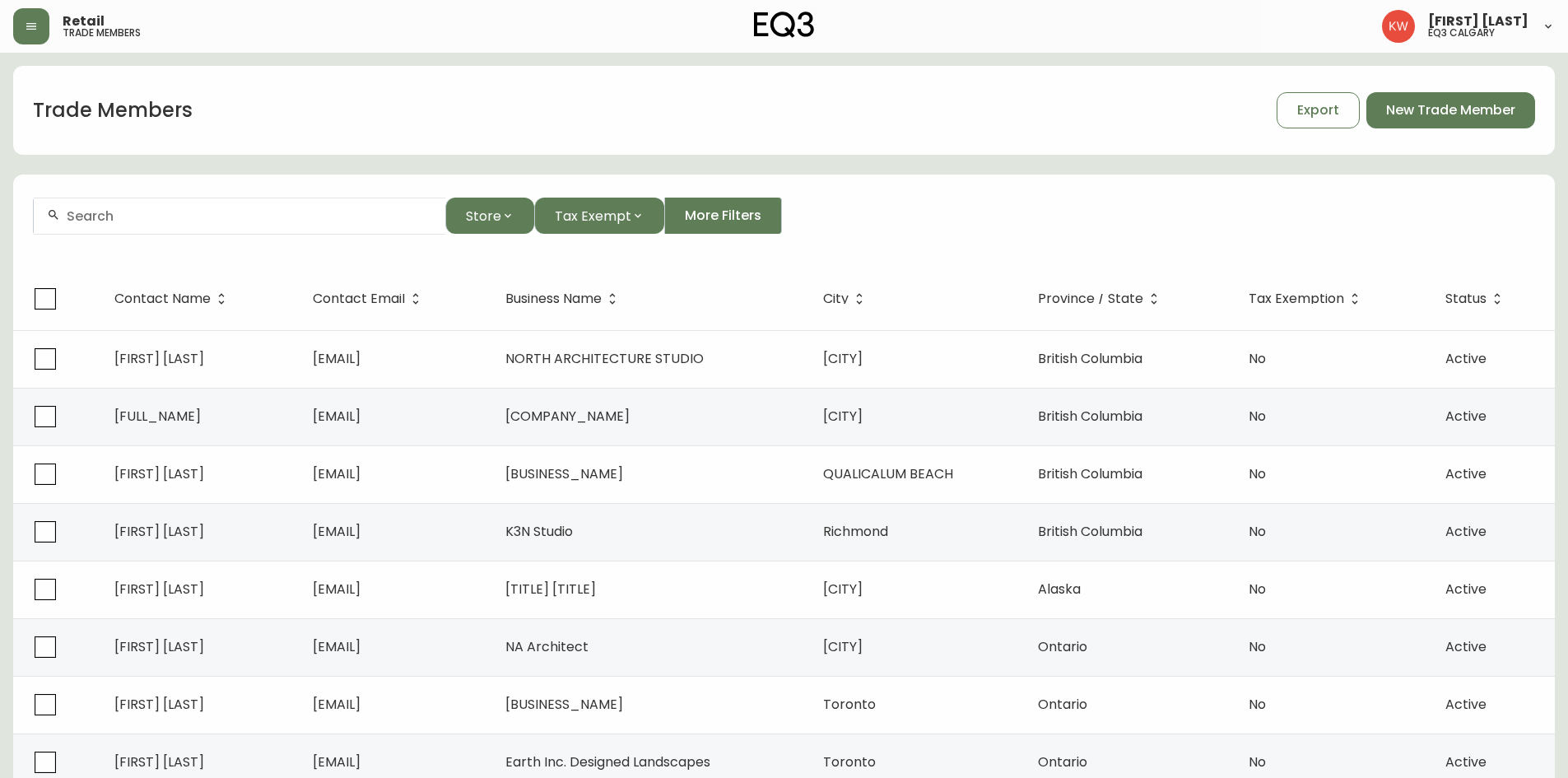 click at bounding box center [240, 216] 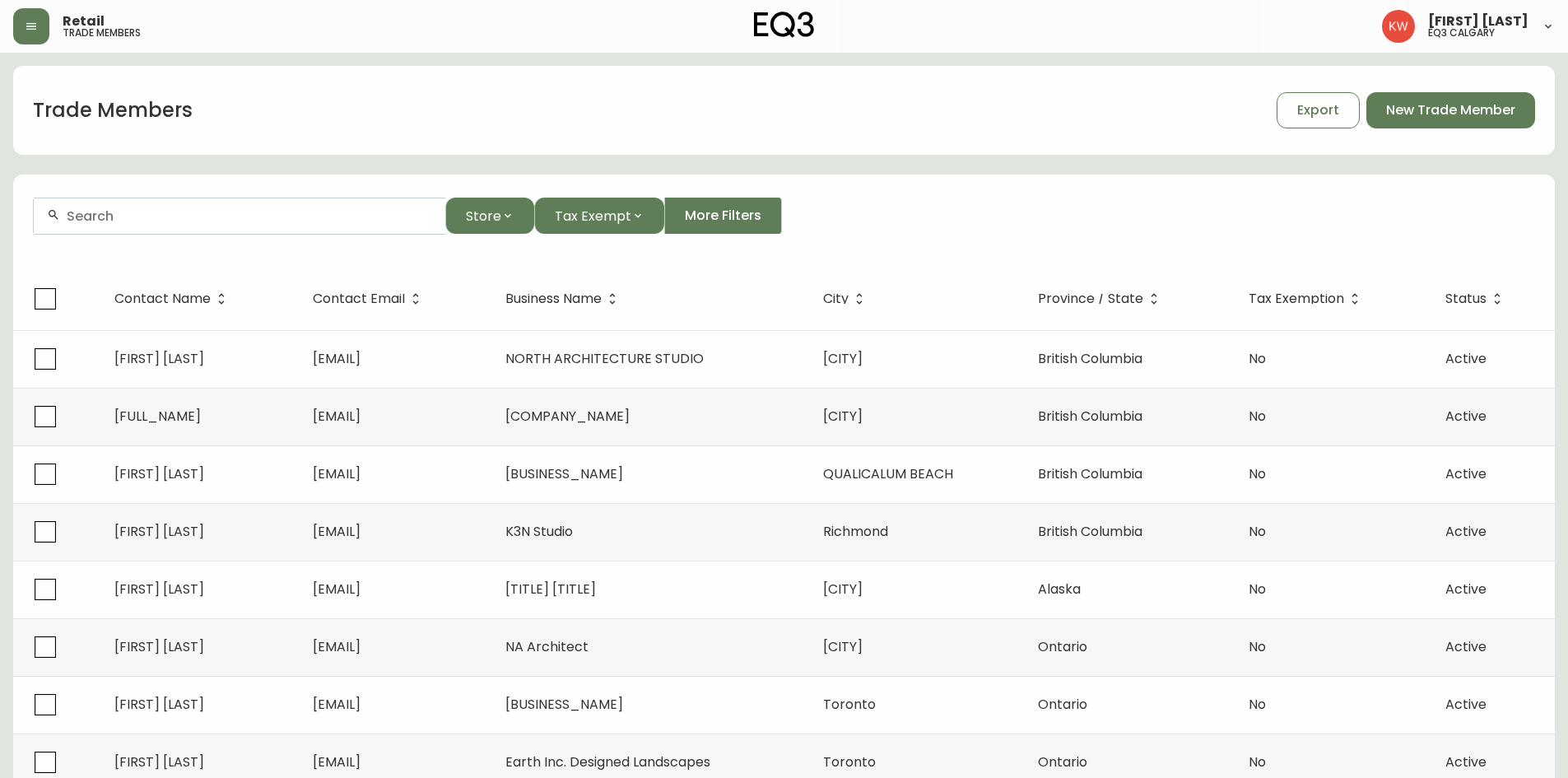 paste on "[EMAIL]" 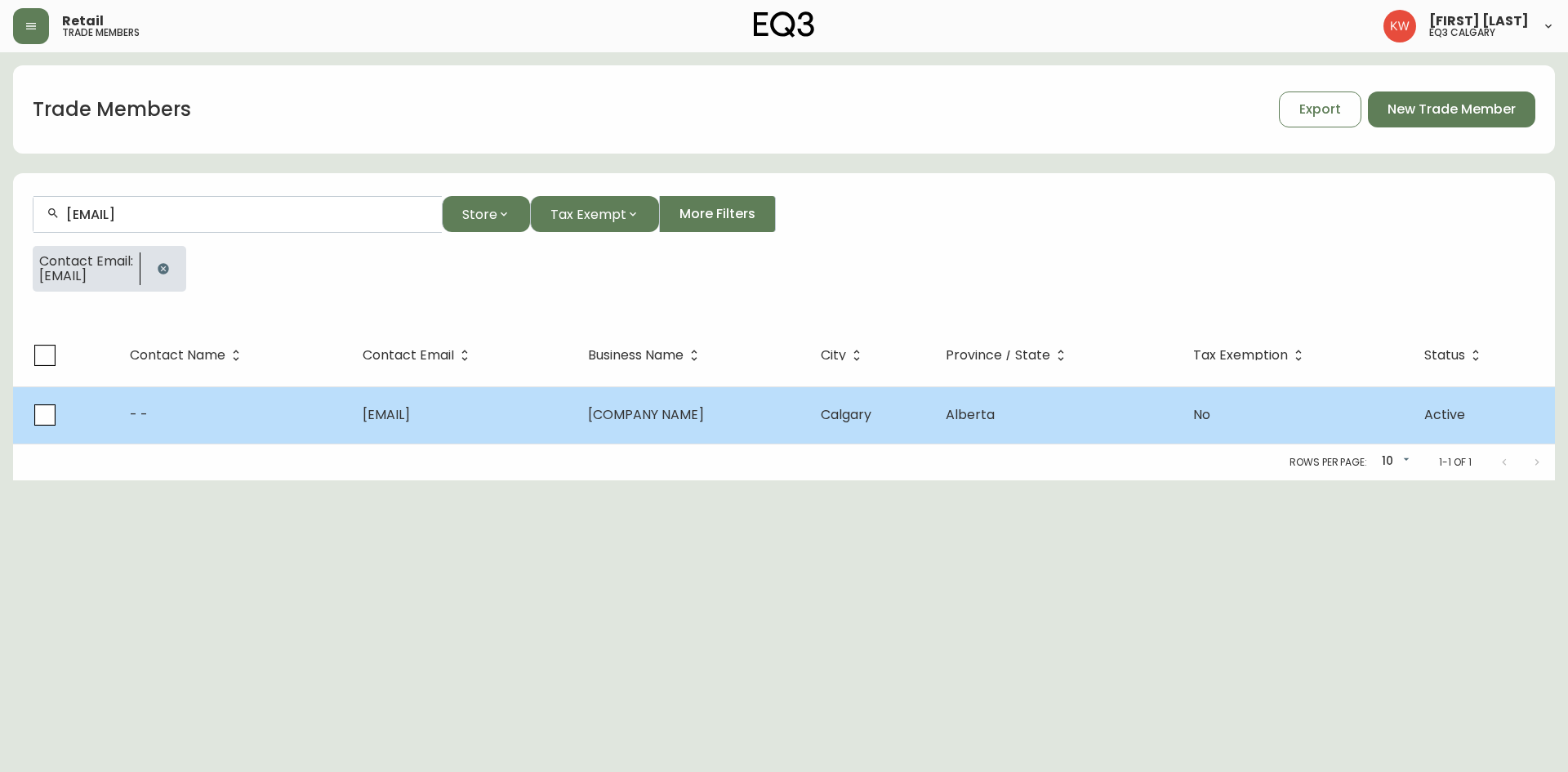 type on "[EMAIL]" 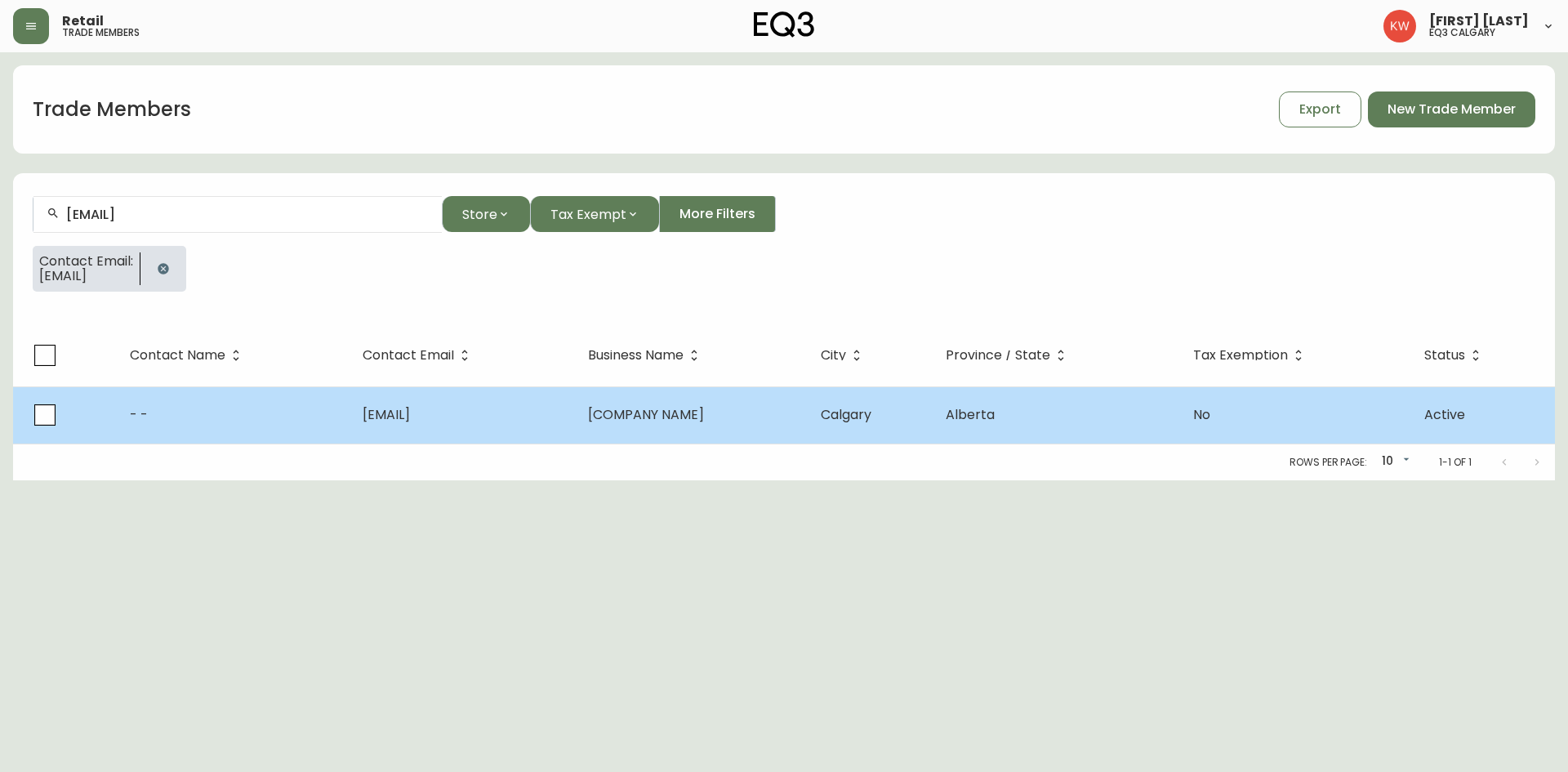 click on "[EMAIL]" at bounding box center (386, 414) 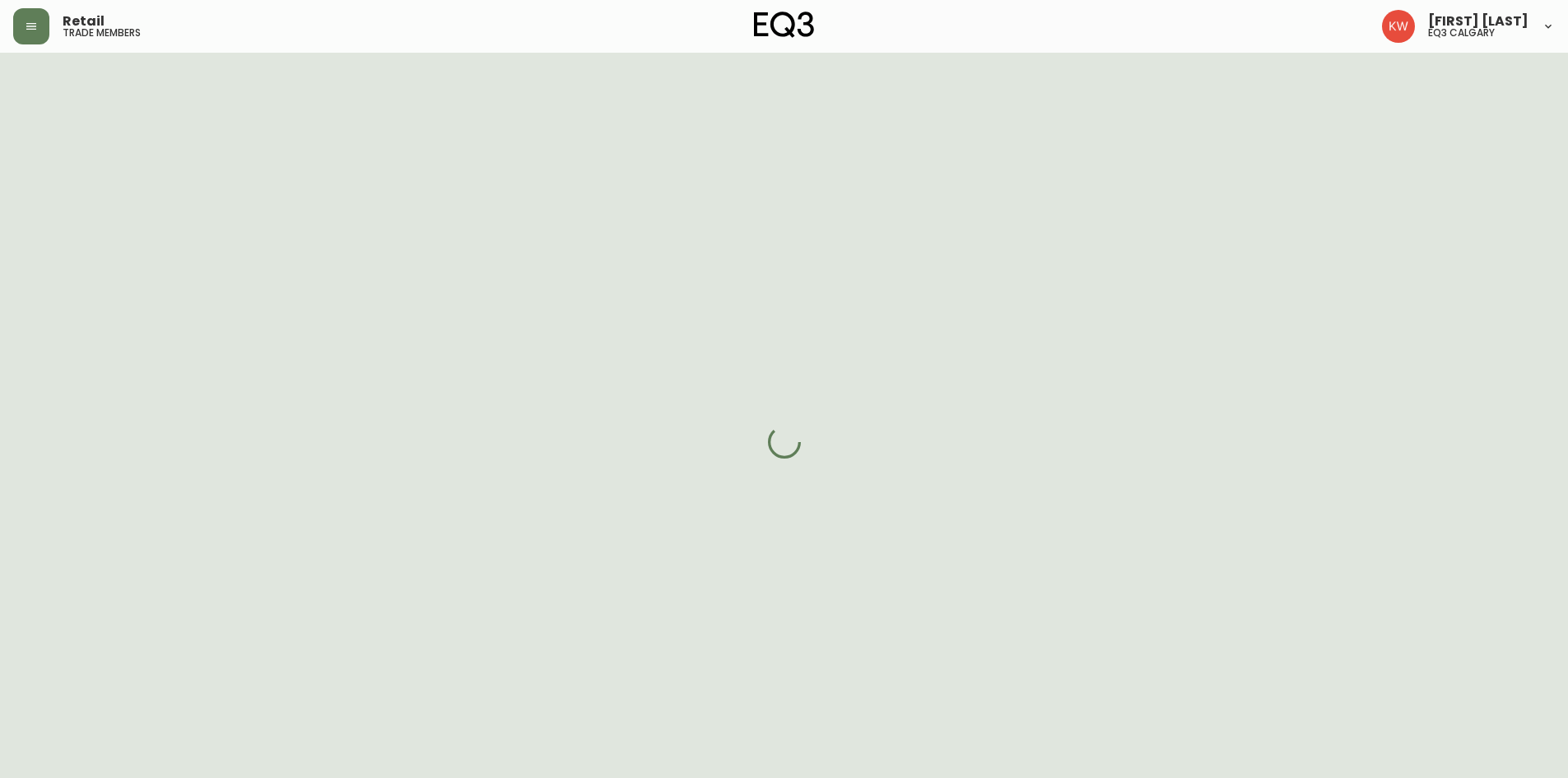 select on "[STATE]" 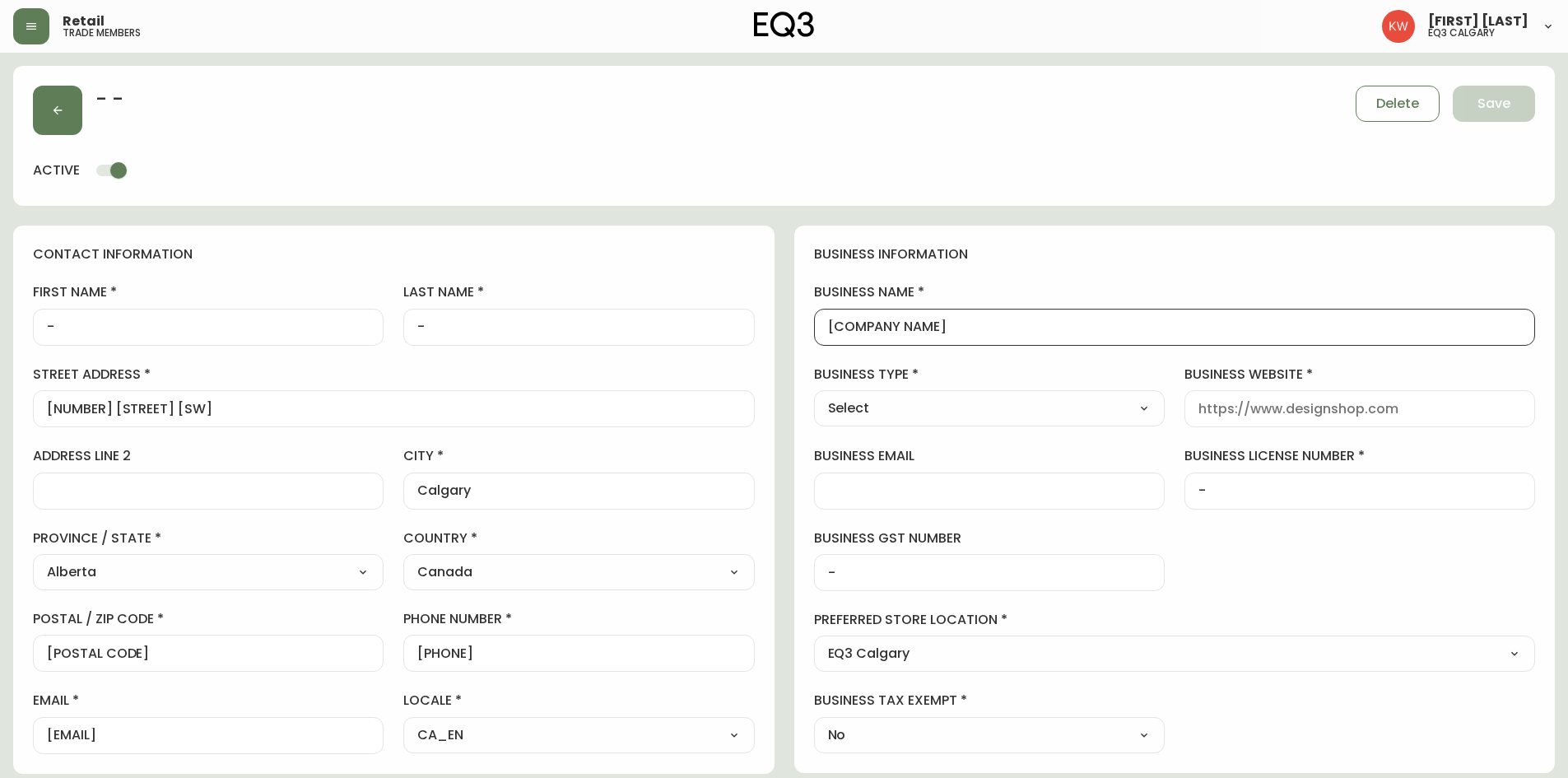 drag, startPoint x: 1012, startPoint y: 324, endPoint x: 813, endPoint y: 325, distance: 199.00251 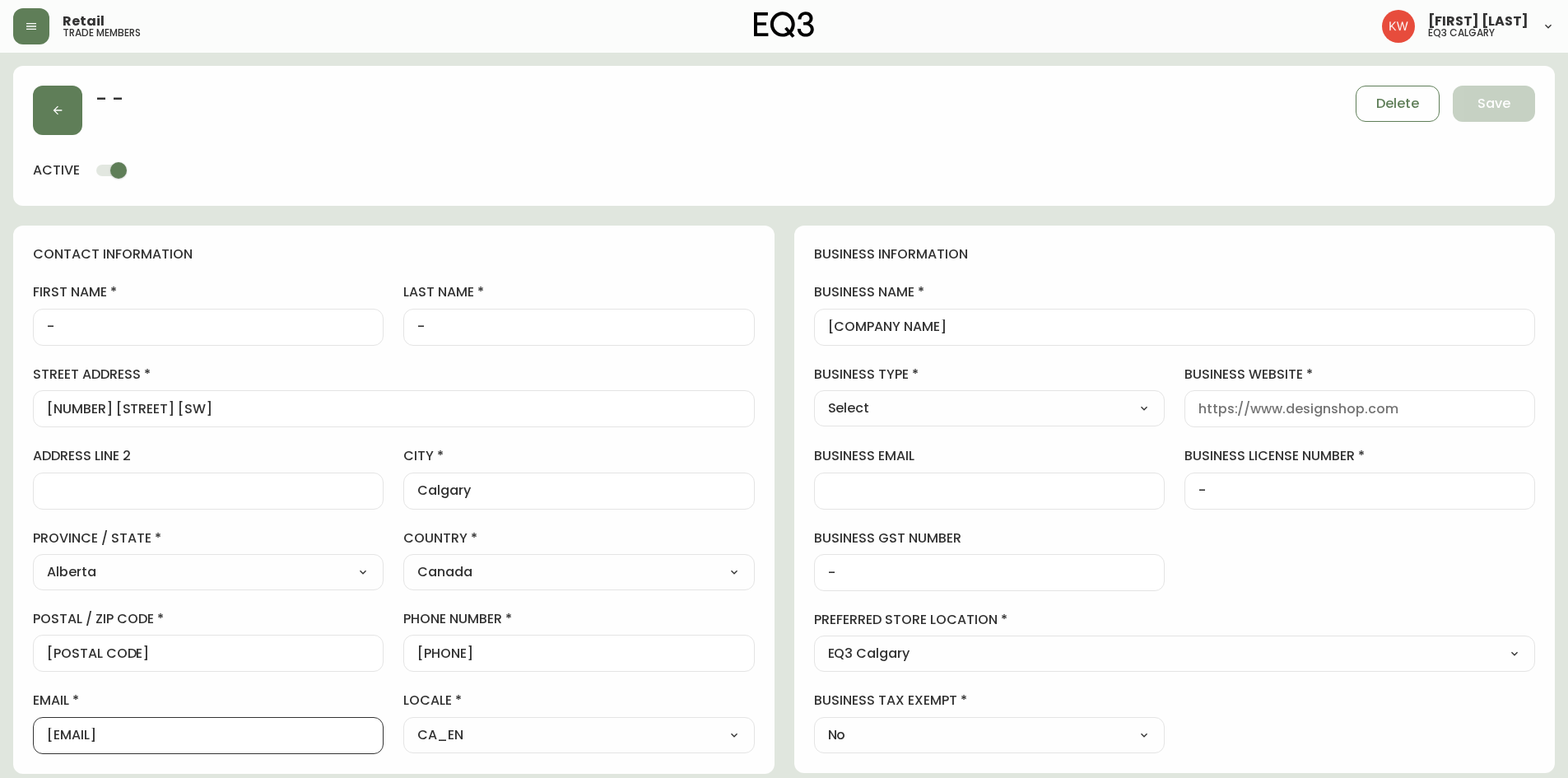 scroll, scrollTop: 1, scrollLeft: 0, axis: vertical 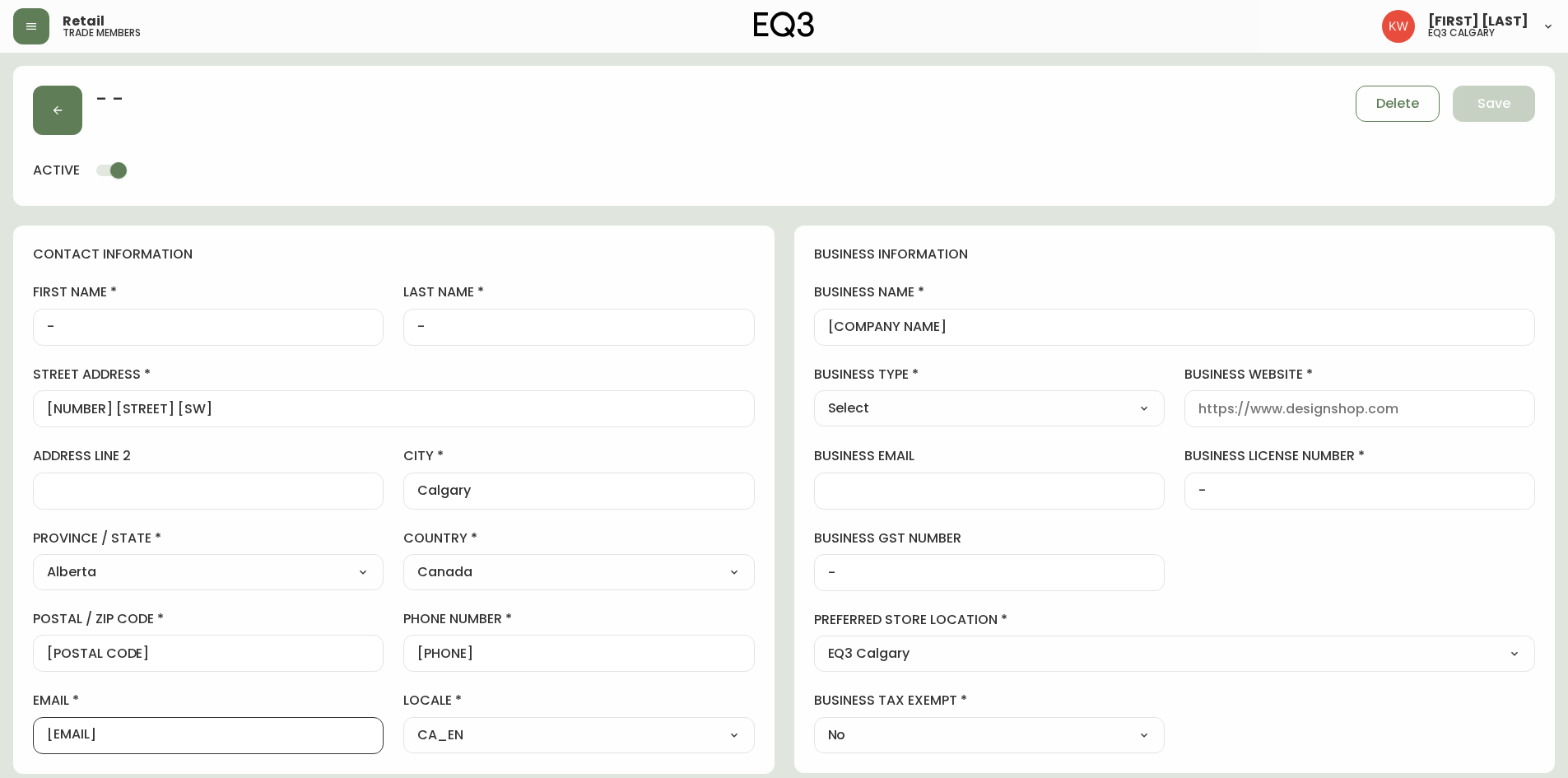 drag, startPoint x: 272, startPoint y: 737, endPoint x: 27, endPoint y: 752, distance: 245.45875 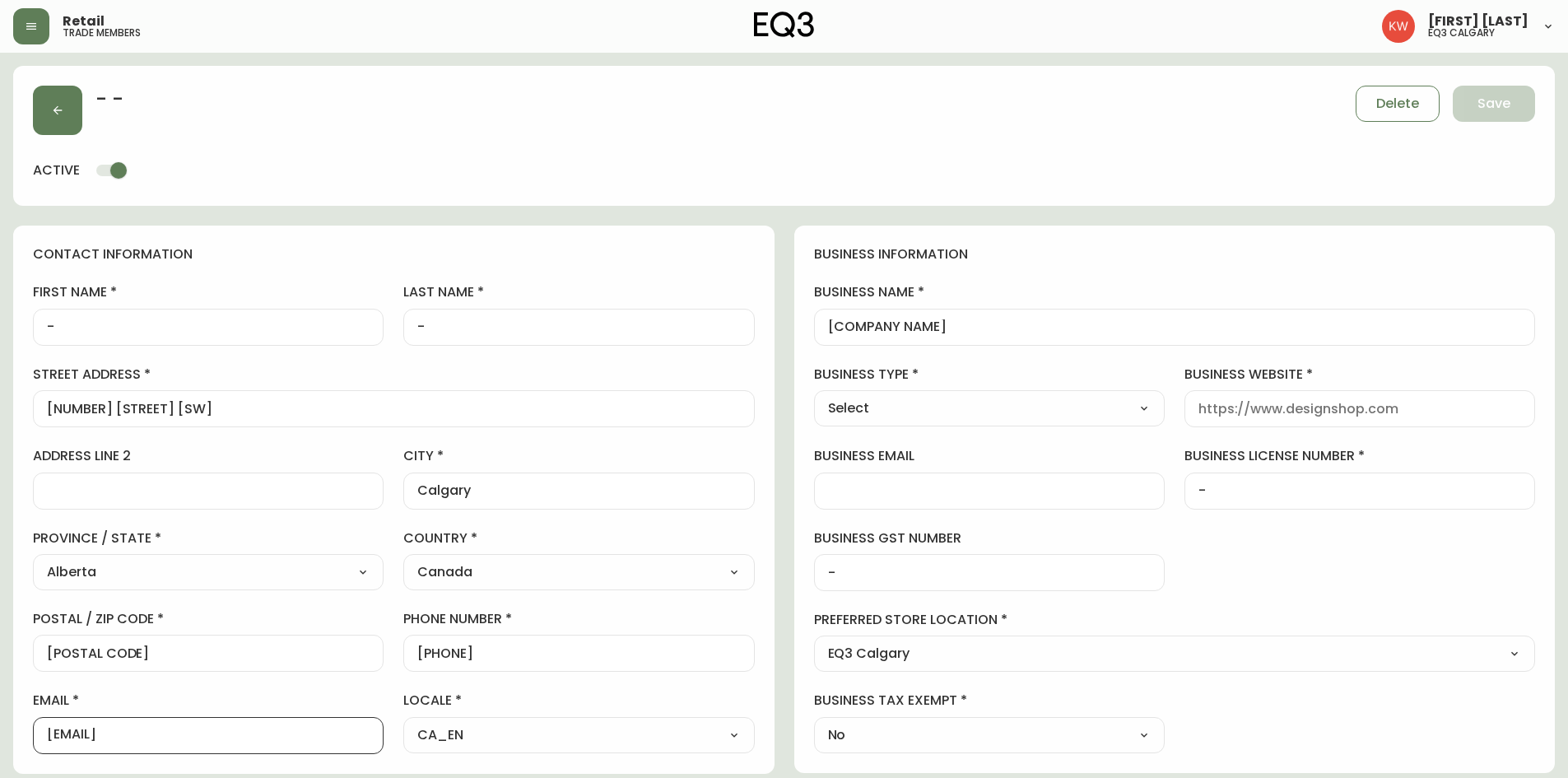 scroll, scrollTop: 0, scrollLeft: 0, axis: both 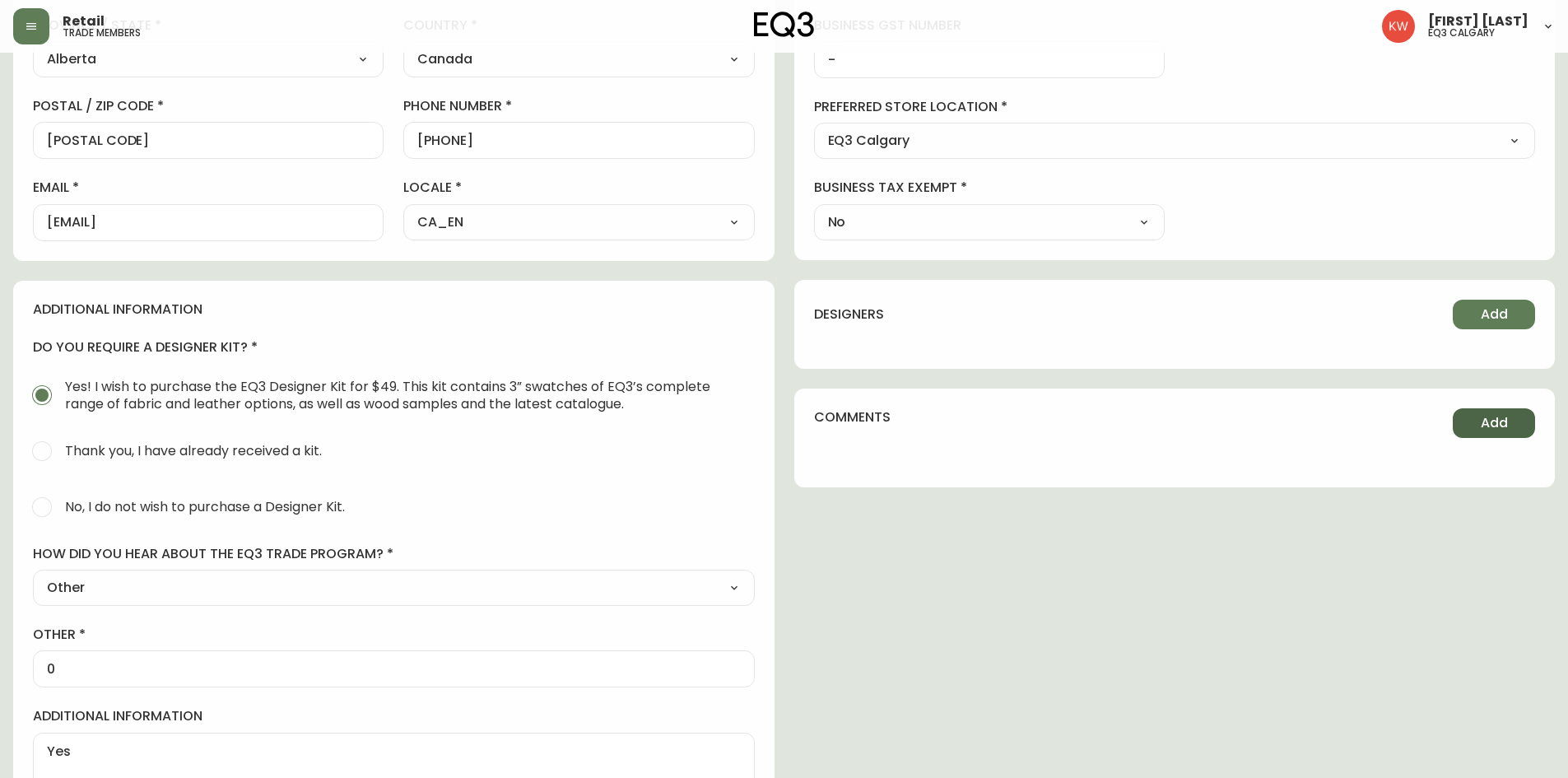 click on "Add" at bounding box center (1494, 423) 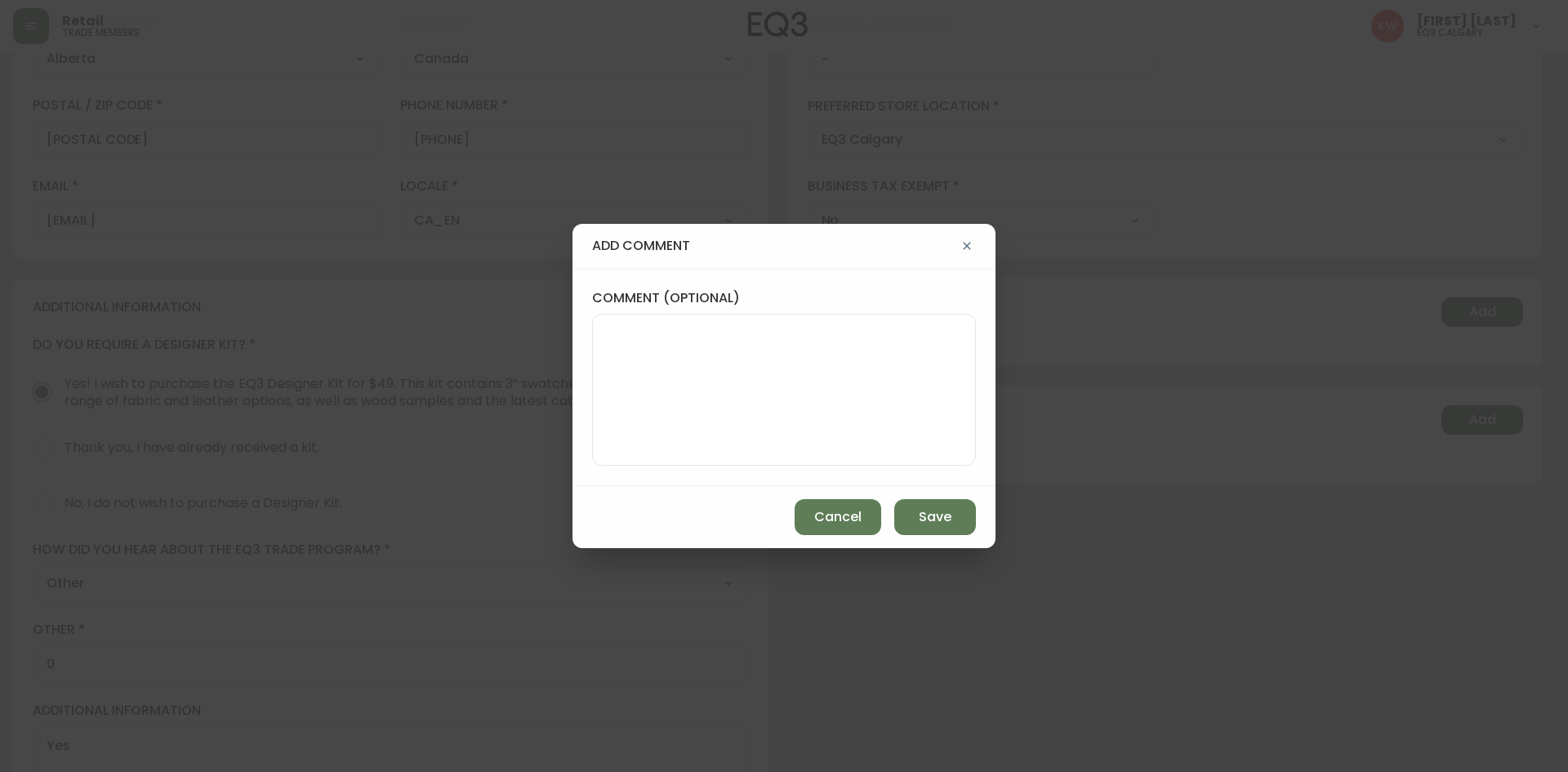 click on "comment (optional)" at bounding box center [784, 390] 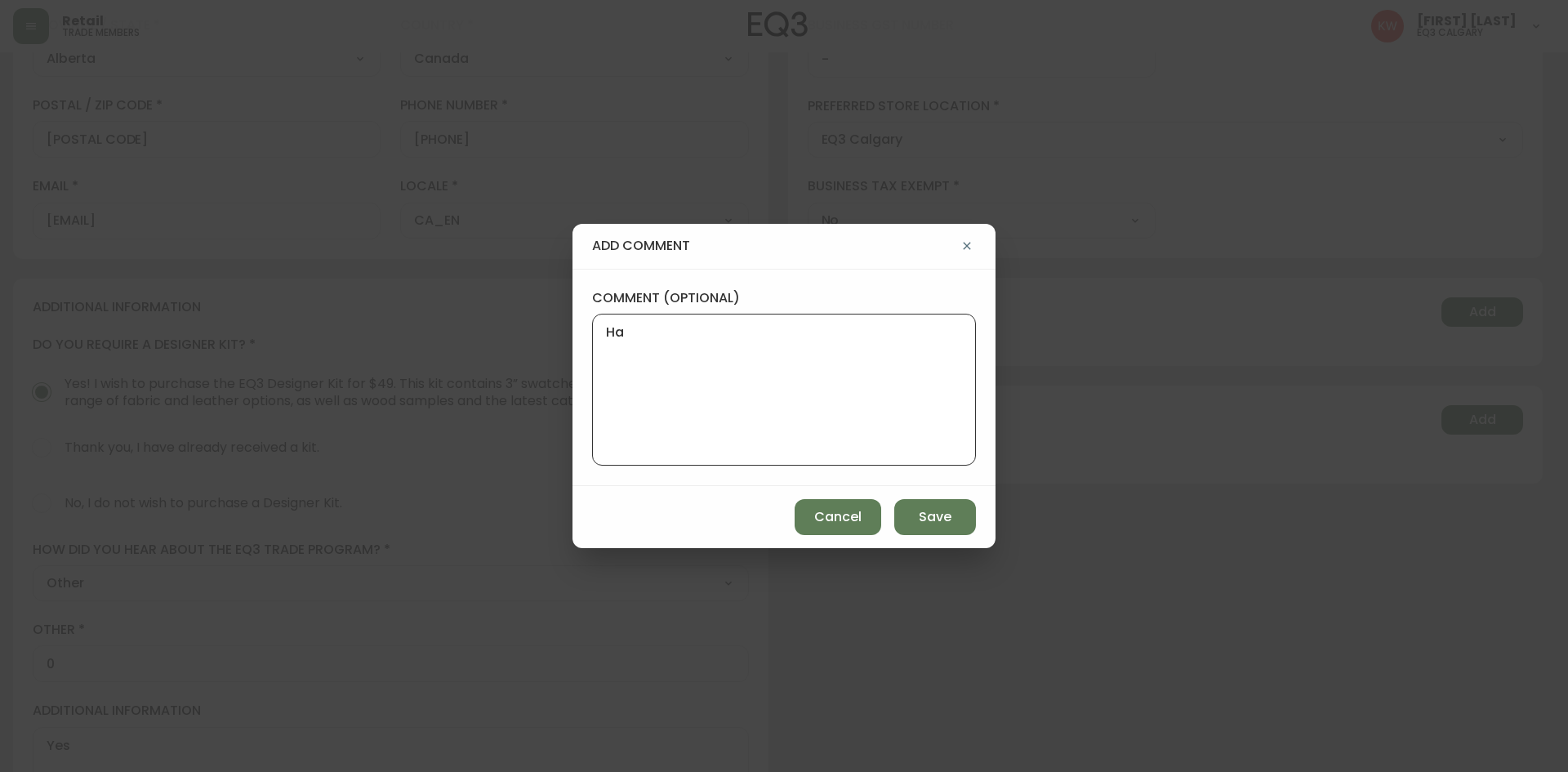 type on "H" 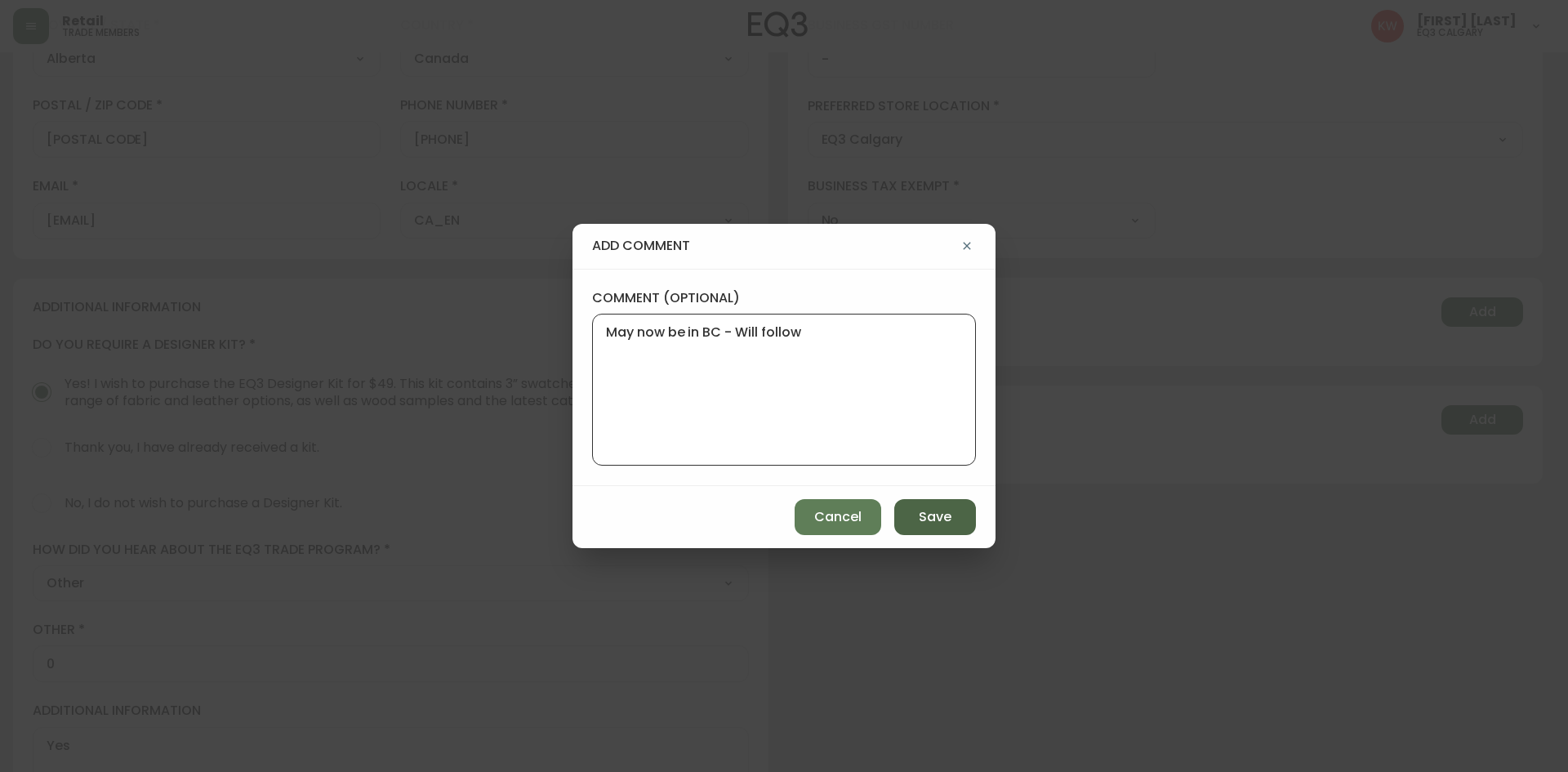 type on "May now be in BC - Will follow" 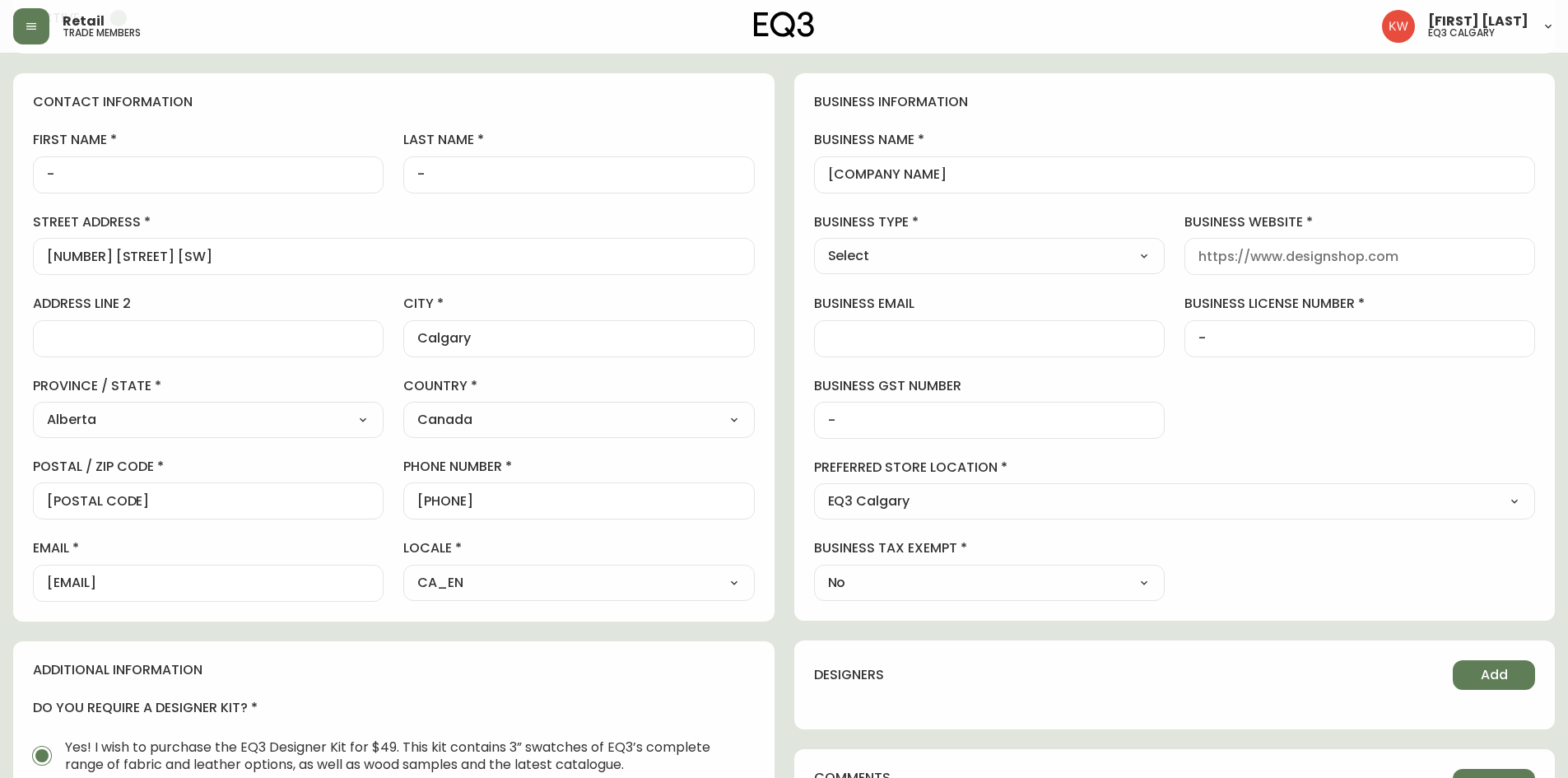 scroll, scrollTop: 0, scrollLeft: 0, axis: both 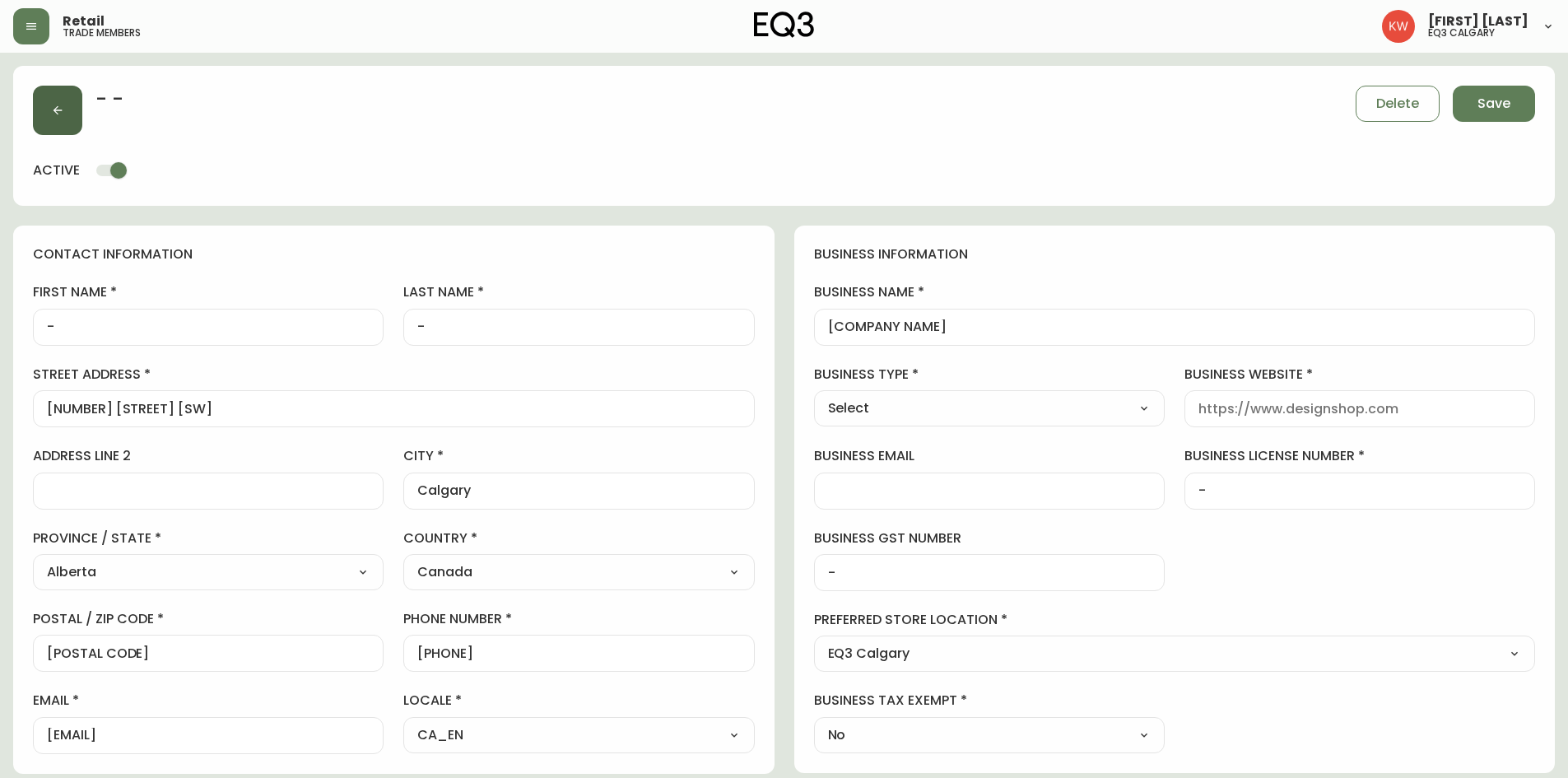 click at bounding box center (58, 110) 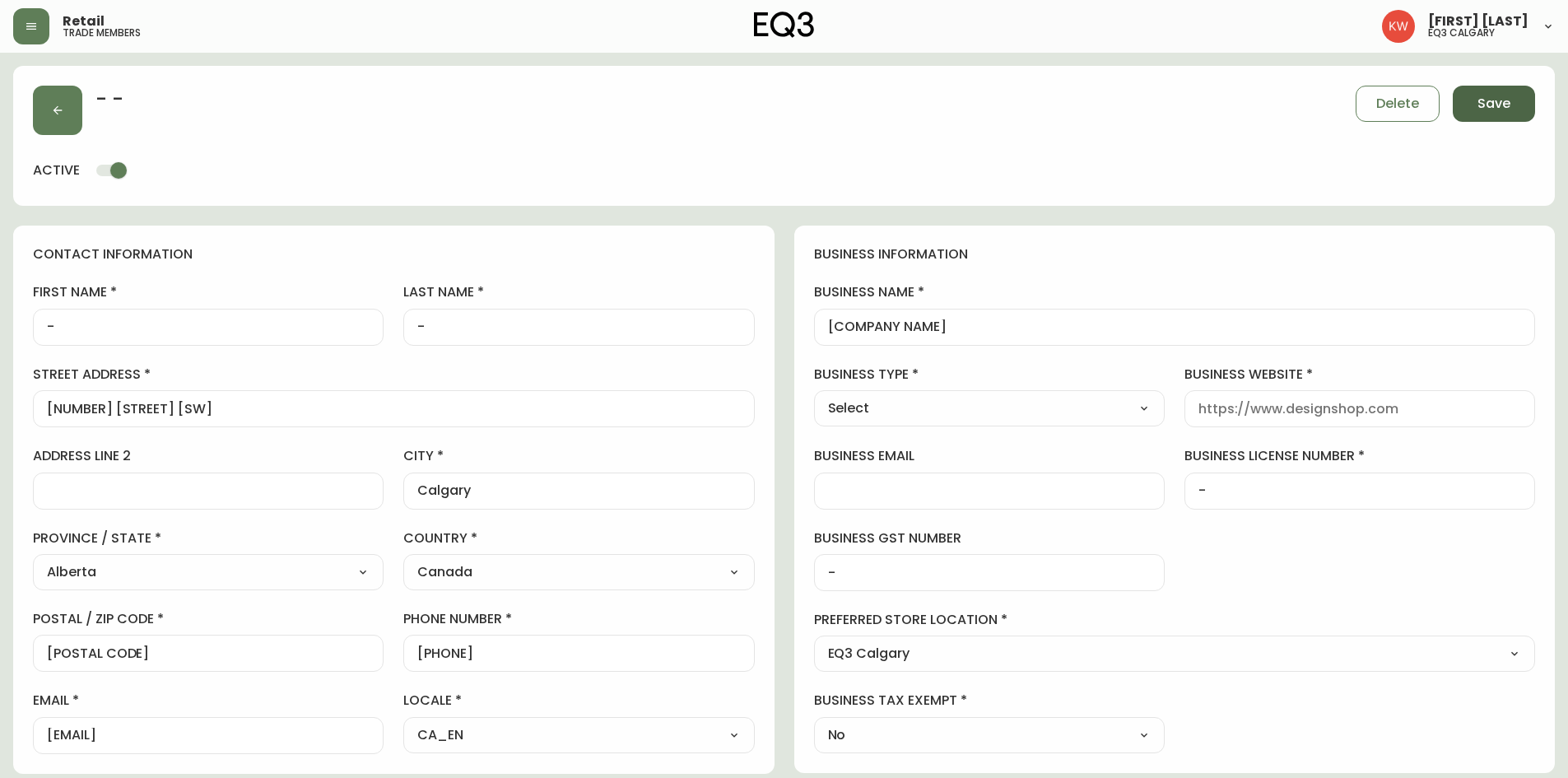click on "Save" at bounding box center (1494, 104) 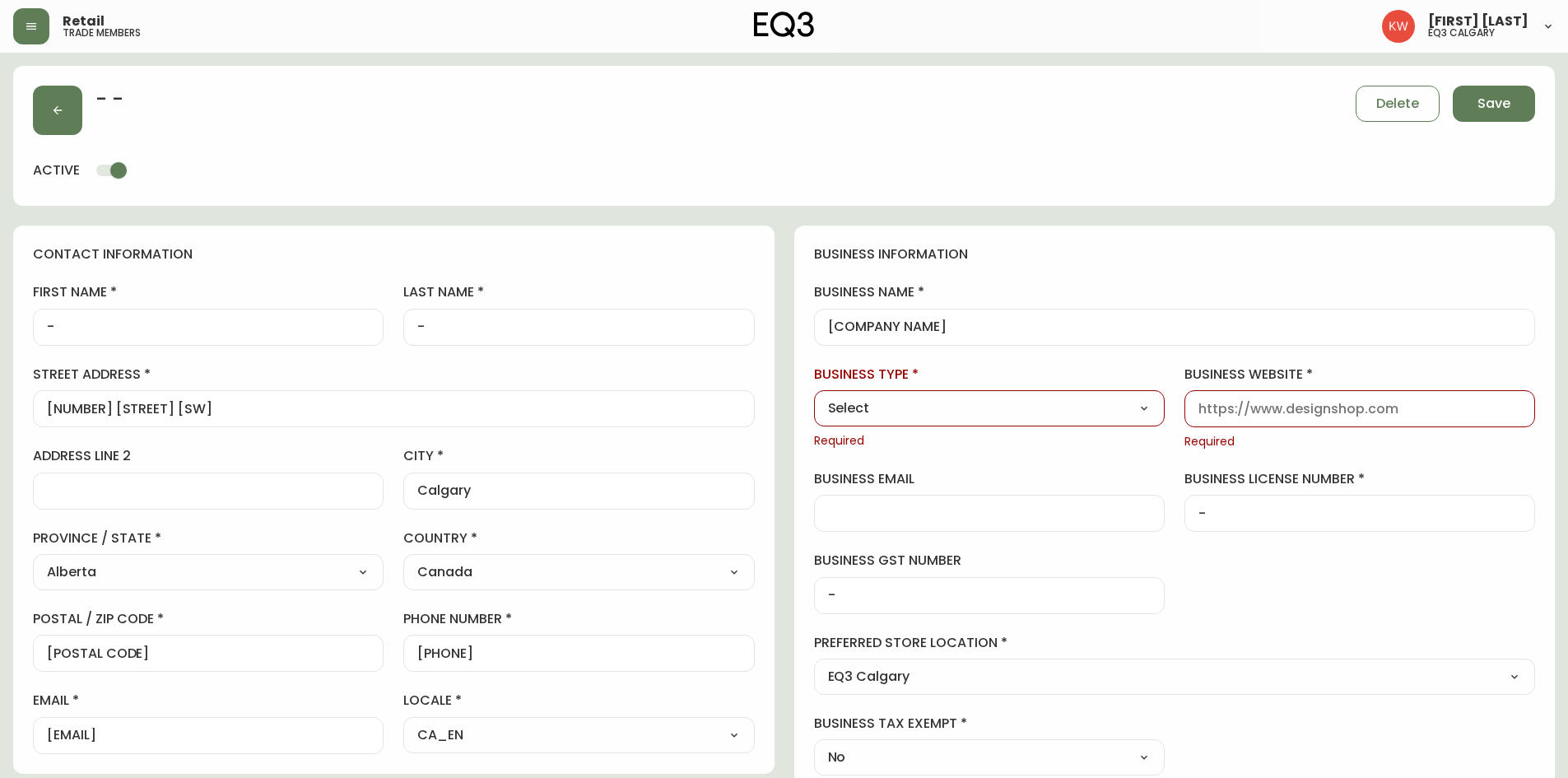 click on "Select Interior Designer Architect Home Builder Contractor Real Estate Agent Hospitality Other" at bounding box center (989, 408) 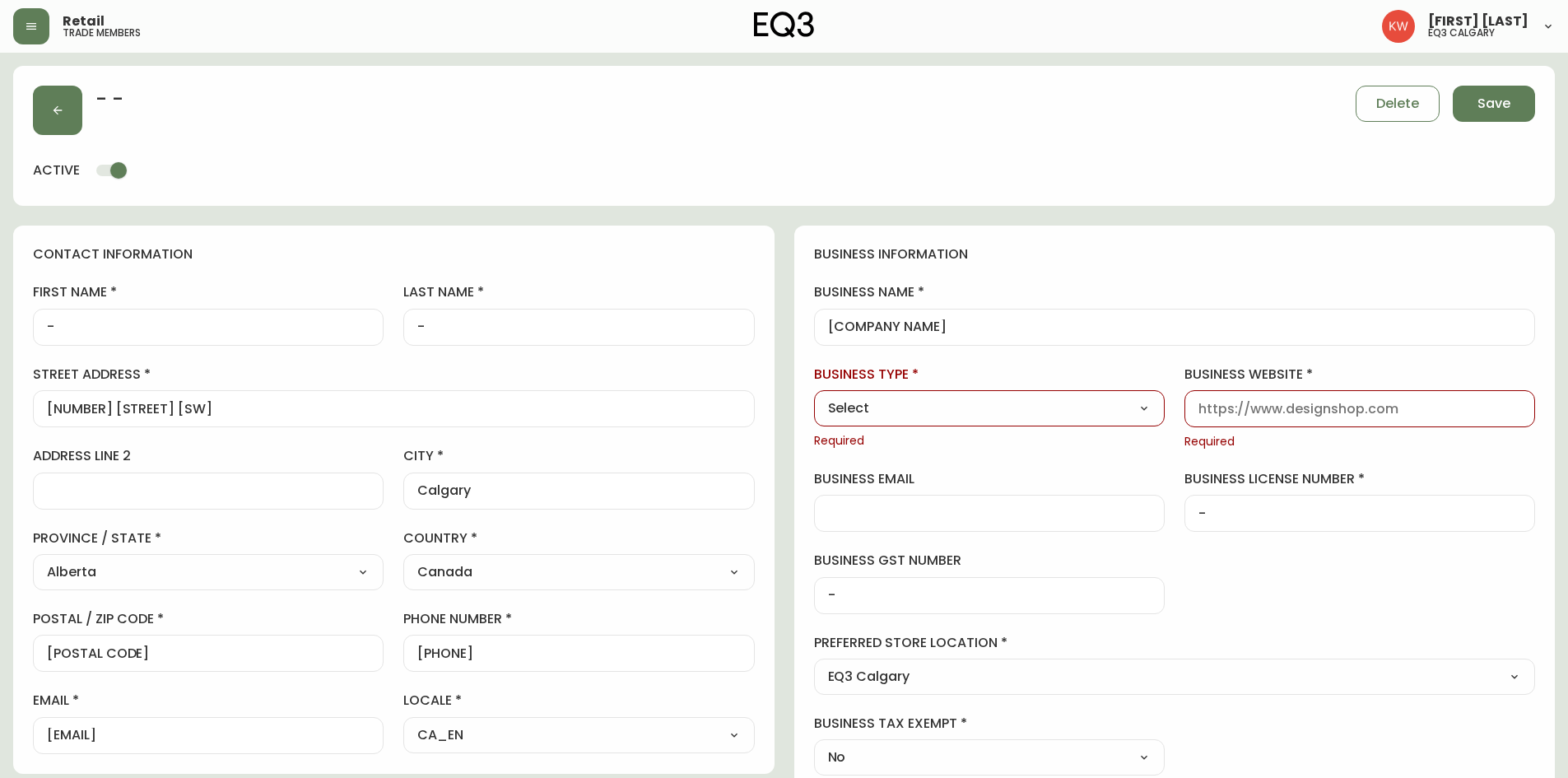 select on "Interior Designer" 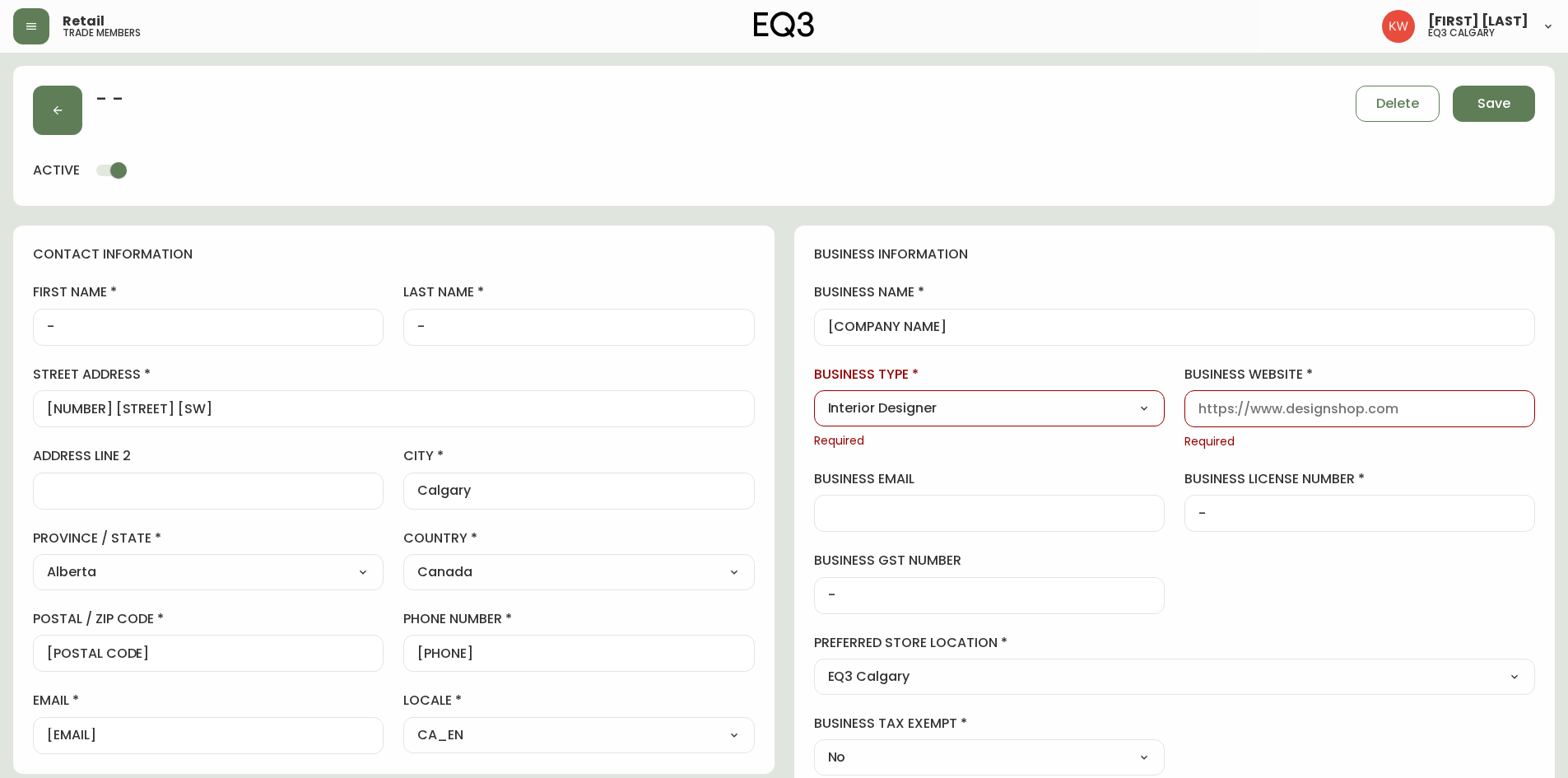 click on "business website" at bounding box center (1360, 408) 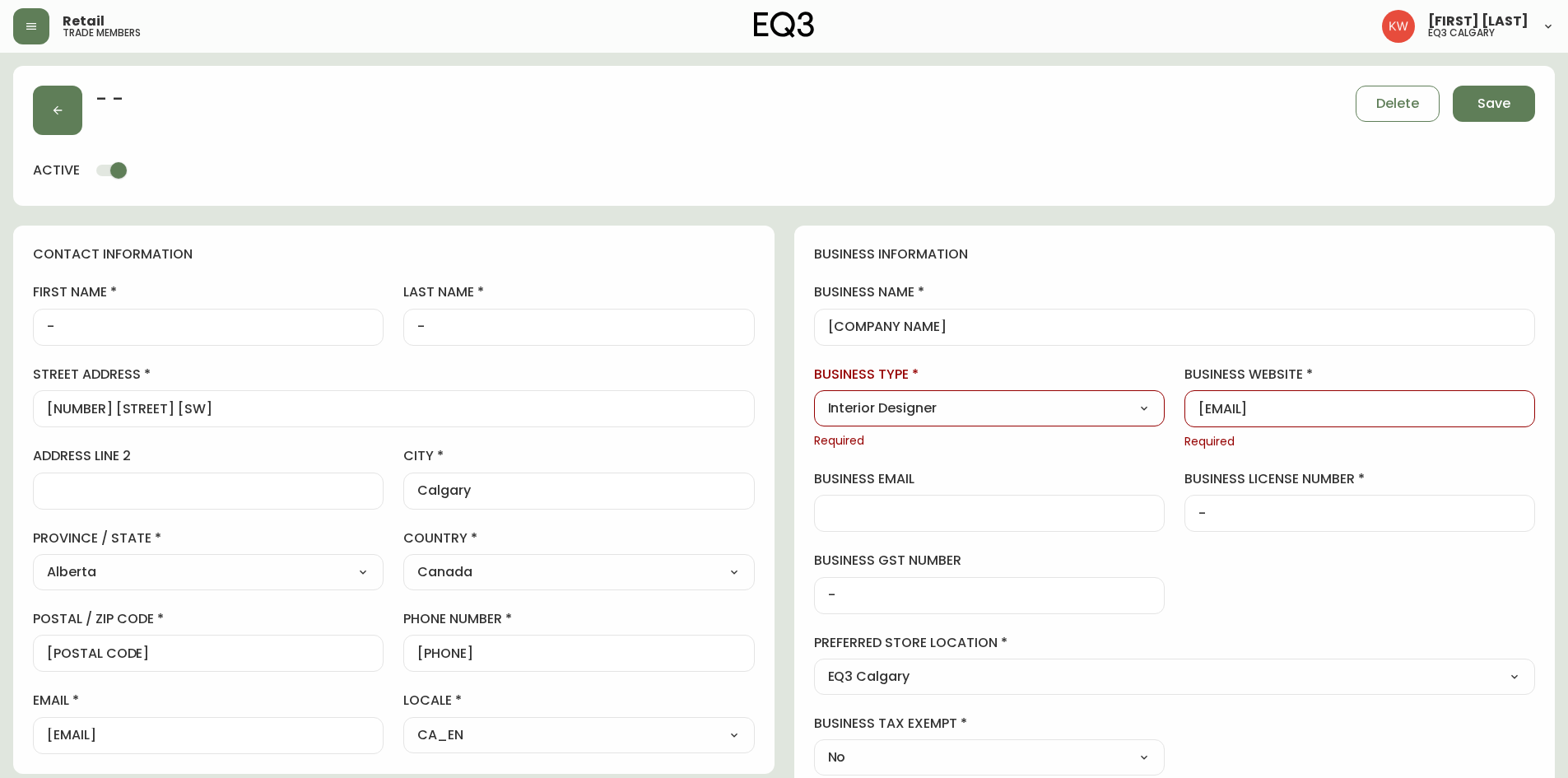 drag, startPoint x: 1340, startPoint y: 412, endPoint x: 1113, endPoint y: 408, distance: 227.03524 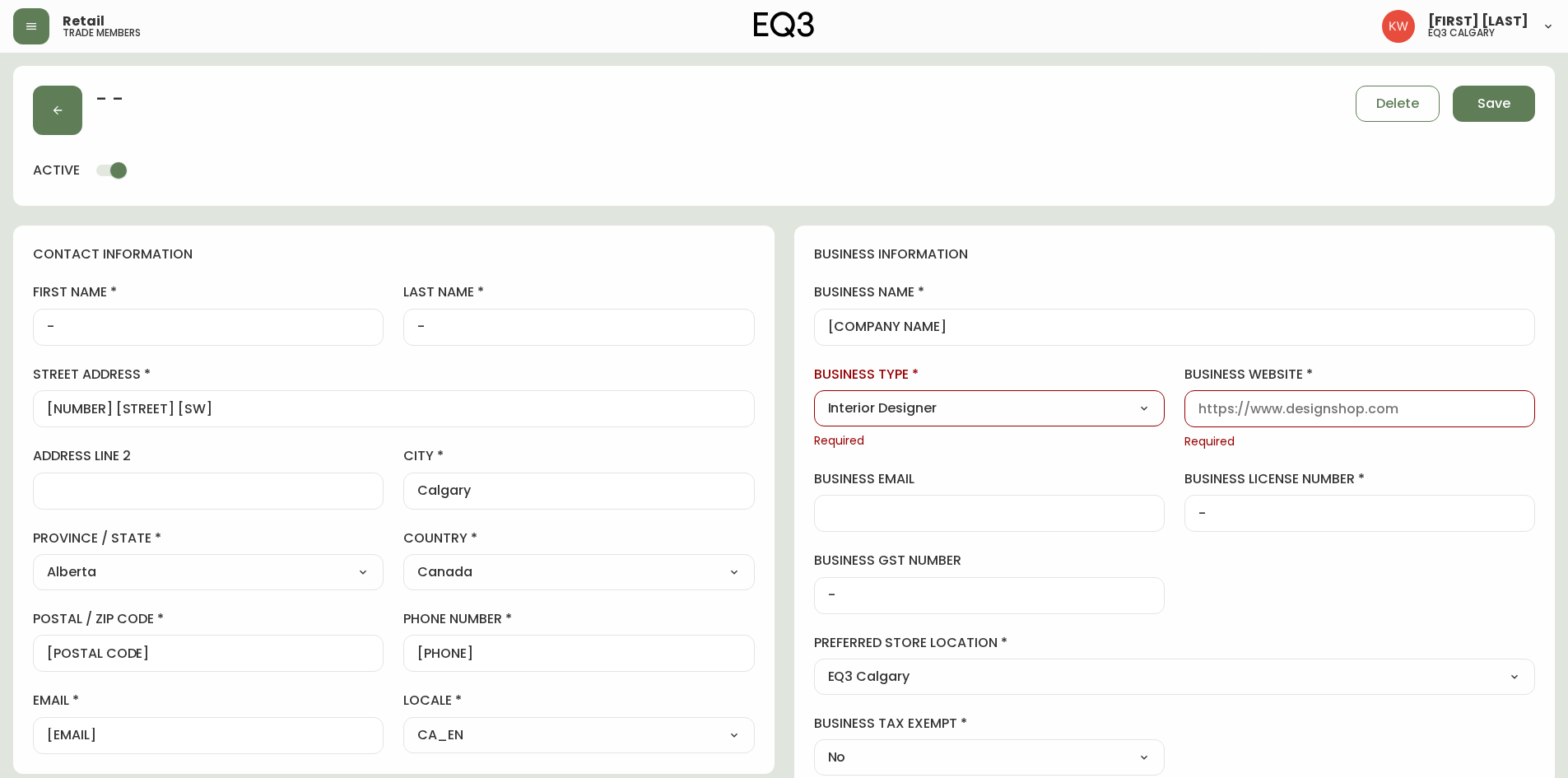 click at bounding box center (1360, 408) 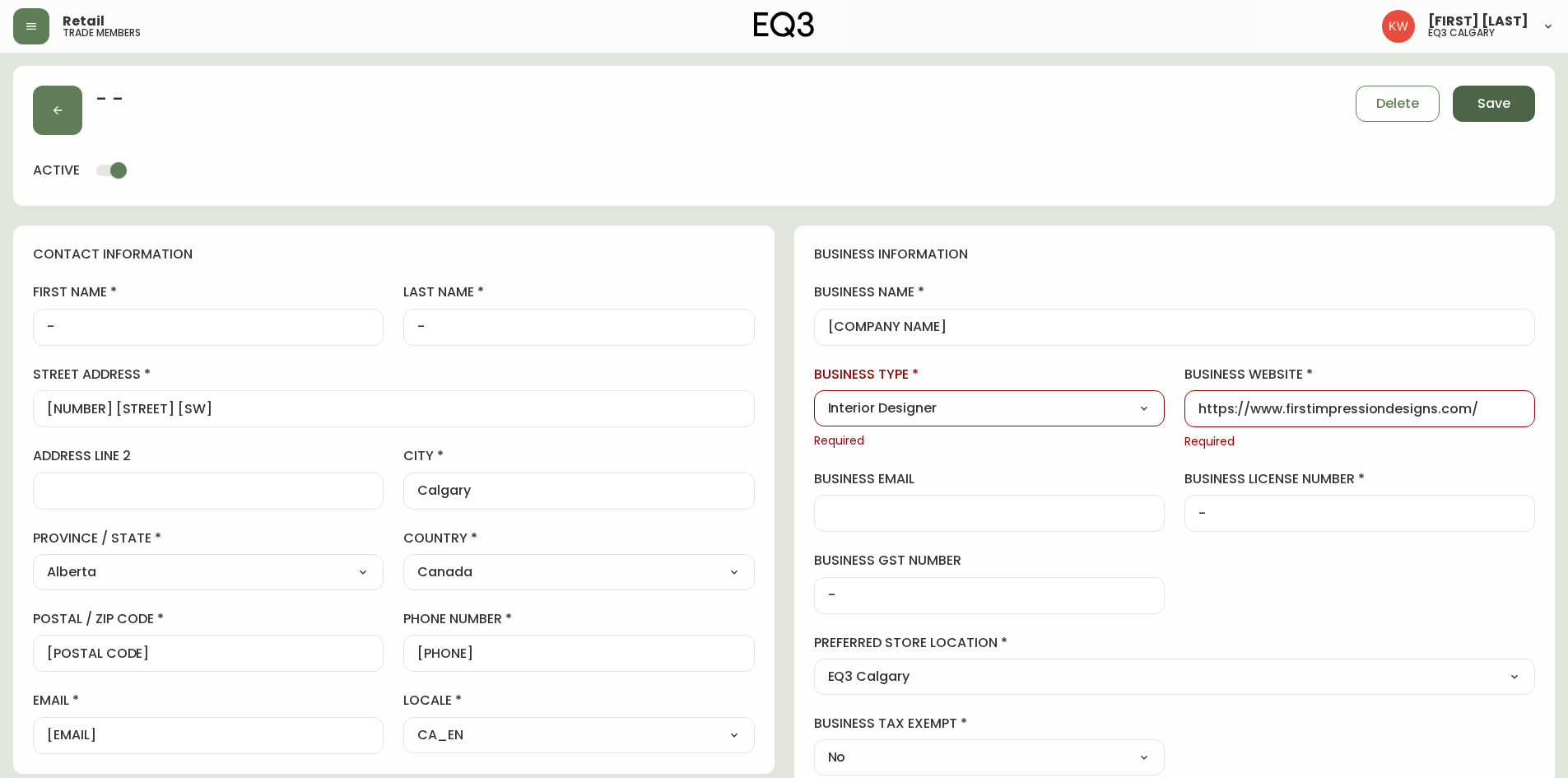 type on "https://www.firstimpressiondesigns.com/" 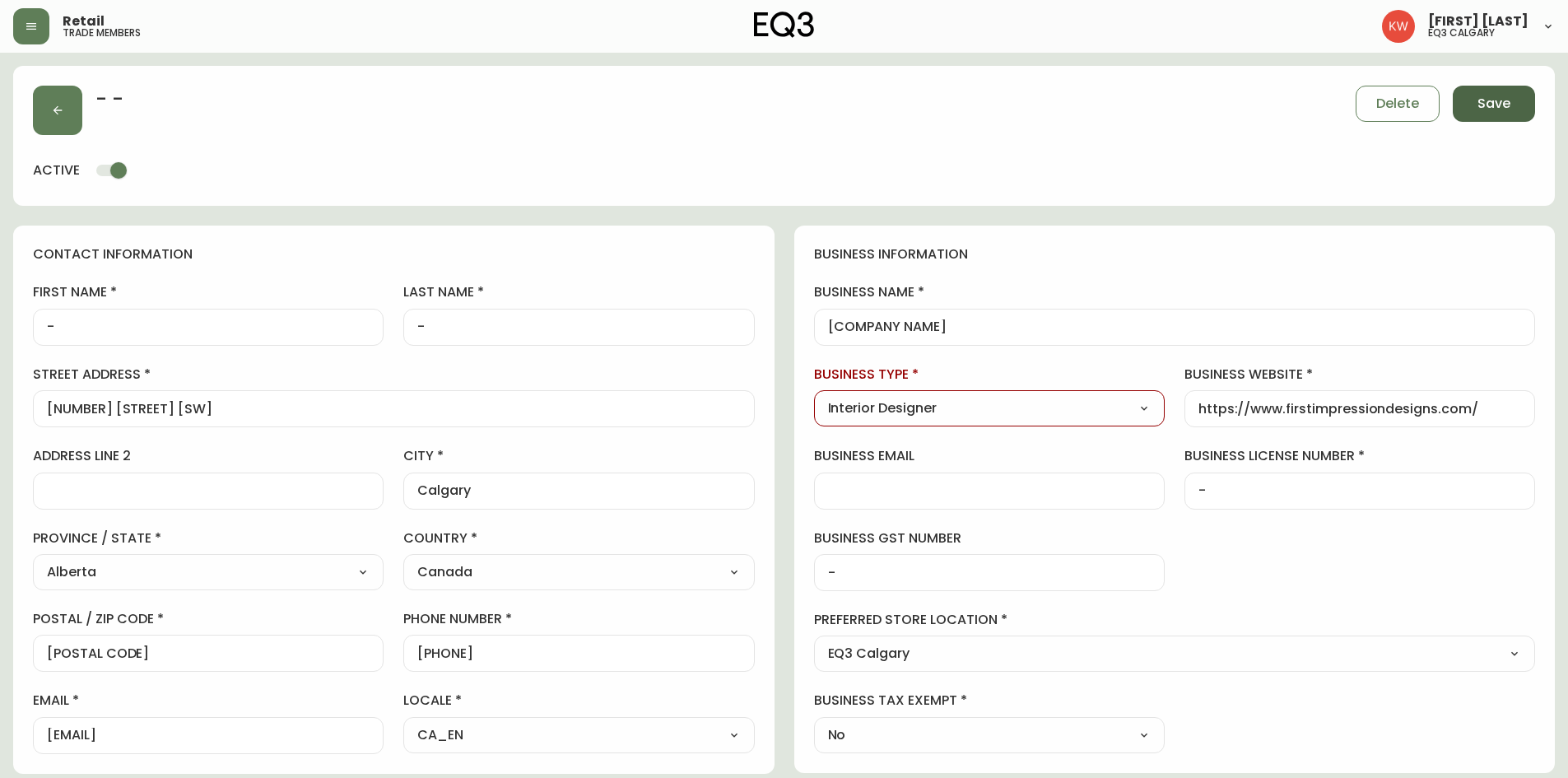 type 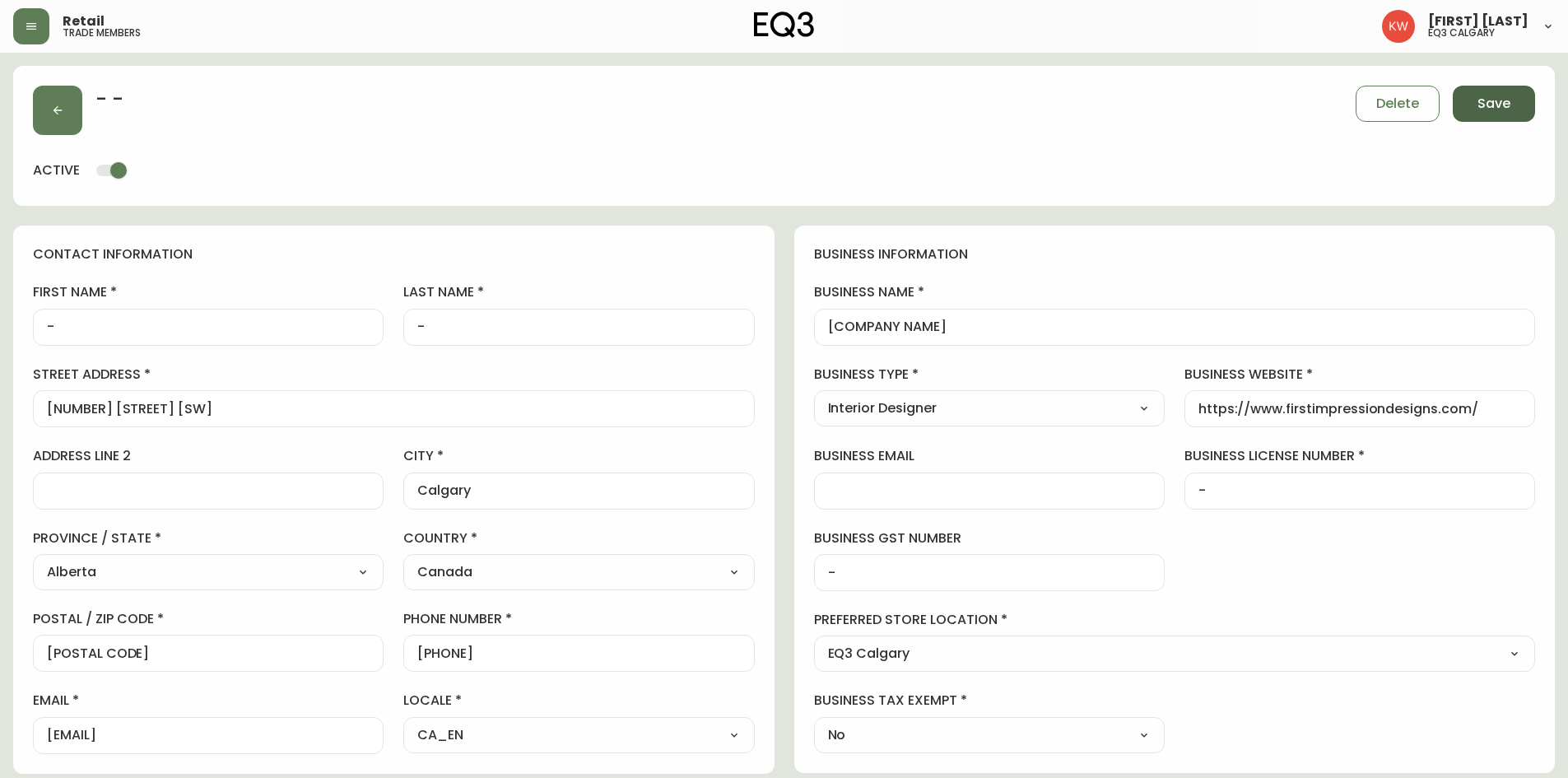 type on "Other" 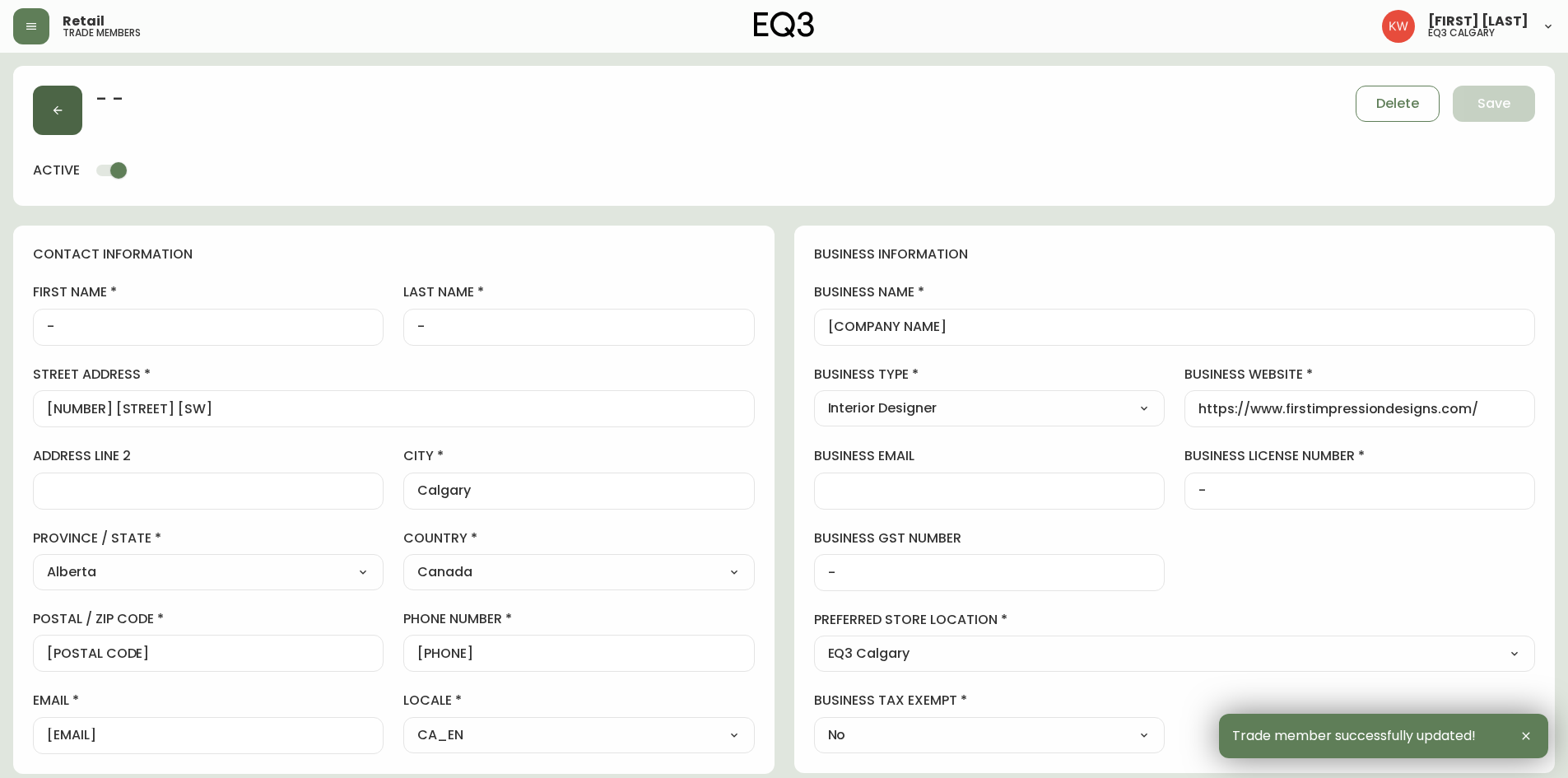 click at bounding box center [58, 110] 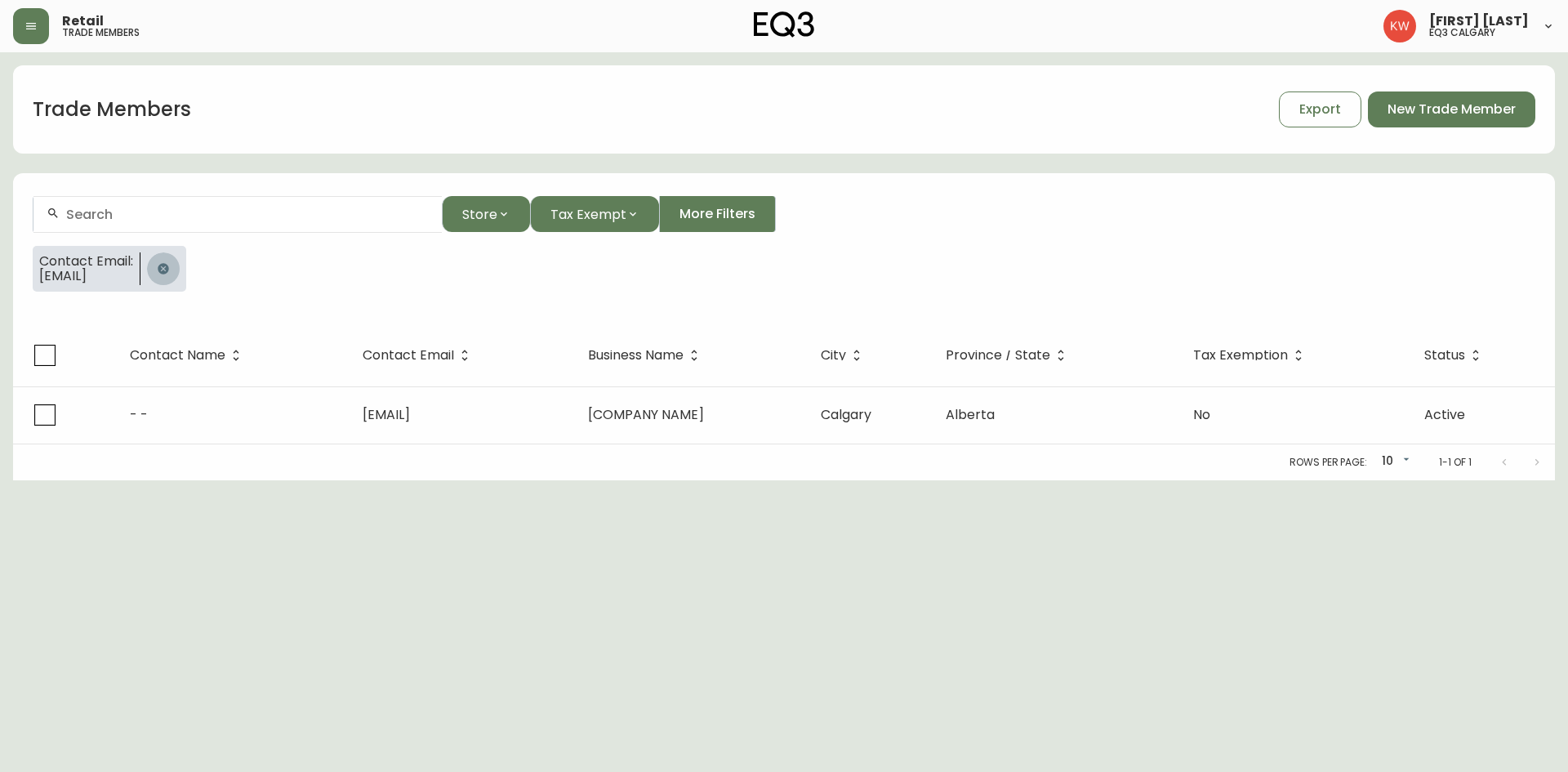 click 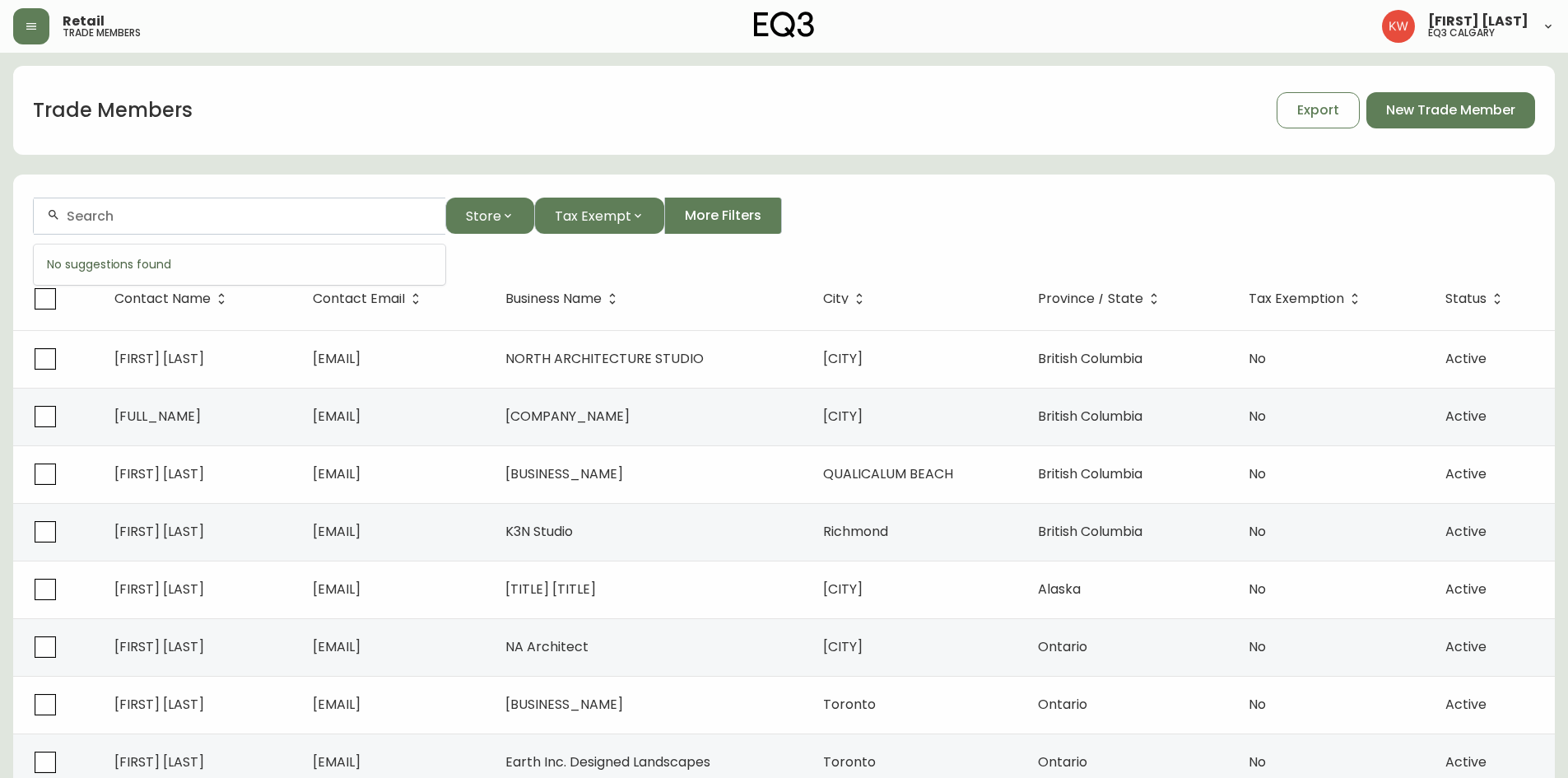 click at bounding box center (249, 216) 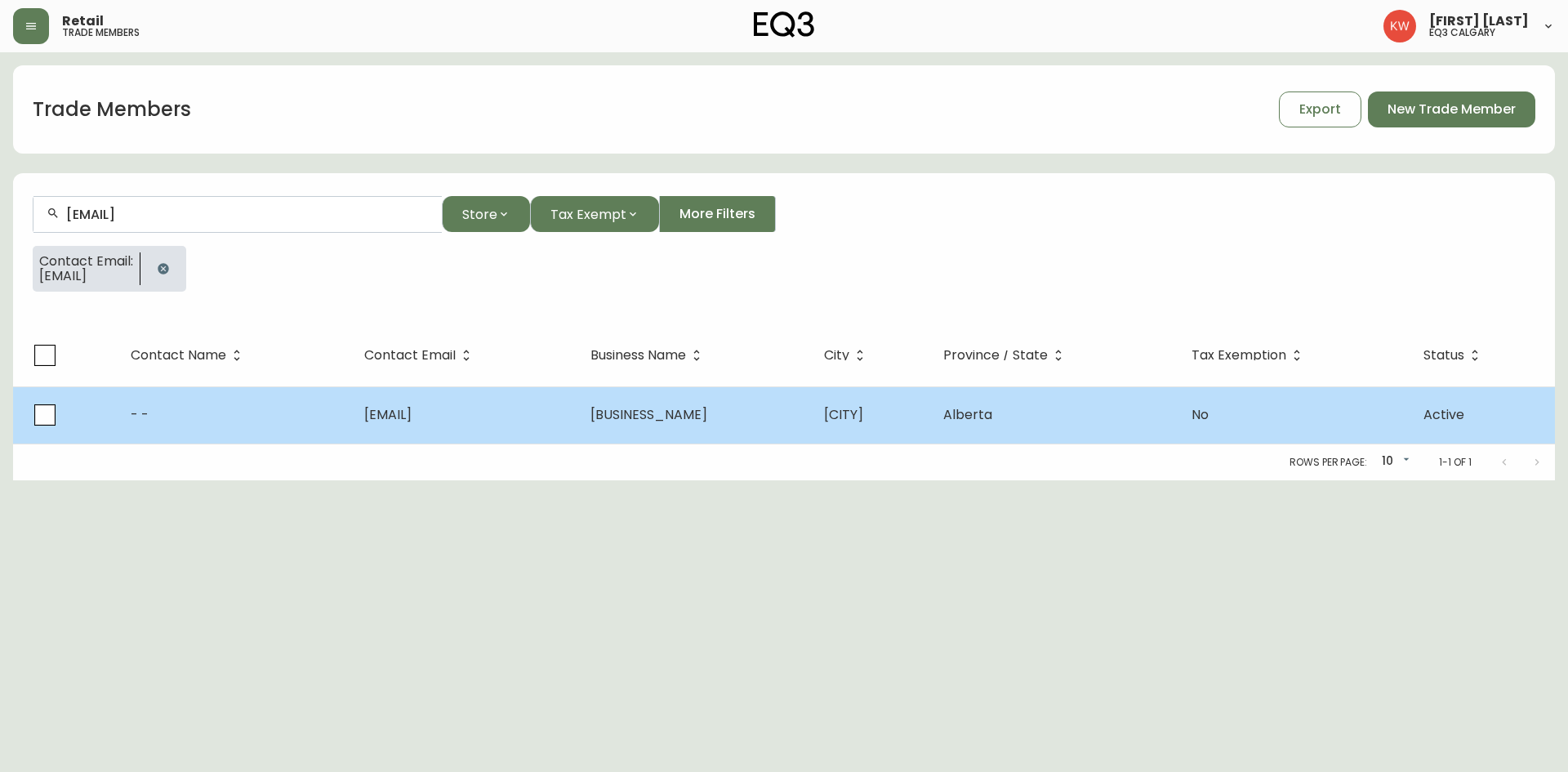 type on "[EMAIL]" 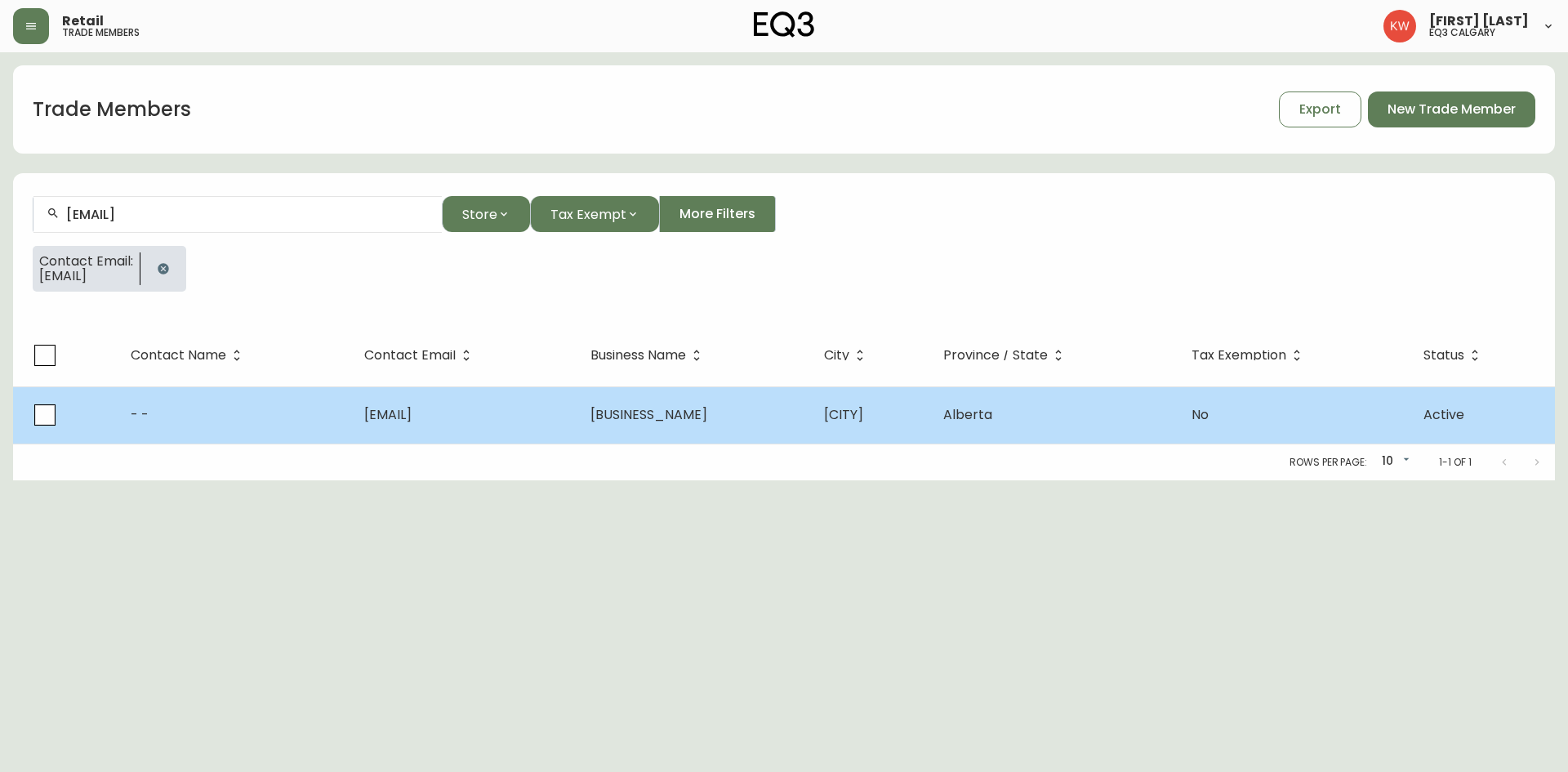 click on "[EMAIL]" at bounding box center (465, 415) 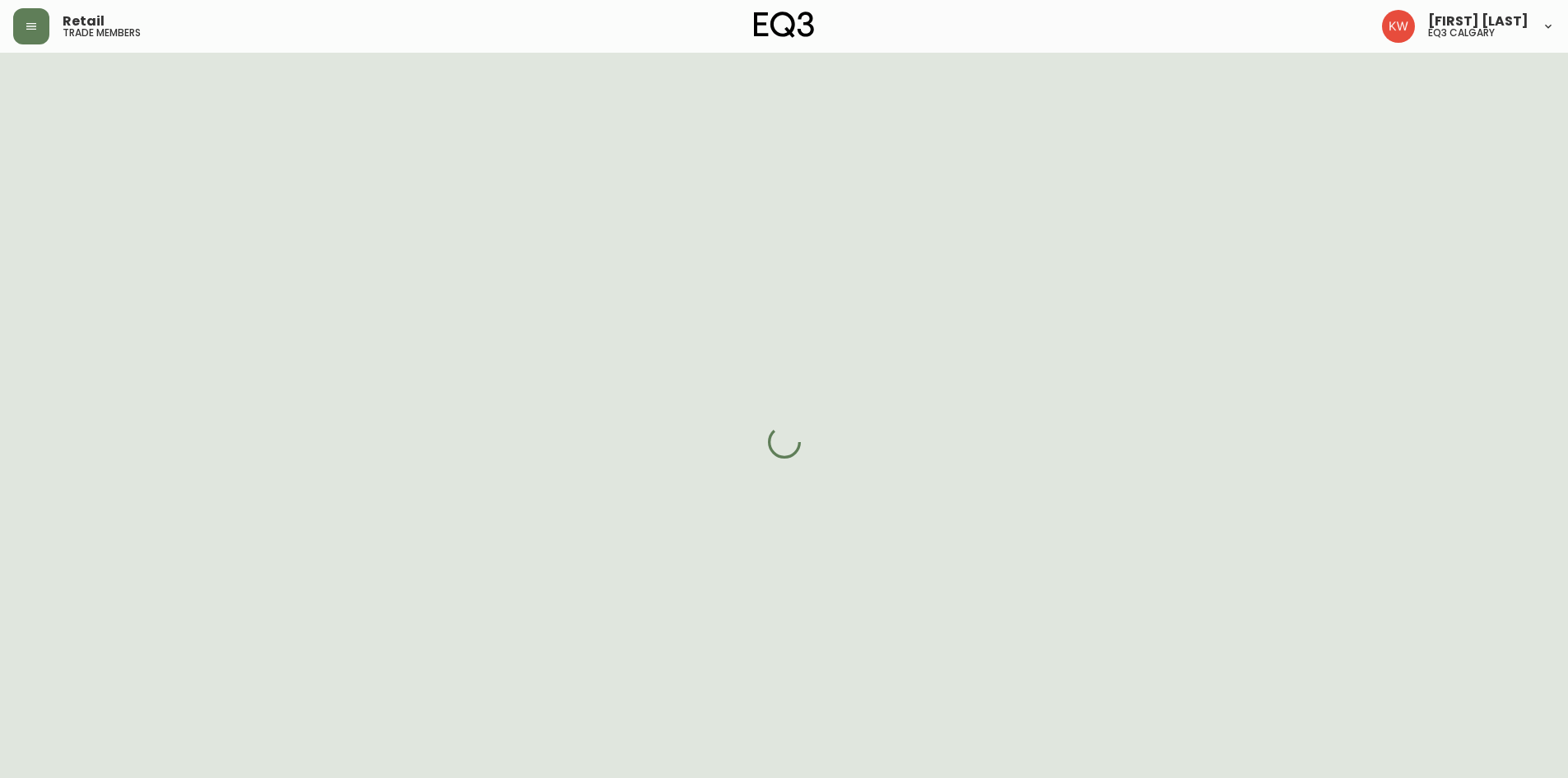type 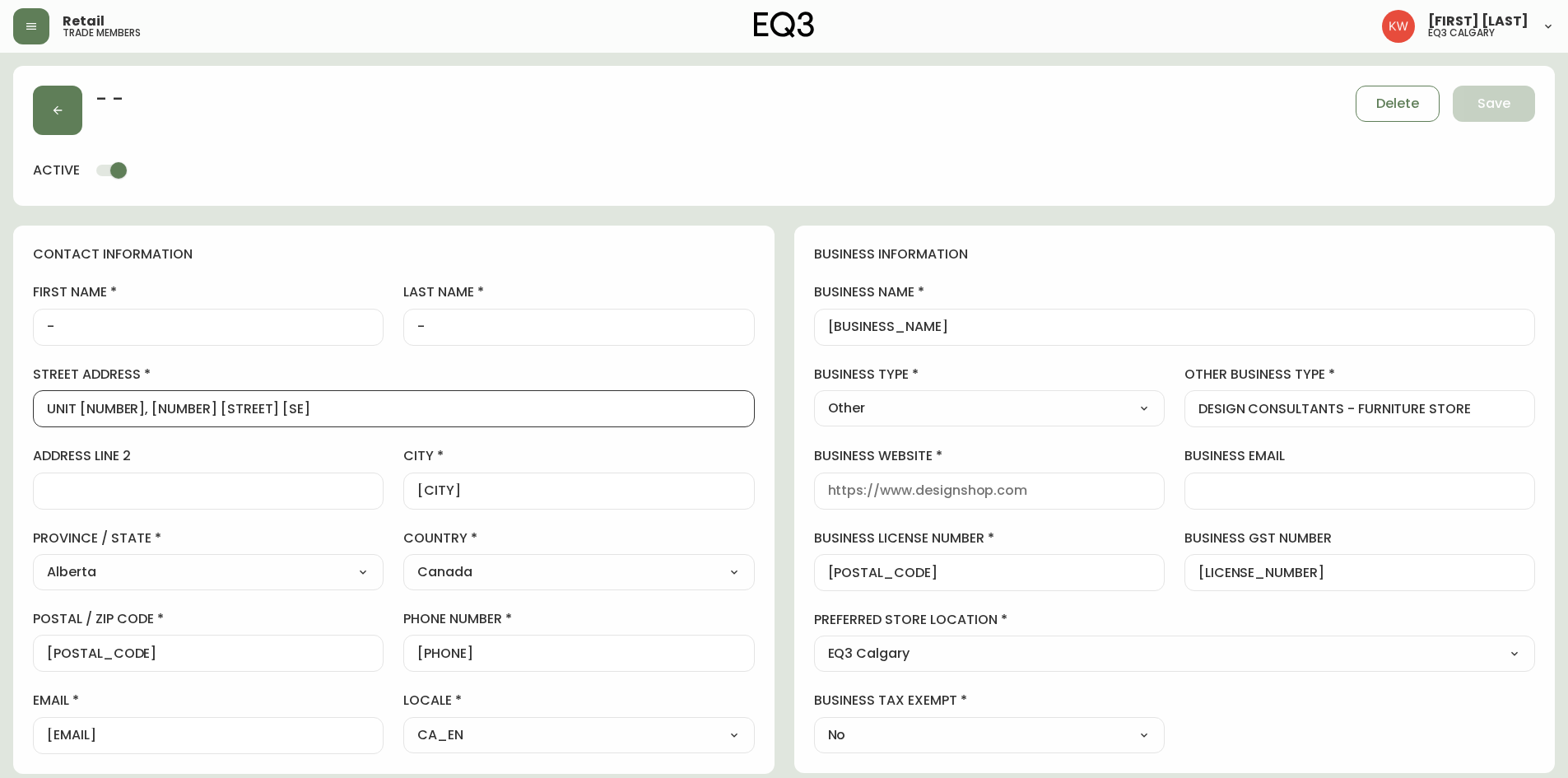 drag, startPoint x: 226, startPoint y: 412, endPoint x: 49, endPoint y: 412, distance: 177 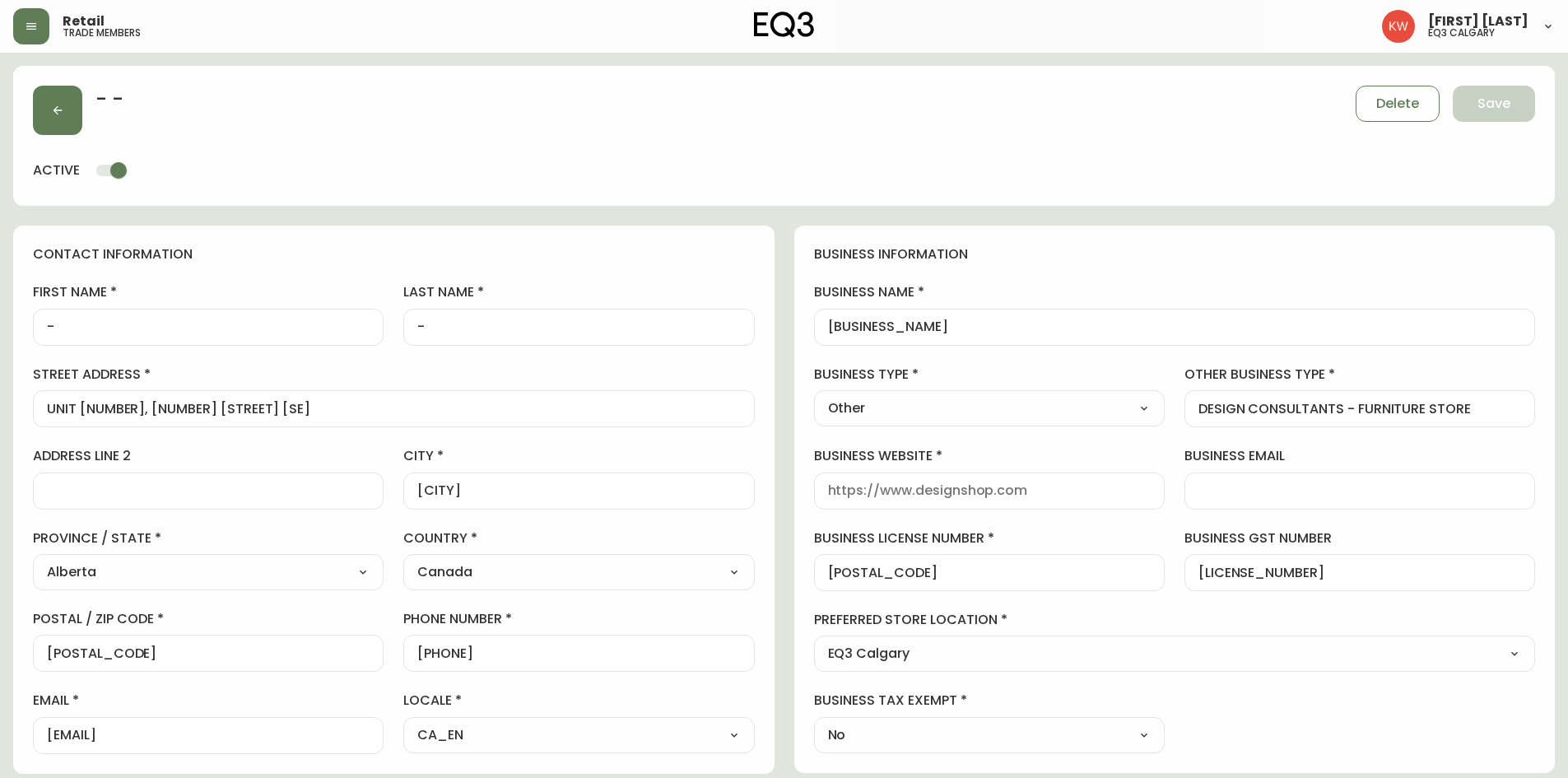click on "[EMAIL]" at bounding box center [208, 735] 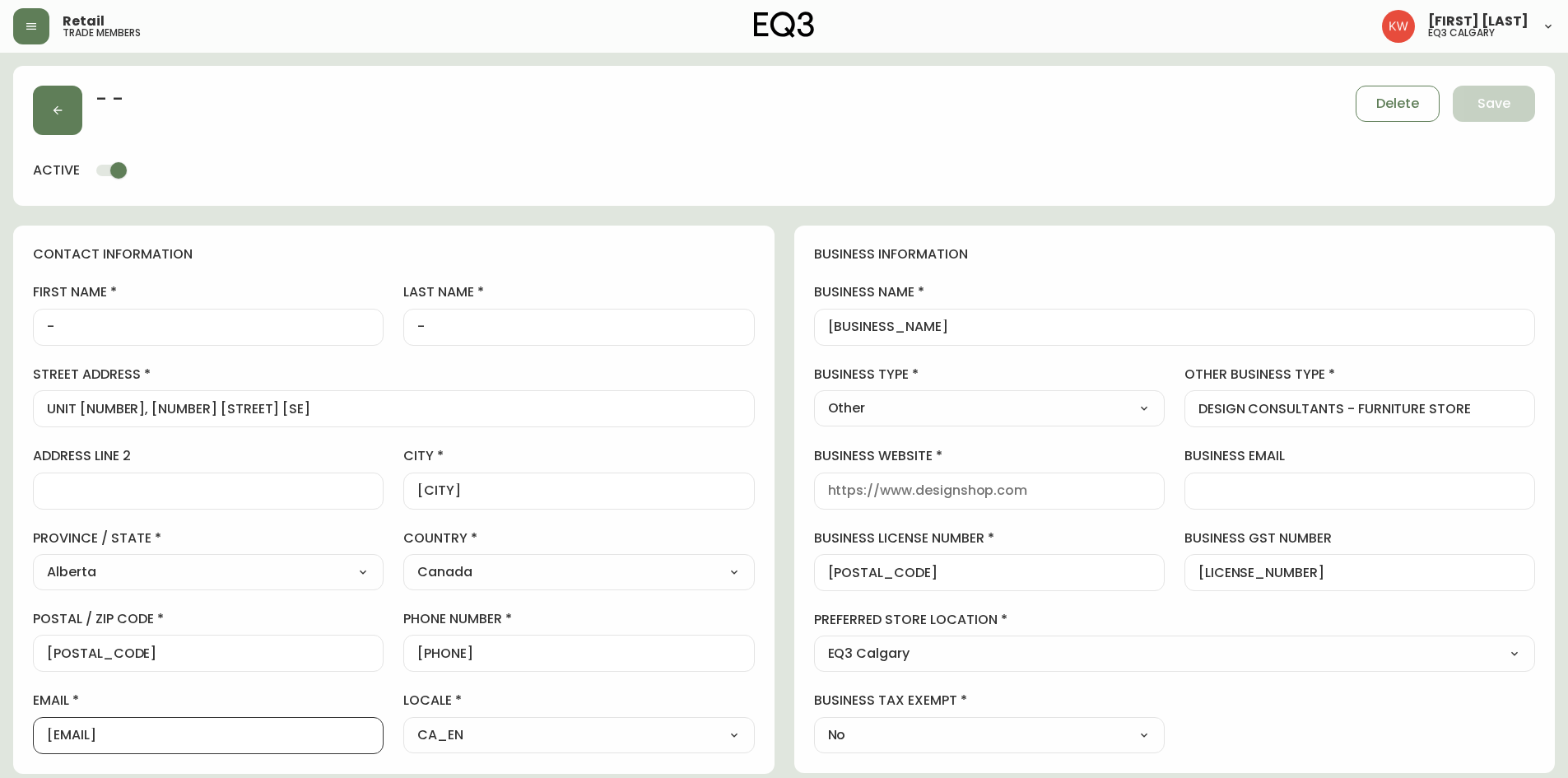 drag, startPoint x: 182, startPoint y: 730, endPoint x: 44, endPoint y: 738, distance: 138.23169 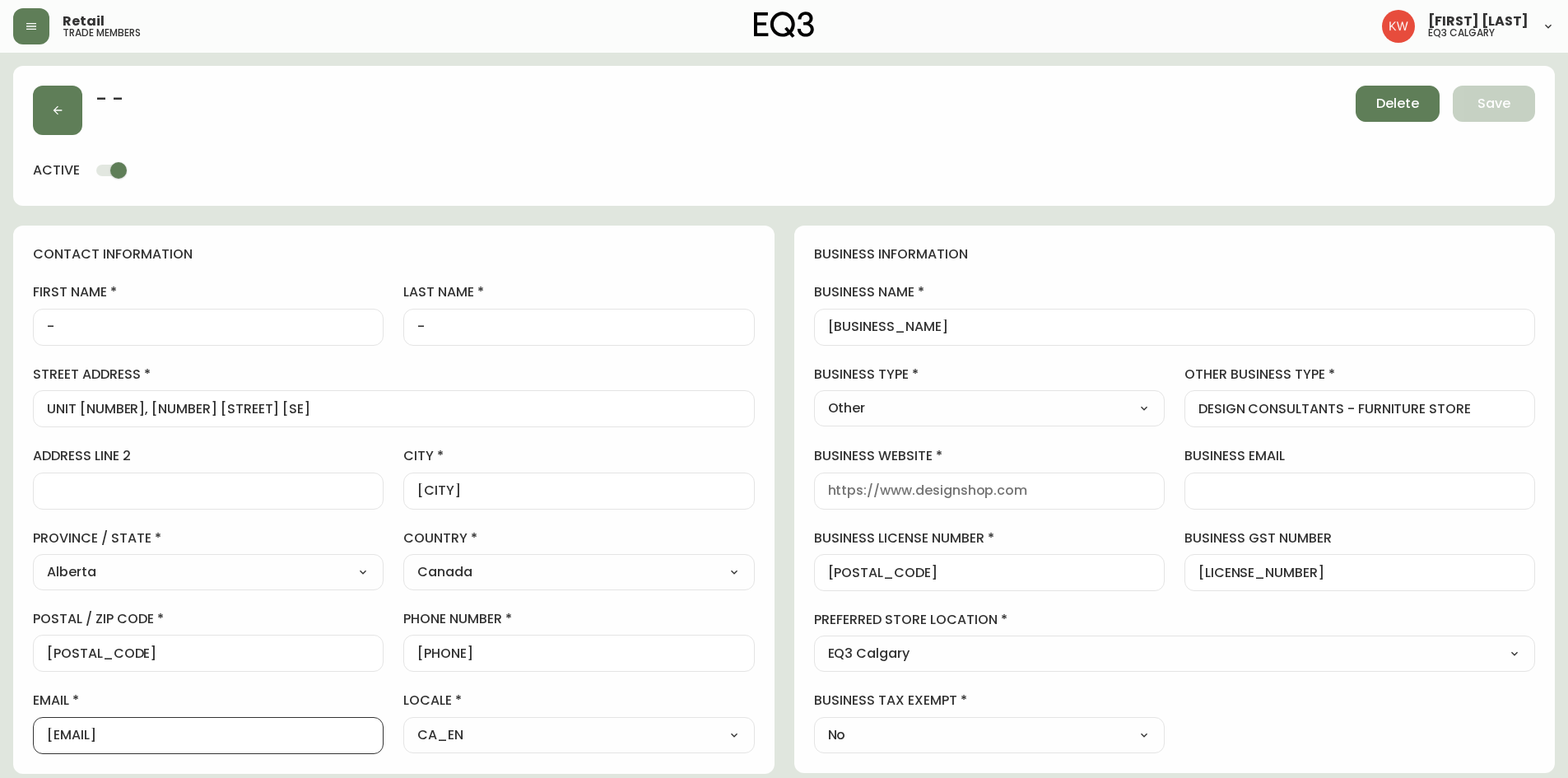 click on "Delete" at bounding box center [1398, 104] 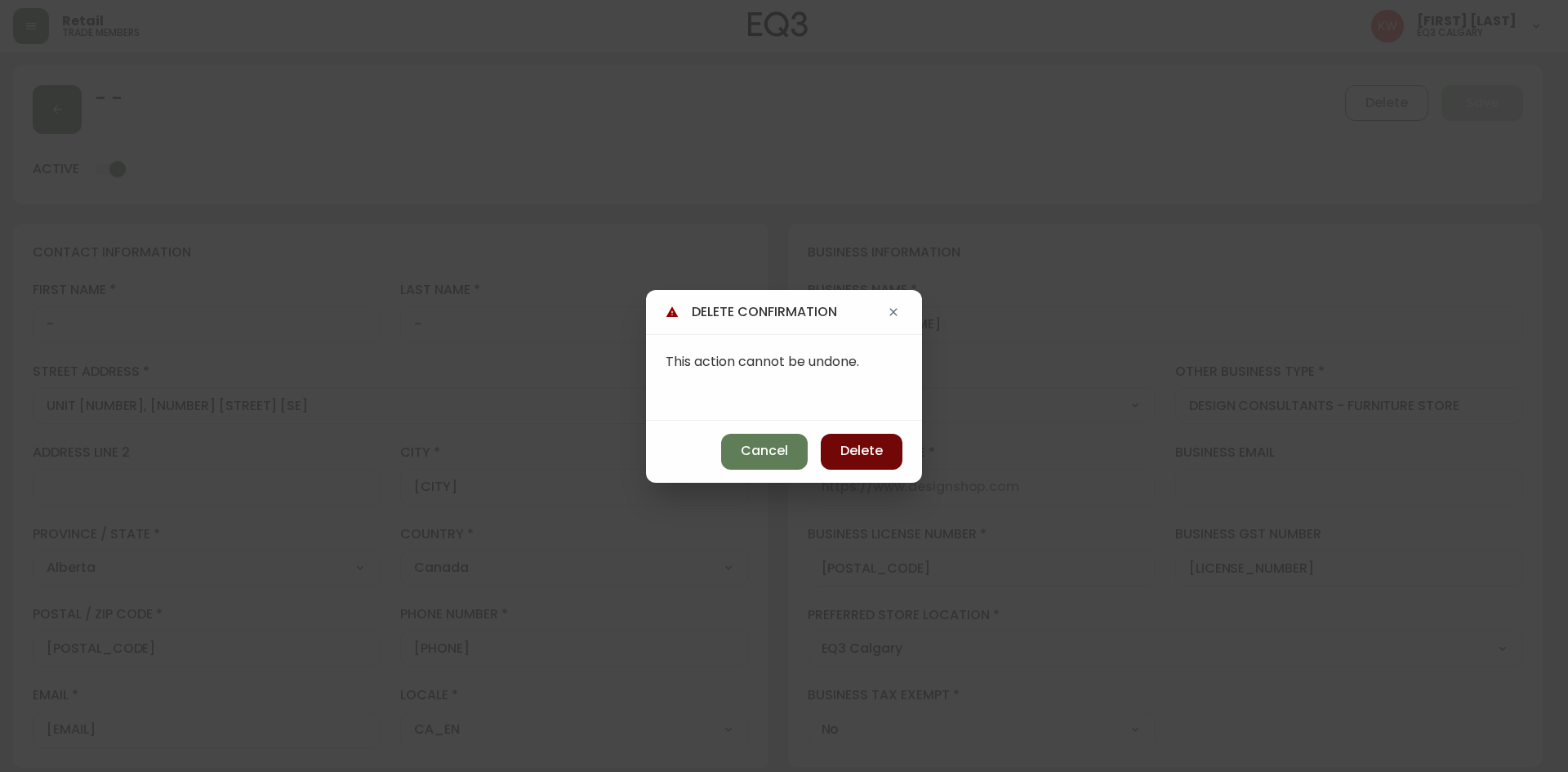 click on "Delete" at bounding box center (862, 451) 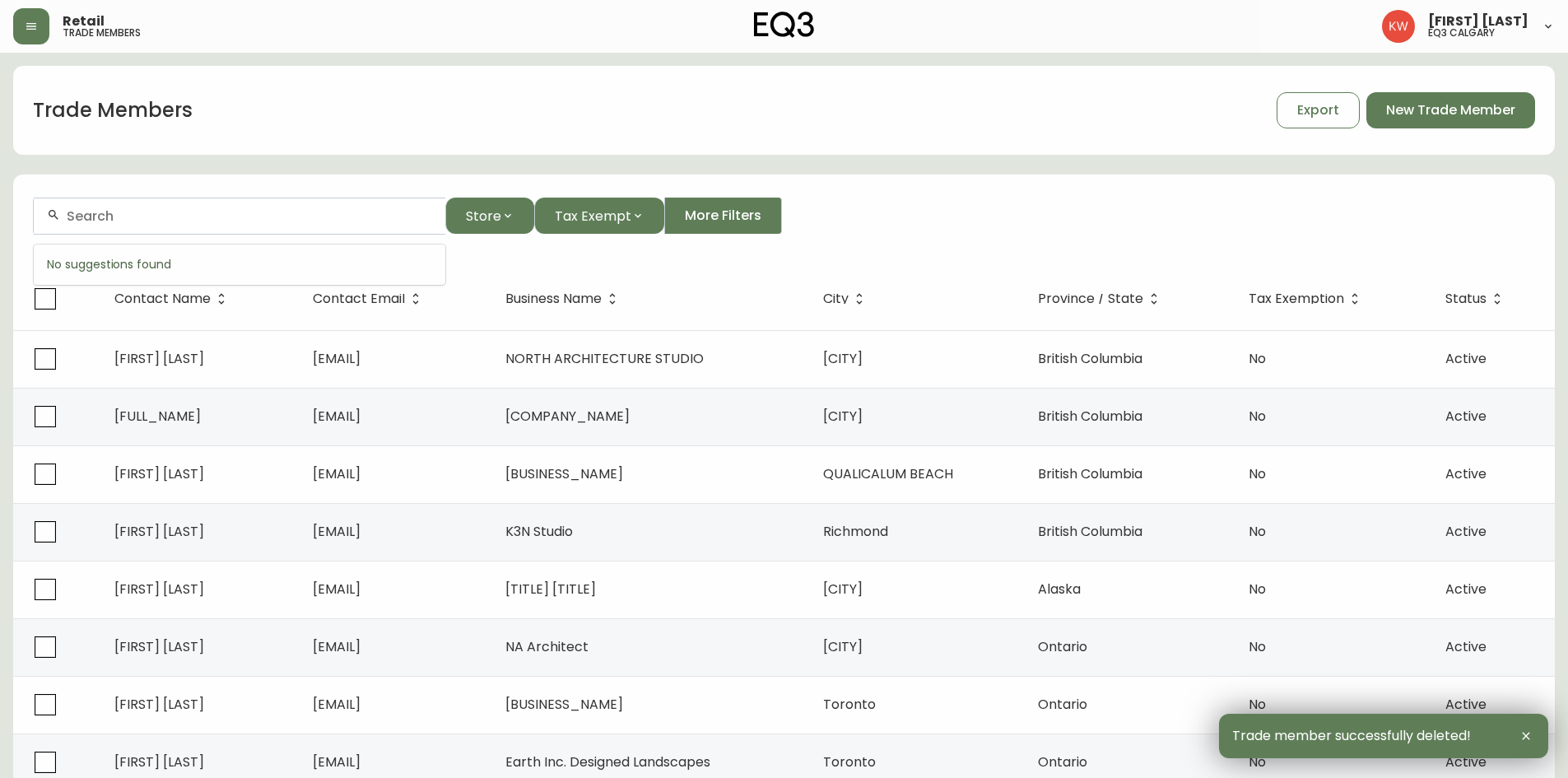 click at bounding box center [249, 216] 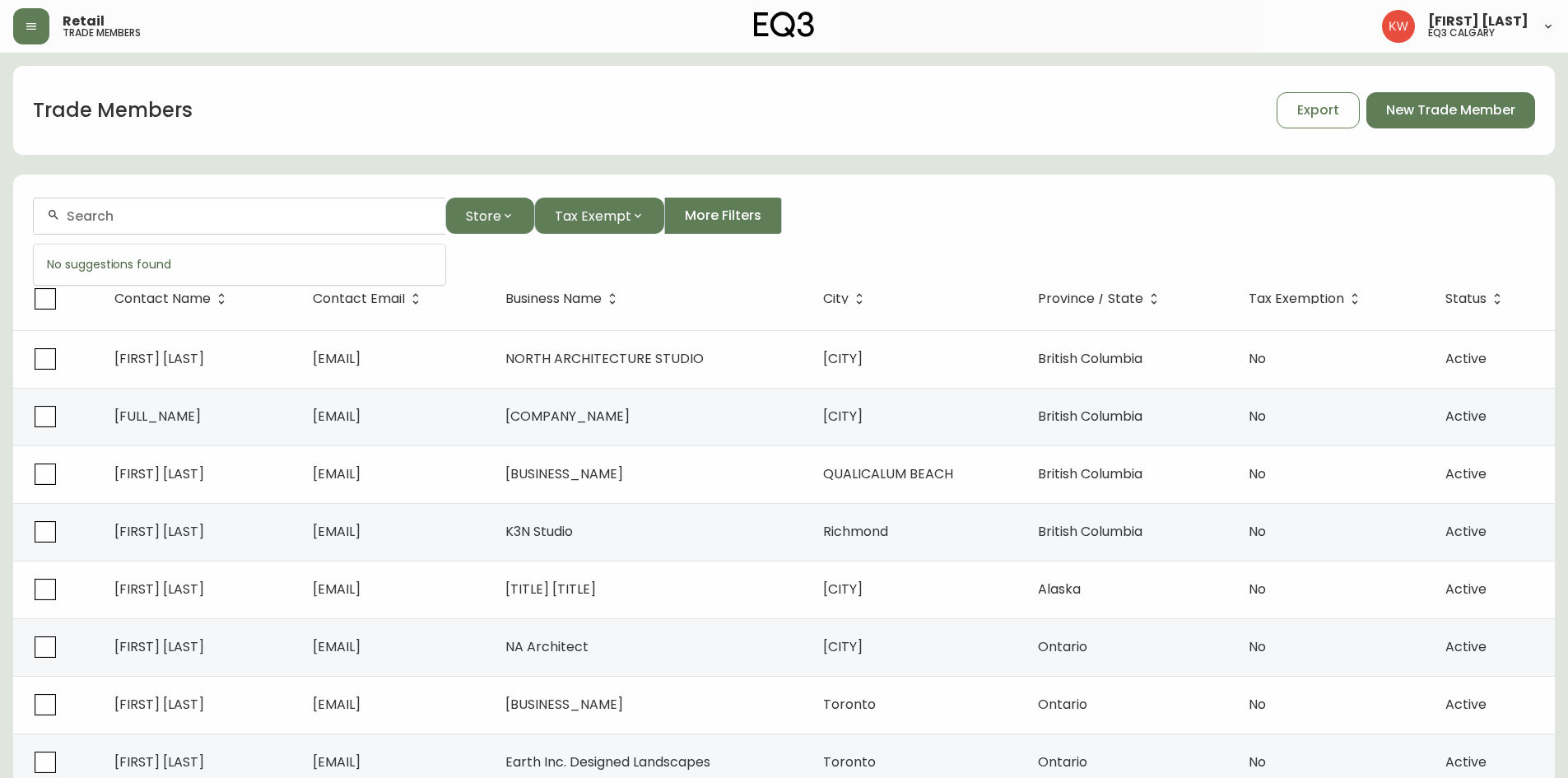 paste on "[EMAIL]" 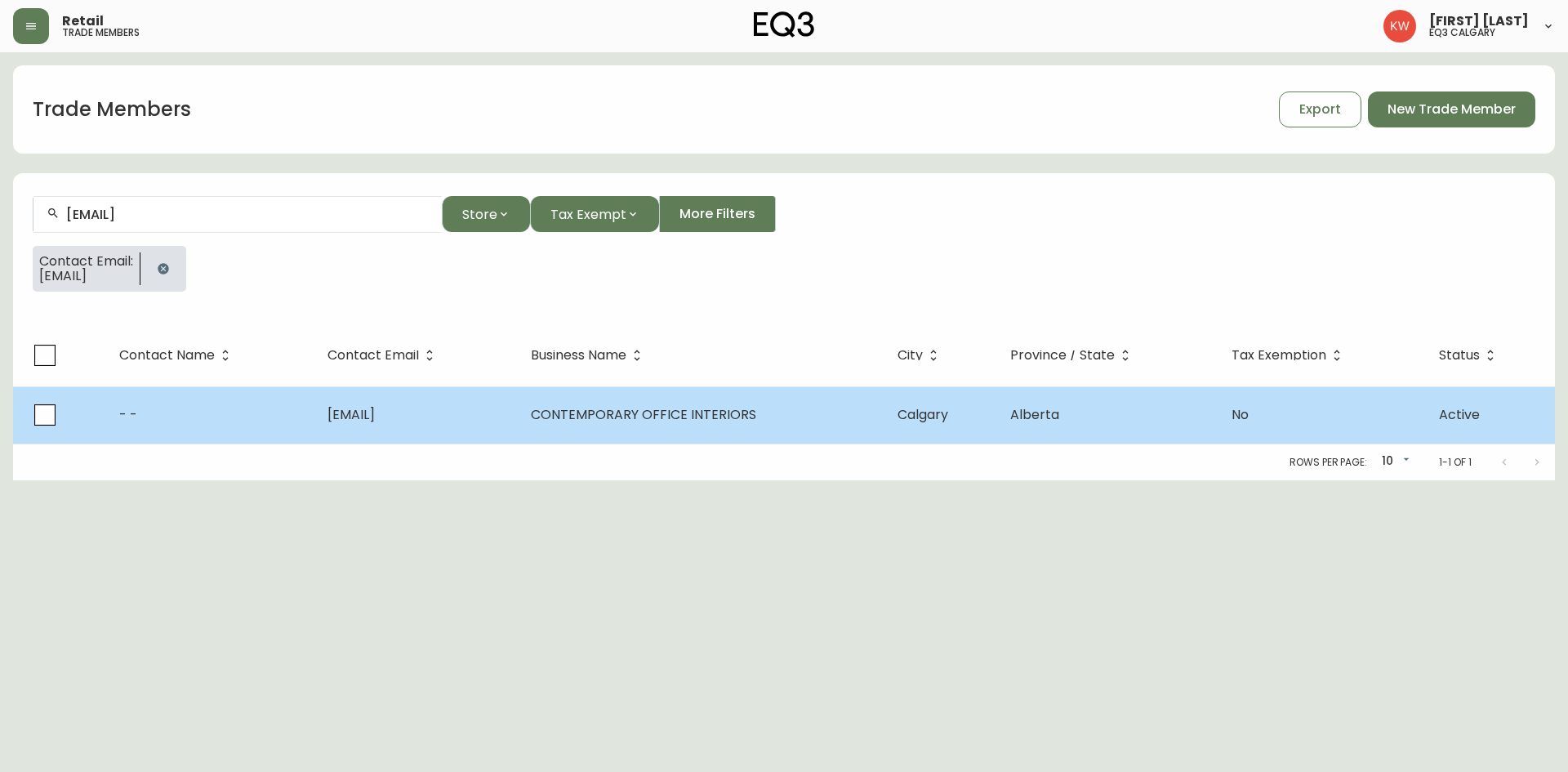 click on "CONTEMPORARY OFFICE INTERIORS" at bounding box center [644, 414] 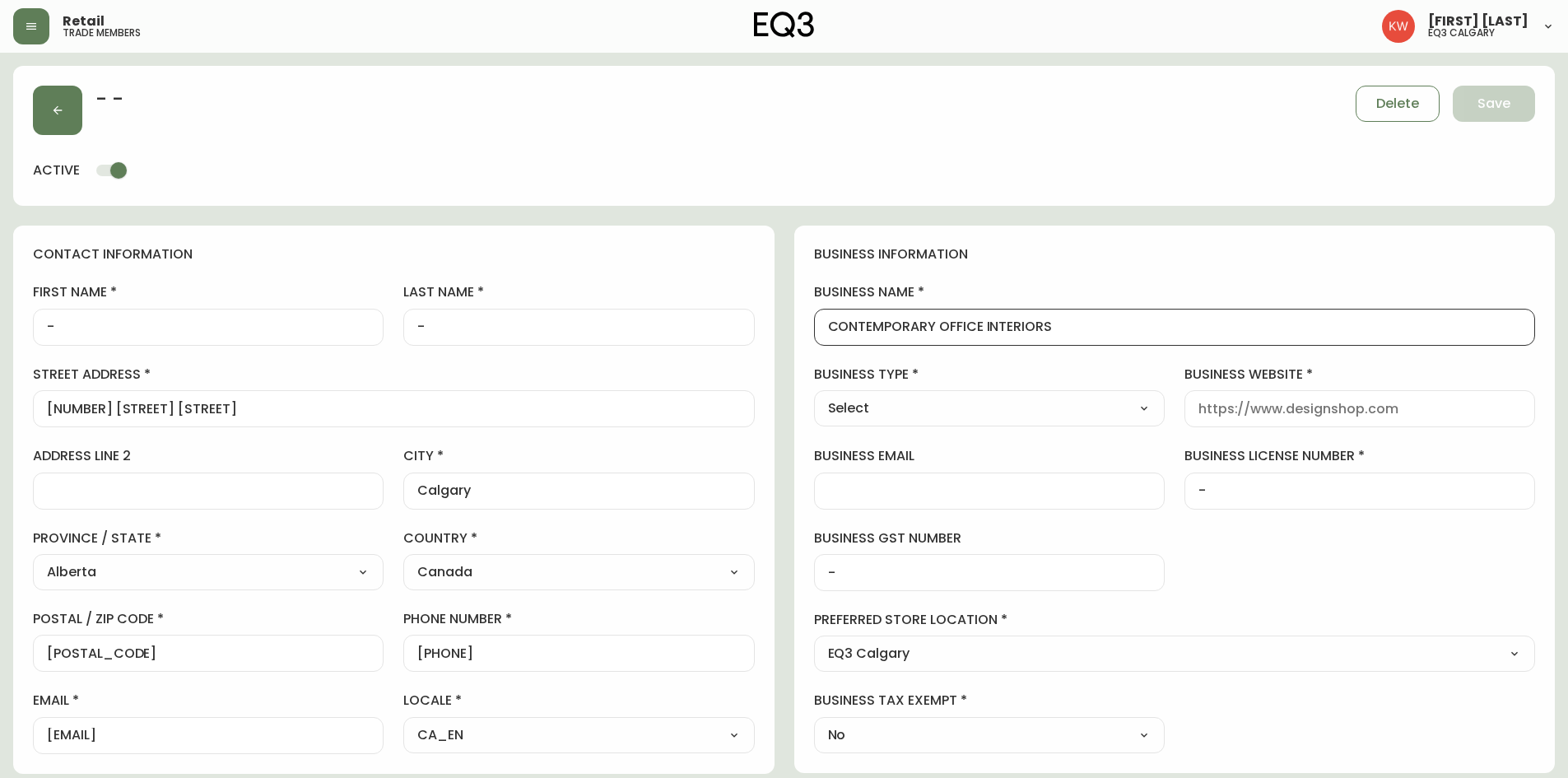 scroll, scrollTop: 1, scrollLeft: 0, axis: vertical 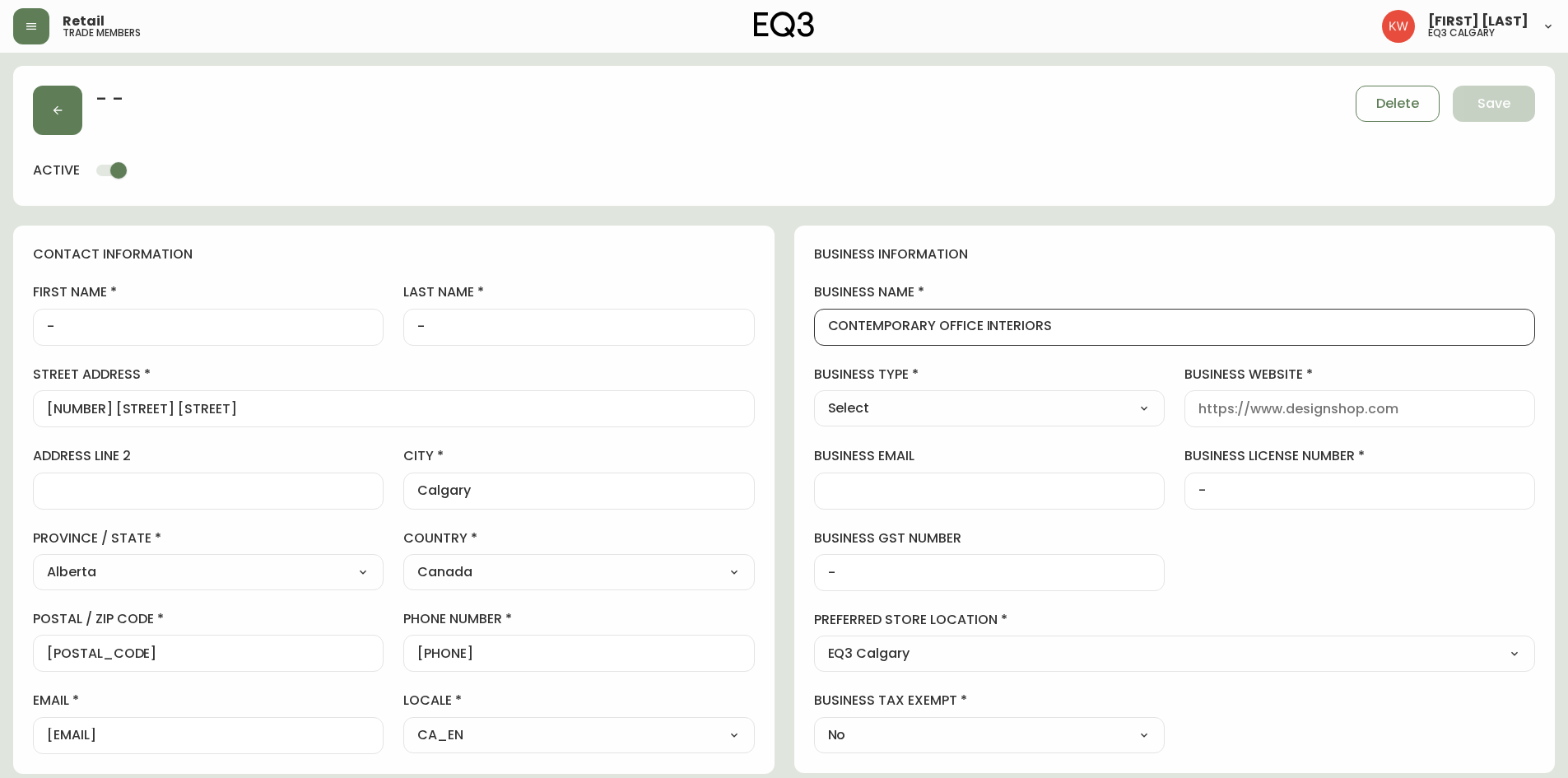drag, startPoint x: 1076, startPoint y: 332, endPoint x: 812, endPoint y: 334, distance: 264.00758 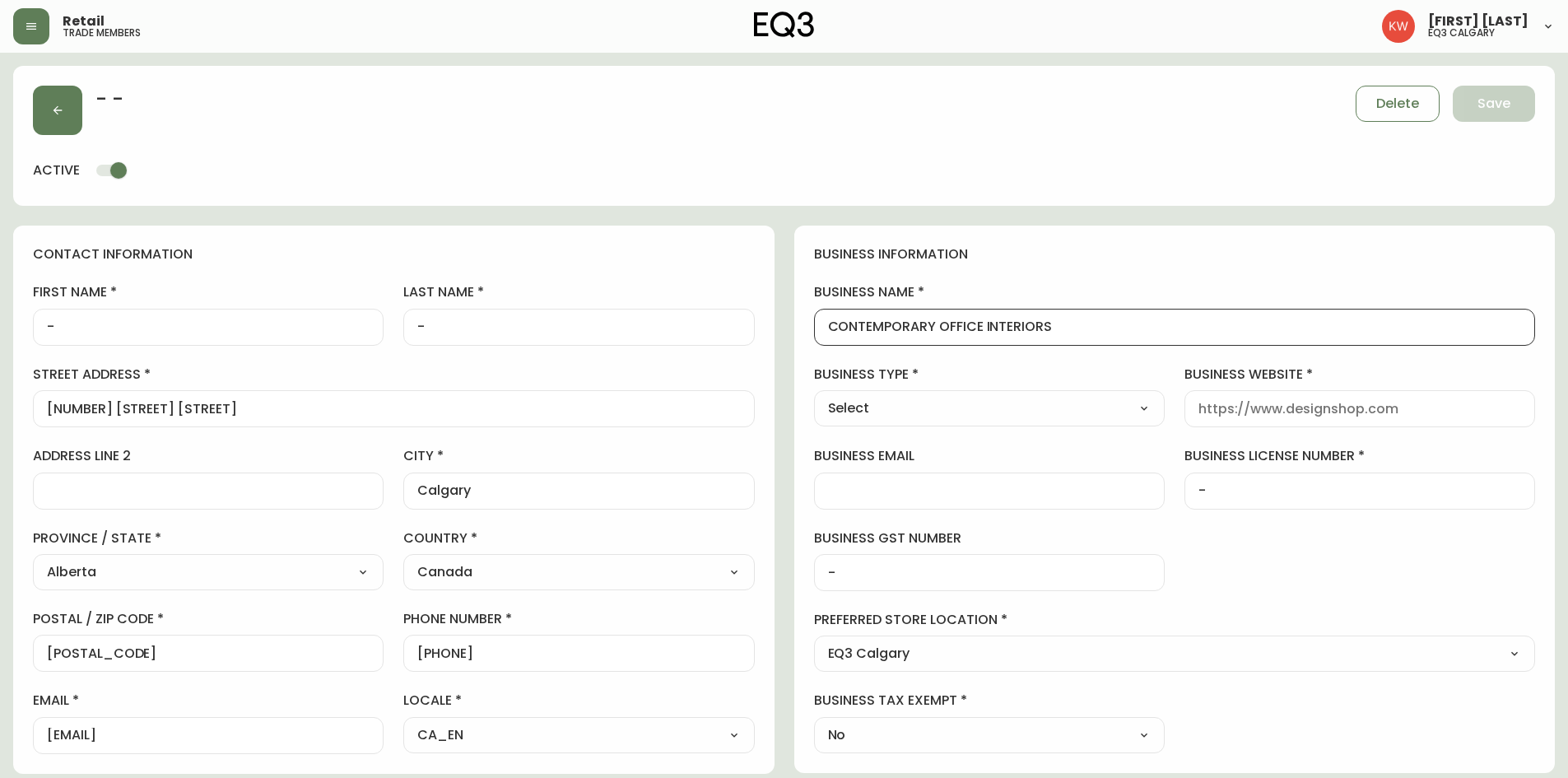 click on "business website" at bounding box center (1360, 408) 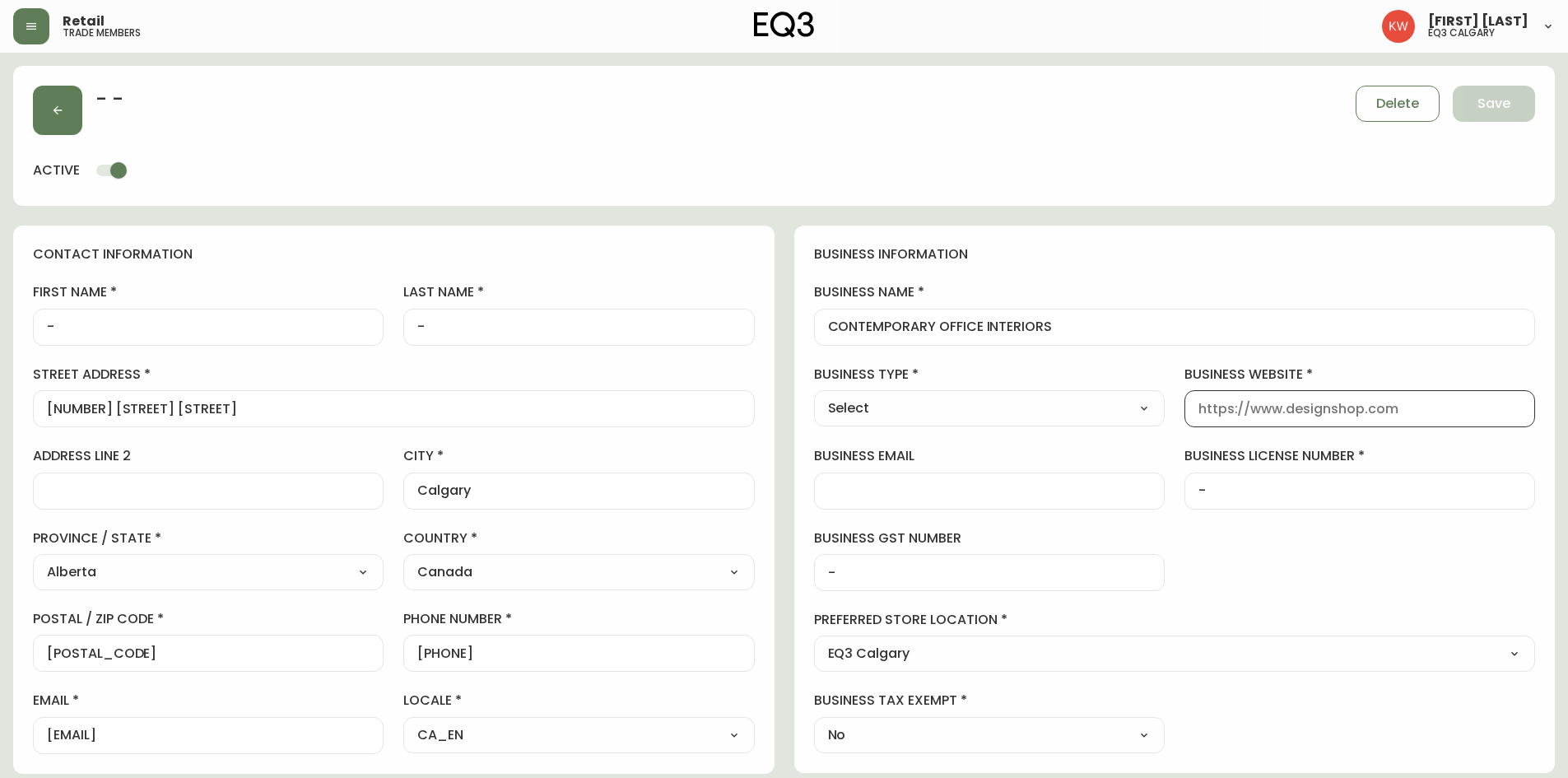 paste on "[WEBSITE]" 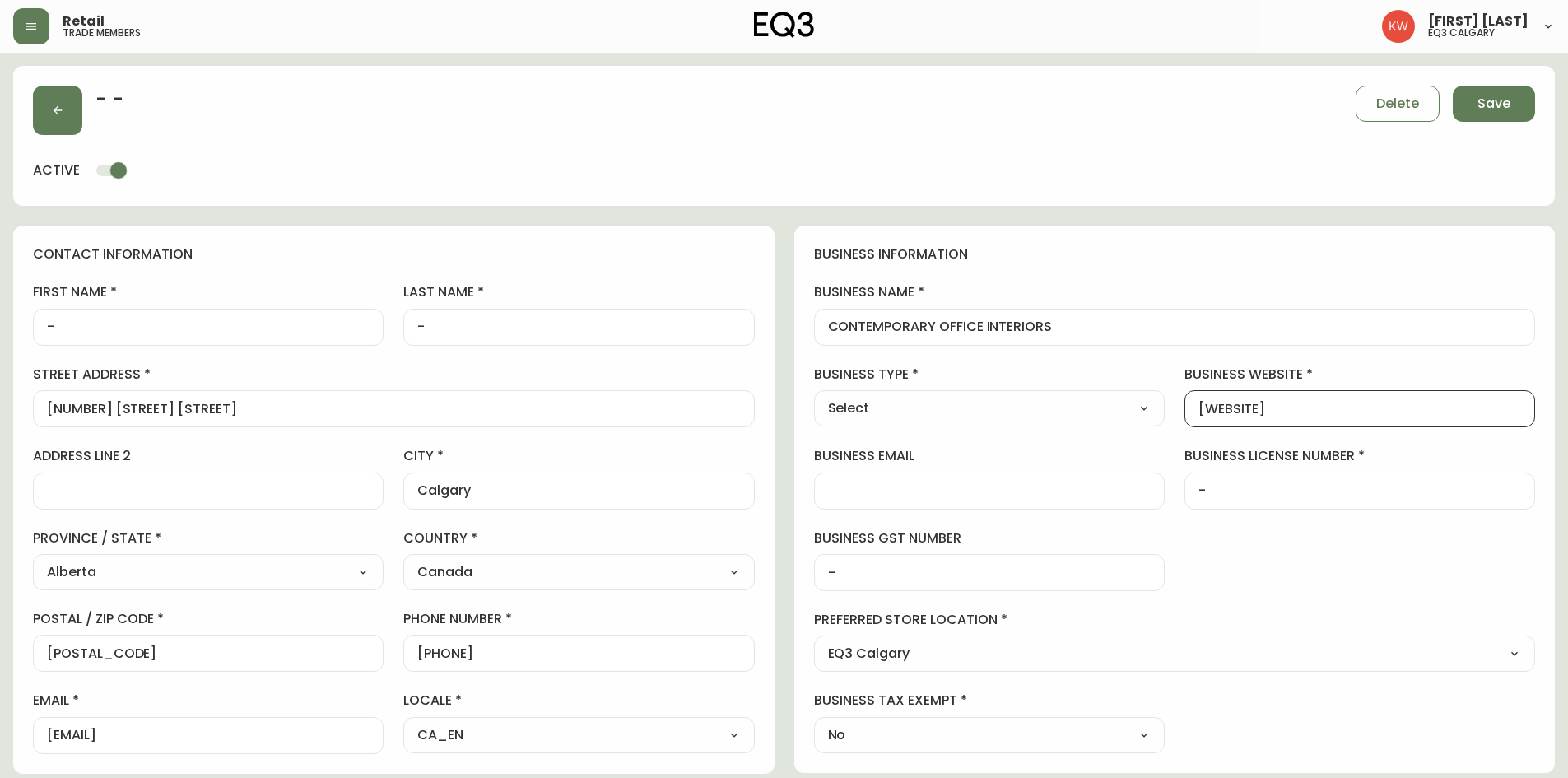 click on "Select Interior Designer Architect Home Builder Contractor Real Estate Agent Hospitality Other" at bounding box center [989, 408] 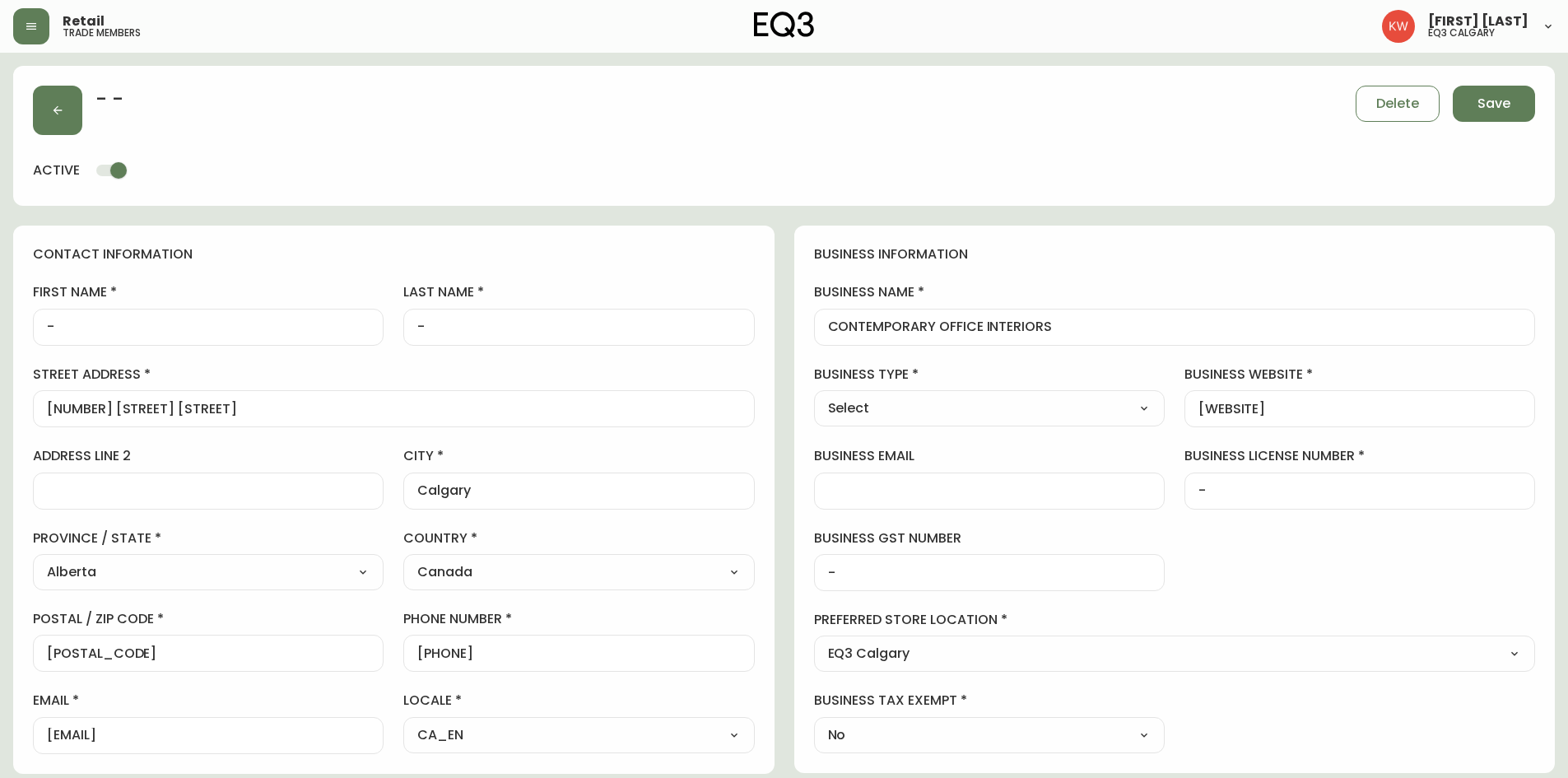 click on "Select Interior Designer Architect Home Builder Contractor Real Estate Agent Hospitality Other" at bounding box center (989, 408) 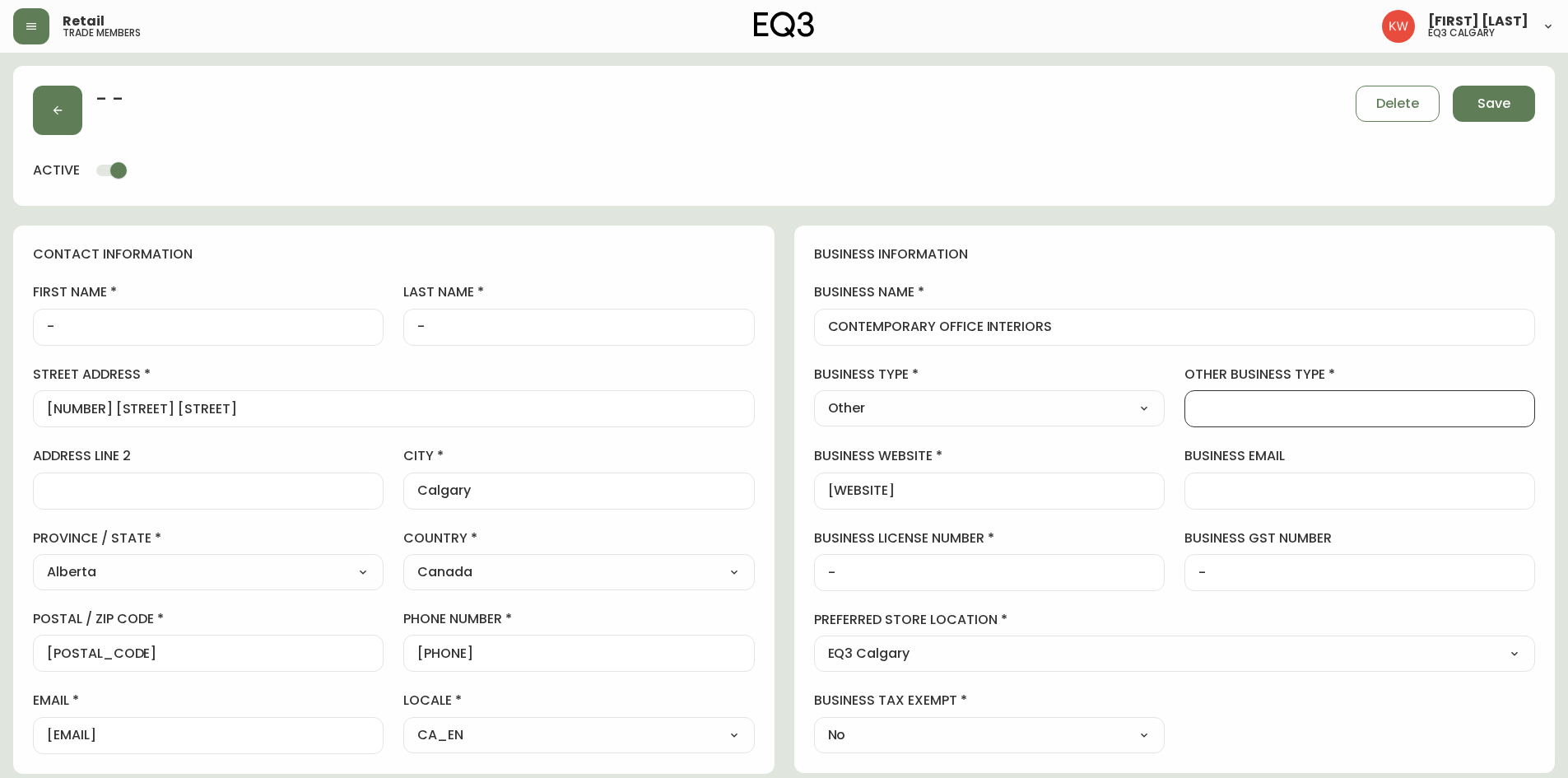 click on "other business type" at bounding box center [1360, 408] 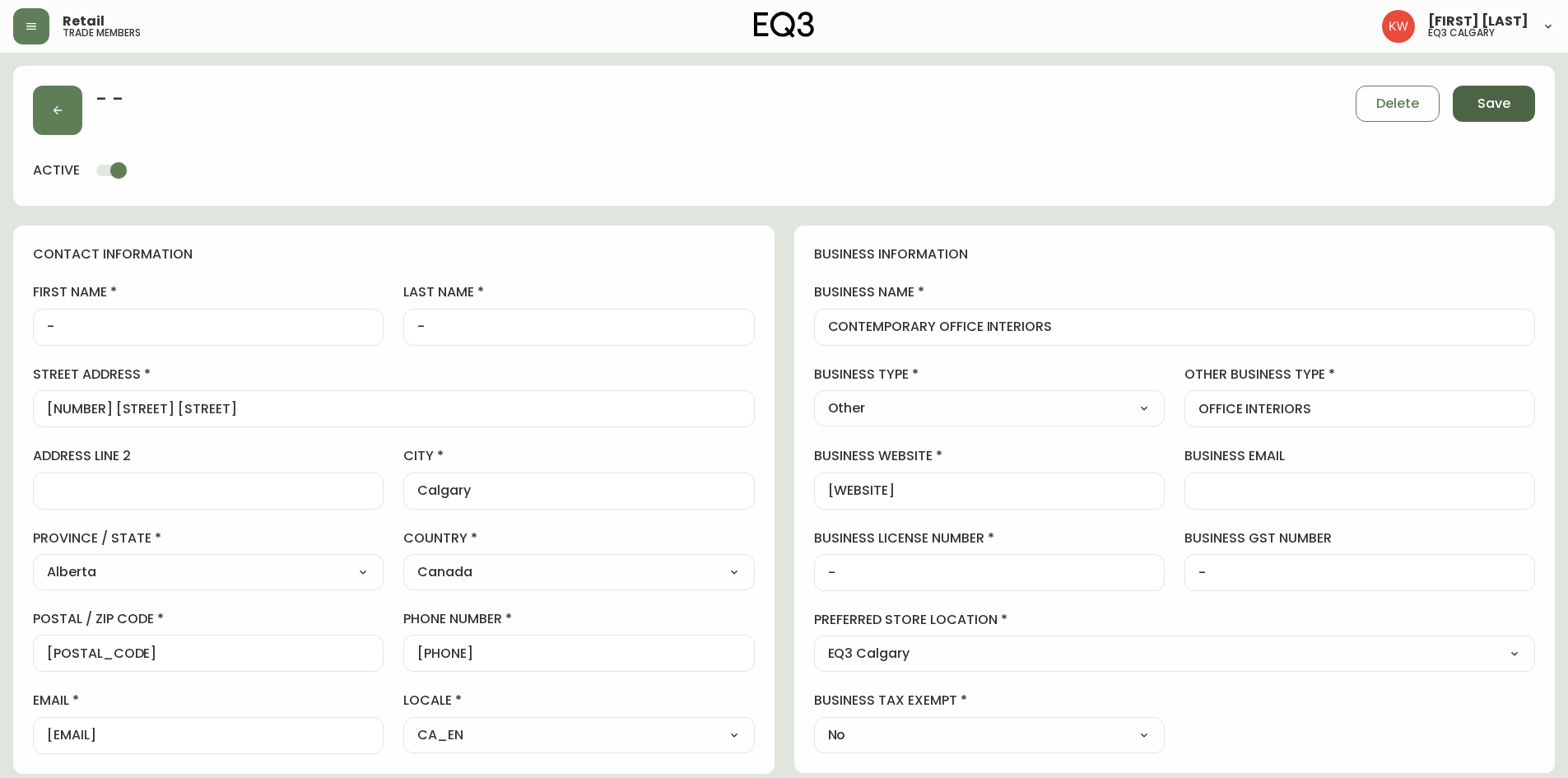 click on "Save" at bounding box center [1494, 104] 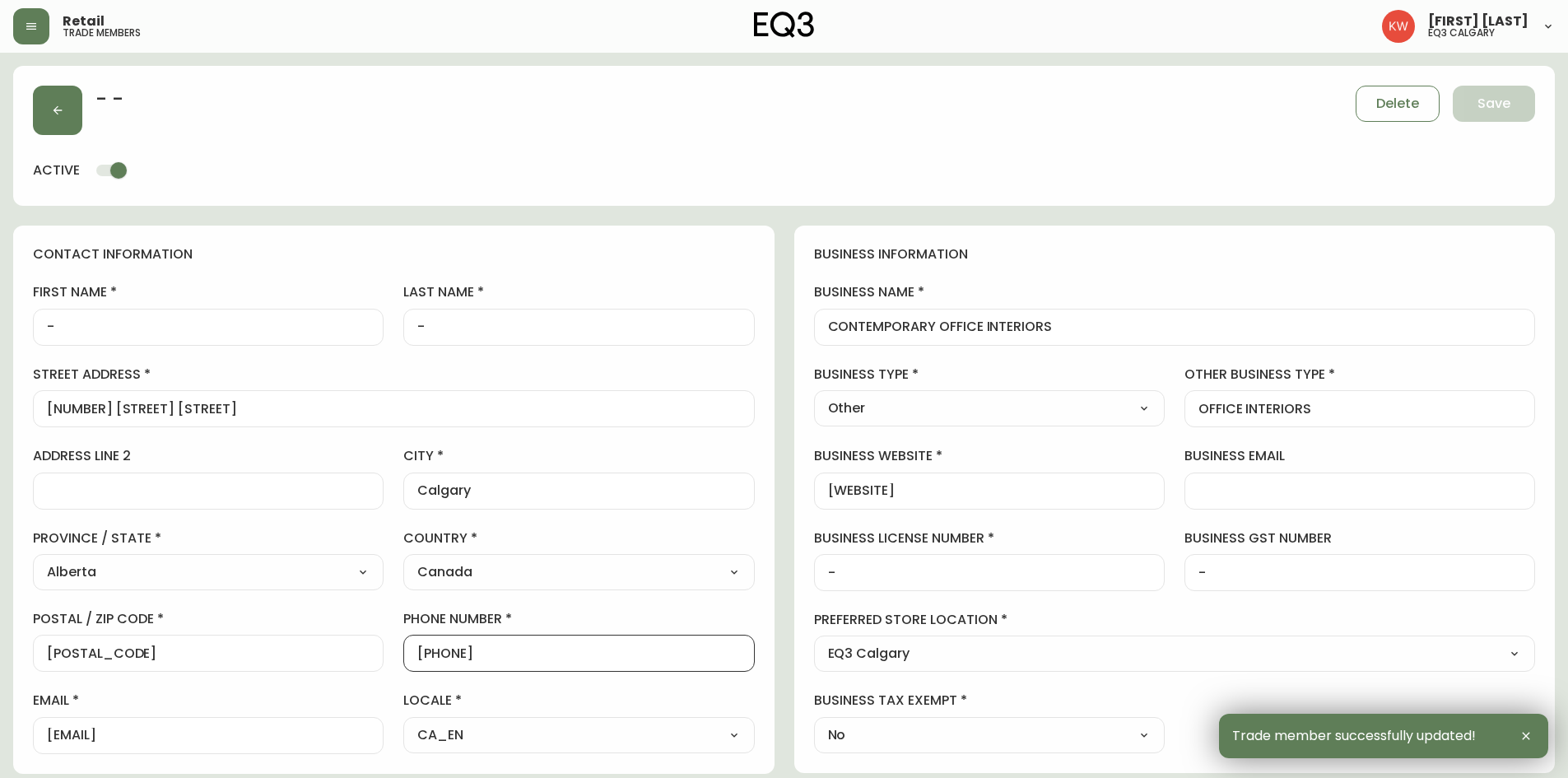 drag, startPoint x: 549, startPoint y: 646, endPoint x: 399, endPoint y: 652, distance: 150.11995 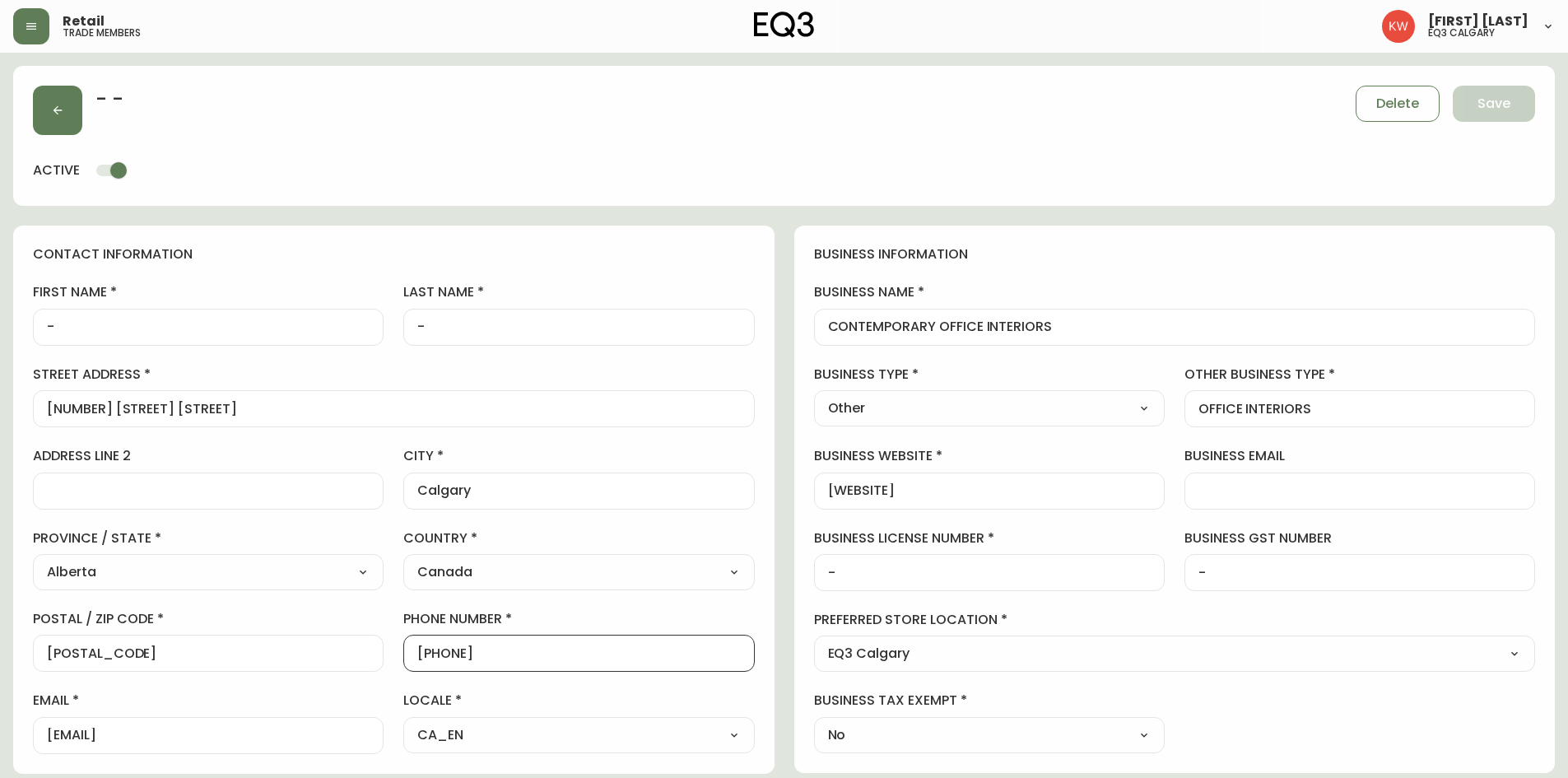paste on "[PHONE]" 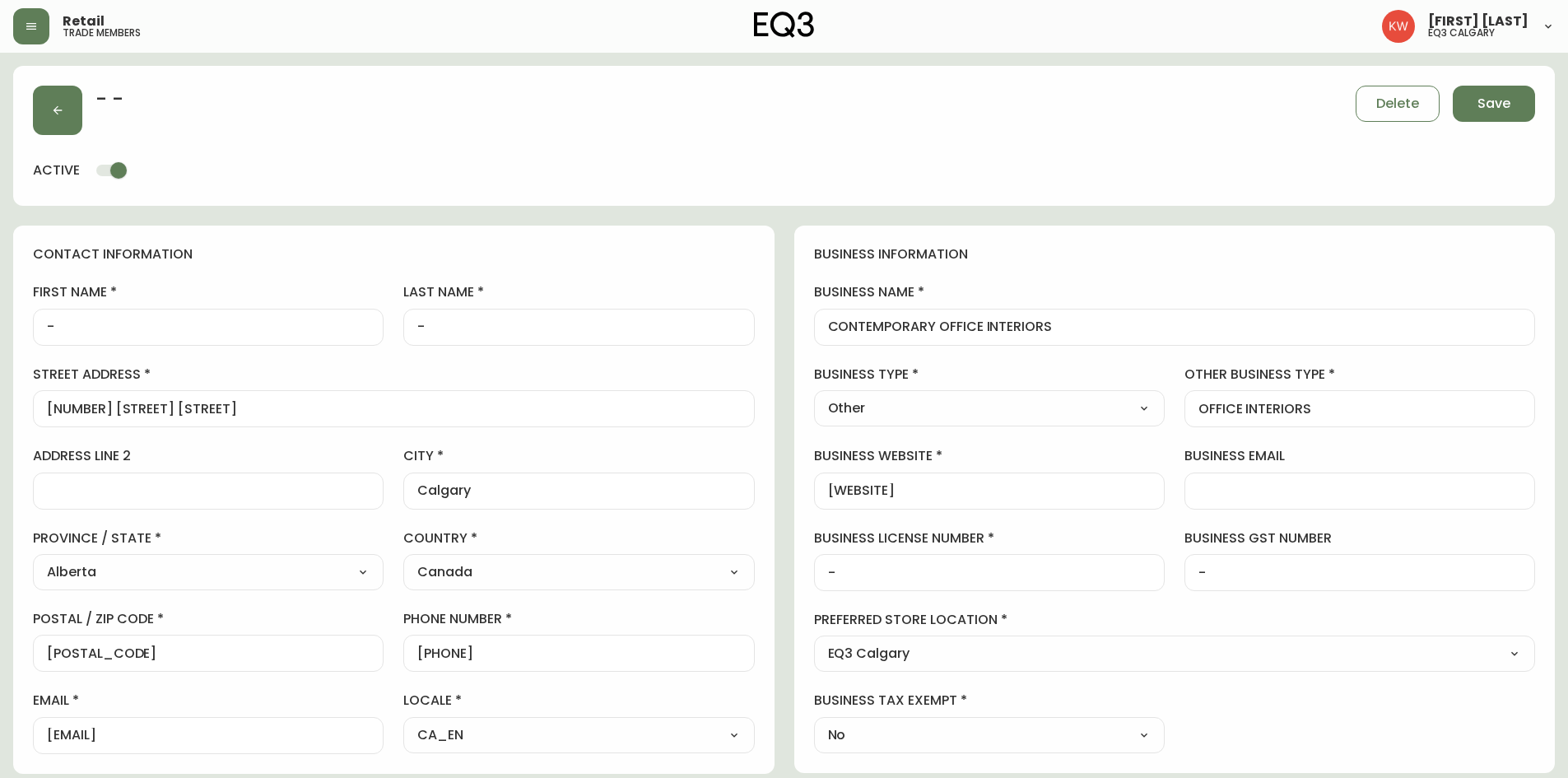click on "contact information first name - last name - street address 2206 PORTLAND STREET SE address line 2 city Calgary province / state Alberta Select Alberta British Columbia Manitoba New Brunswick Newfoundland and Labrador Nova Scotia Nunavut Northwest Territories Ontario Prince Edward Island Quebec Saskatchewan Yukon country Canada Select Canada United States postal / zip code T2G 4M6 phone number [PHONE] email [EMAIL] locale CA_EN Select CA_EN CA_FR US_EN" at bounding box center (393, 518) 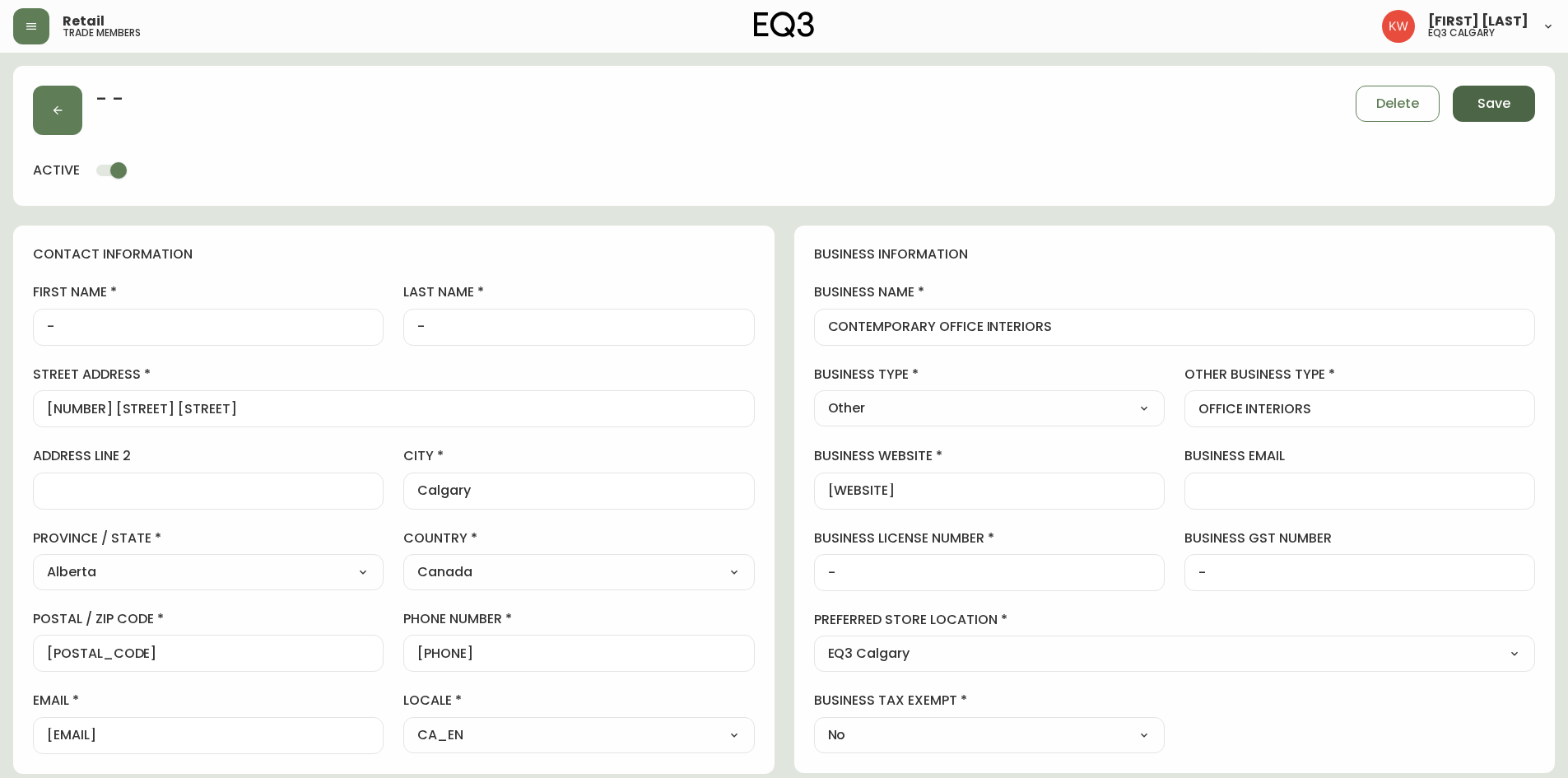 click on "Save" at bounding box center [1494, 104] 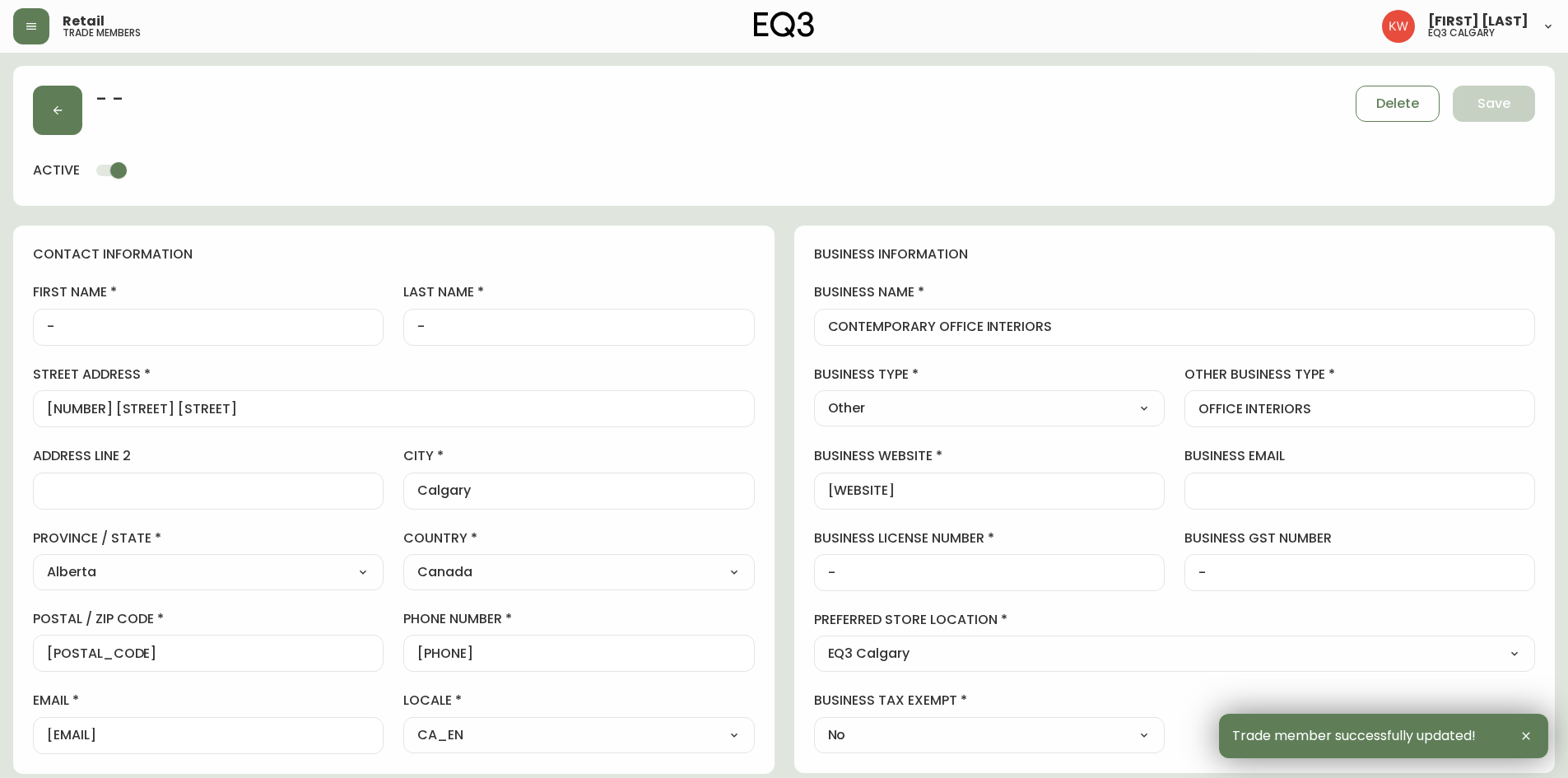 click on "-" at bounding box center [208, 327] 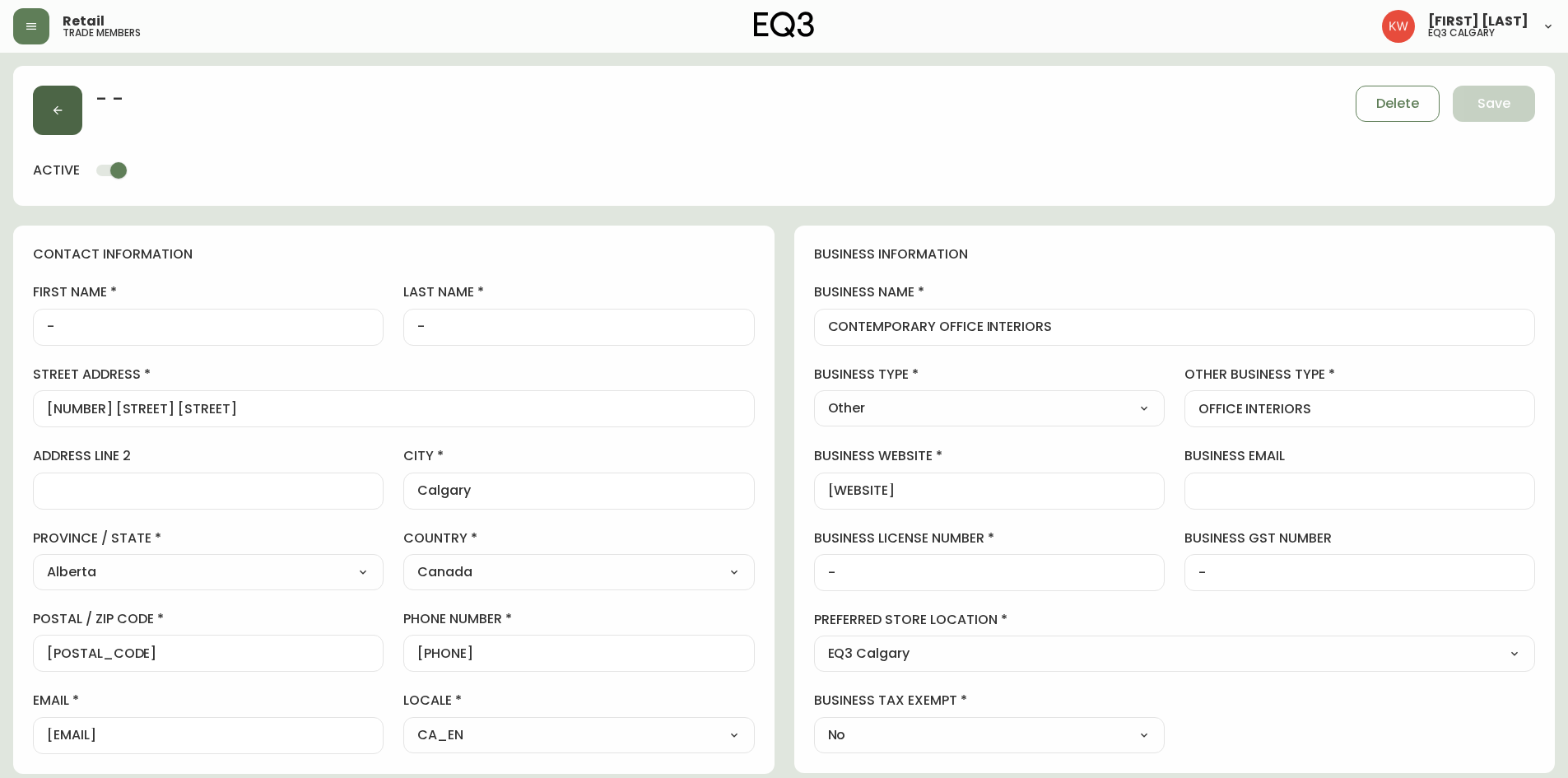 click at bounding box center [58, 110] 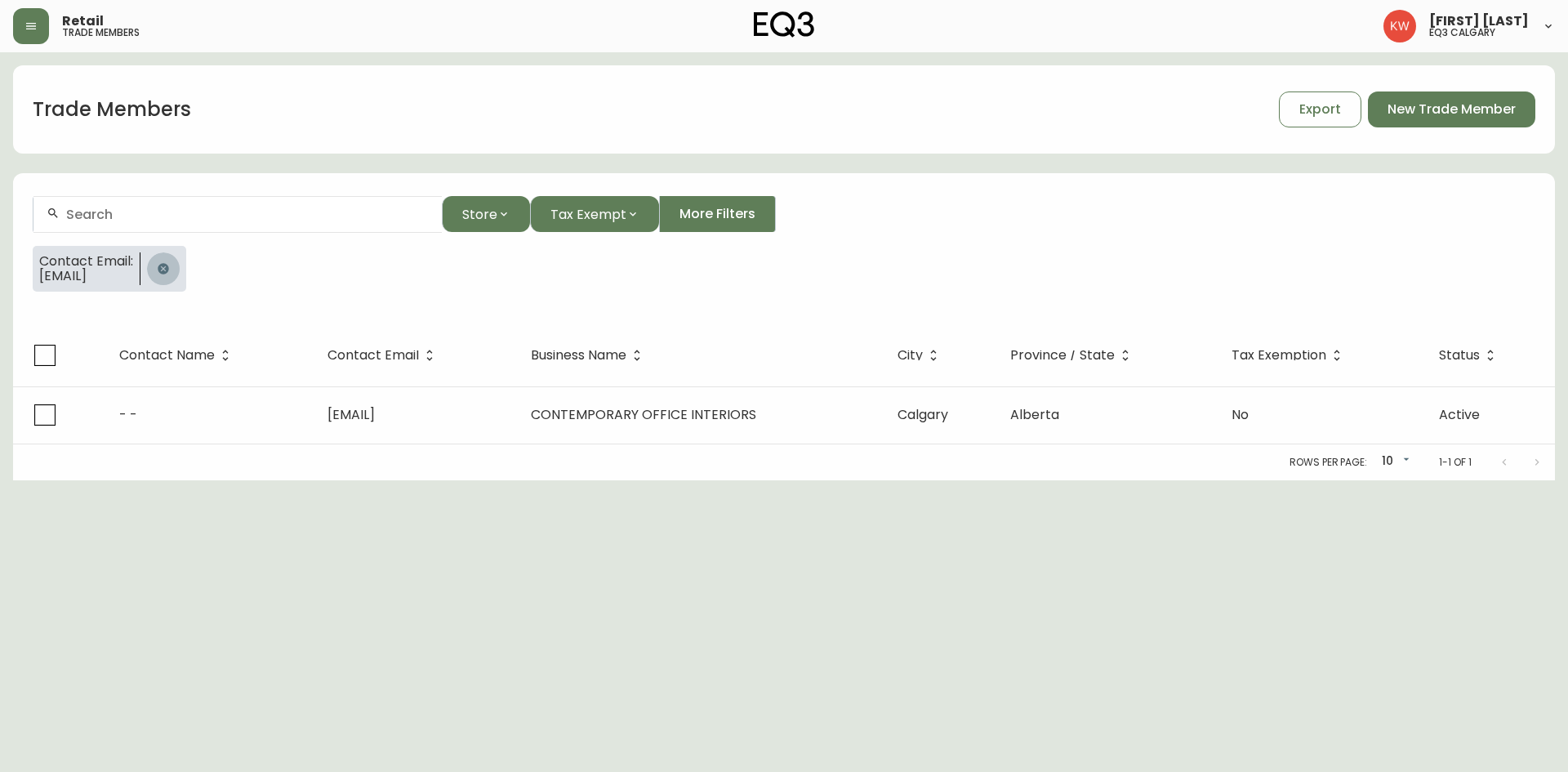 click 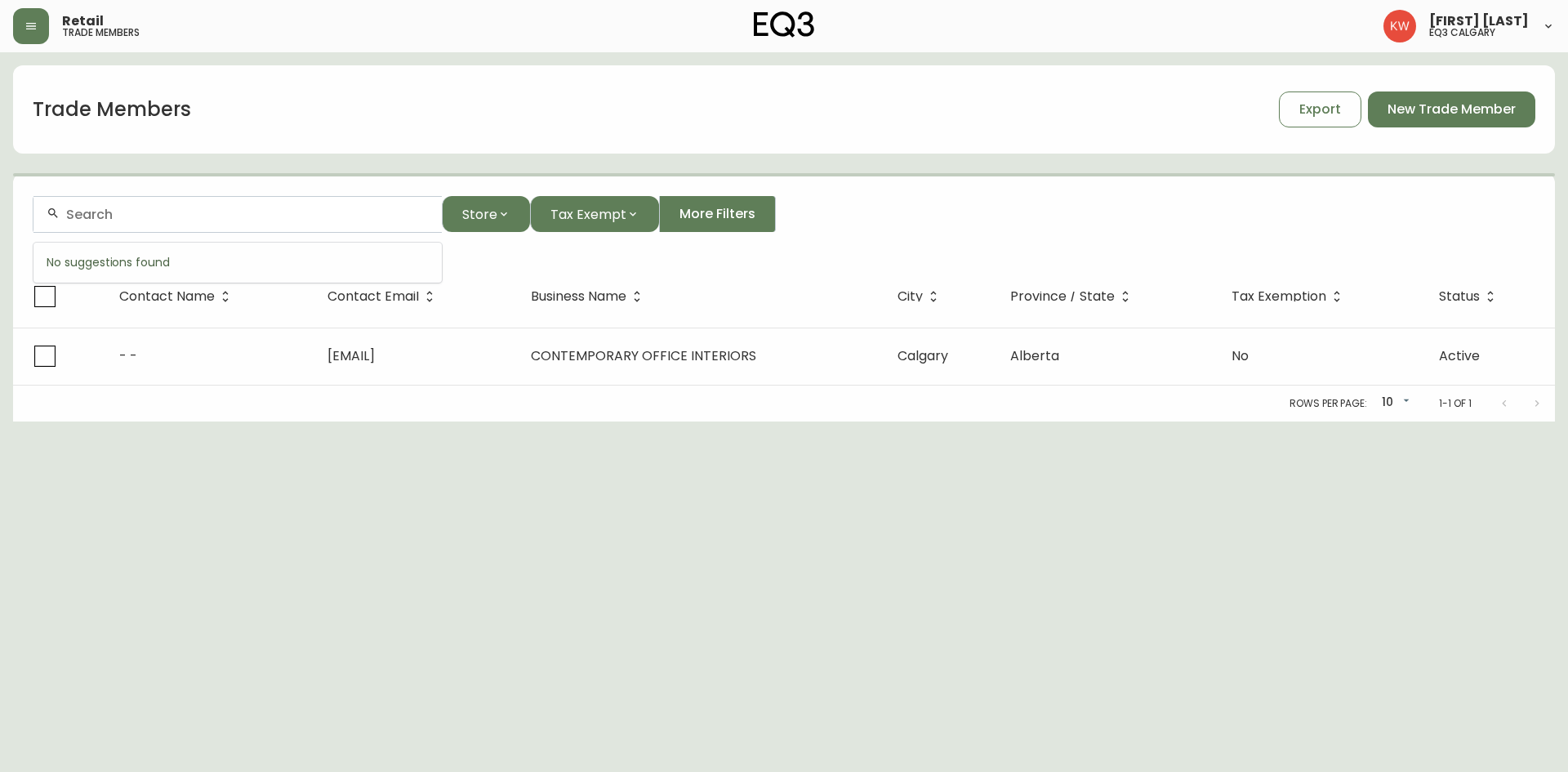 click at bounding box center (247, 214) 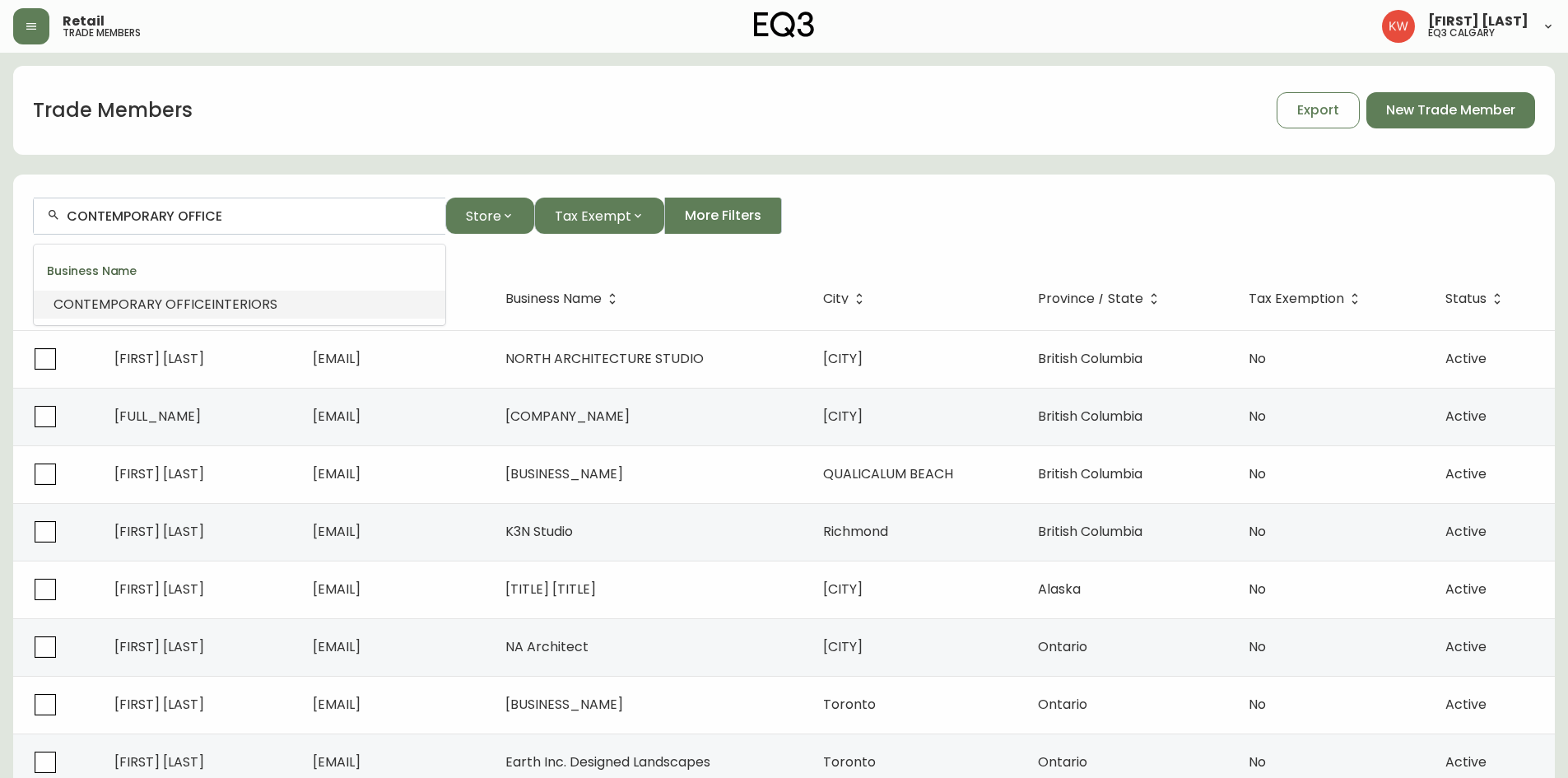 click on "OFFICE" at bounding box center [188, 304] 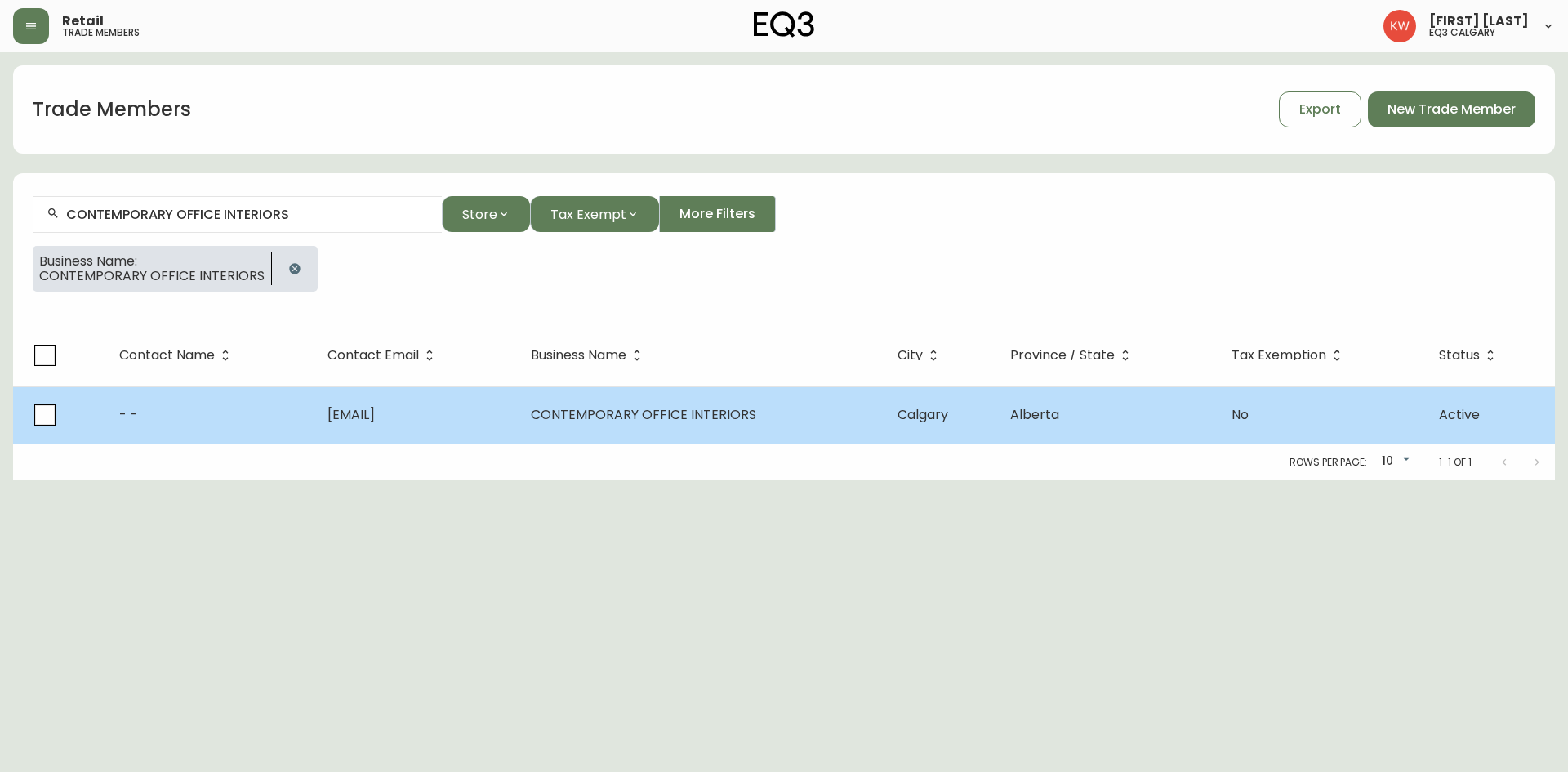 click on "- -" at bounding box center [211, 415] 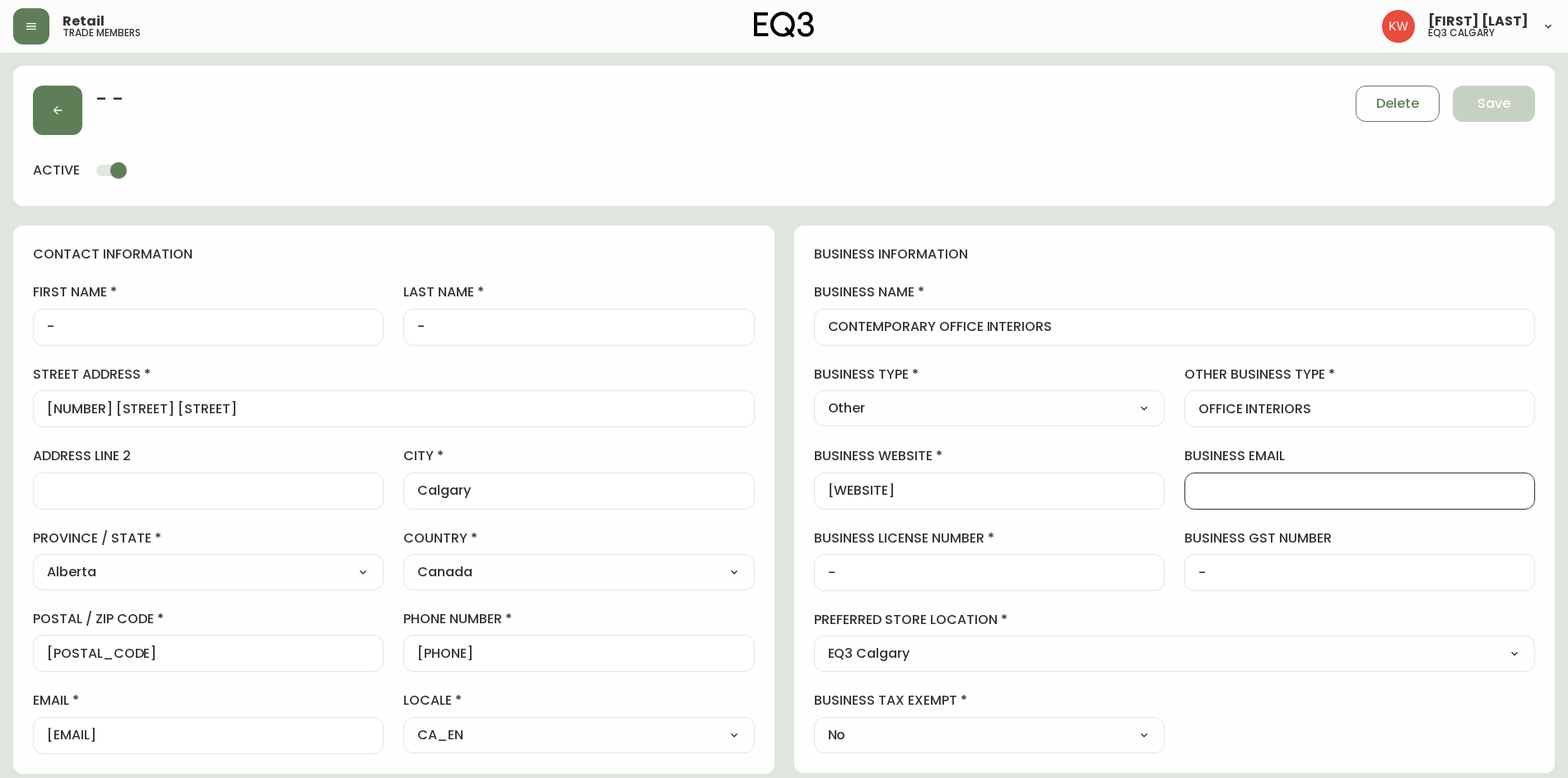 click on "business email" at bounding box center [1360, 491] 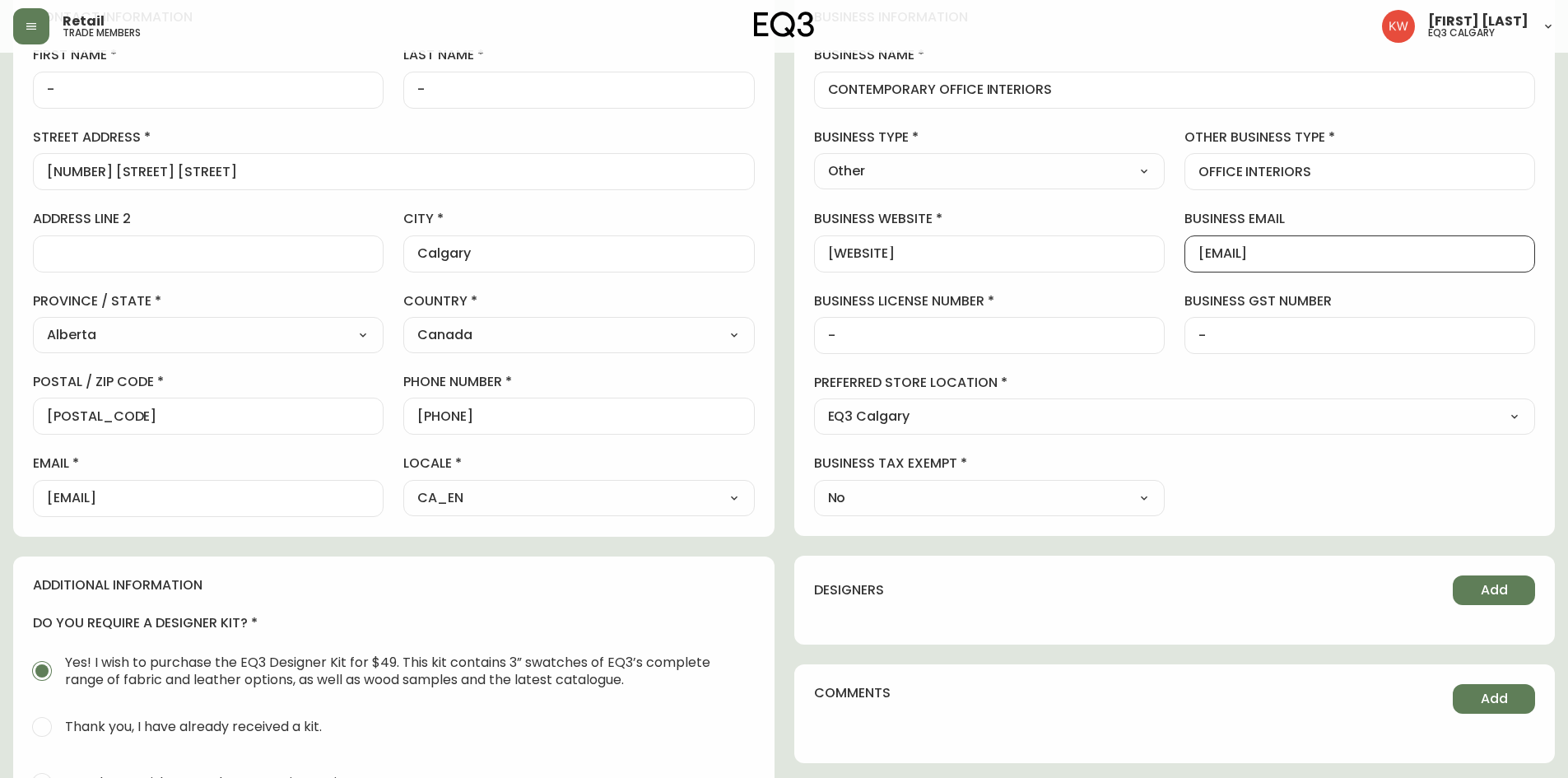 scroll, scrollTop: 255, scrollLeft: 0, axis: vertical 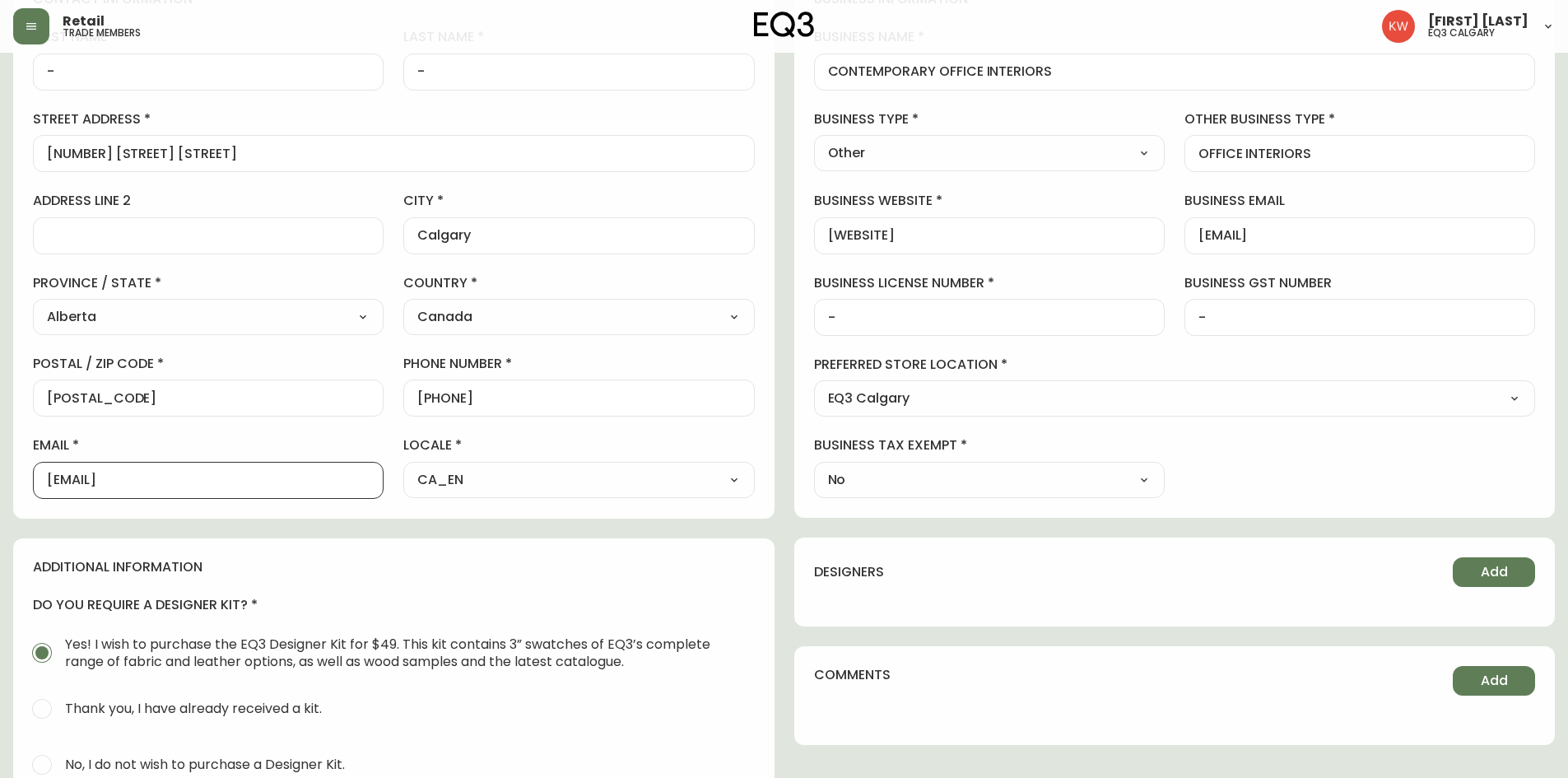 drag, startPoint x: 152, startPoint y: 487, endPoint x: 2, endPoint y: 478, distance: 150.26976 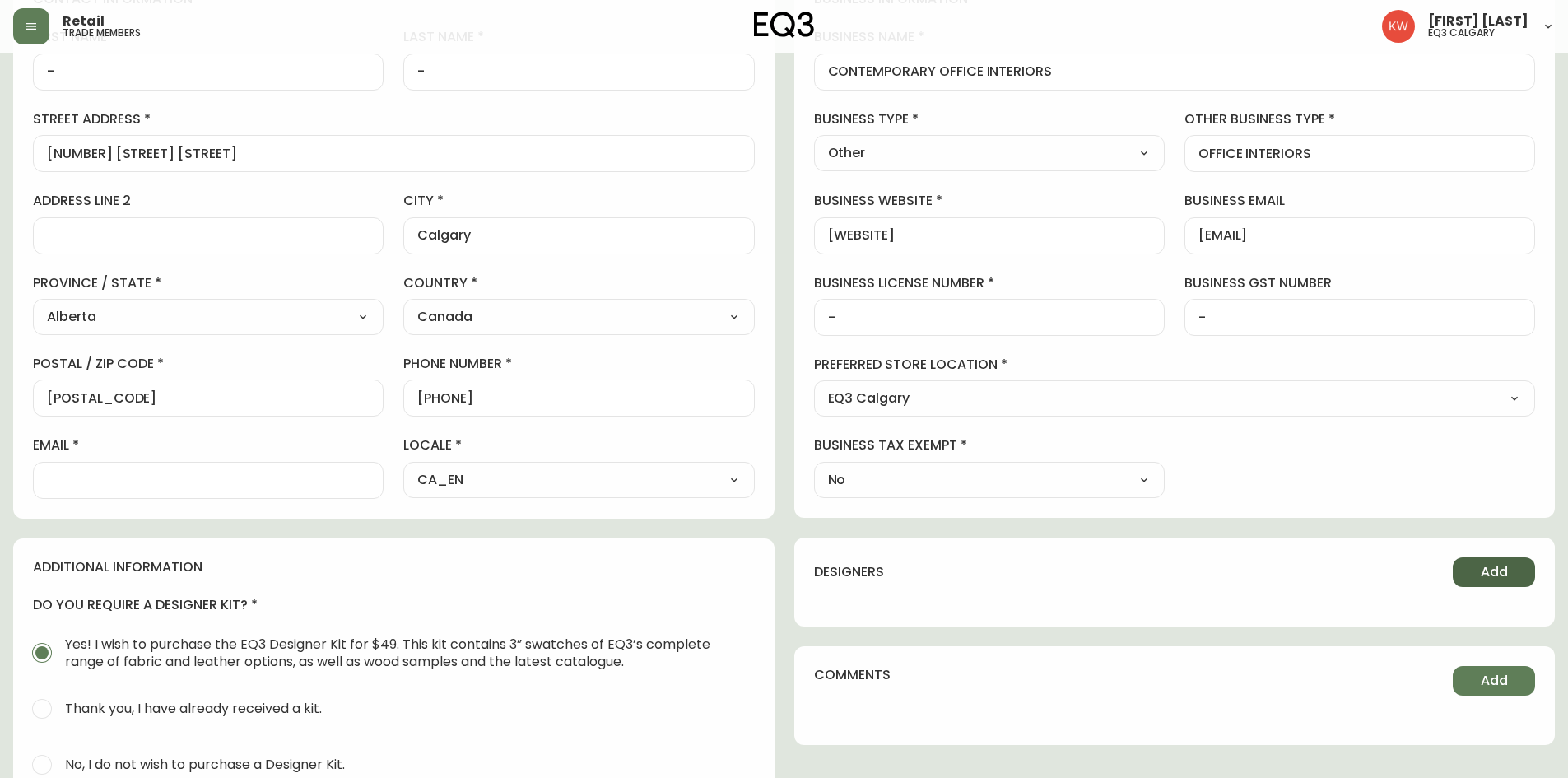 click on "Add" at bounding box center [1494, 572] 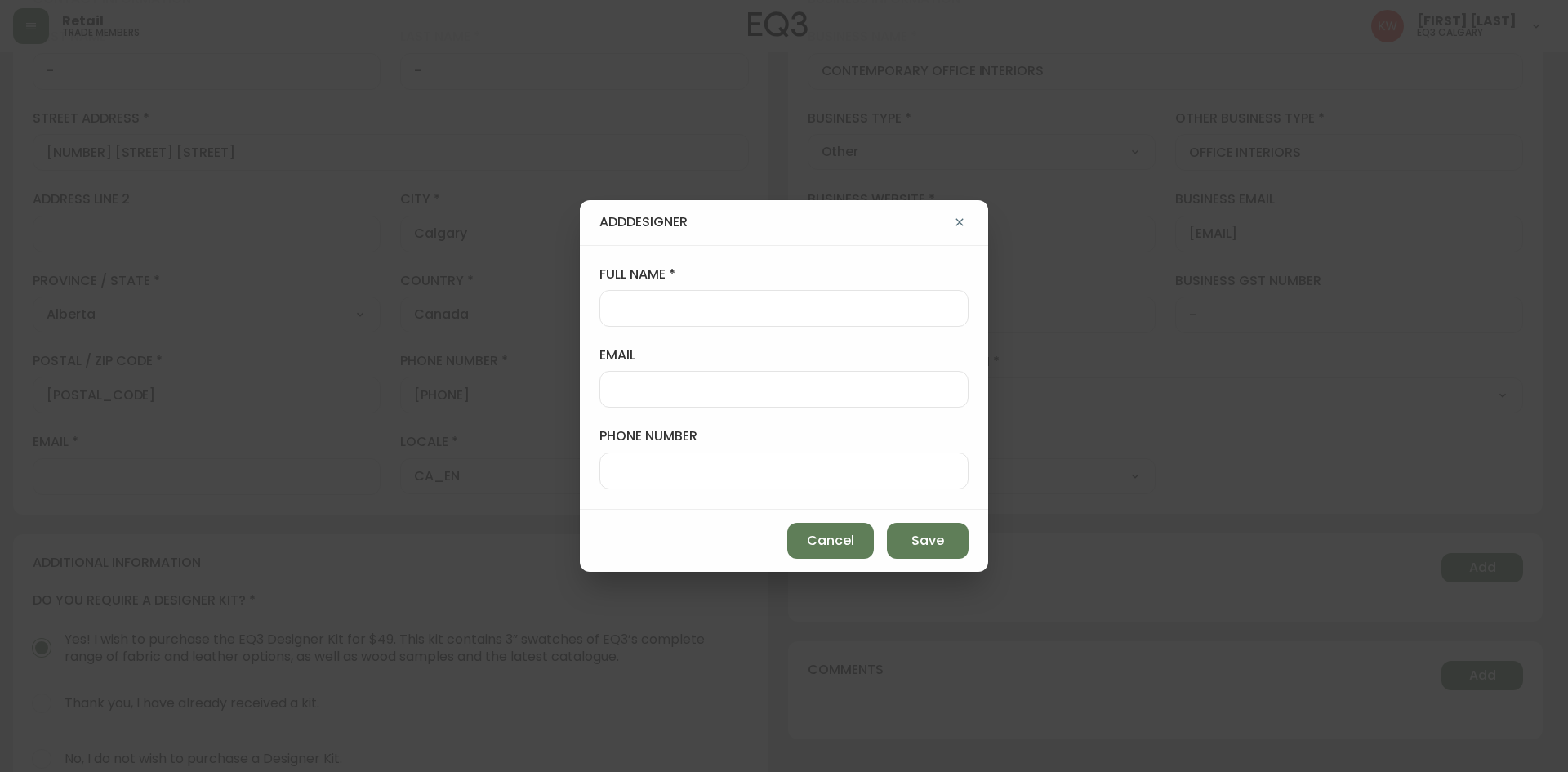 click at bounding box center [784, 389] 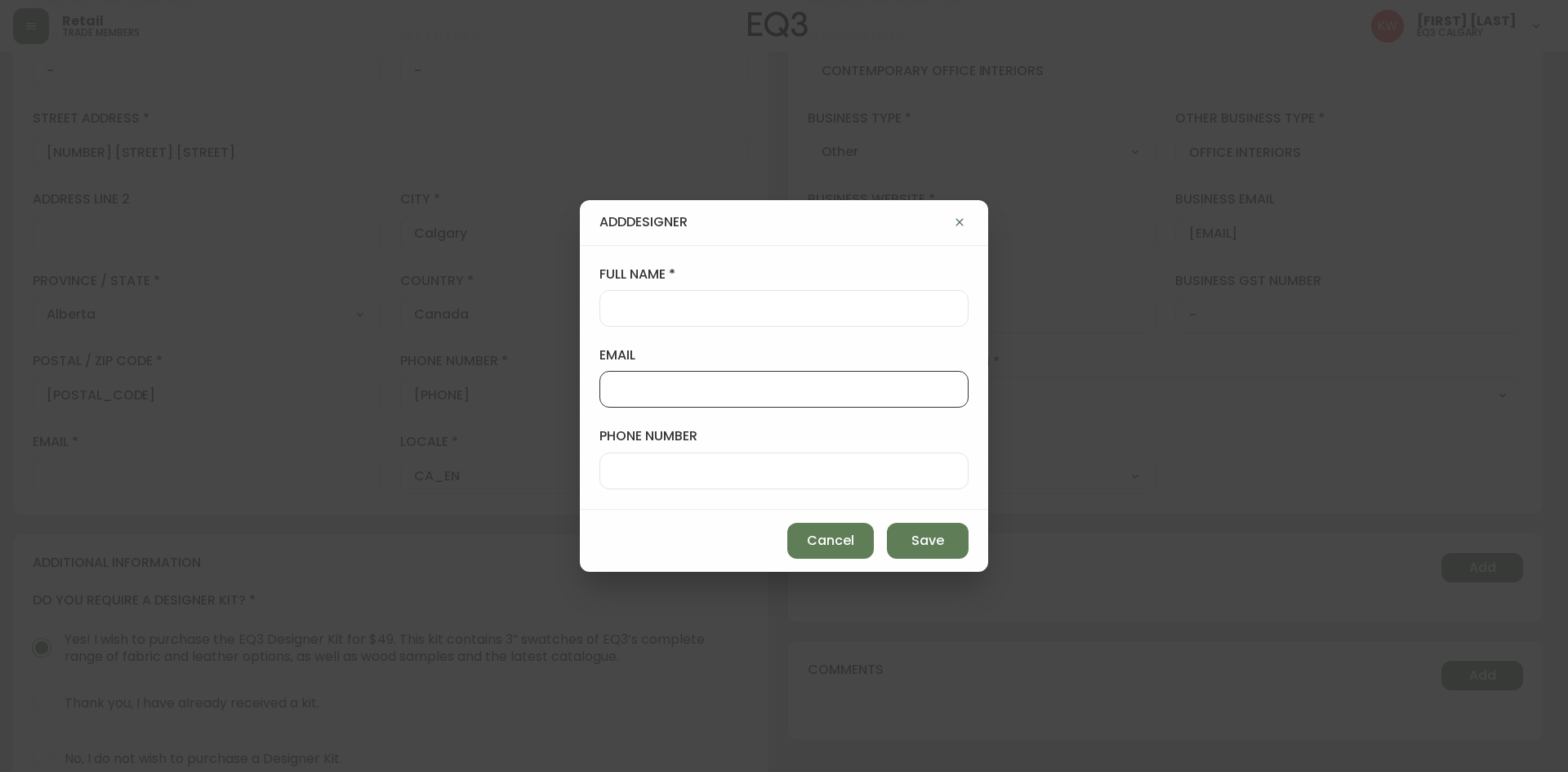 paste on "[EMAIL]" 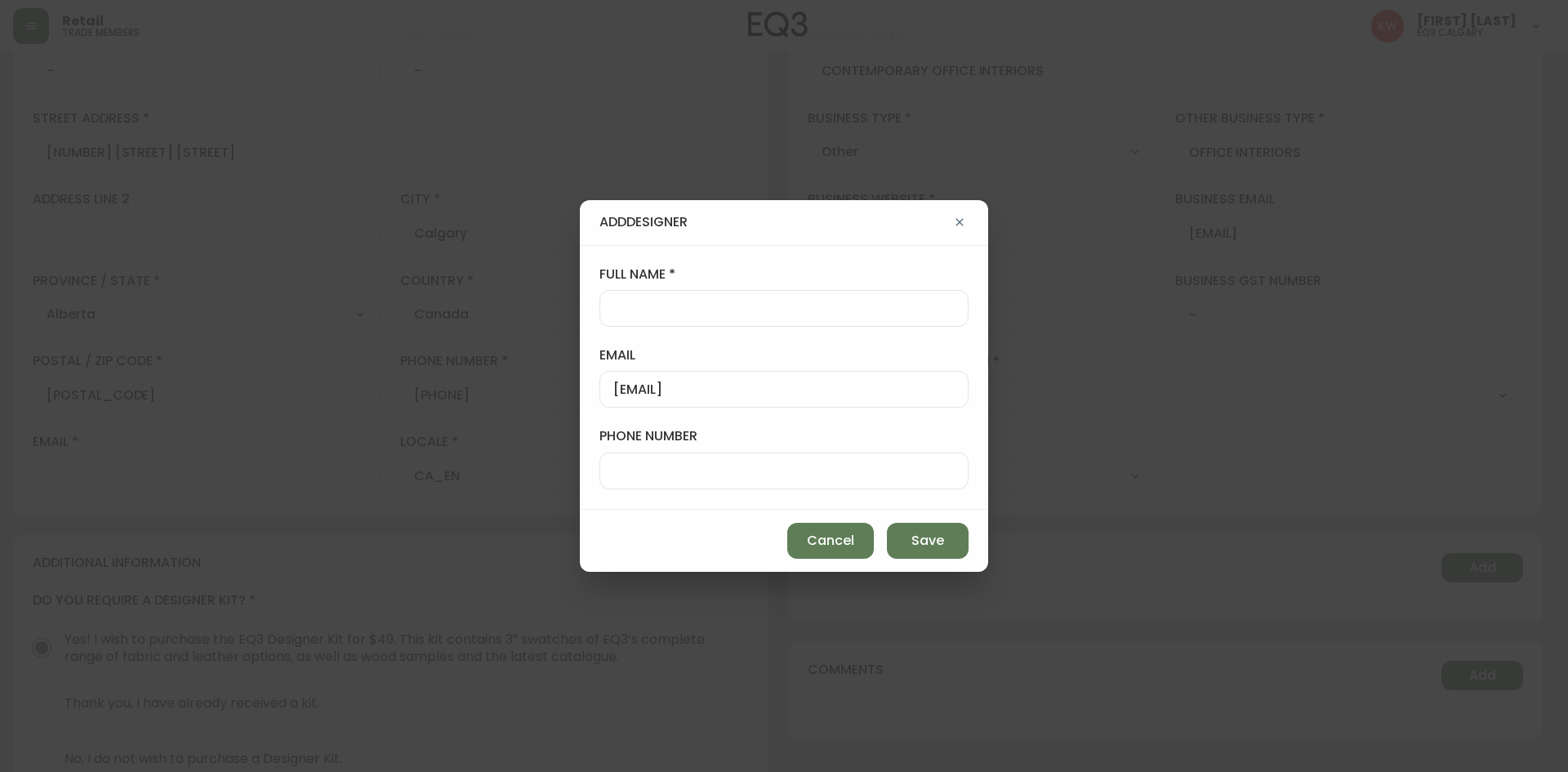 click on "full name" at bounding box center [784, 296] 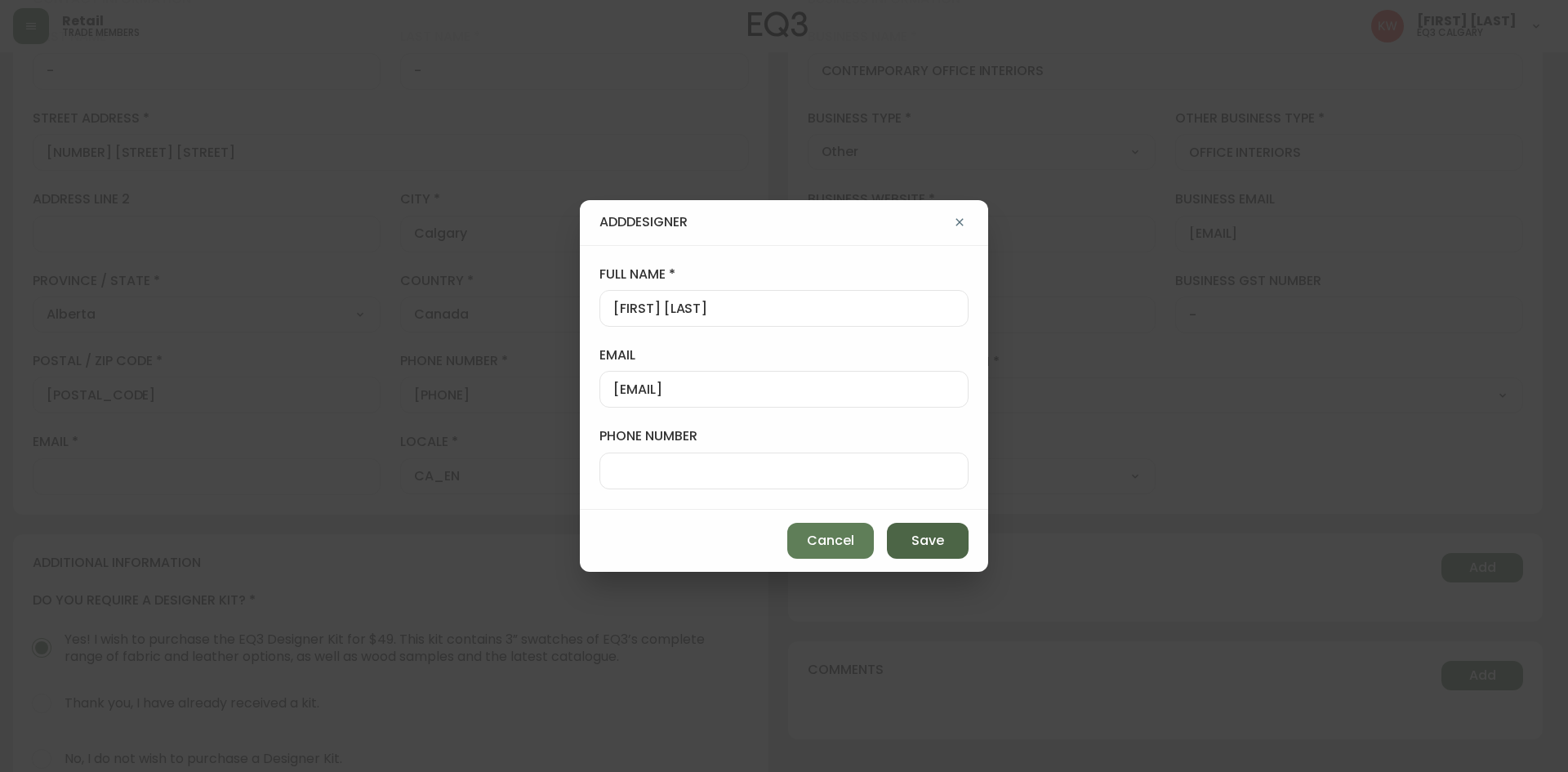 click on "Save" at bounding box center [928, 541] 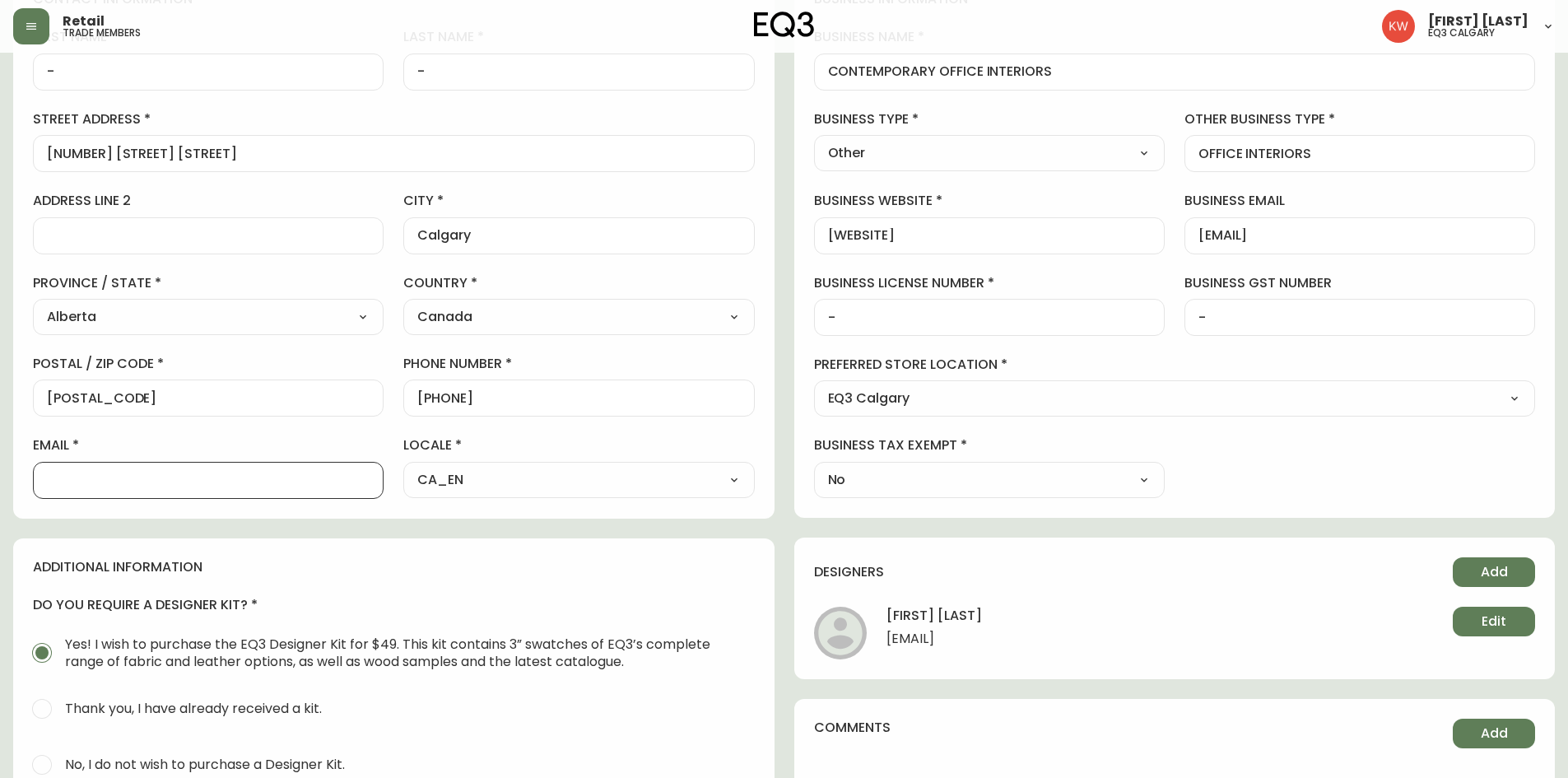 click on "email" at bounding box center [208, 480] 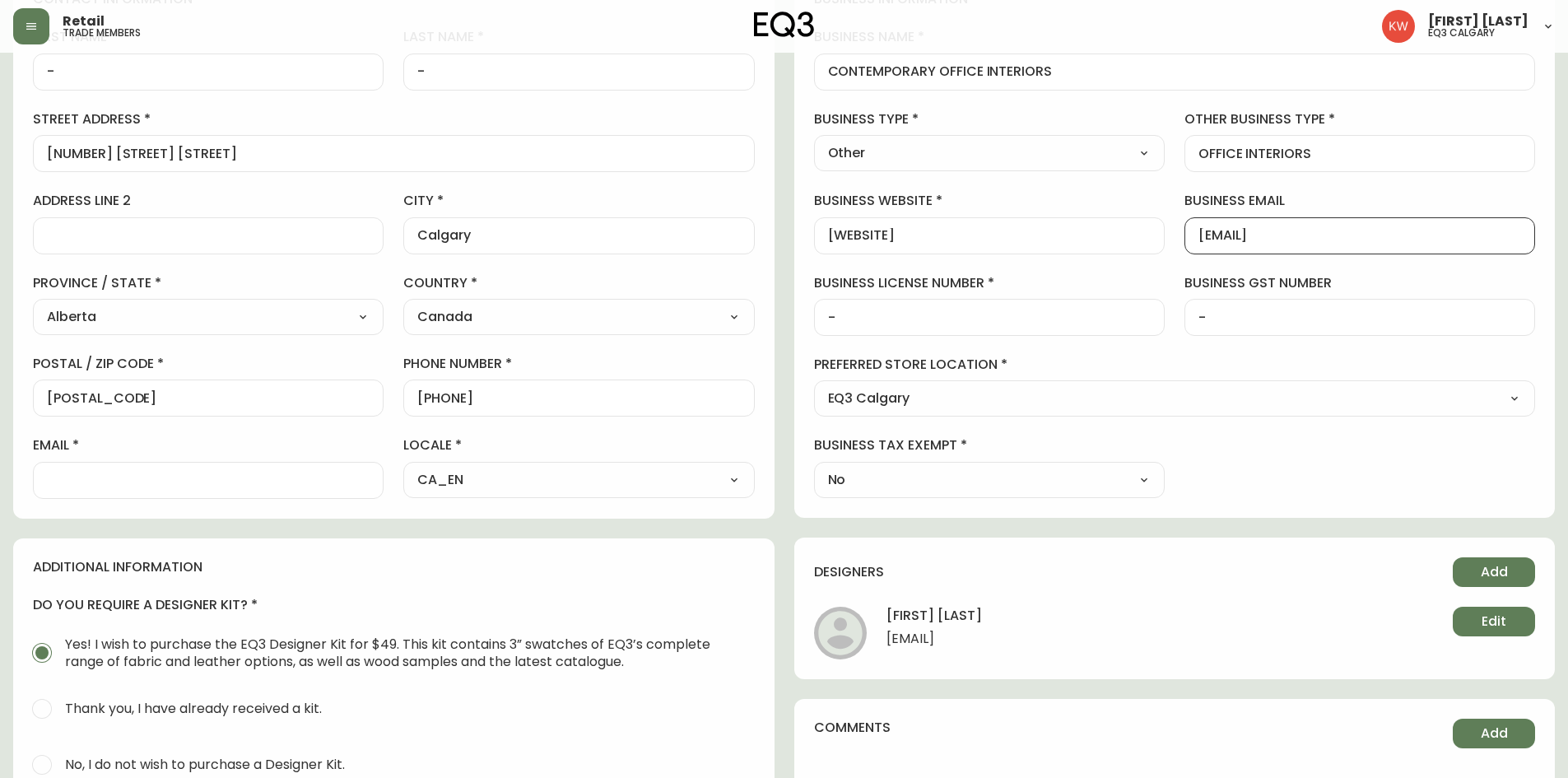 drag, startPoint x: 1330, startPoint y: 241, endPoint x: 1169, endPoint y: 223, distance: 162.00309 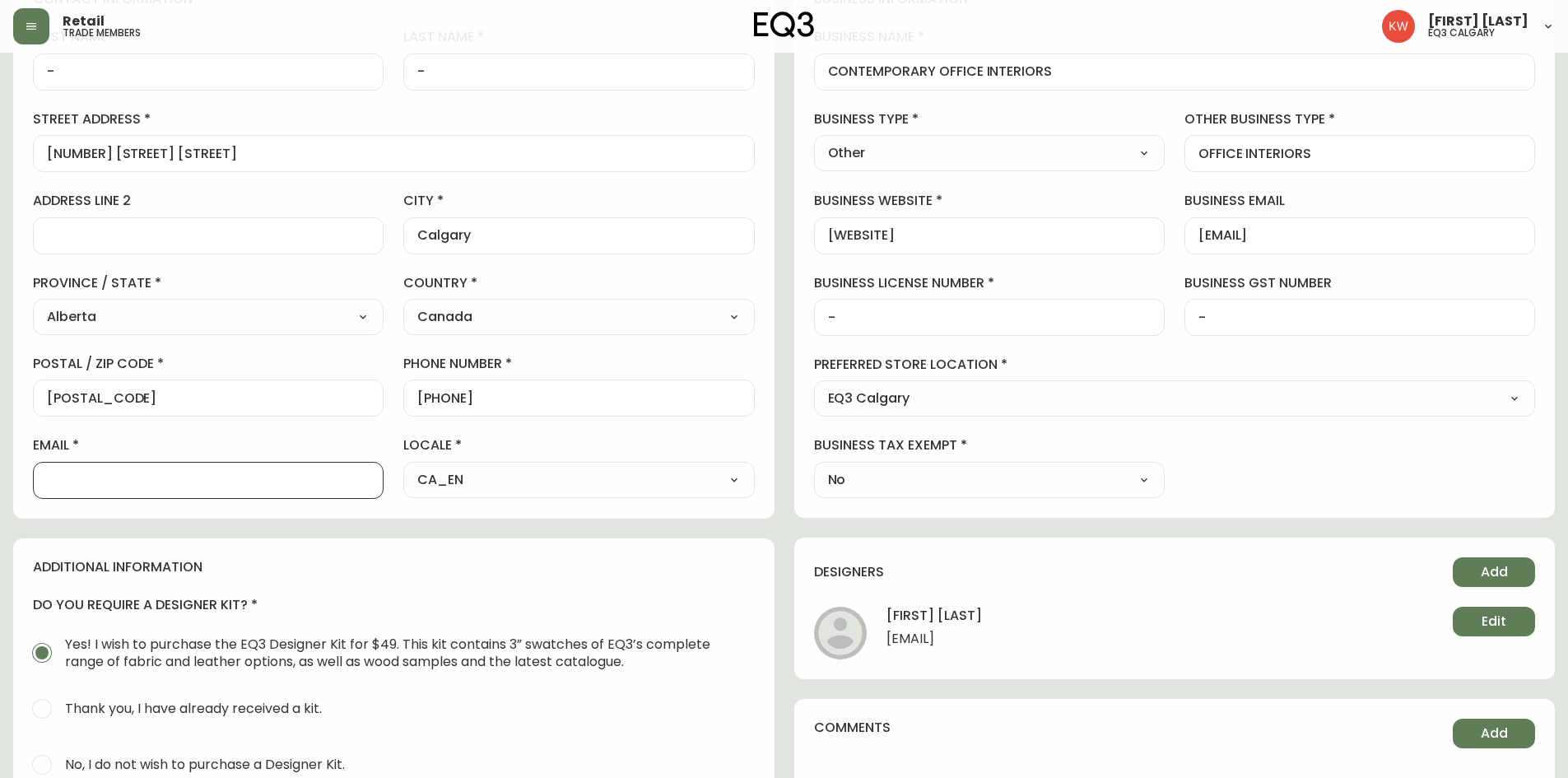 click on "email" at bounding box center (208, 480) 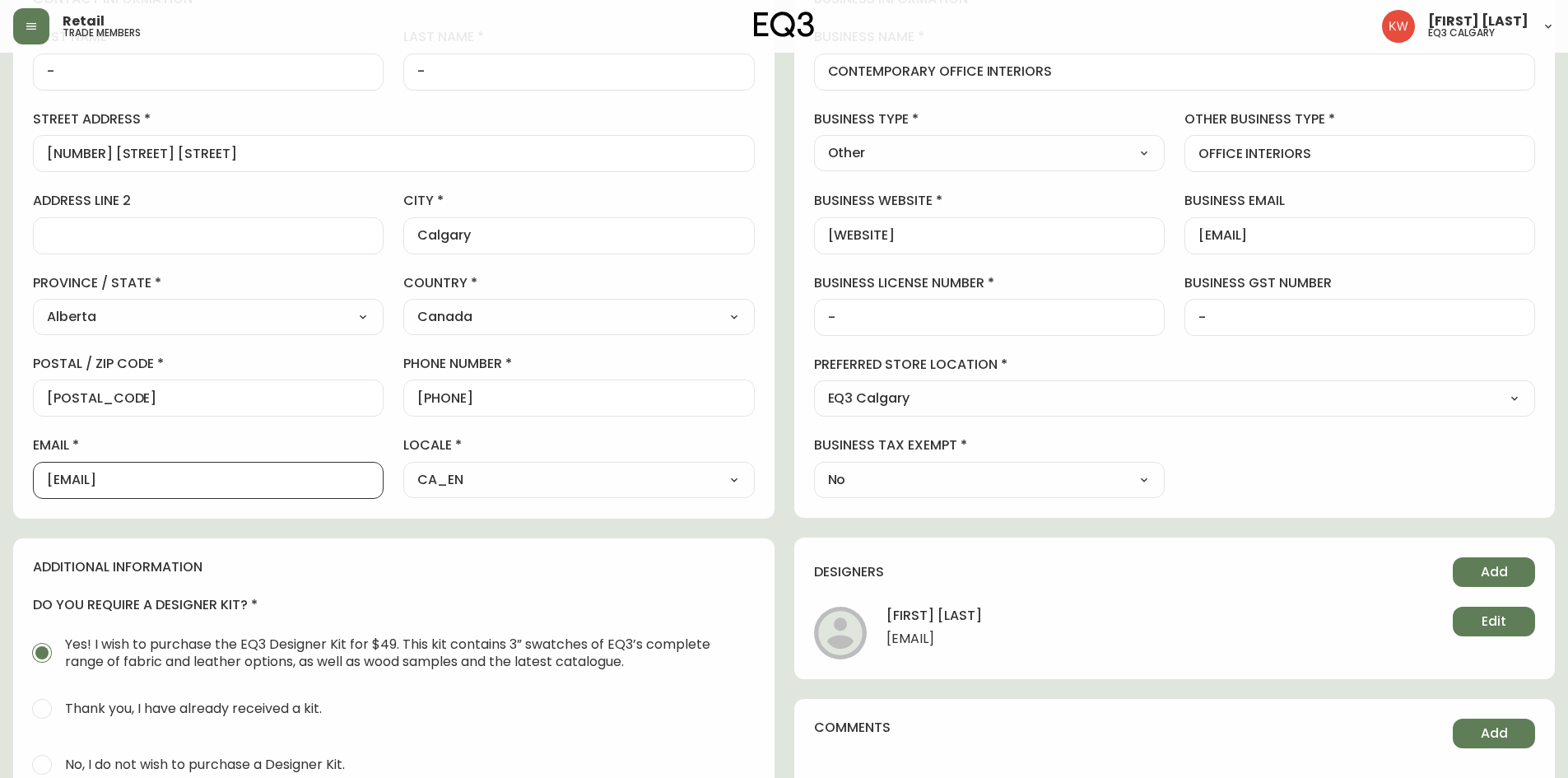 scroll, scrollTop: 0, scrollLeft: 0, axis: both 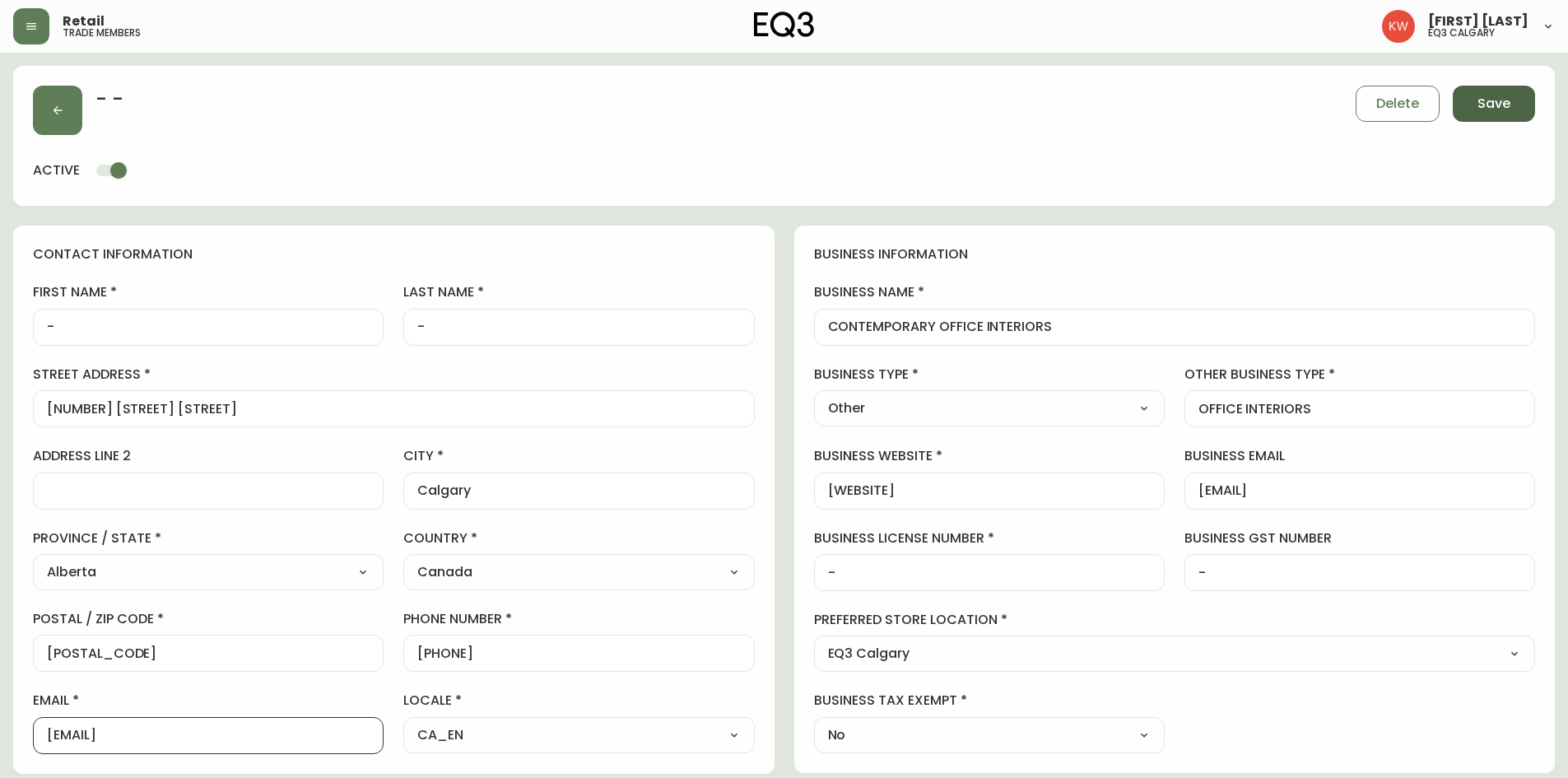click on "Save" at bounding box center [1494, 104] 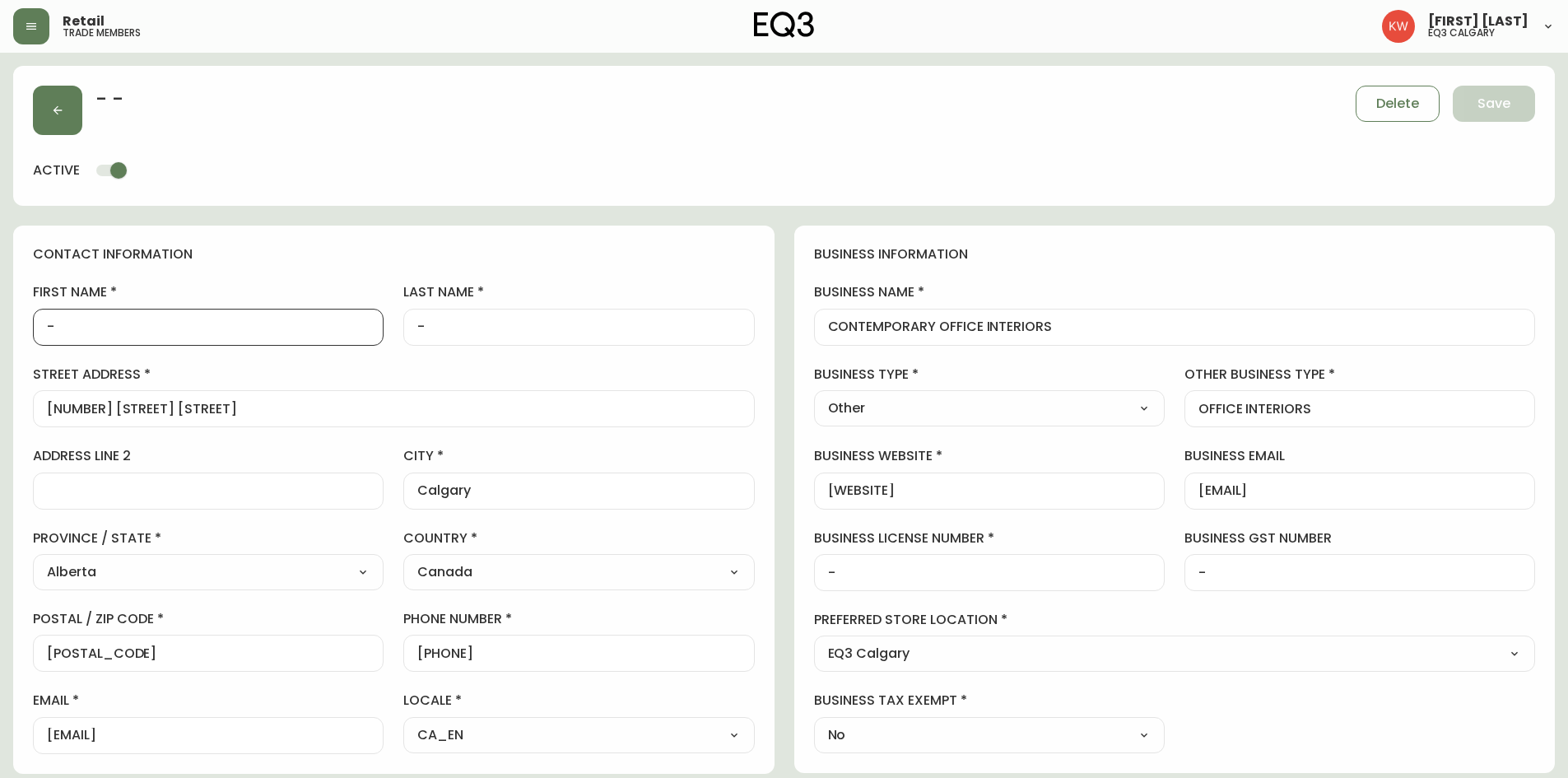 drag, startPoint x: 78, startPoint y: 325, endPoint x: 40, endPoint y: 323, distance: 38.052595 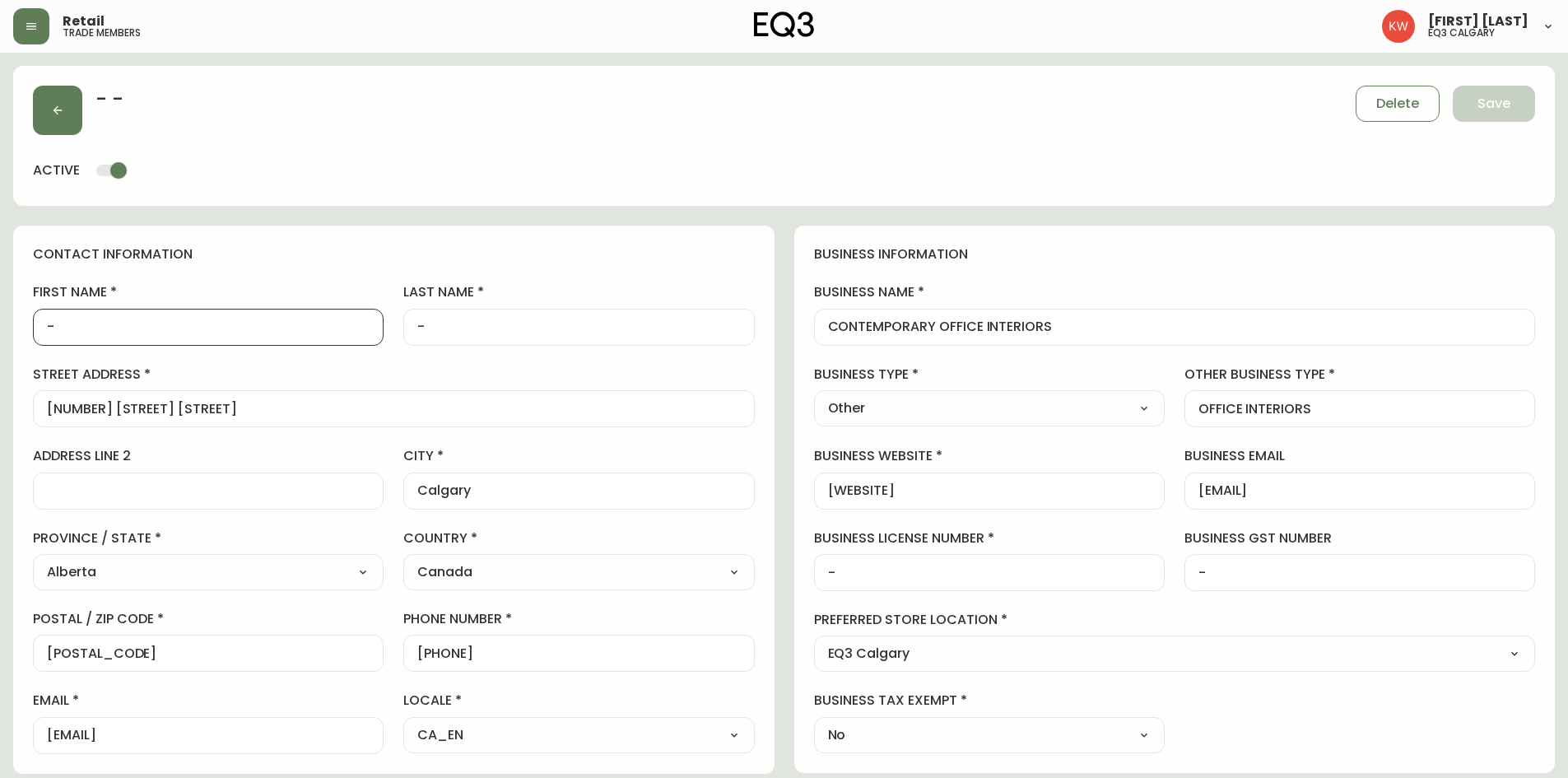 click on "-" at bounding box center (208, 327) 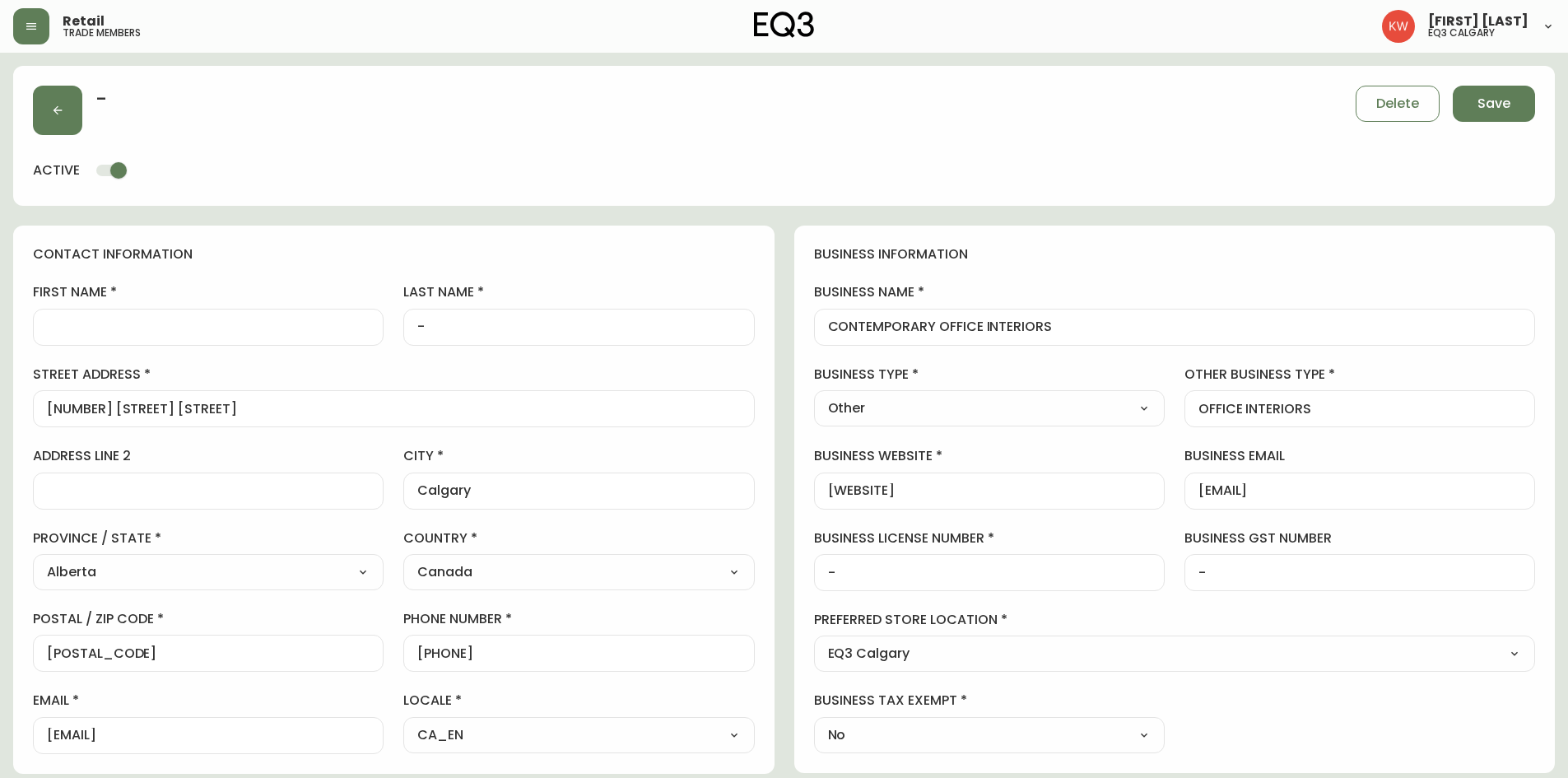 click on "- Delete Save active" at bounding box center [784, 136] 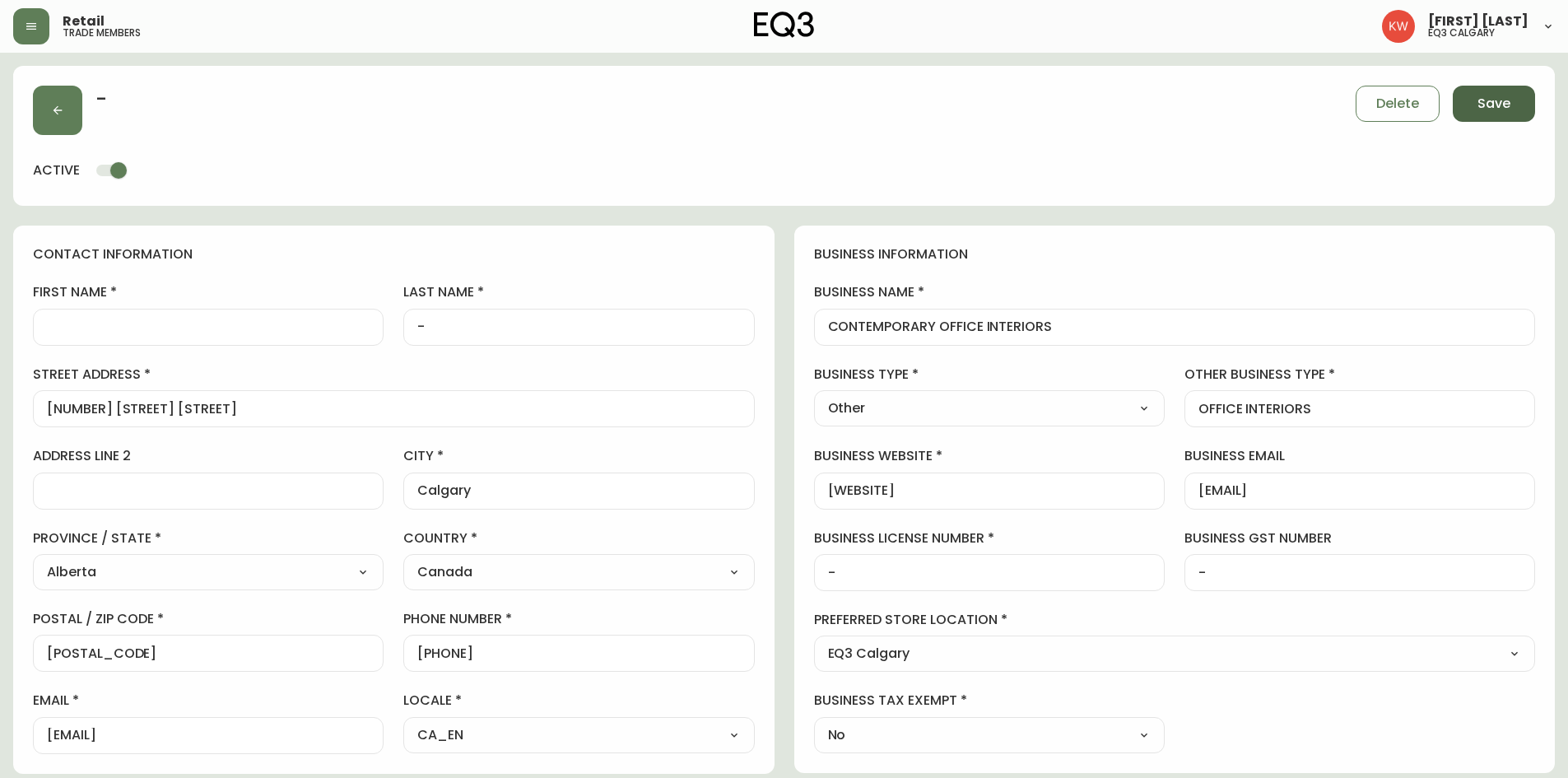 click on "Save" at bounding box center (1494, 104) 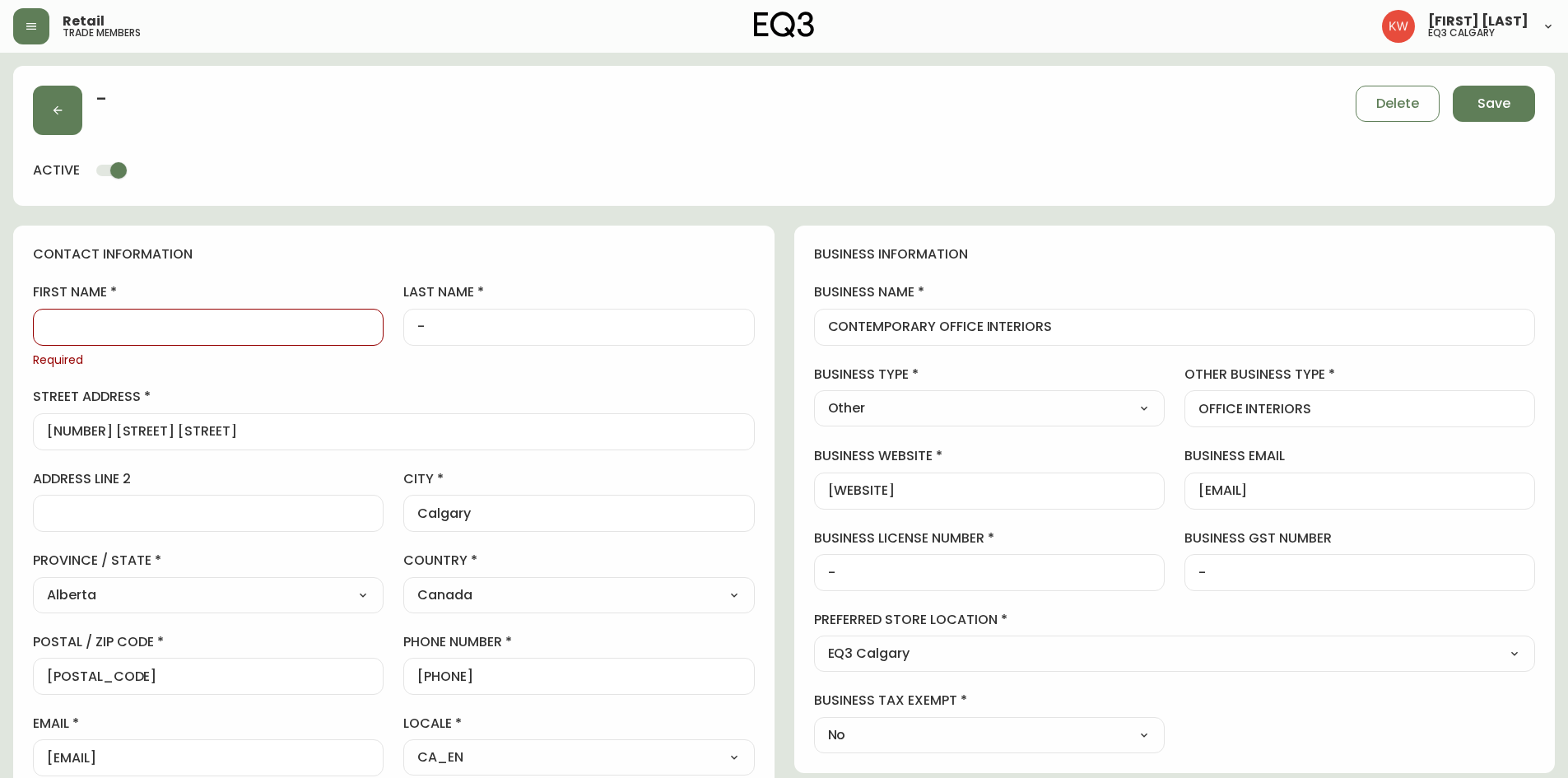 click at bounding box center (208, 327) 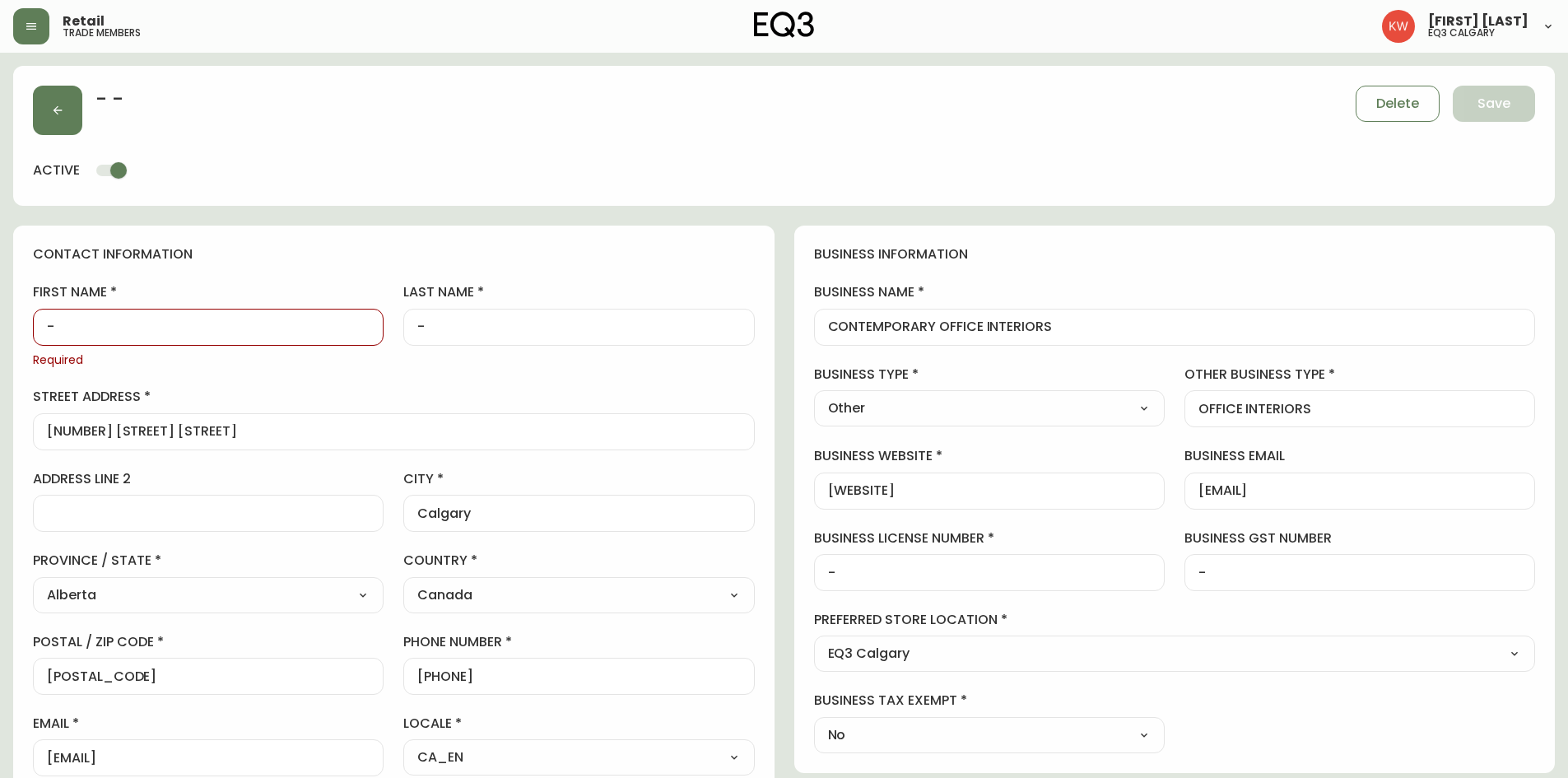click on "-   - Delete Save active" at bounding box center (784, 136) 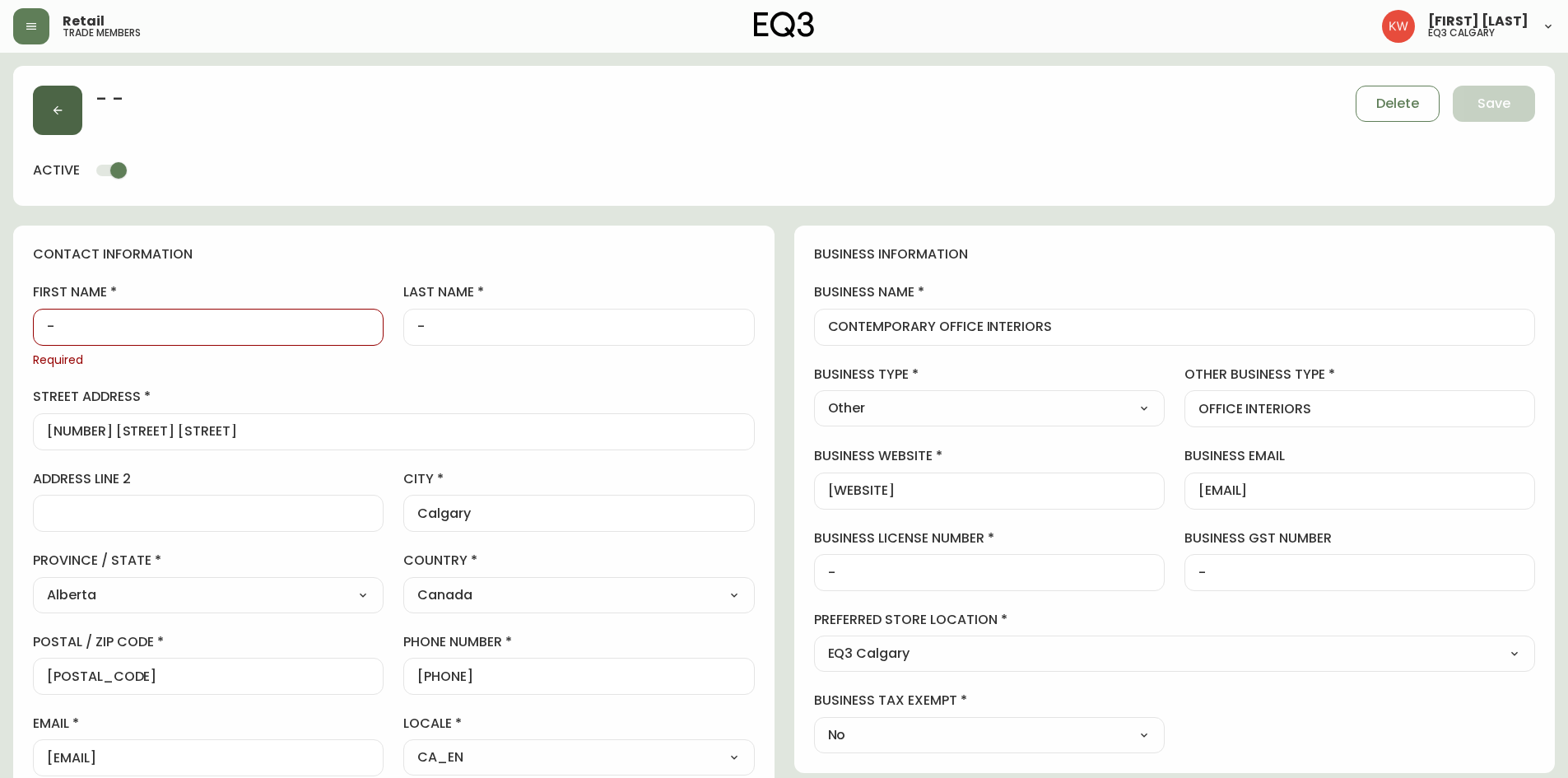 click 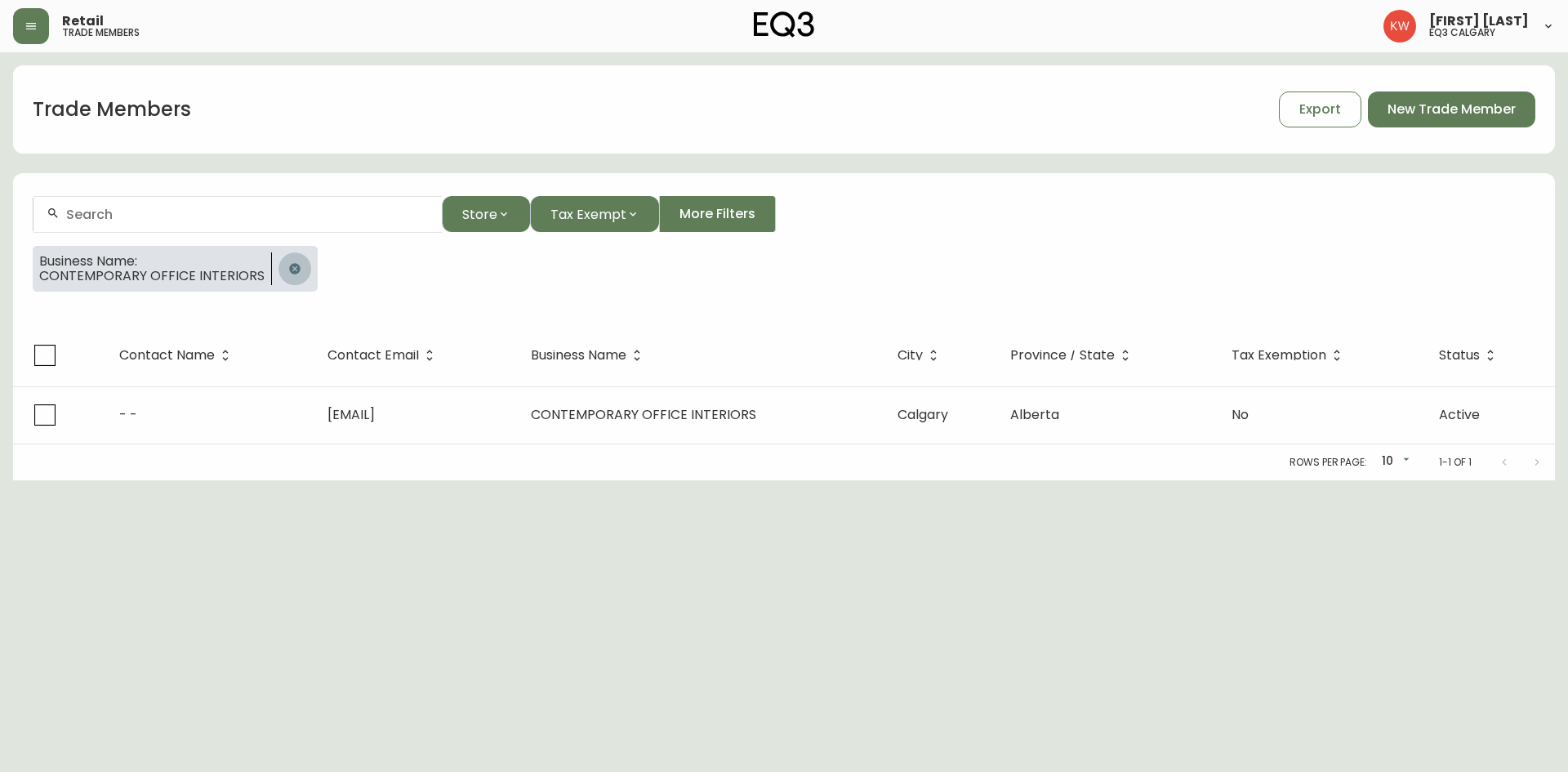 click 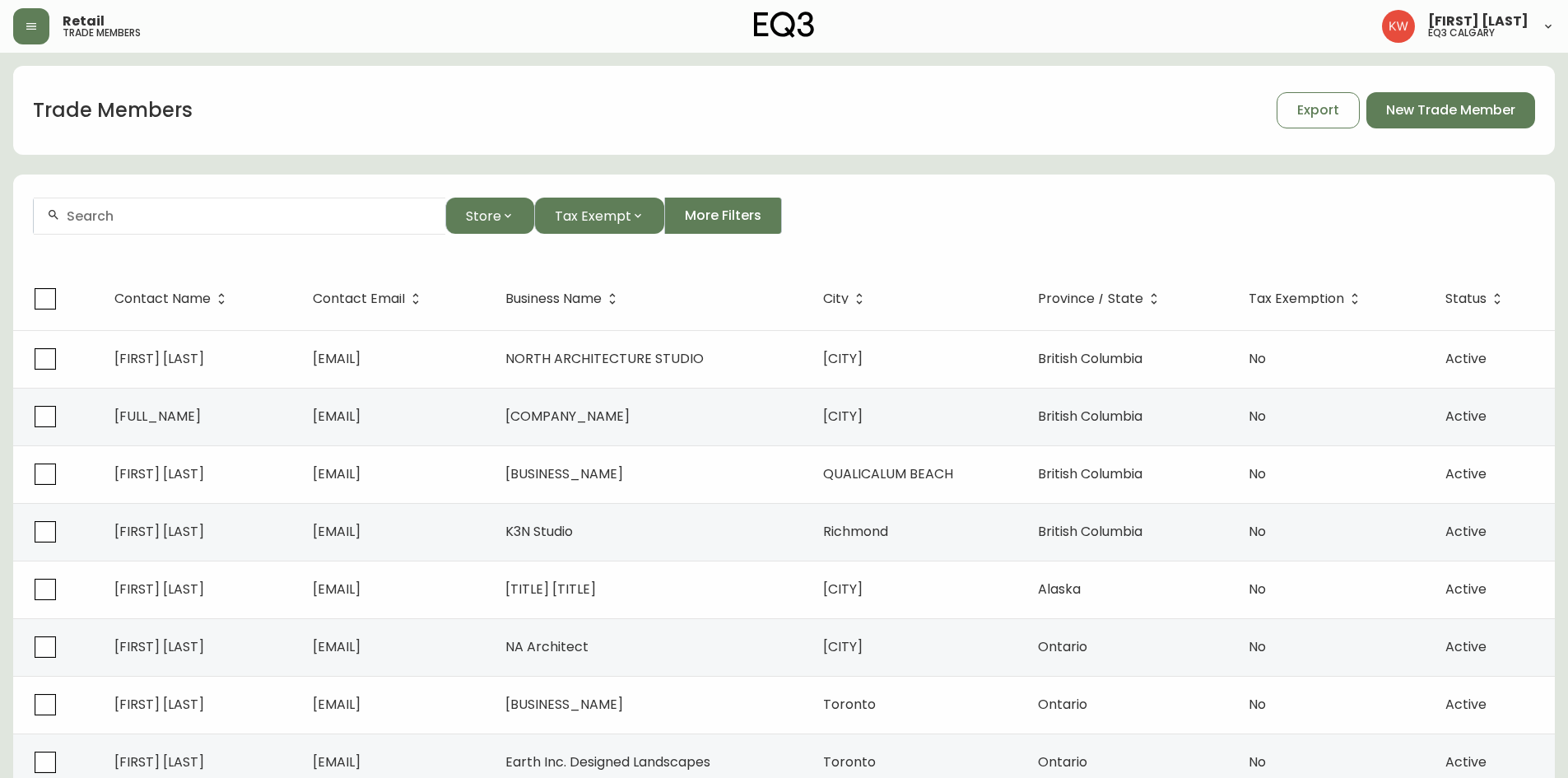 click at bounding box center (240, 216) 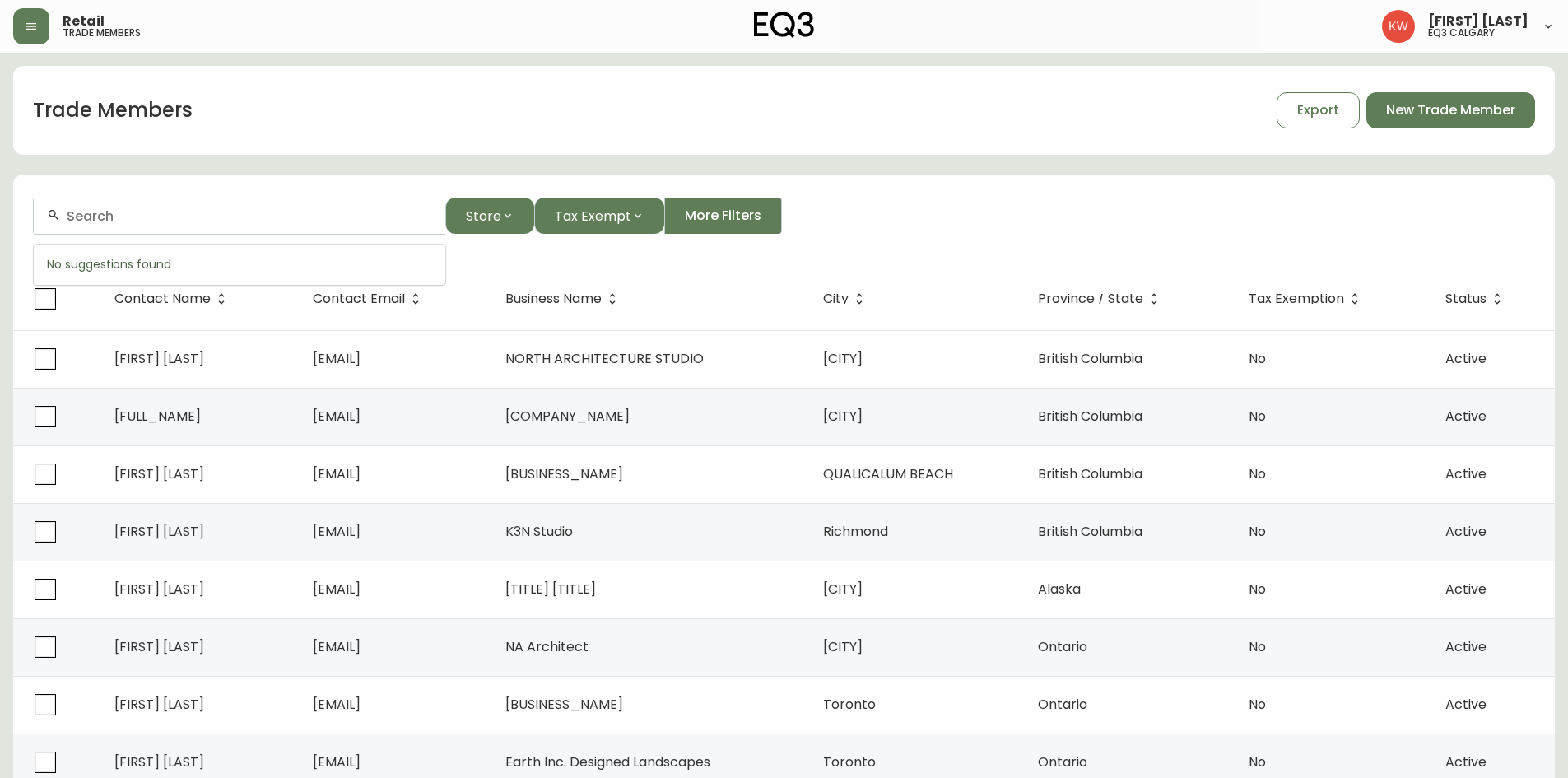 click at bounding box center (249, 216) 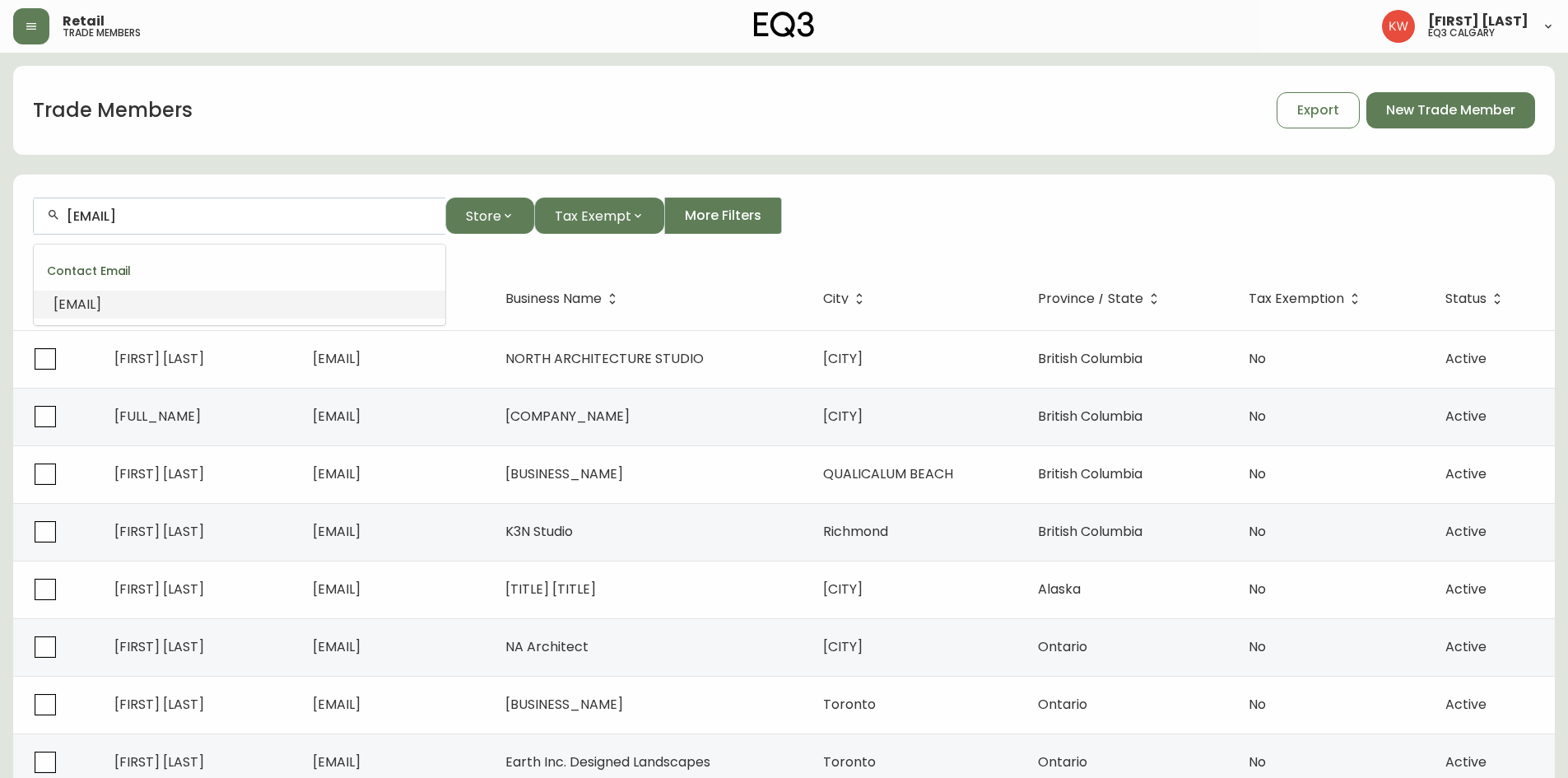 click on "[EMAIL]" at bounding box center (77, 304) 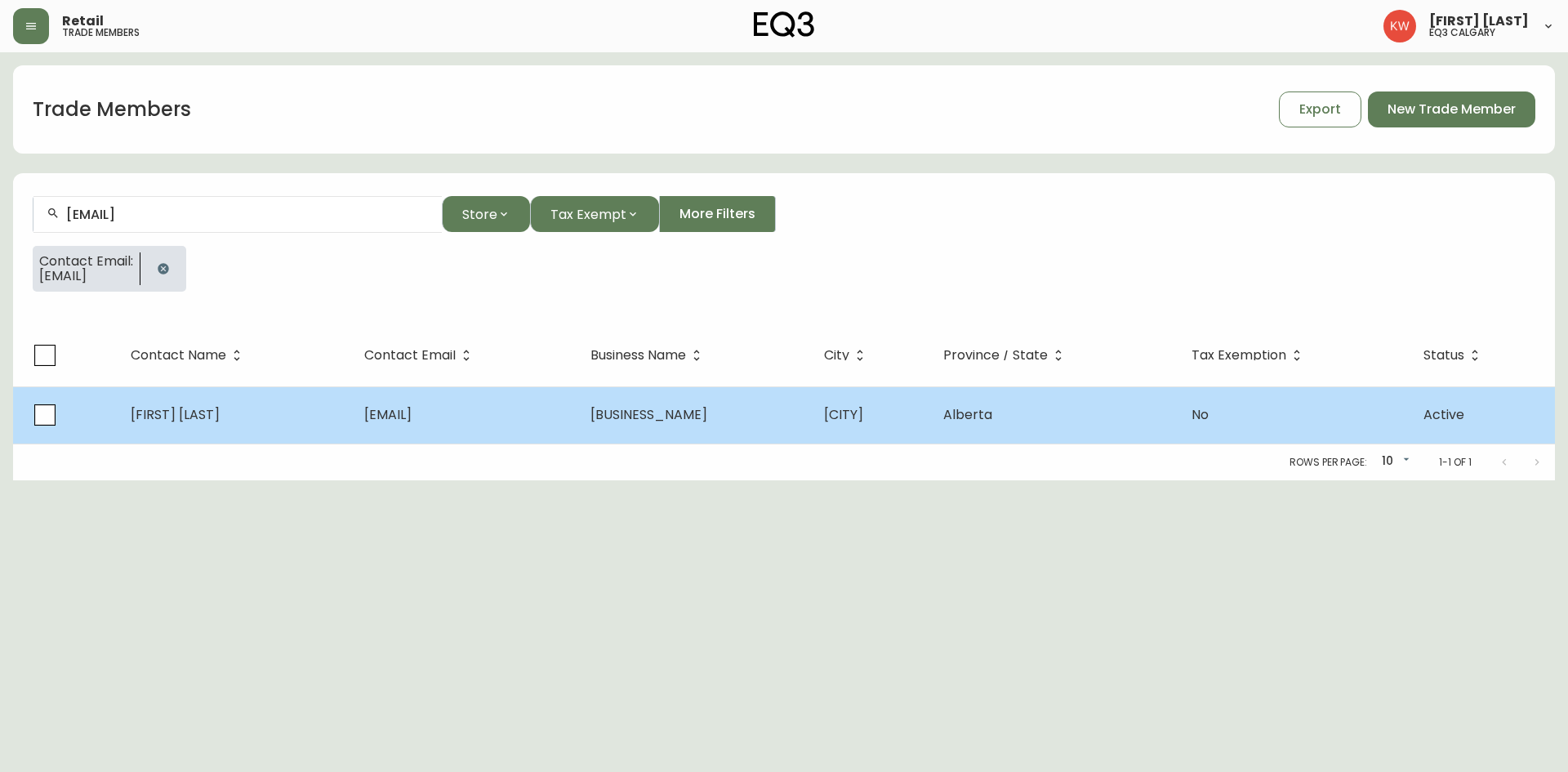 click on "[FIRST] [LAST]" at bounding box center [234, 415] 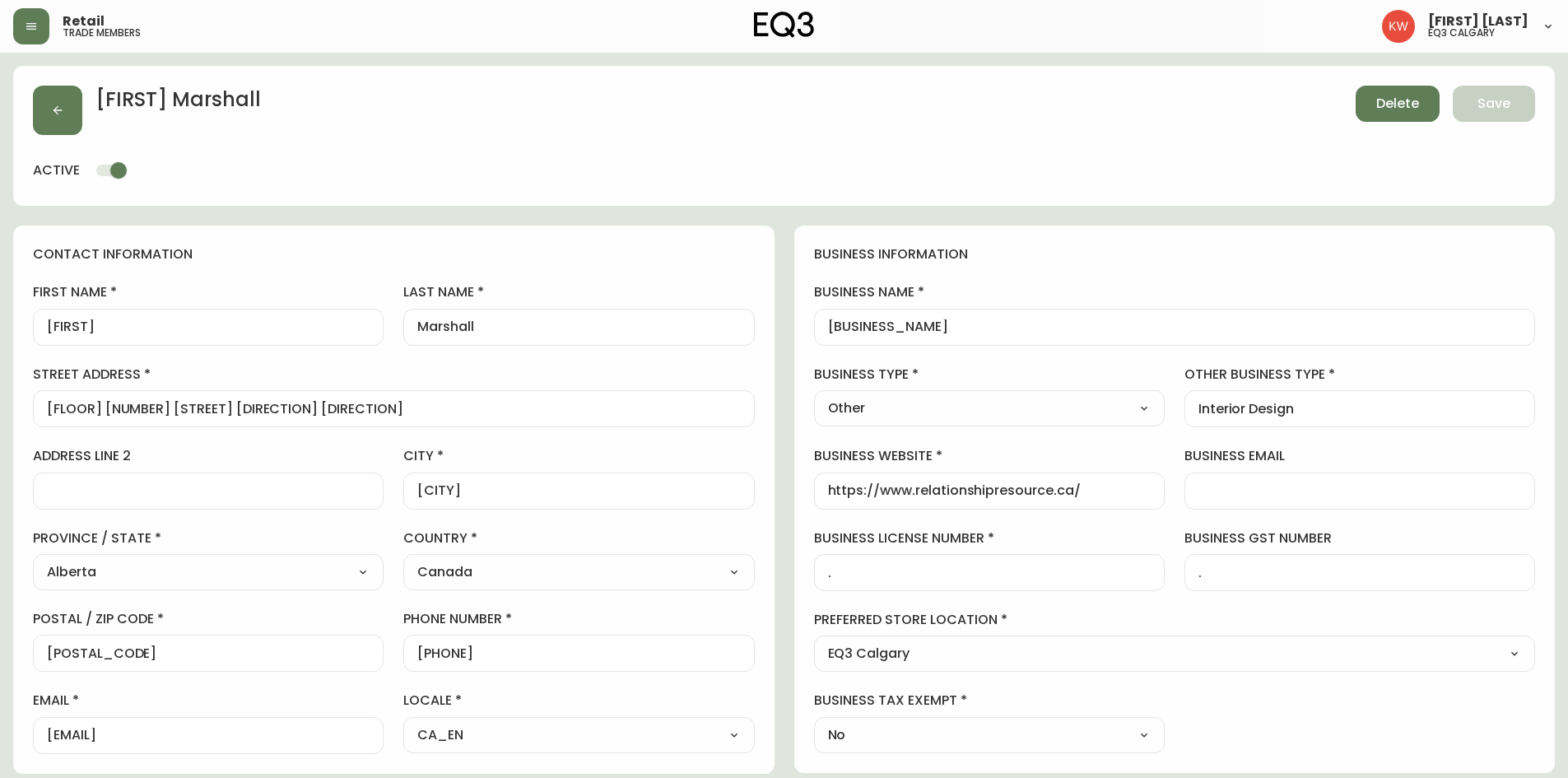 click on "Delete" at bounding box center (1398, 104) 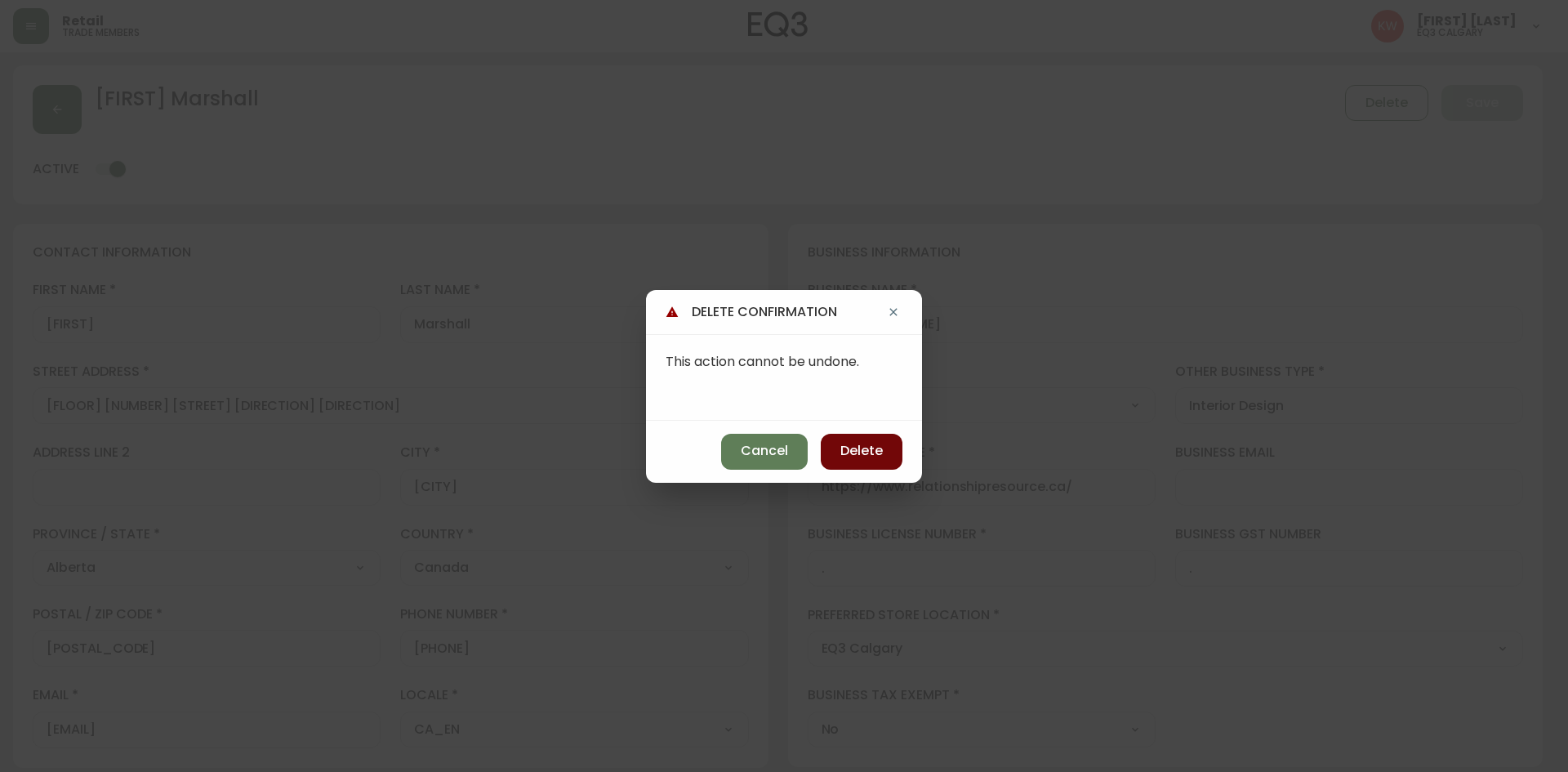 click on "Delete" at bounding box center [862, 451] 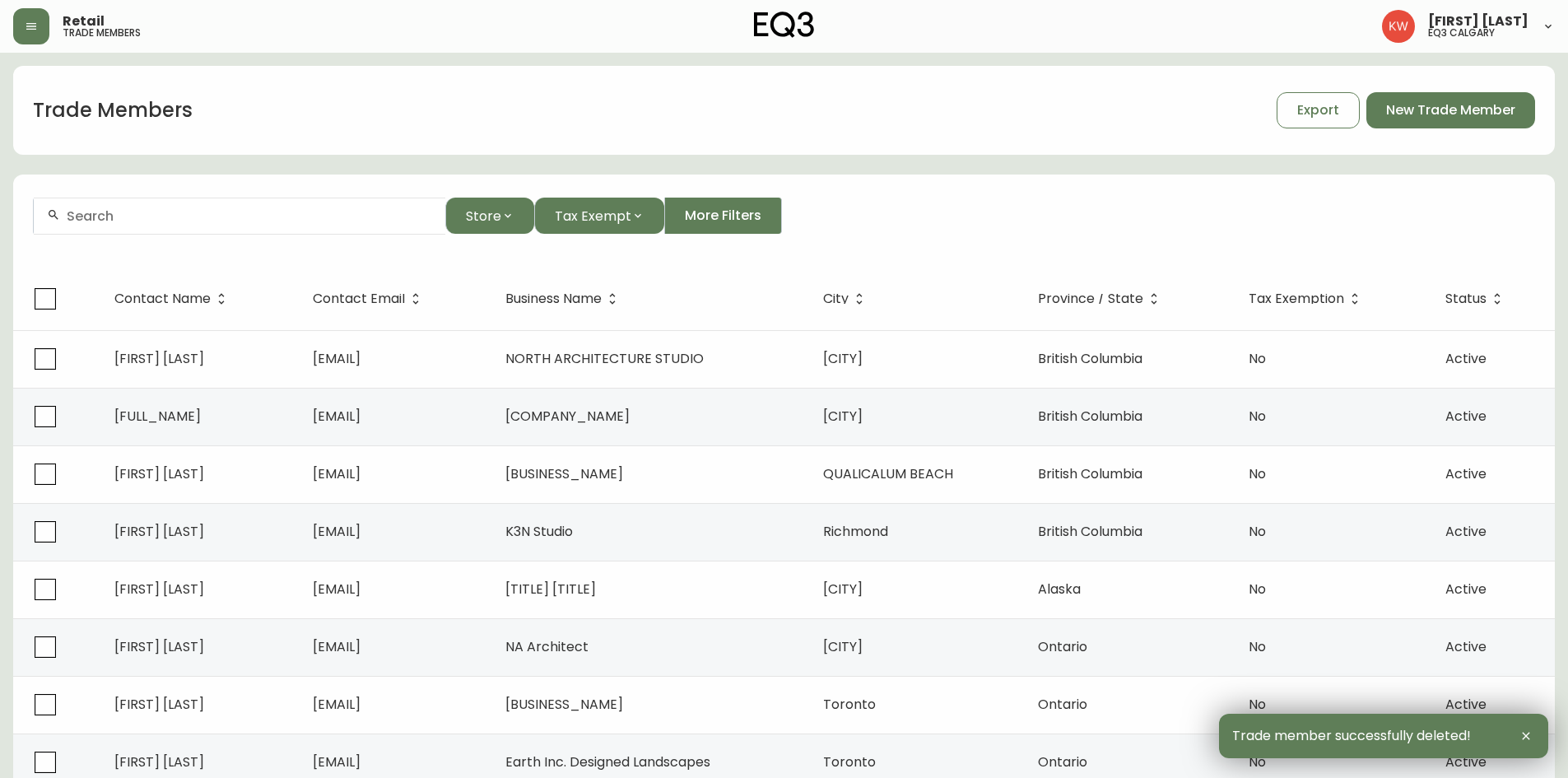click at bounding box center (240, 216) 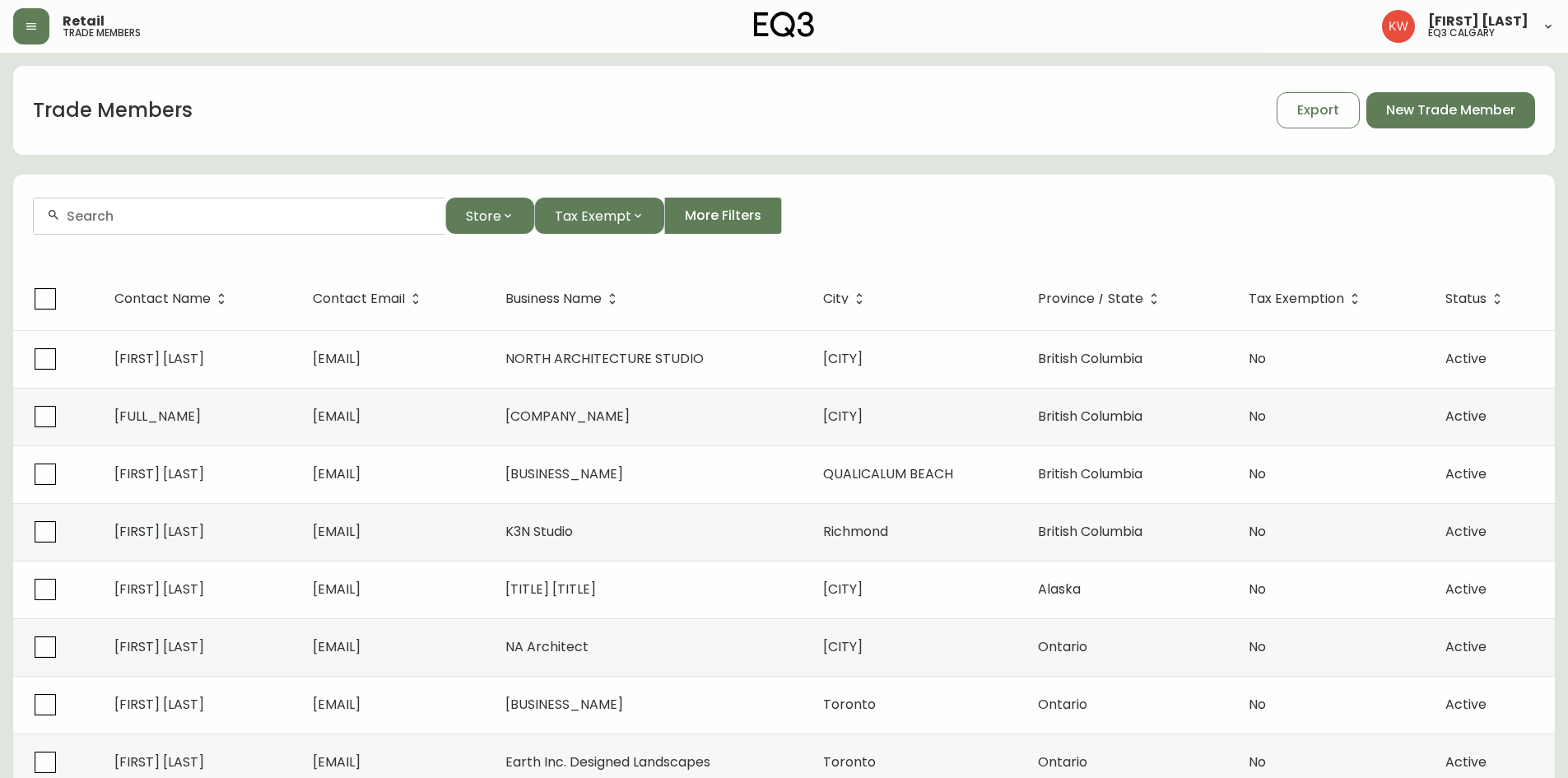 paste on "[EMAIL]" 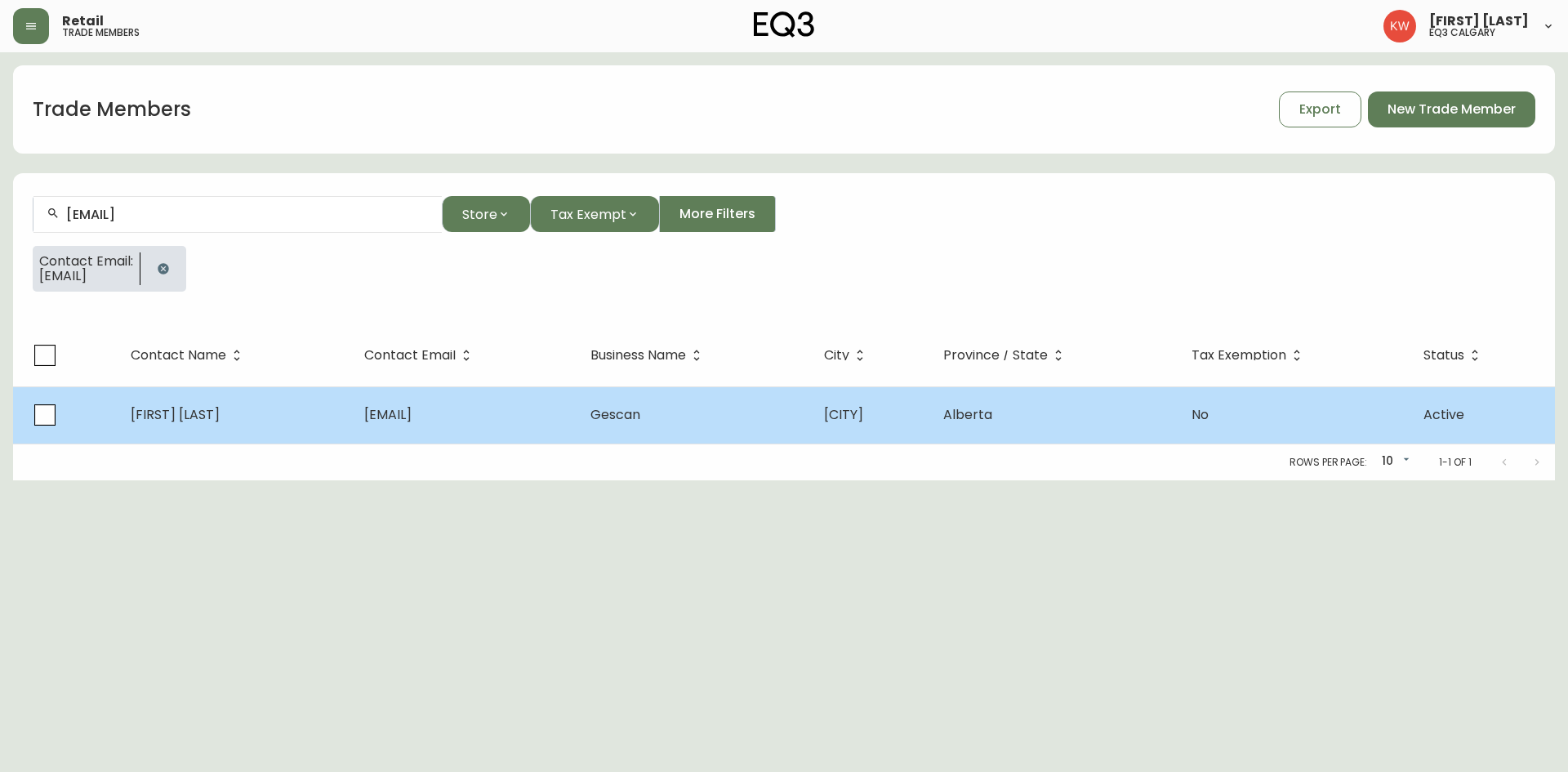 click on "[FIRST] [LAST]" at bounding box center (234, 415) 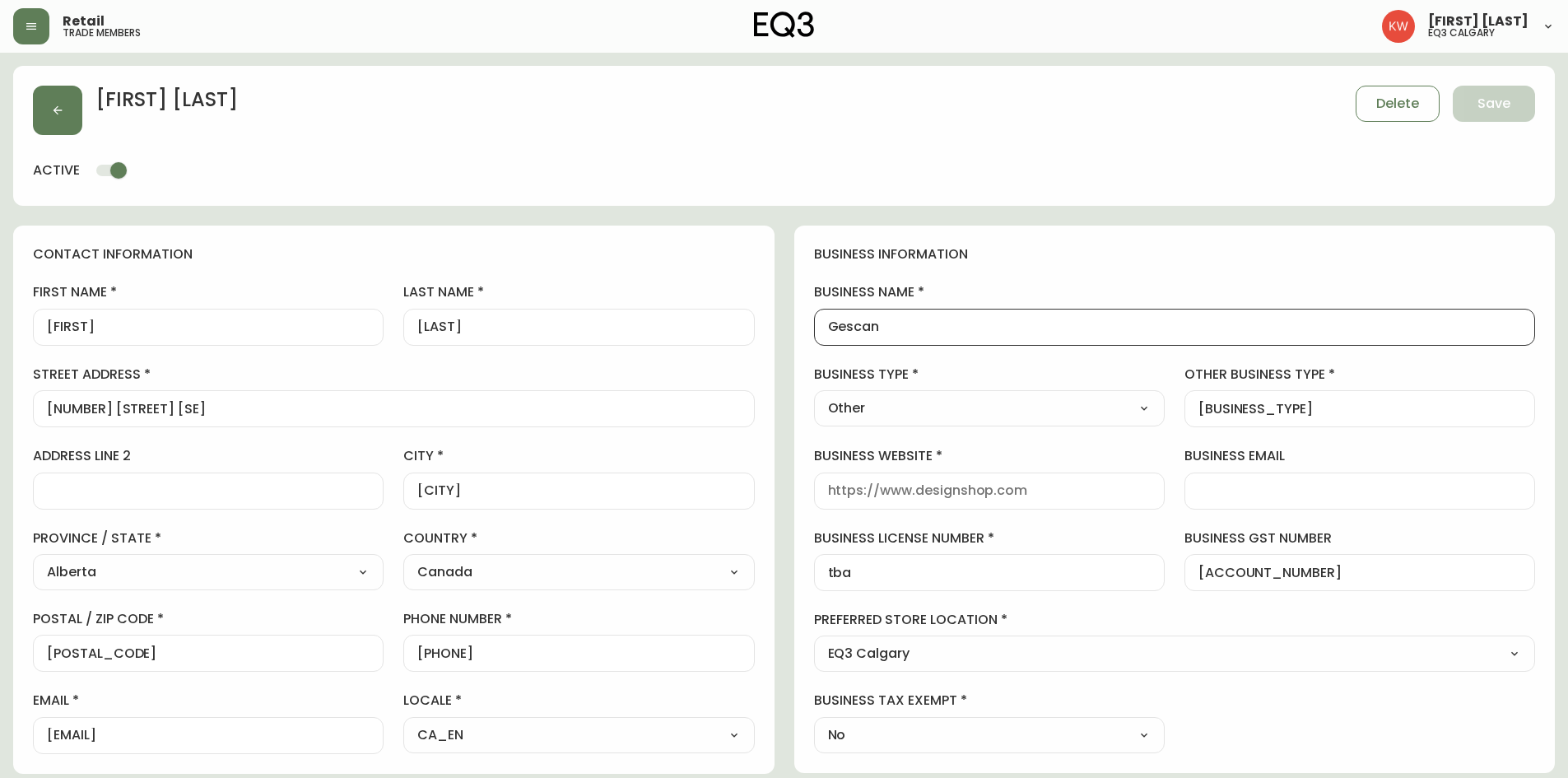 drag, startPoint x: 904, startPoint y: 328, endPoint x: 763, endPoint y: 324, distance: 141.05673 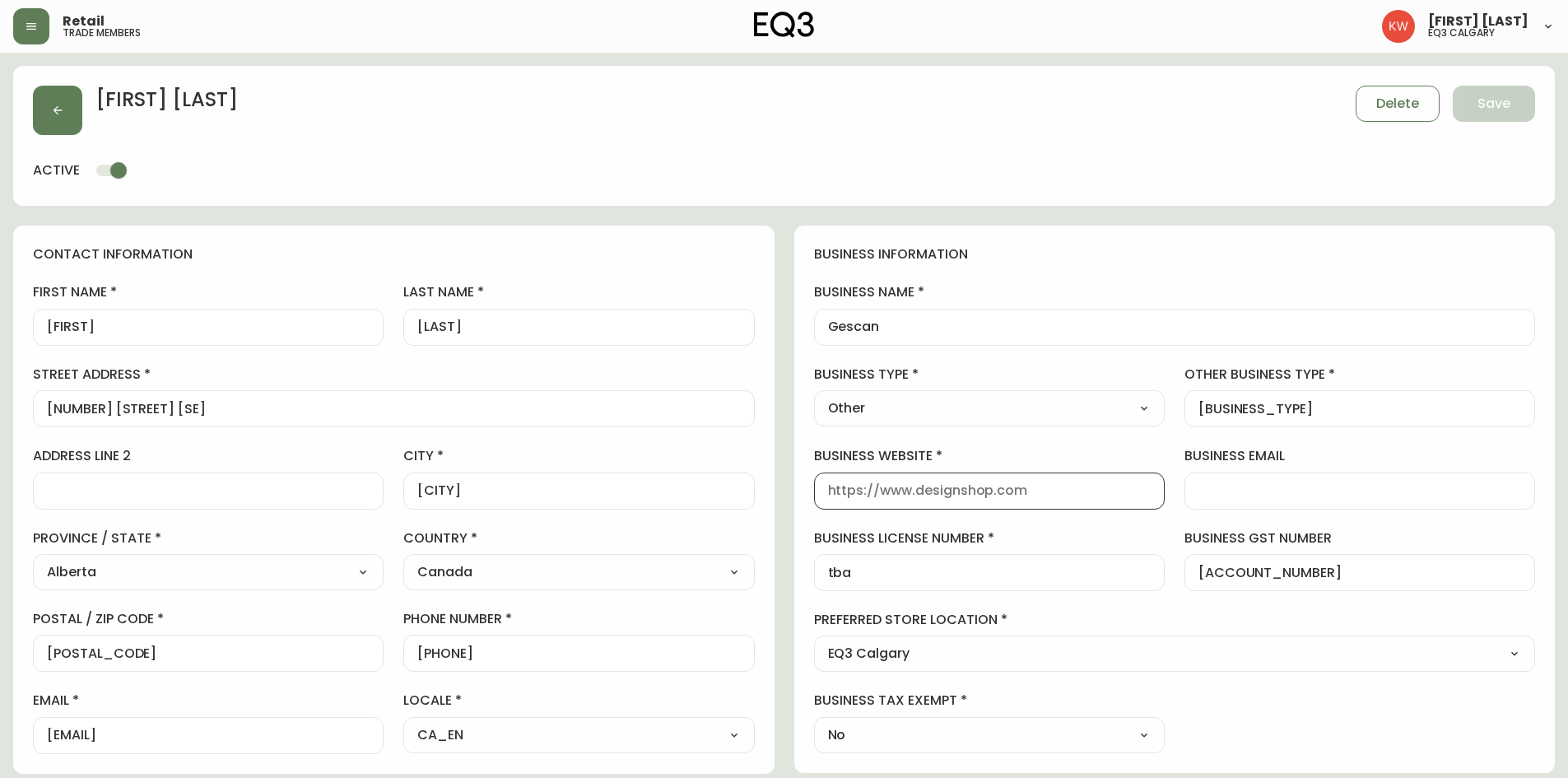 click on "business website" at bounding box center [989, 491] 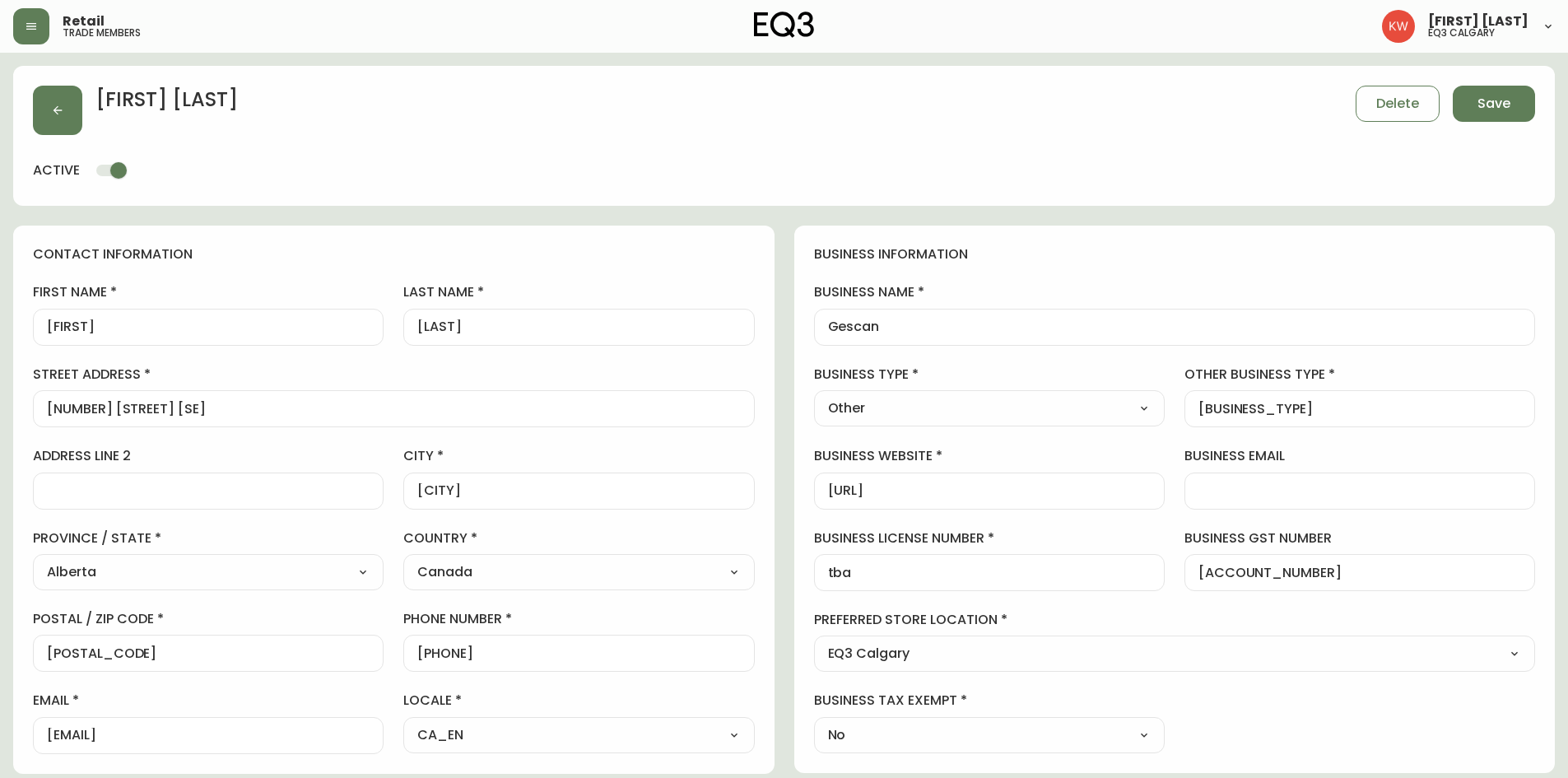 drag, startPoint x: 272, startPoint y: 745, endPoint x: 69, endPoint y: 738, distance: 203.12065 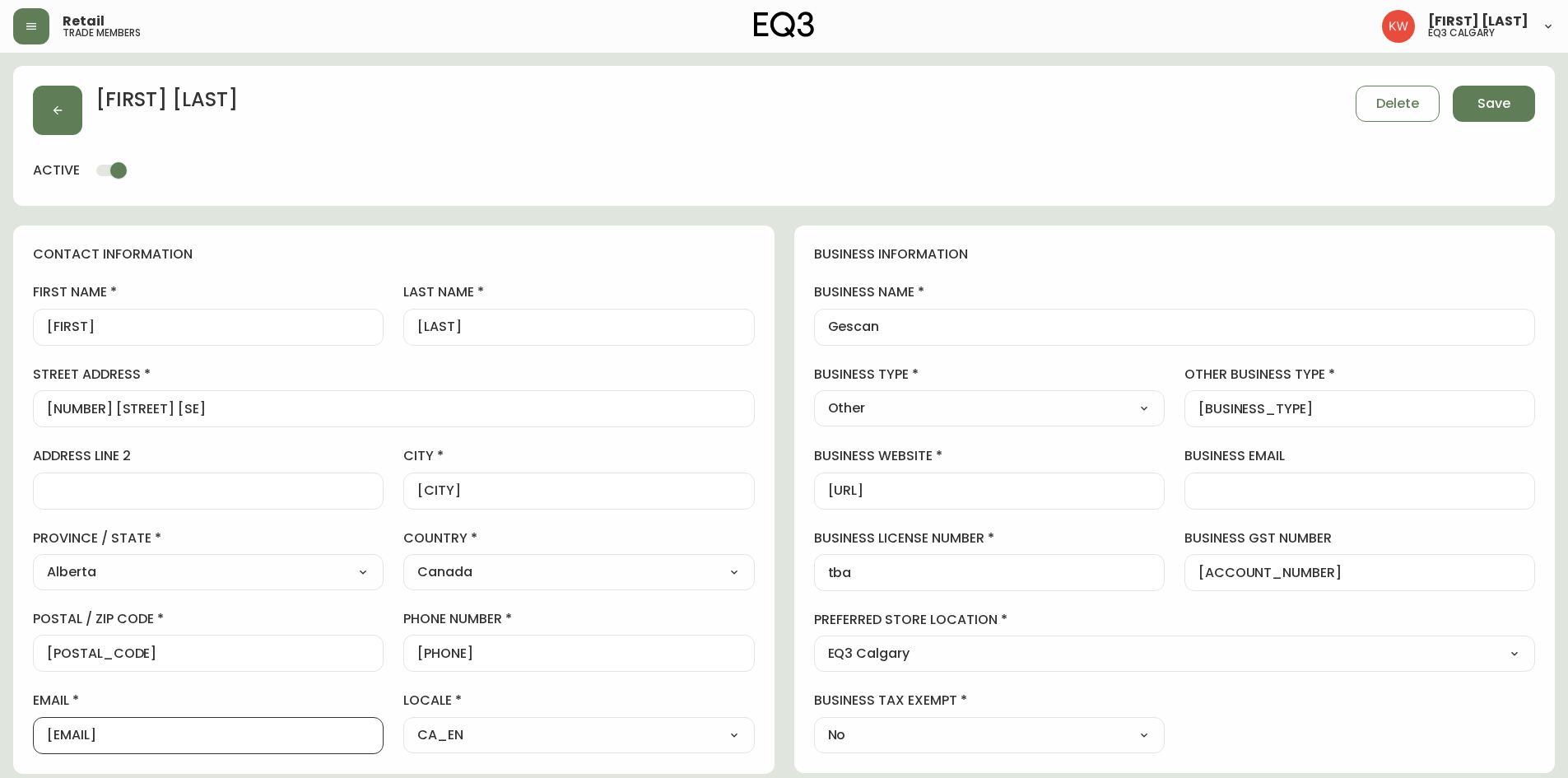 drag, startPoint x: 245, startPoint y: 735, endPoint x: 24, endPoint y: 715, distance: 221.9031 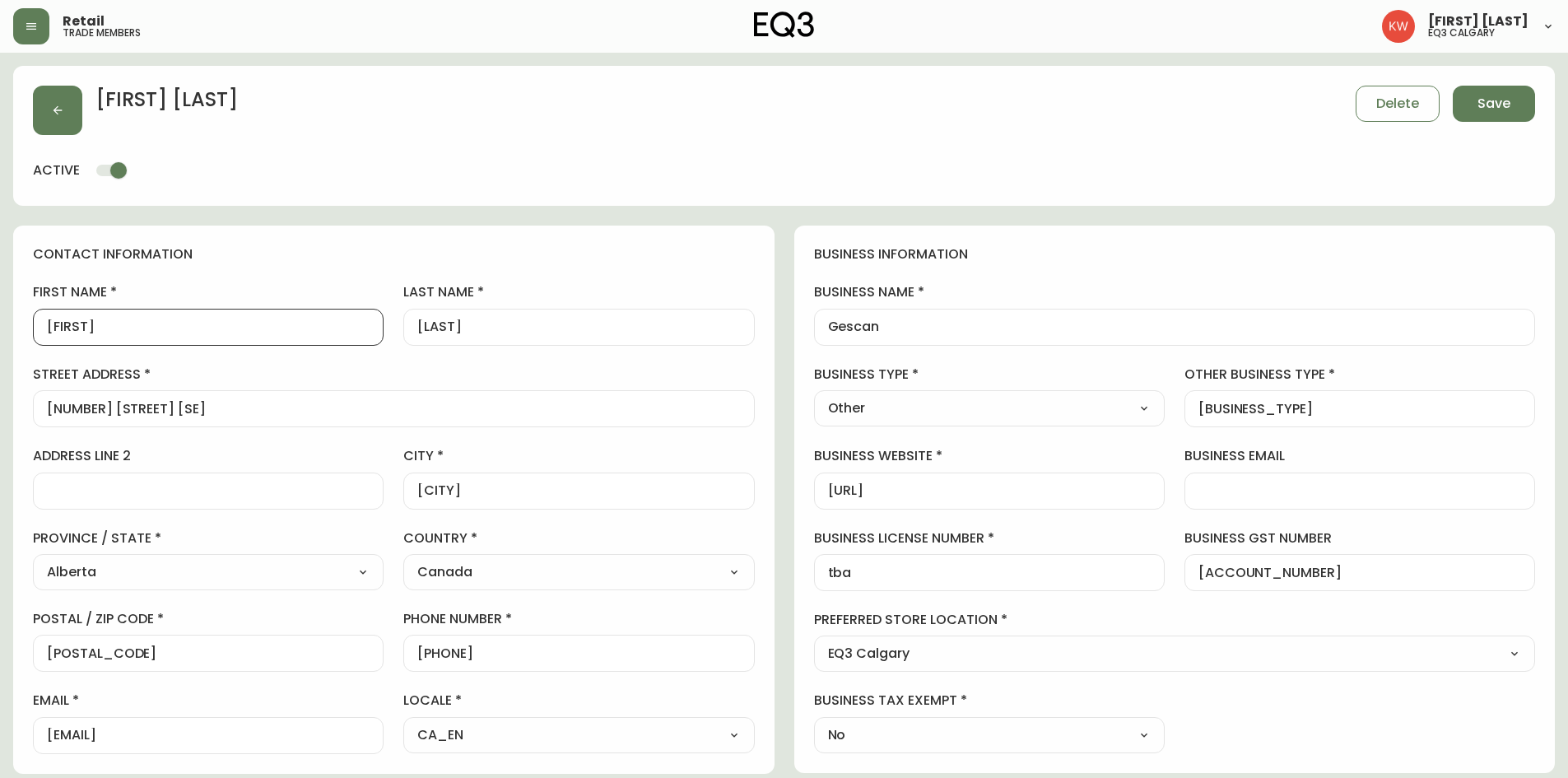drag, startPoint x: 125, startPoint y: 333, endPoint x: 32, endPoint y: 328, distance: 93.134312 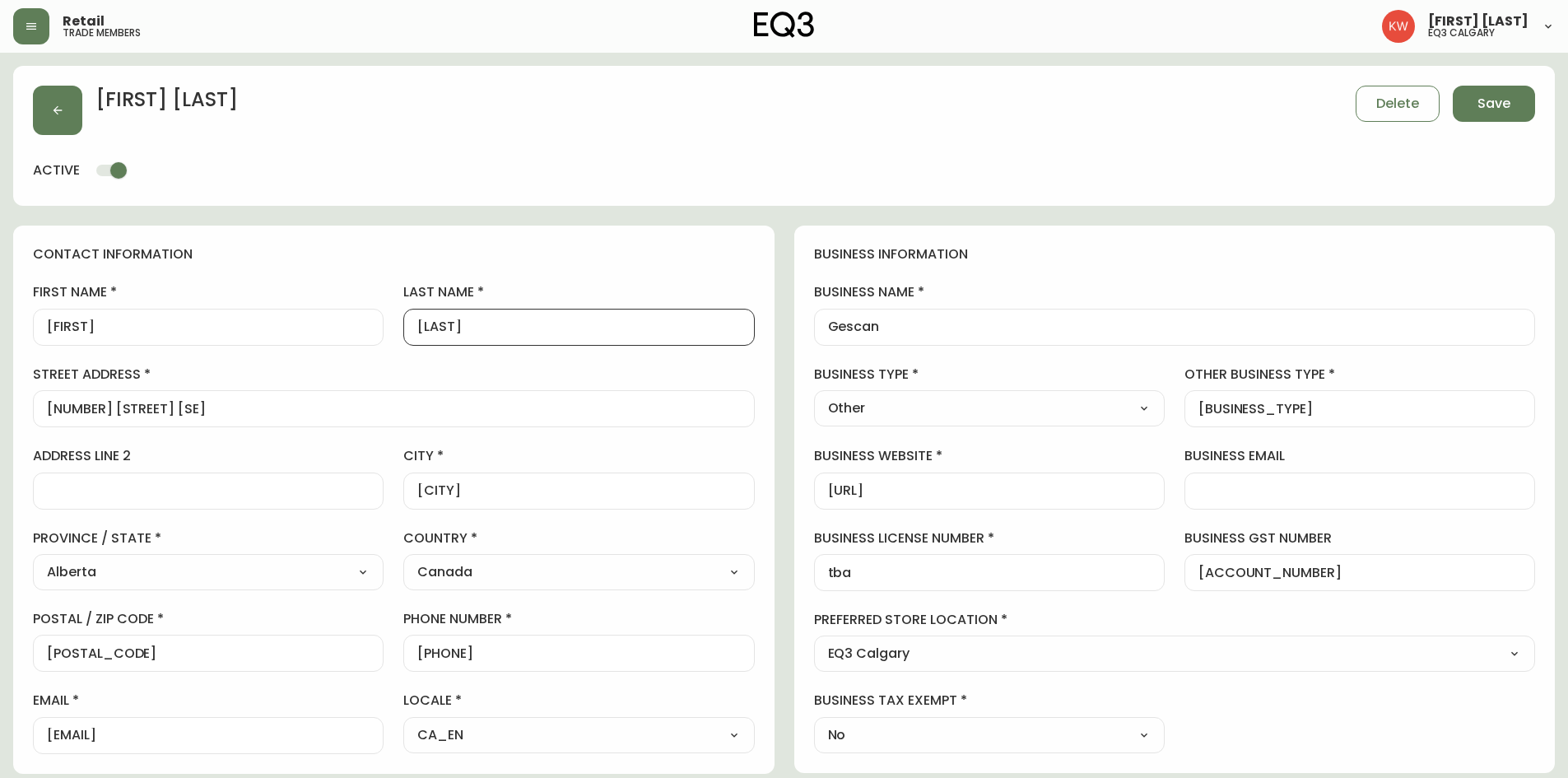drag, startPoint x: 508, startPoint y: 330, endPoint x: 354, endPoint y: 314, distance: 154.82894 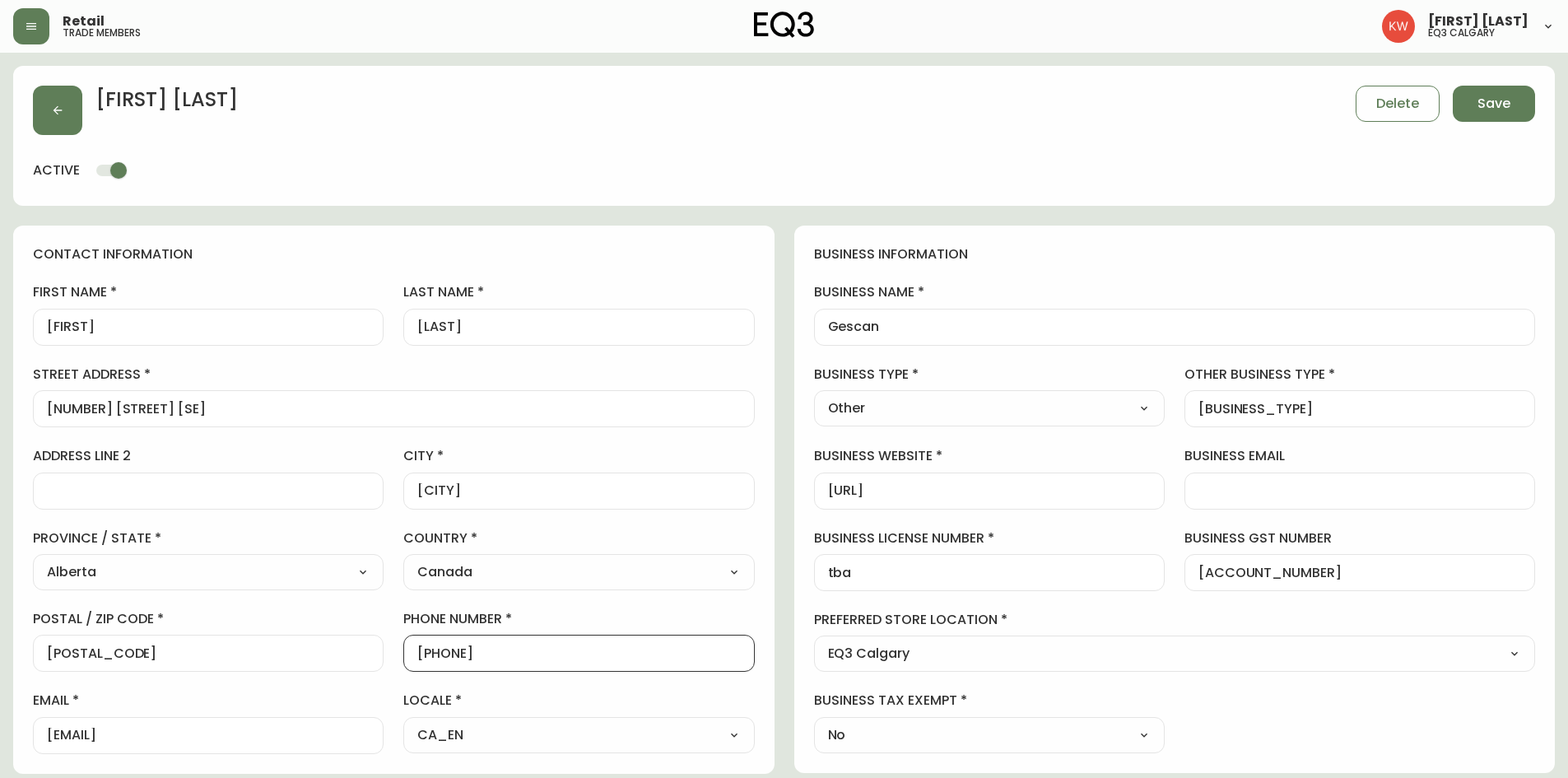 scroll, scrollTop: 1, scrollLeft: 0, axis: vertical 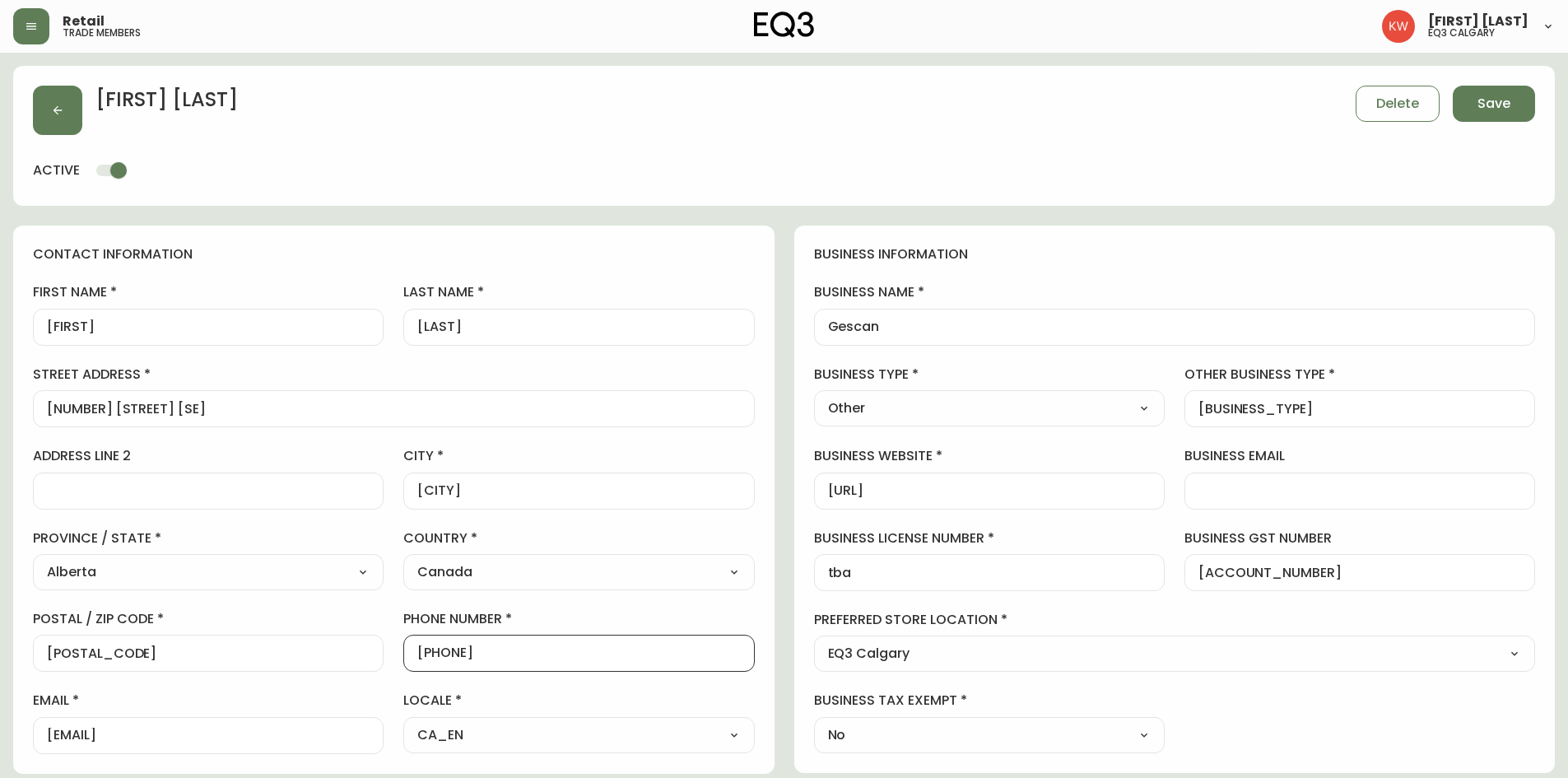 drag, startPoint x: 565, startPoint y: 661, endPoint x: 421, endPoint y: 660, distance: 144.00347 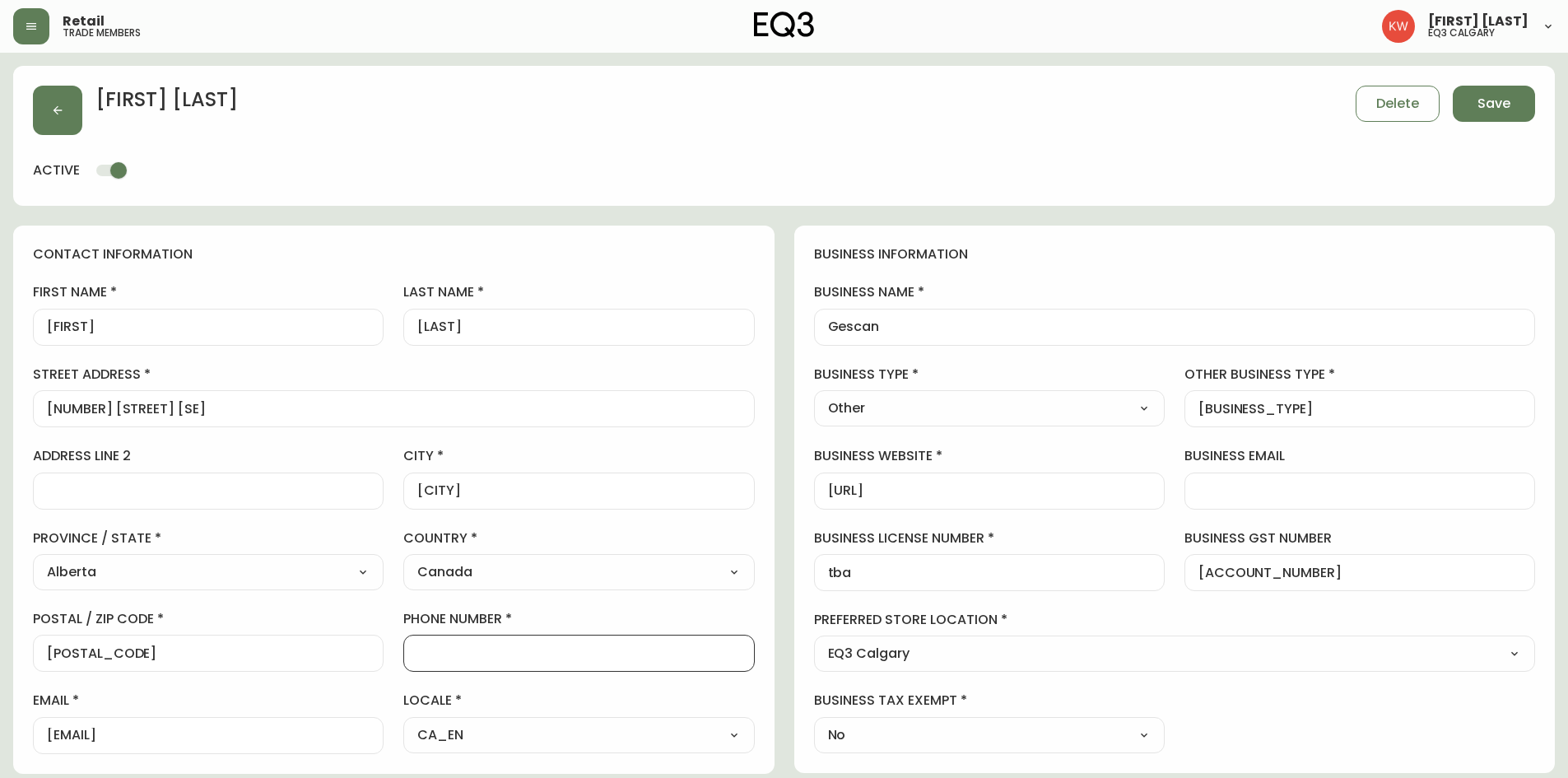 paste on "[PHONE]" 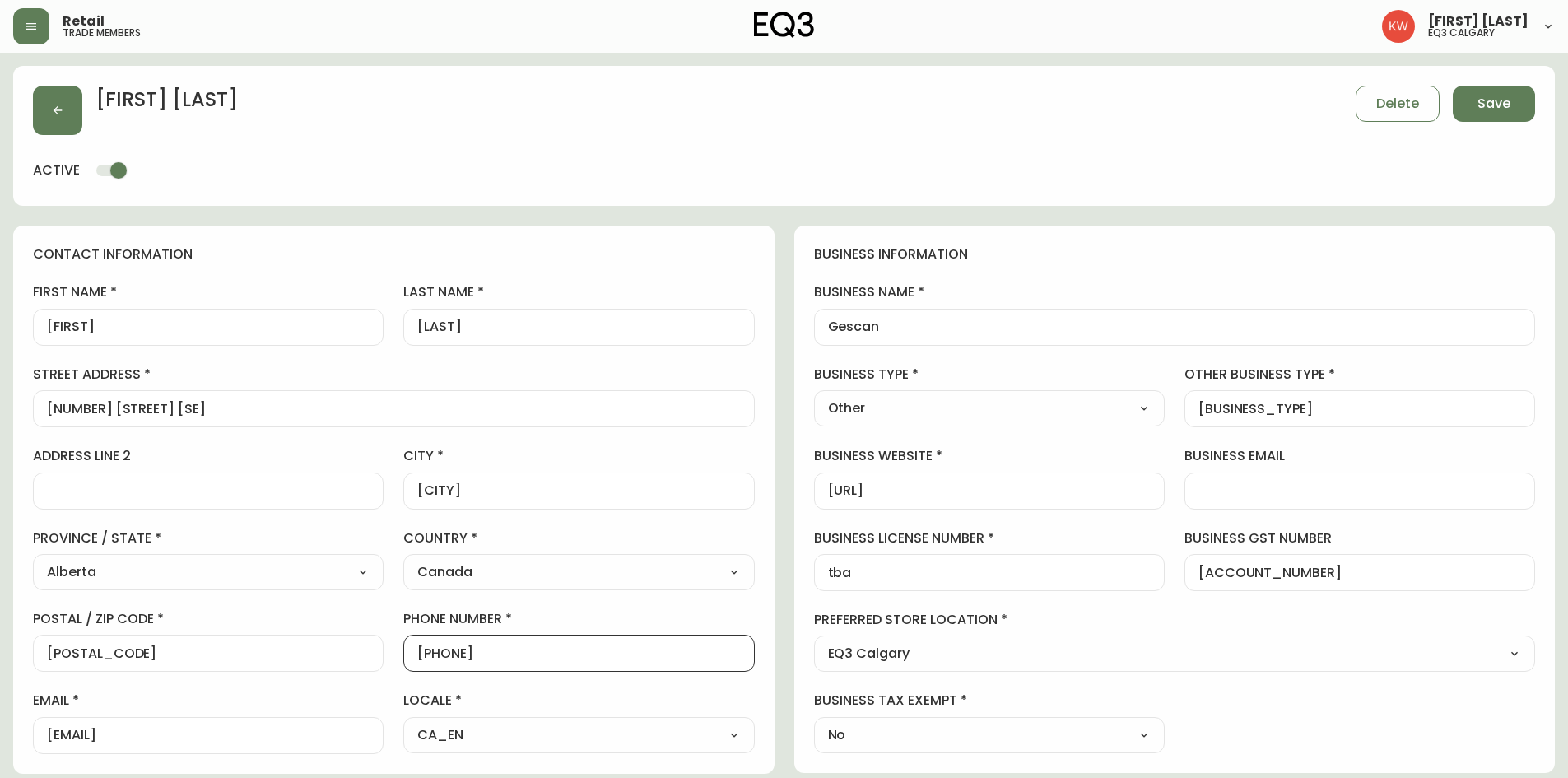click on "locale" at bounding box center (579, 701) 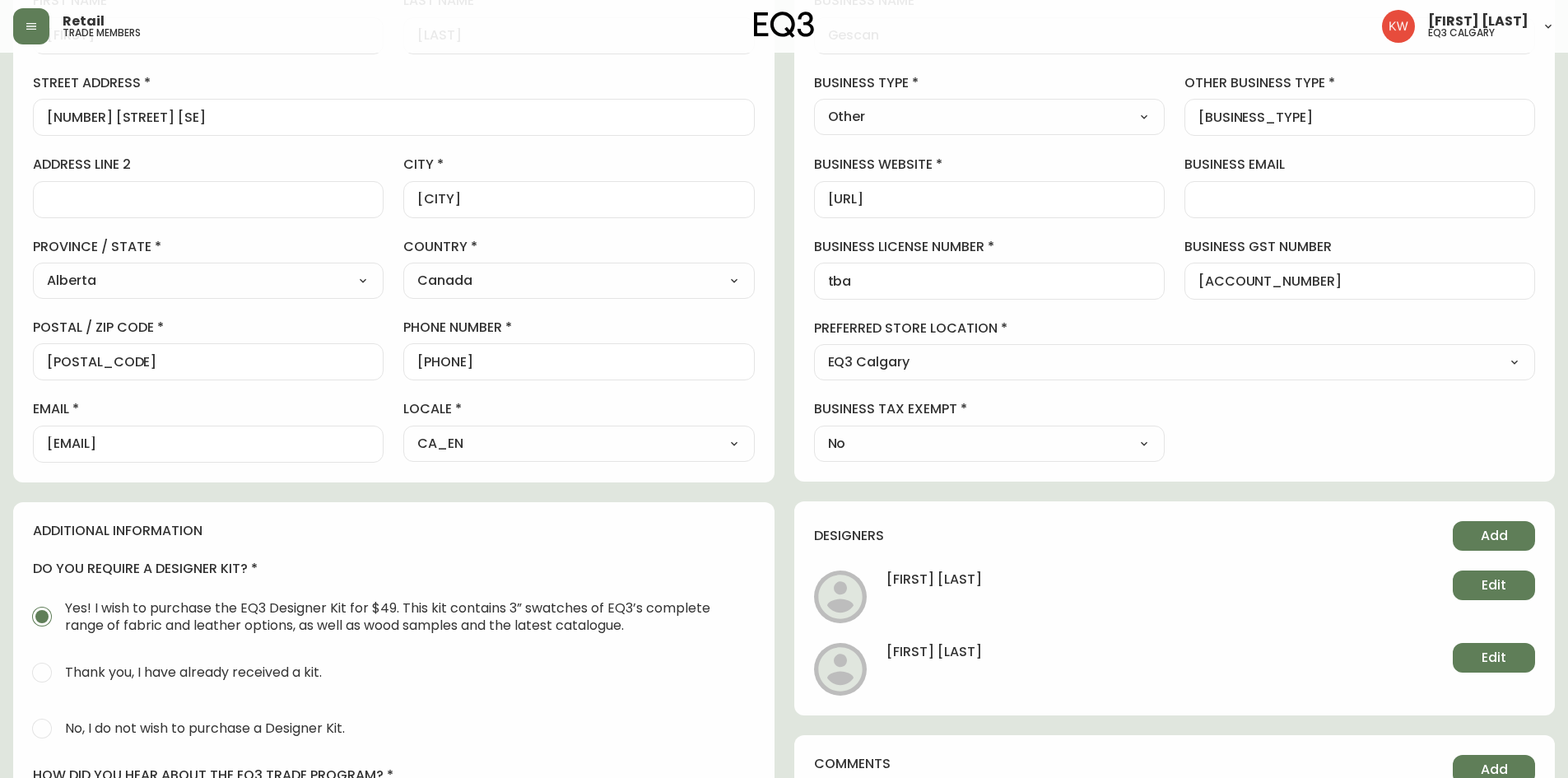 scroll, scrollTop: 290, scrollLeft: 0, axis: vertical 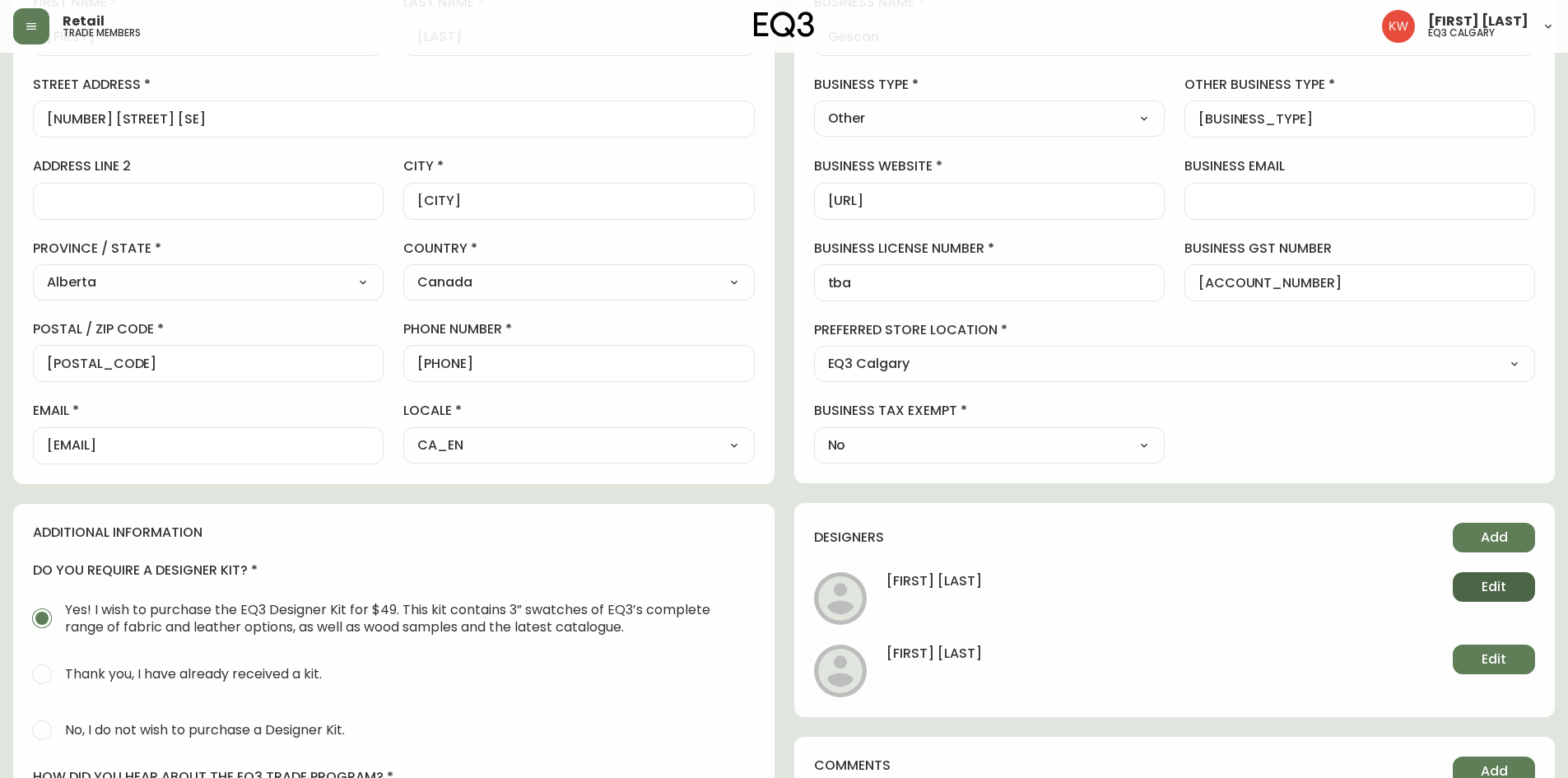 click on "Edit" at bounding box center [1494, 587] 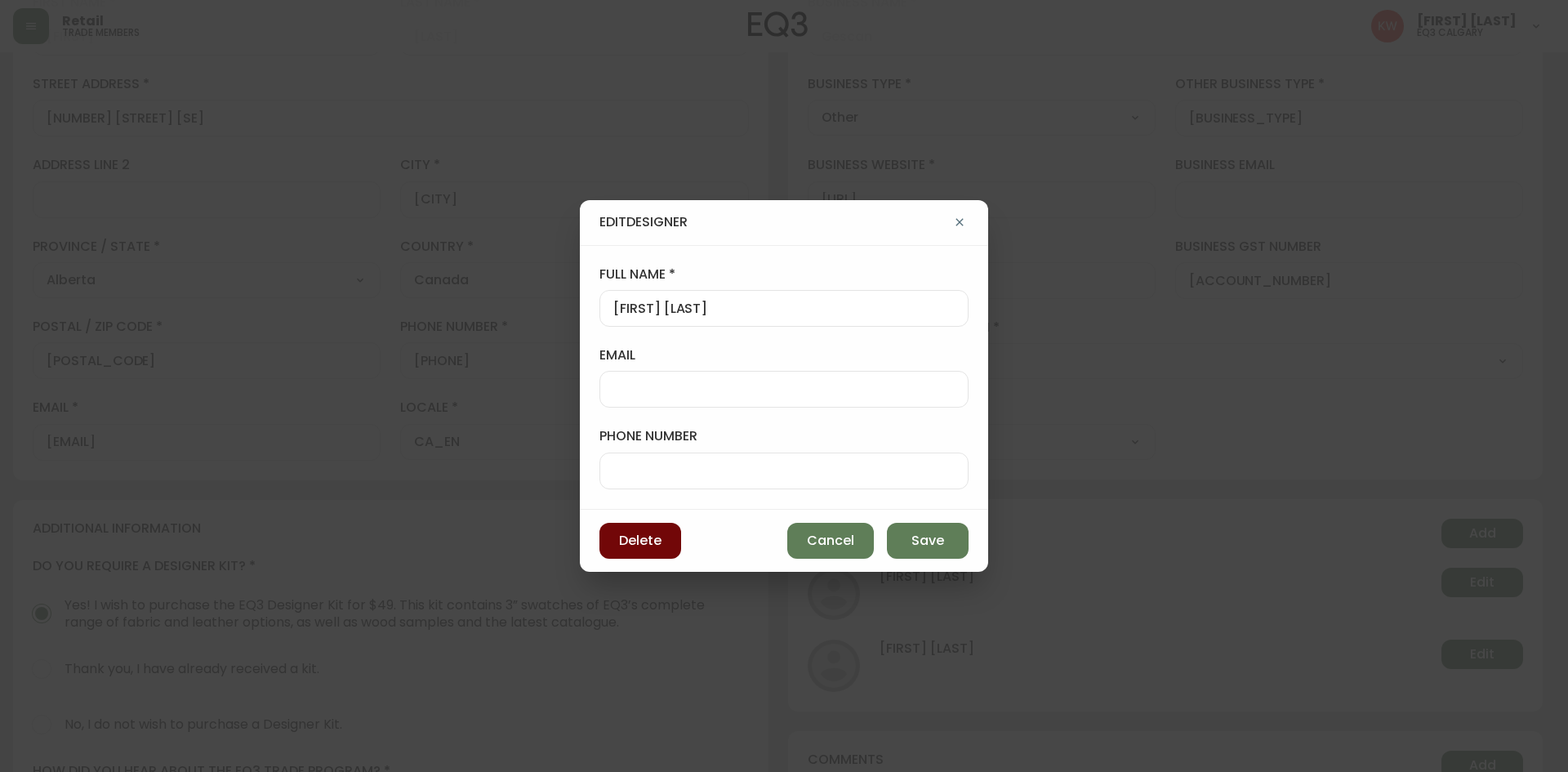 click on "Delete" at bounding box center (640, 541) 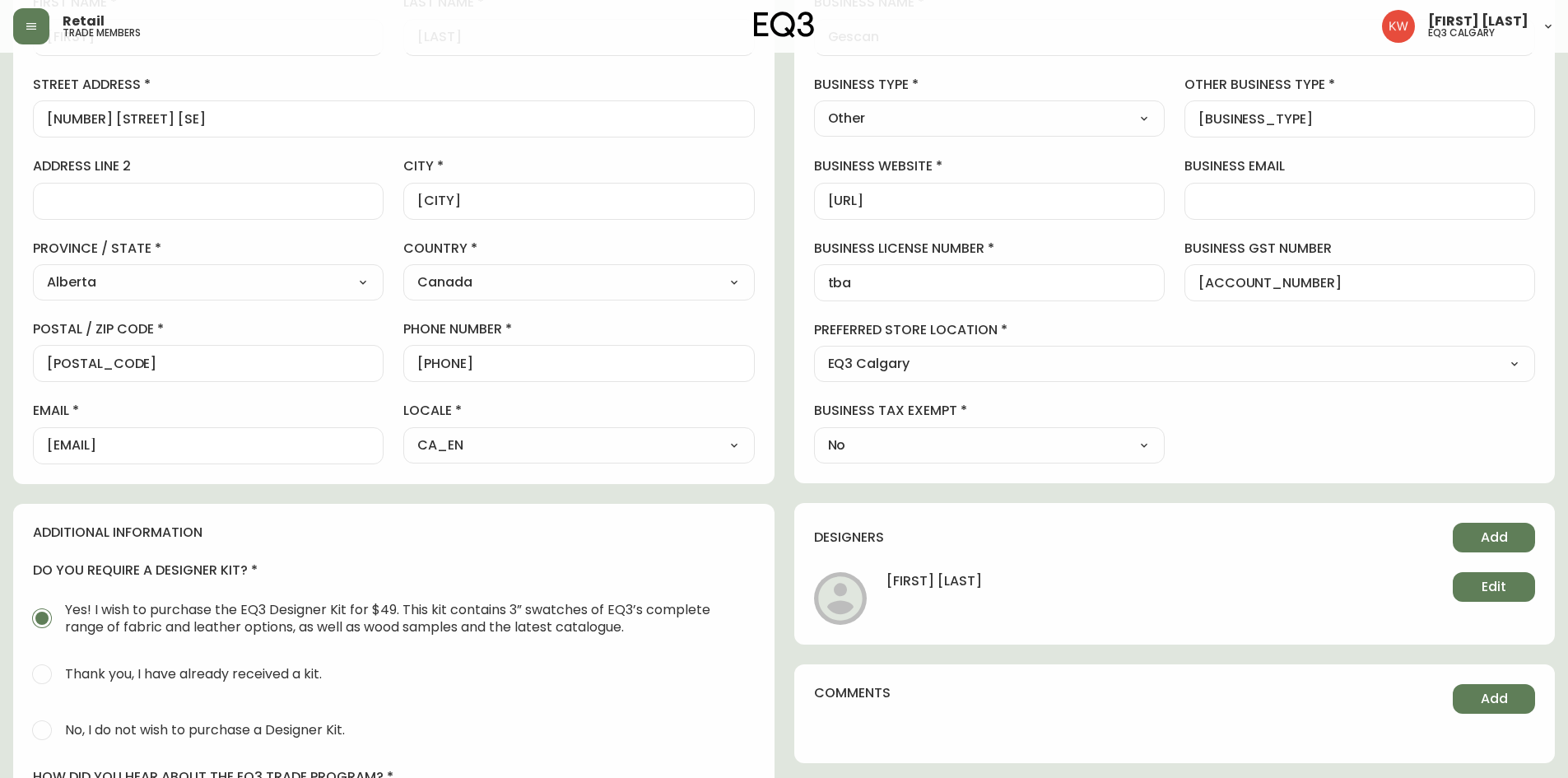 scroll, scrollTop: 0, scrollLeft: 0, axis: both 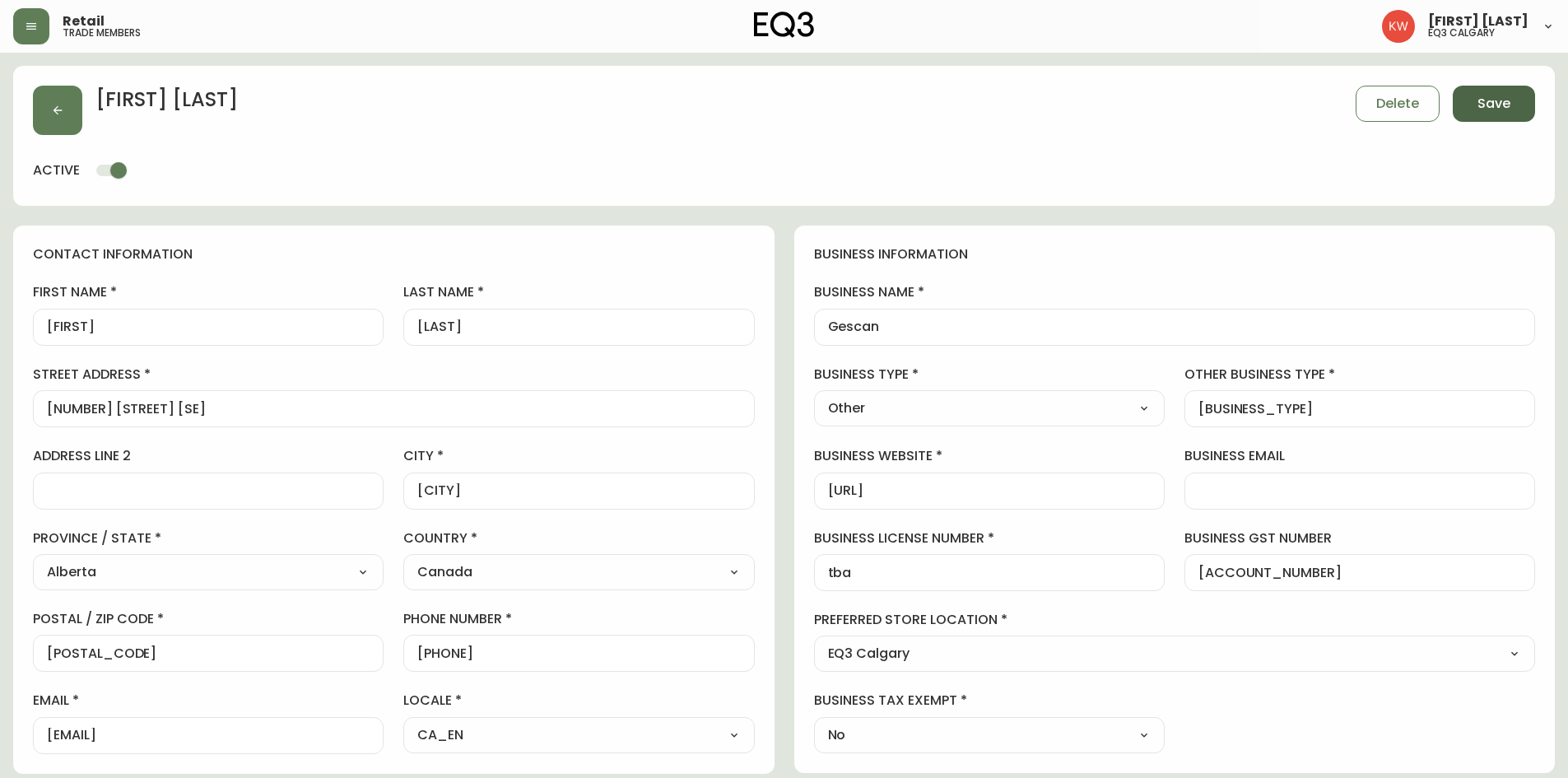 click on "Save" at bounding box center (1494, 104) 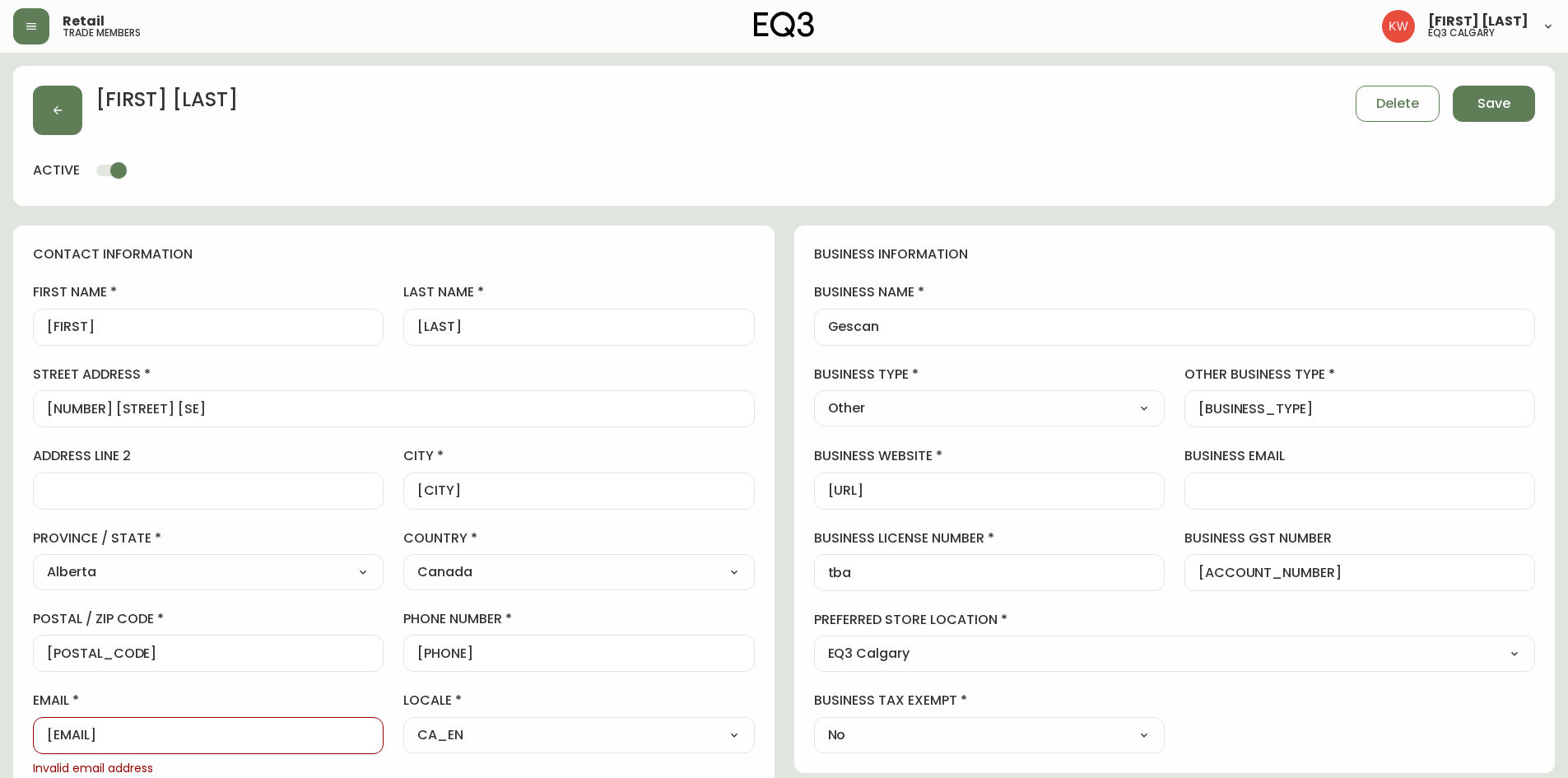 click on "[EMAIL]" at bounding box center [208, 735] 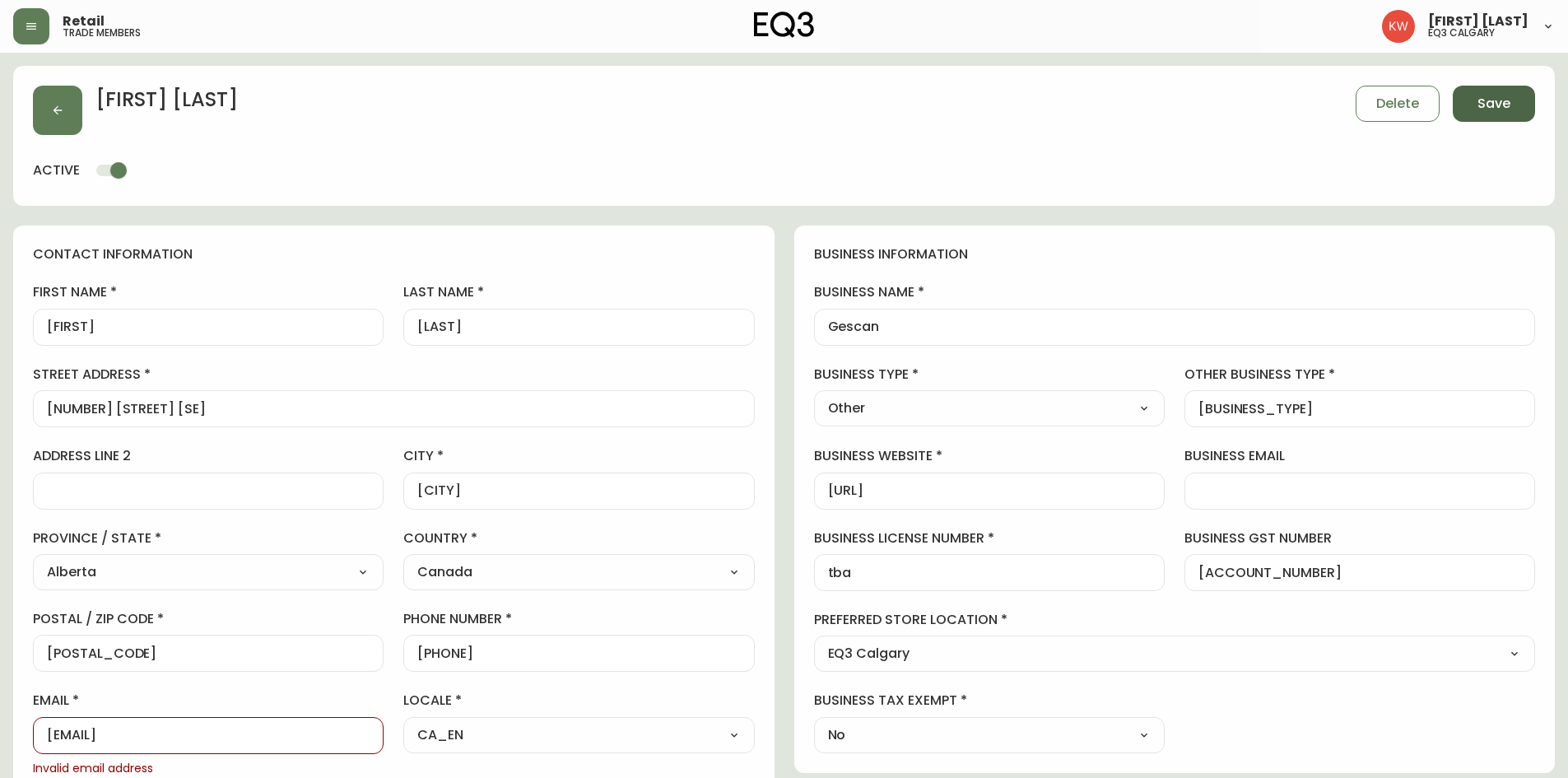 click on "Save" at bounding box center (1494, 104) 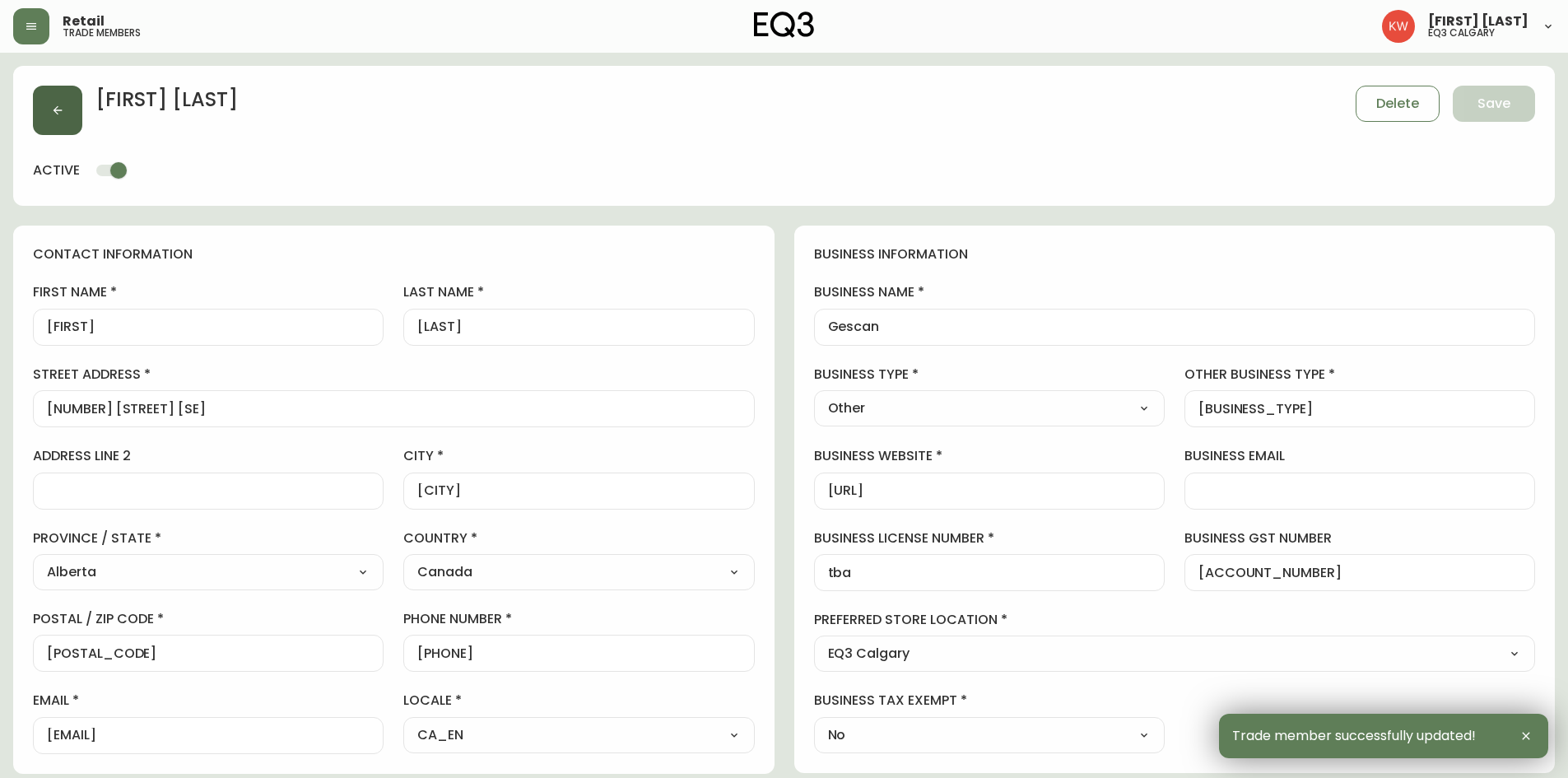 click at bounding box center [58, 110] 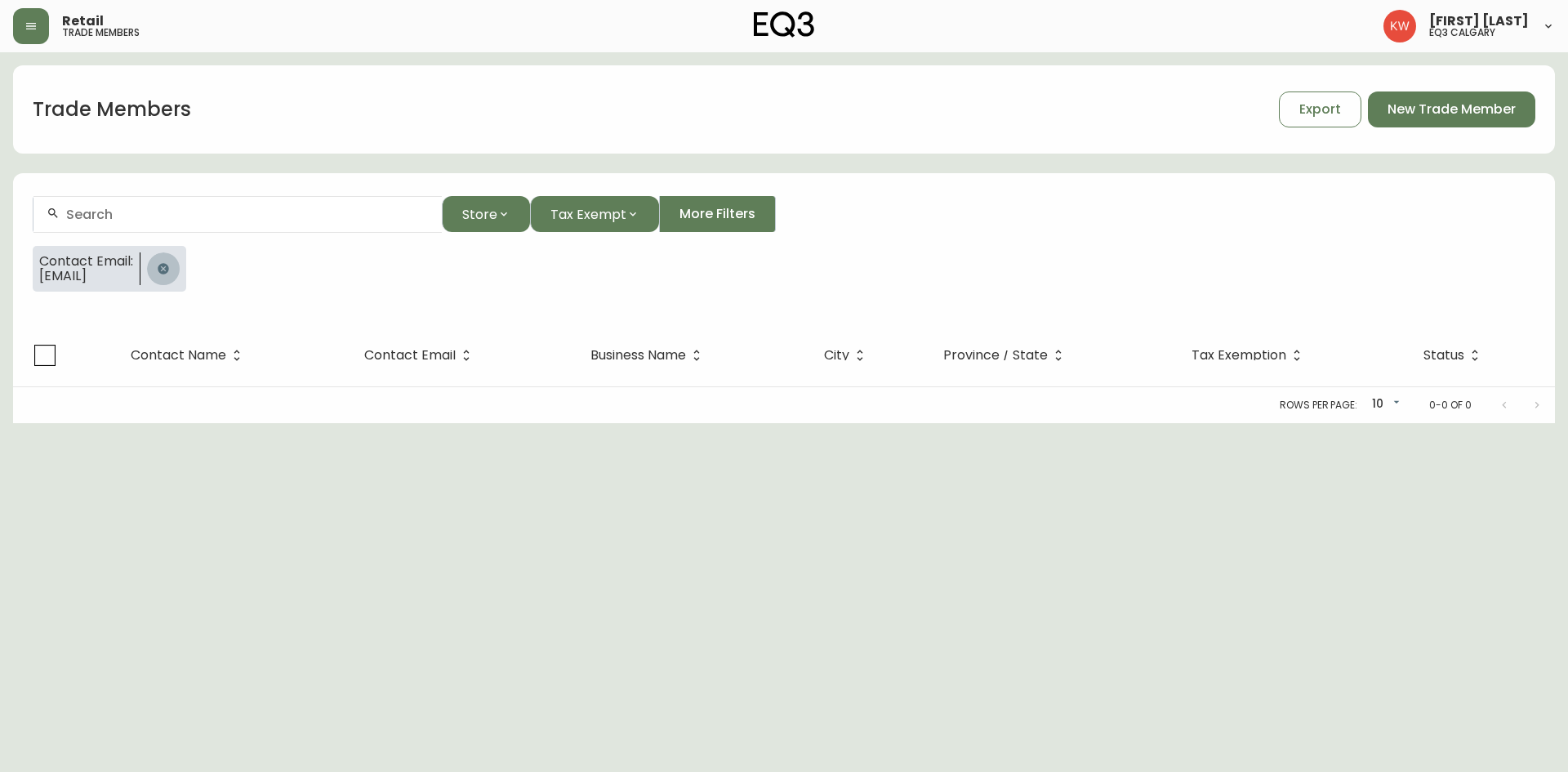 click 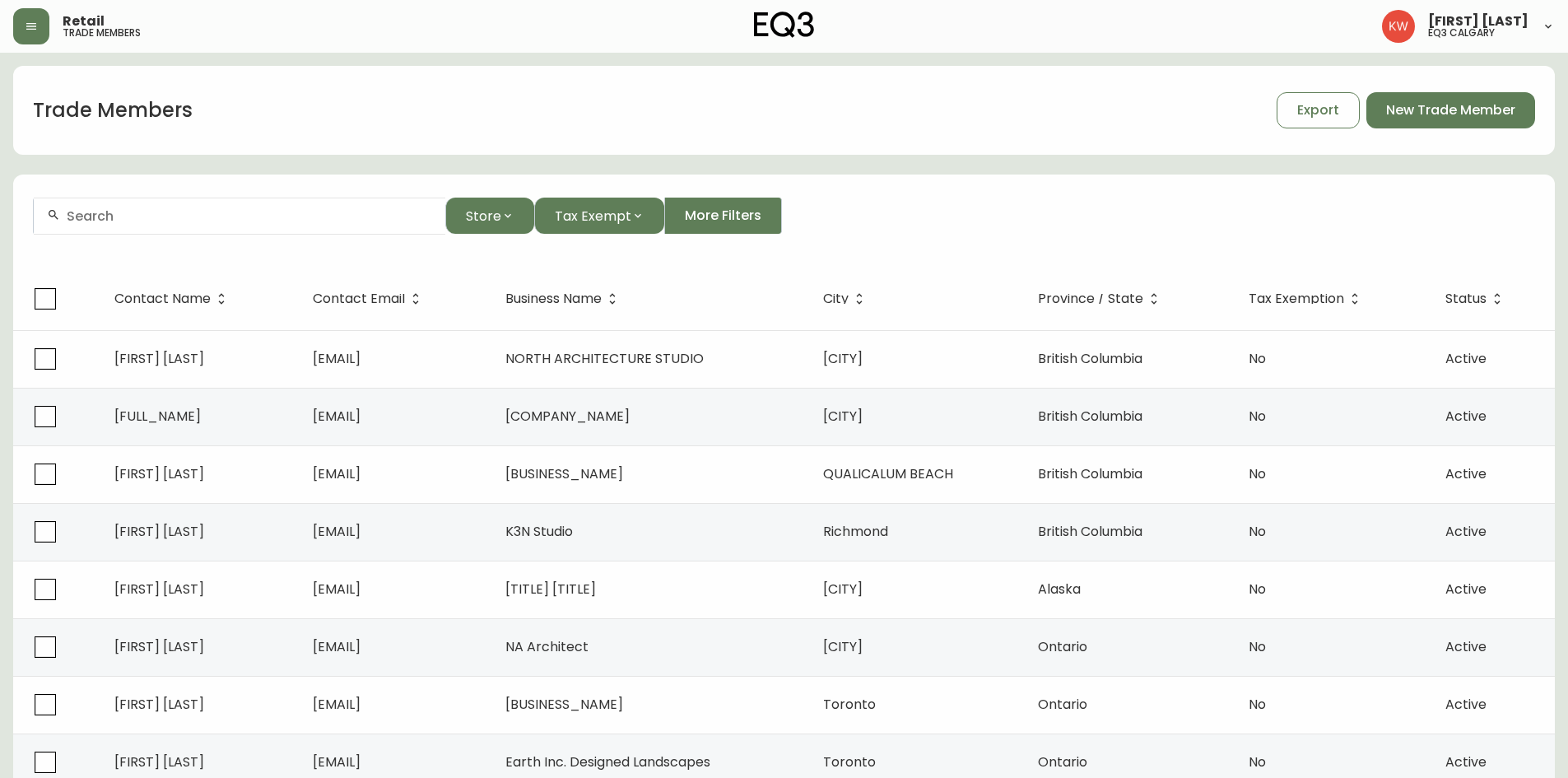 click at bounding box center (240, 216) 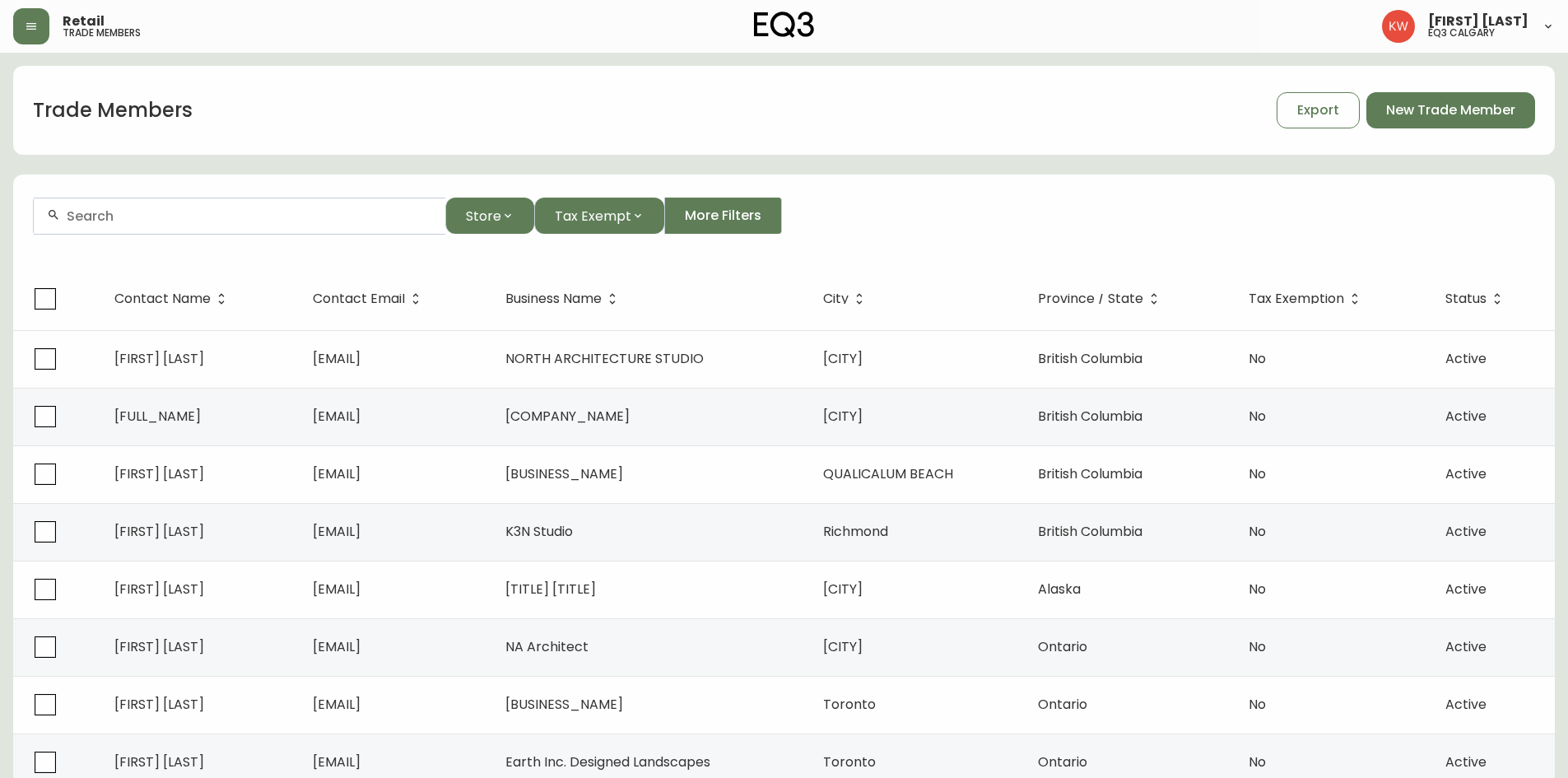 paste on "[EMAIL]" 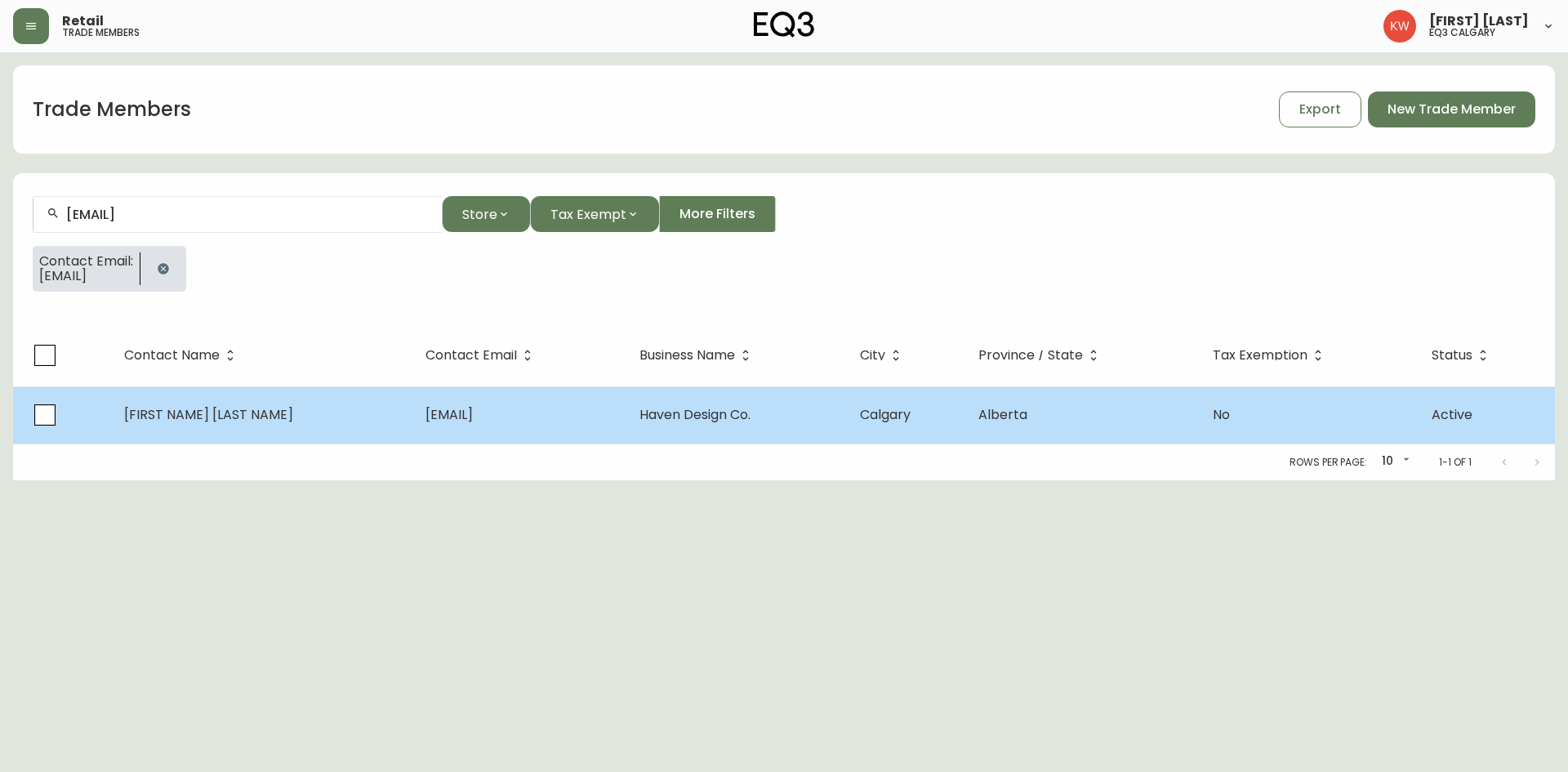 click on "Haven Design Co." at bounding box center [737, 415] 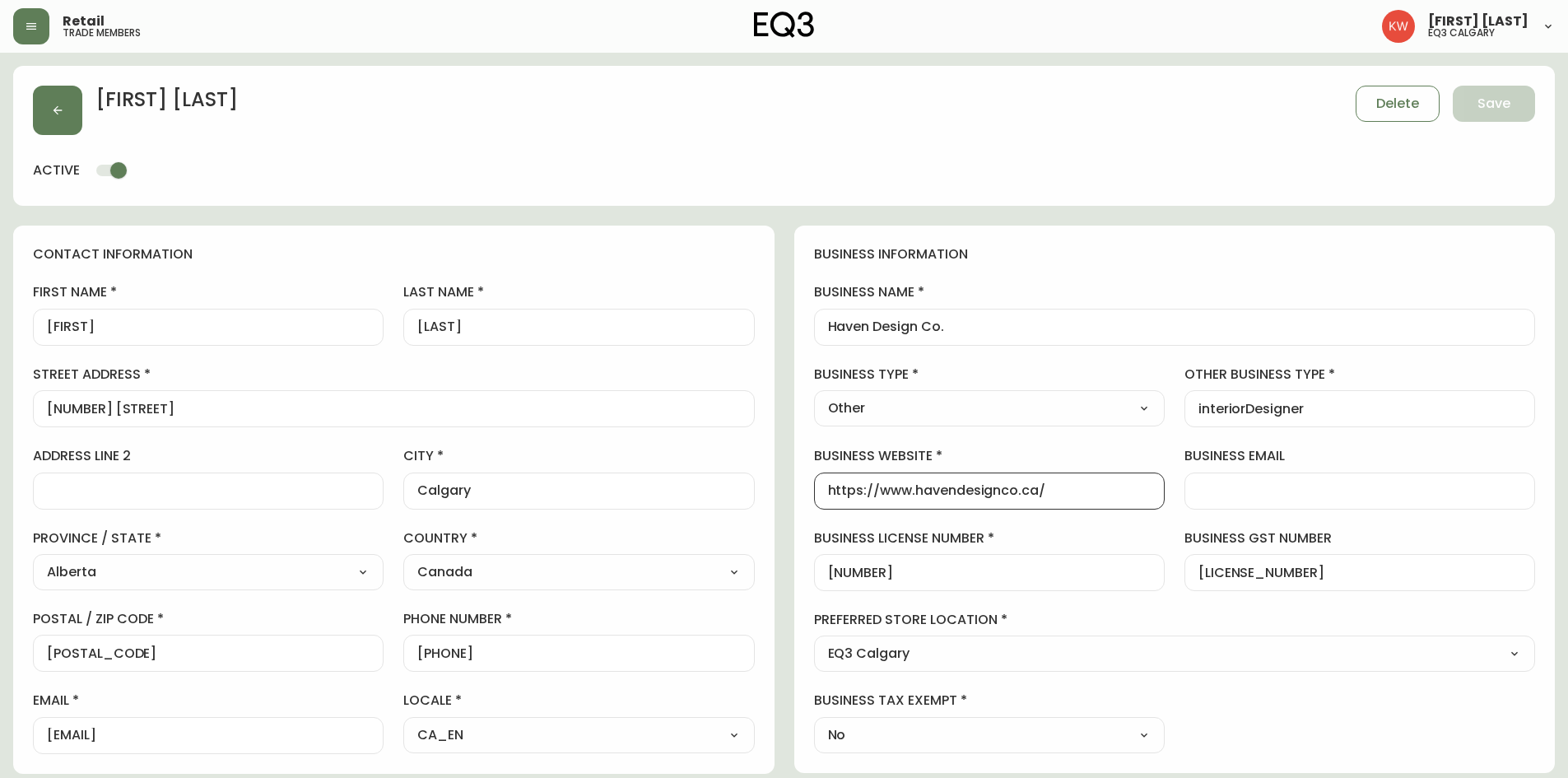 drag, startPoint x: 1058, startPoint y: 491, endPoint x: 807, endPoint y: 480, distance: 251.24092 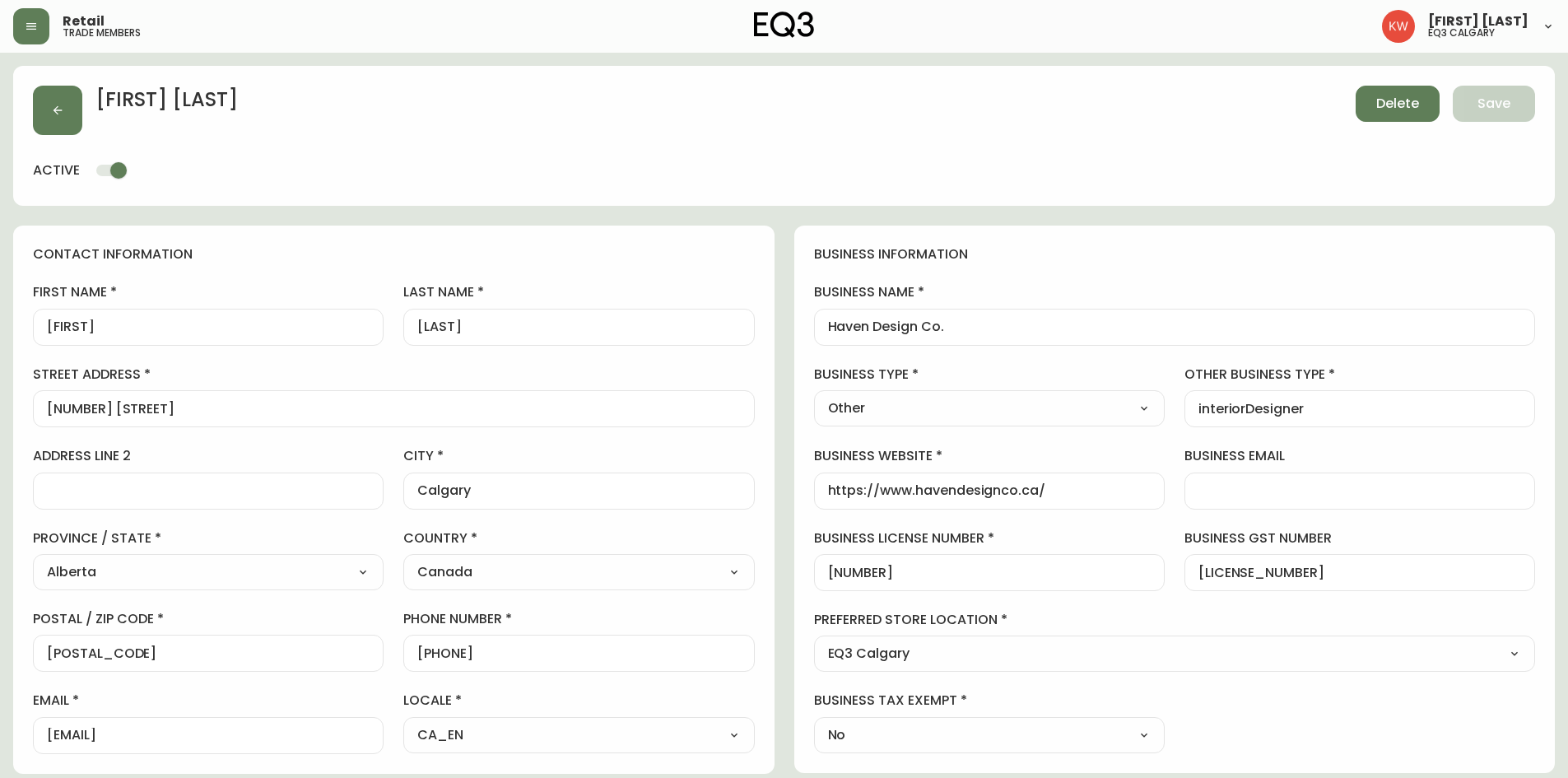 click on "Delete" at bounding box center [1398, 104] 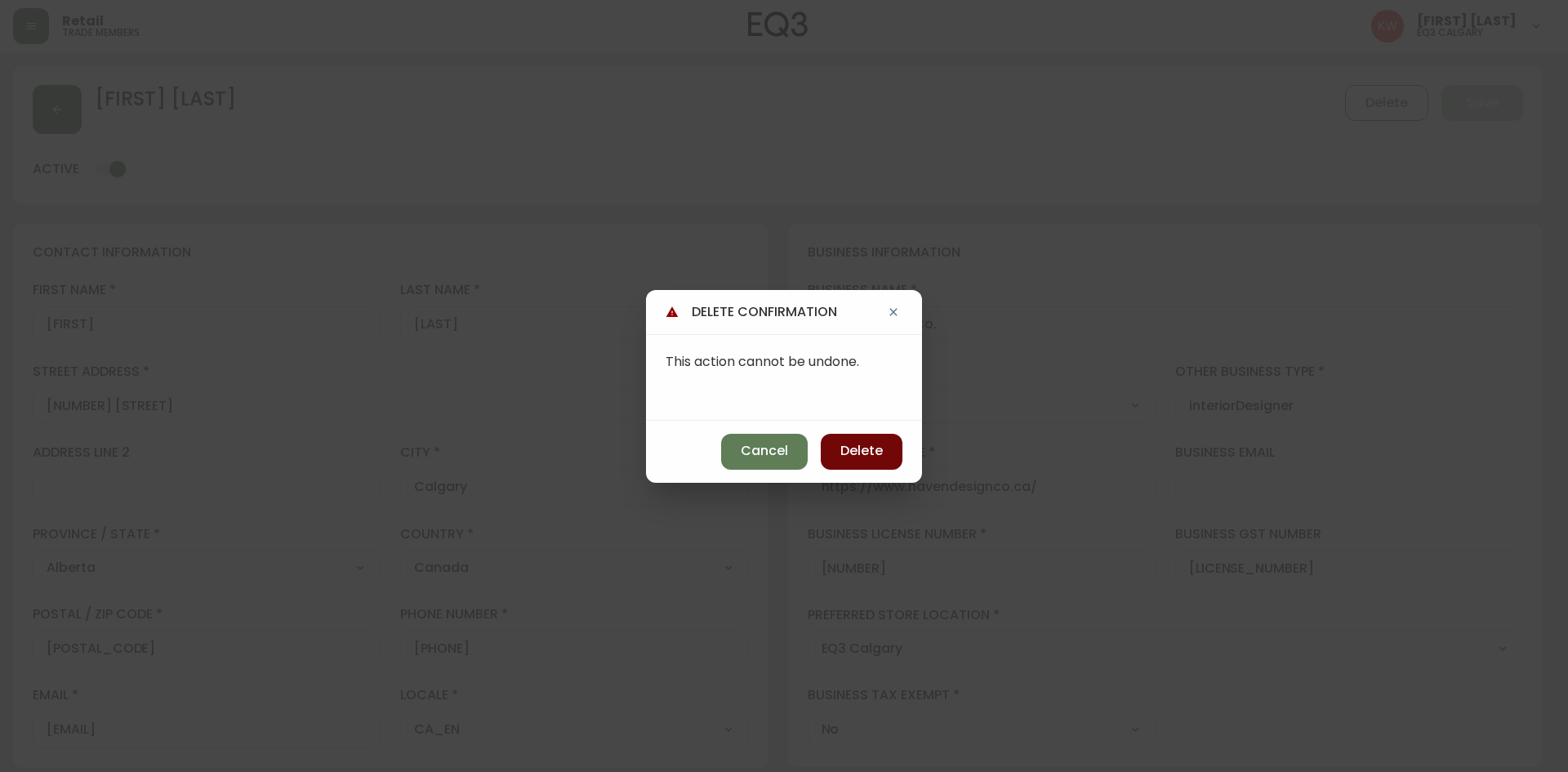 click on "Delete" at bounding box center (862, 452) 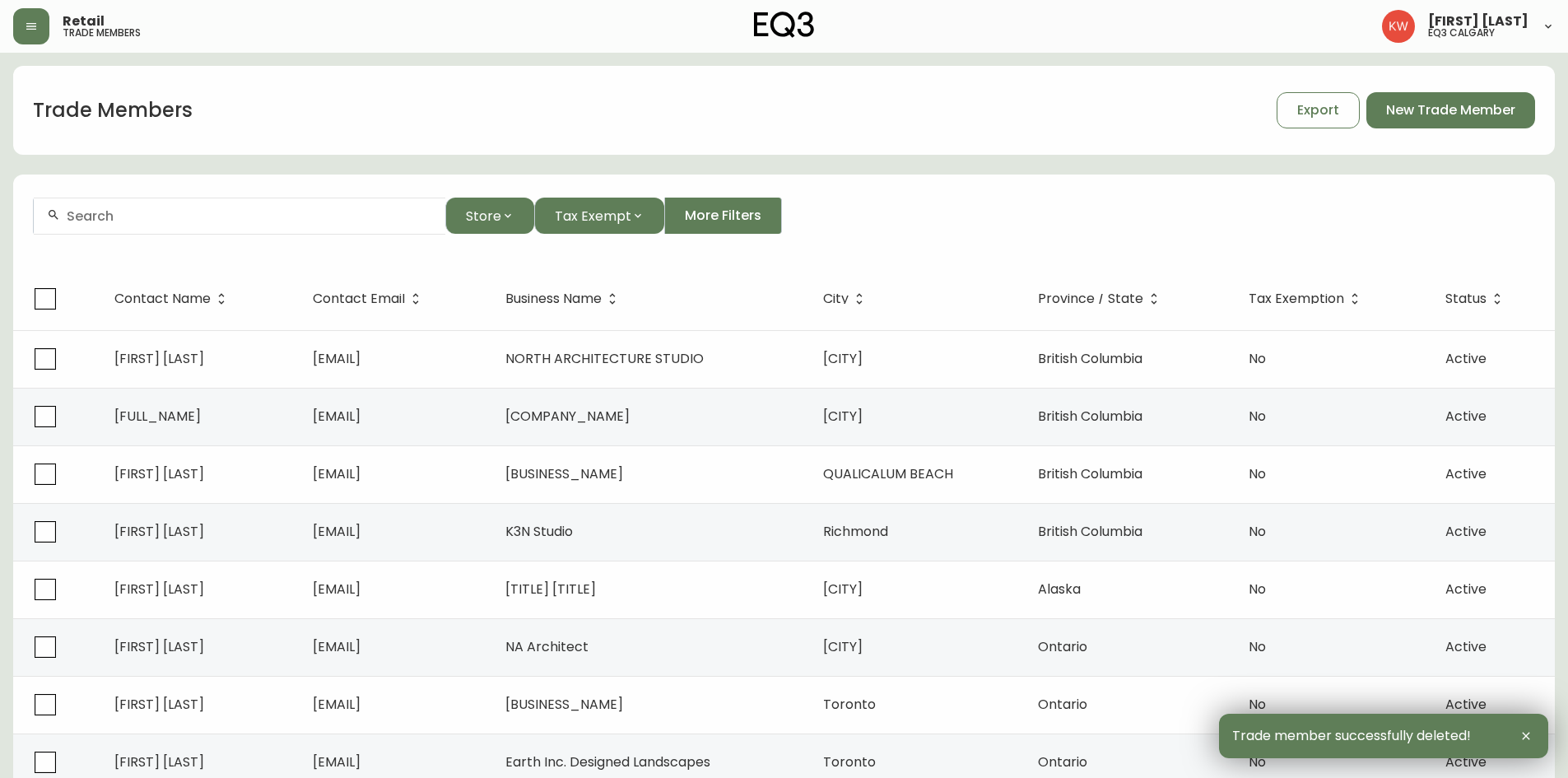 click at bounding box center [240, 216] 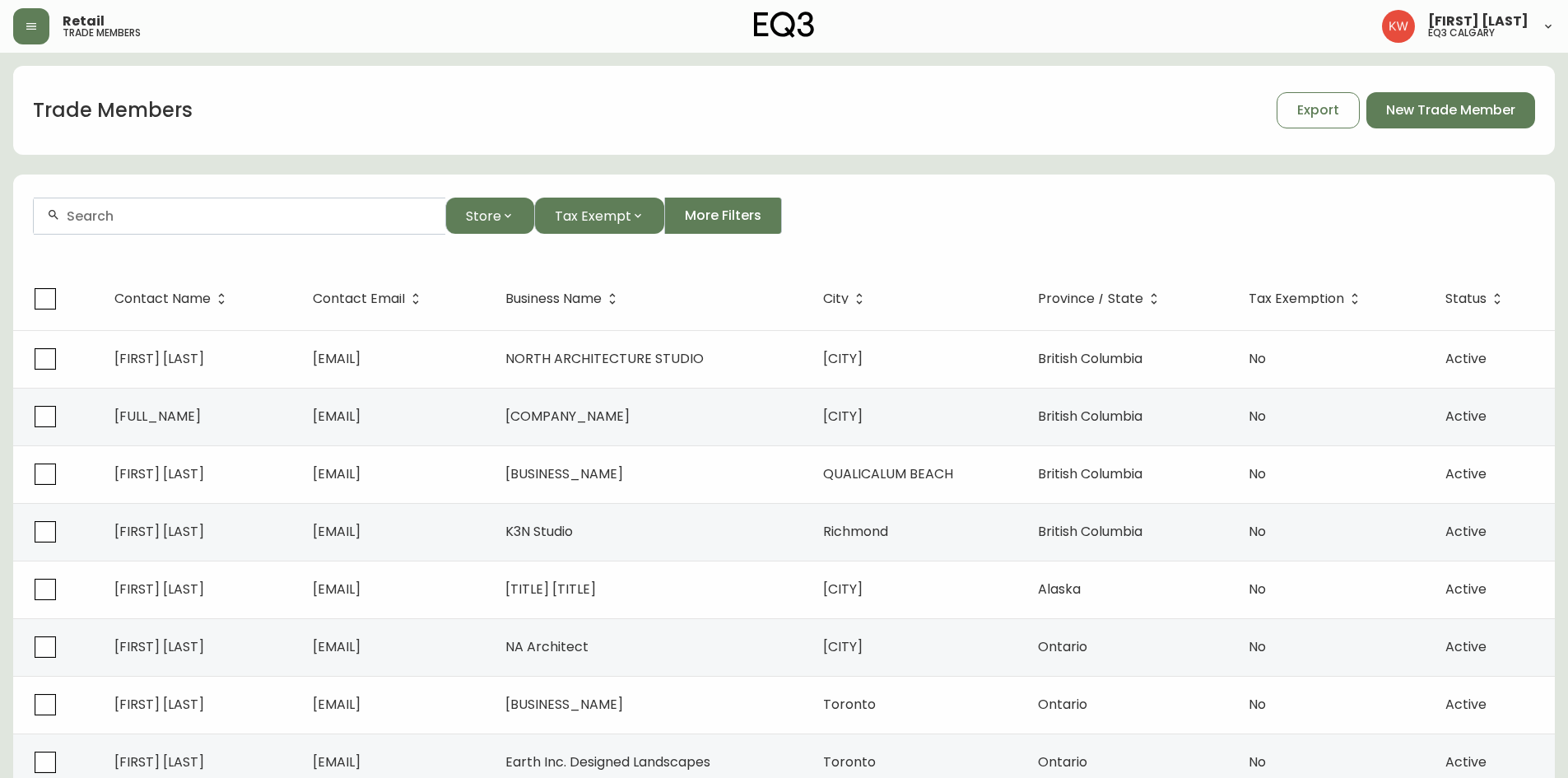 paste on "[EMAIL]" 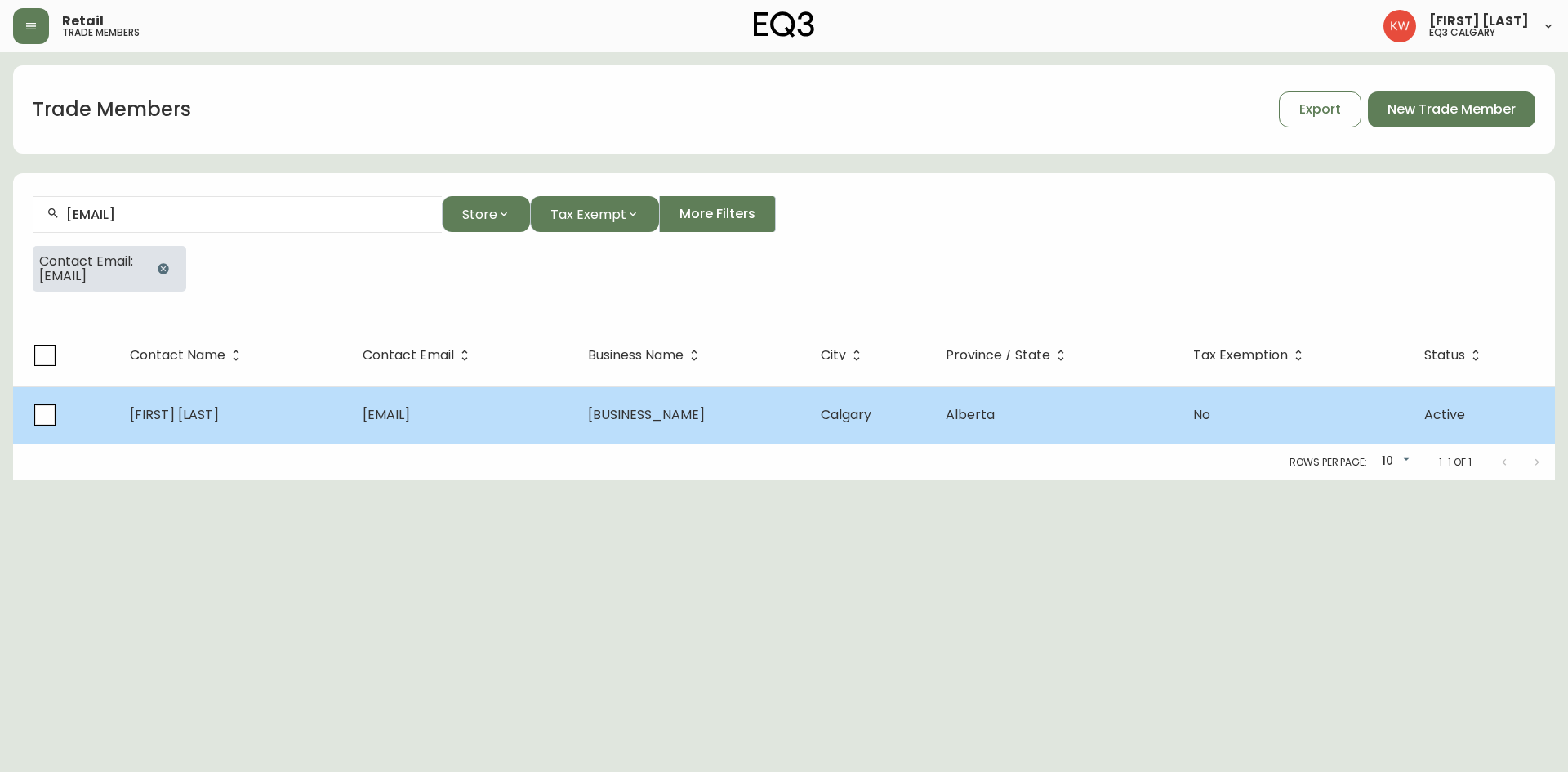 click on "[BUSINESS_NAME]" at bounding box center (646, 414) 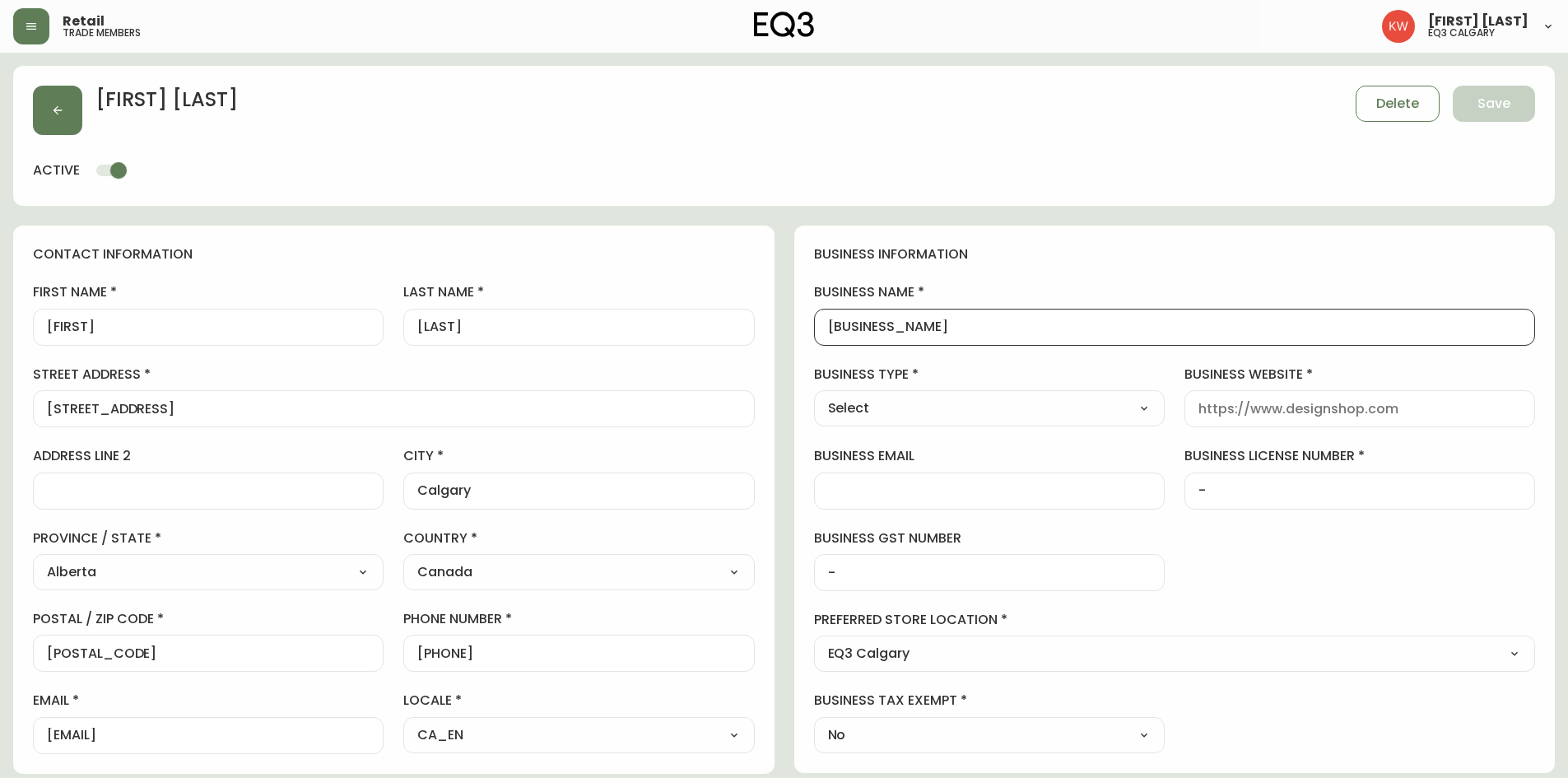 drag, startPoint x: 1031, startPoint y: 325, endPoint x: 813, endPoint y: 332, distance: 218.11236 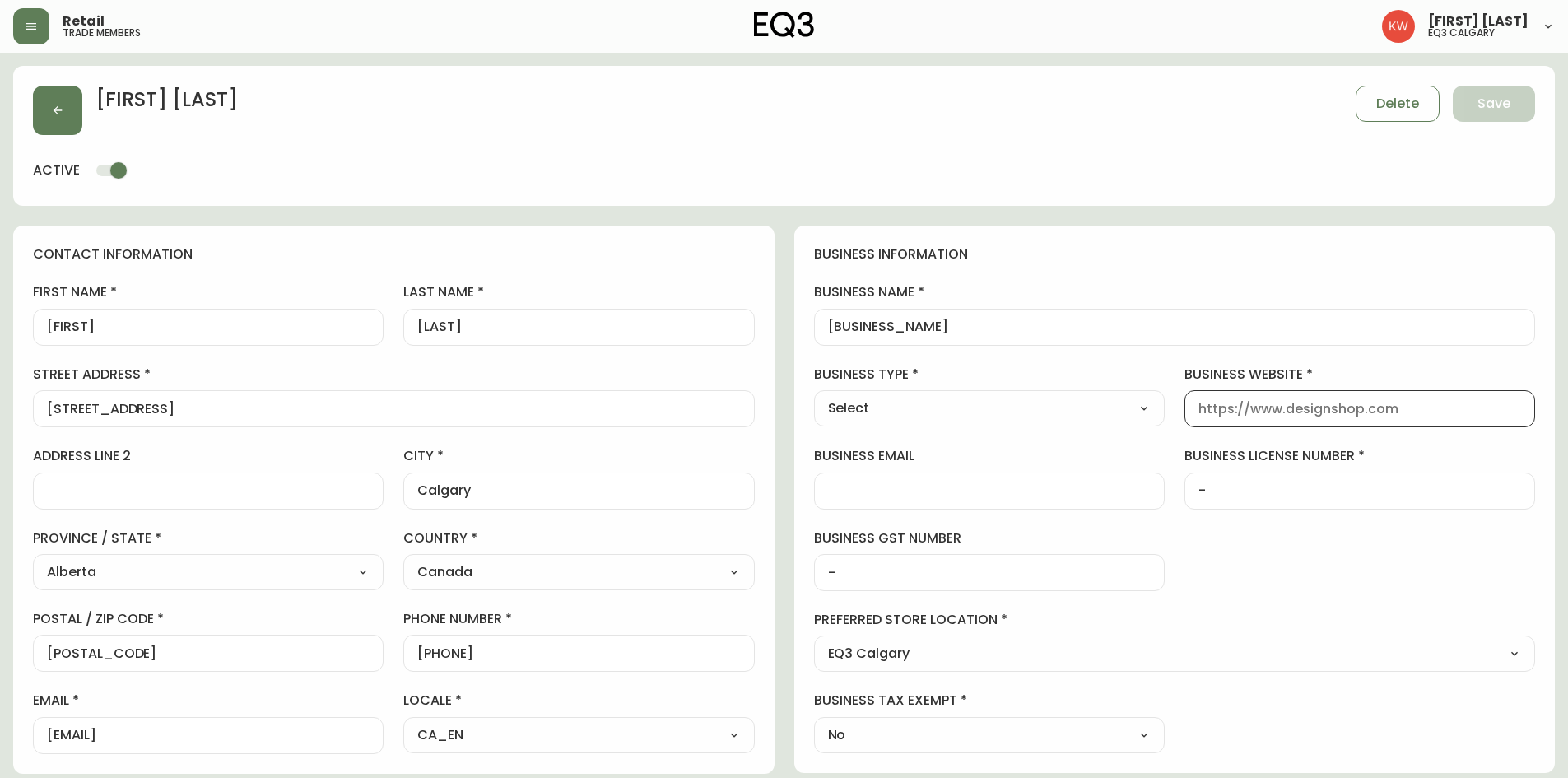 click on "business website" at bounding box center (1360, 408) 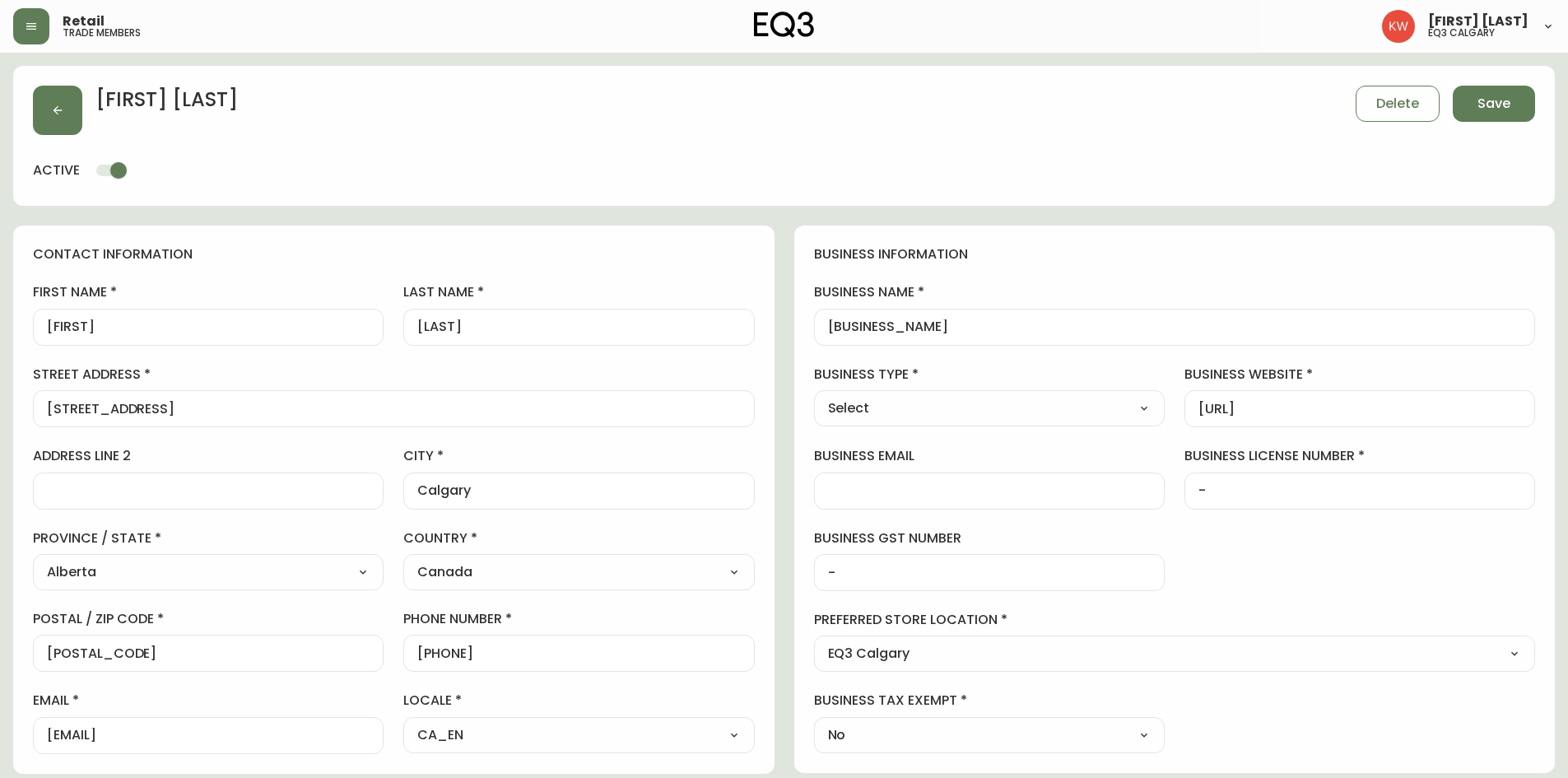click on "Select Interior Designer Architect Home Builder Contractor Real Estate Agent Hospitality Other" at bounding box center (989, 408) 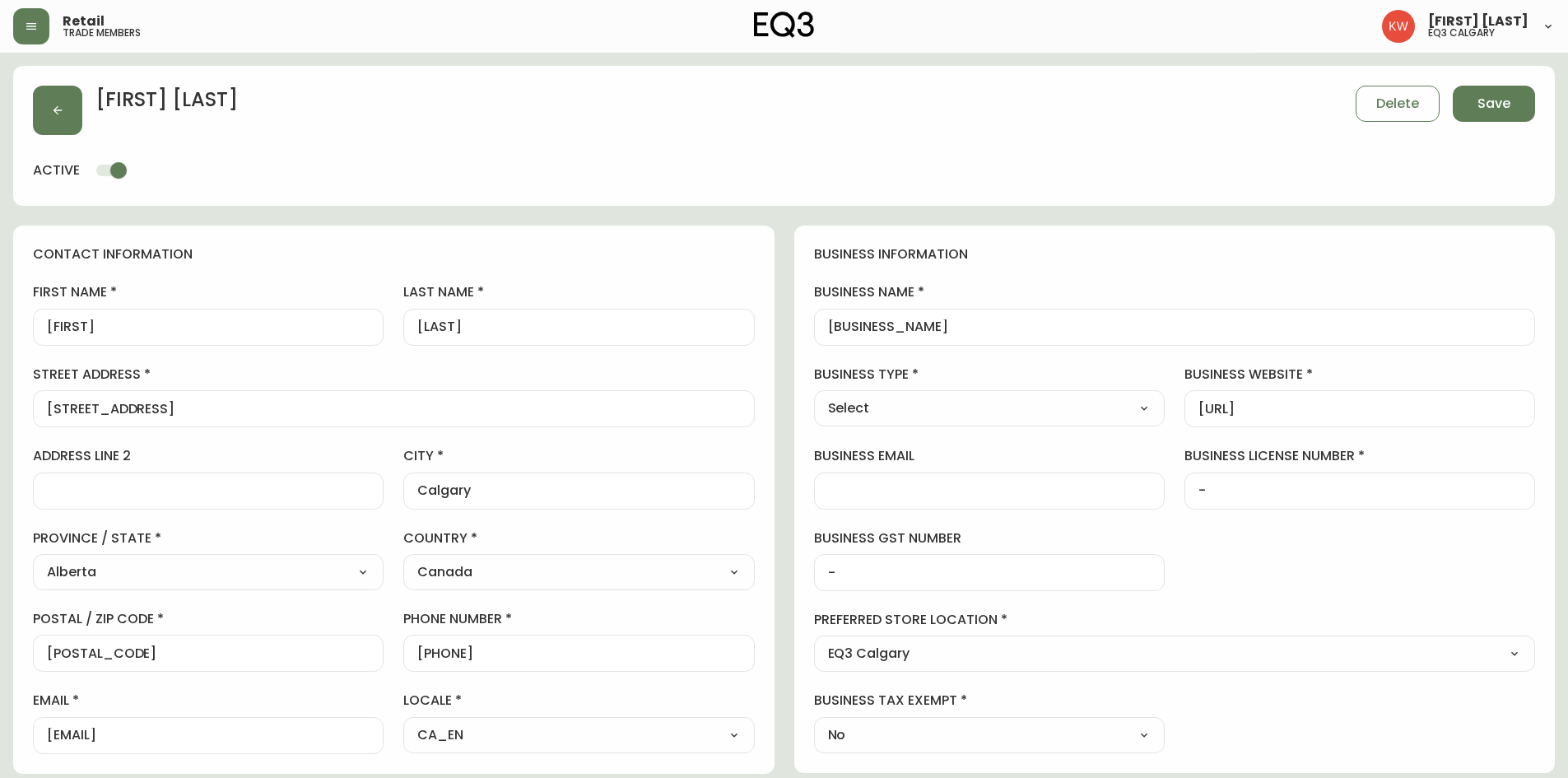 click on "Select Interior Designer Architect Home Builder Contractor Real Estate Agent Hospitality Other" at bounding box center [989, 408] 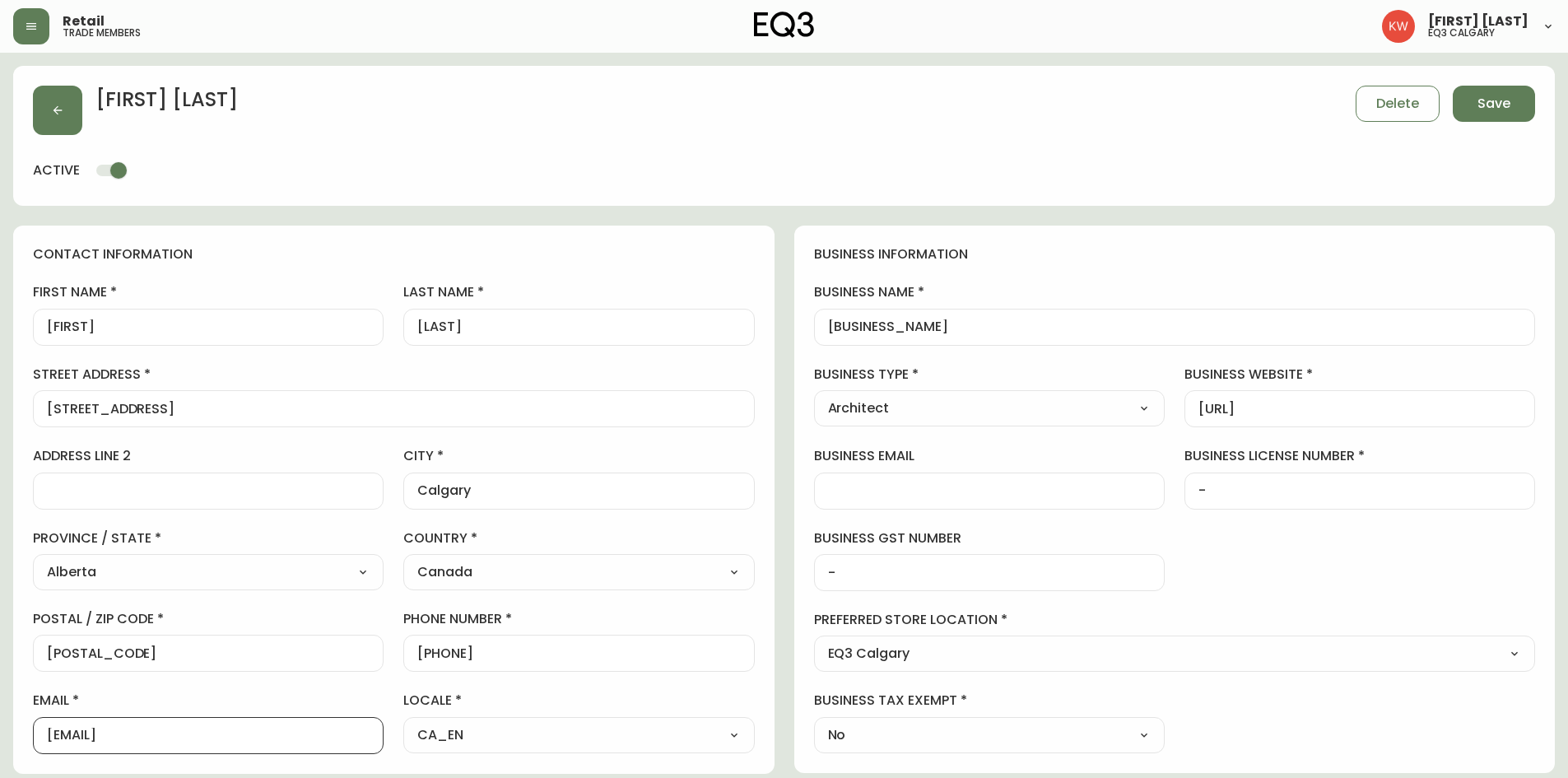 drag, startPoint x: 251, startPoint y: 735, endPoint x: 19, endPoint y: 743, distance: 232.13789 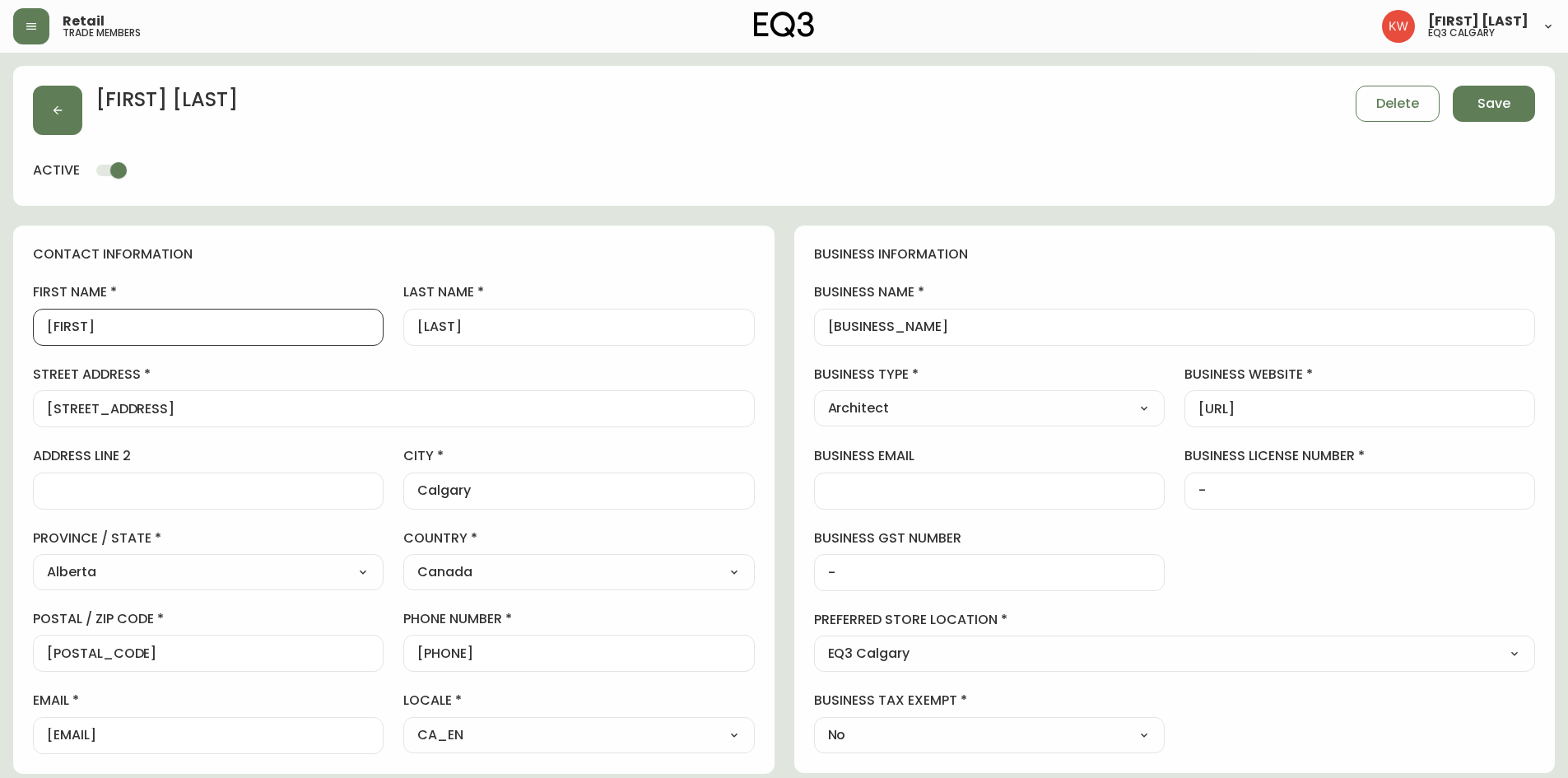 drag, startPoint x: 179, startPoint y: 319, endPoint x: 0, endPoint y: 323, distance: 179.04469 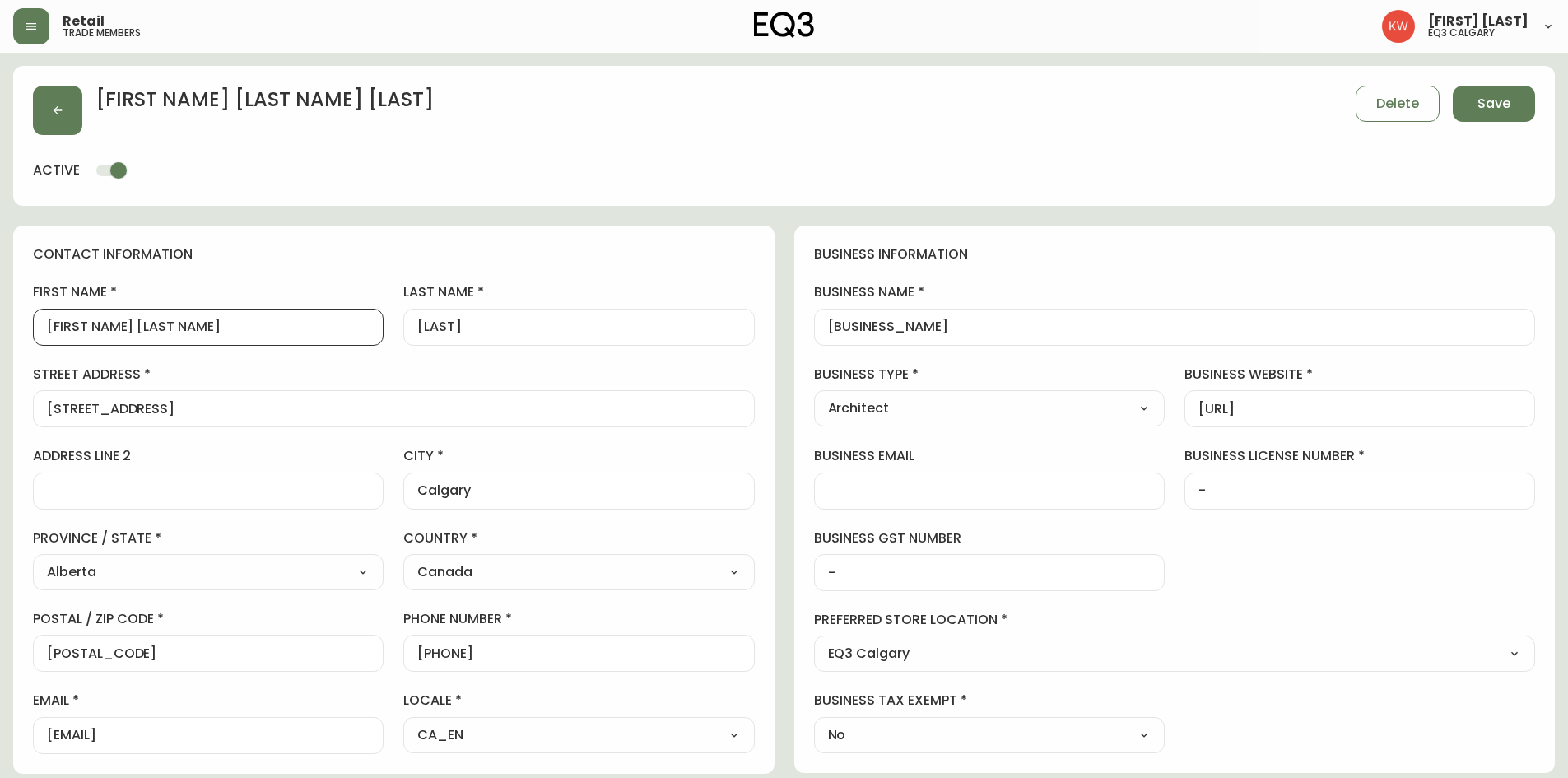 drag, startPoint x: 201, startPoint y: 330, endPoint x: 127, endPoint y: 335, distance: 74.168727 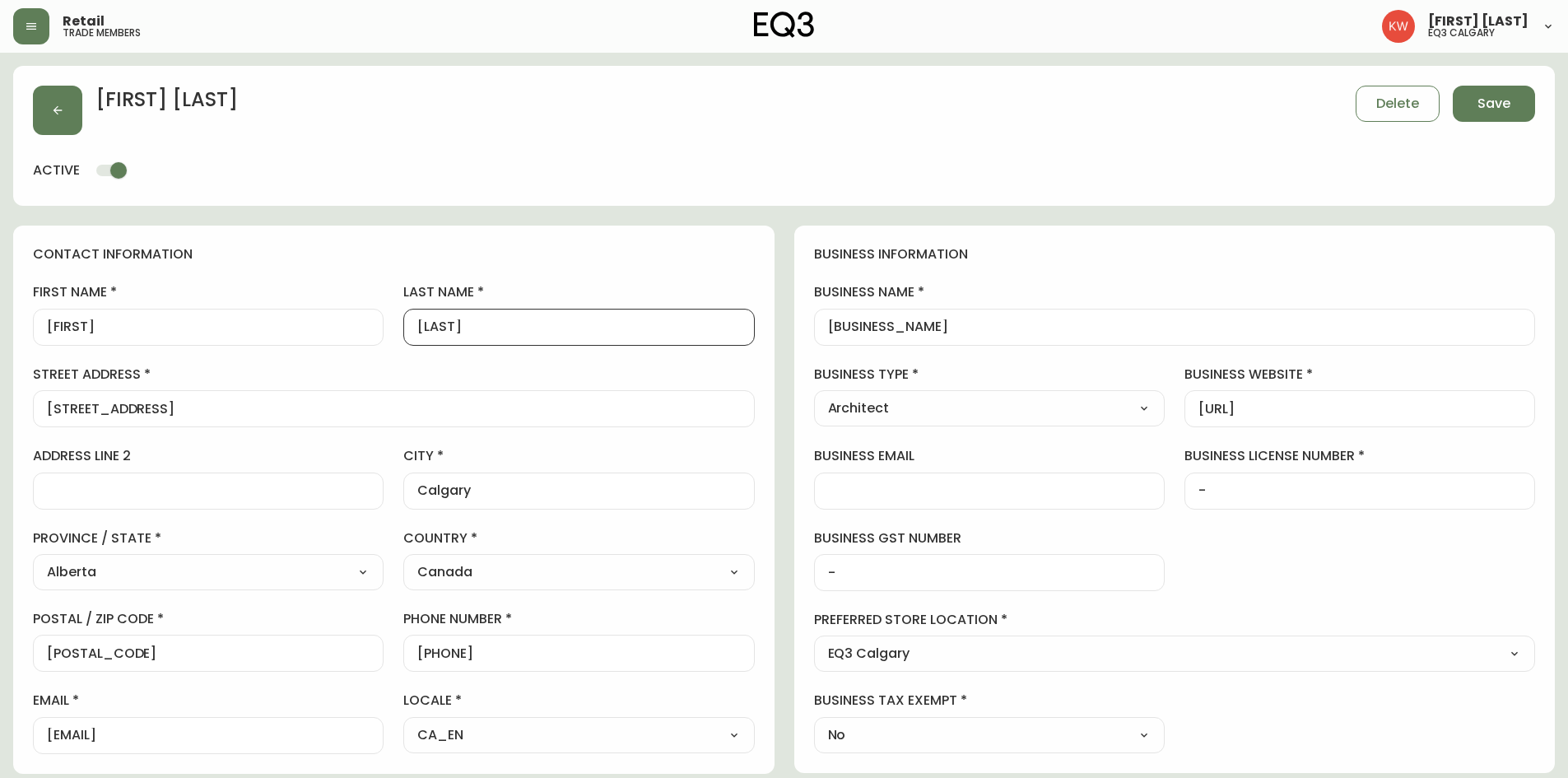 drag, startPoint x: 496, startPoint y: 332, endPoint x: 327, endPoint y: 335, distance: 169.02663 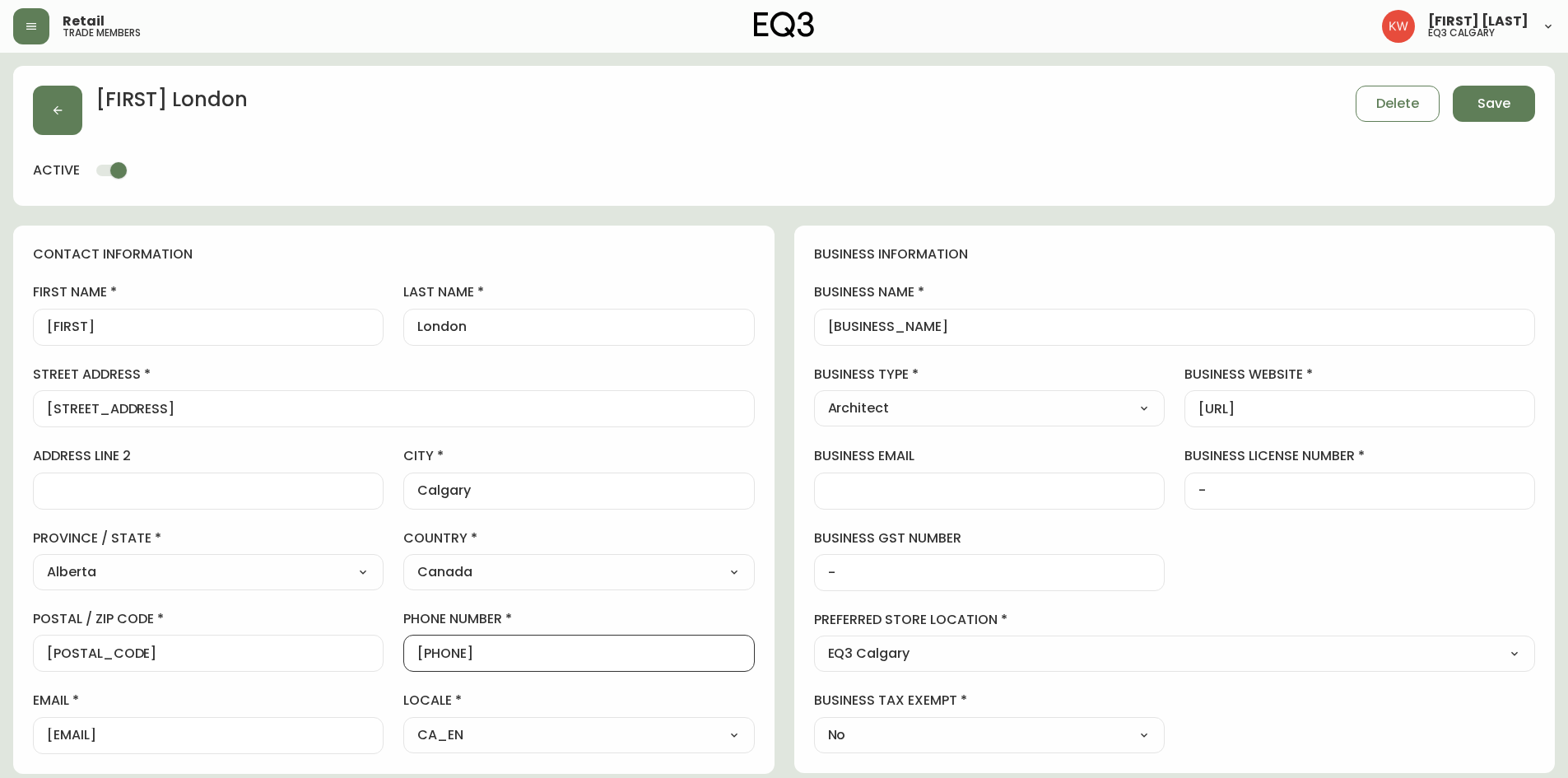 drag, startPoint x: 579, startPoint y: 659, endPoint x: 391, endPoint y: 655, distance: 188.04255 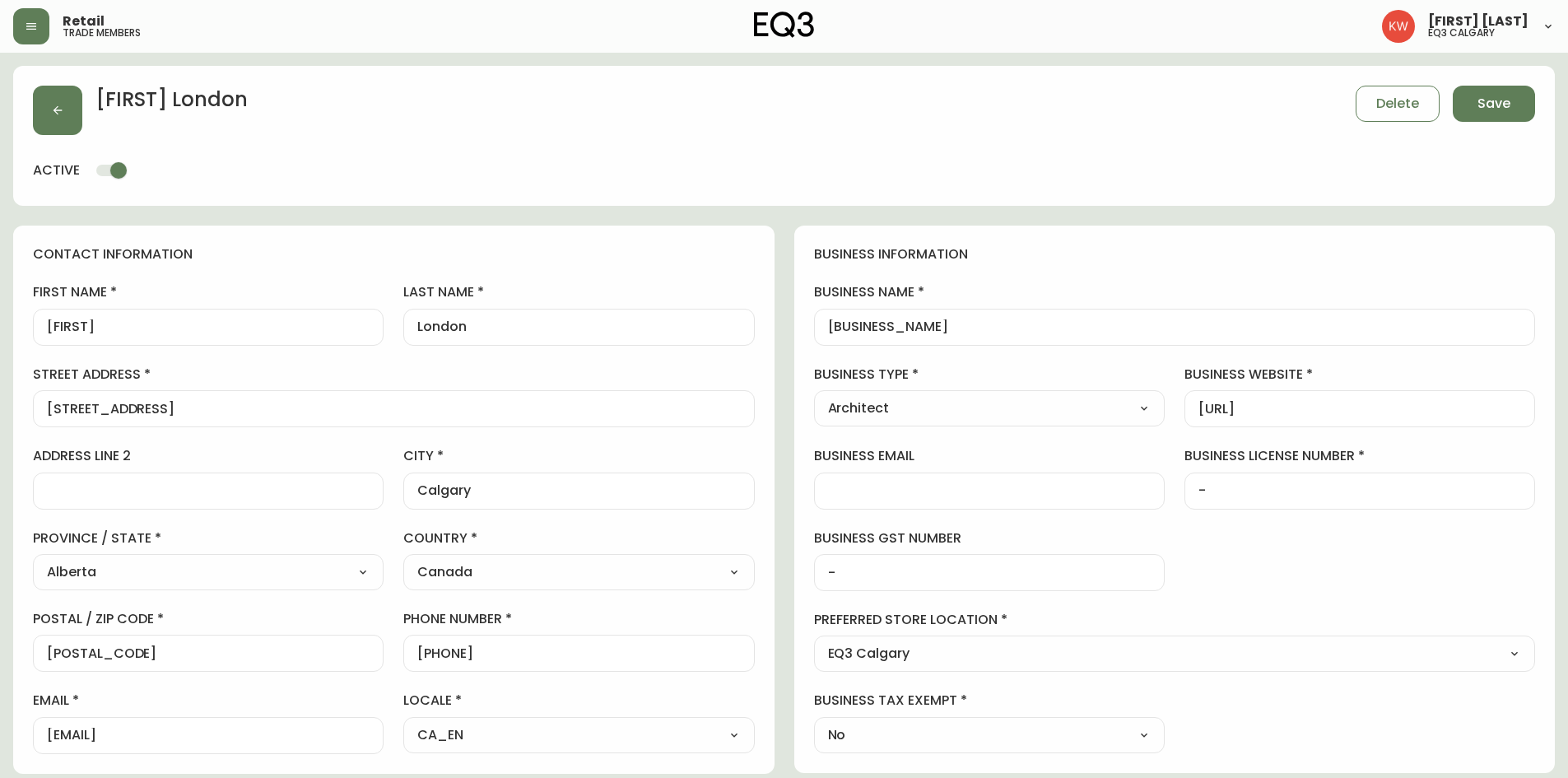 click on "Select CA_EN CA_FR US_EN" at bounding box center (579, 735) 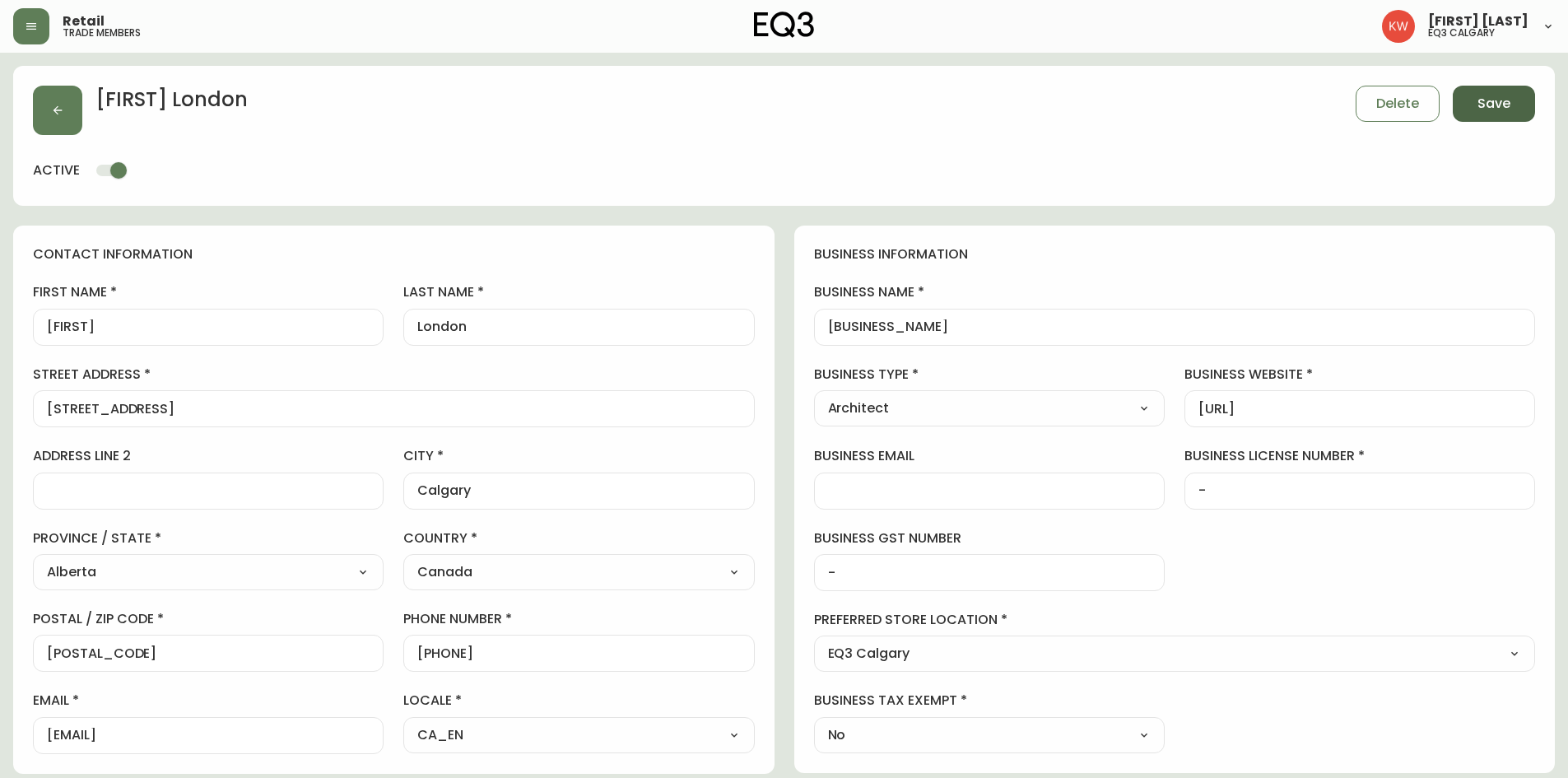 click on "Save" at bounding box center (1494, 104) 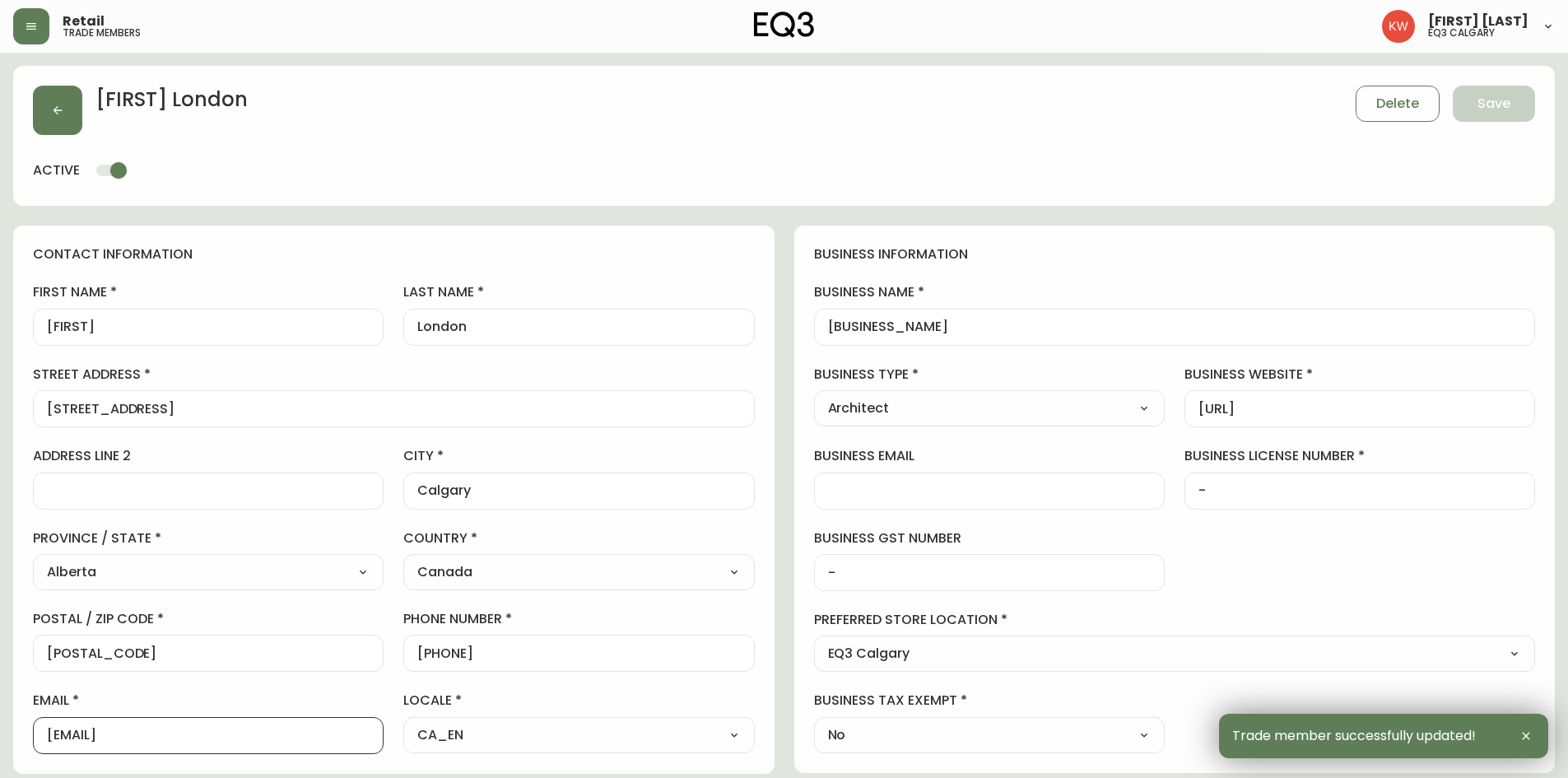 drag, startPoint x: 286, startPoint y: 743, endPoint x: 9, endPoint y: 727, distance: 277.46171 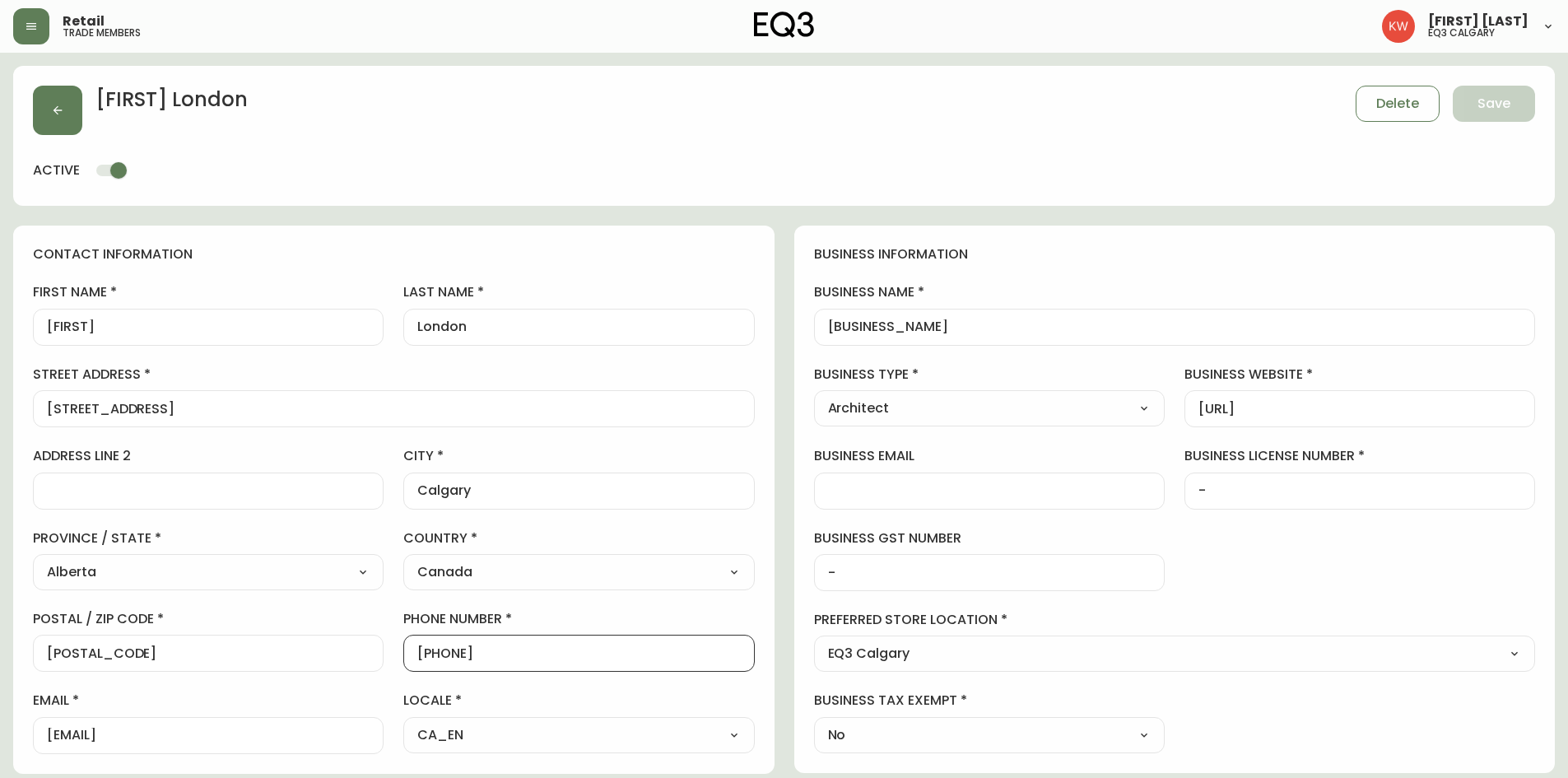 drag, startPoint x: 528, startPoint y: 655, endPoint x: 428, endPoint y: 658, distance: 100.045 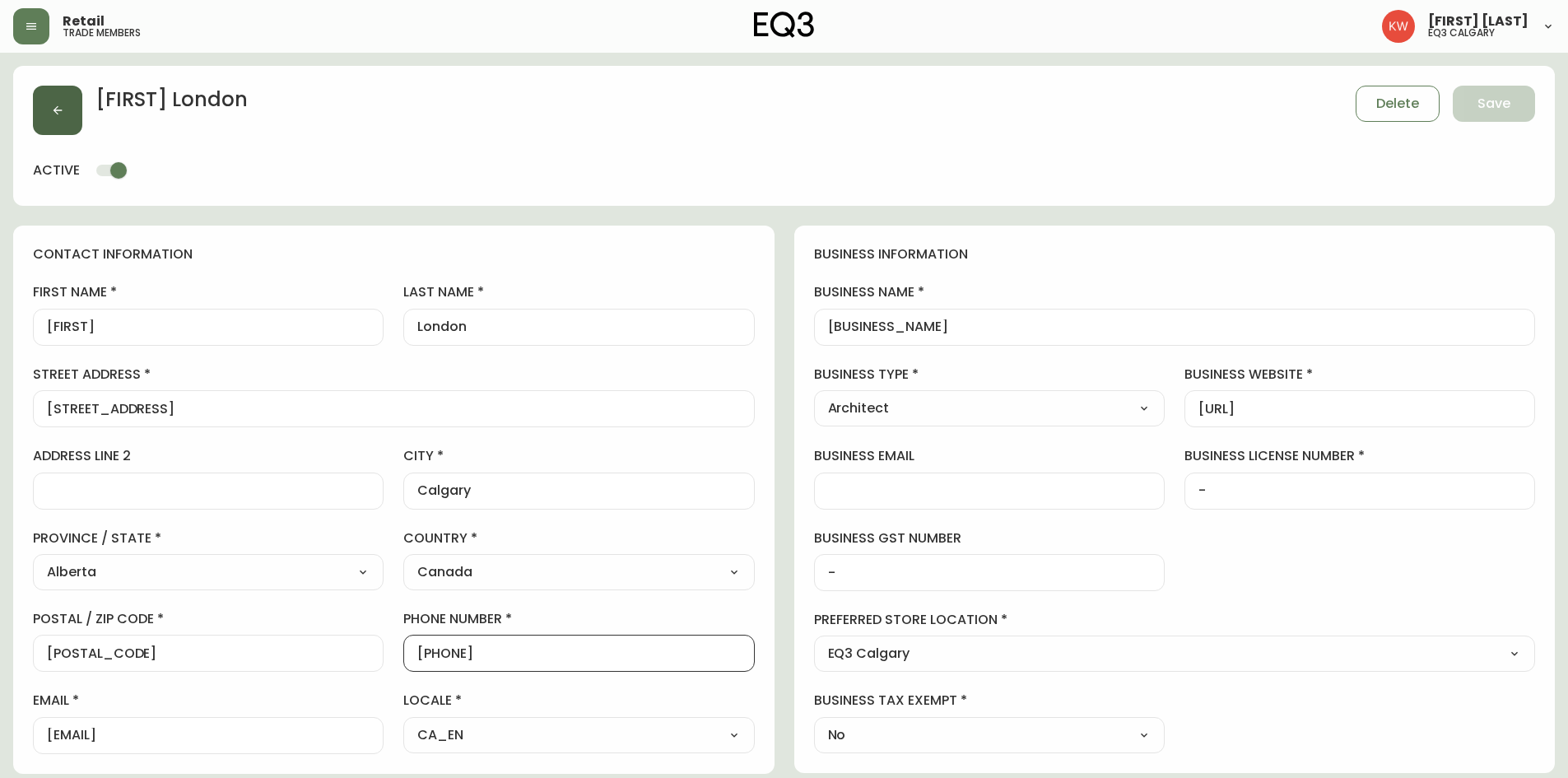 click 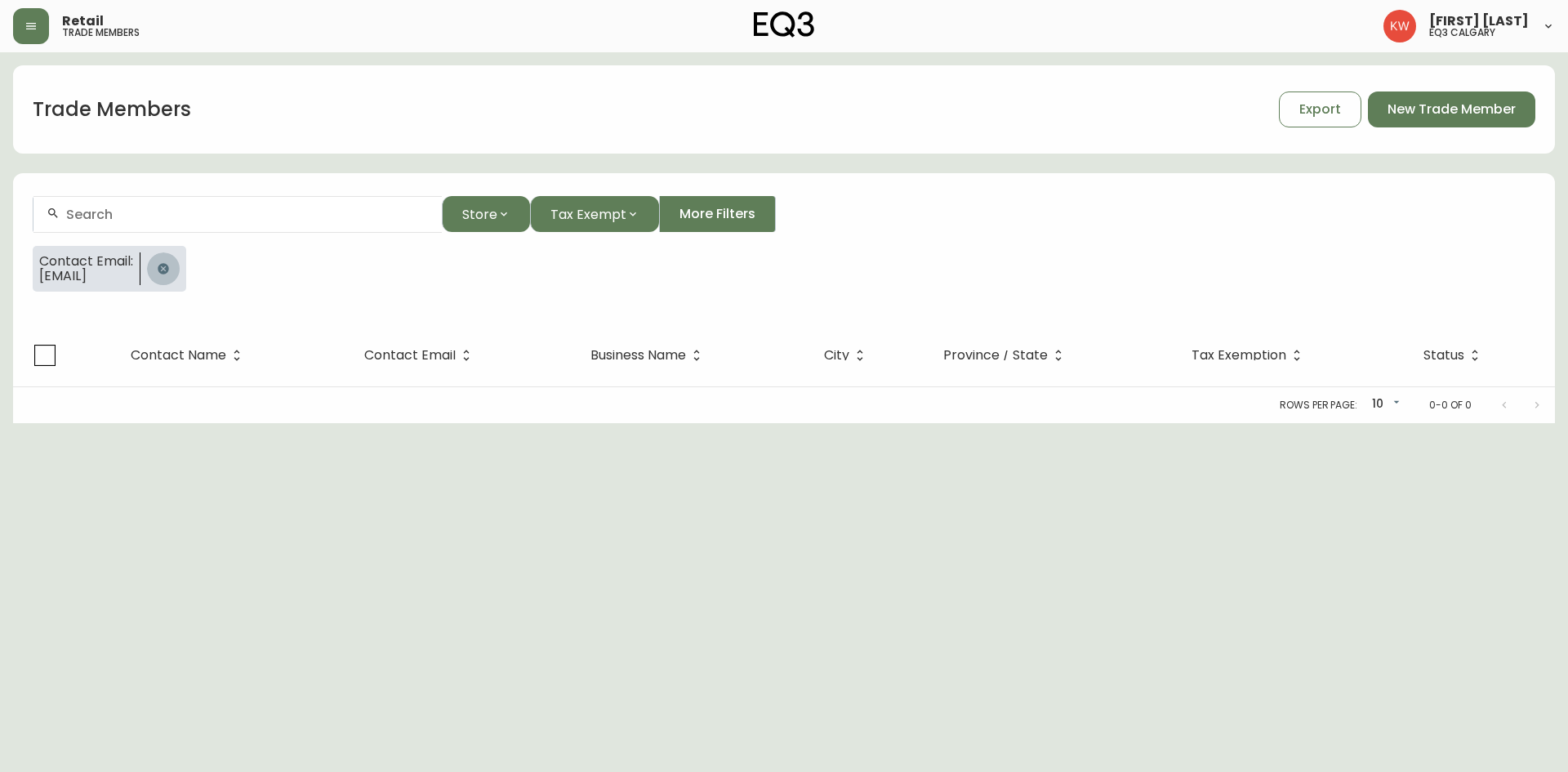 click 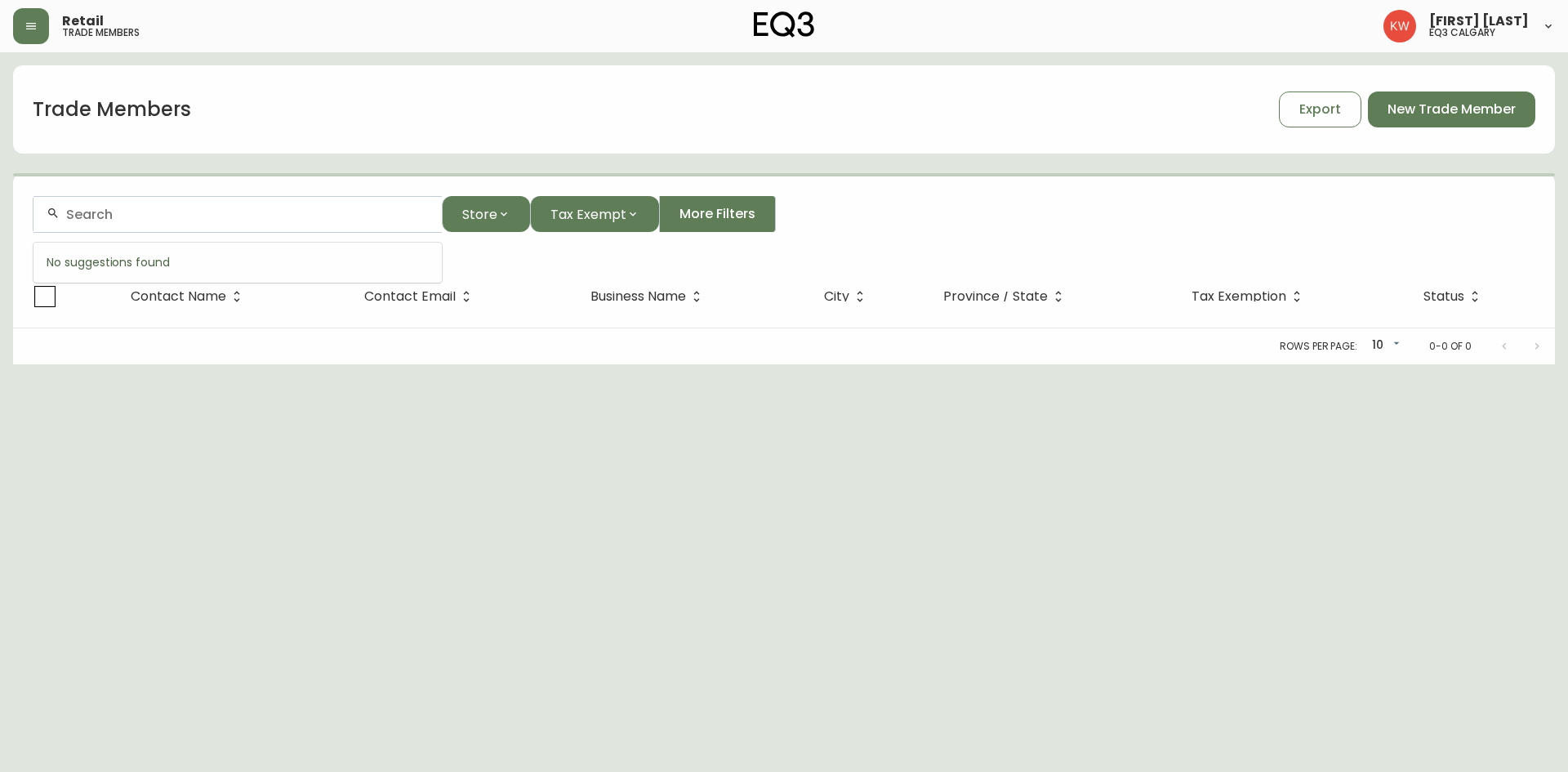 click at bounding box center [247, 214] 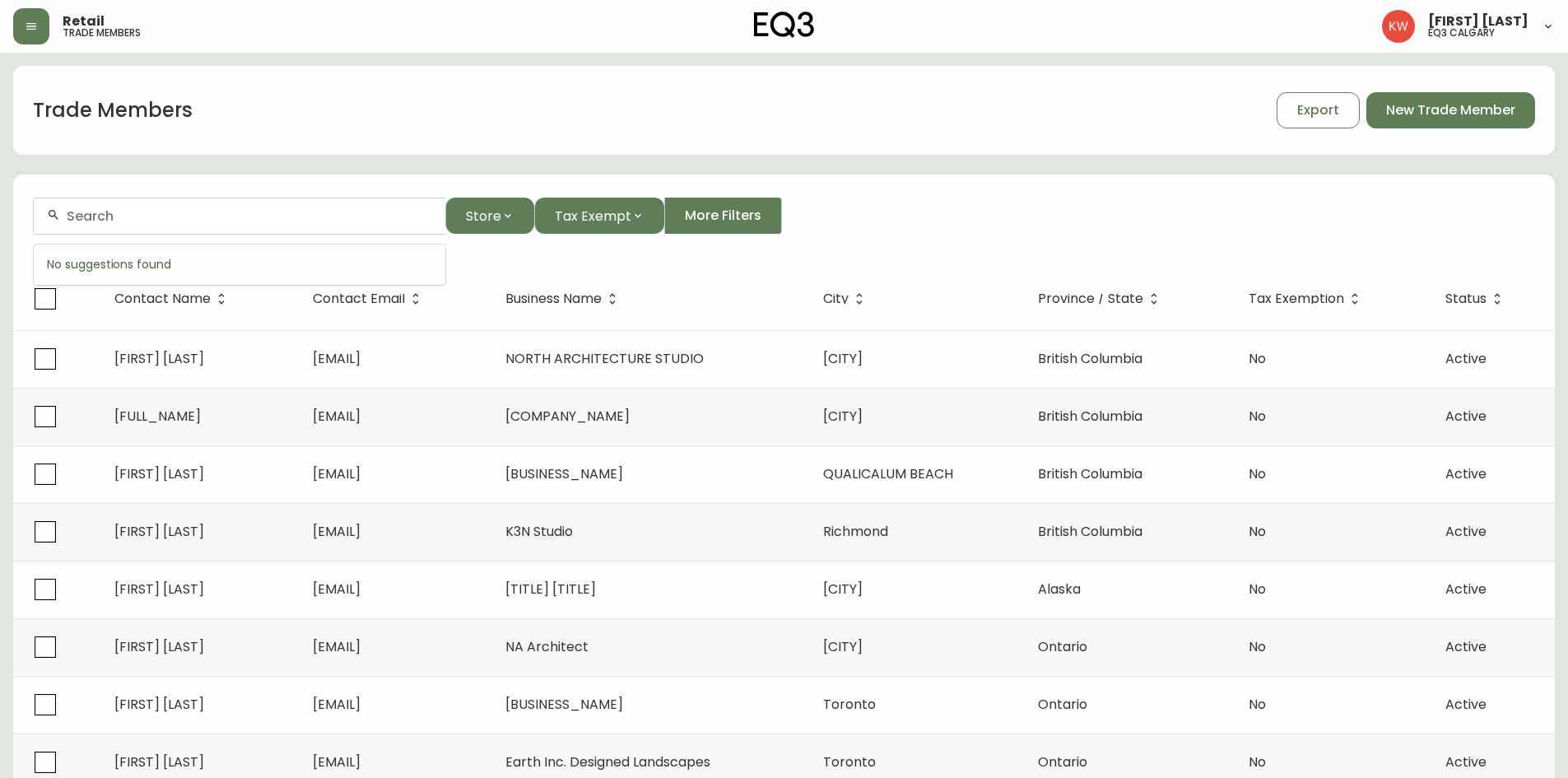 paste on "[PHONE]" 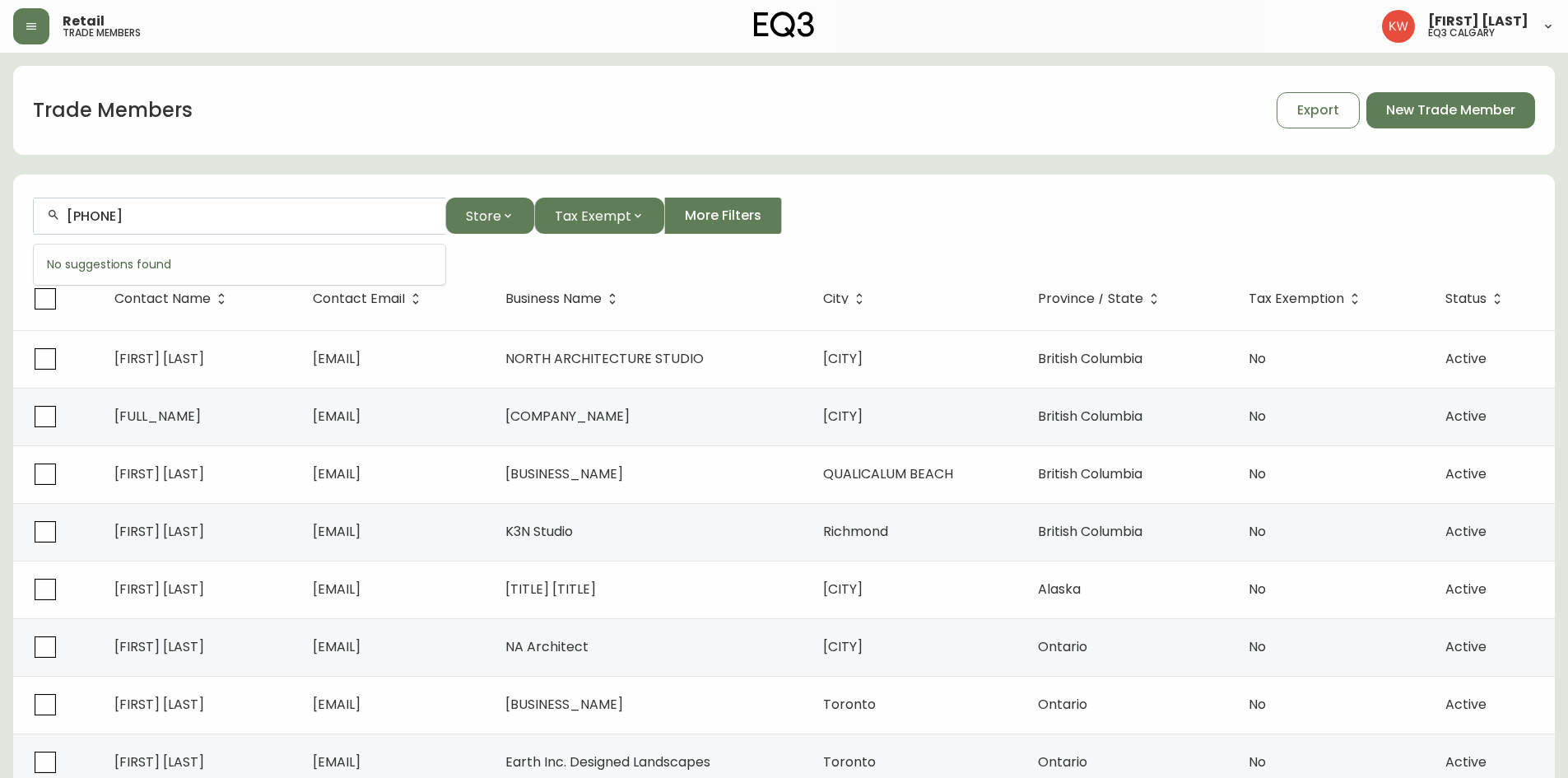 click on "[PHONE]" at bounding box center [249, 216] 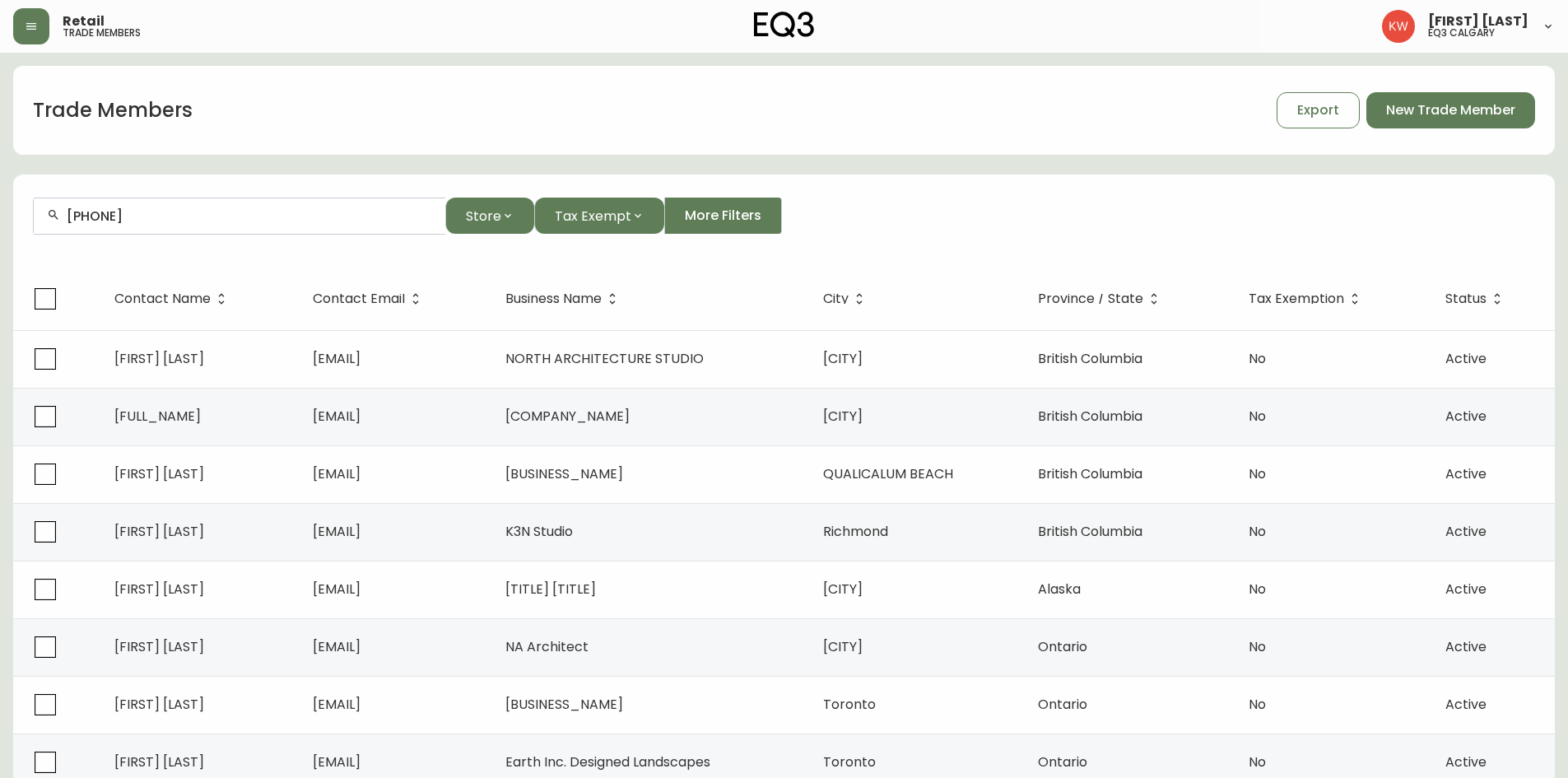 drag, startPoint x: 207, startPoint y: 225, endPoint x: 7, endPoint y: 226, distance: 200.0025 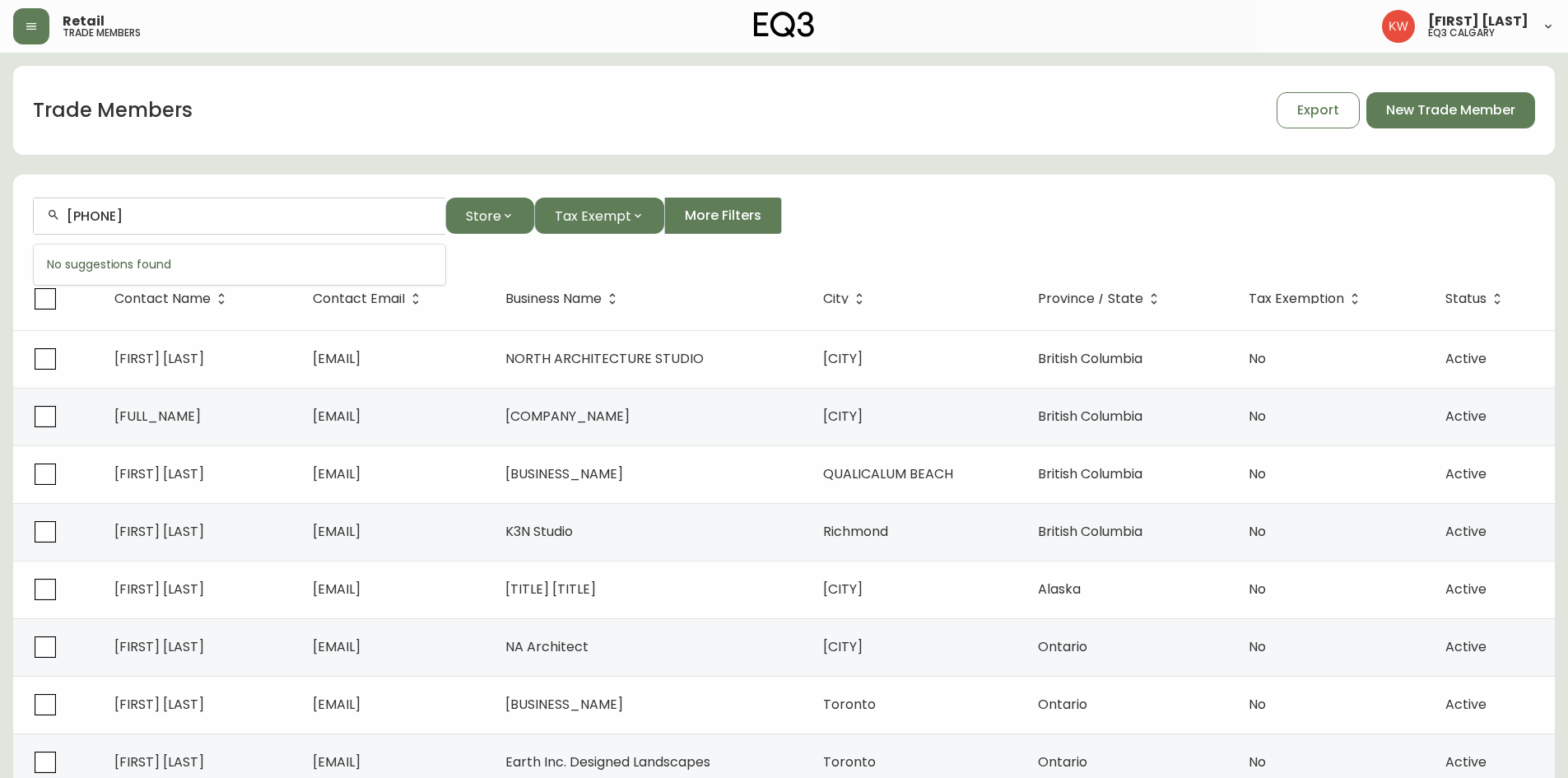 drag, startPoint x: 163, startPoint y: 214, endPoint x: 32, endPoint y: 220, distance: 131.137 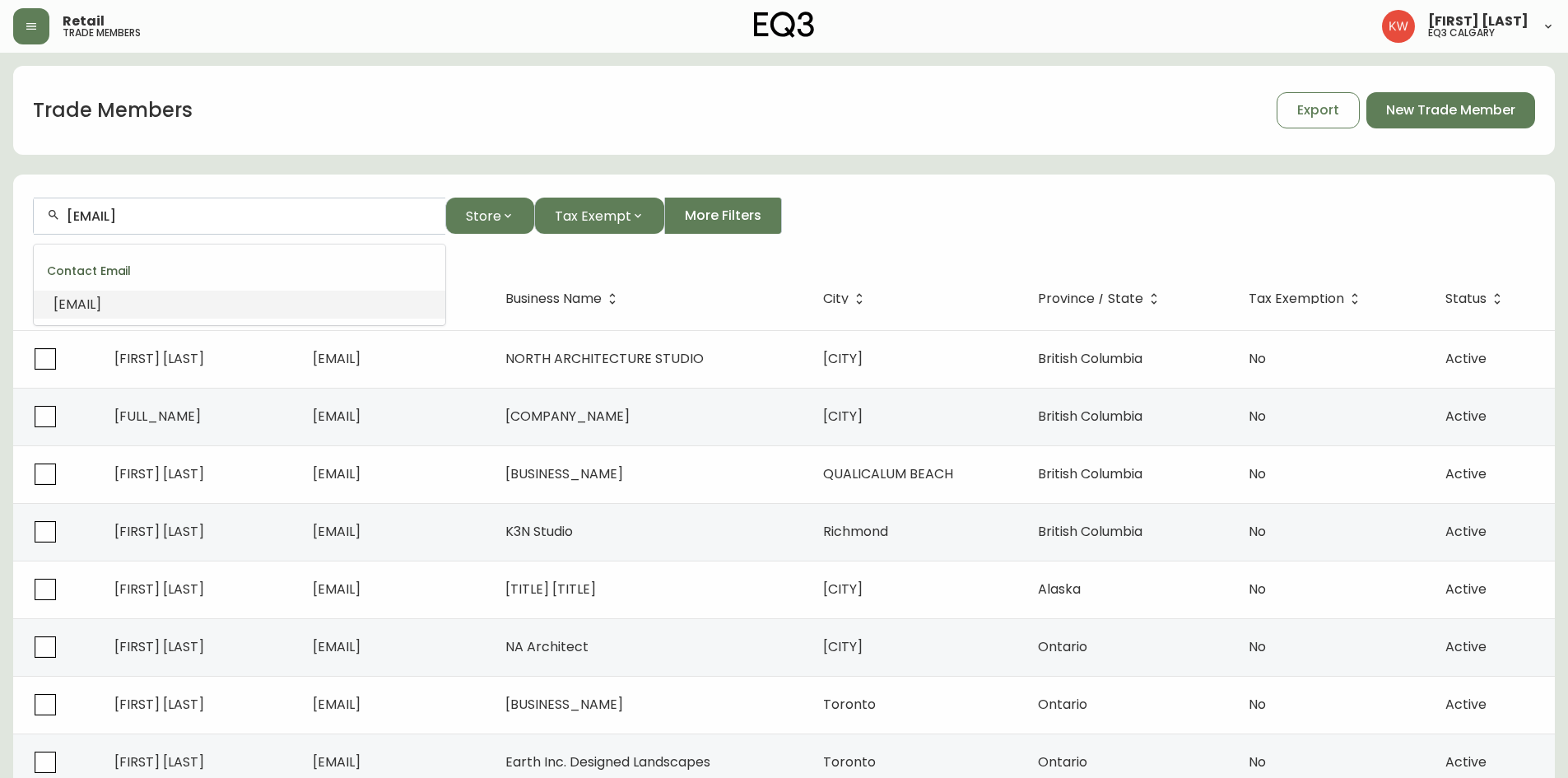 click on "[EMAIL]" at bounding box center (77, 304) 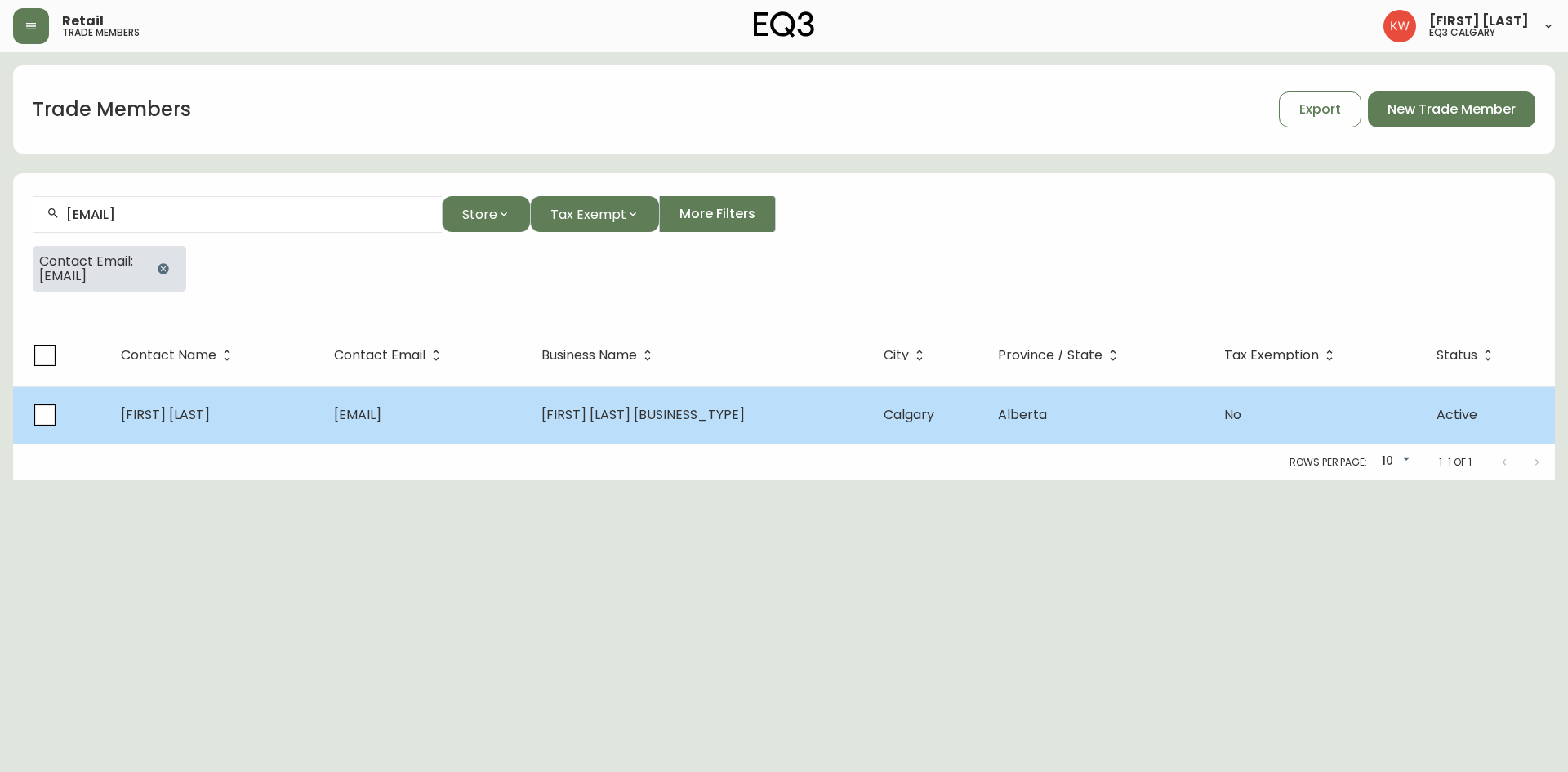 click on "[EMAIL]" at bounding box center [425, 415] 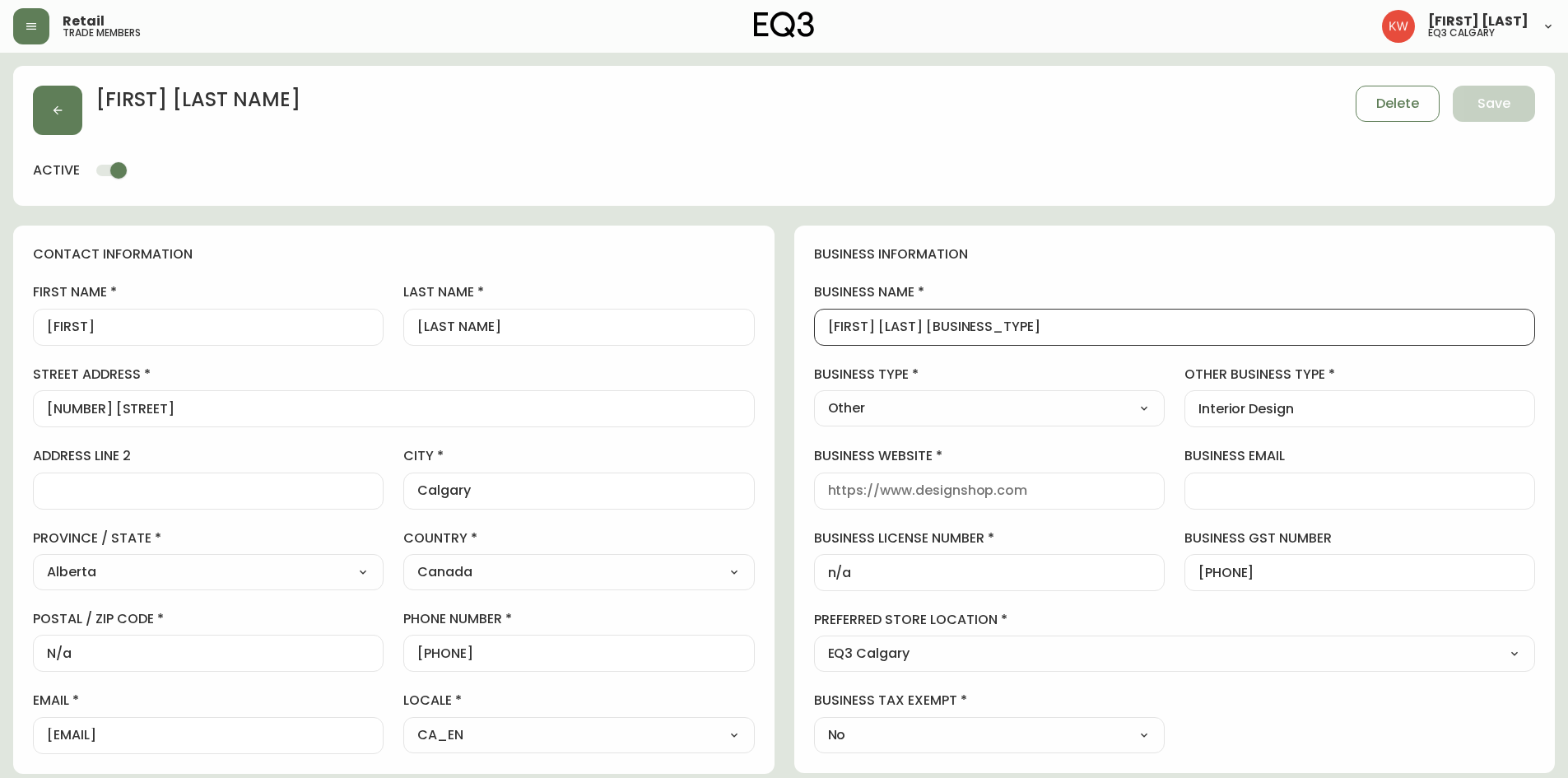 drag, startPoint x: 1059, startPoint y: 328, endPoint x: 795, endPoint y: 336, distance: 264.12118 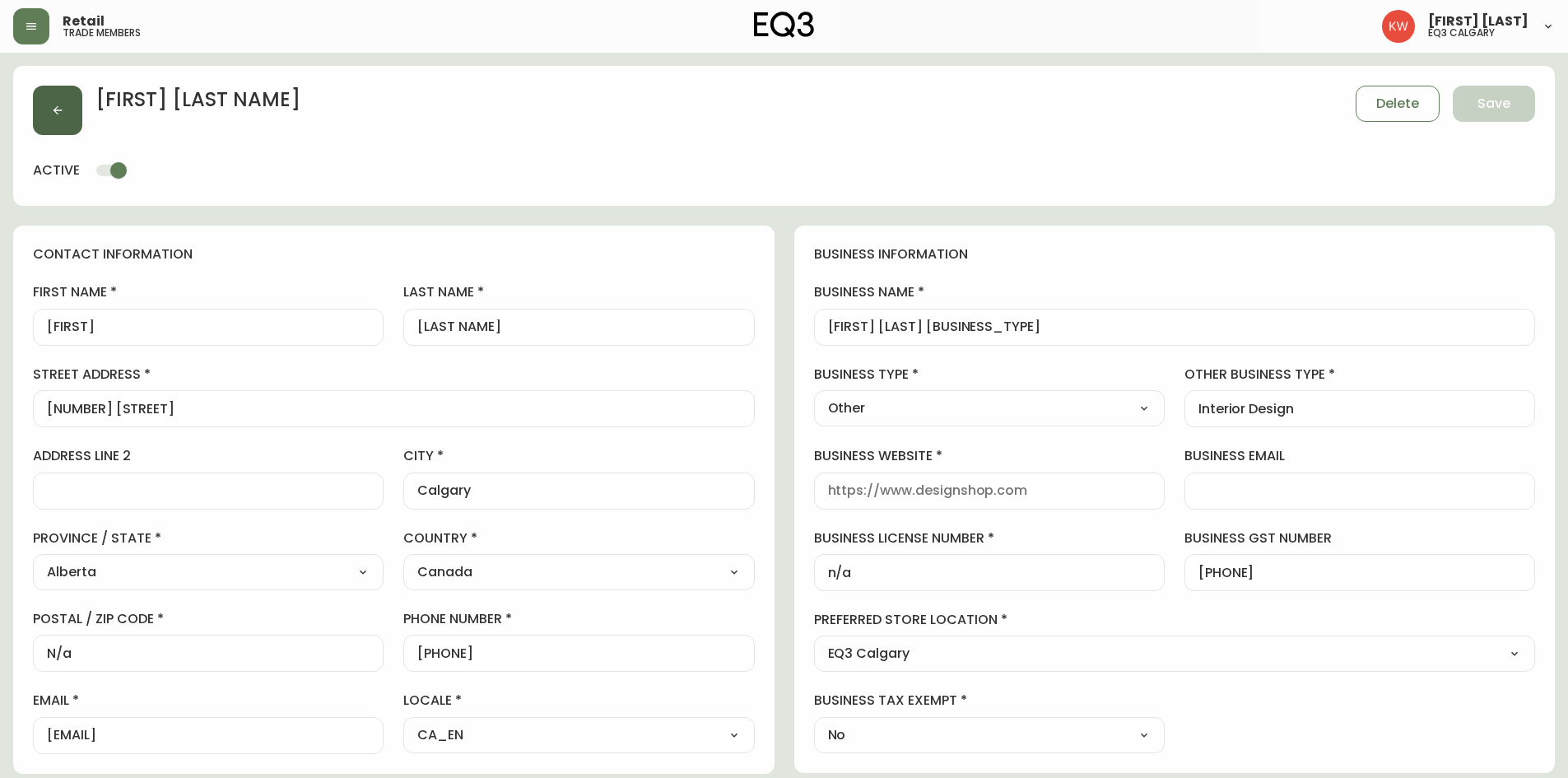 click at bounding box center (58, 110) 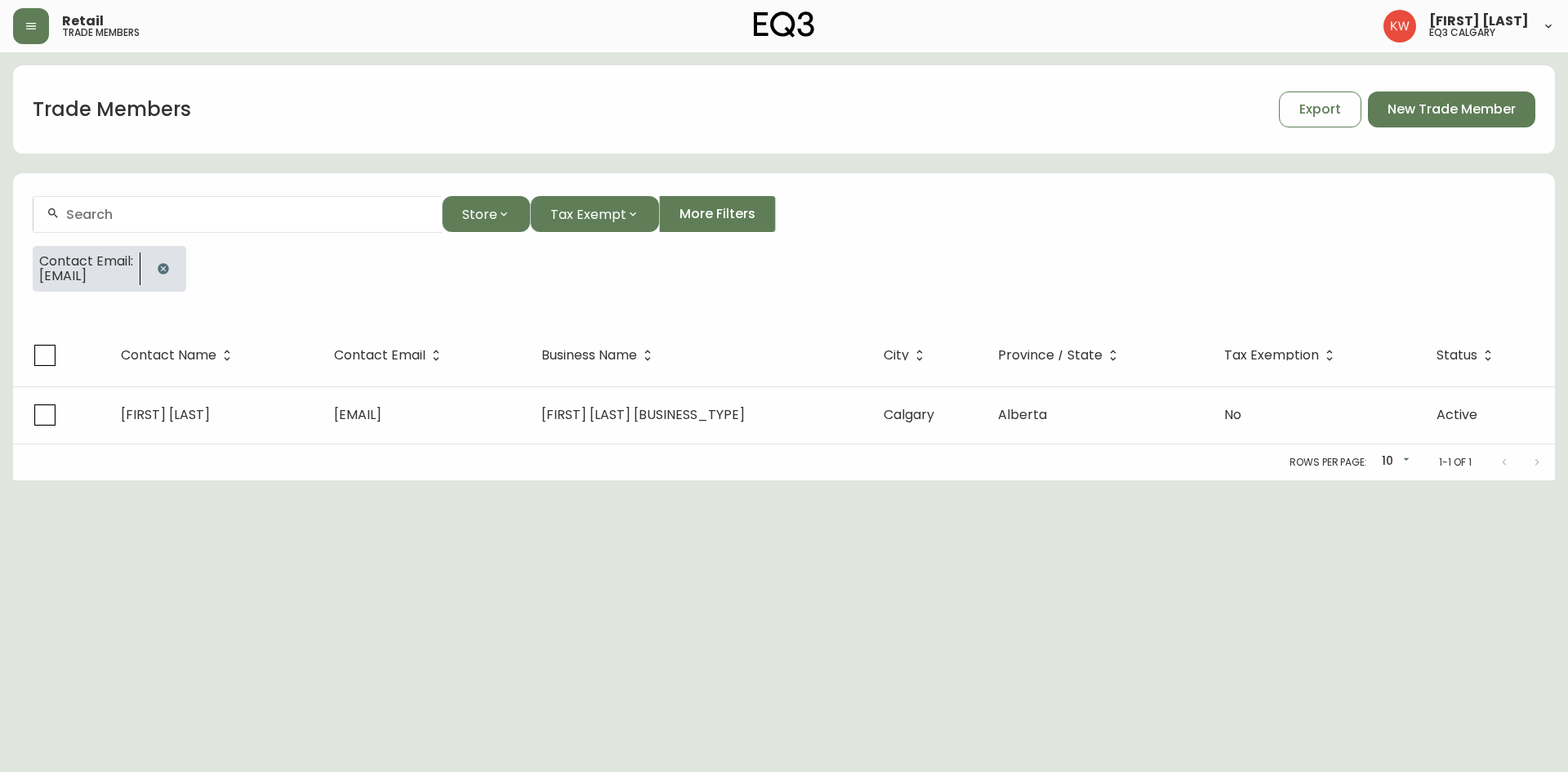 click 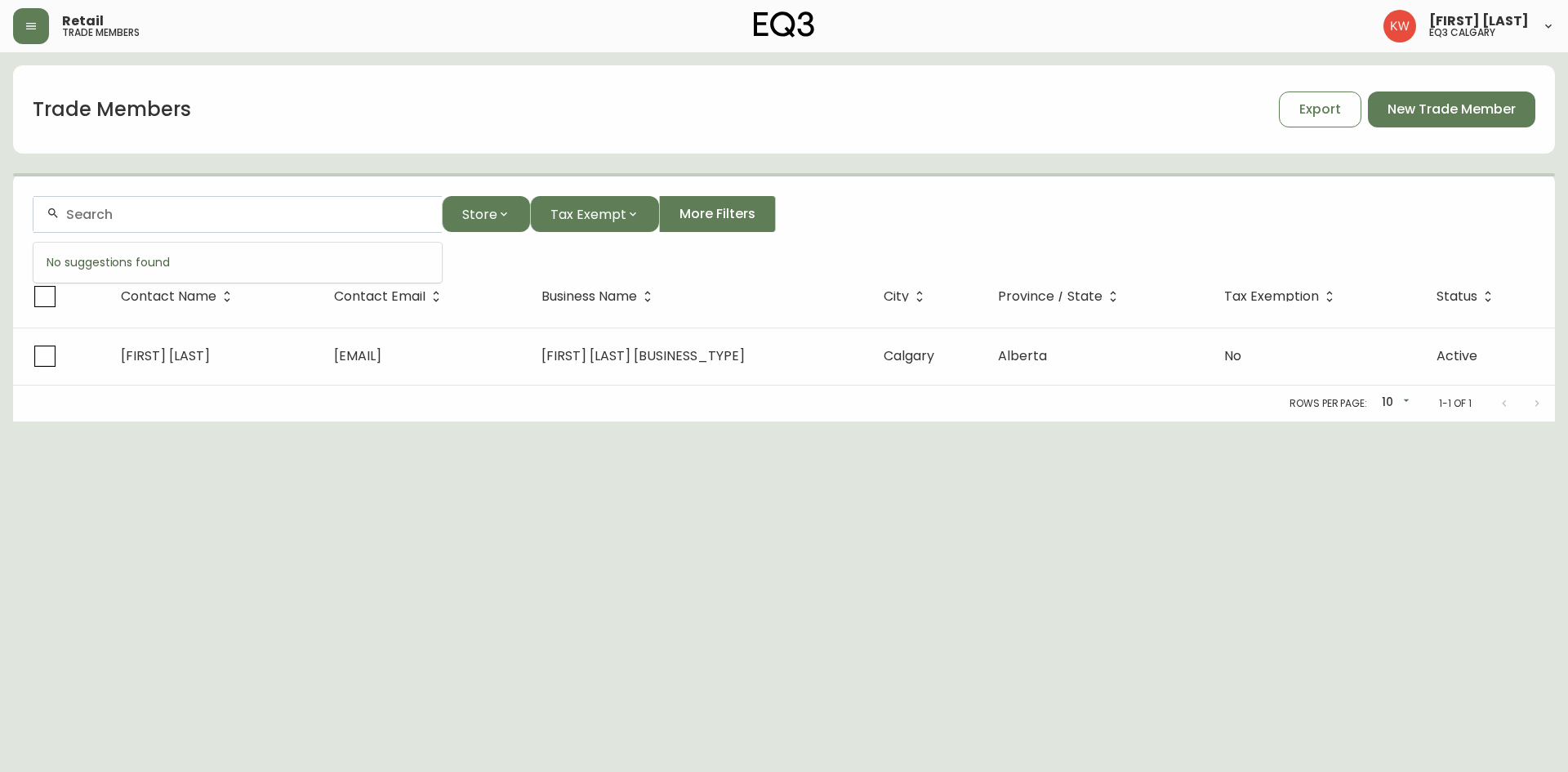 click at bounding box center (247, 214) 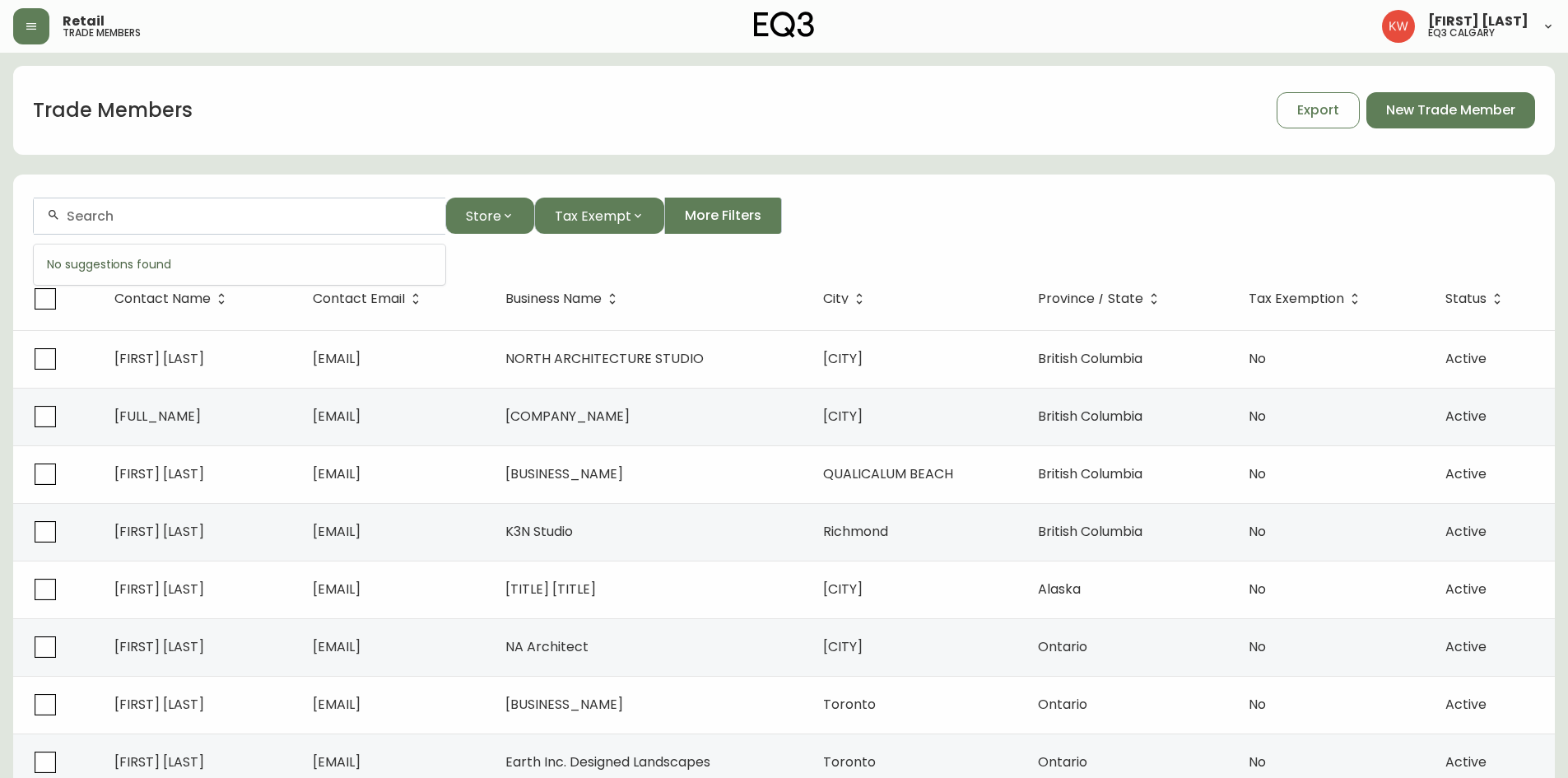 paste on "[EMAIL]" 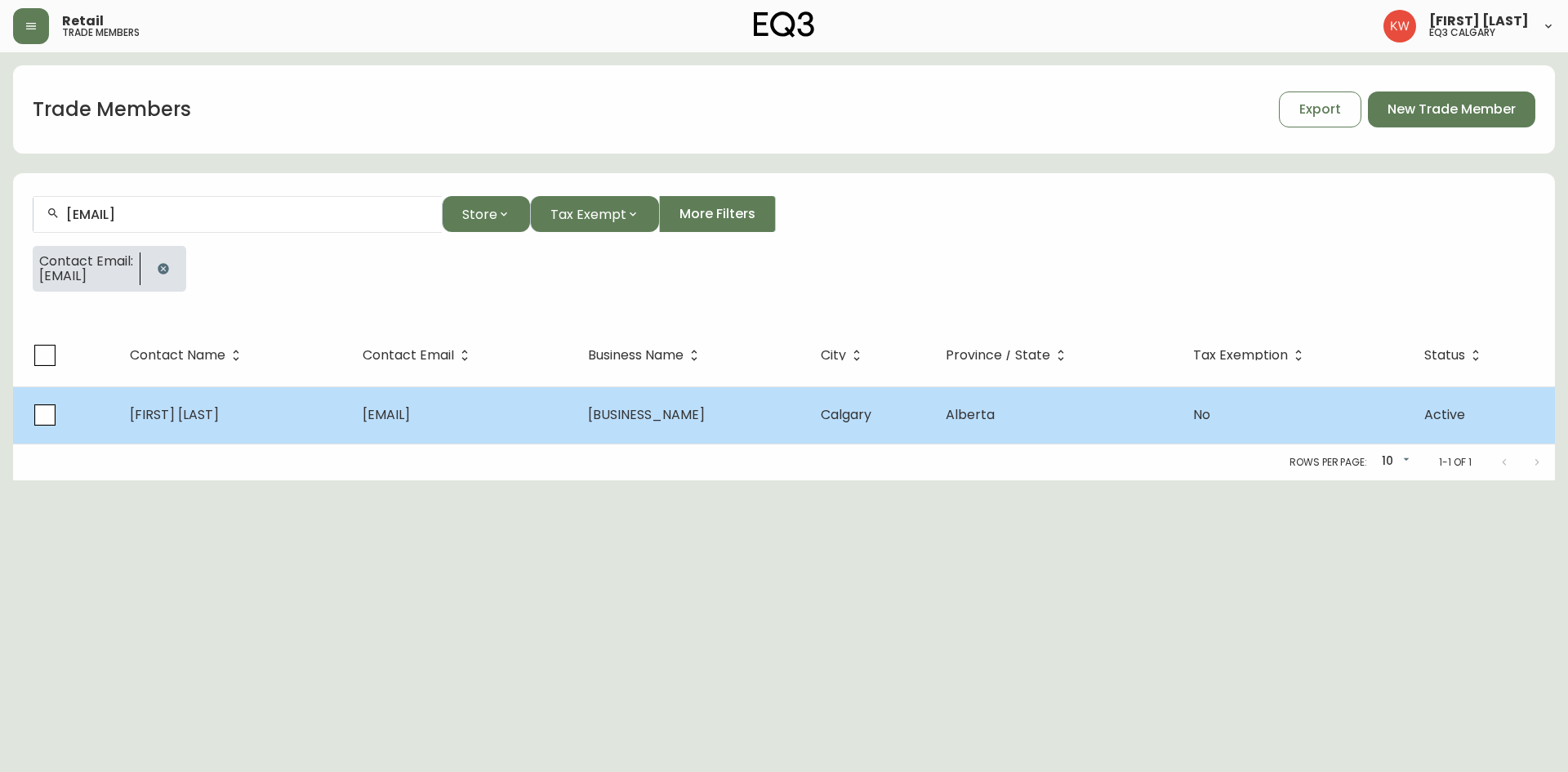 click on "[EMAIL]" at bounding box center [386, 414] 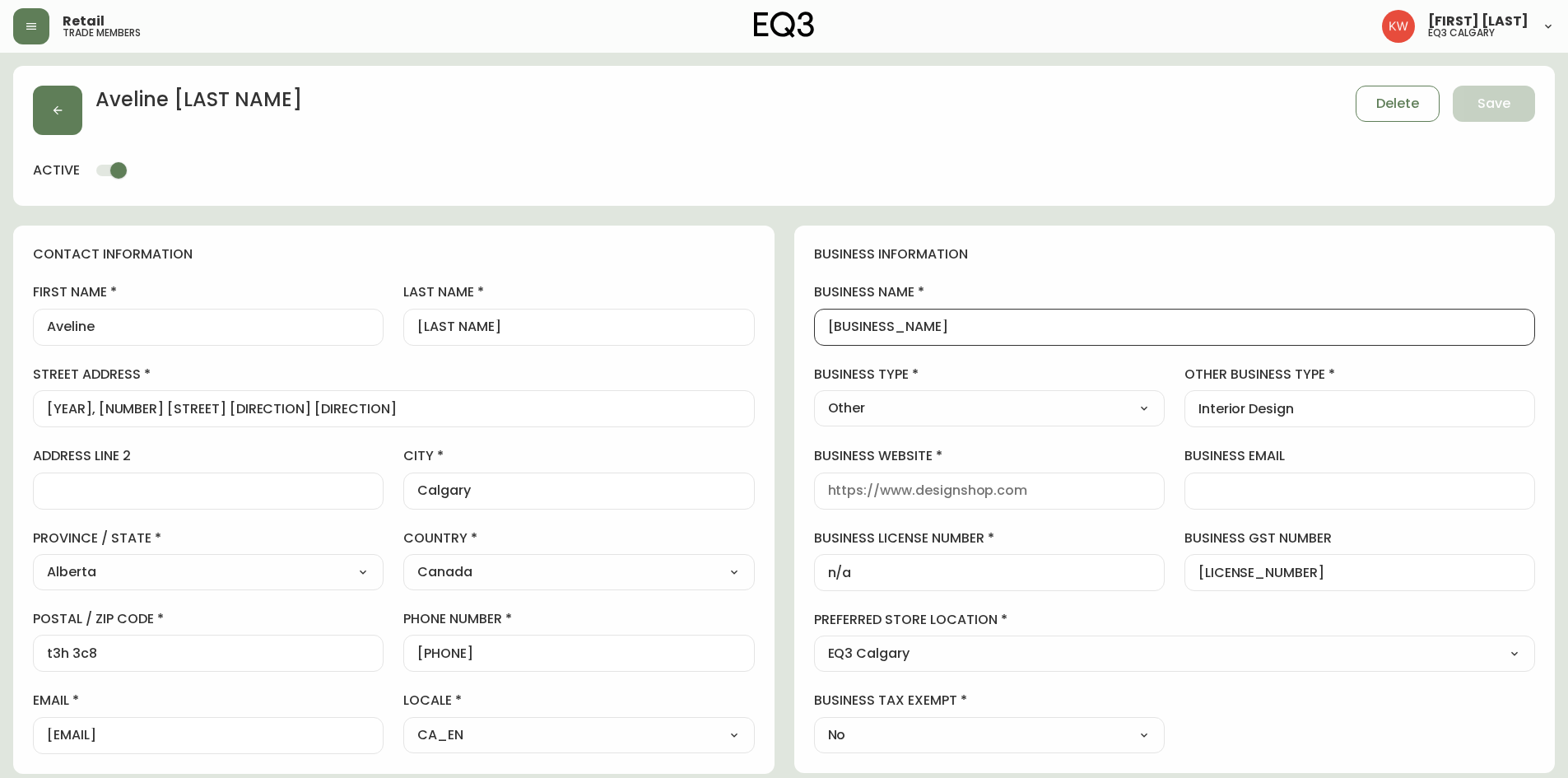 drag, startPoint x: 998, startPoint y: 322, endPoint x: 793, endPoint y: 313, distance: 205.19747 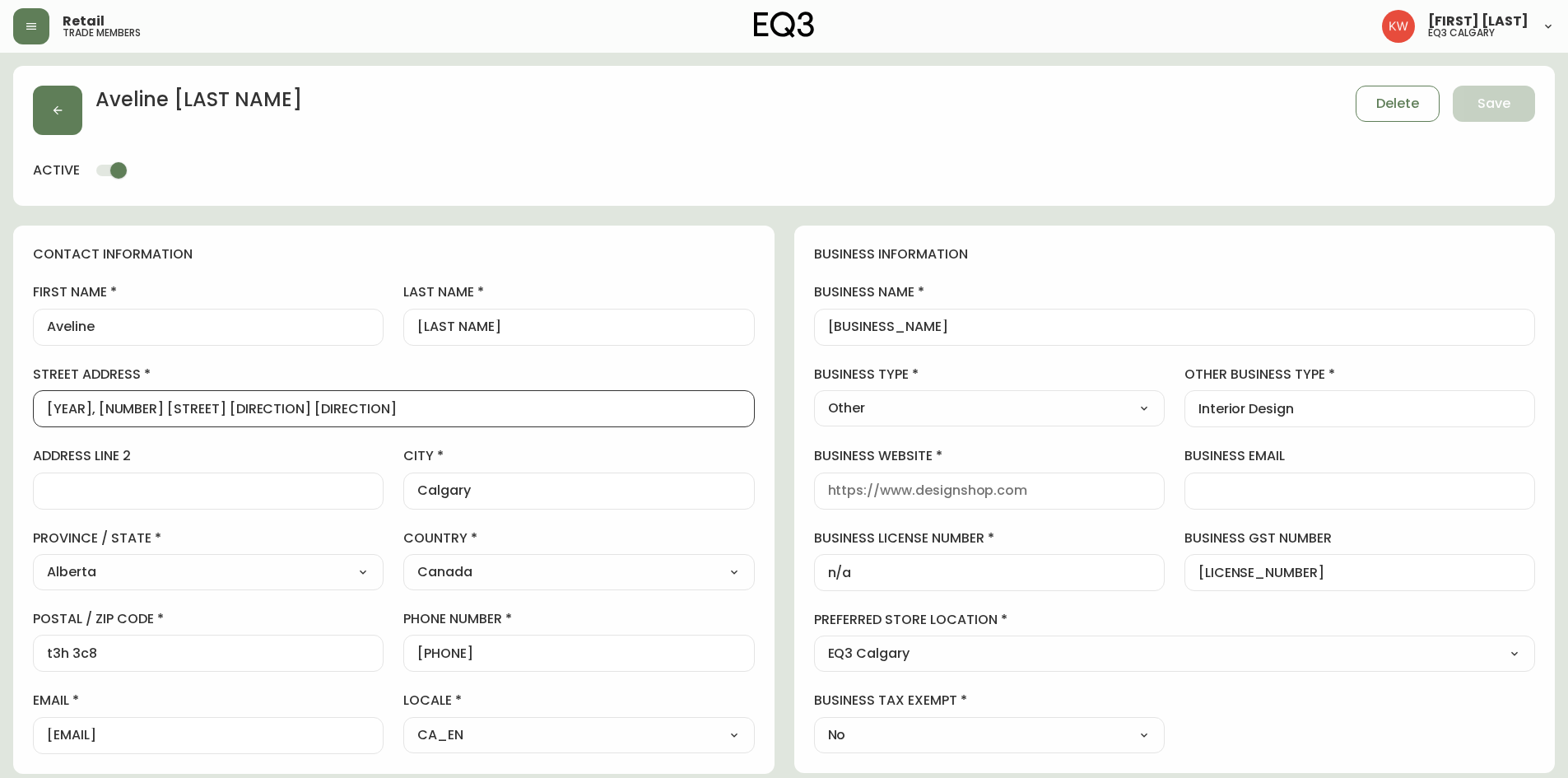 drag, startPoint x: 260, startPoint y: 405, endPoint x: 12, endPoint y: 408, distance: 248.0181 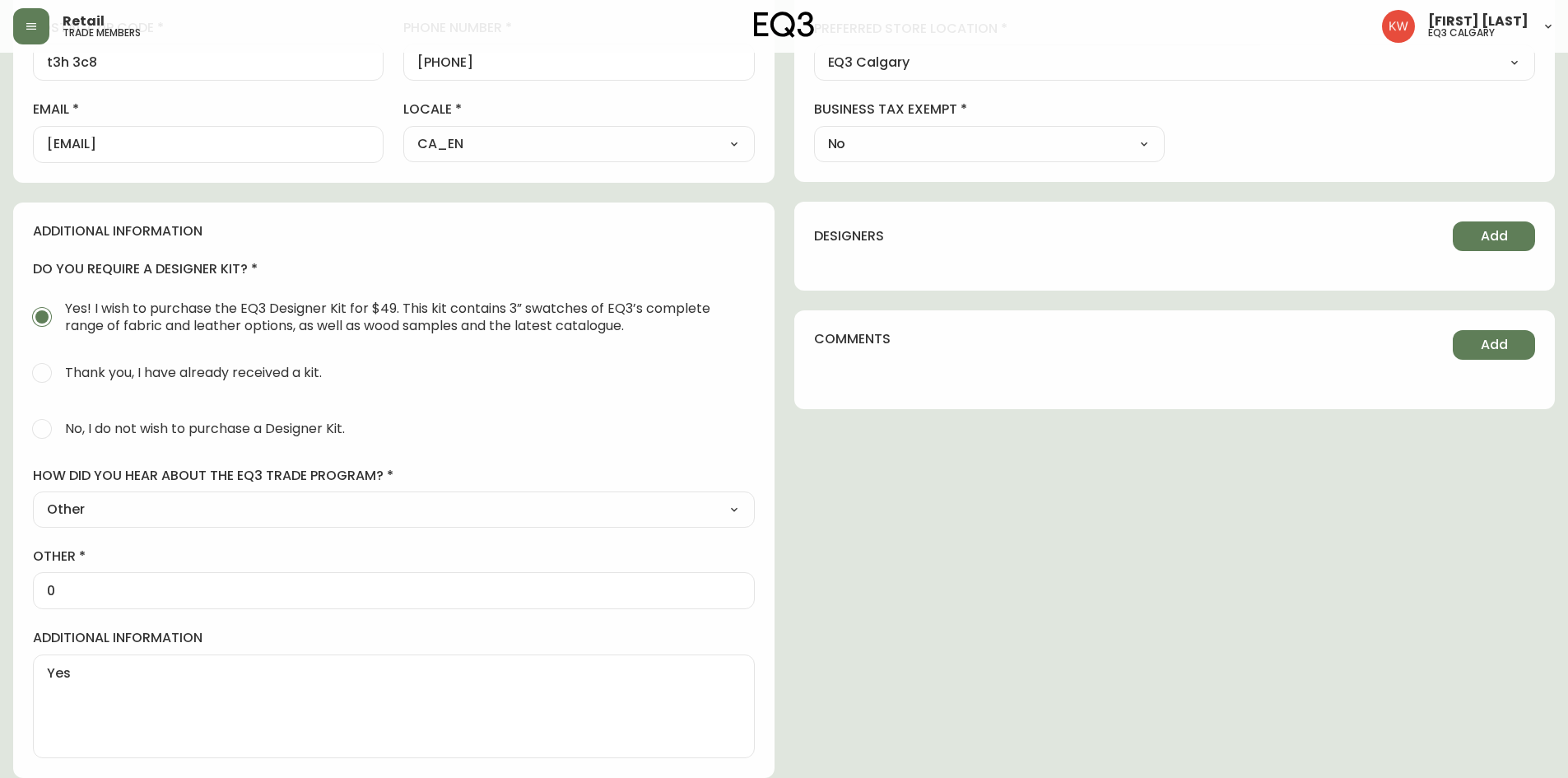 scroll, scrollTop: 0, scrollLeft: 0, axis: both 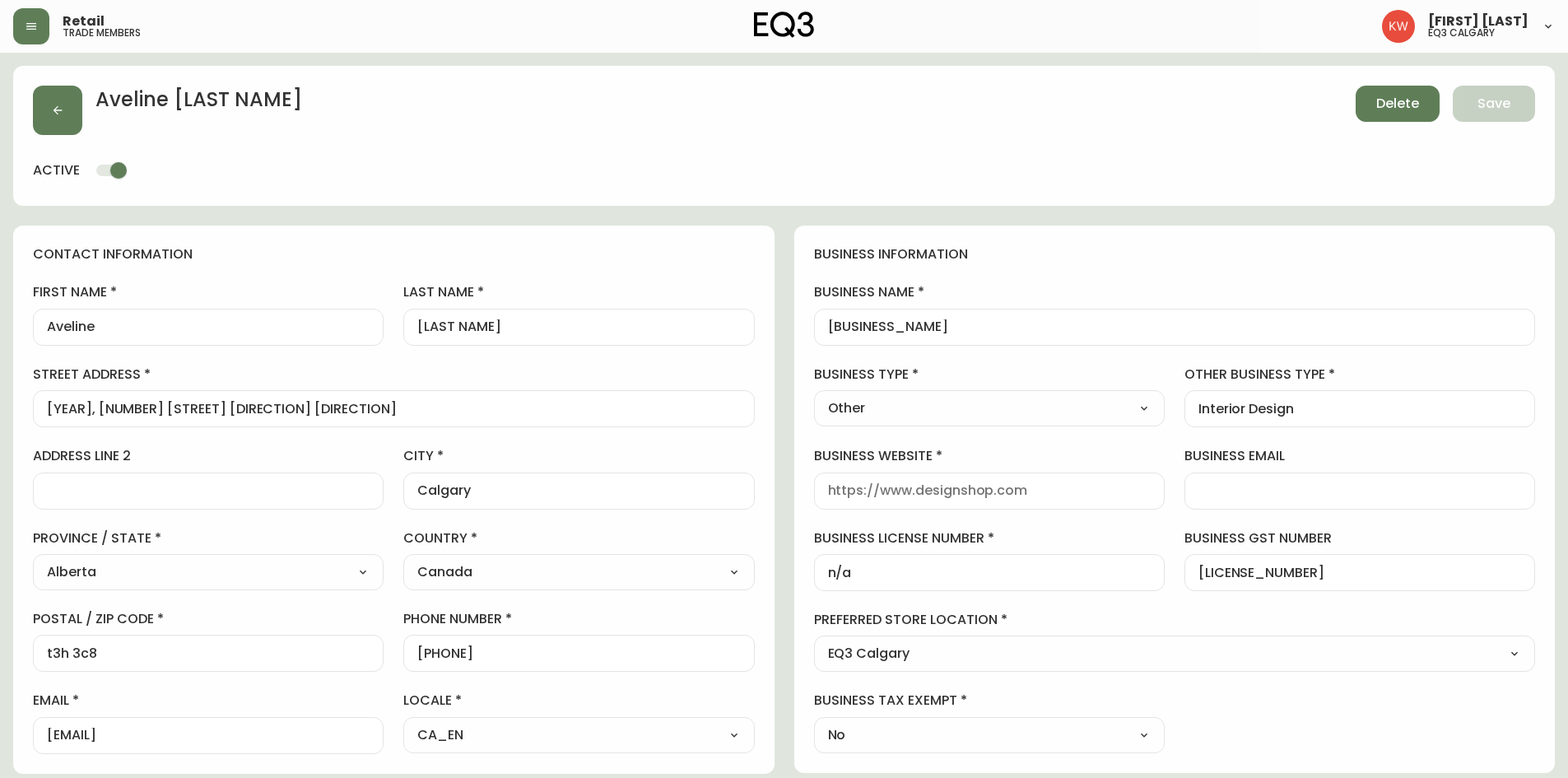 click on "Delete" at bounding box center [1398, 104] 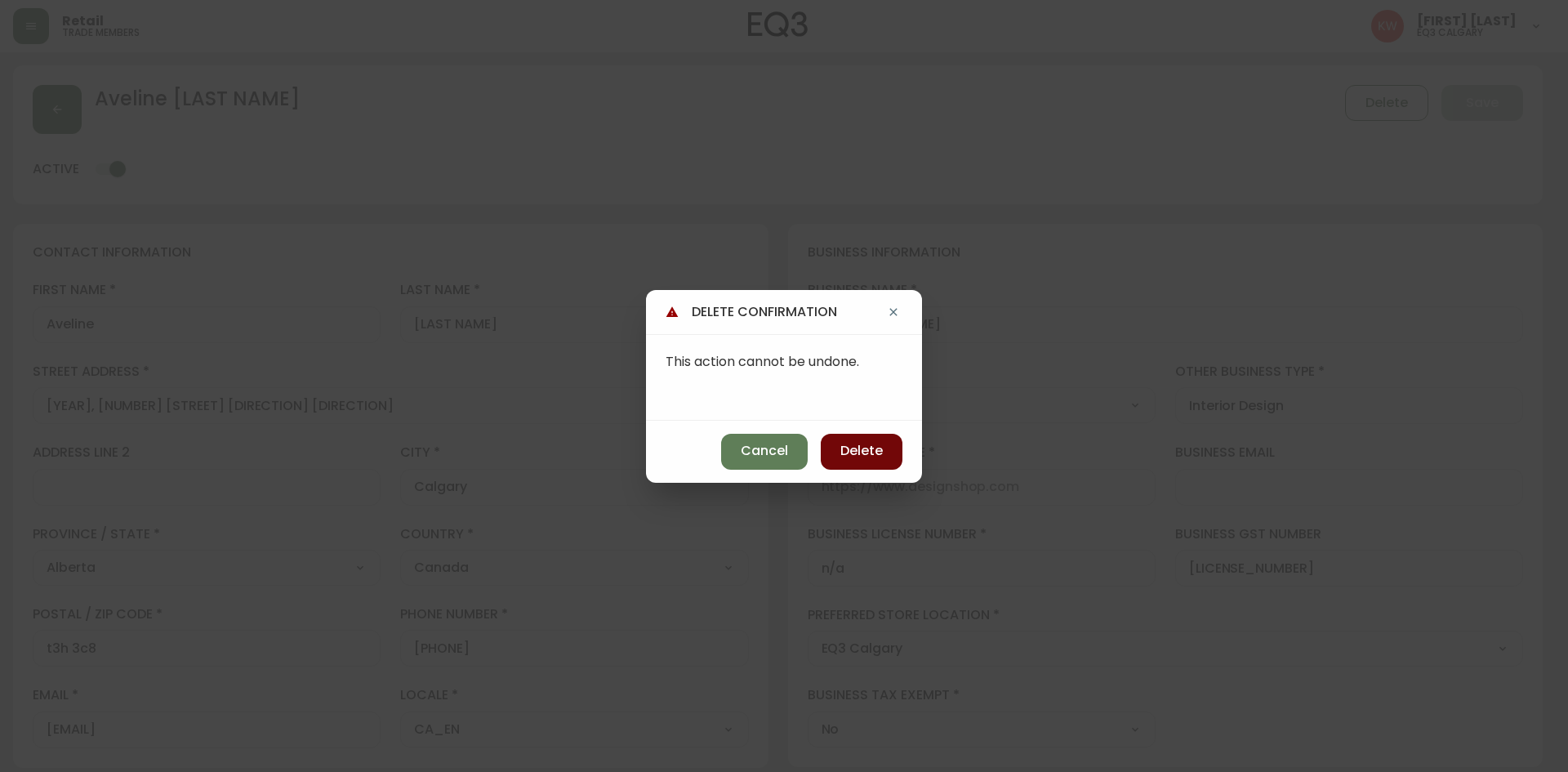 click on "Delete" at bounding box center (862, 452) 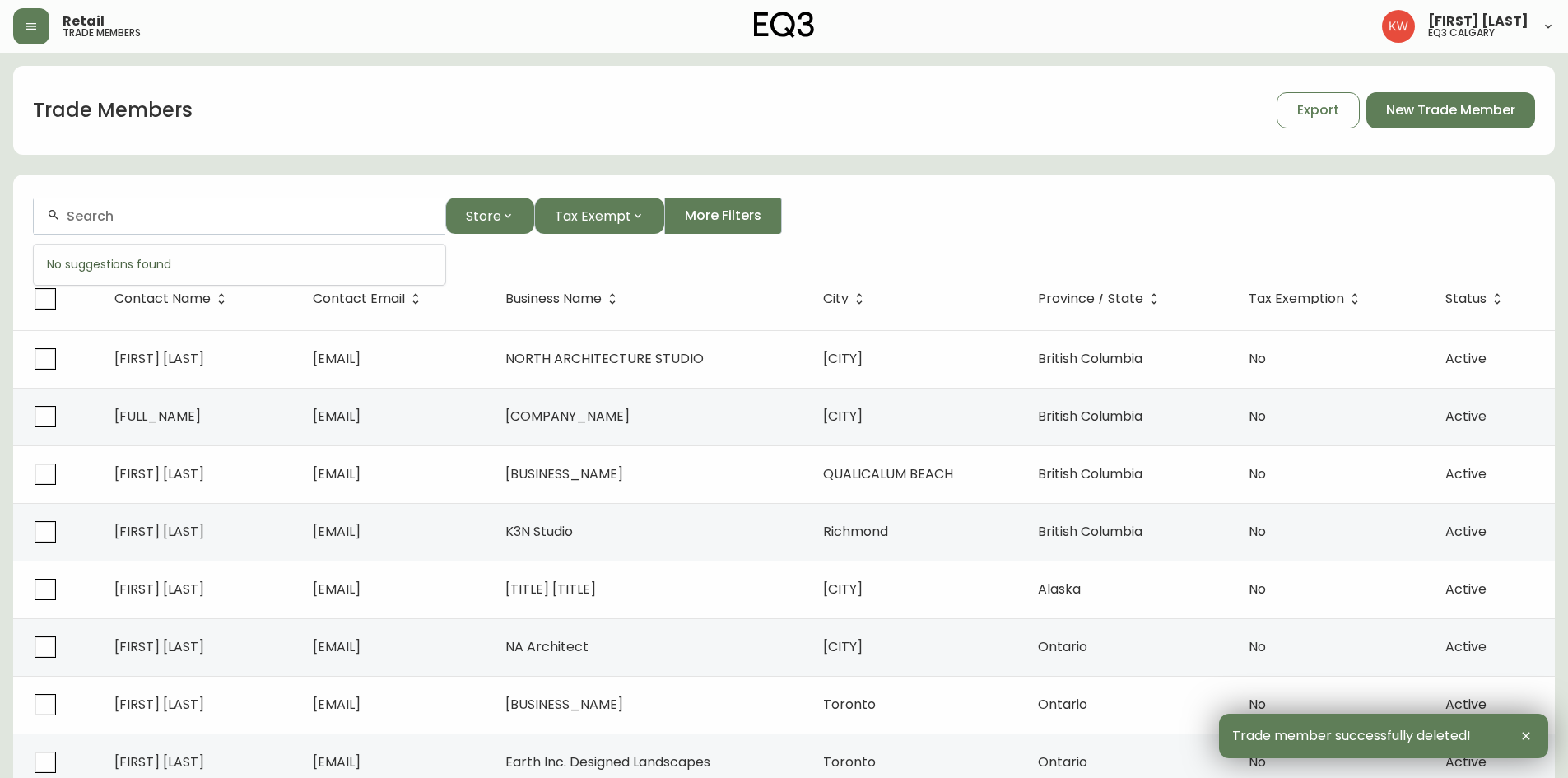 click at bounding box center (249, 216) 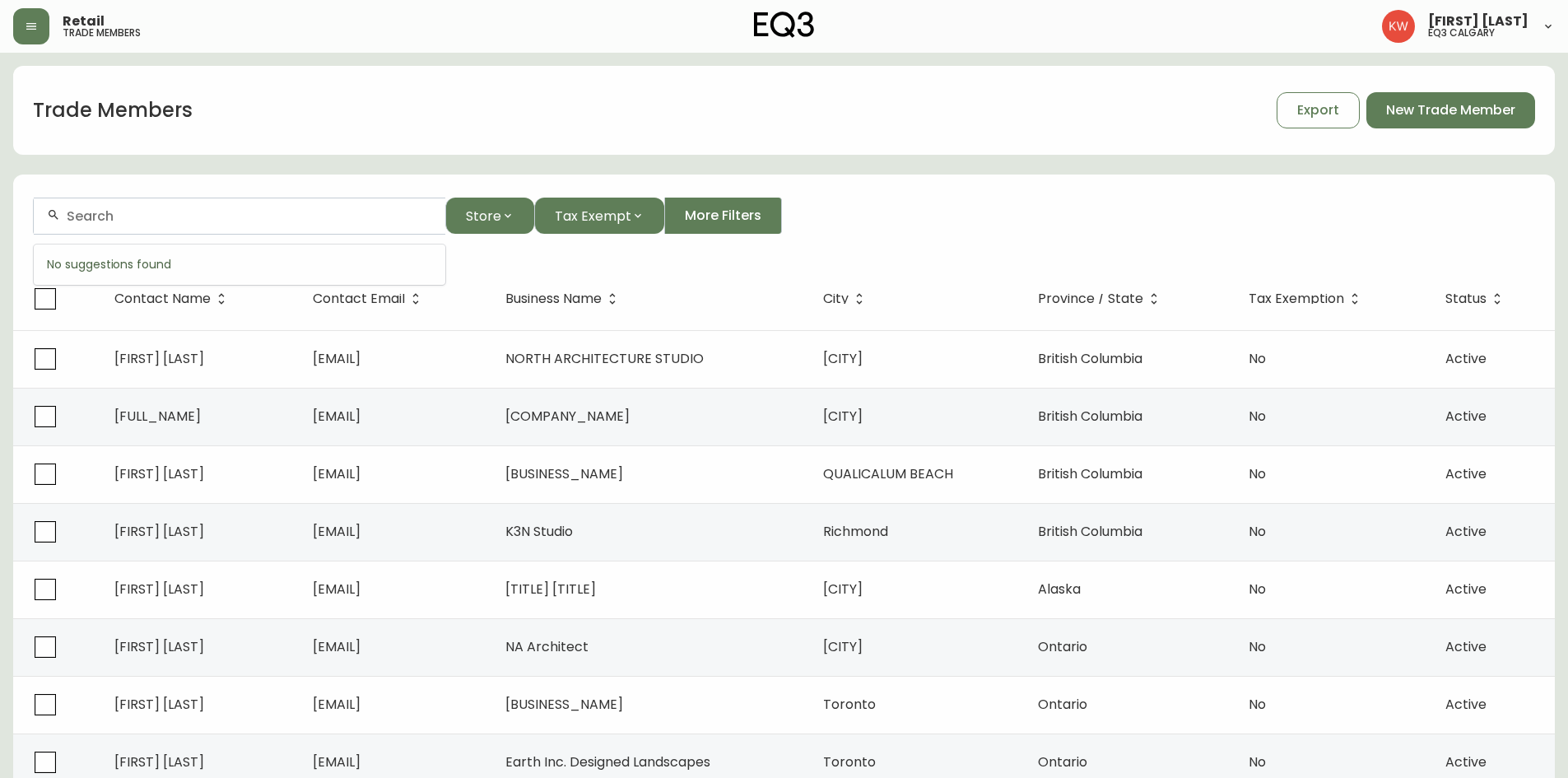 paste on "[EMAIL]" 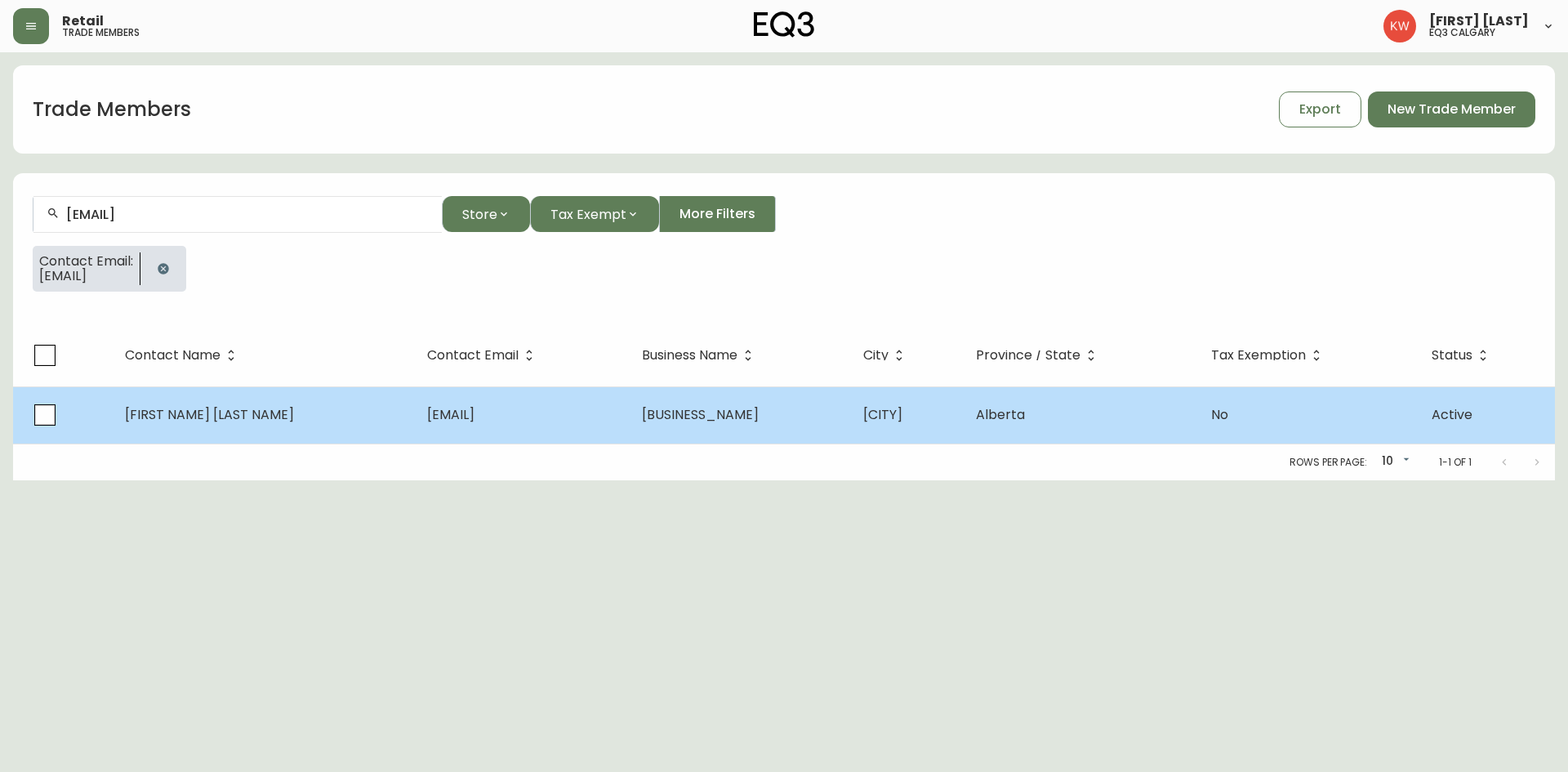 click on "[EMAIL]" at bounding box center [451, 414] 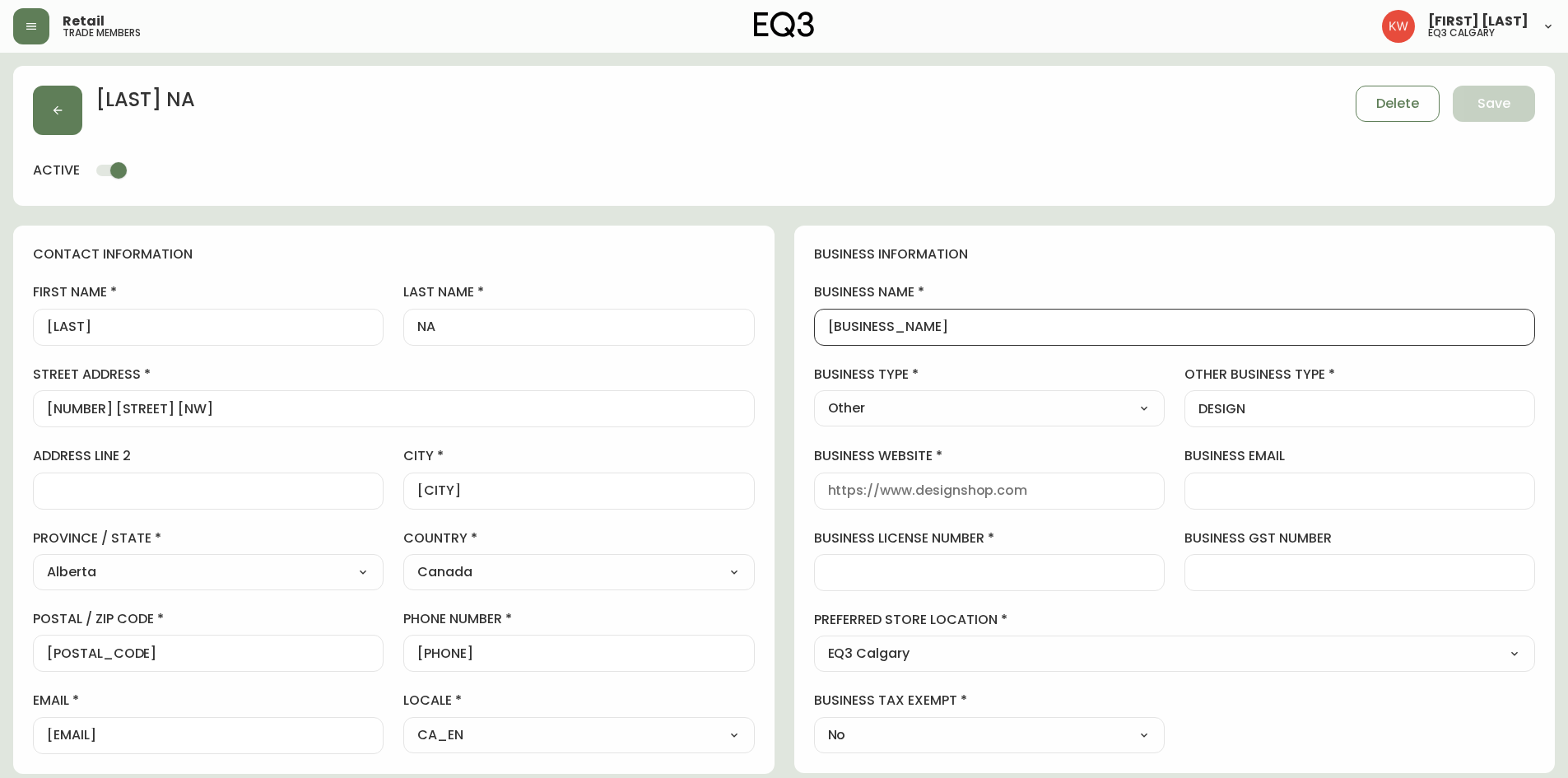 drag, startPoint x: 971, startPoint y: 328, endPoint x: 742, endPoint y: 318, distance: 229.21824 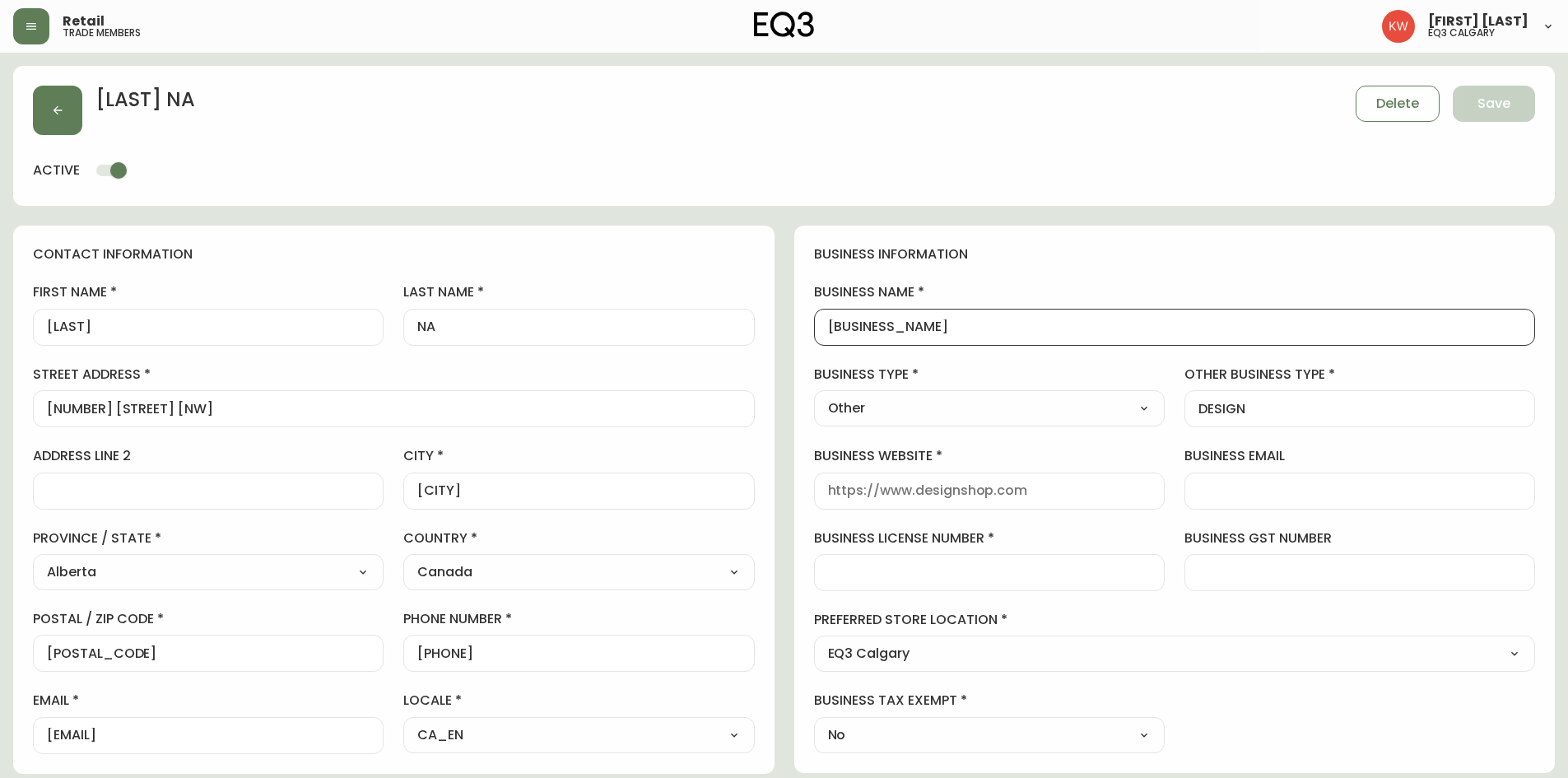 click on "business website" at bounding box center [989, 491] 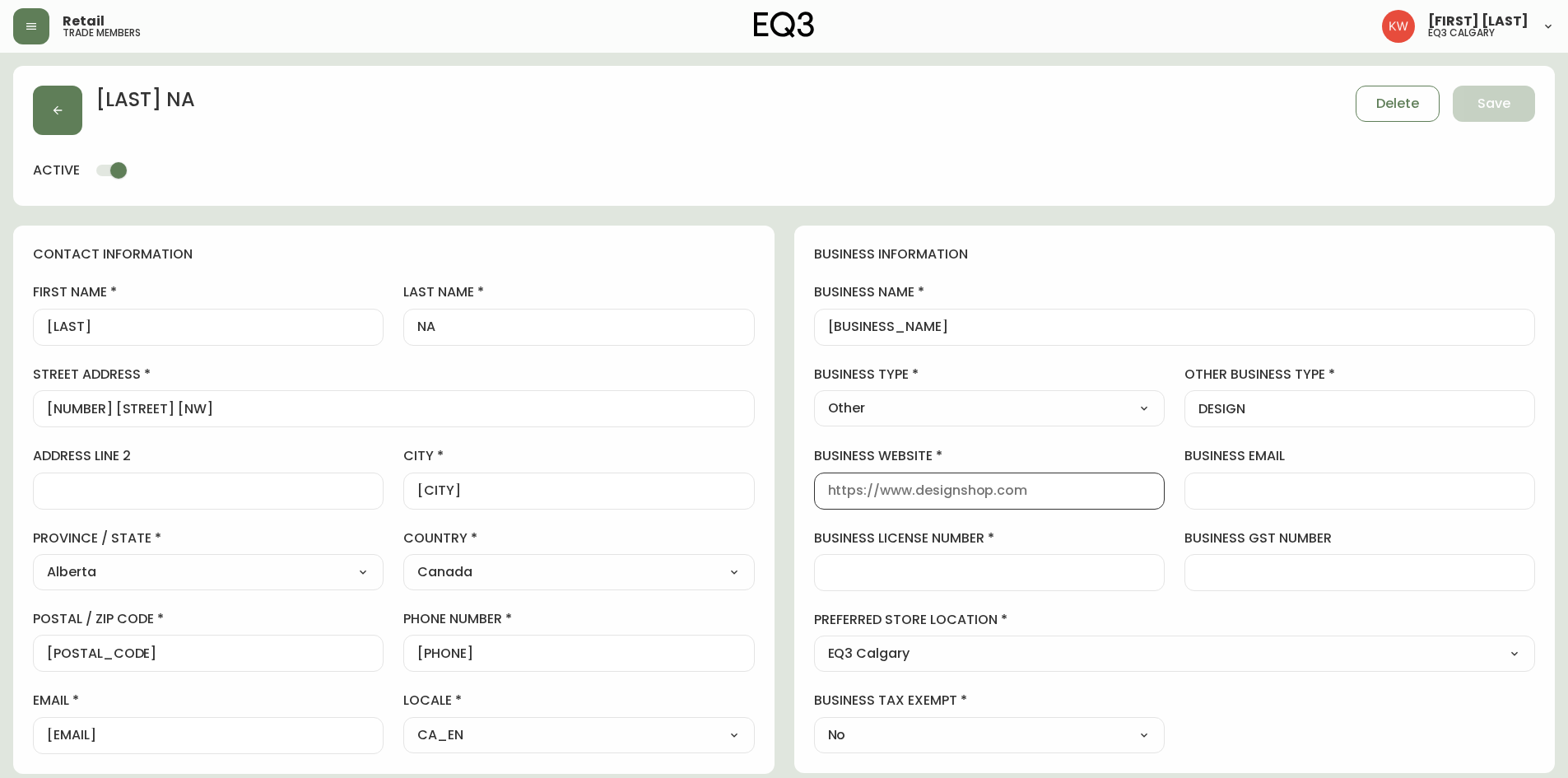 paste on "[URL]" 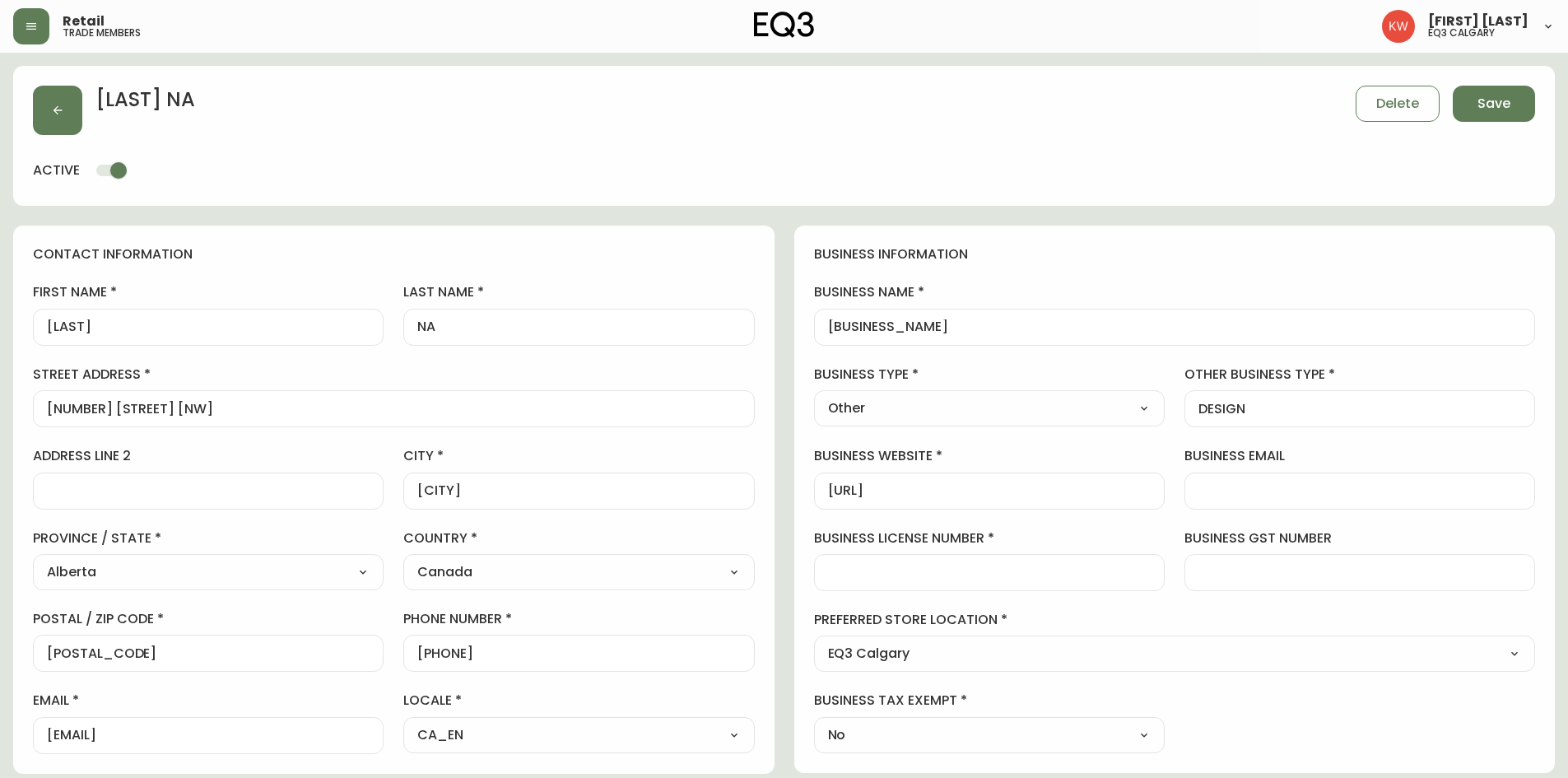 click at bounding box center (989, 572) 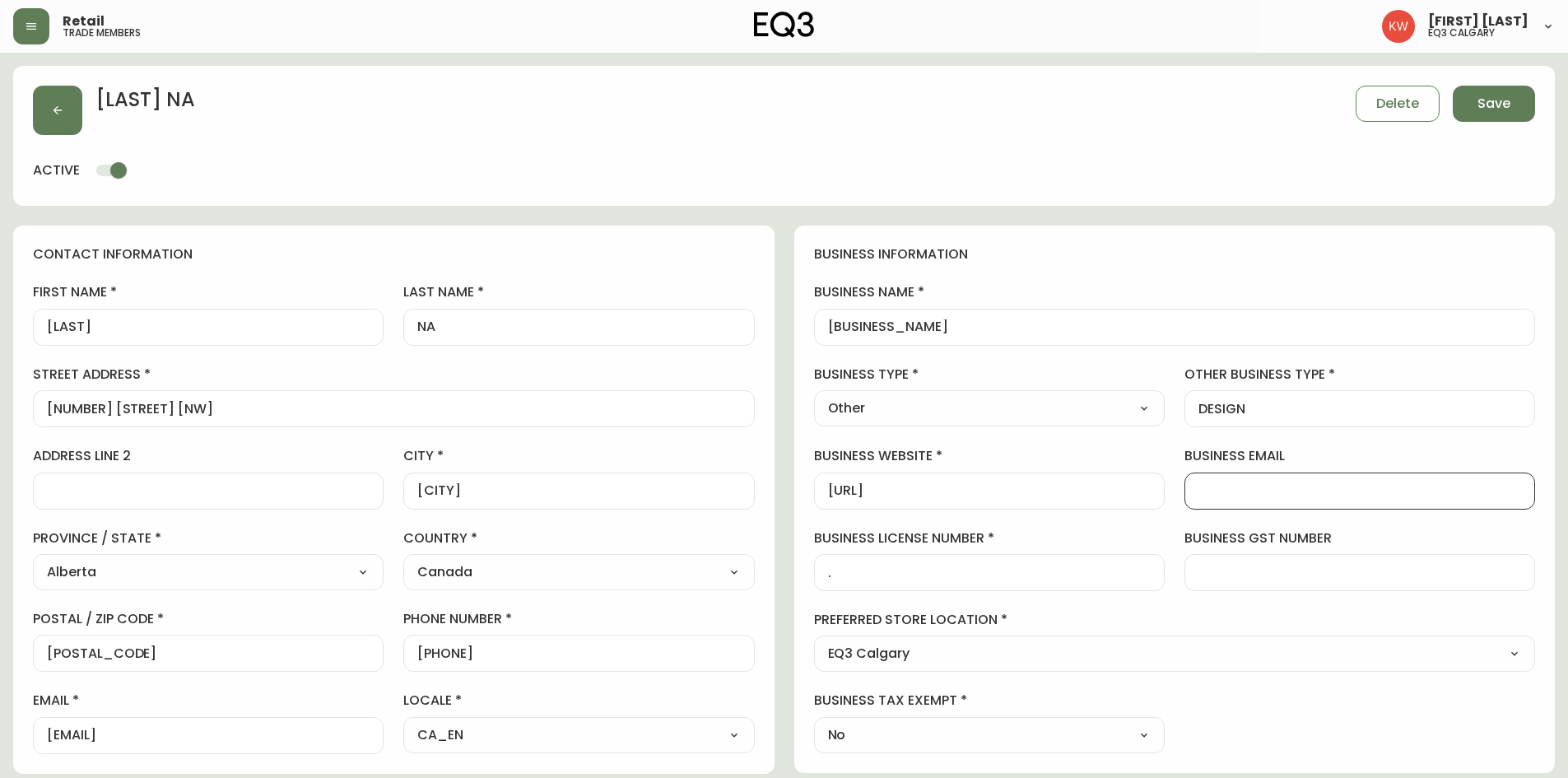 click on "business email" at bounding box center (1360, 491) 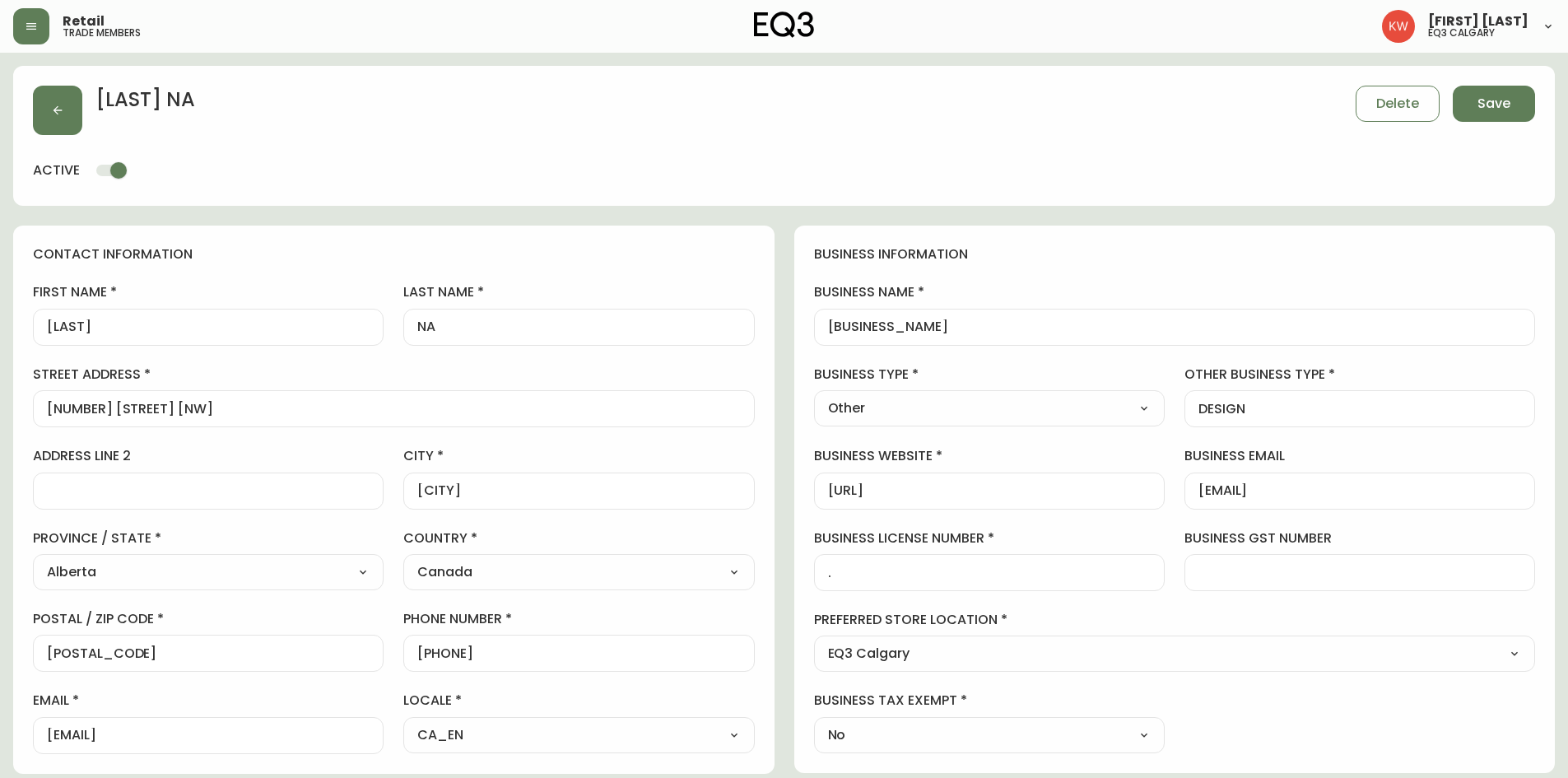 click on "business information business name [BUSINESS_NAME] business type Other Select Interior Designer Architect Home Builder Contractor Real Estate Agent Hospitality Other other business type [BUSINESS_TYPE] business website https://www.[WEBSITE].com/ business email [EMAIL] business license number . business gst number preferred store location EQ3 Calgary Select - Store locations EQ3 Brossard EQ3 Burlington EQ3 Calgary EQ3 Montréal - Griffintown EQ3 Montréal - St Laurent EQ3 Ottawa EQ3 Outlet - Laval EQ3 Quebec City EQ3 Toronto - Hanna EQ3 Toronto - King EQ3 Vancouver EQ3 Winnipeg Select - Trade locations EQ3 US Trade - Formally East  business tax exempt No Select Yes No" at bounding box center [1175, 499] 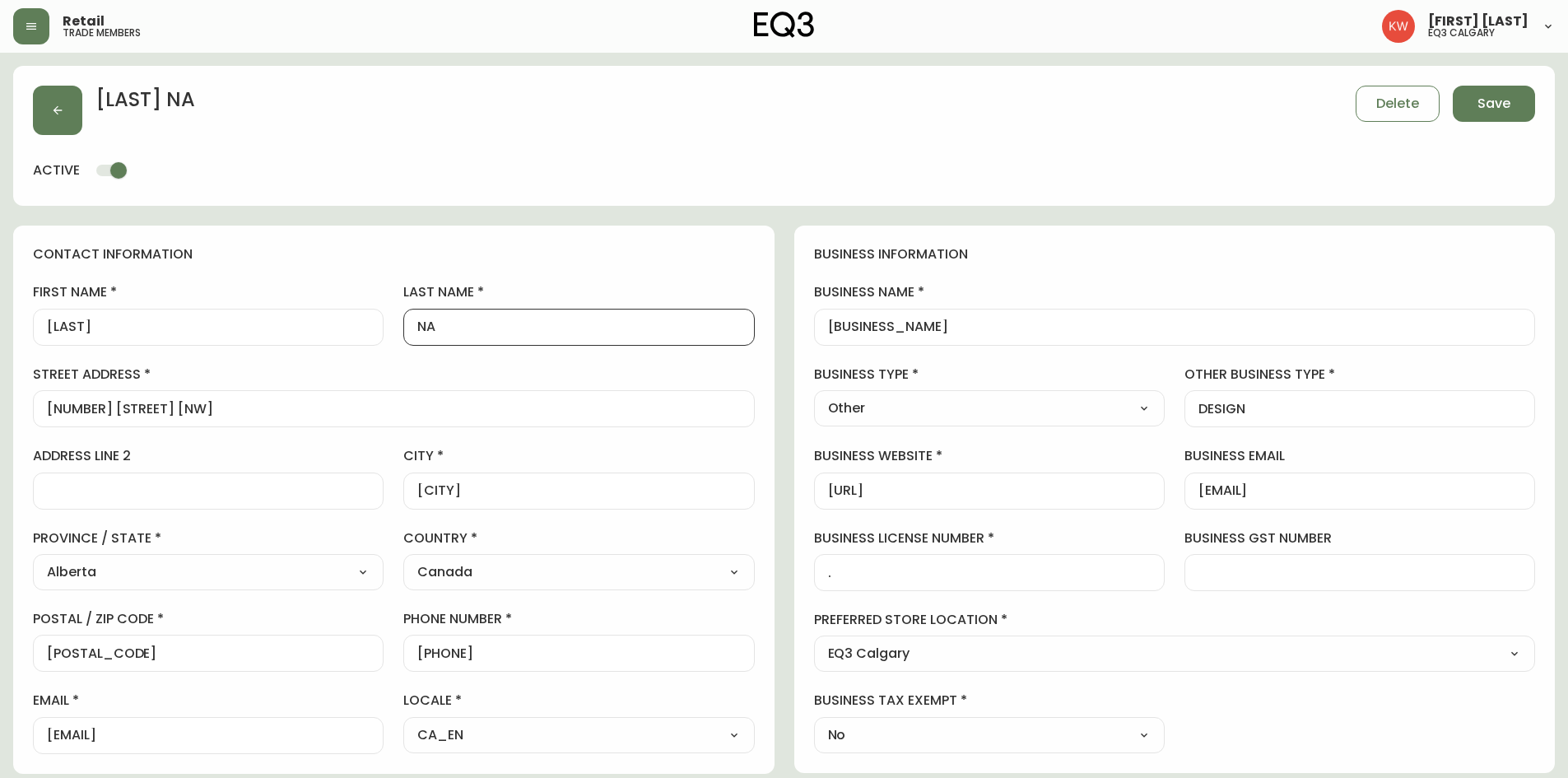 drag, startPoint x: 459, startPoint y: 327, endPoint x: 337, endPoint y: 316, distance: 122.4949 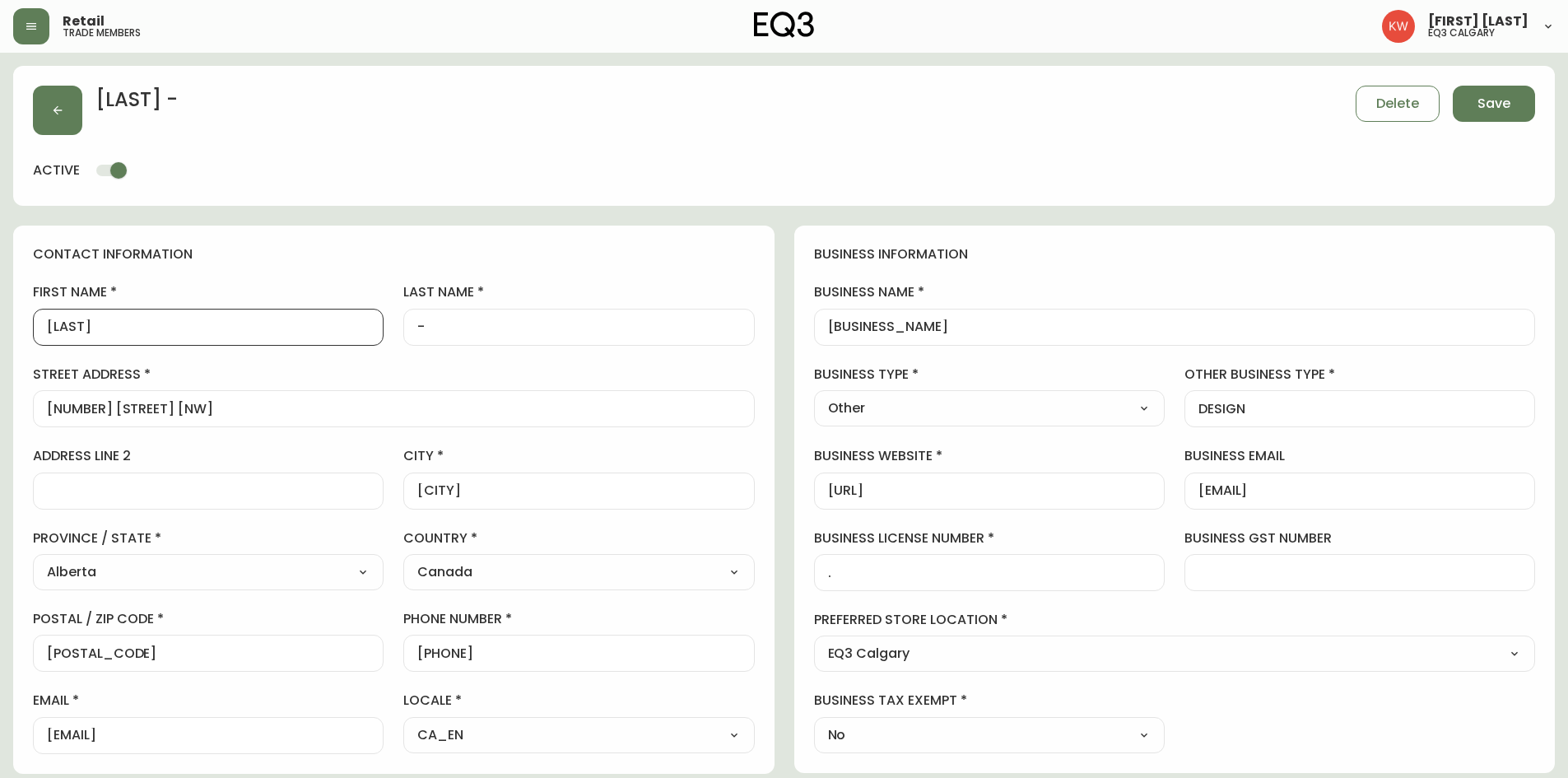 drag, startPoint x: 94, startPoint y: 326, endPoint x: 0, endPoint y: 323, distance: 94.04786 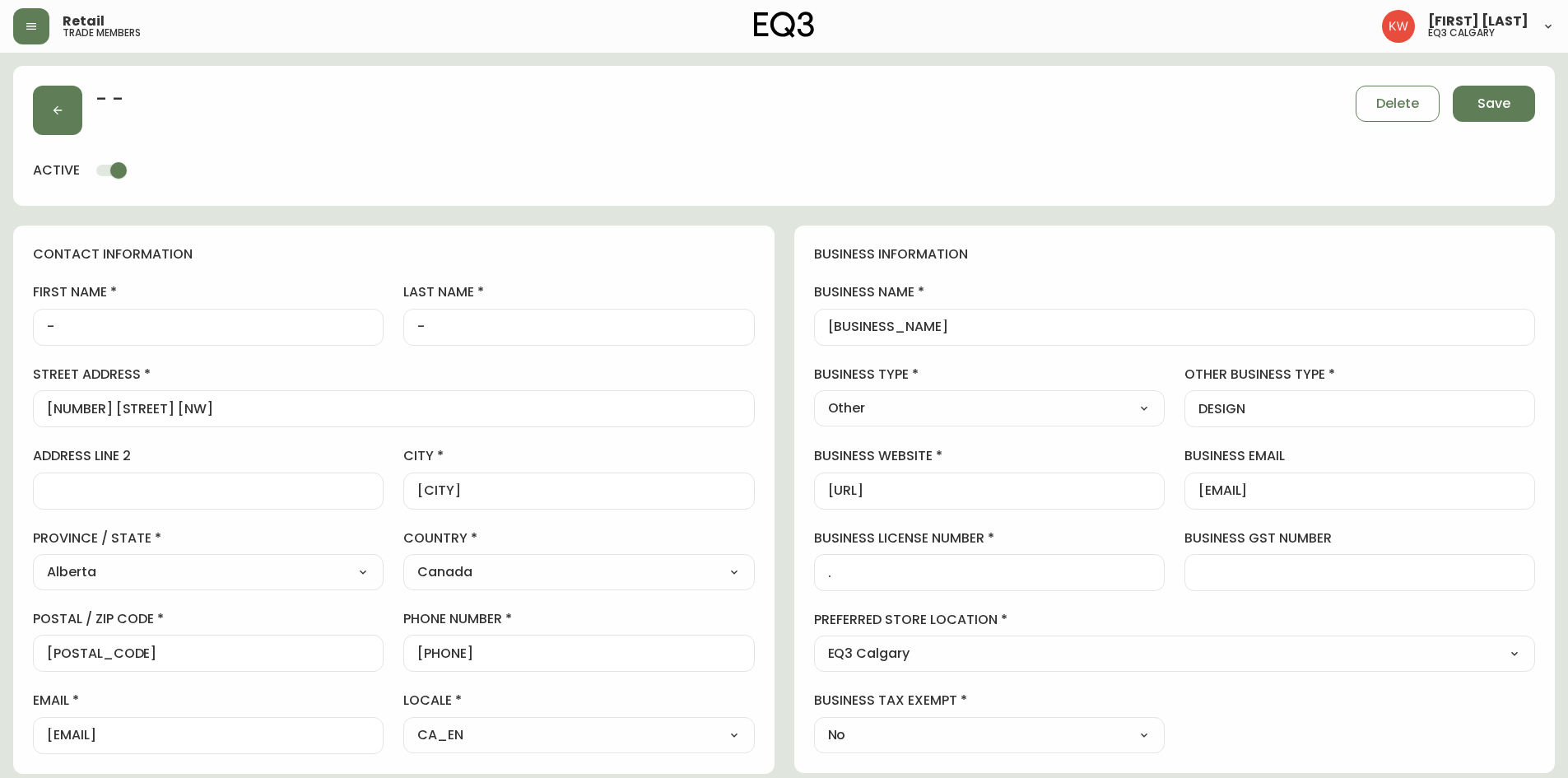 click on "[EMAIL]" at bounding box center [208, 735] 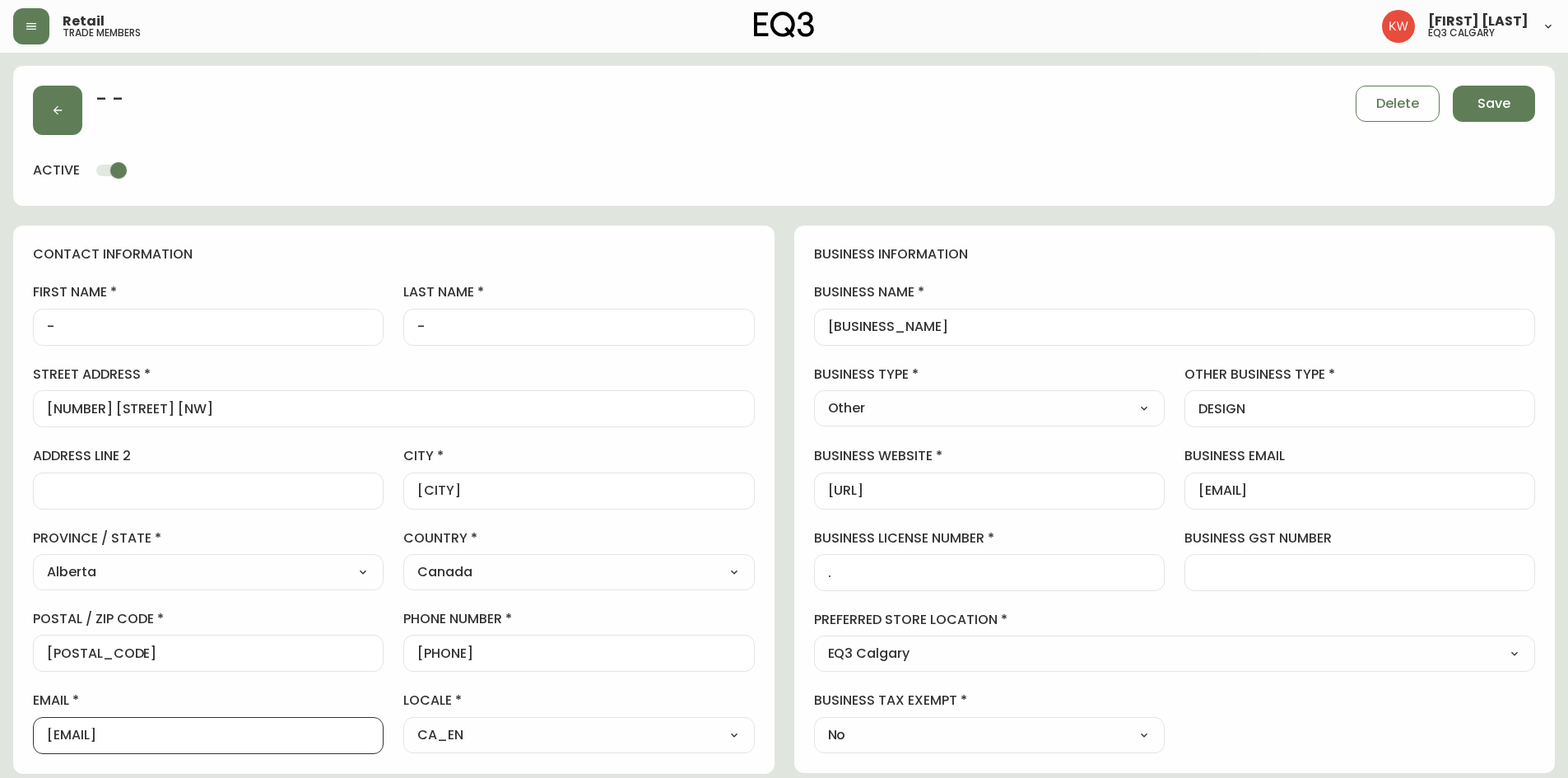 drag, startPoint x: 86, startPoint y: 732, endPoint x: 0, endPoint y: 737, distance: 86.14523 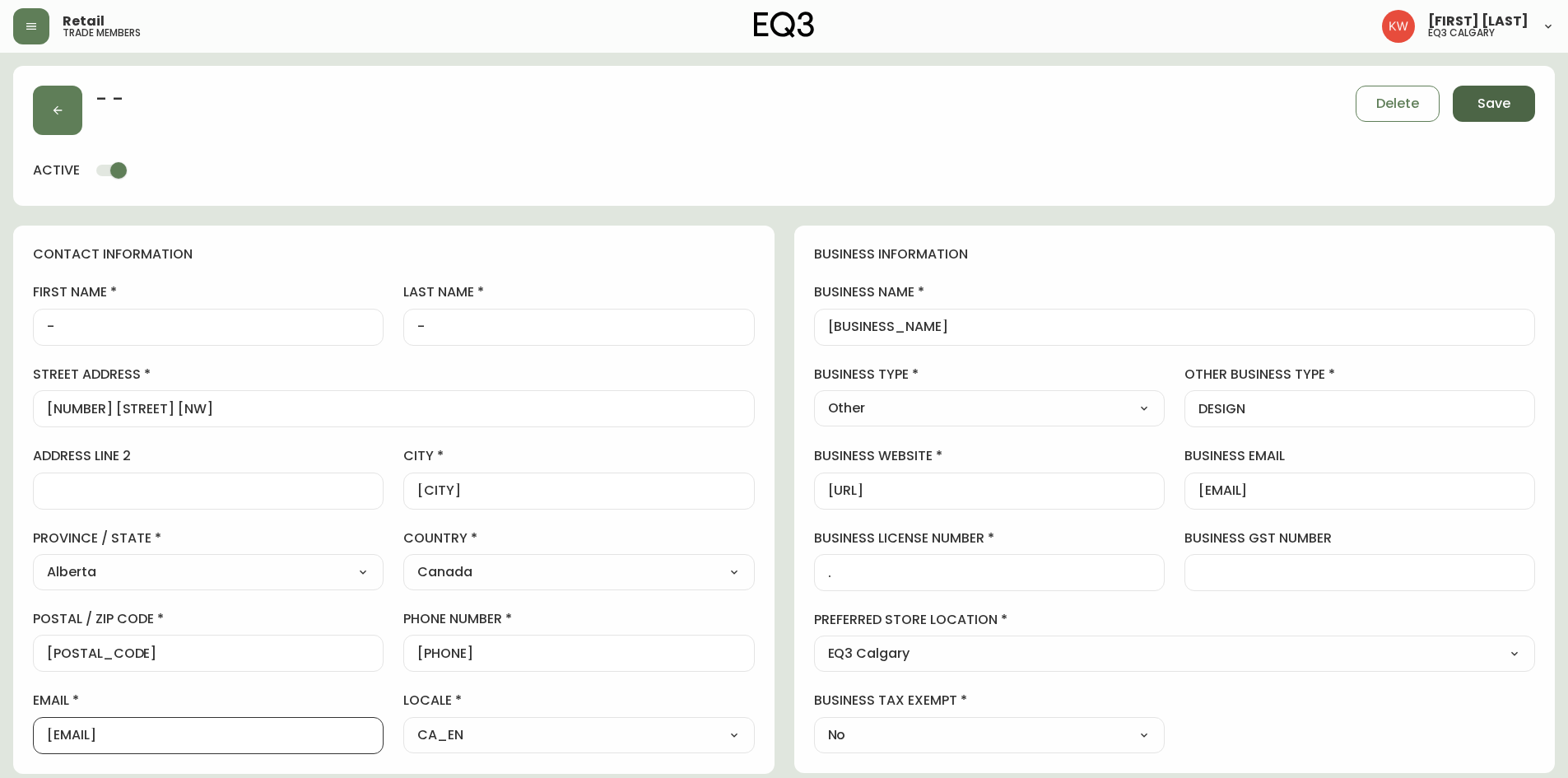 click on "Save" at bounding box center (1494, 104) 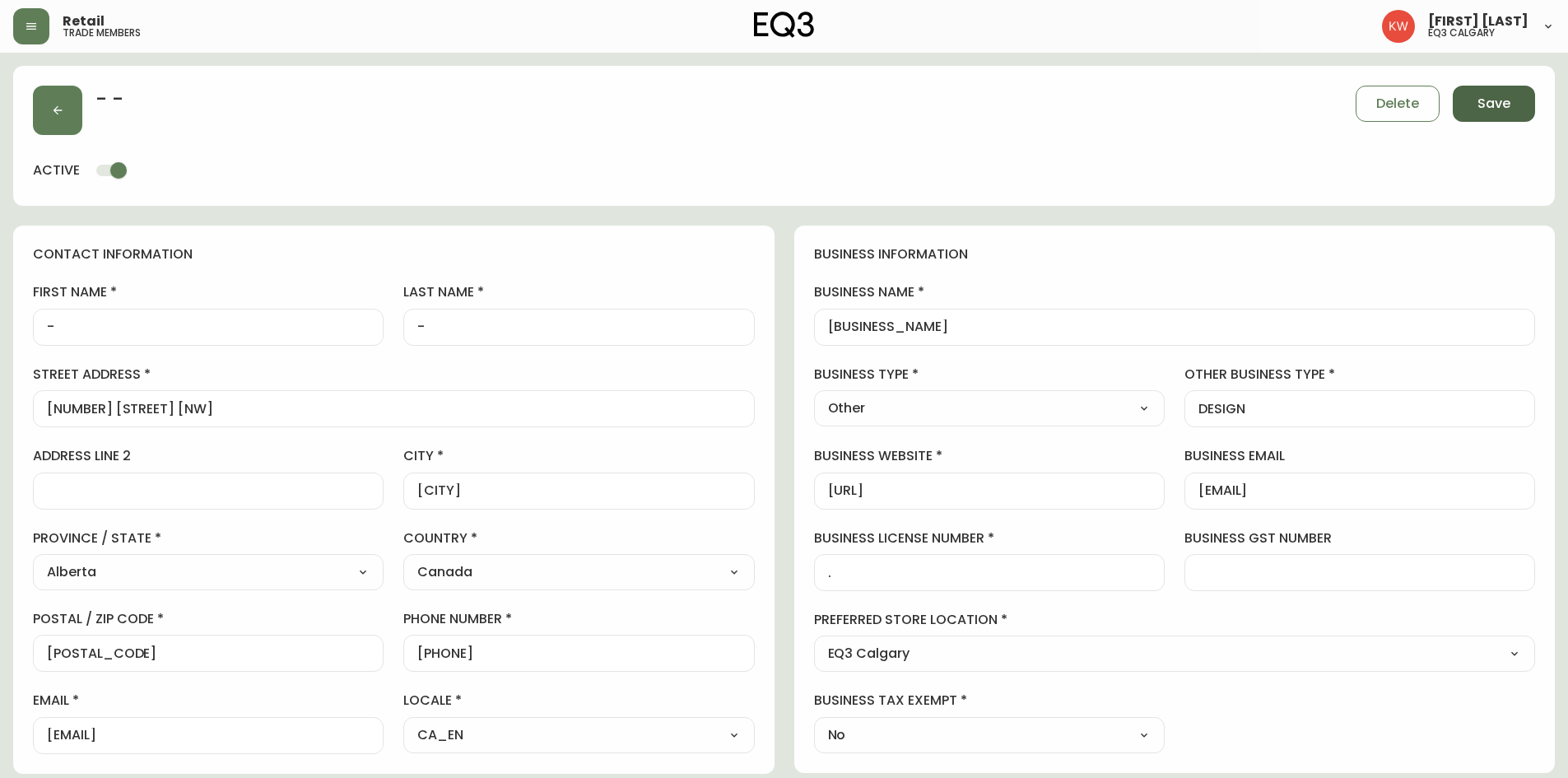 click on "Save" at bounding box center [1494, 104] 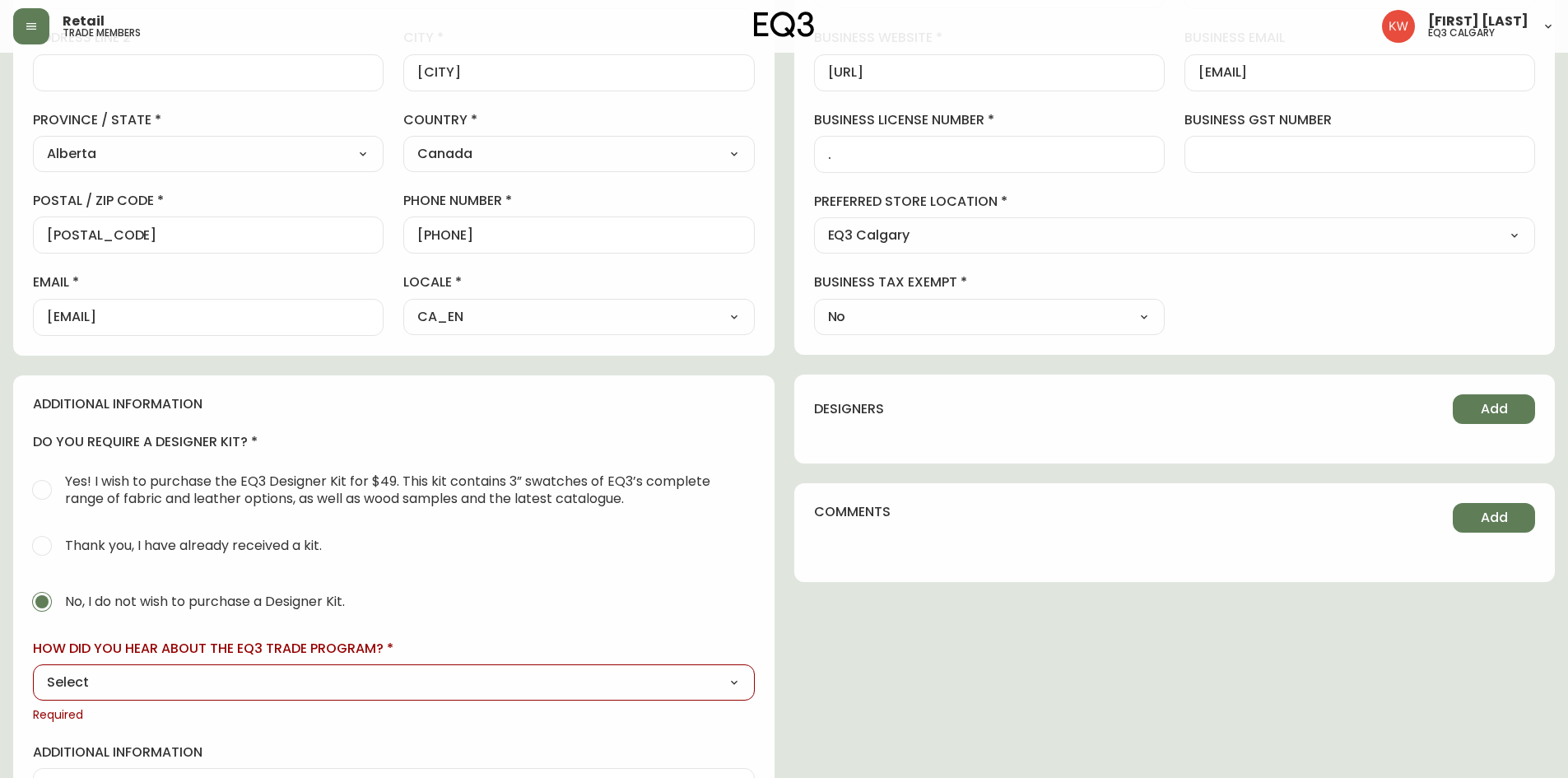 scroll, scrollTop: 516, scrollLeft: 0, axis: vertical 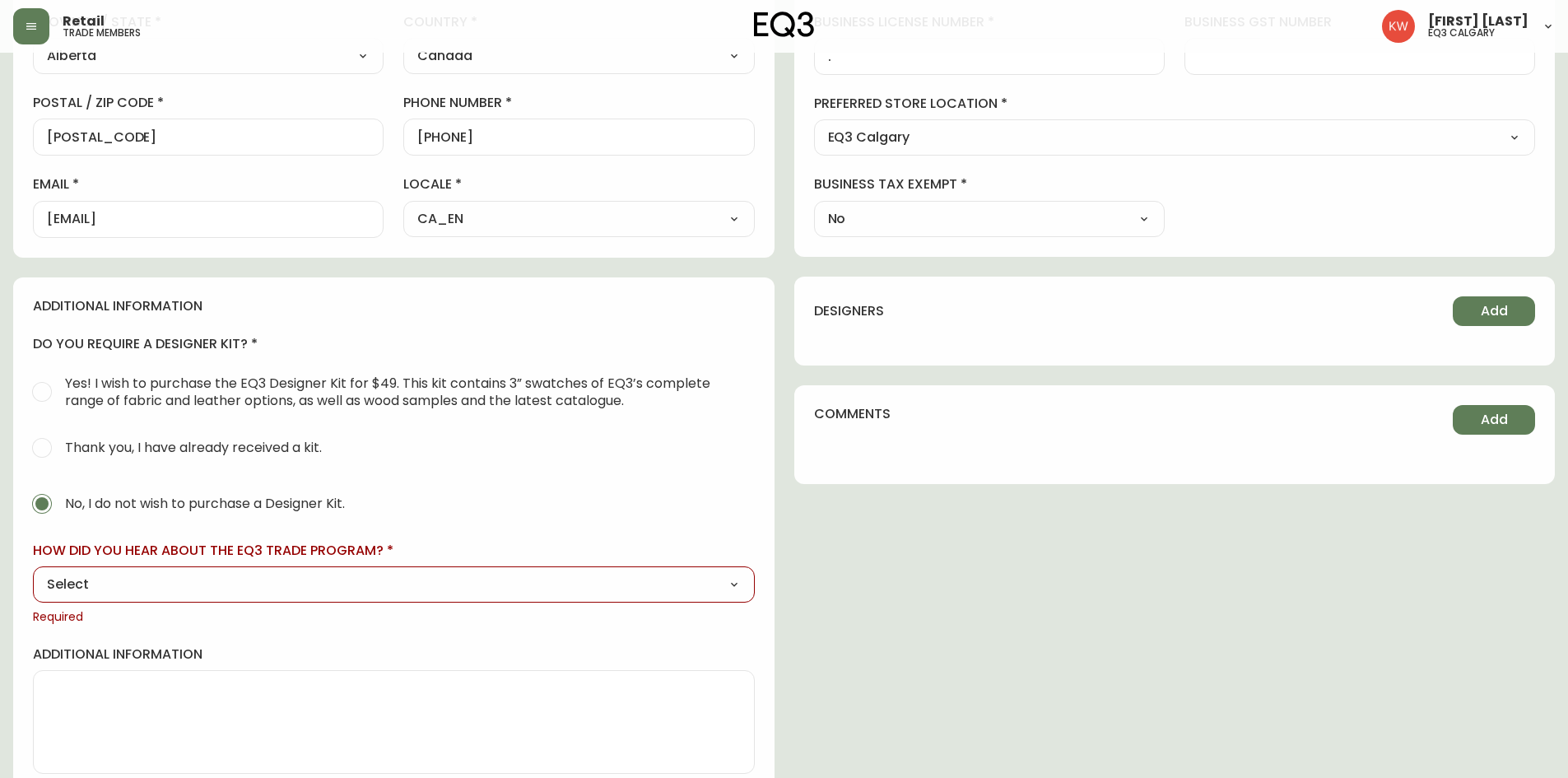 click on "Select Social Media Advertisement Trade Show Outreach from a Trade Rep Other" at bounding box center [393, 585] 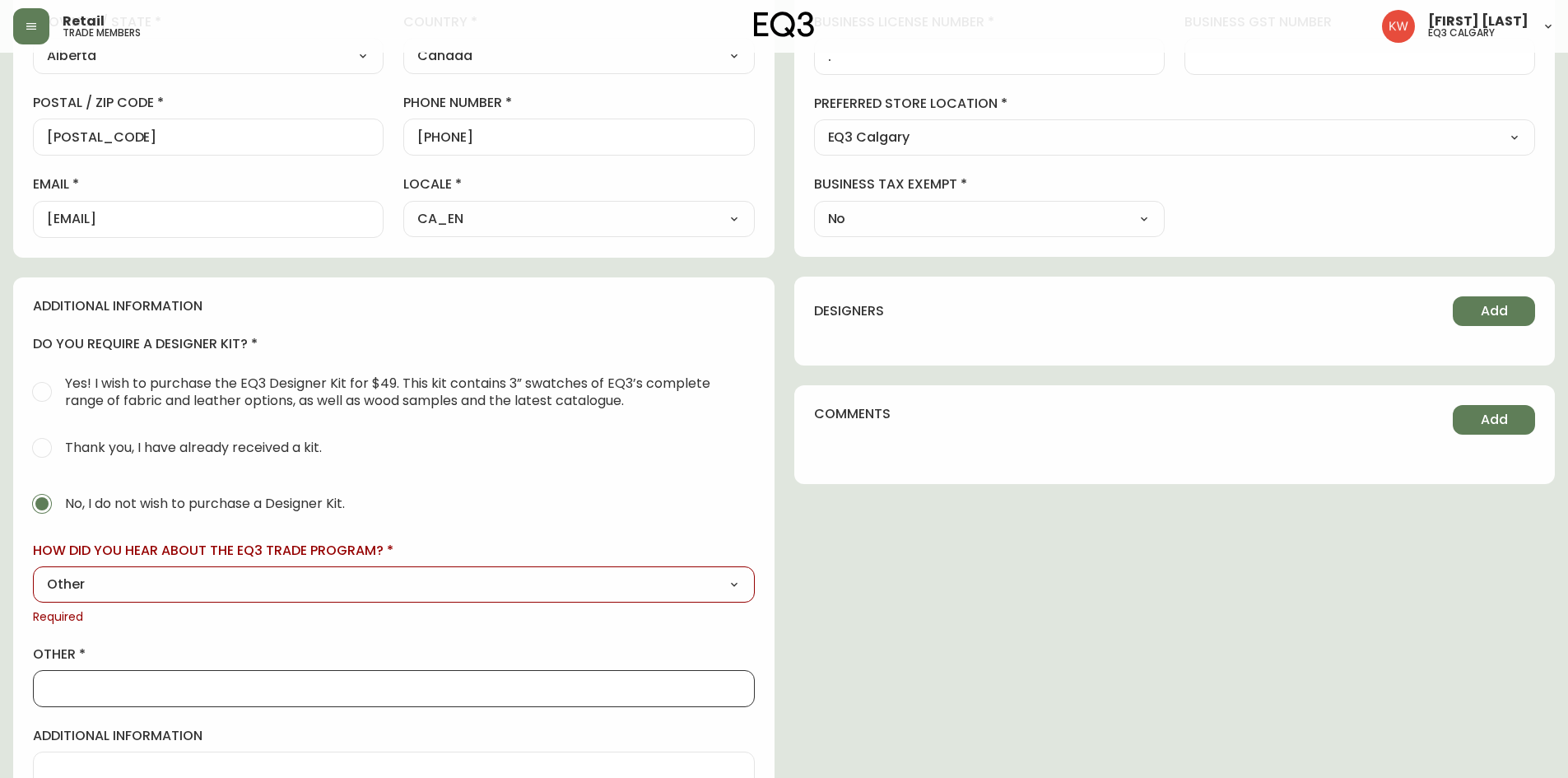 click on "other" at bounding box center (393, 688) 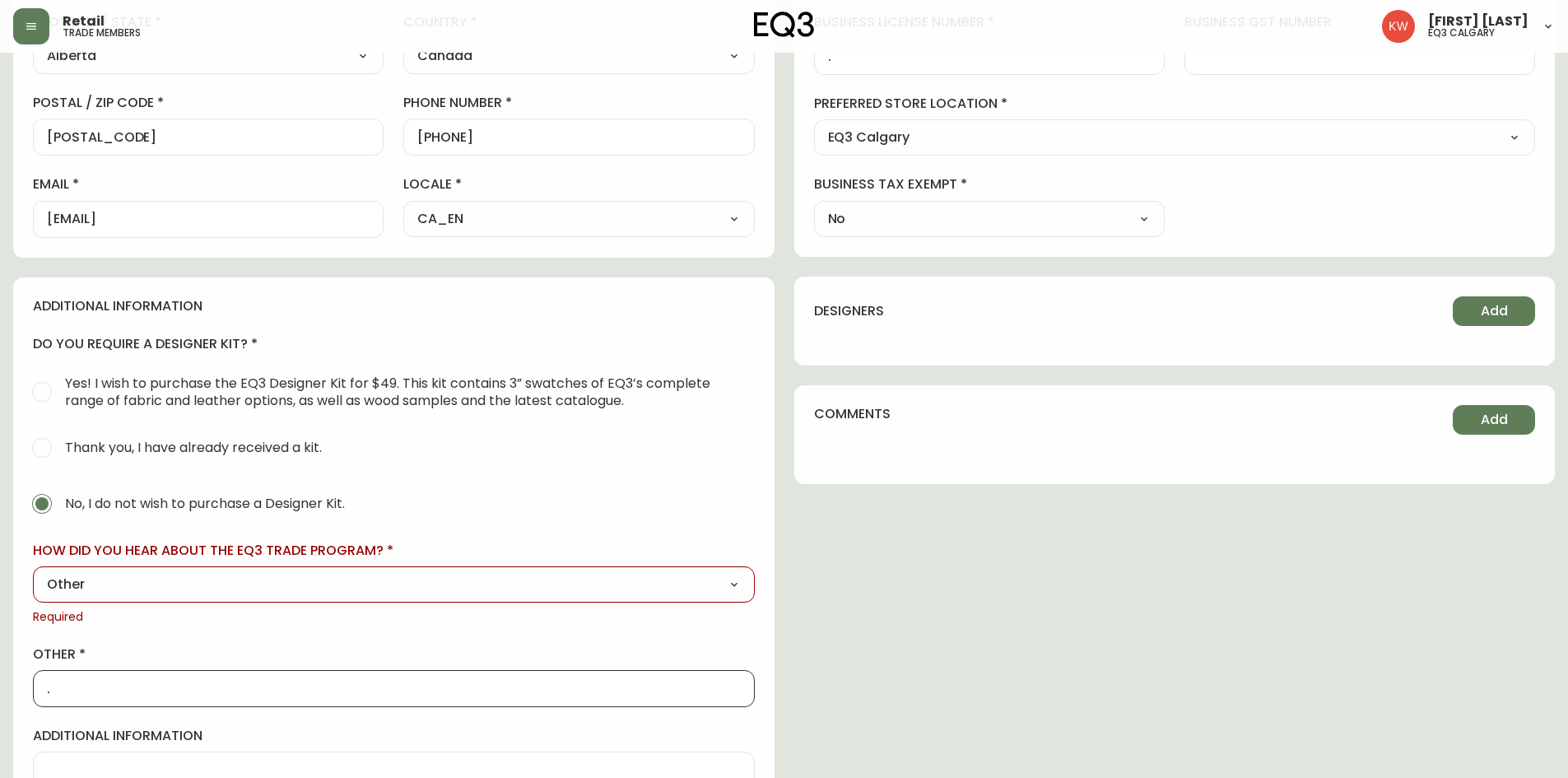 scroll, scrollTop: 0, scrollLeft: 0, axis: both 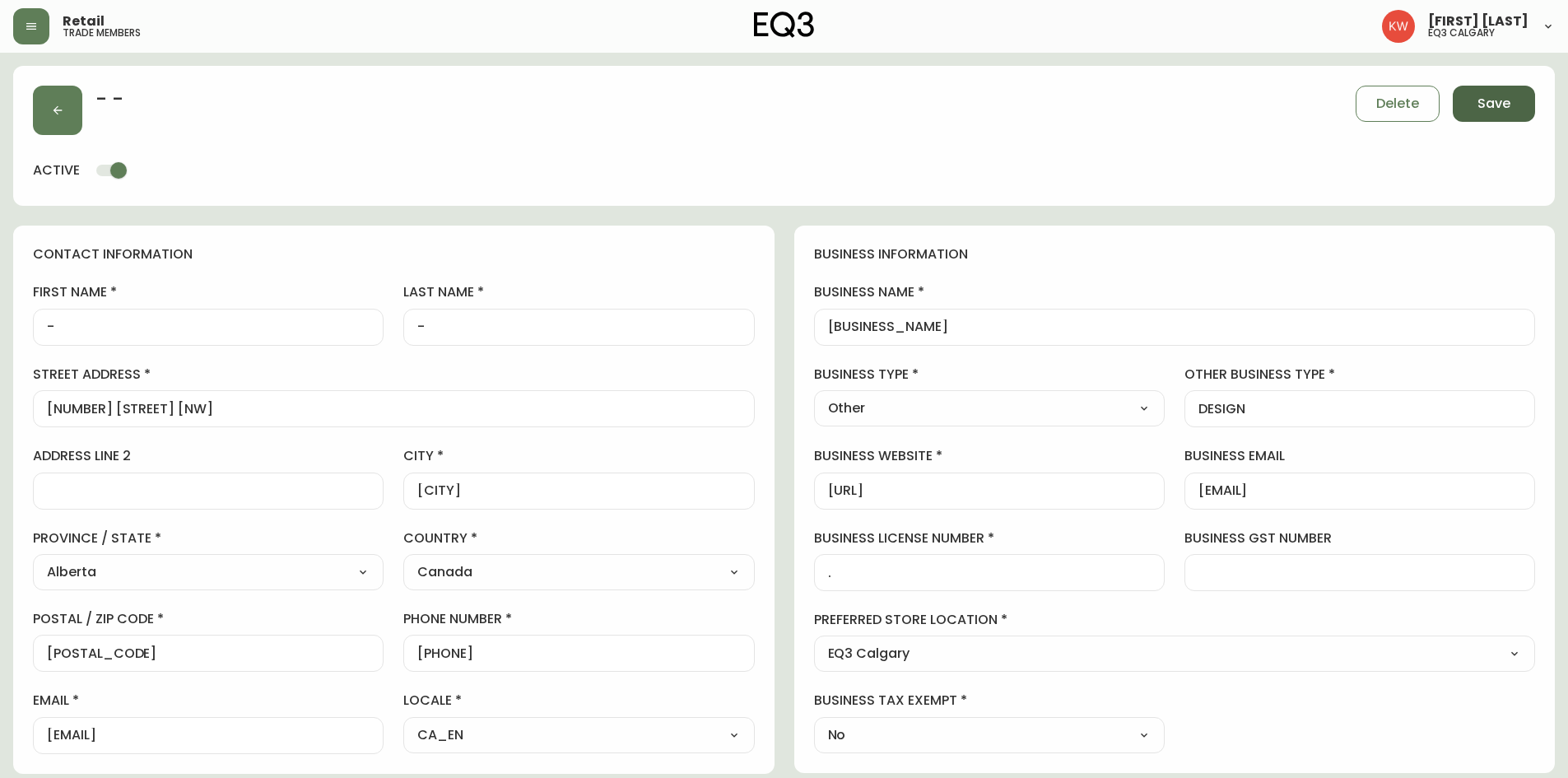 click on "Save" at bounding box center (1494, 104) 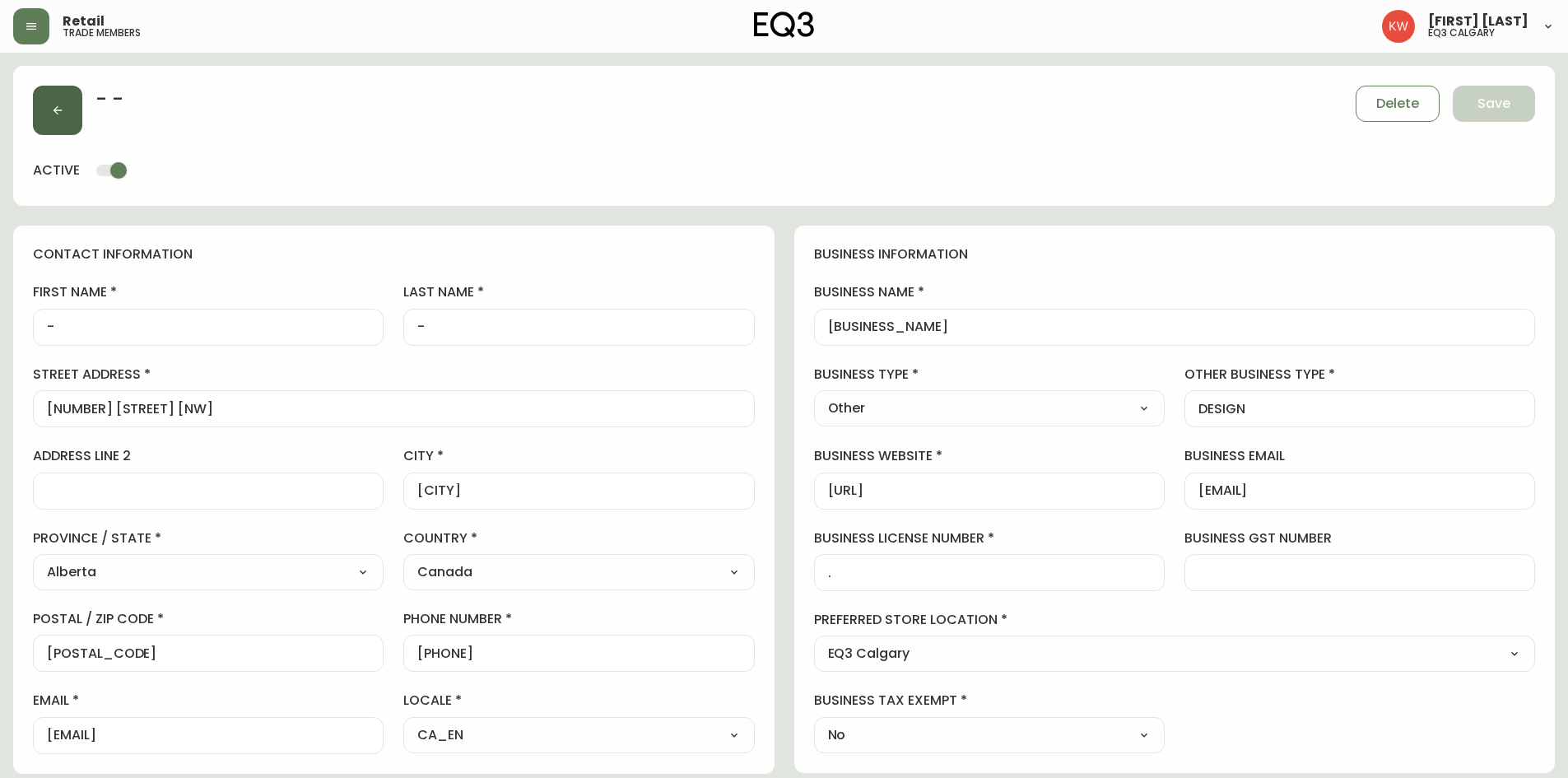 click at bounding box center [58, 110] 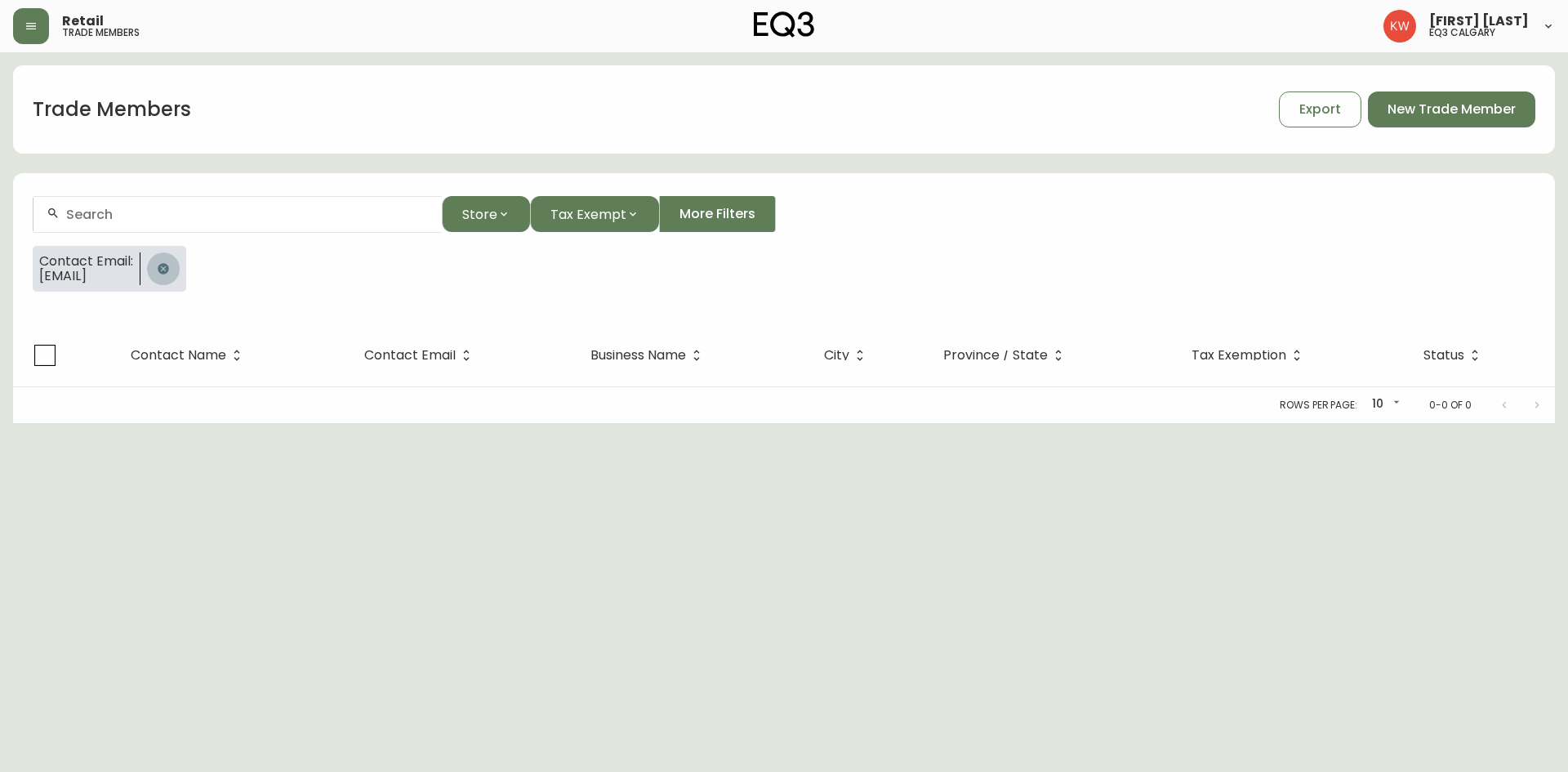 click 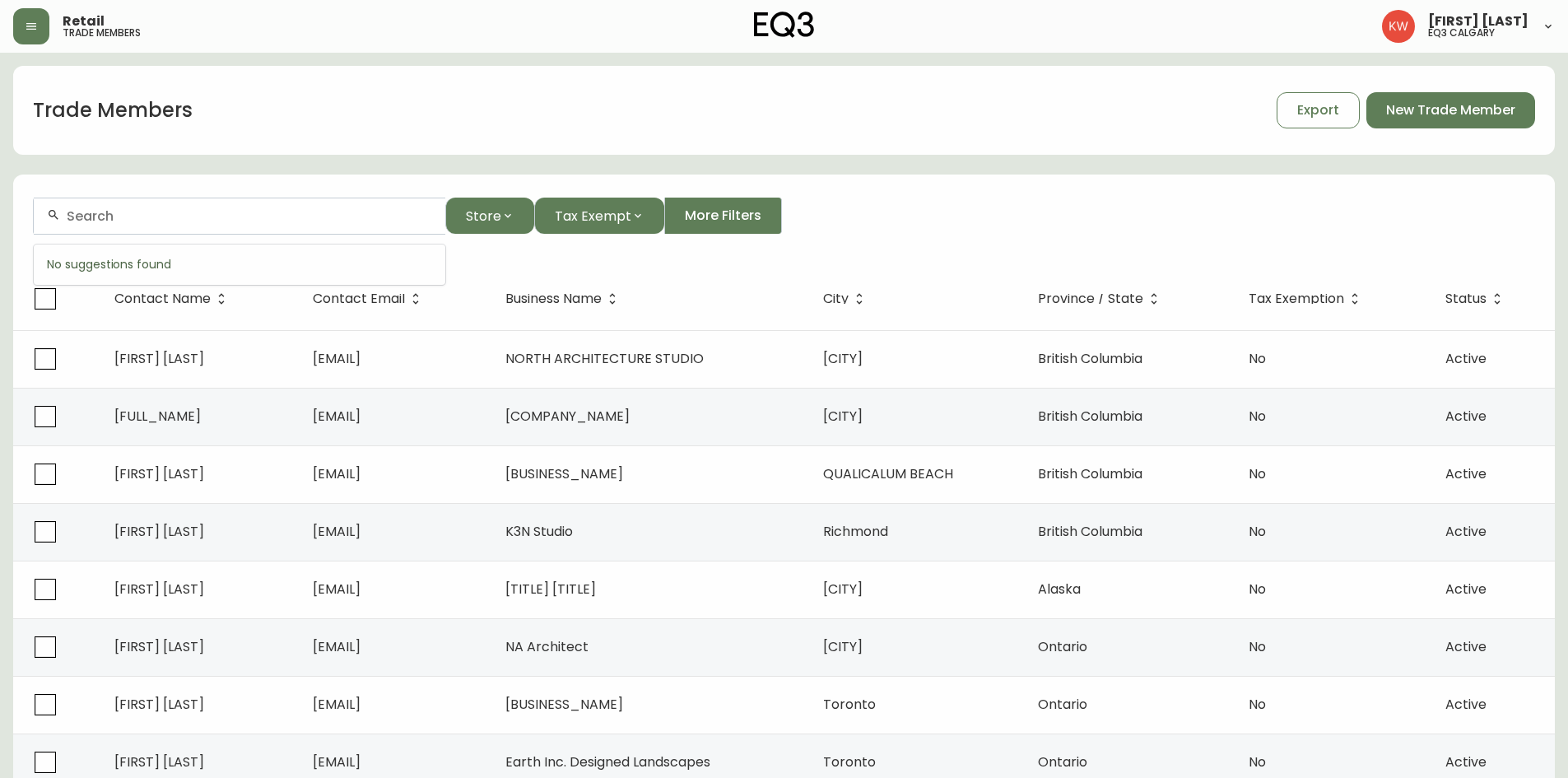 click at bounding box center [249, 216] 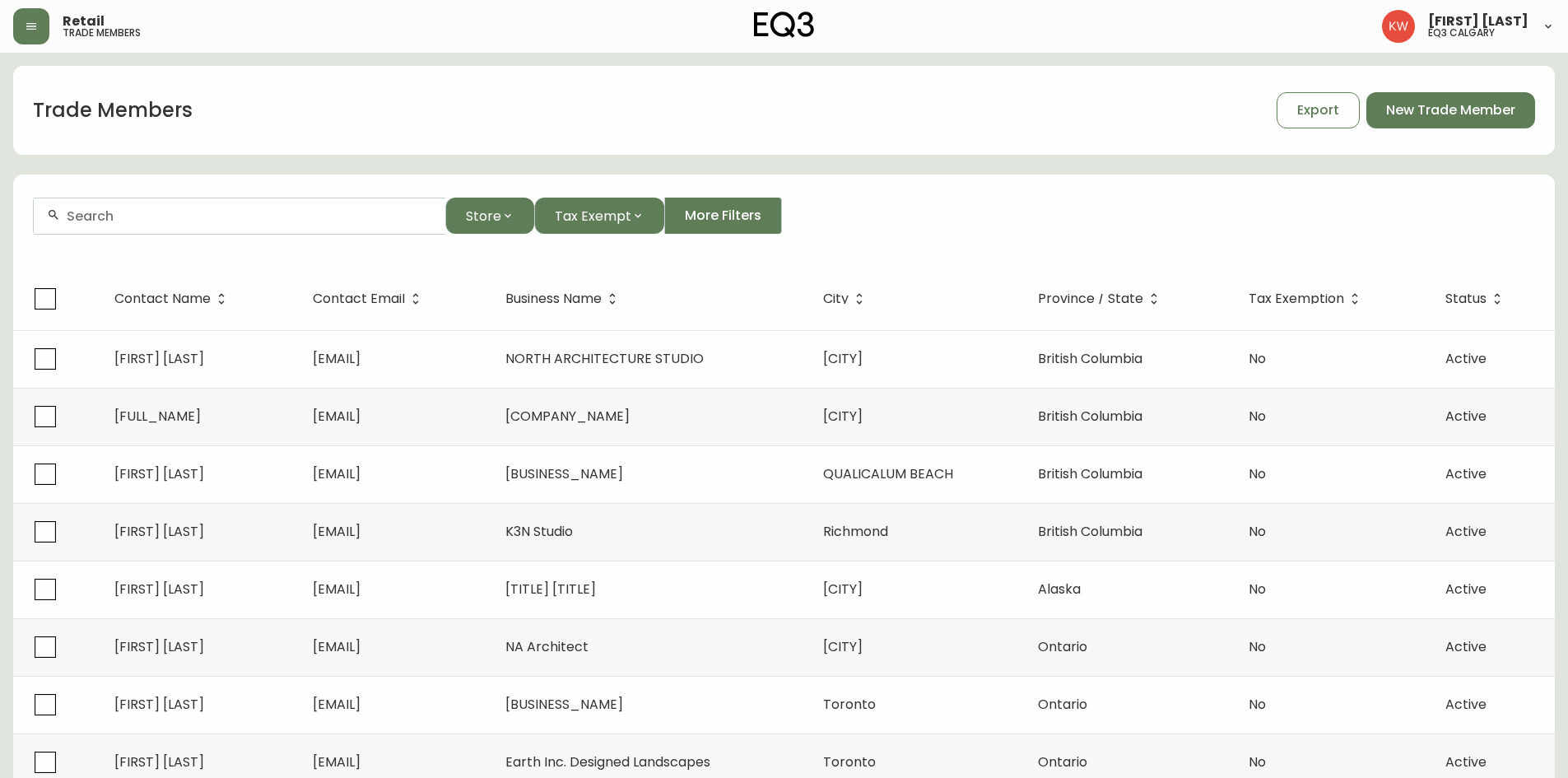 click at bounding box center [249, 216] 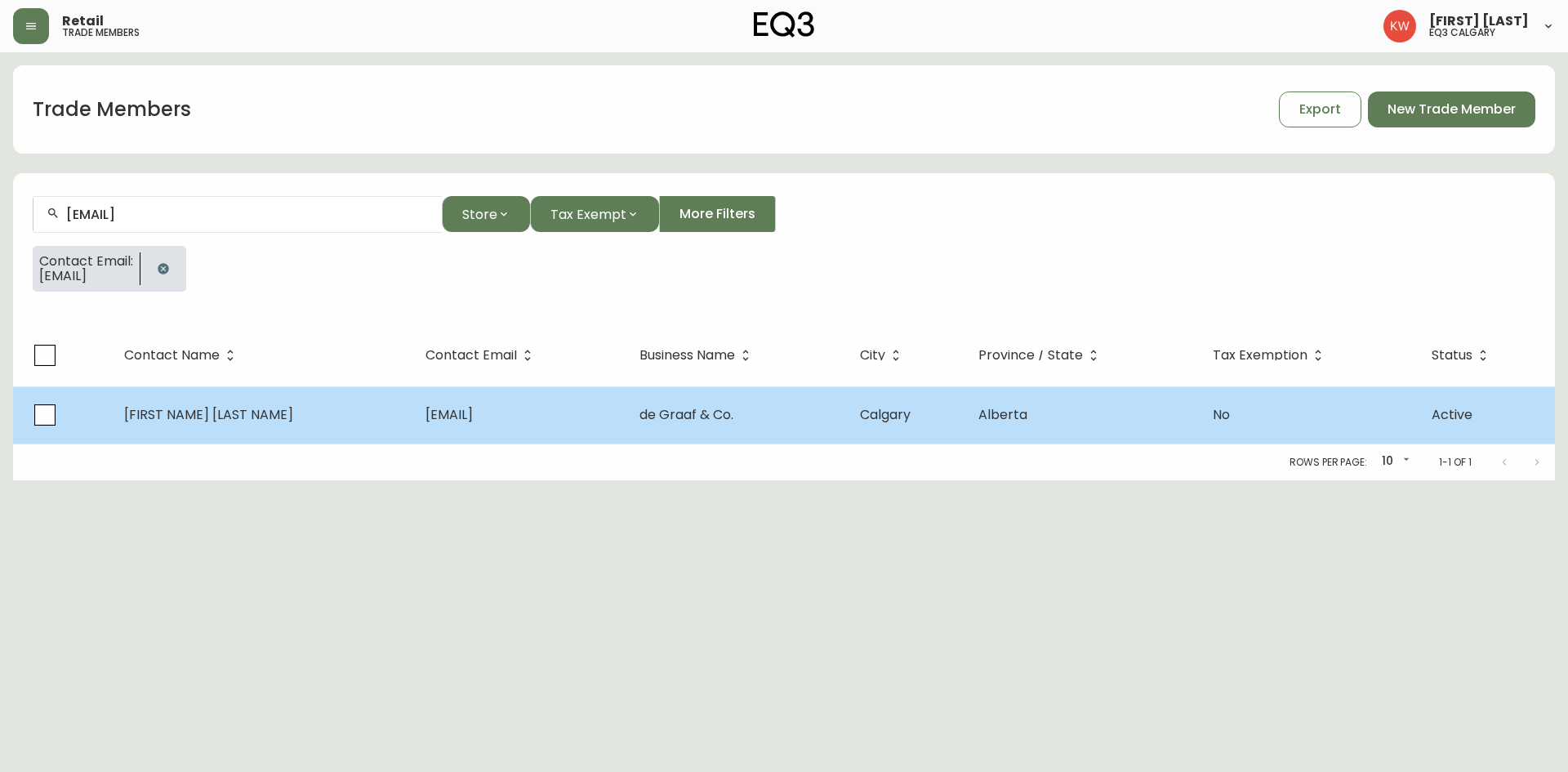 click on "[EMAIL]" at bounding box center [519, 415] 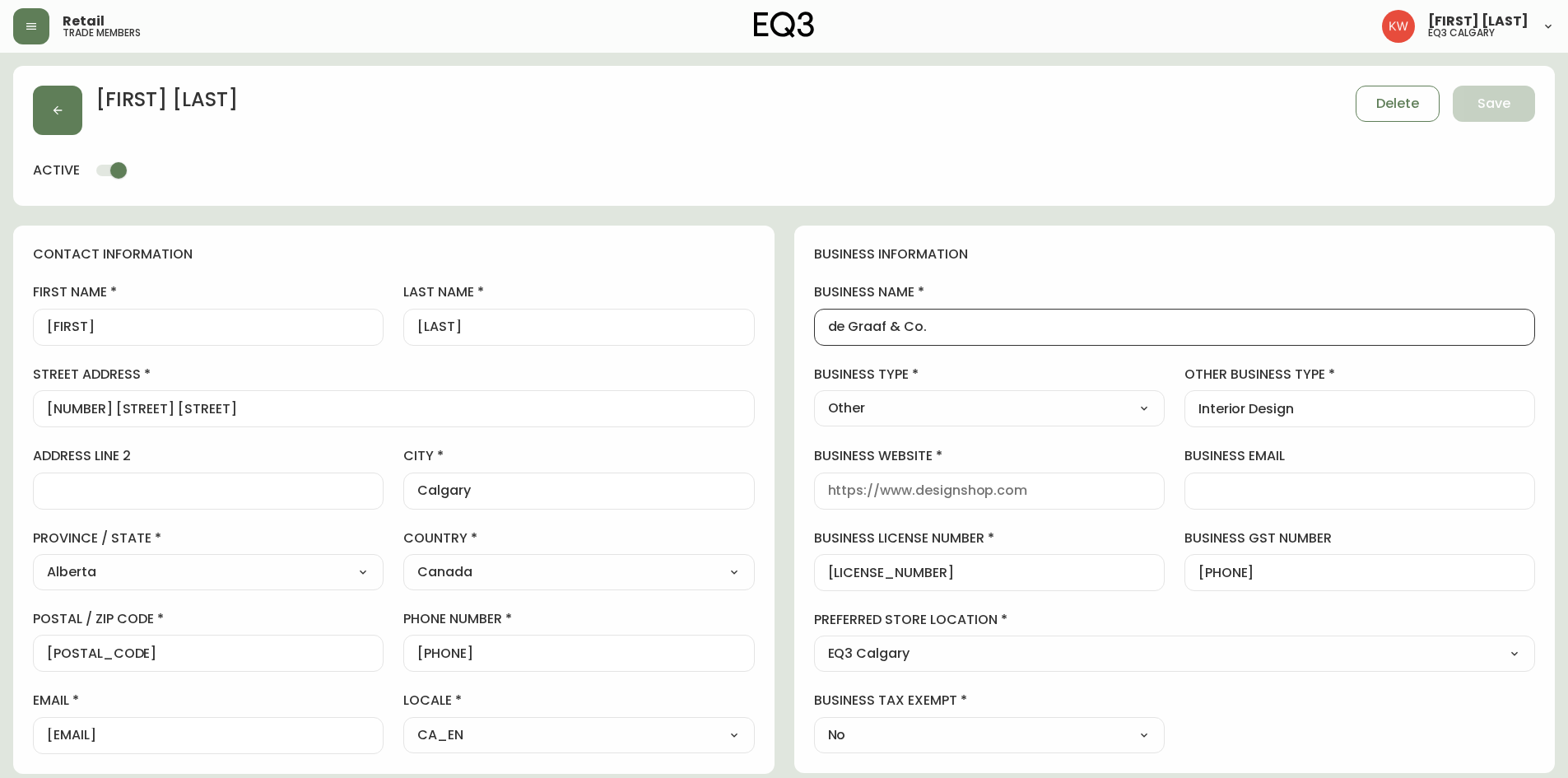 drag, startPoint x: 942, startPoint y: 328, endPoint x: 771, endPoint y: 326, distance: 171.0117 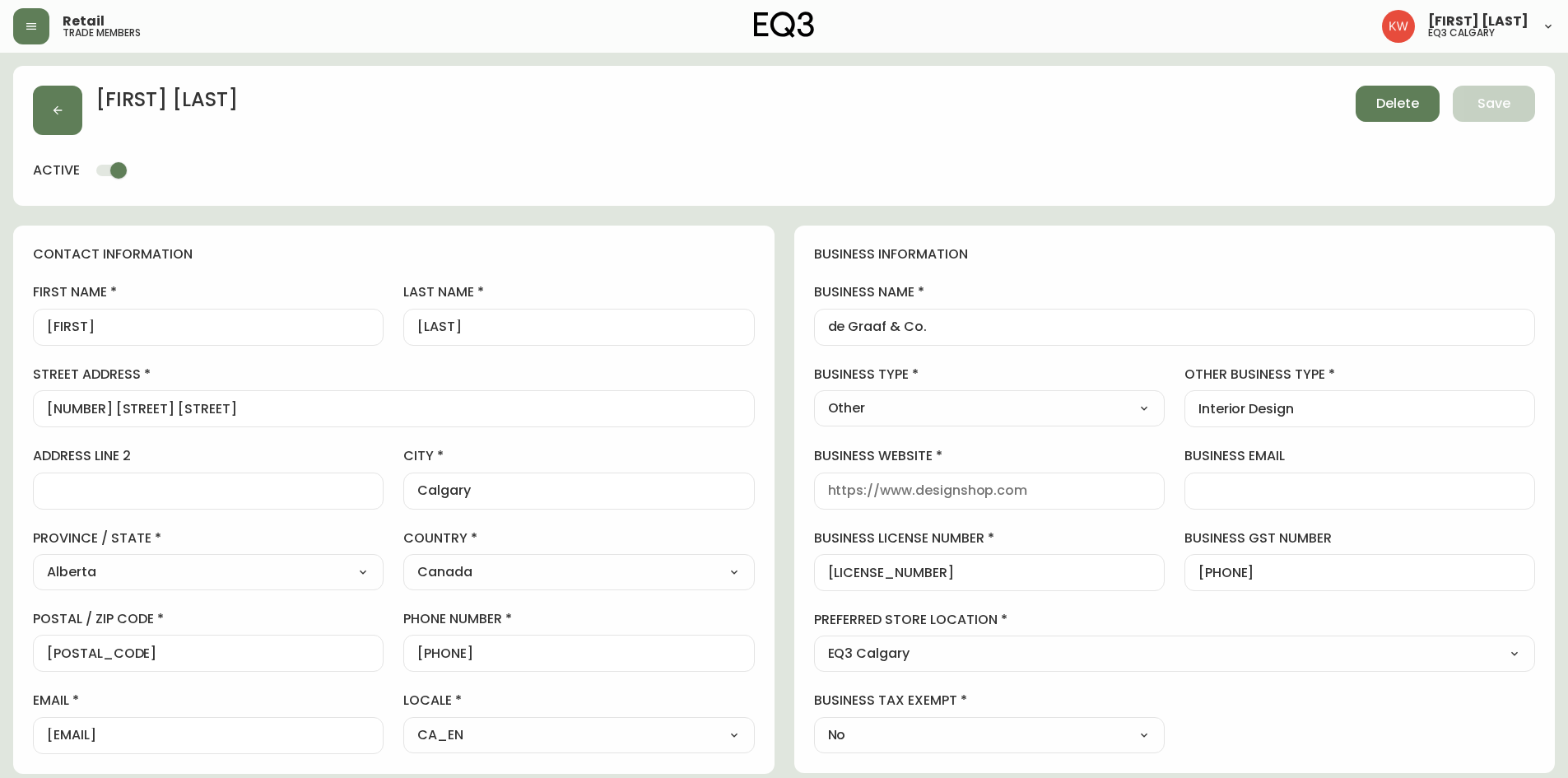 click on "Delete" at bounding box center (1398, 104) 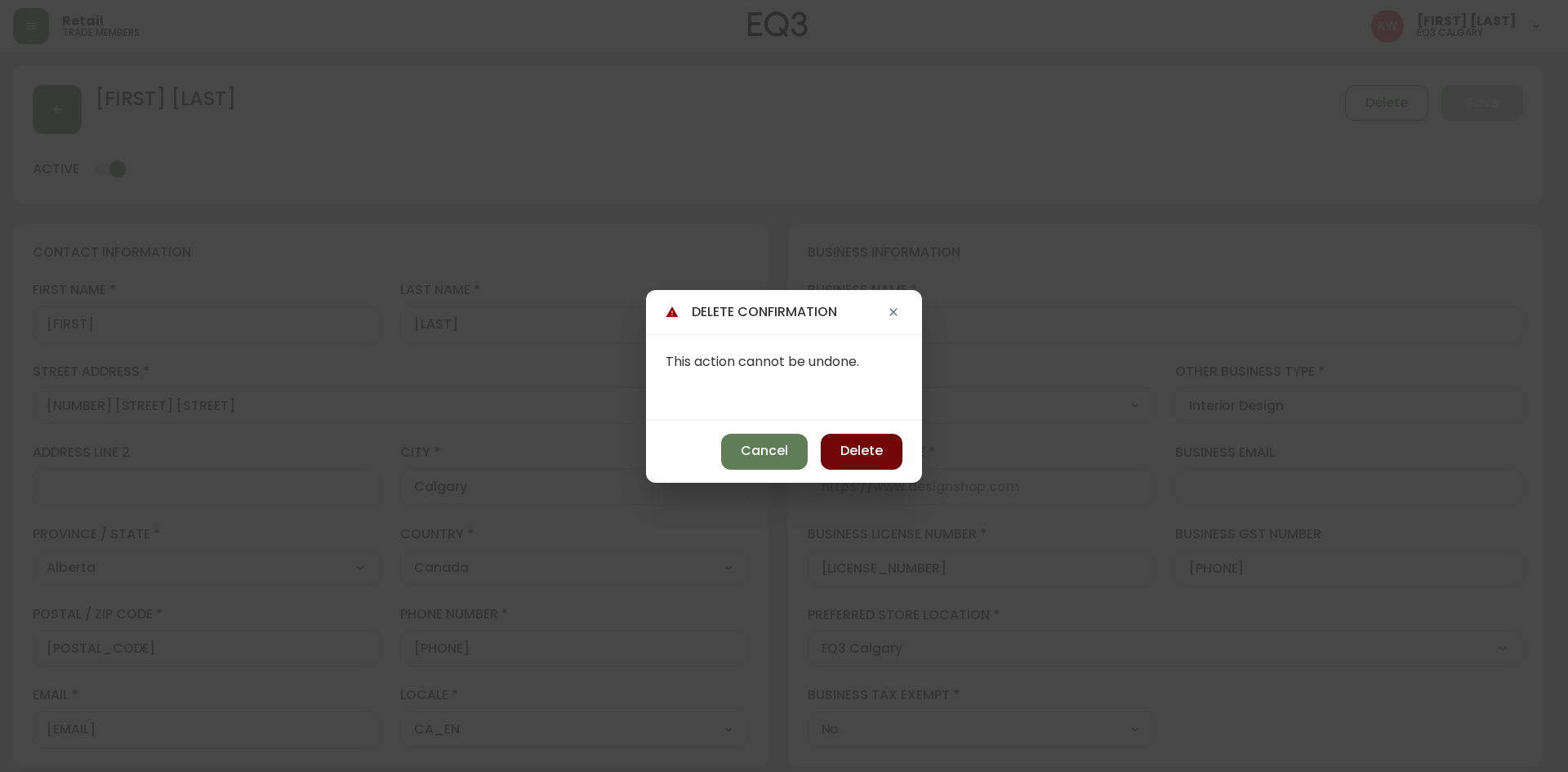 click on "Delete" at bounding box center (862, 451) 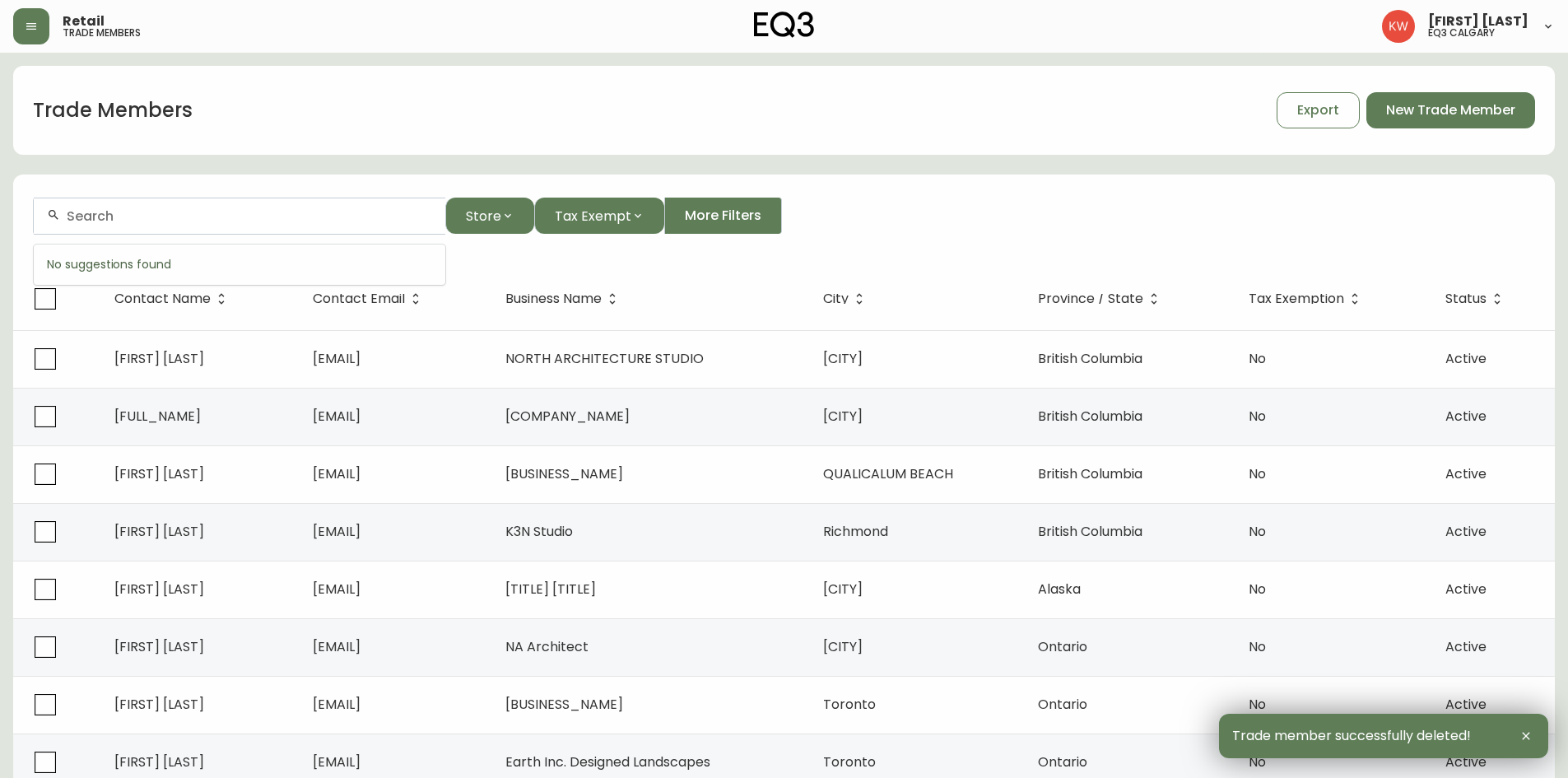 click at bounding box center (249, 216) 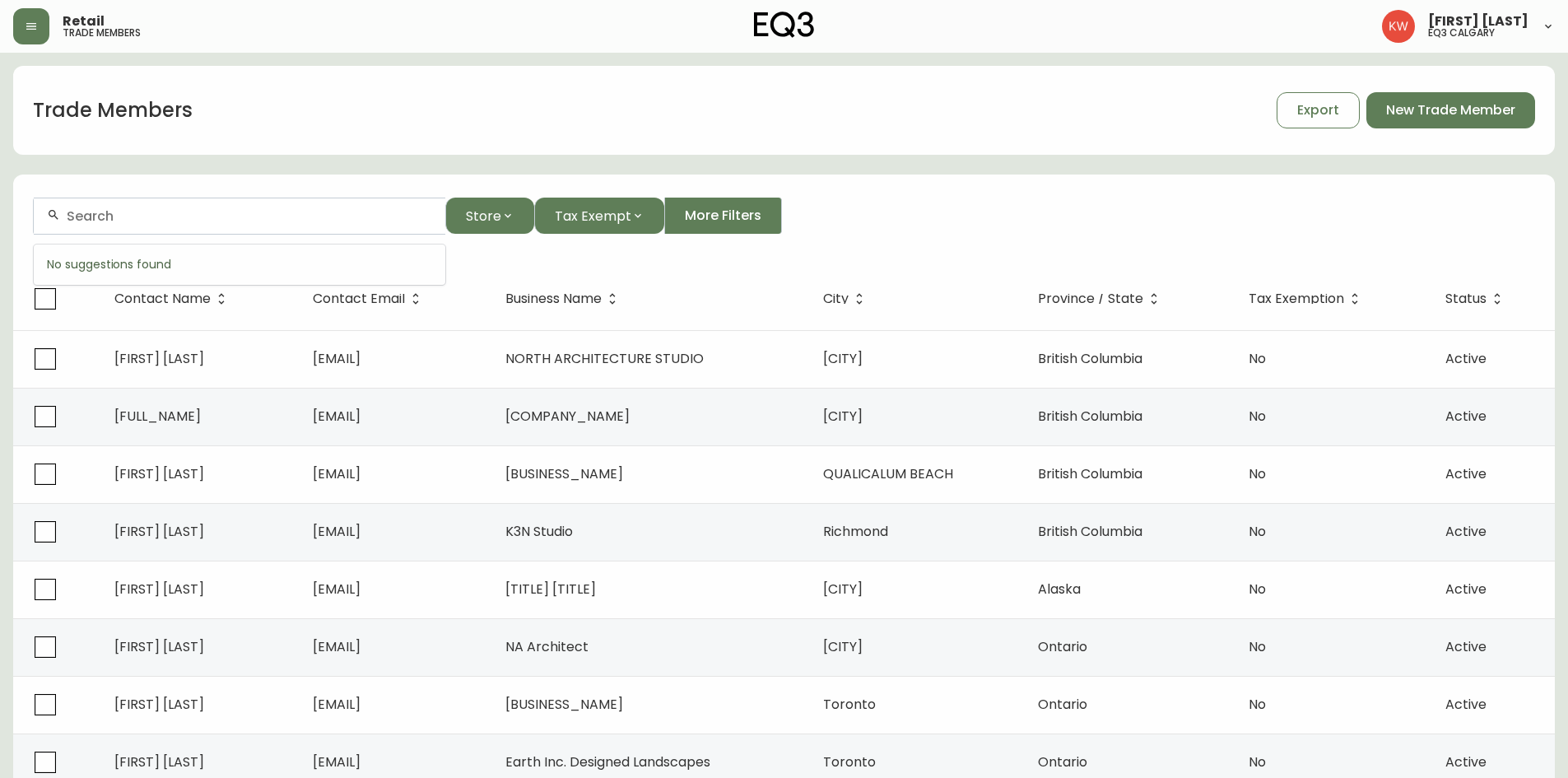 paste on "[EMAIL]" 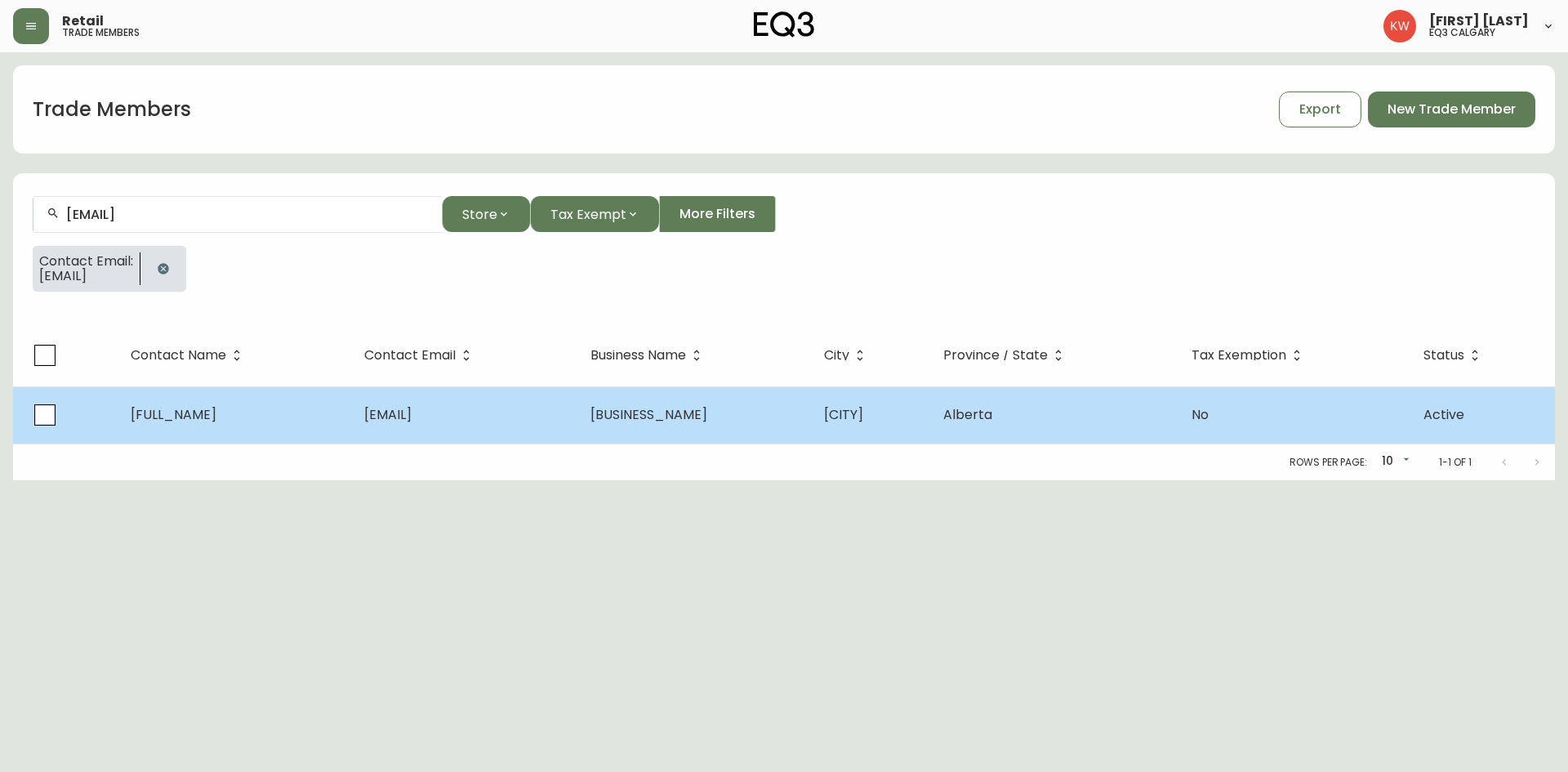 click on "[EMAIL]" at bounding box center (465, 415) 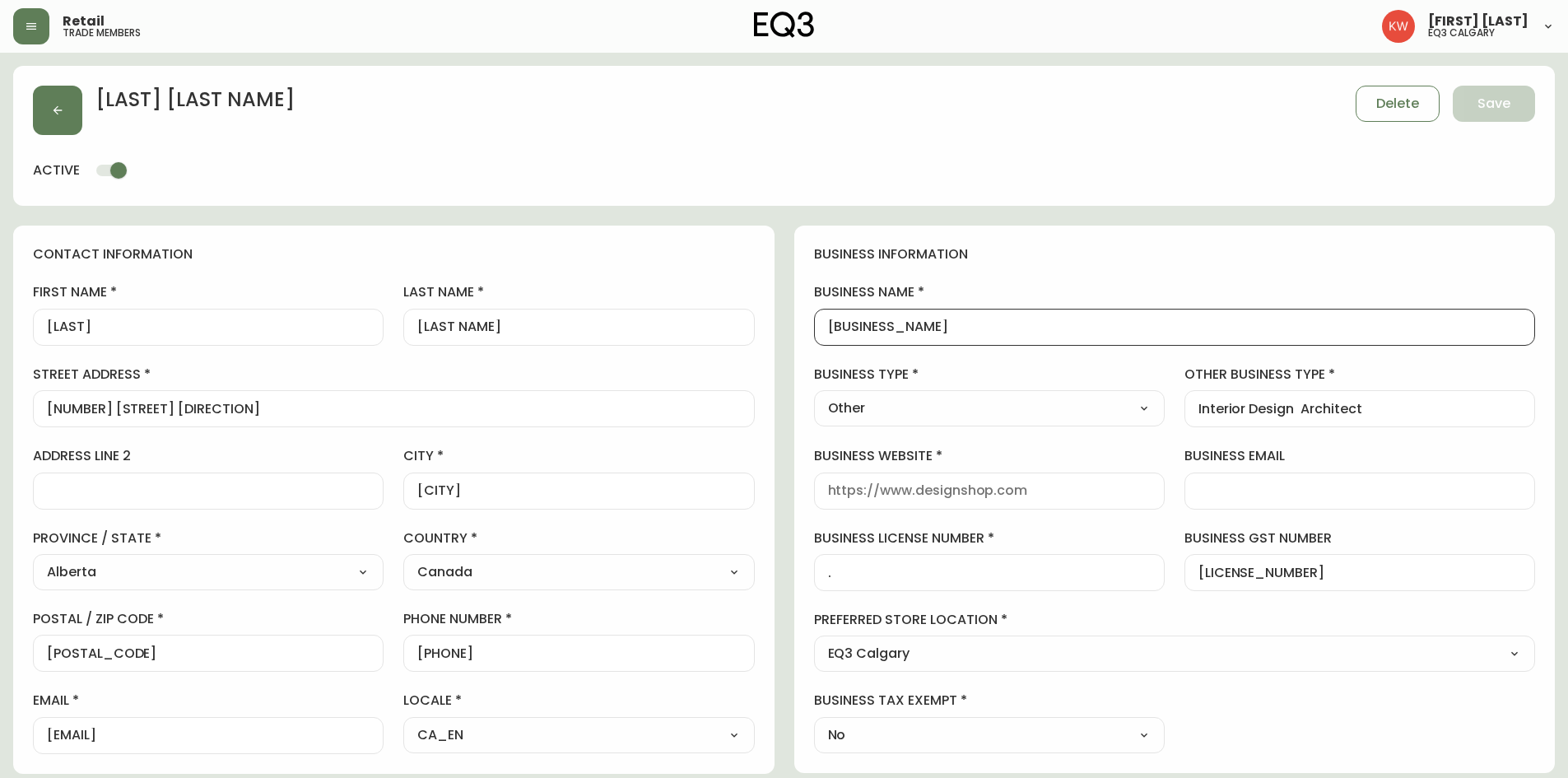 scroll, scrollTop: 1, scrollLeft: 0, axis: vertical 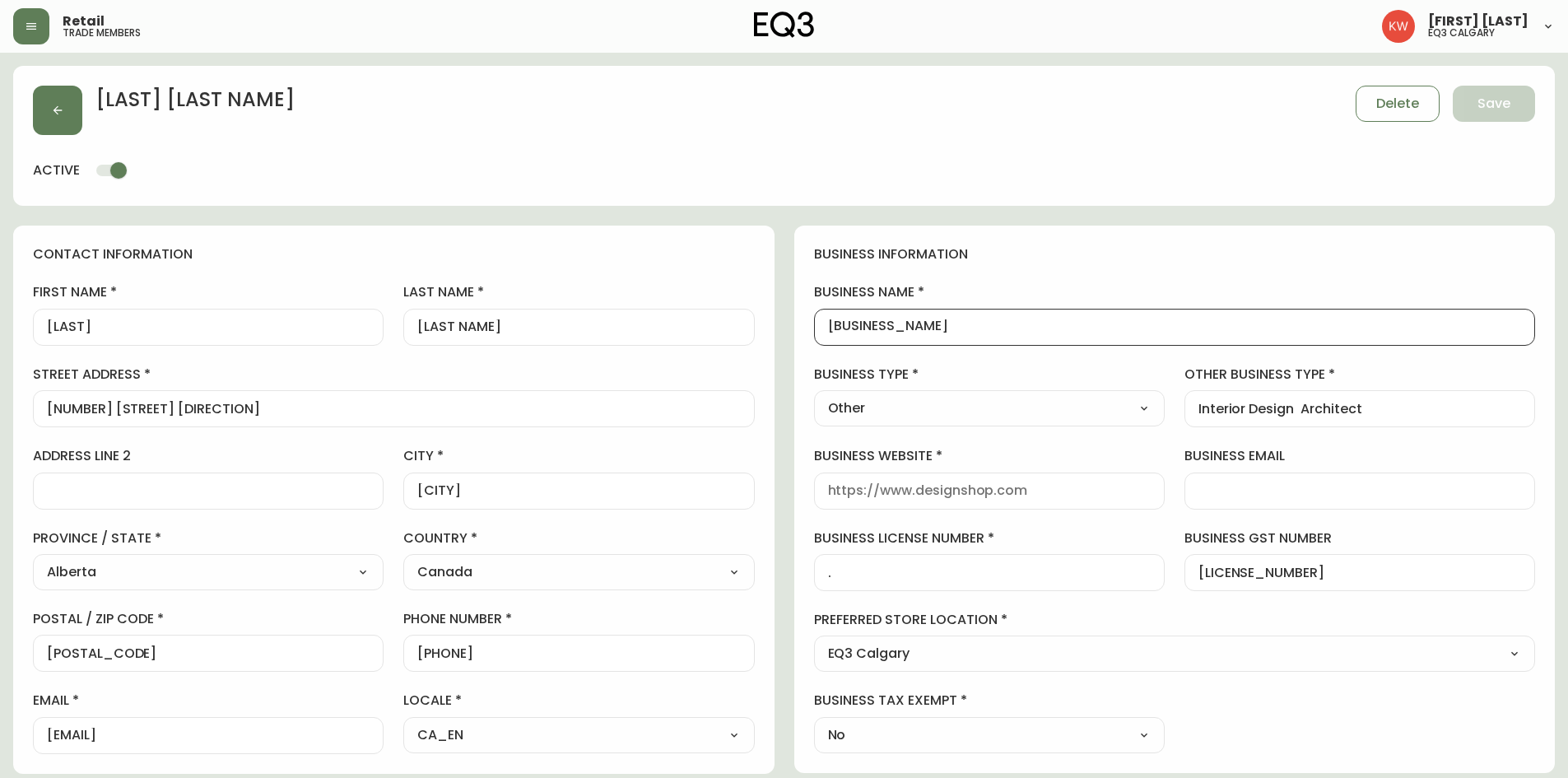 drag, startPoint x: 1048, startPoint y: 324, endPoint x: 812, endPoint y: 336, distance: 236.3049 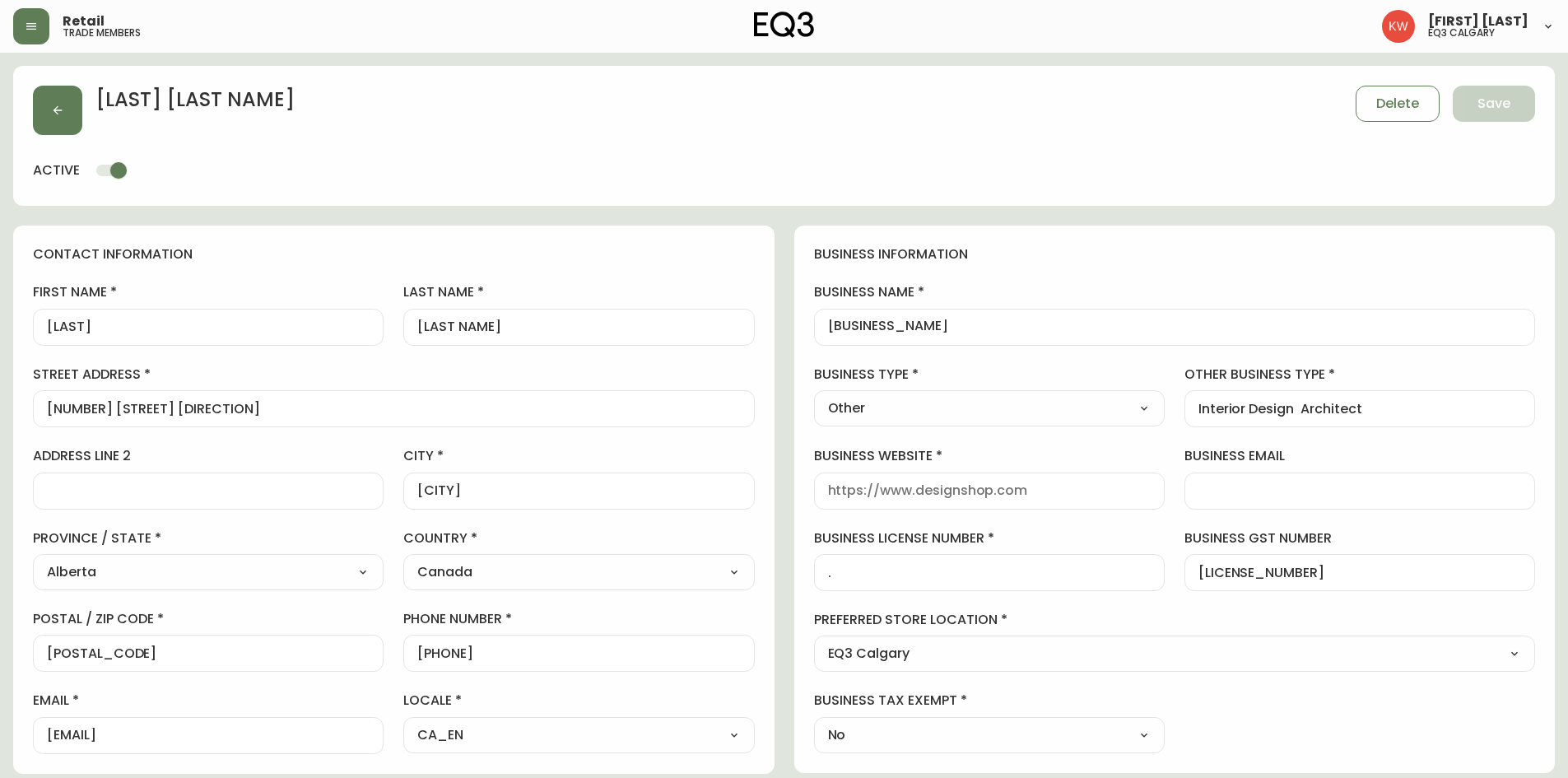 scroll, scrollTop: 0, scrollLeft: 0, axis: both 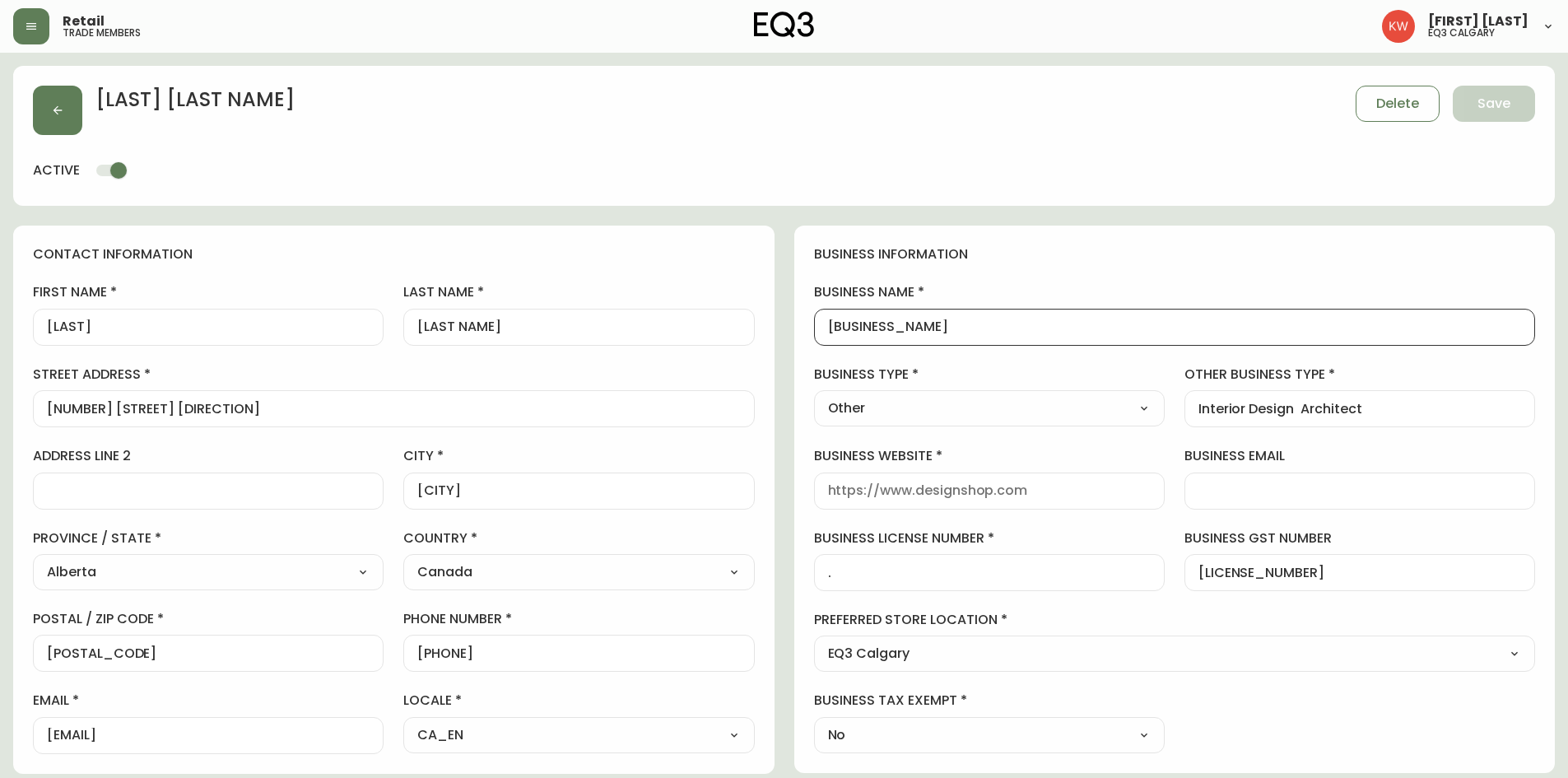 click on "[BUSINESS_NAME]" at bounding box center [1175, 327] 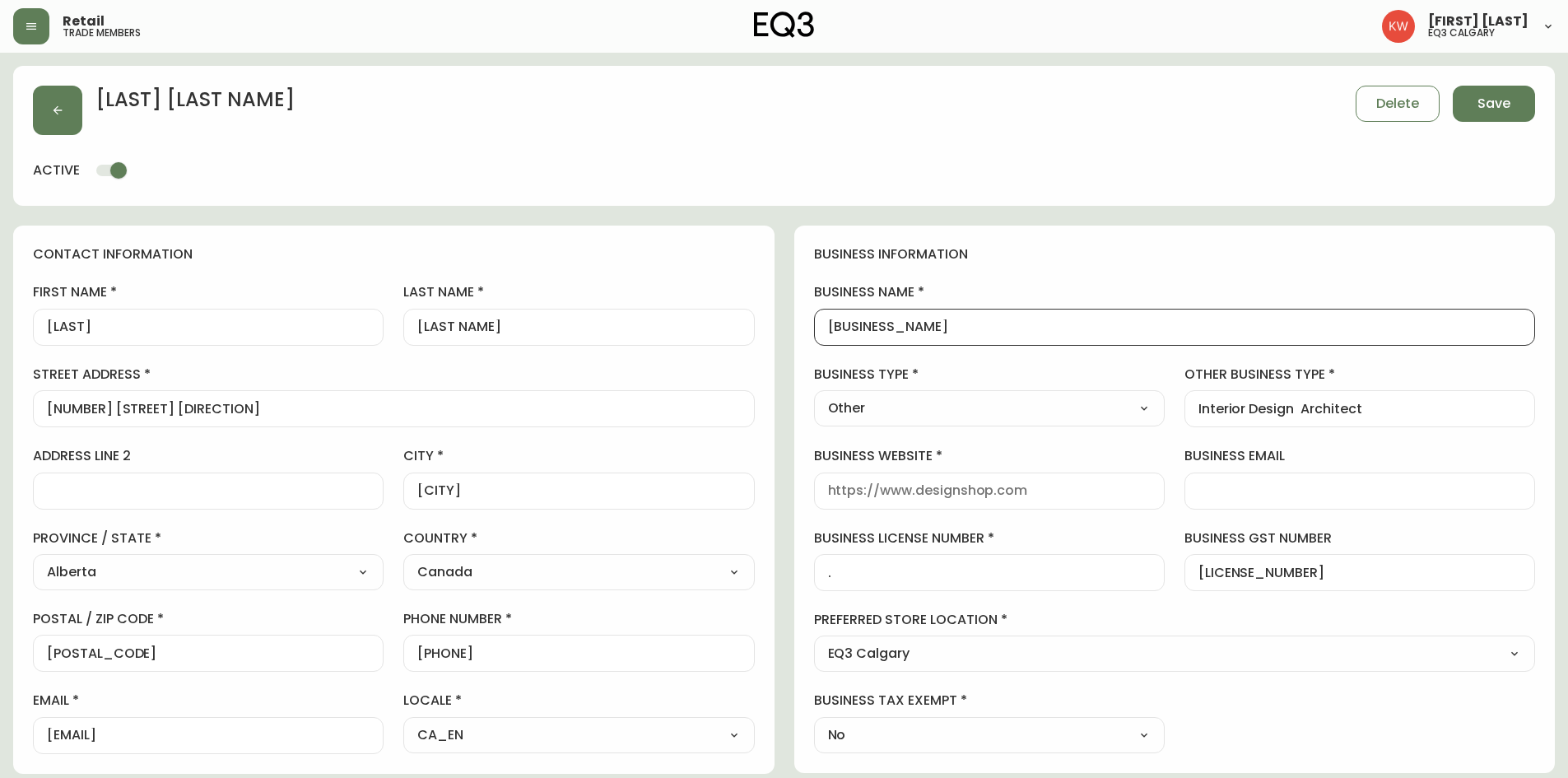 drag, startPoint x: 1052, startPoint y: 328, endPoint x: 774, endPoint y: 311, distance: 278.5193 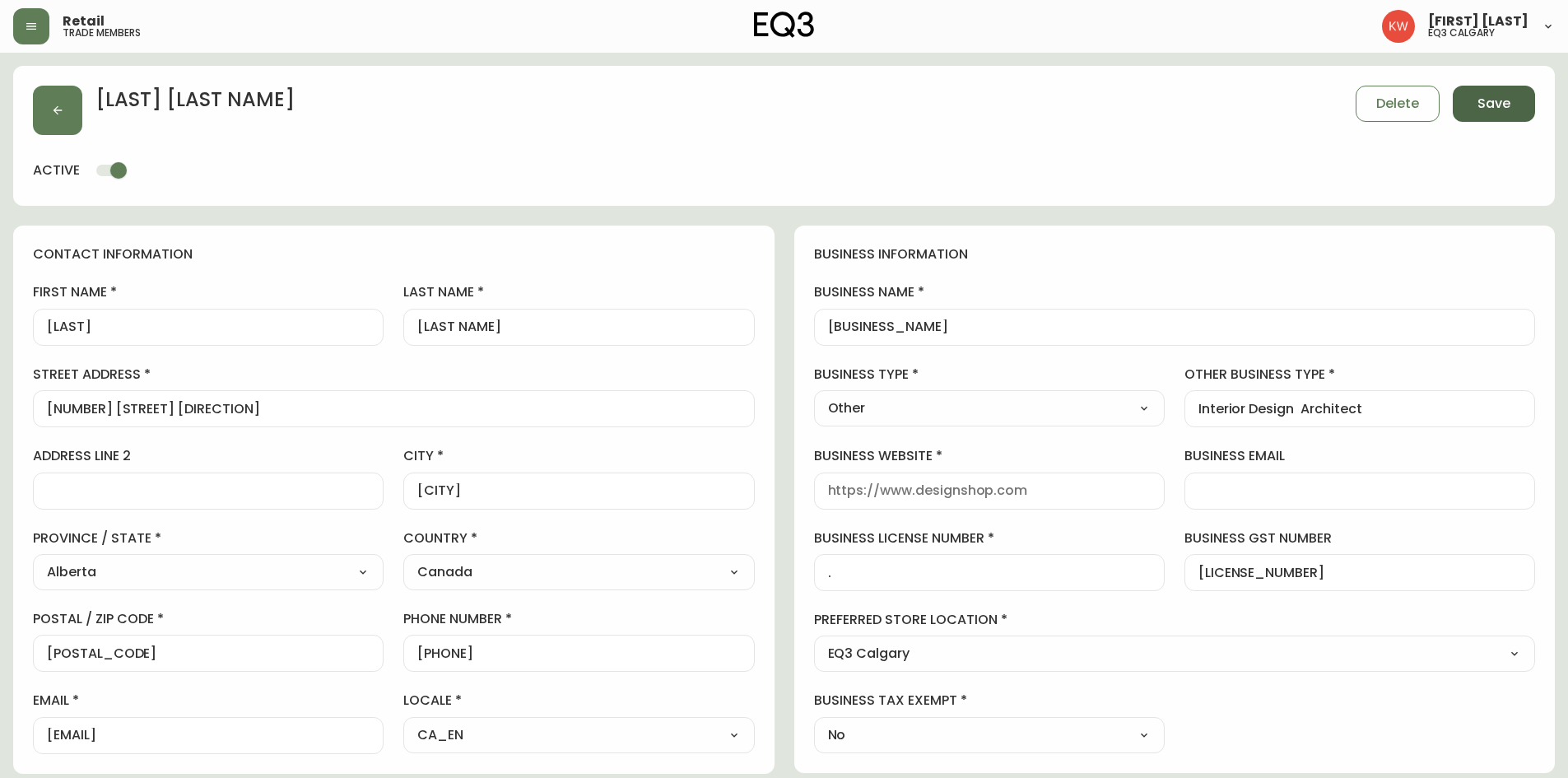 click on "Save" at bounding box center [1494, 104] 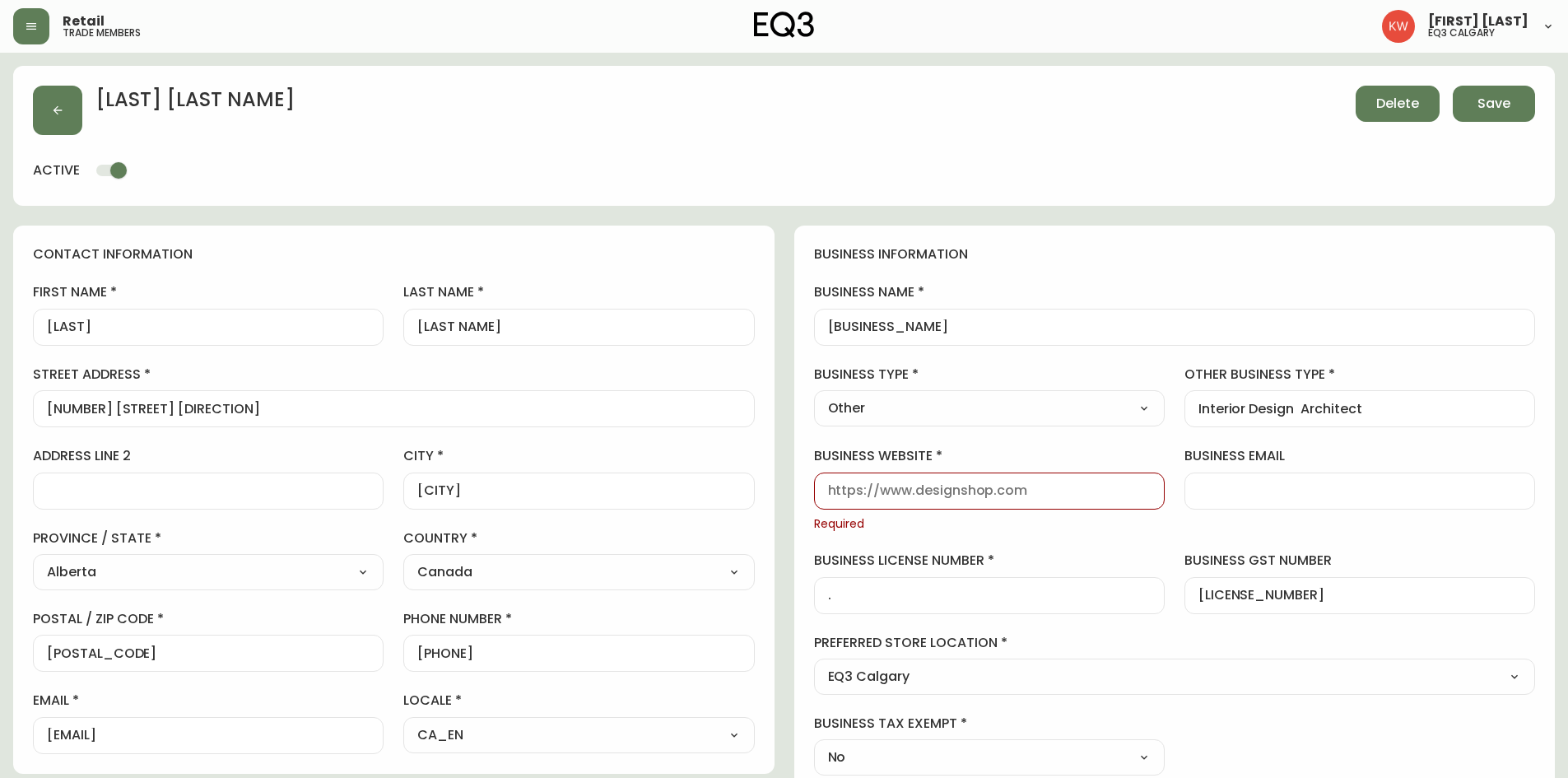 click on "Delete" at bounding box center [1398, 104] 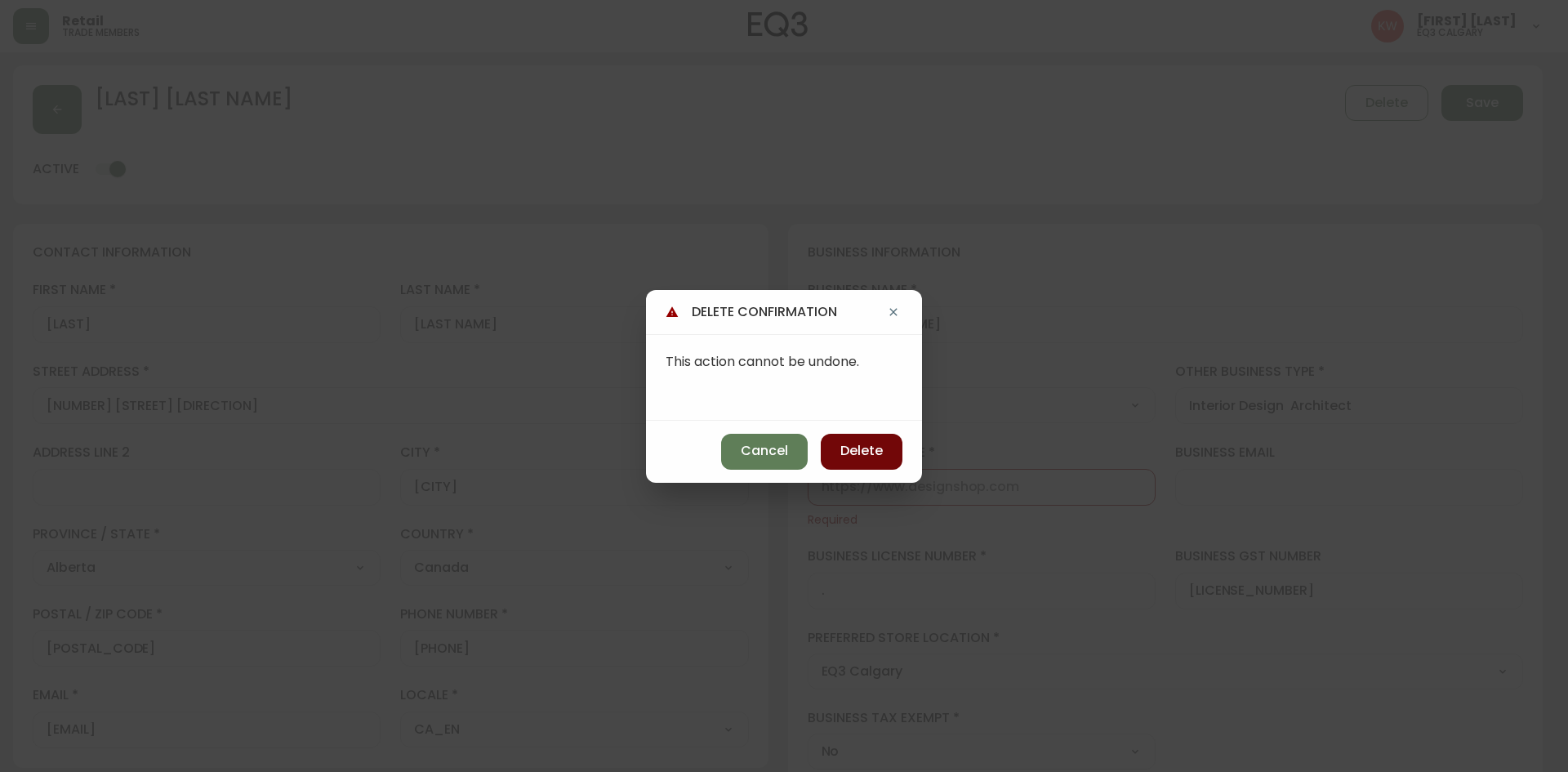 click on "Delete" at bounding box center (862, 451) 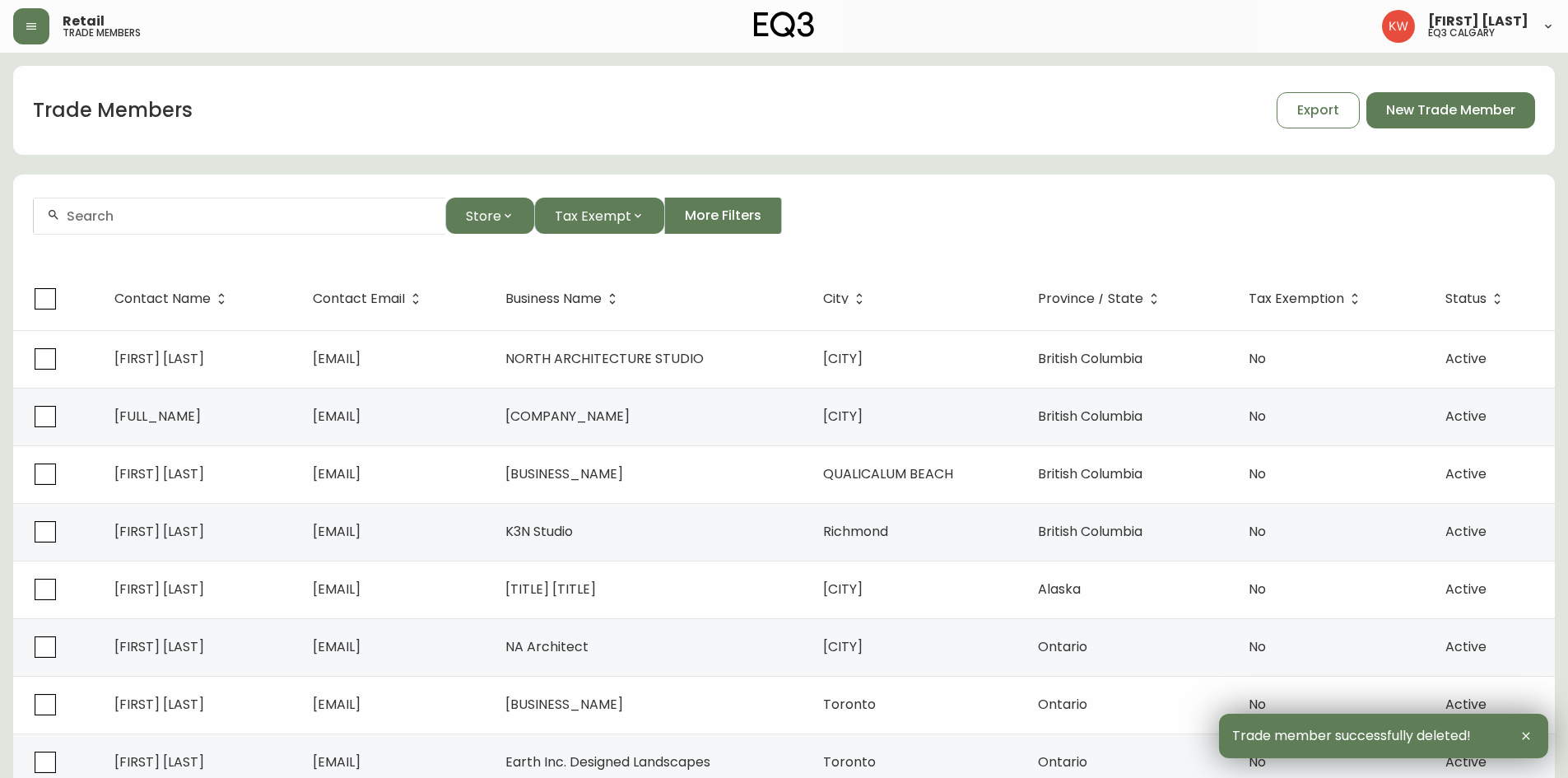 click at bounding box center (240, 216) 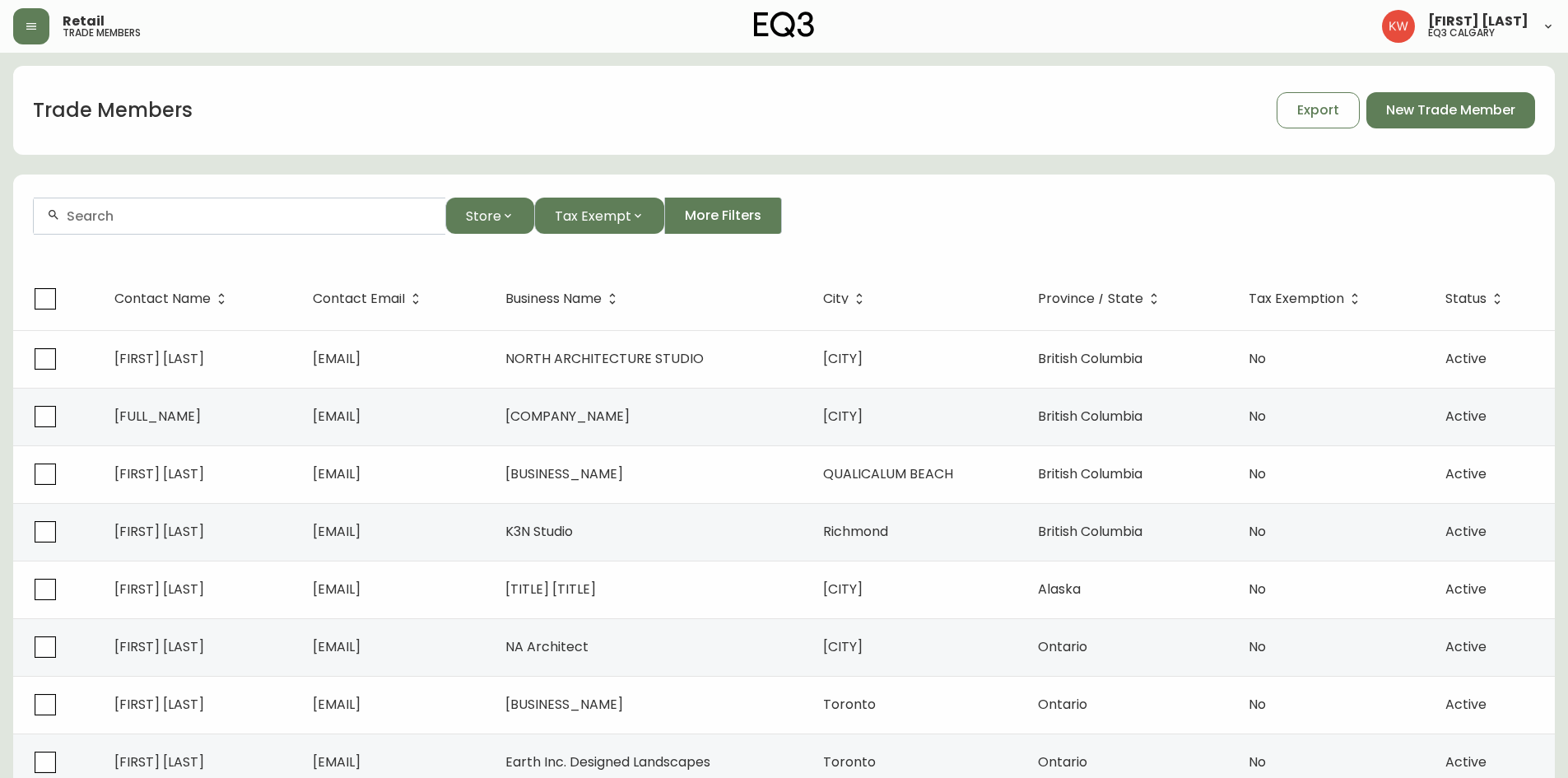 paste on "[EMAIL]" 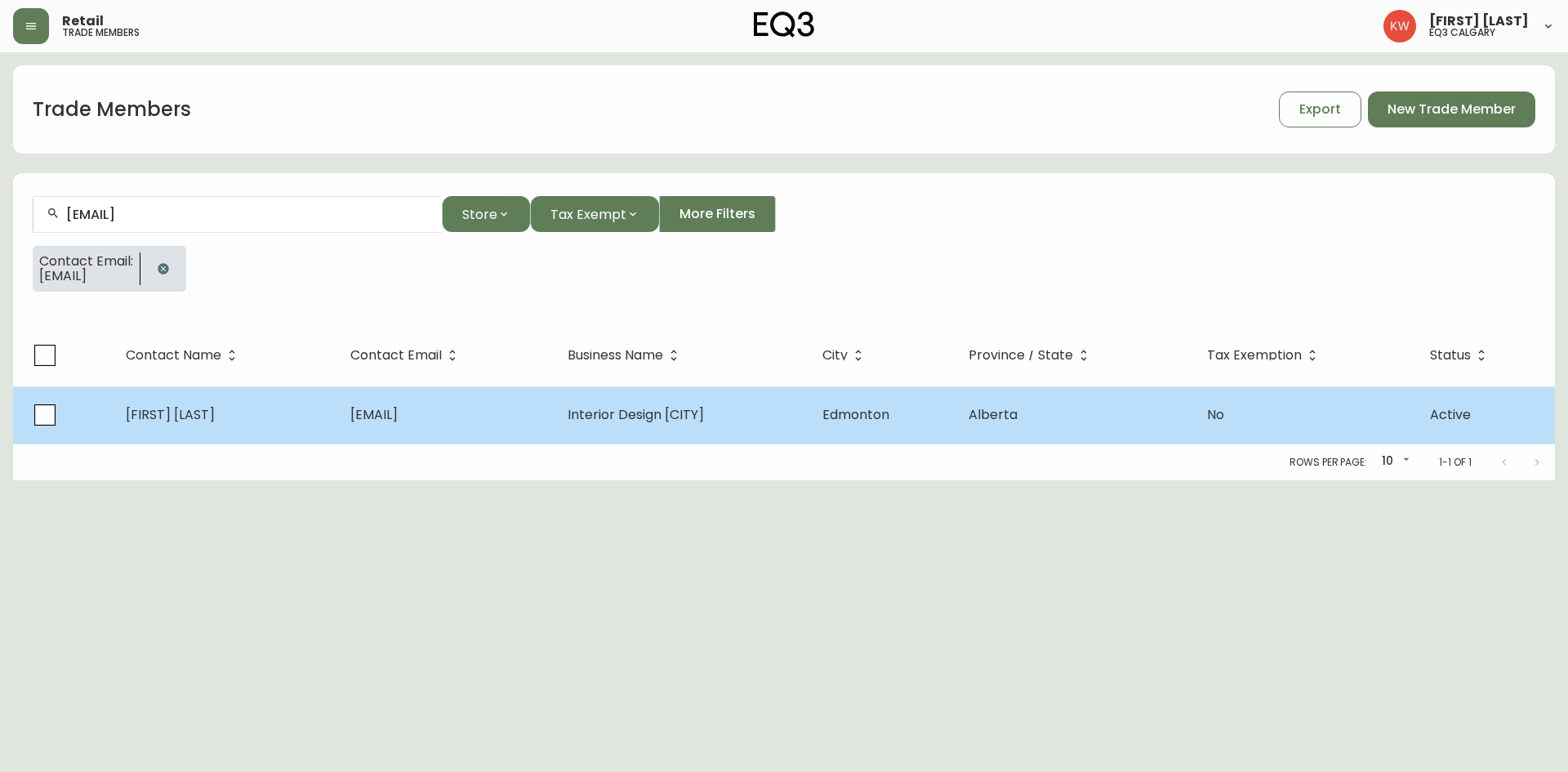 click on "[EMAIL]" at bounding box center [446, 415] 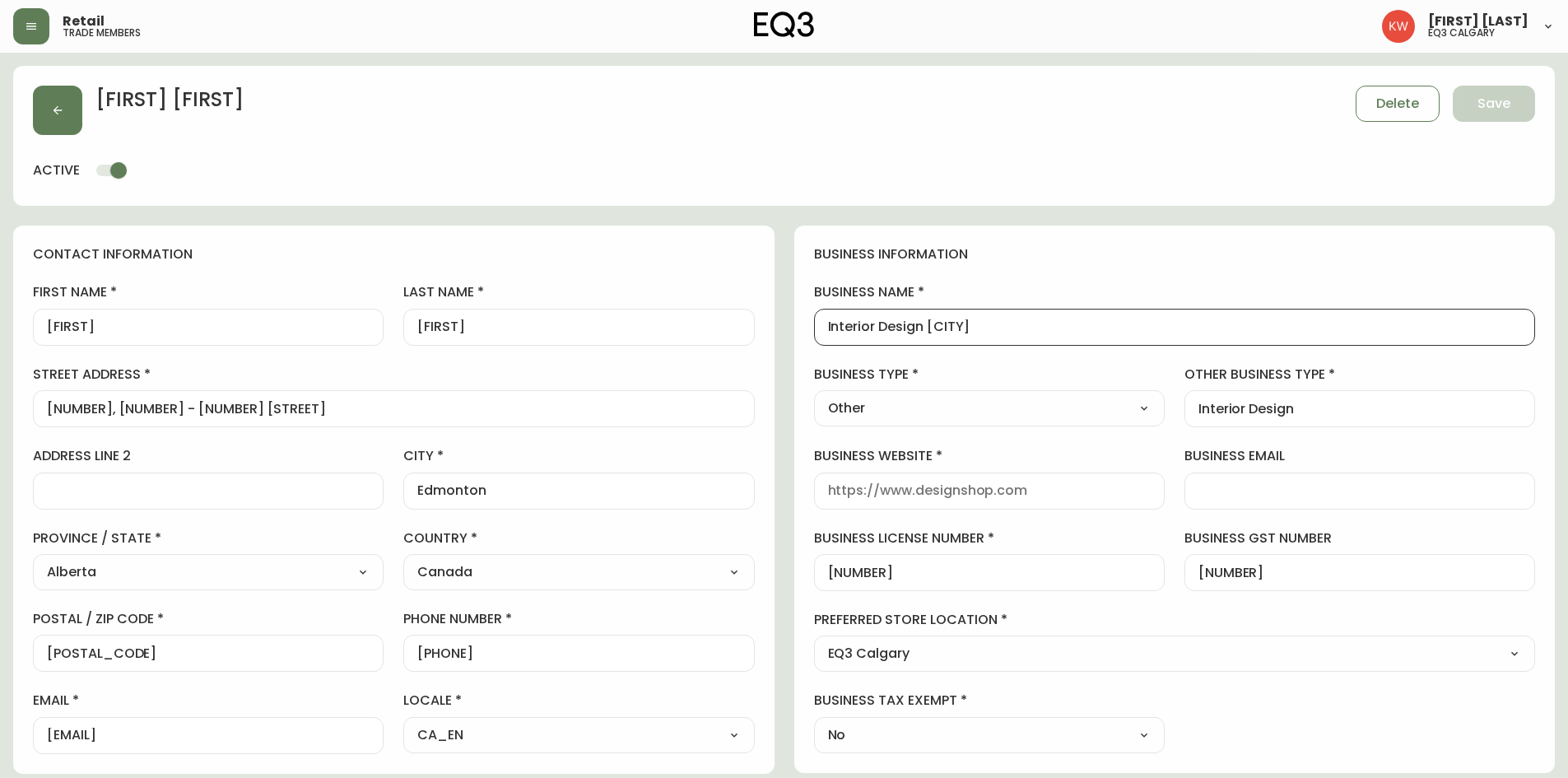 drag, startPoint x: 983, startPoint y: 326, endPoint x: 821, endPoint y: 324, distance: 162.01235 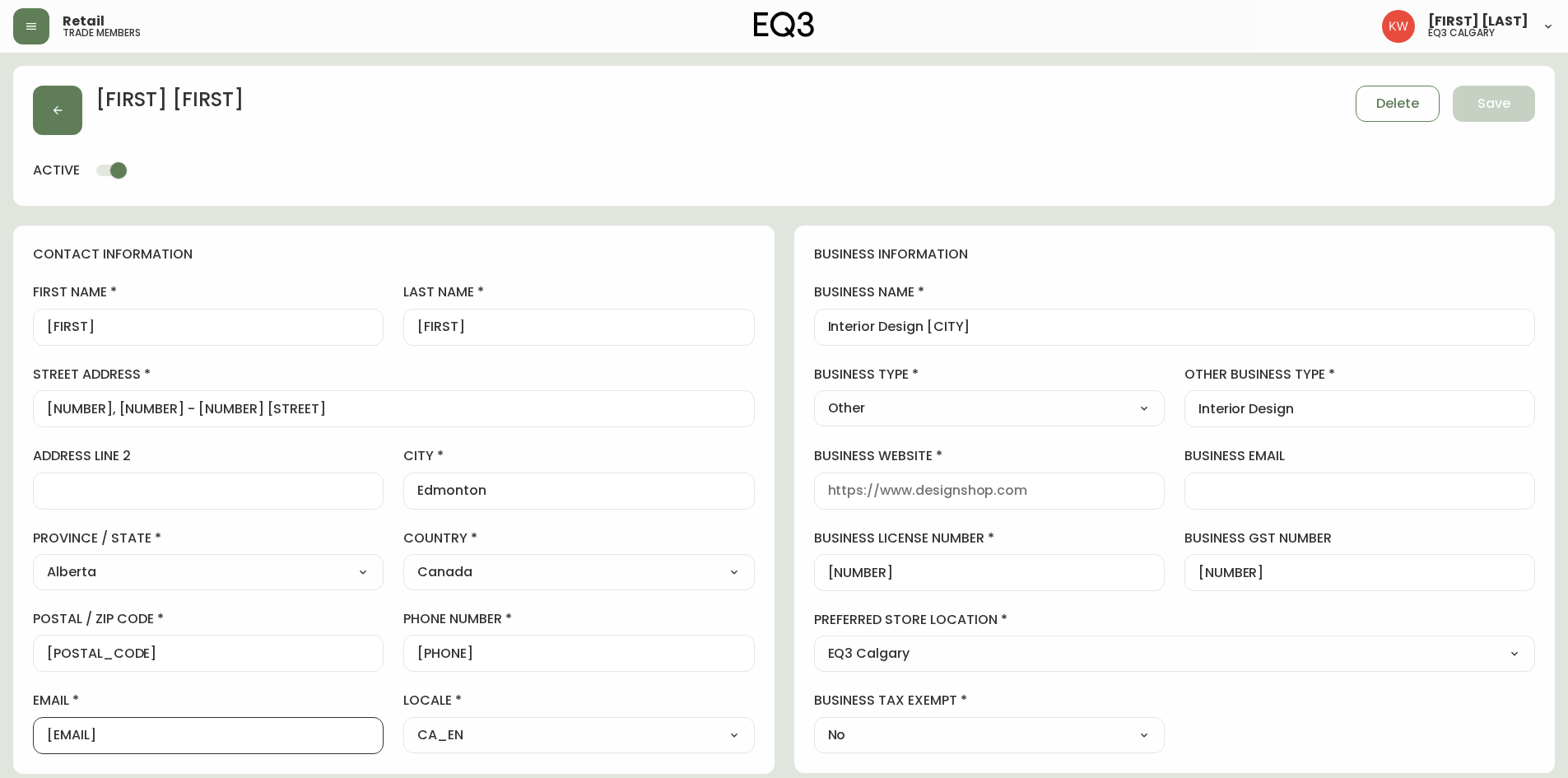 drag, startPoint x: 217, startPoint y: 735, endPoint x: 0, endPoint y: 733, distance: 217.00922 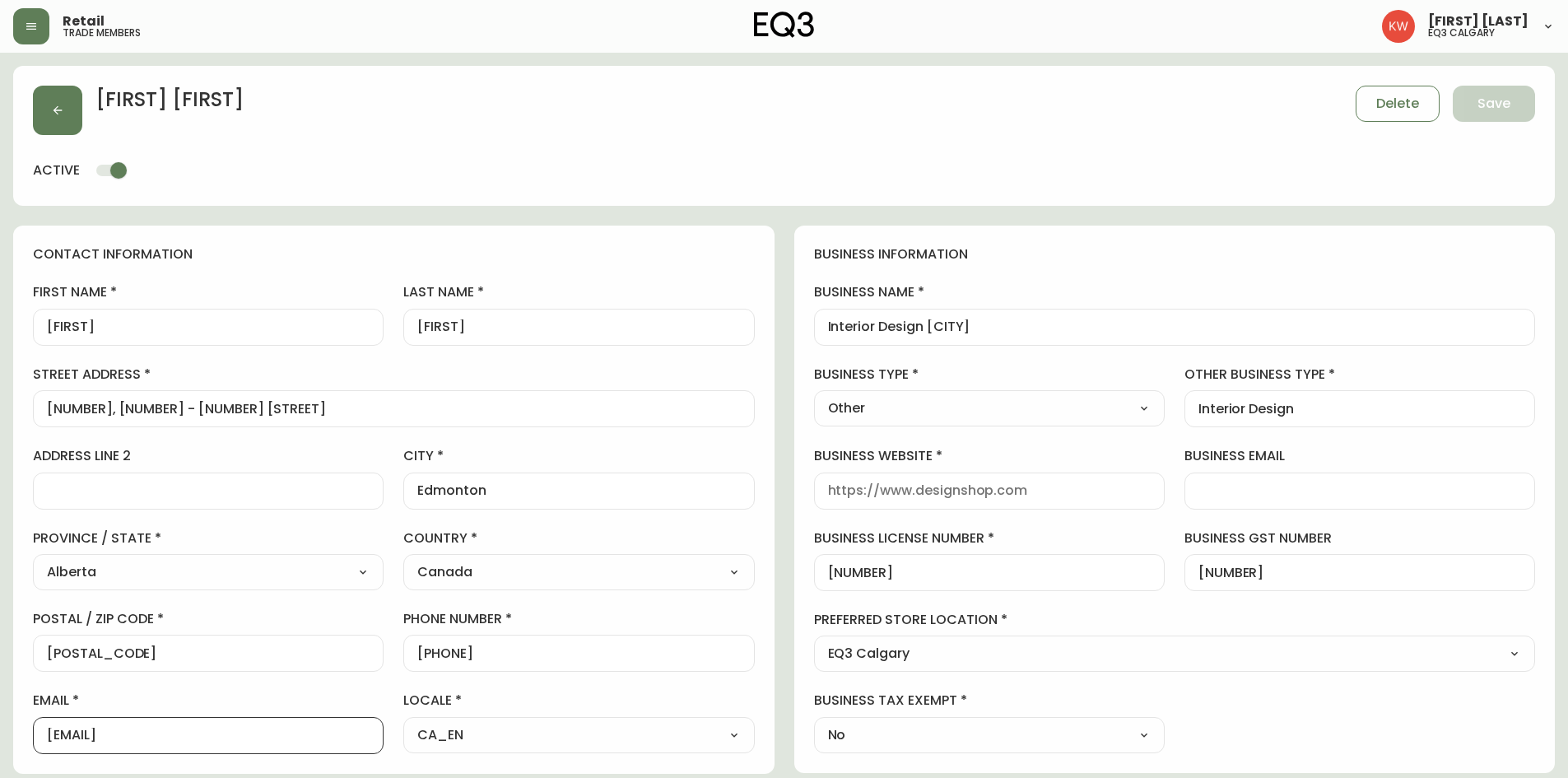 click on "[EMAIL]" at bounding box center [208, 735] 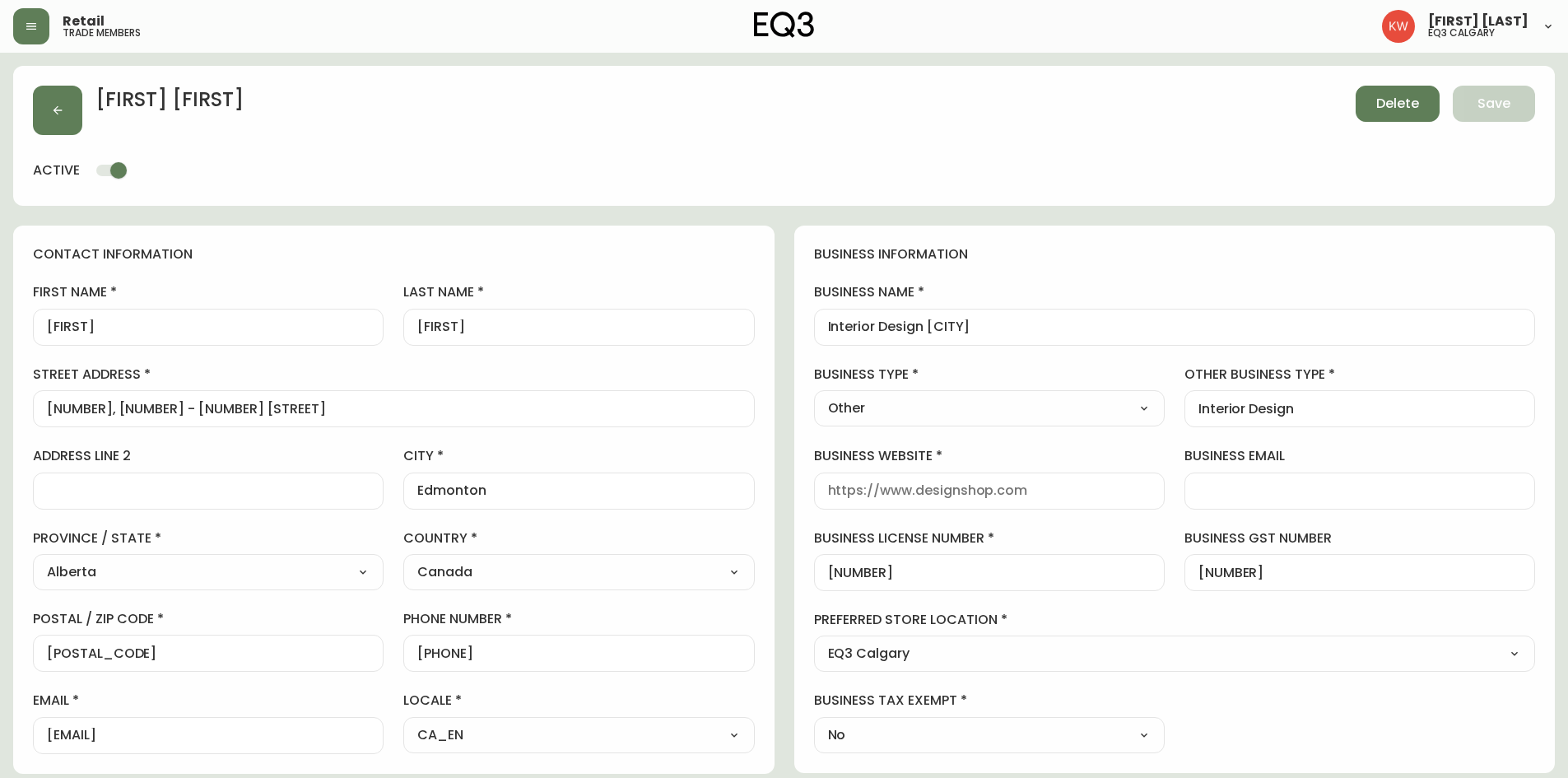 click on "Delete" at bounding box center (1398, 104) 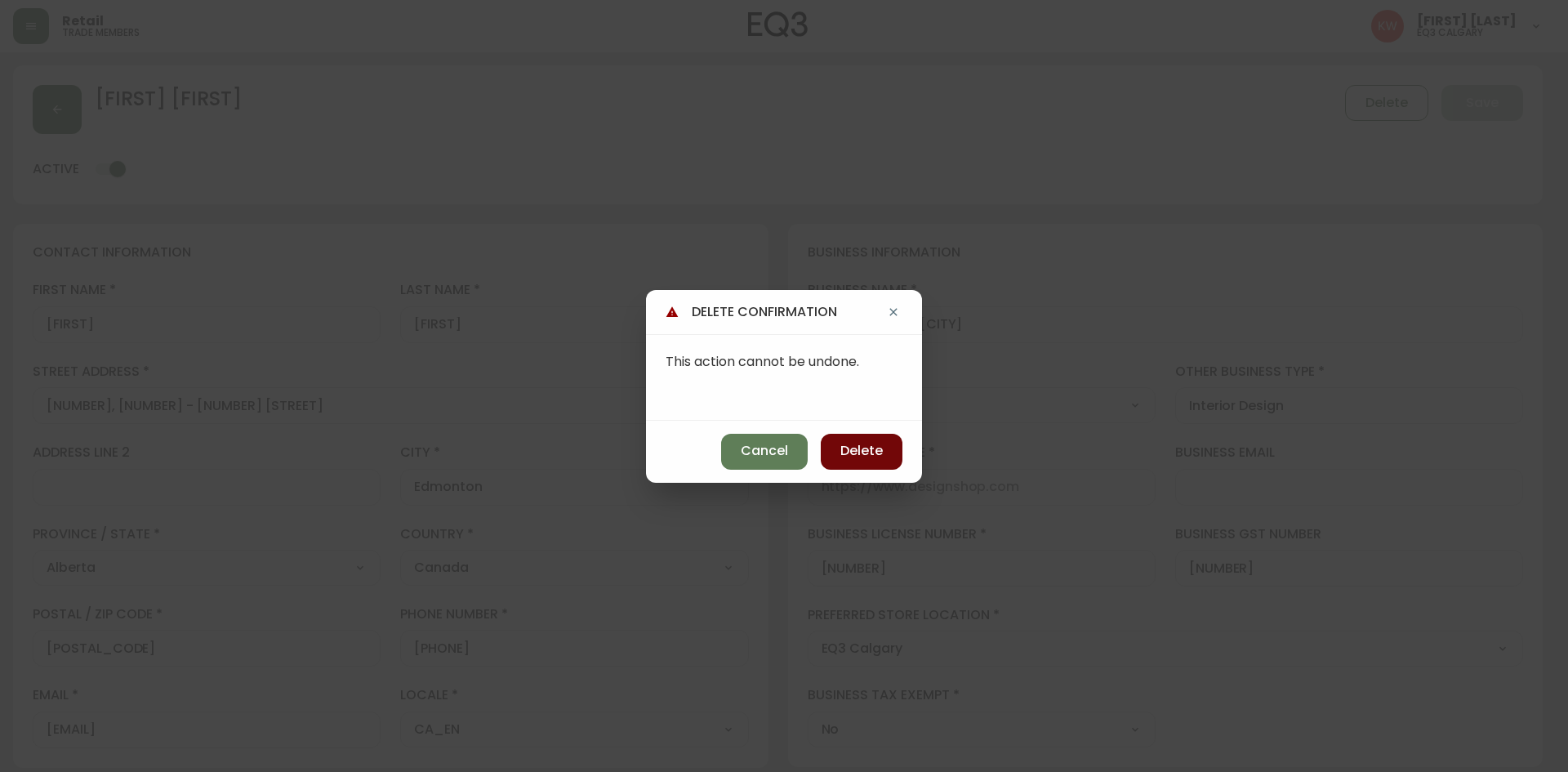 click on "Delete" at bounding box center [862, 451] 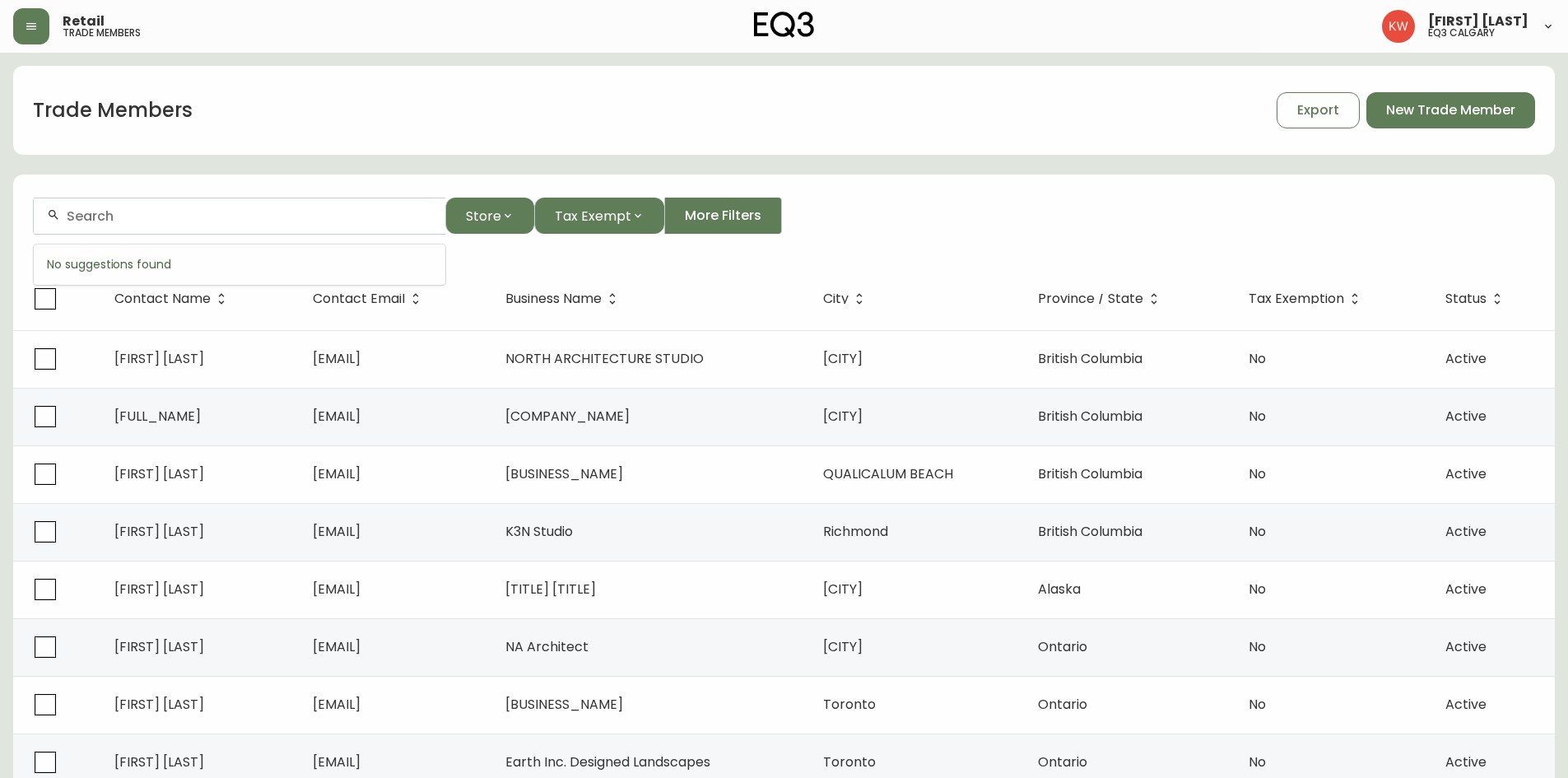 click at bounding box center [249, 216] 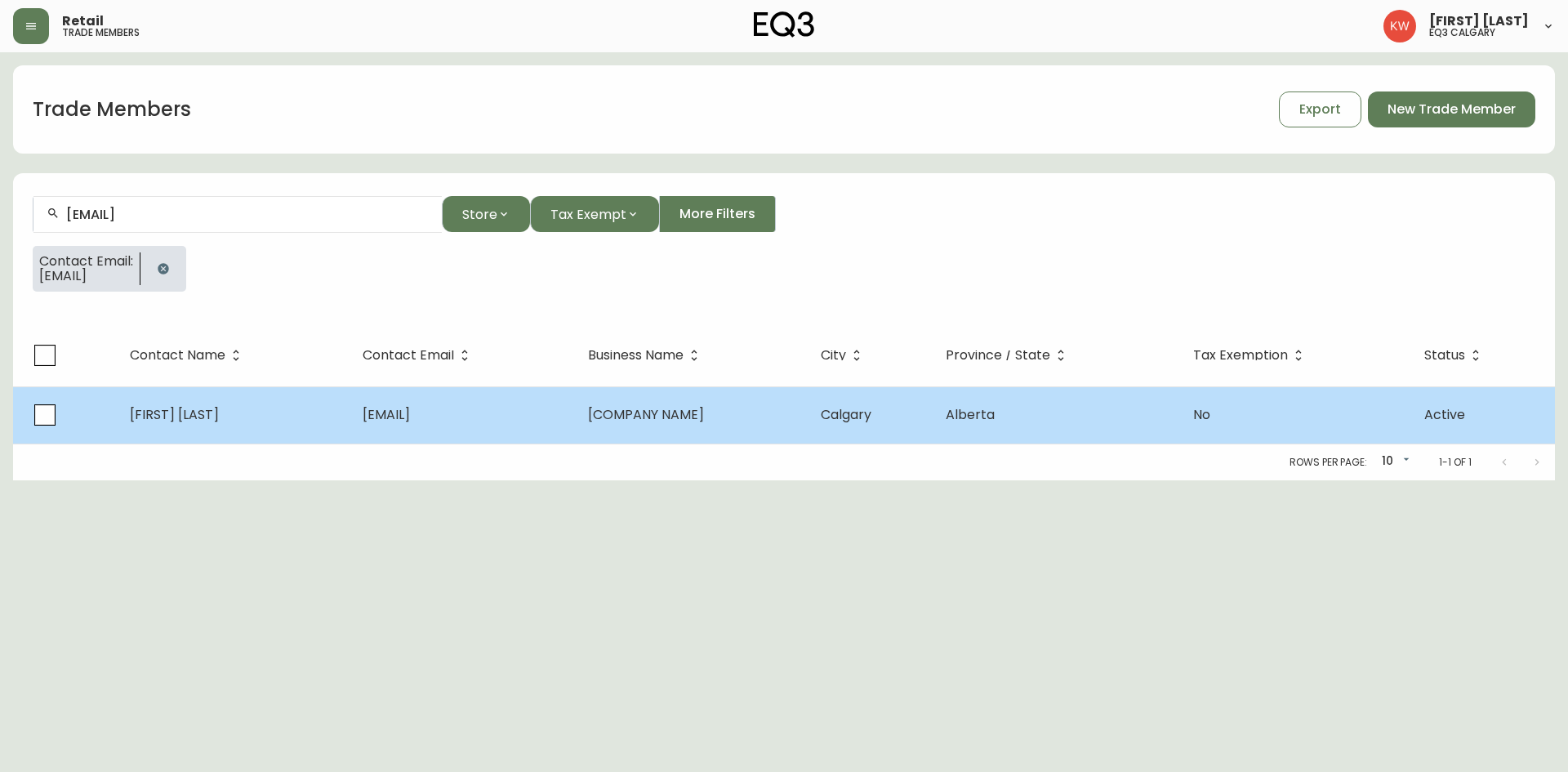 click on "[EMAIL]" at bounding box center (462, 415) 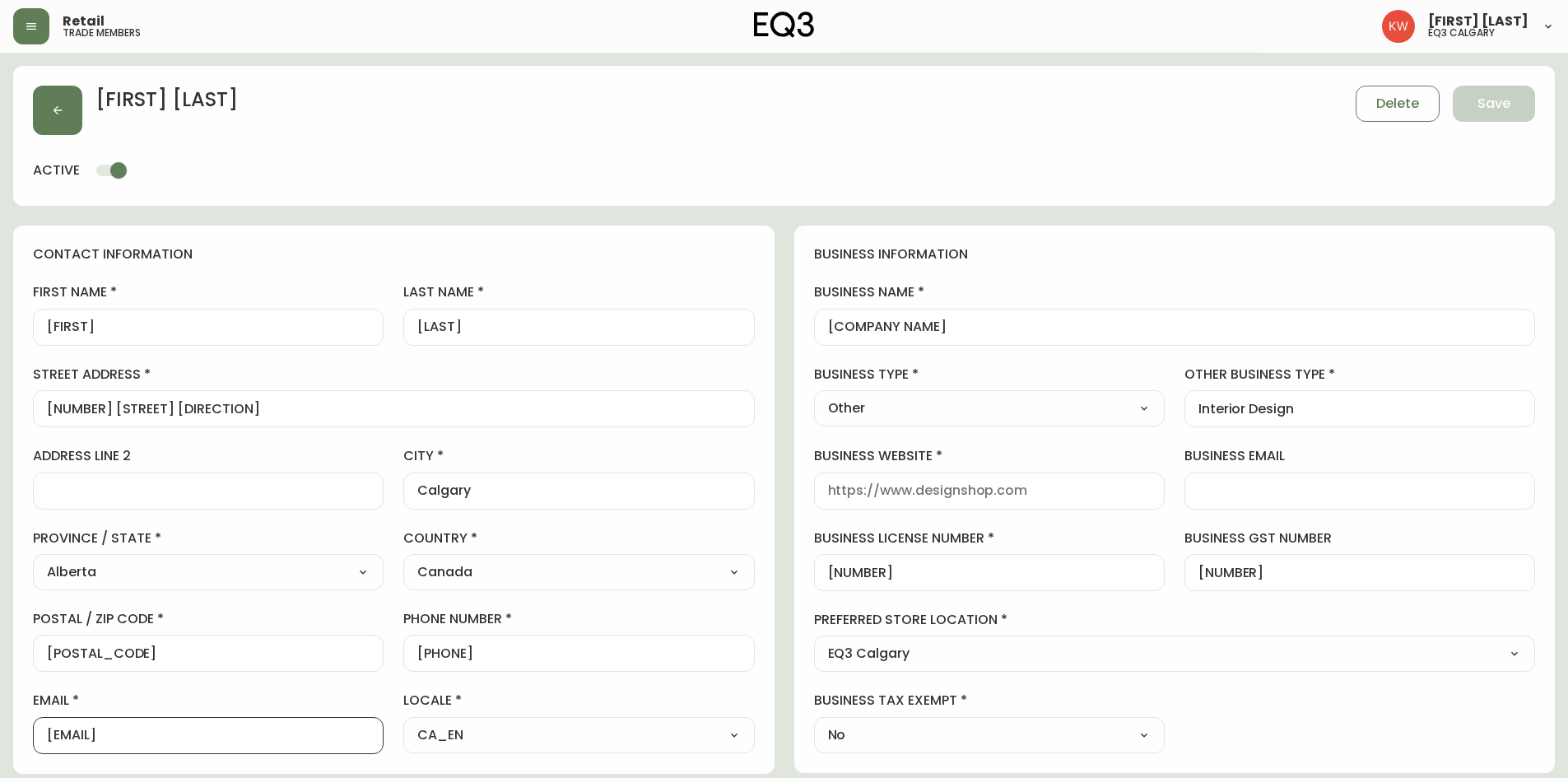 scroll, scrollTop: 0, scrollLeft: 0, axis: both 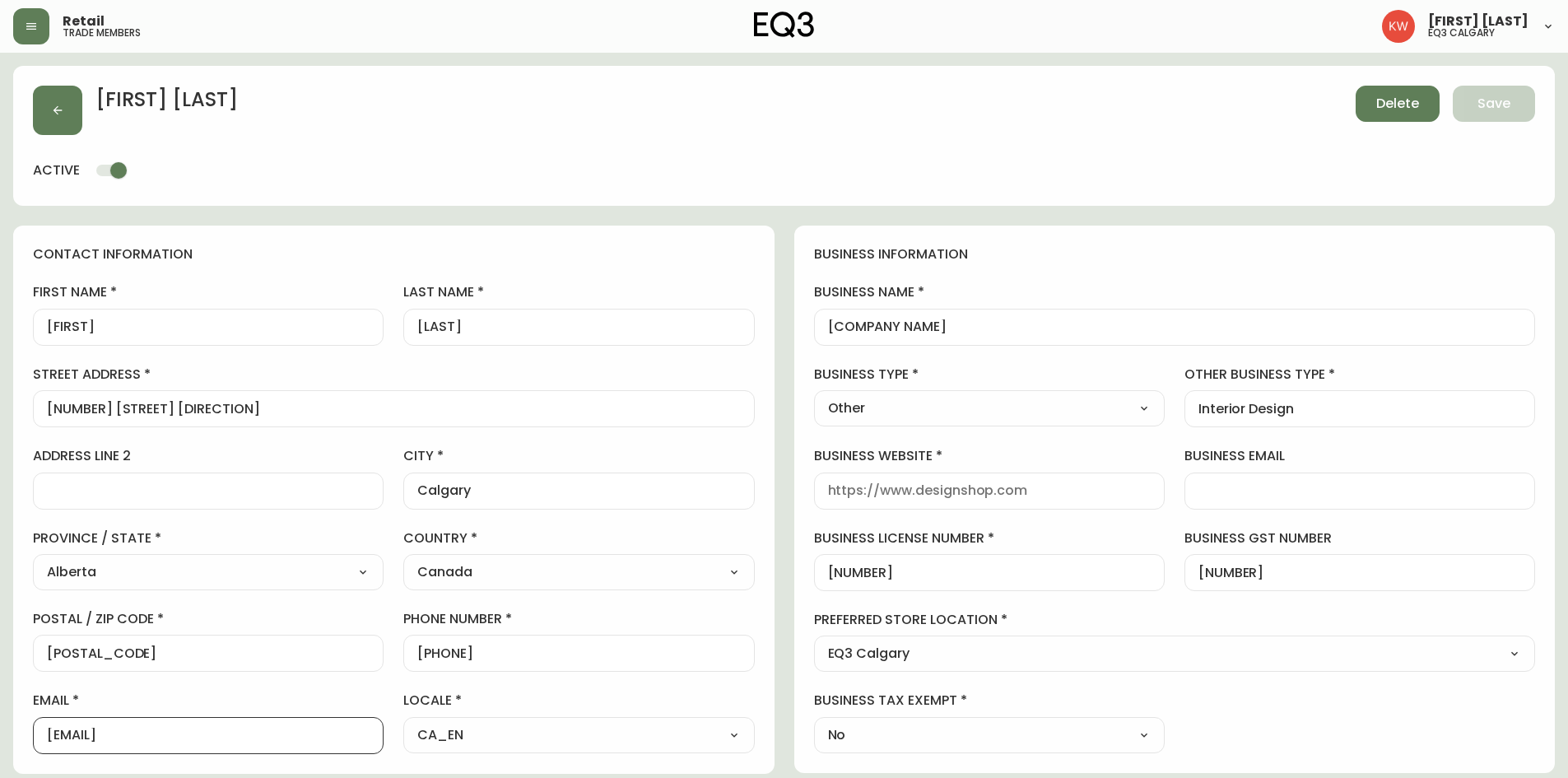 click on "Delete" at bounding box center [1398, 104] 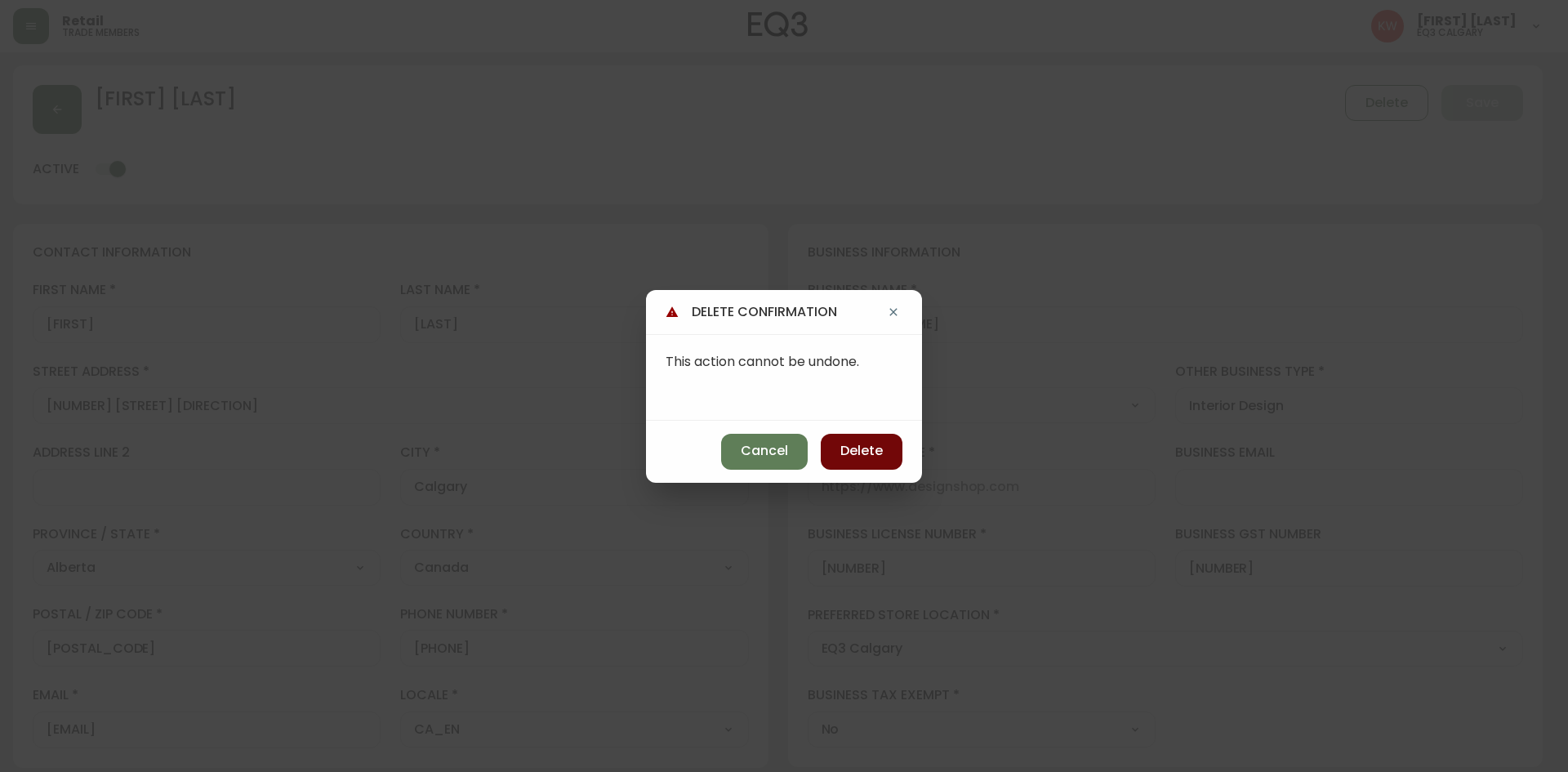 click on "Delete" at bounding box center [862, 451] 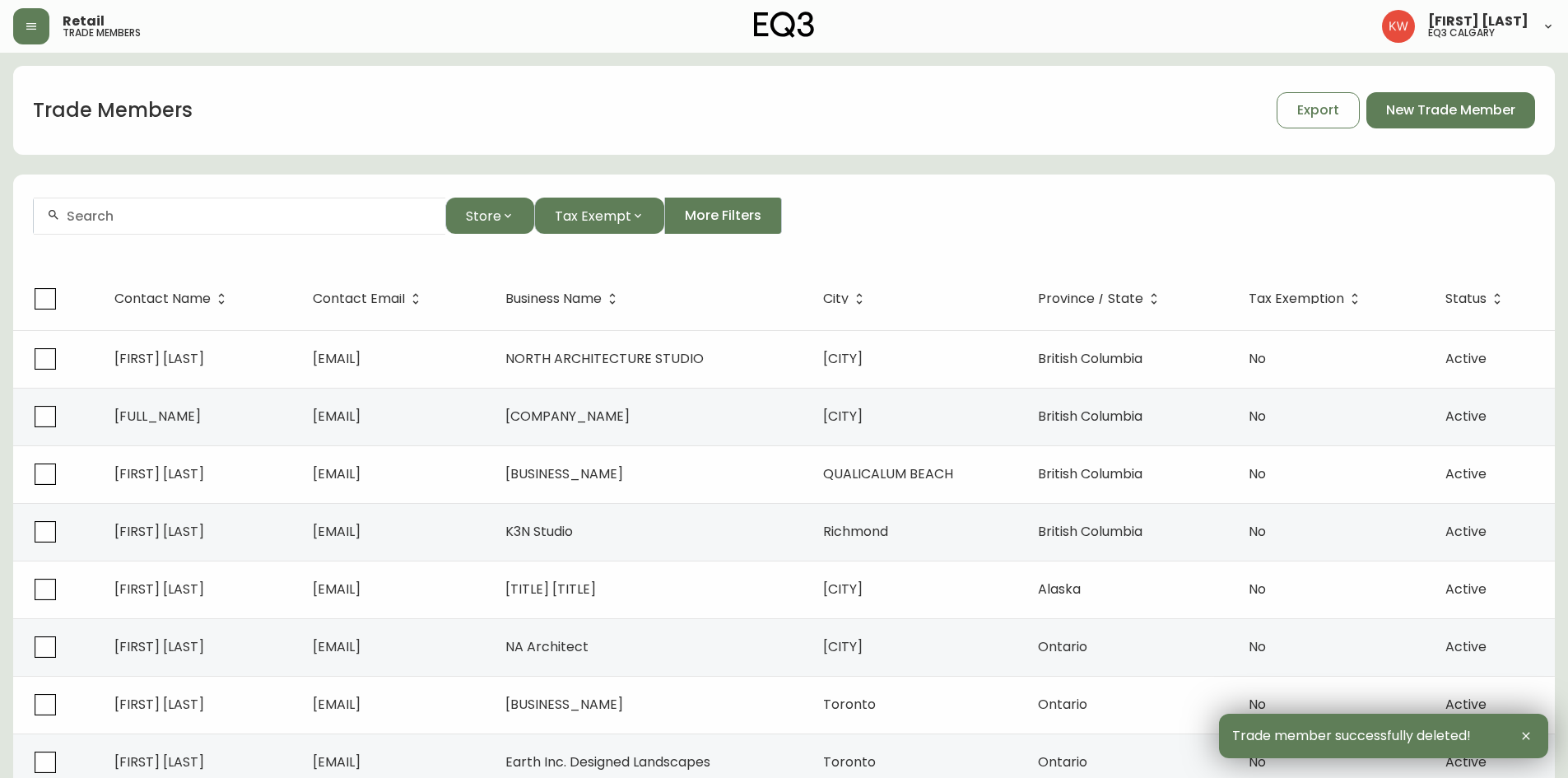 click at bounding box center [240, 216] 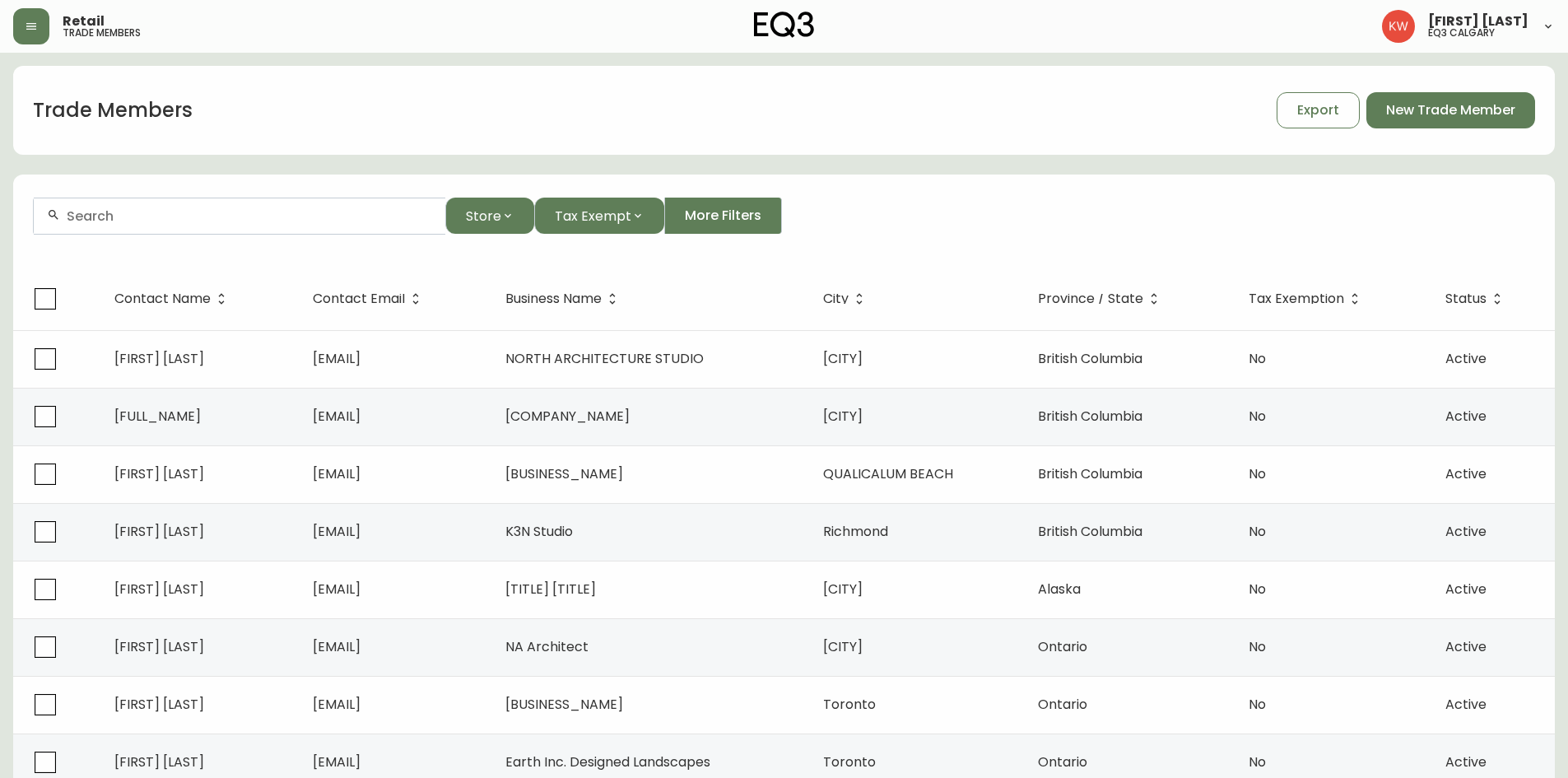 paste on "[EMAIL]" 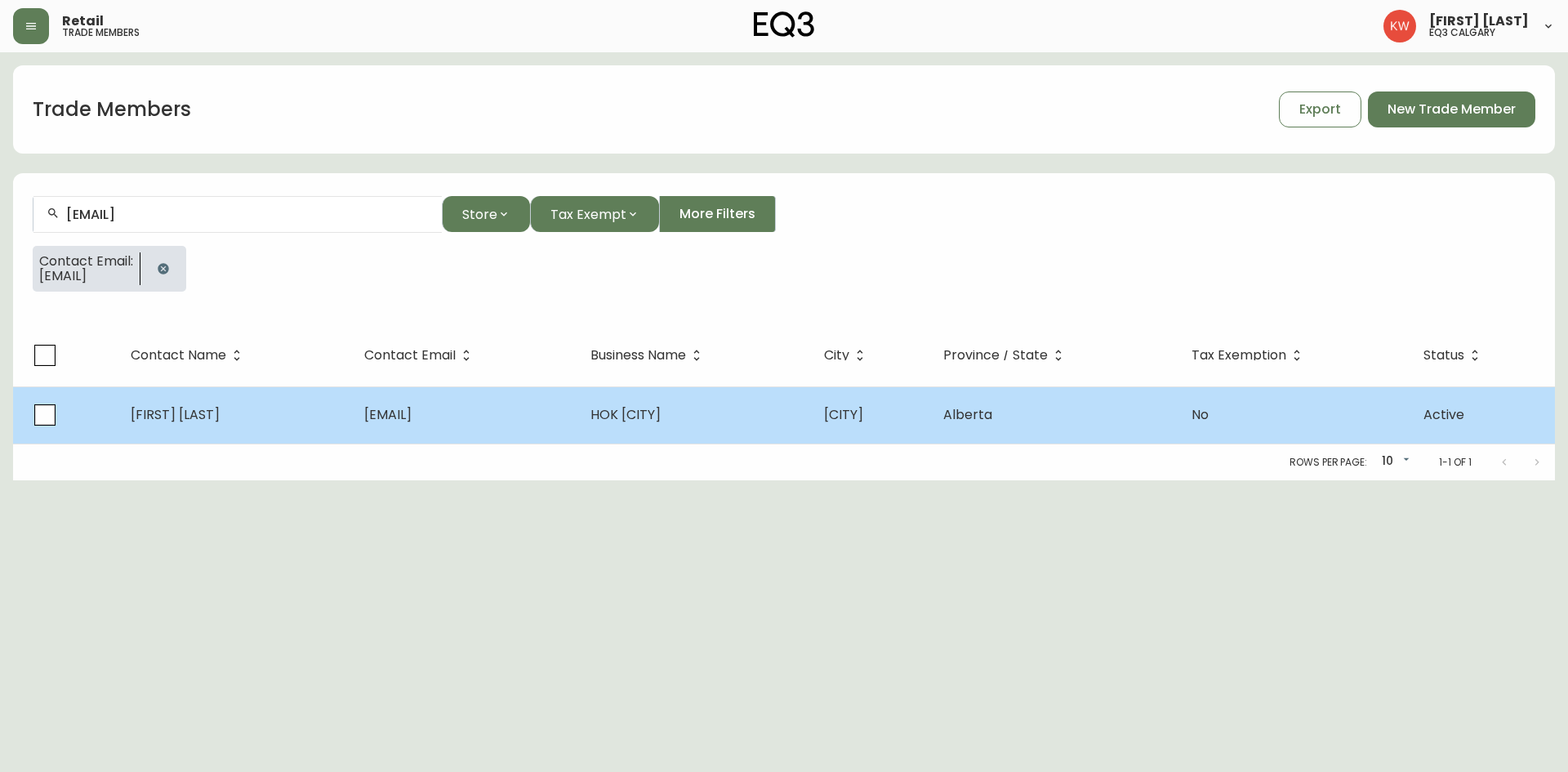 click on "[EMAIL]" at bounding box center (388, 414) 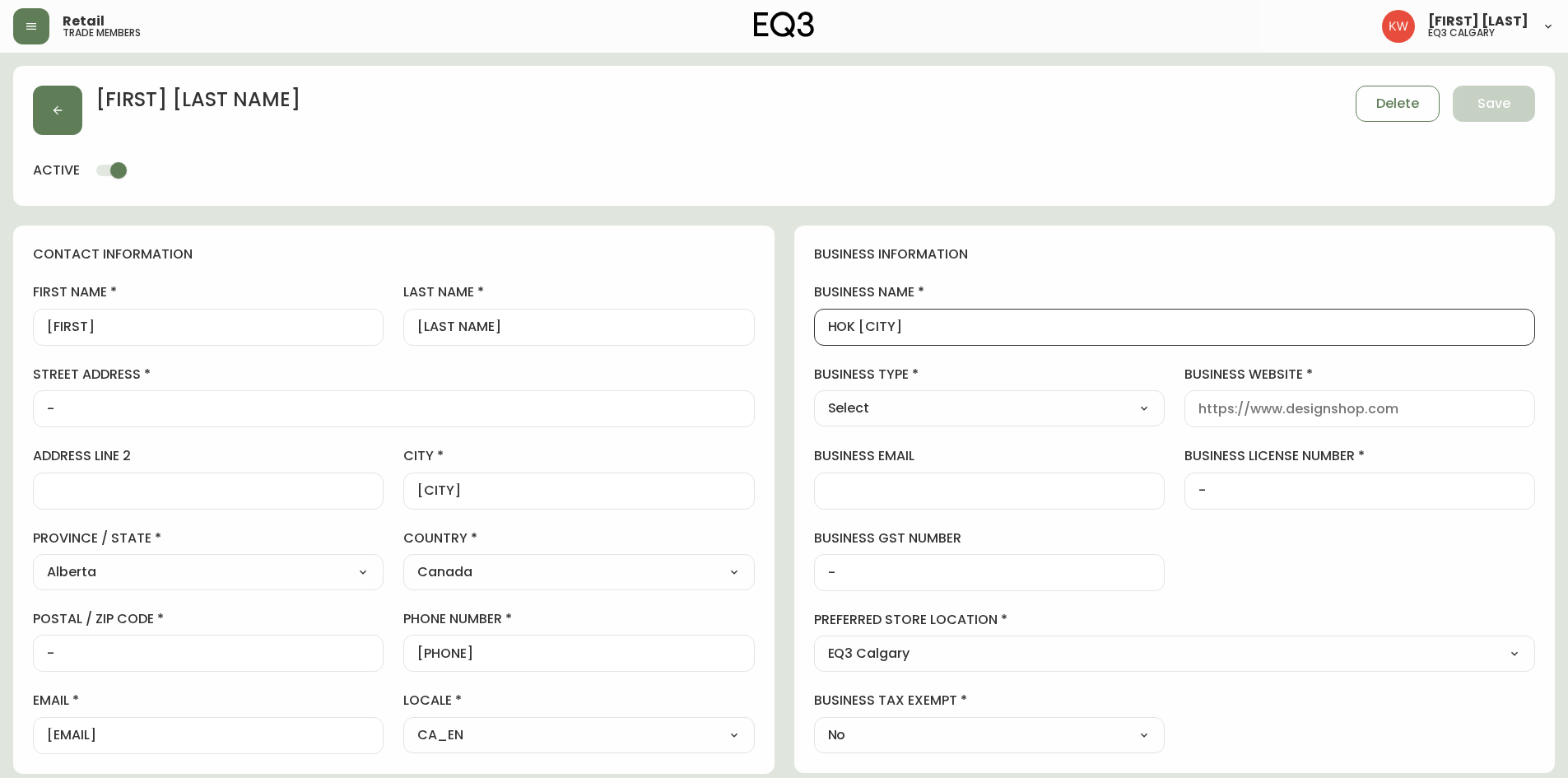 drag, startPoint x: 933, startPoint y: 326, endPoint x: 728, endPoint y: 351, distance: 206.51876 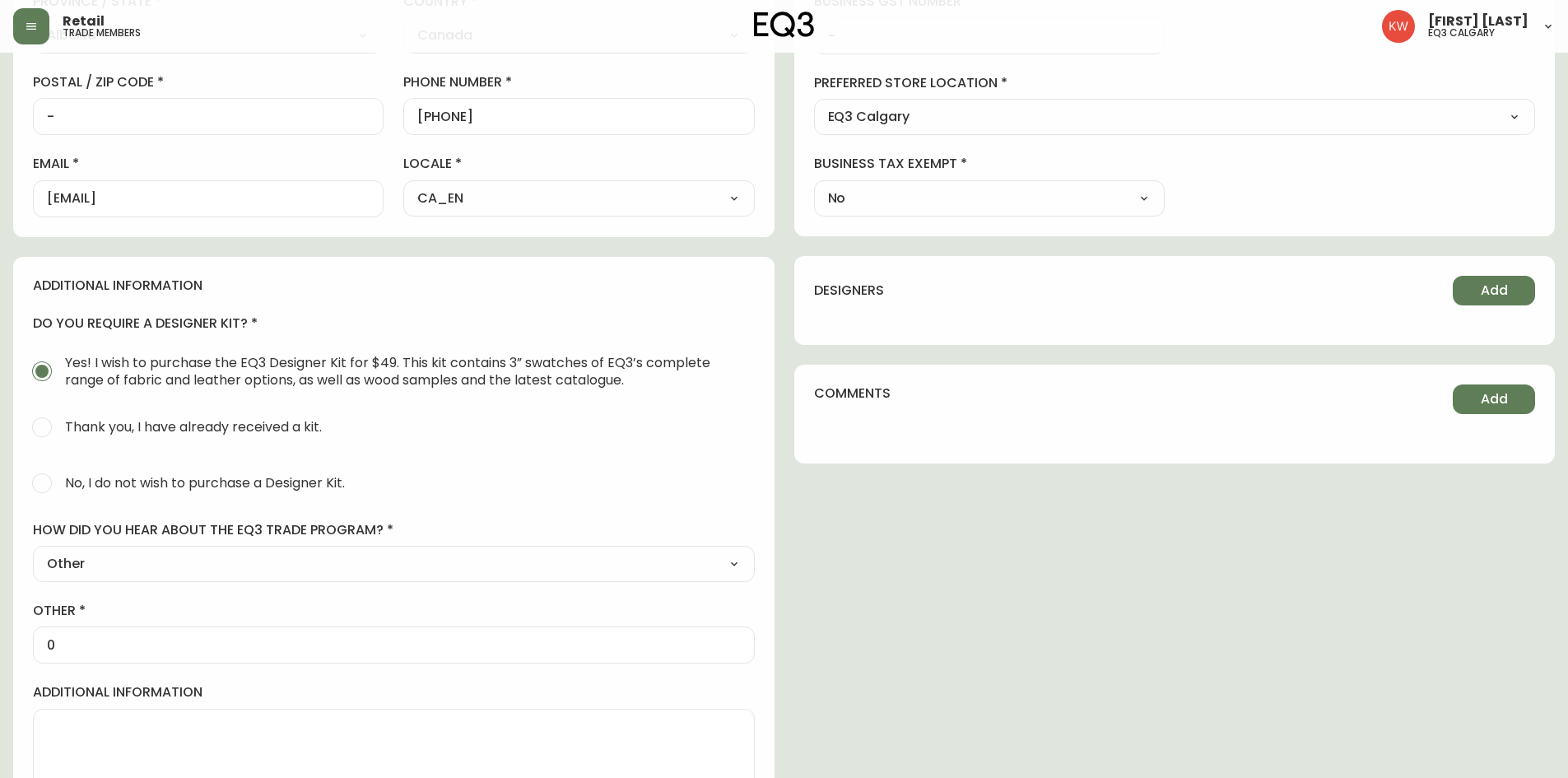 scroll, scrollTop: 535, scrollLeft: 0, axis: vertical 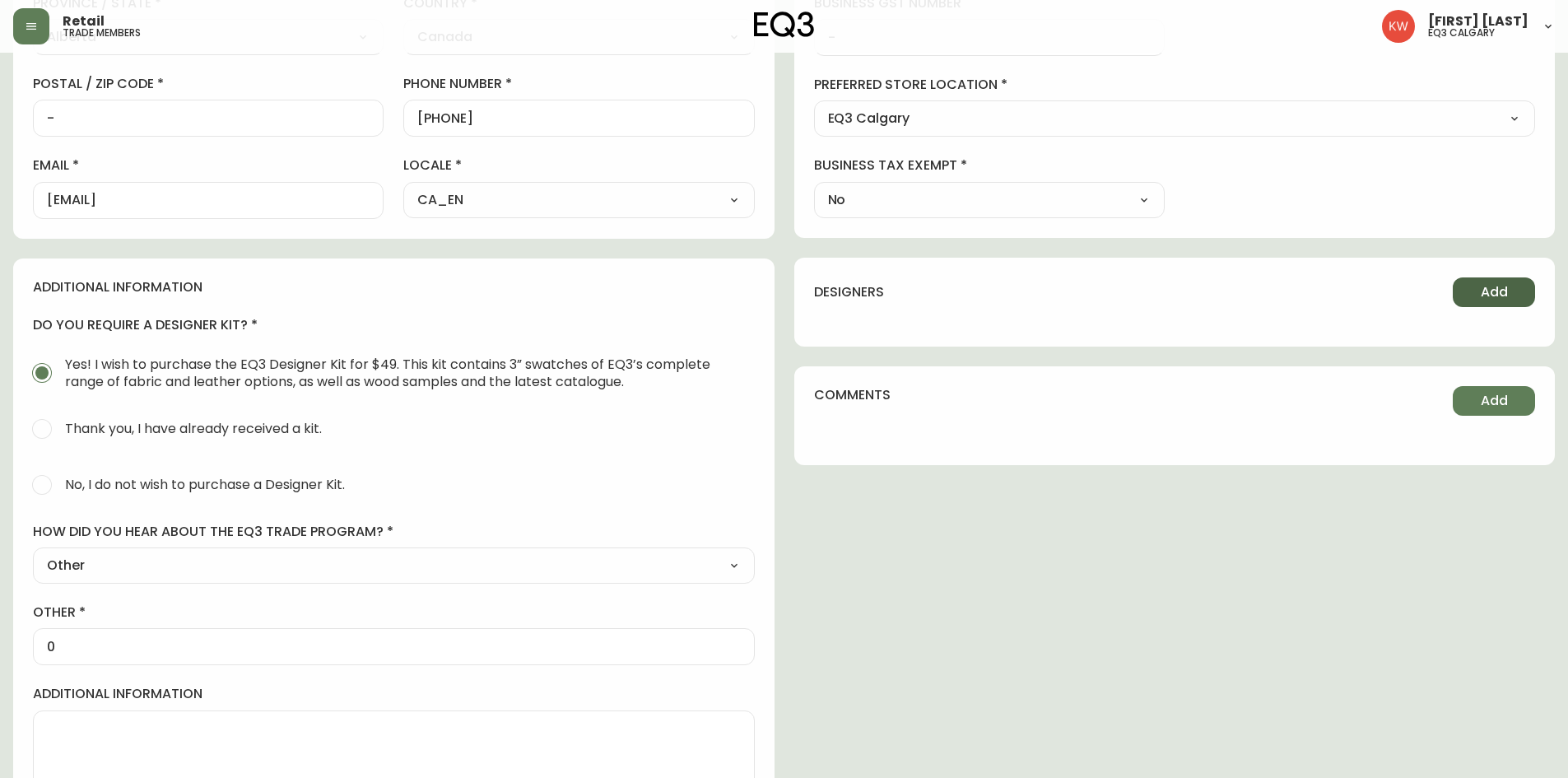 click on "Add" at bounding box center (1494, 292) 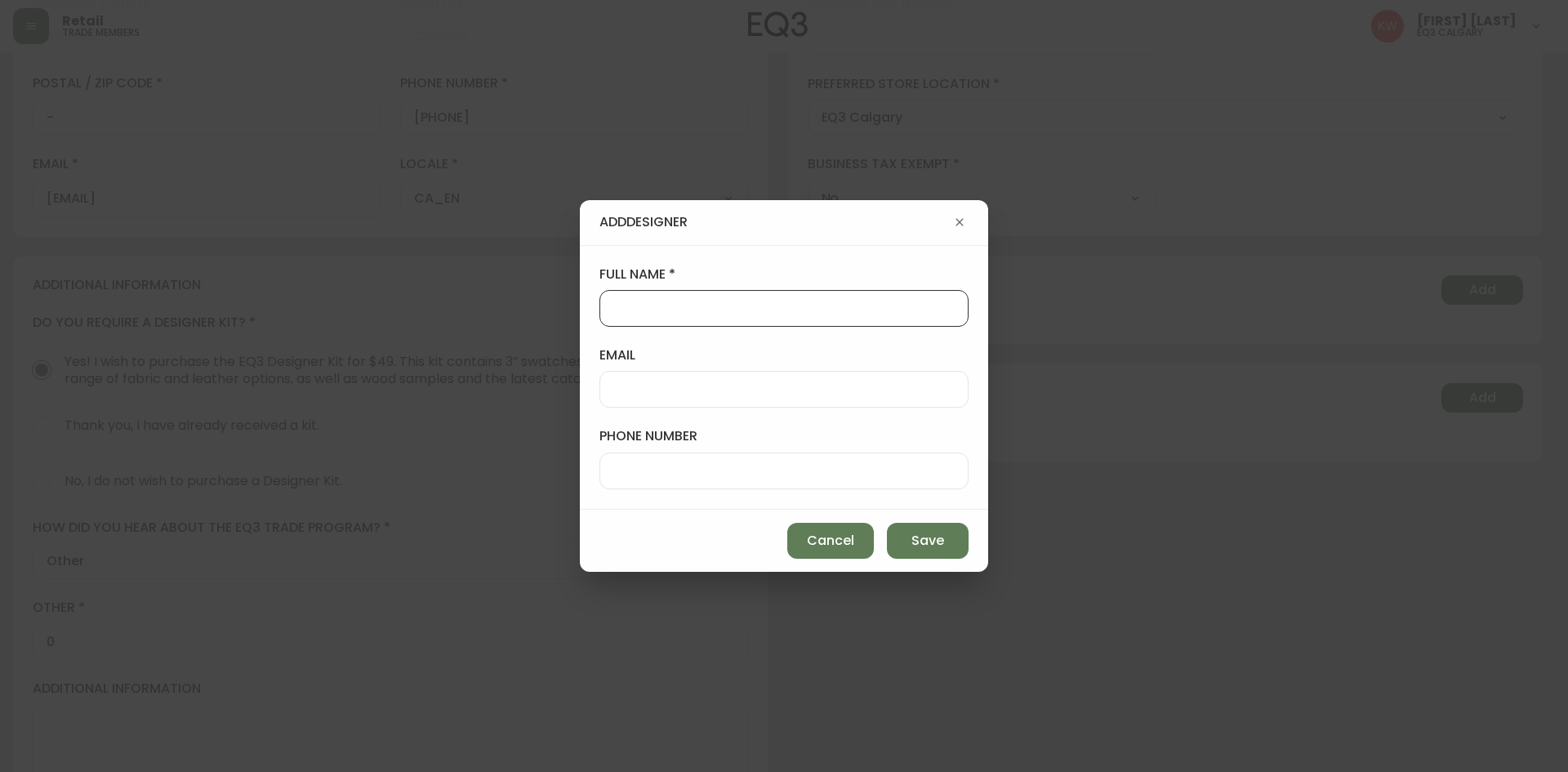 click on "full name" at bounding box center (784, 308) 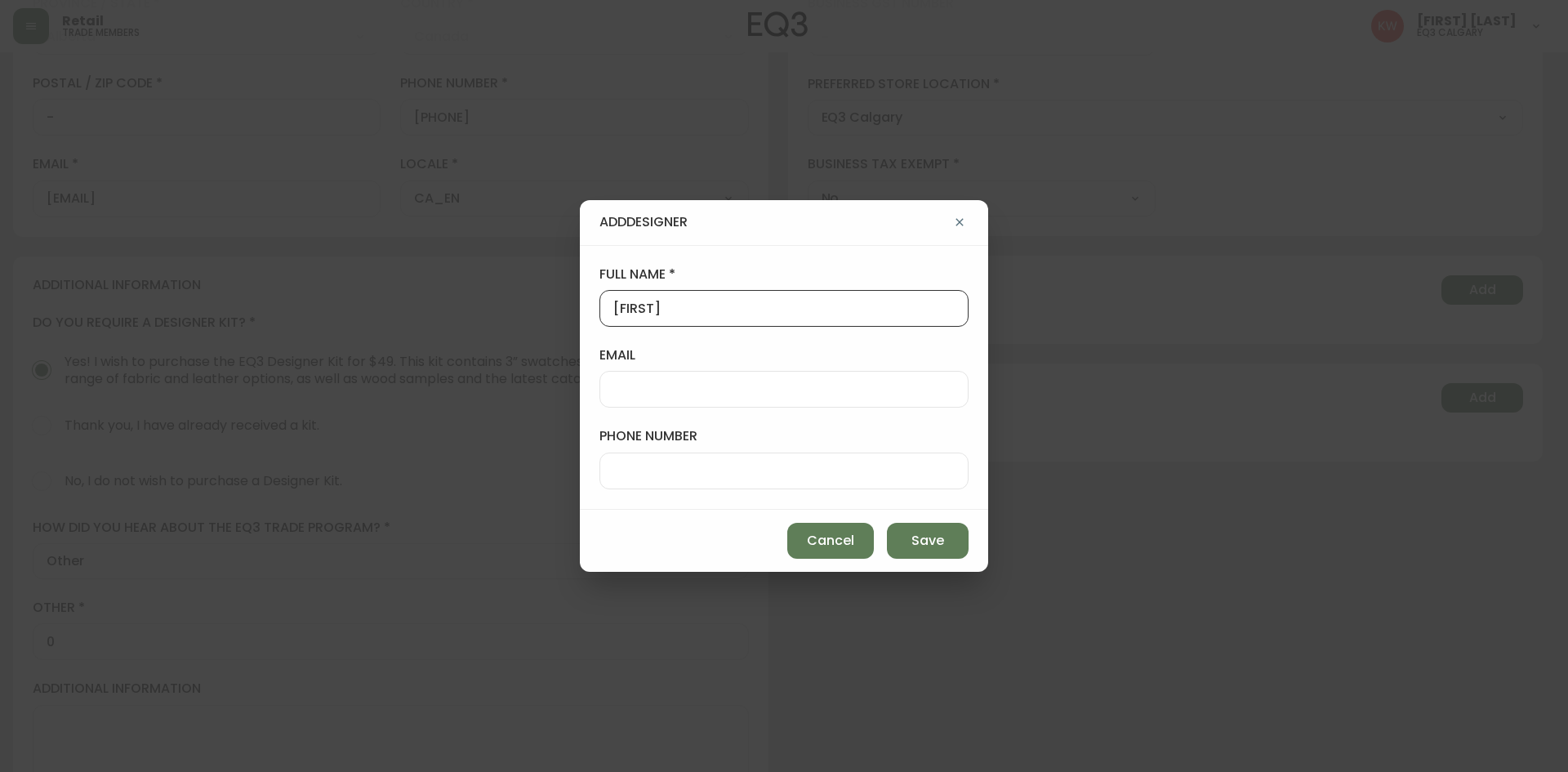 paste on "[LAST NAME]" 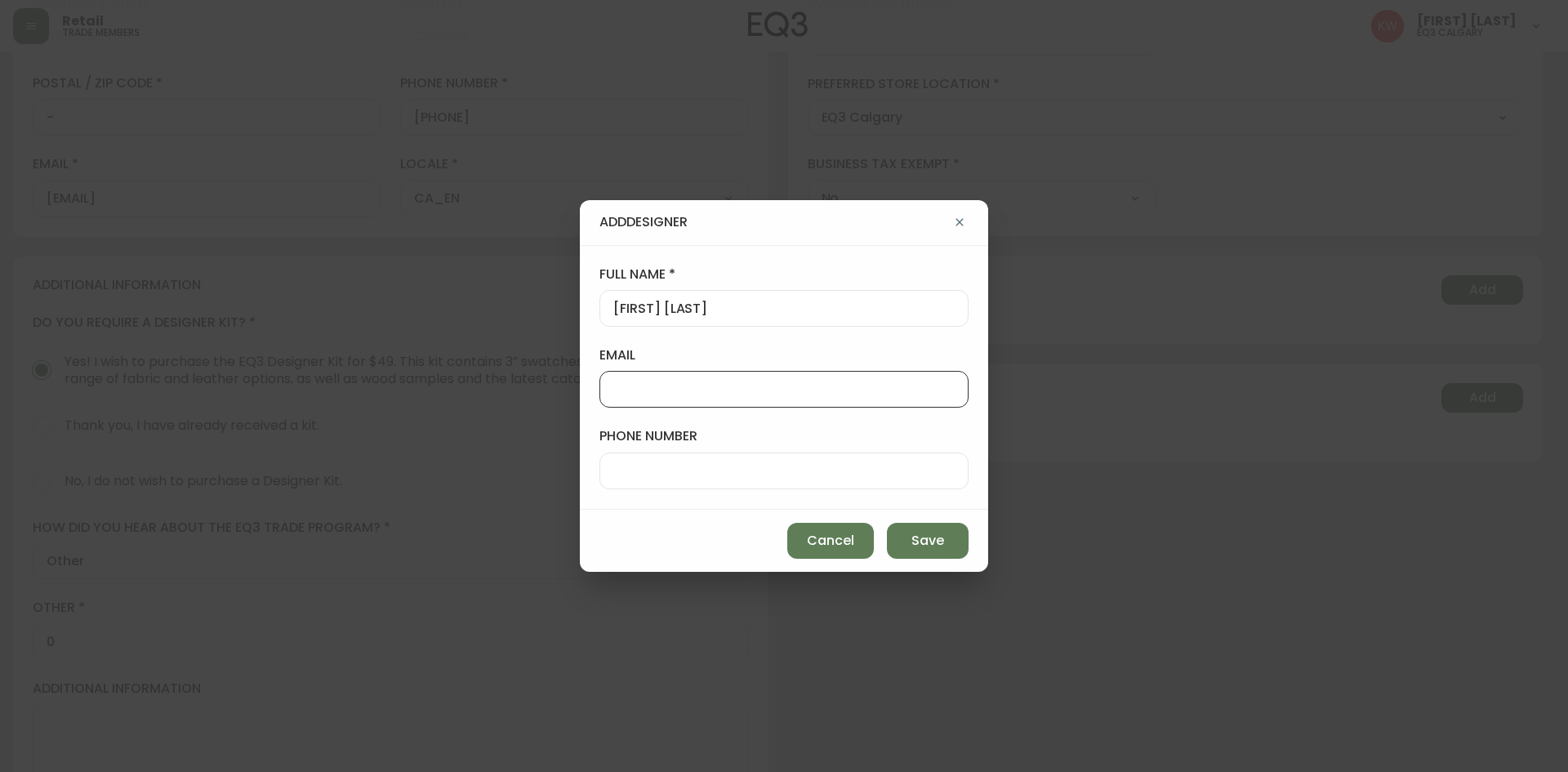 click on "email" at bounding box center (784, 389) 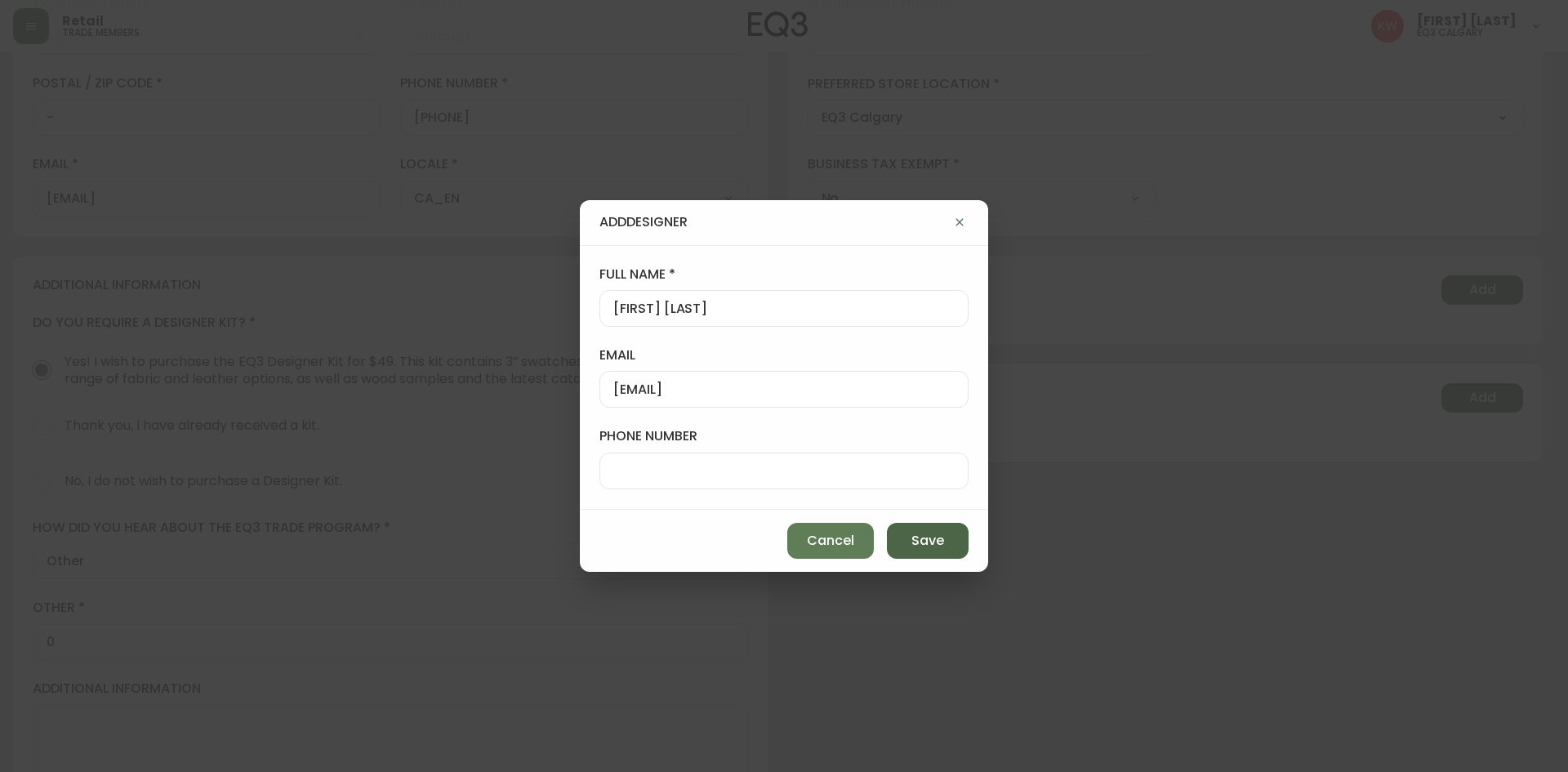 click on "Save" at bounding box center (928, 541) 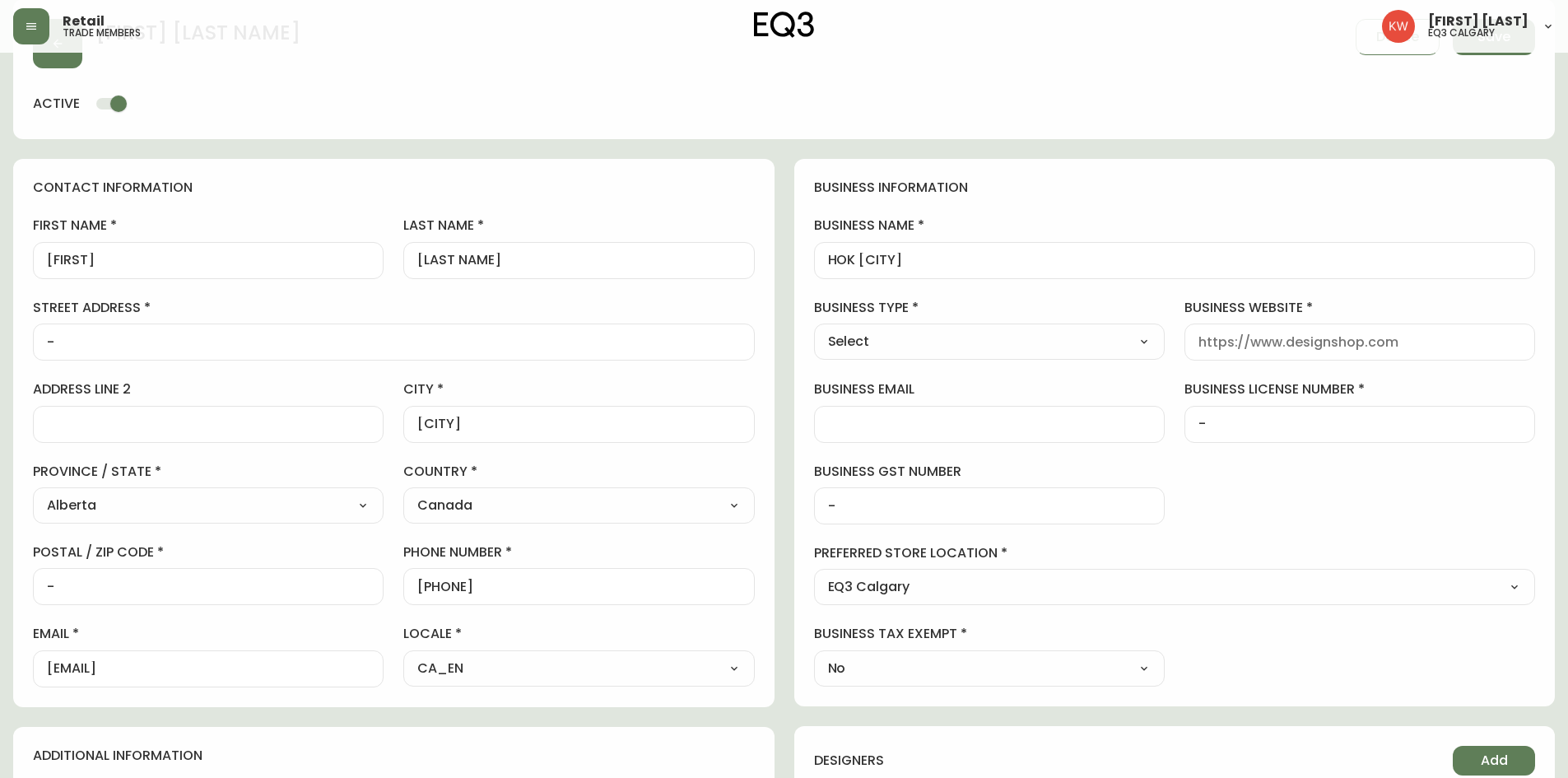 scroll, scrollTop: 40, scrollLeft: 0, axis: vertical 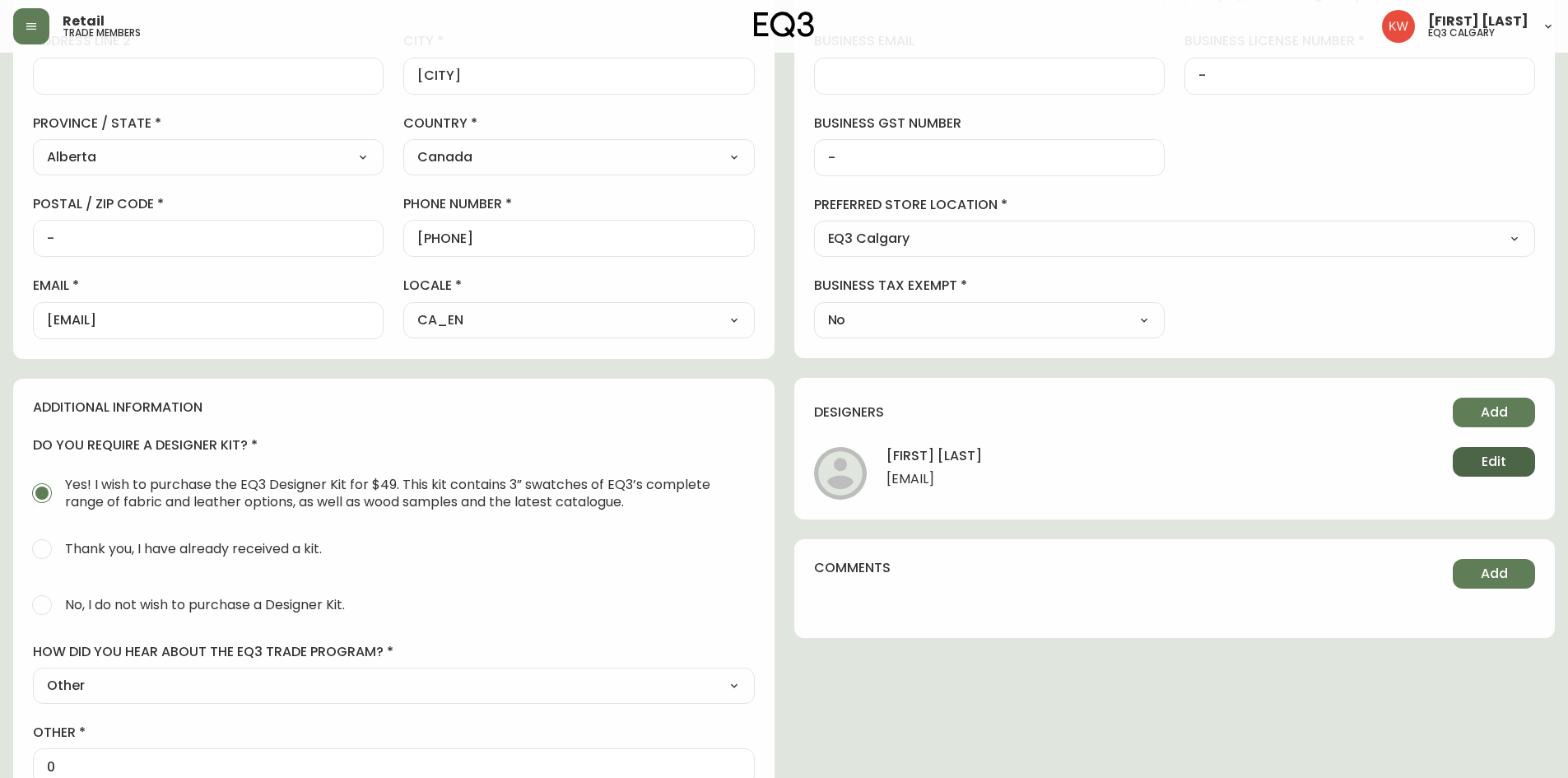 click on "Edit" at bounding box center [1494, 462] 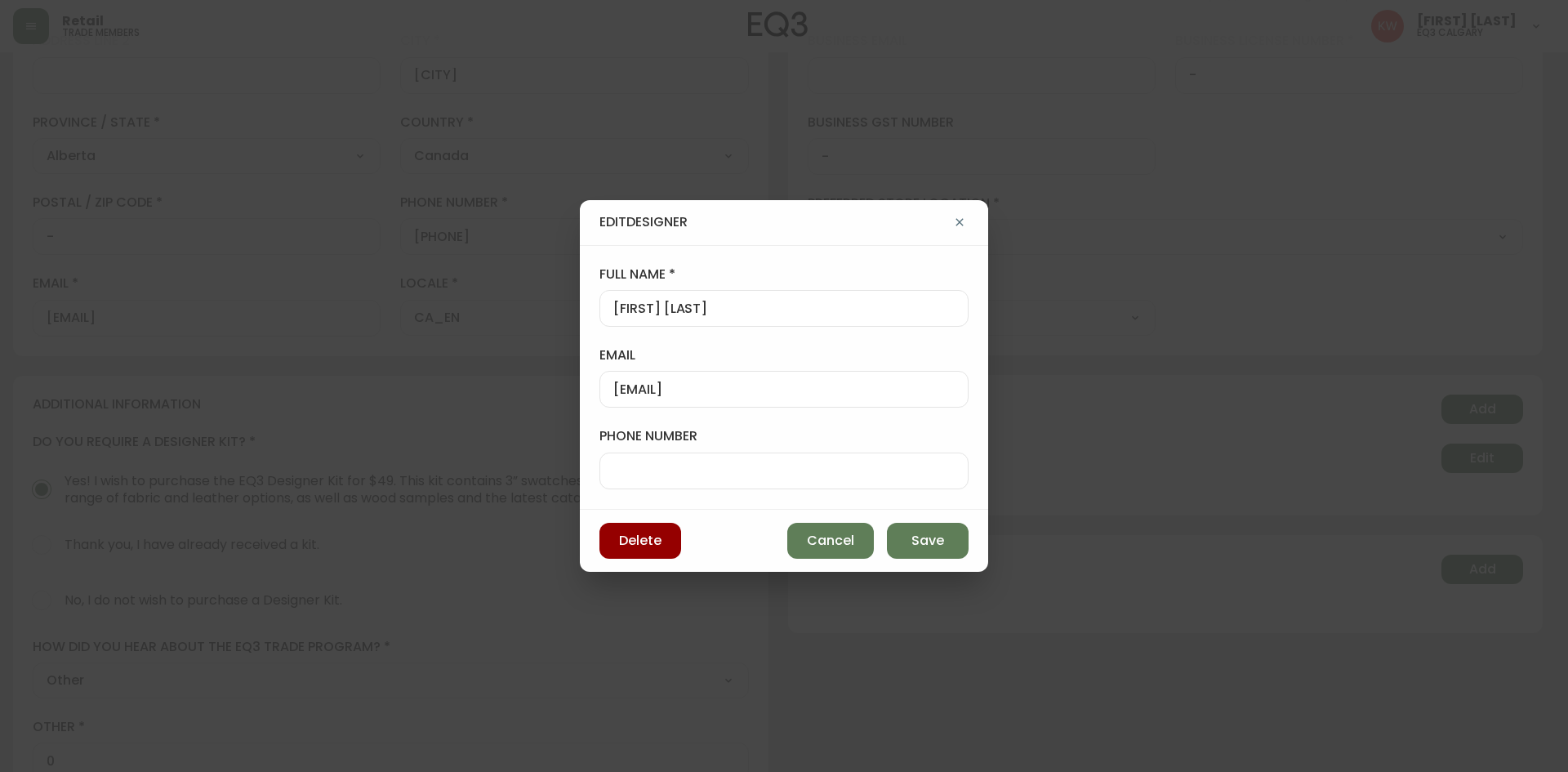 click on "phone number" at bounding box center (784, 471) 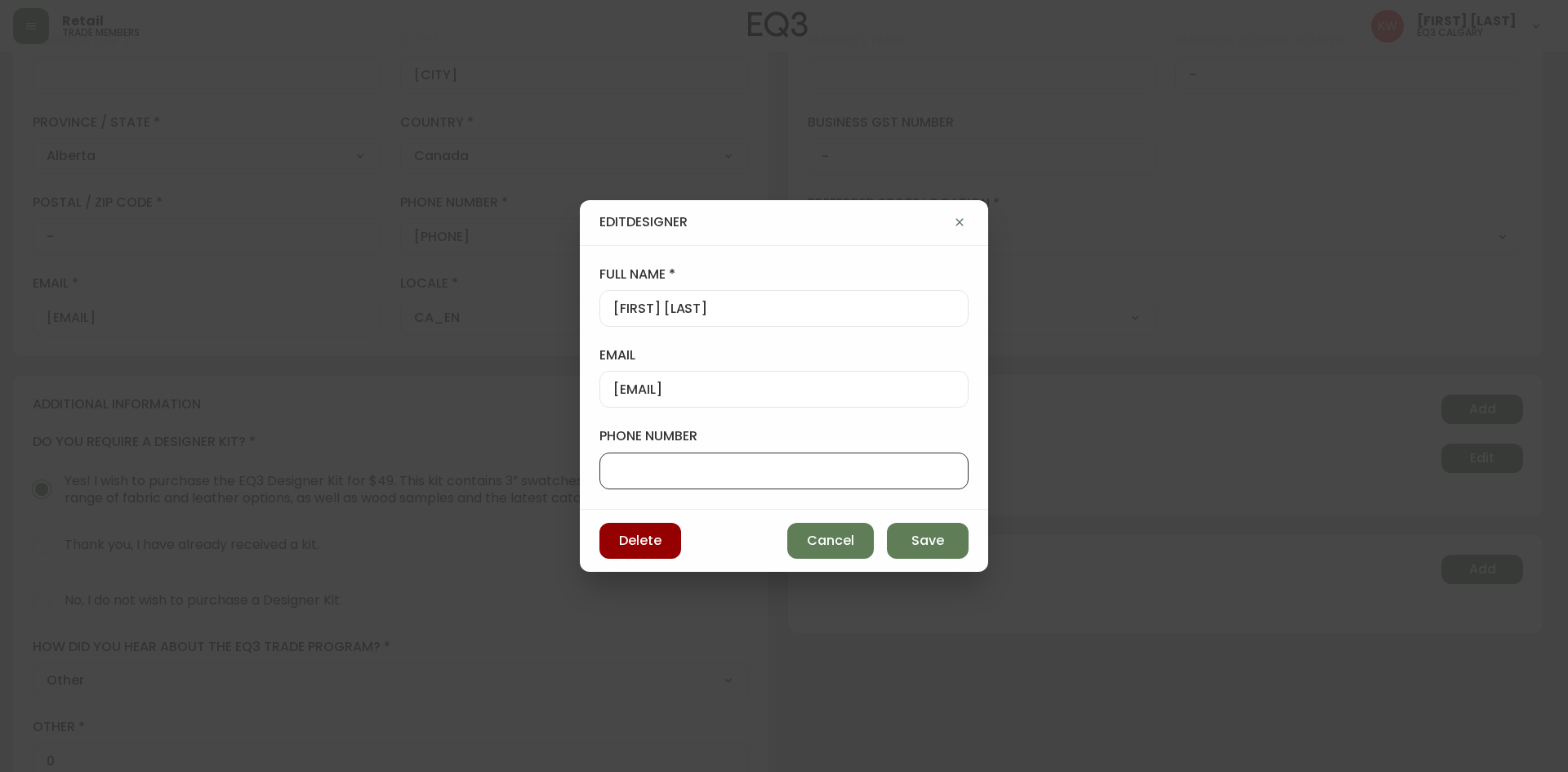 paste on "[PHONE]" 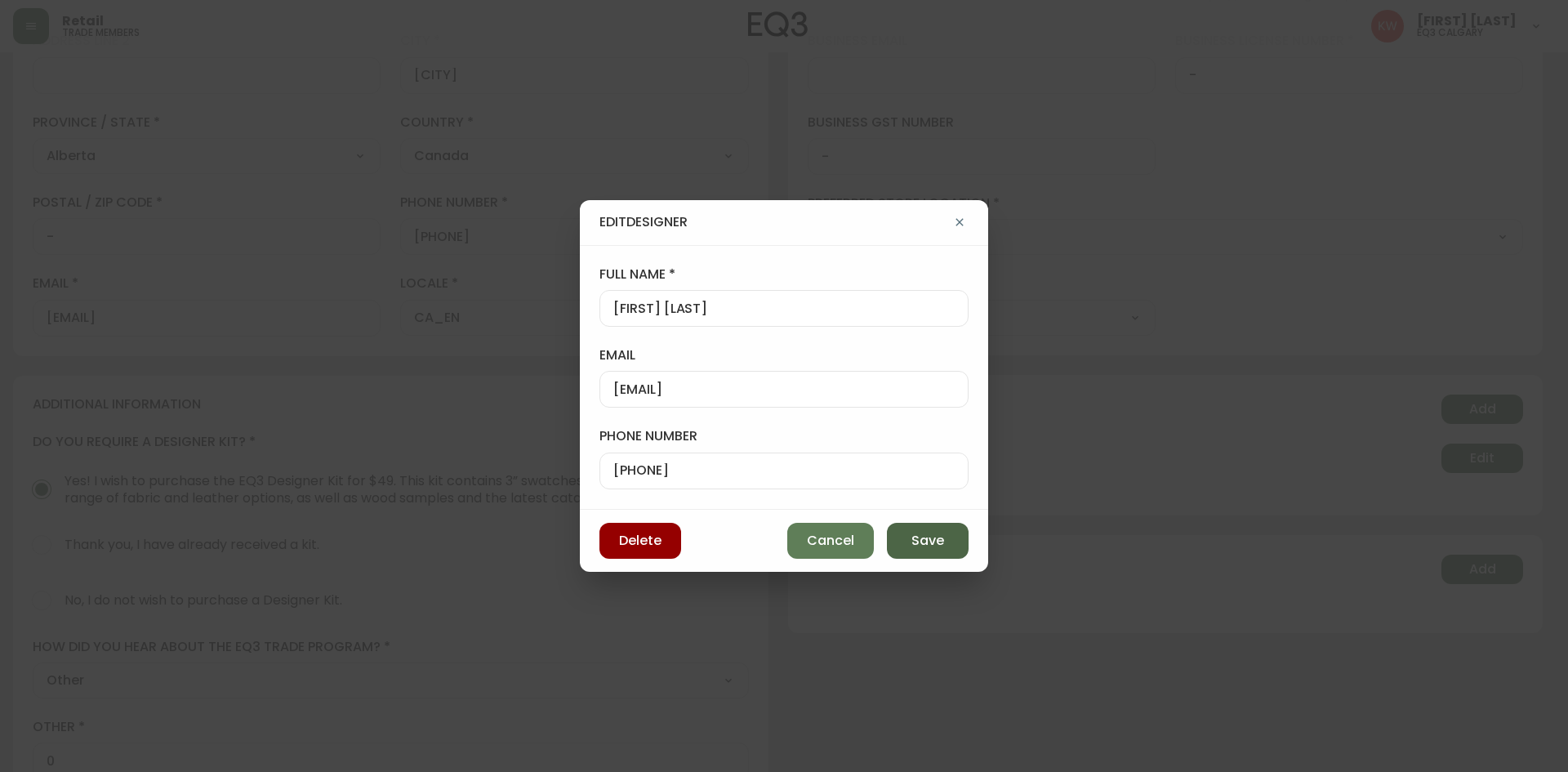 click on "Save" at bounding box center (928, 541) 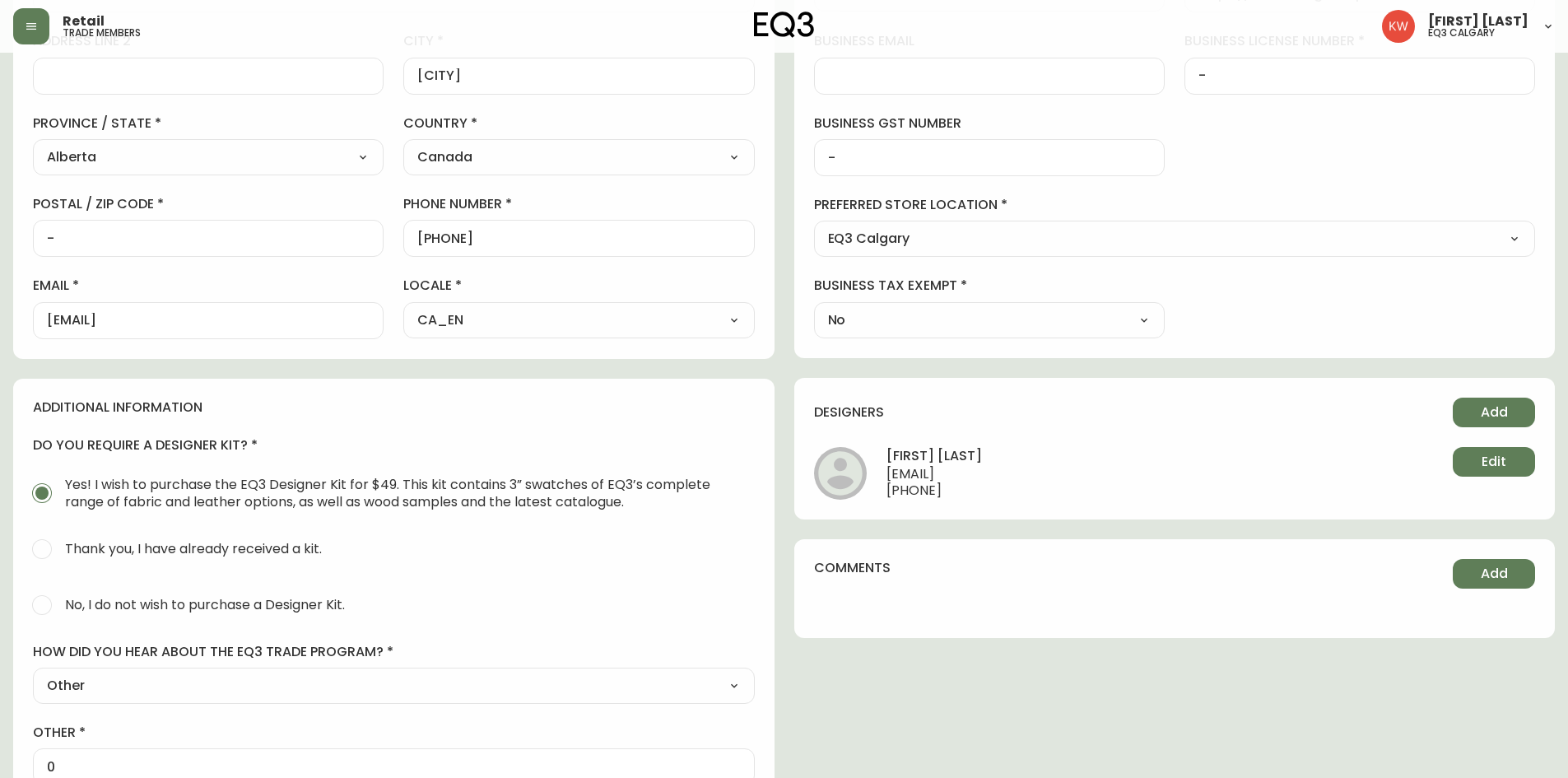 drag, startPoint x: 1031, startPoint y: 470, endPoint x: 967, endPoint y: 473, distance: 64.07027 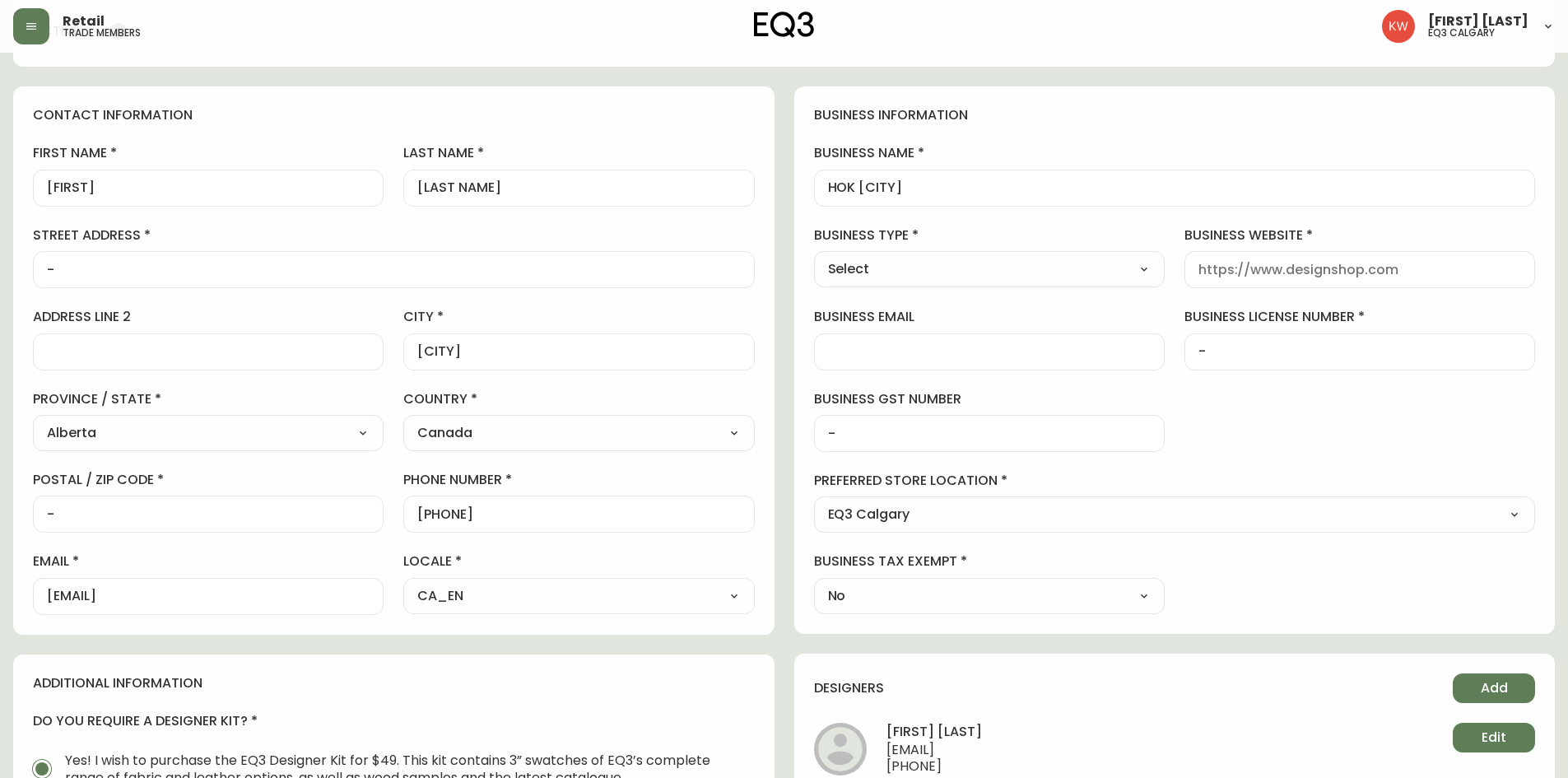 scroll, scrollTop: 0, scrollLeft: 0, axis: both 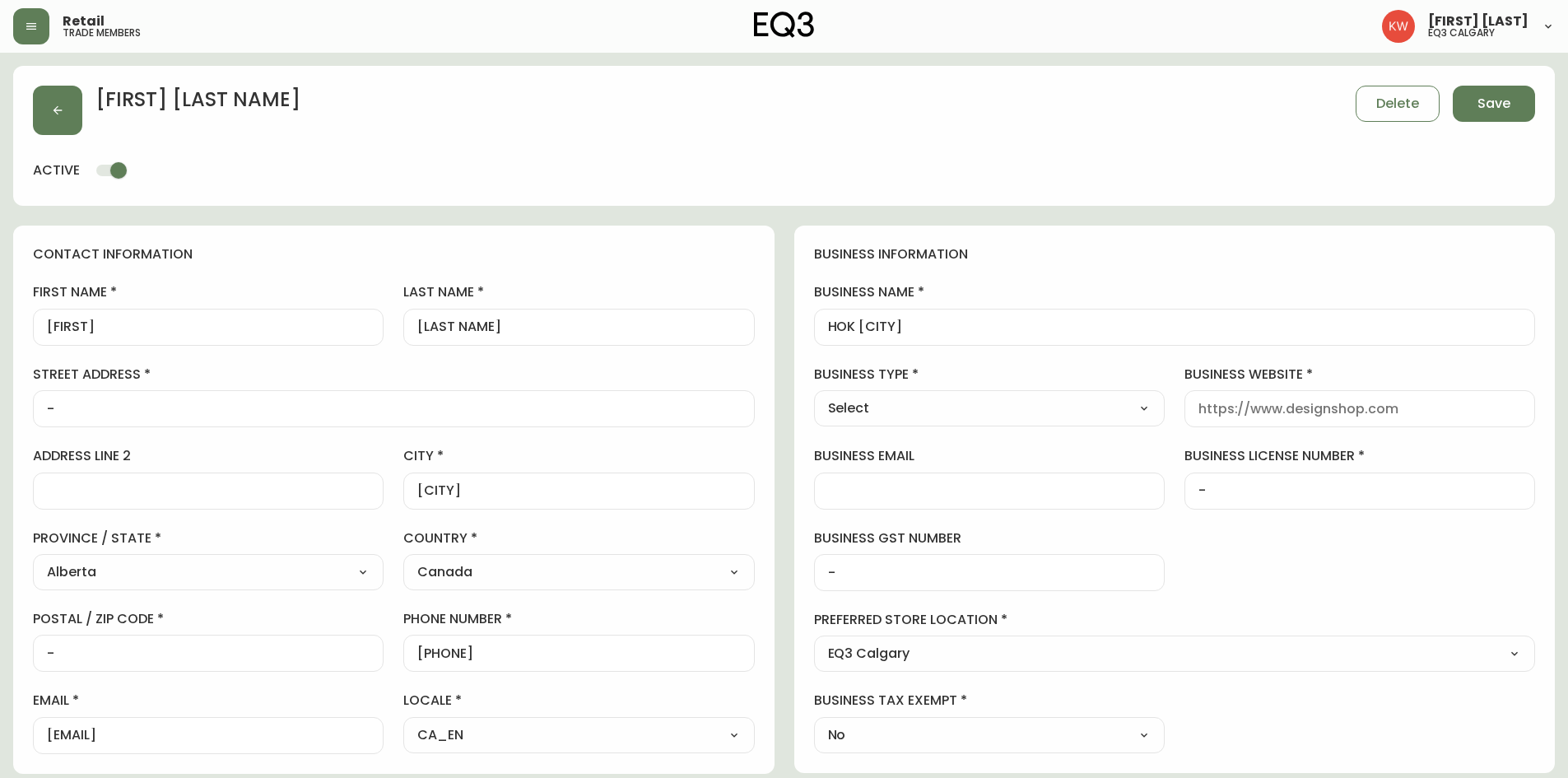 click on "business website" at bounding box center [1360, 408] 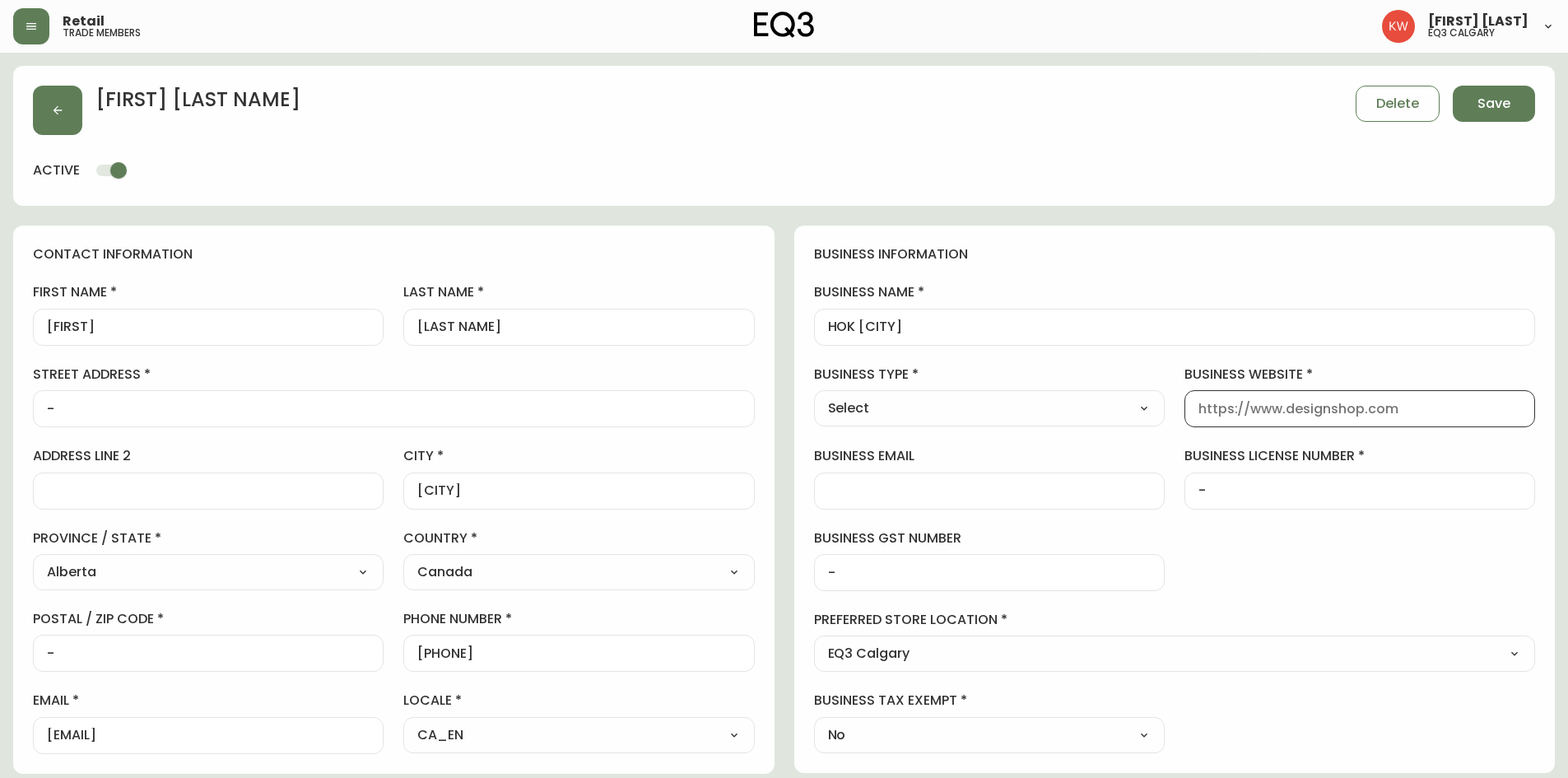 paste on "[WEBSITE].com" 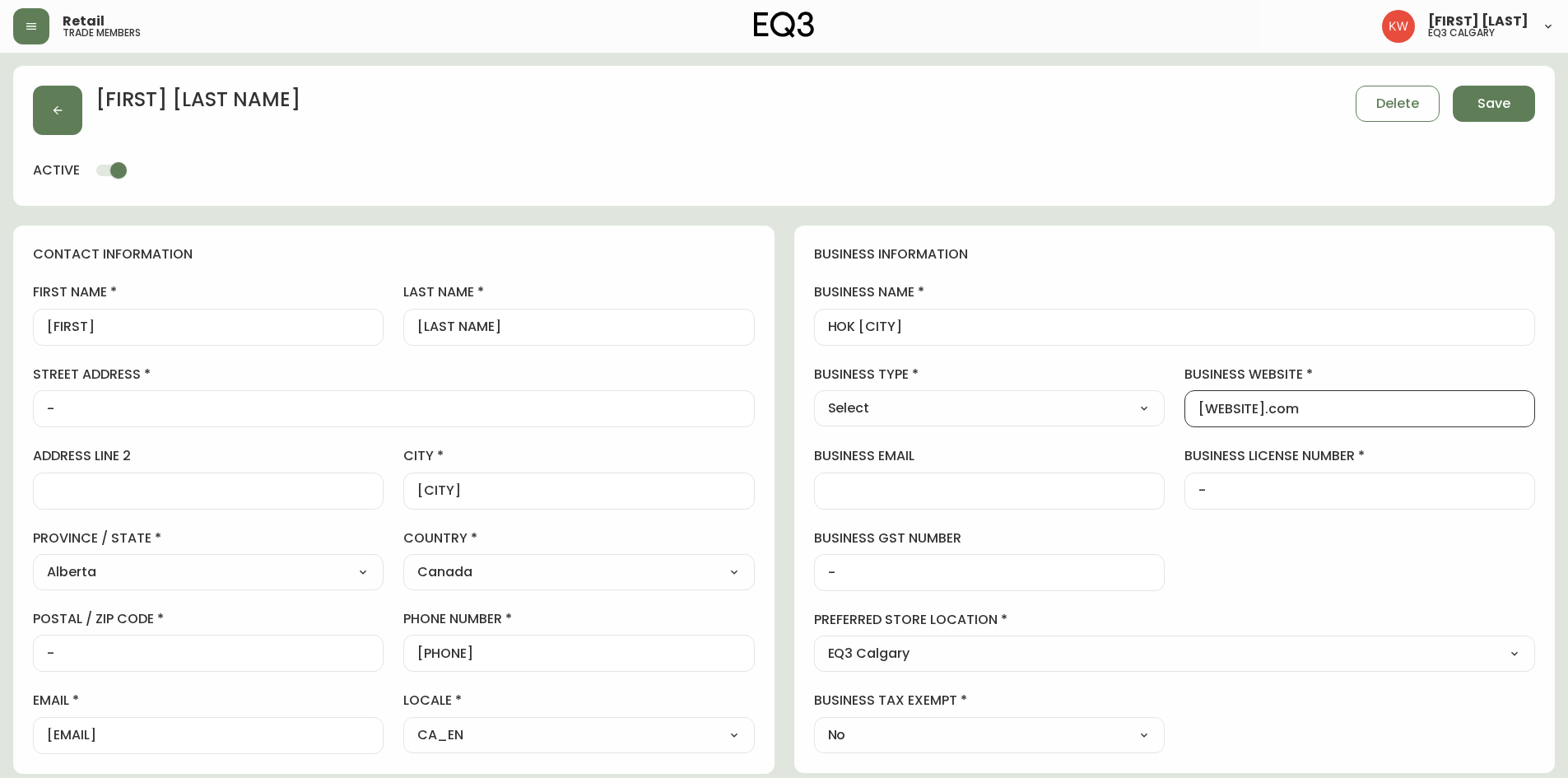 click on "Select Interior Designer Architect Home Builder Contractor Real Estate Agent Hospitality Other" at bounding box center [989, 408] 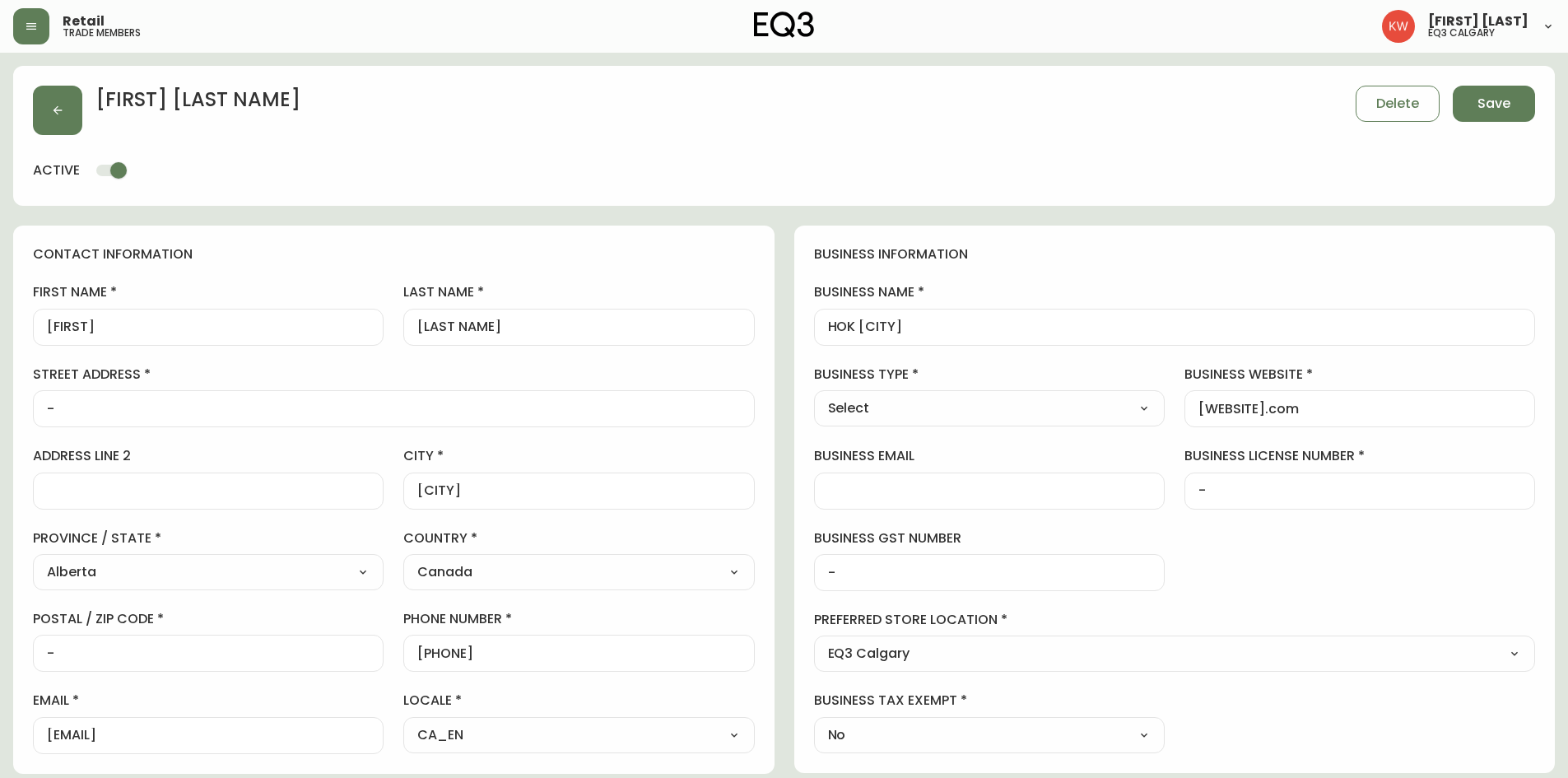 click on "Select Interior Designer Architect Home Builder Contractor Real Estate Agent Hospitality Other" at bounding box center (989, 408) 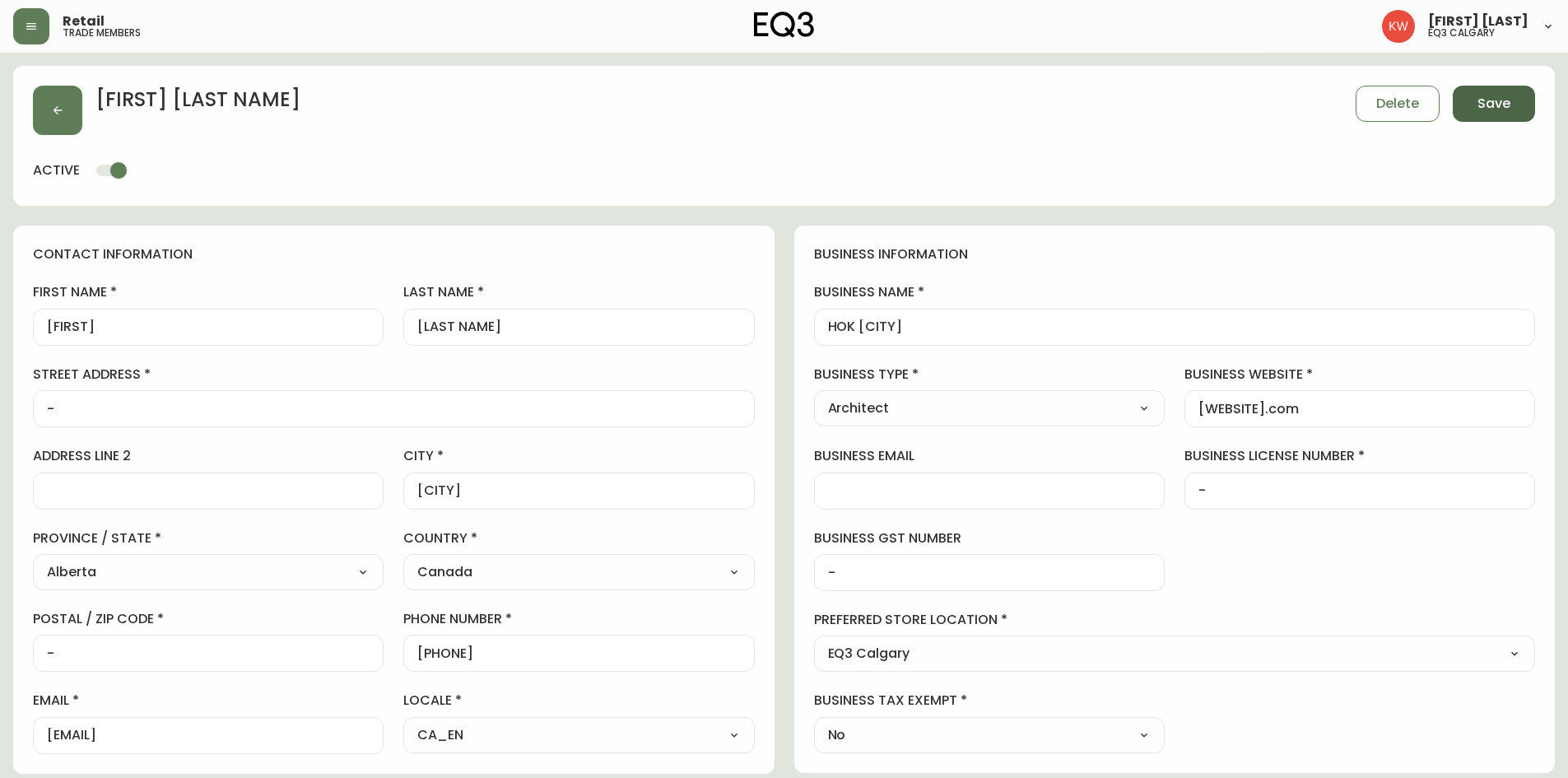 click on "Save" at bounding box center [1494, 104] 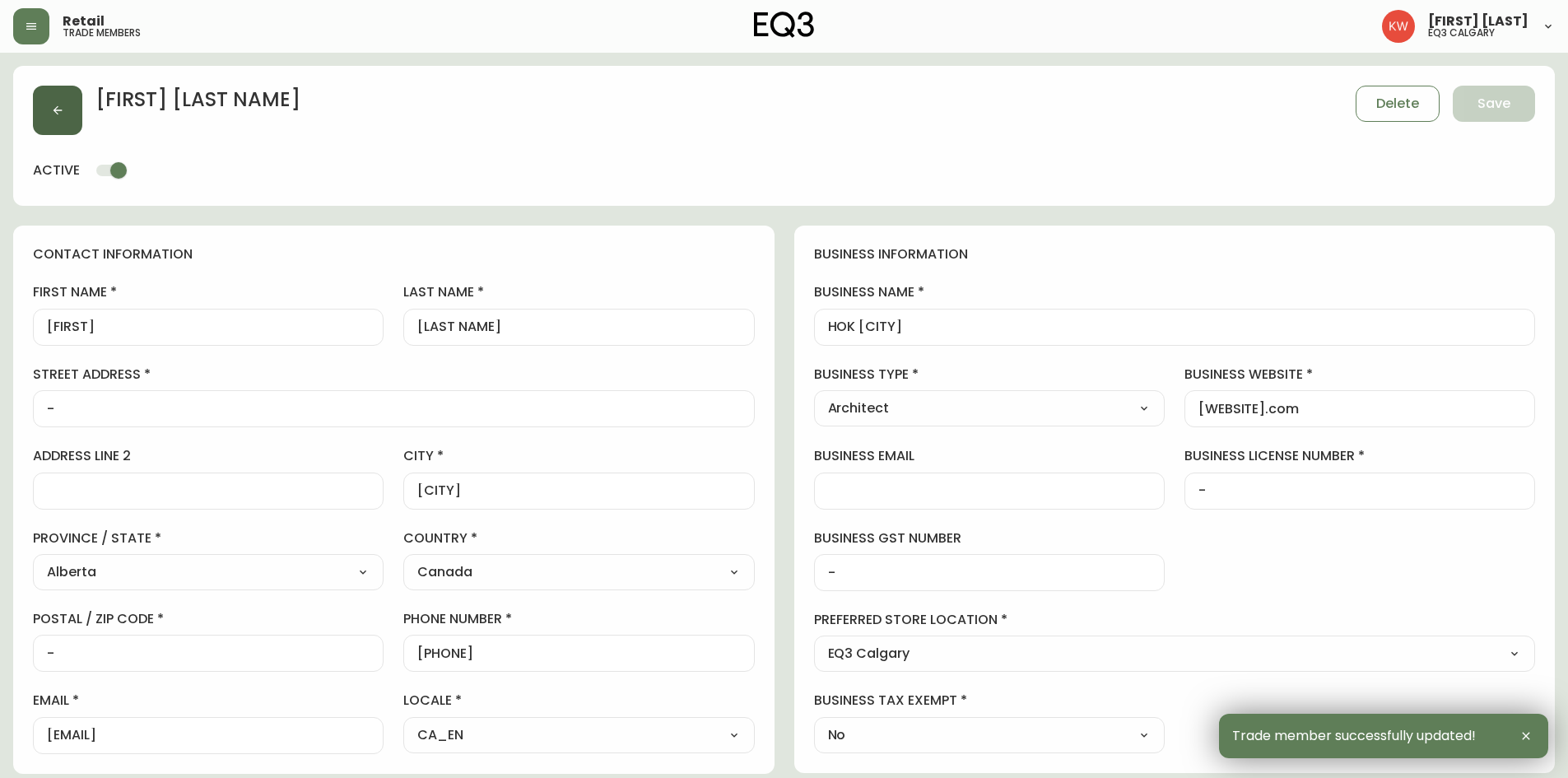 click 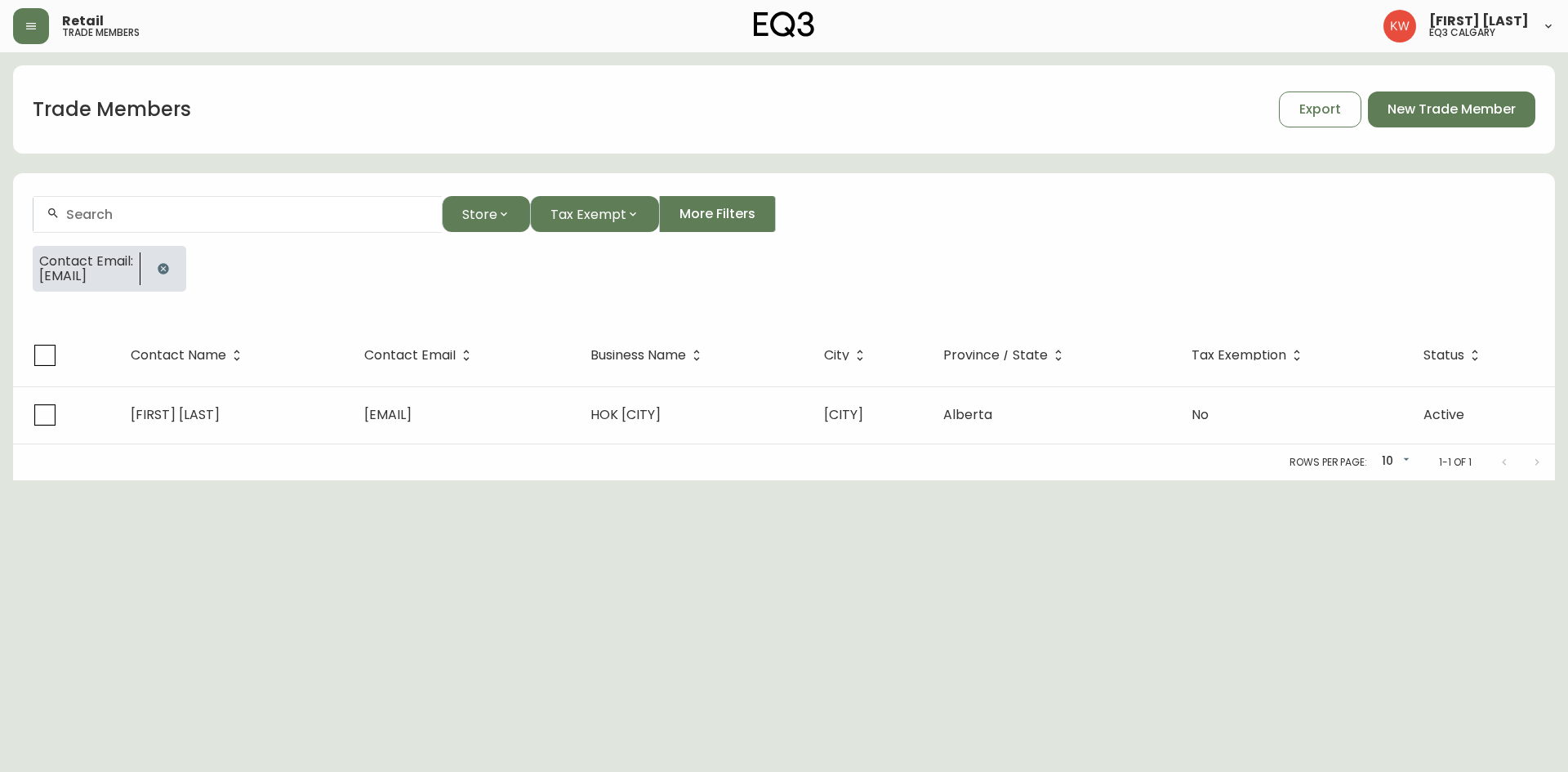 click 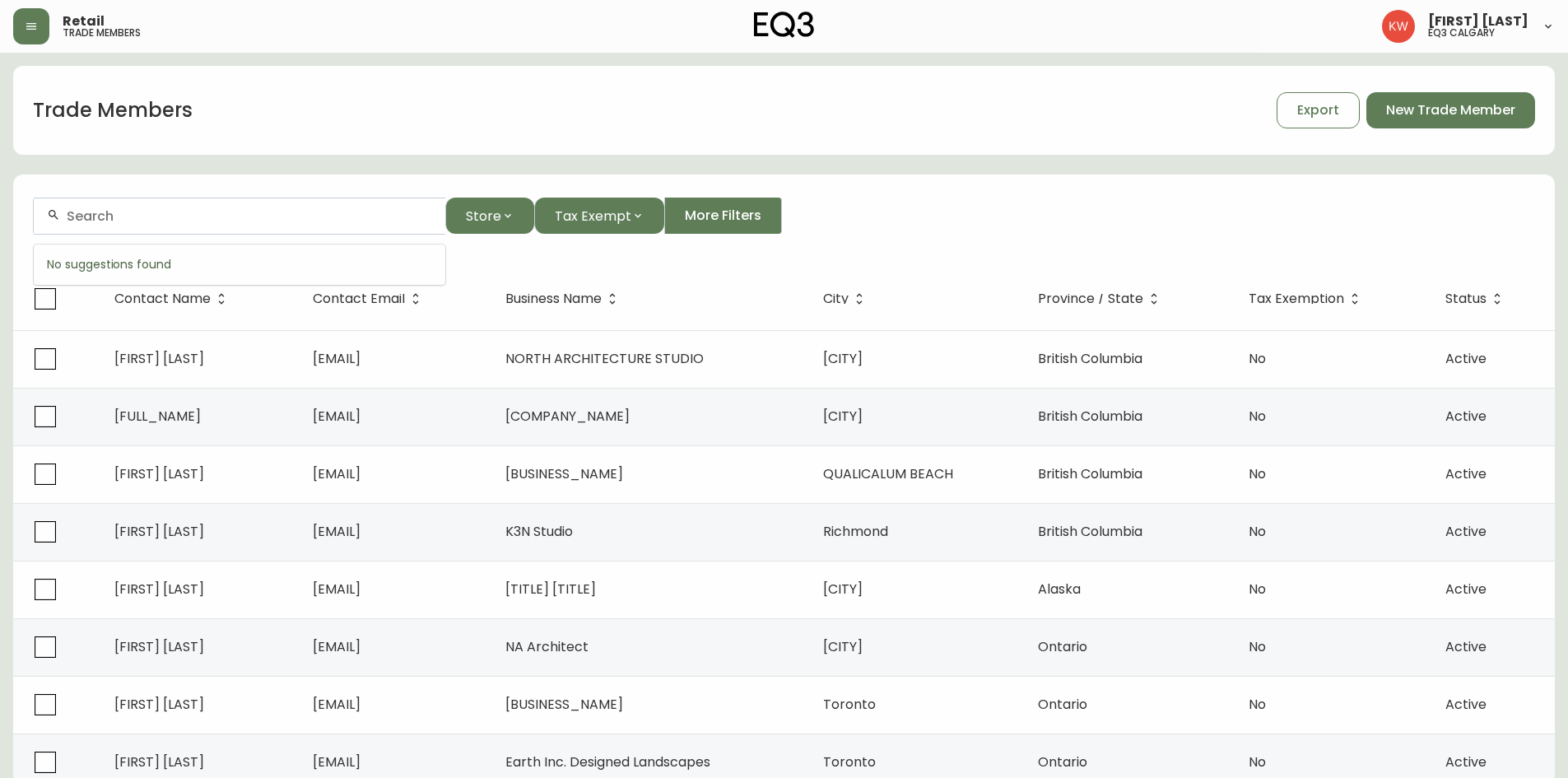 click at bounding box center [249, 216] 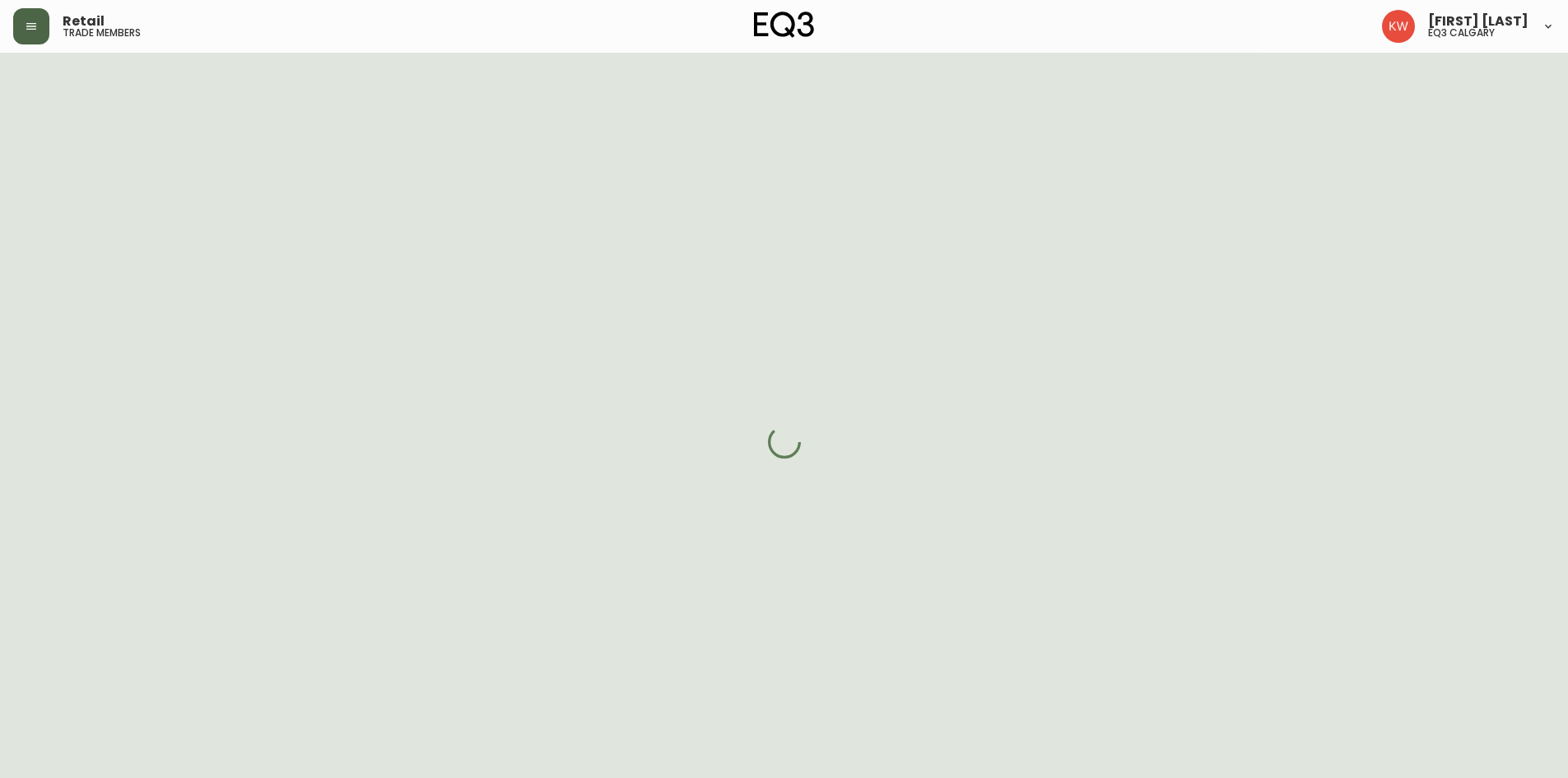 click at bounding box center [31, 26] 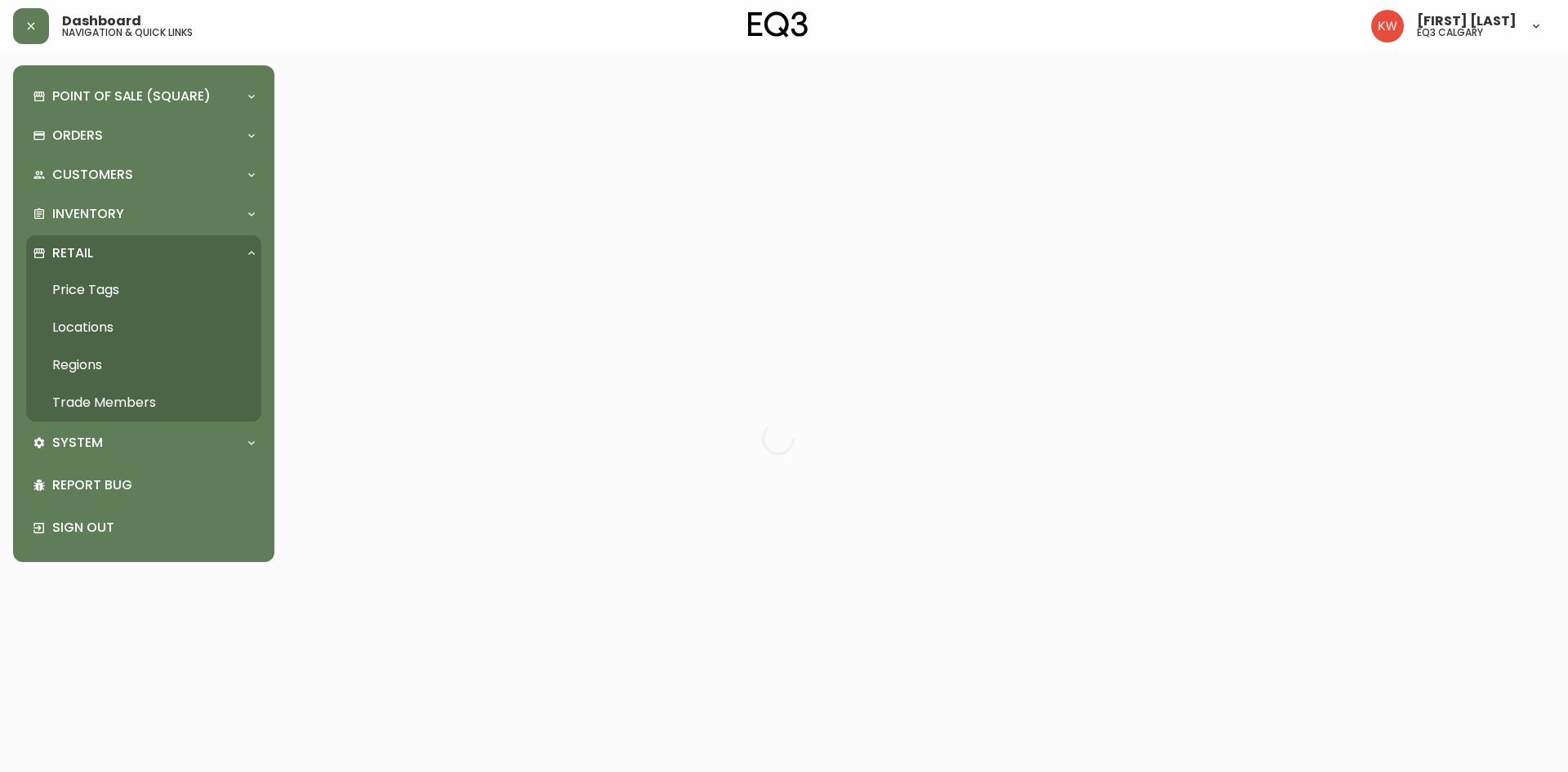 click on "Trade Members" at bounding box center [144, 403] 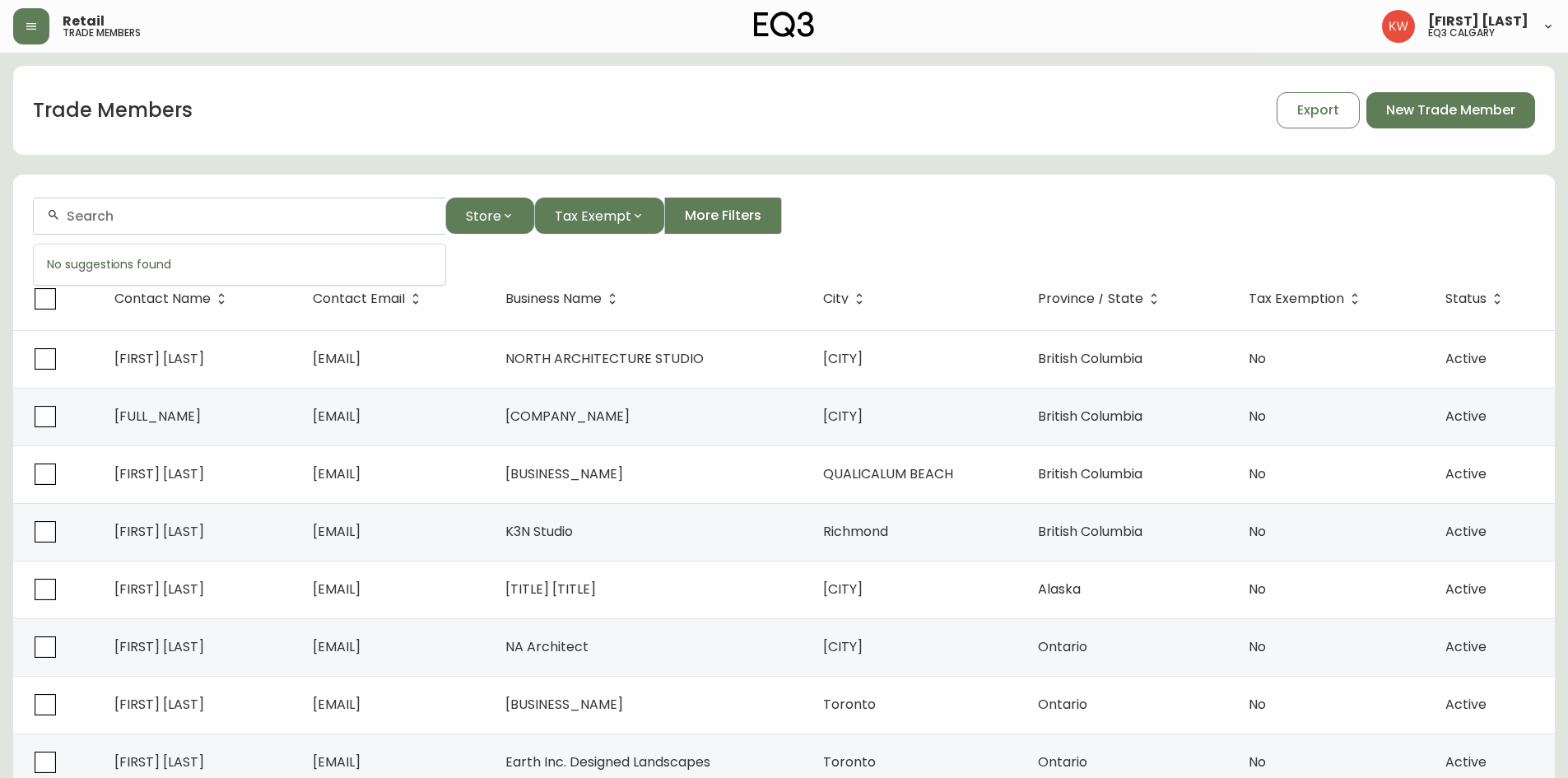 click at bounding box center [249, 216] 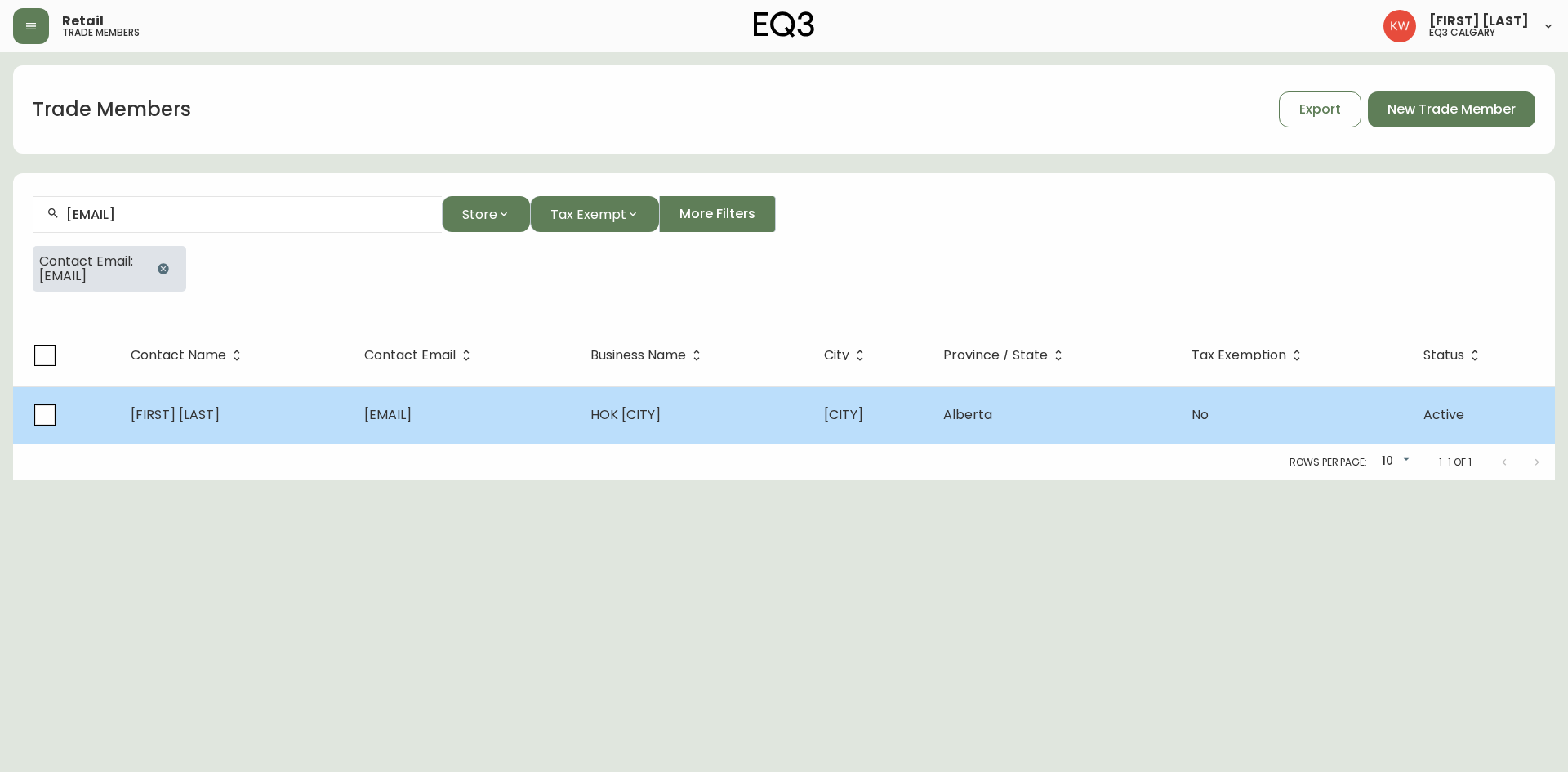 click on "[FIRST] [LAST]" at bounding box center [234, 415] 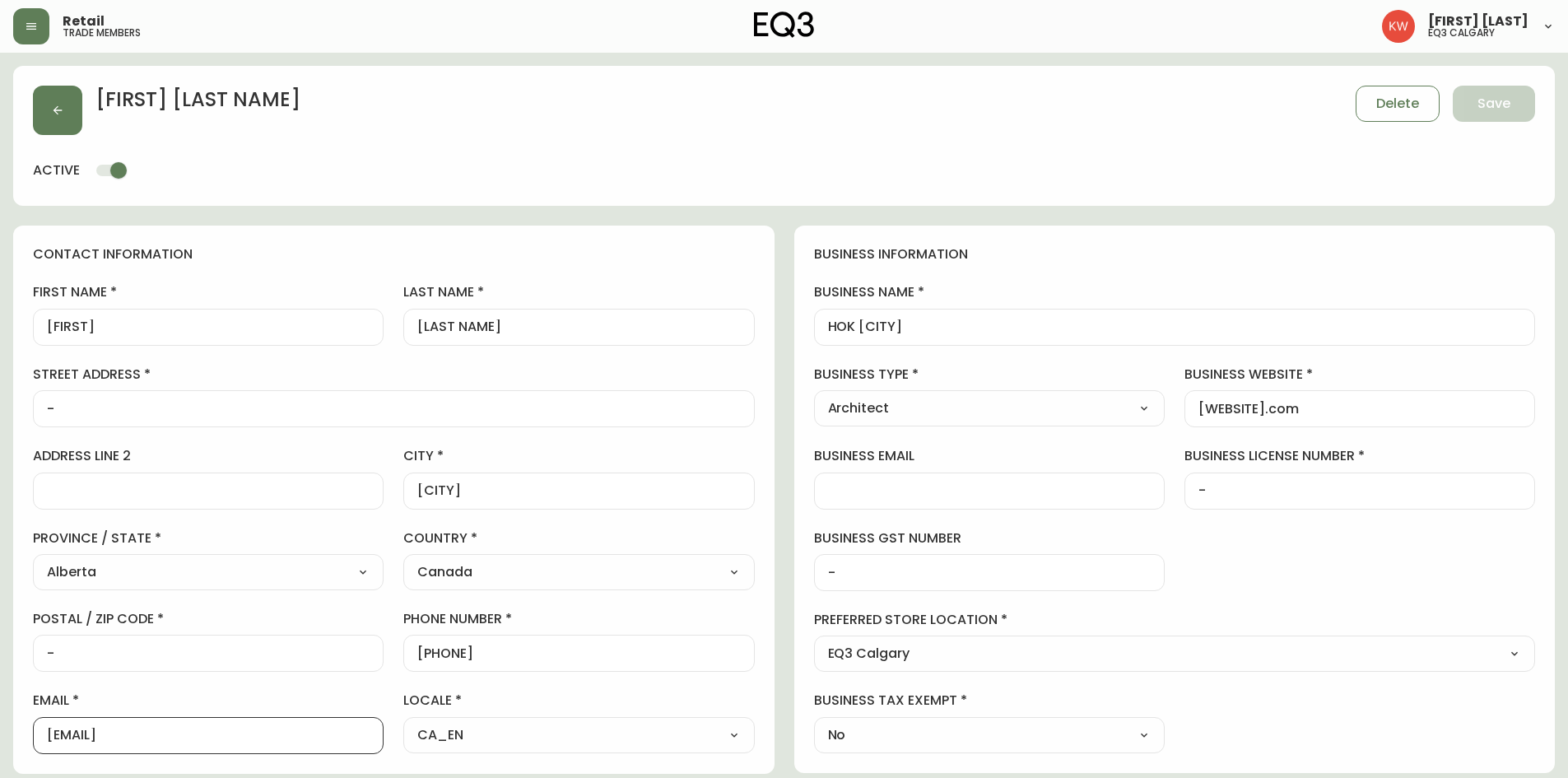 drag, startPoint x: 232, startPoint y: 733, endPoint x: 43, endPoint y: 736, distance: 189.02381 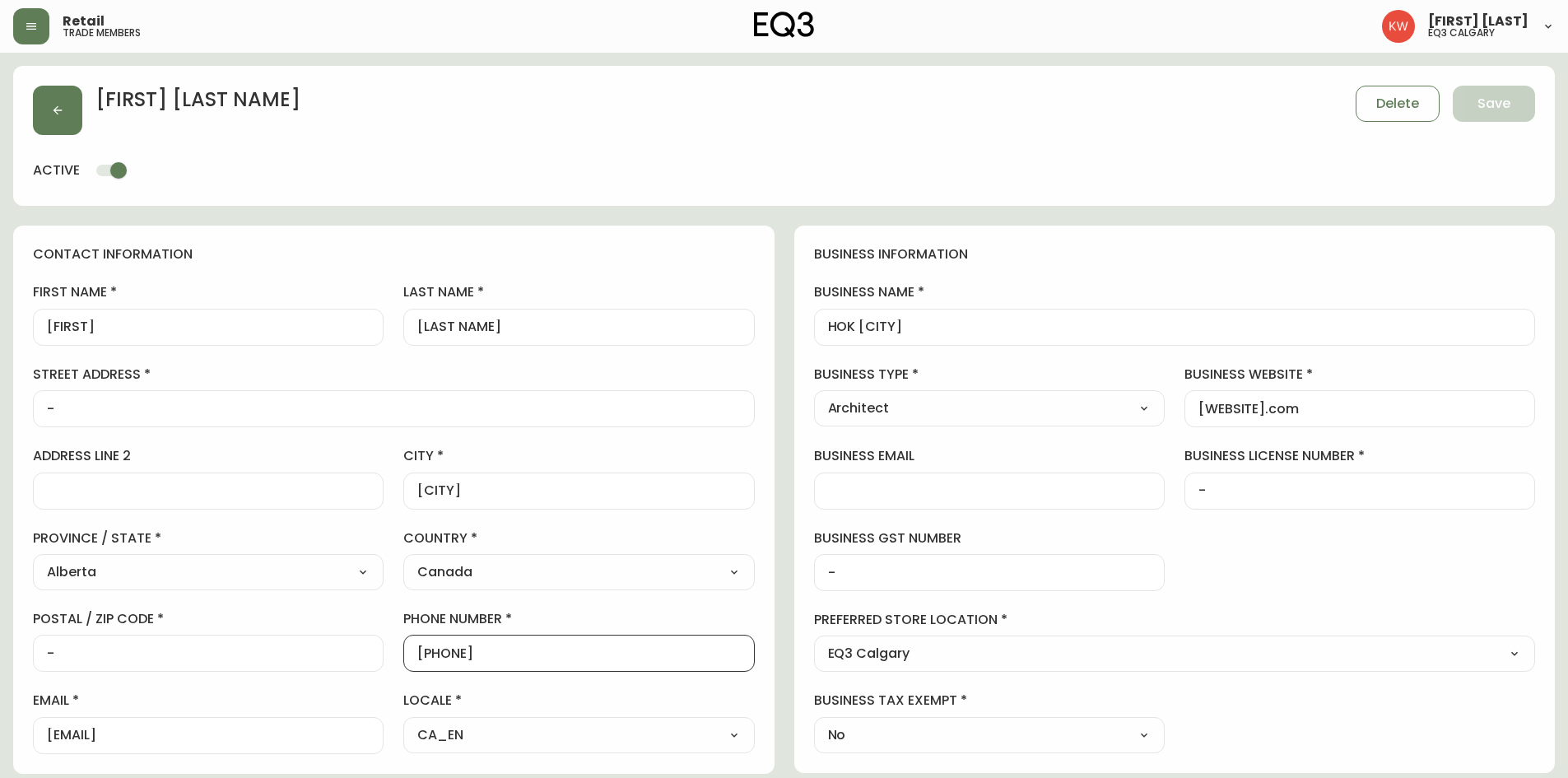 drag, startPoint x: 547, startPoint y: 660, endPoint x: 399, endPoint y: 641, distance: 149.2146 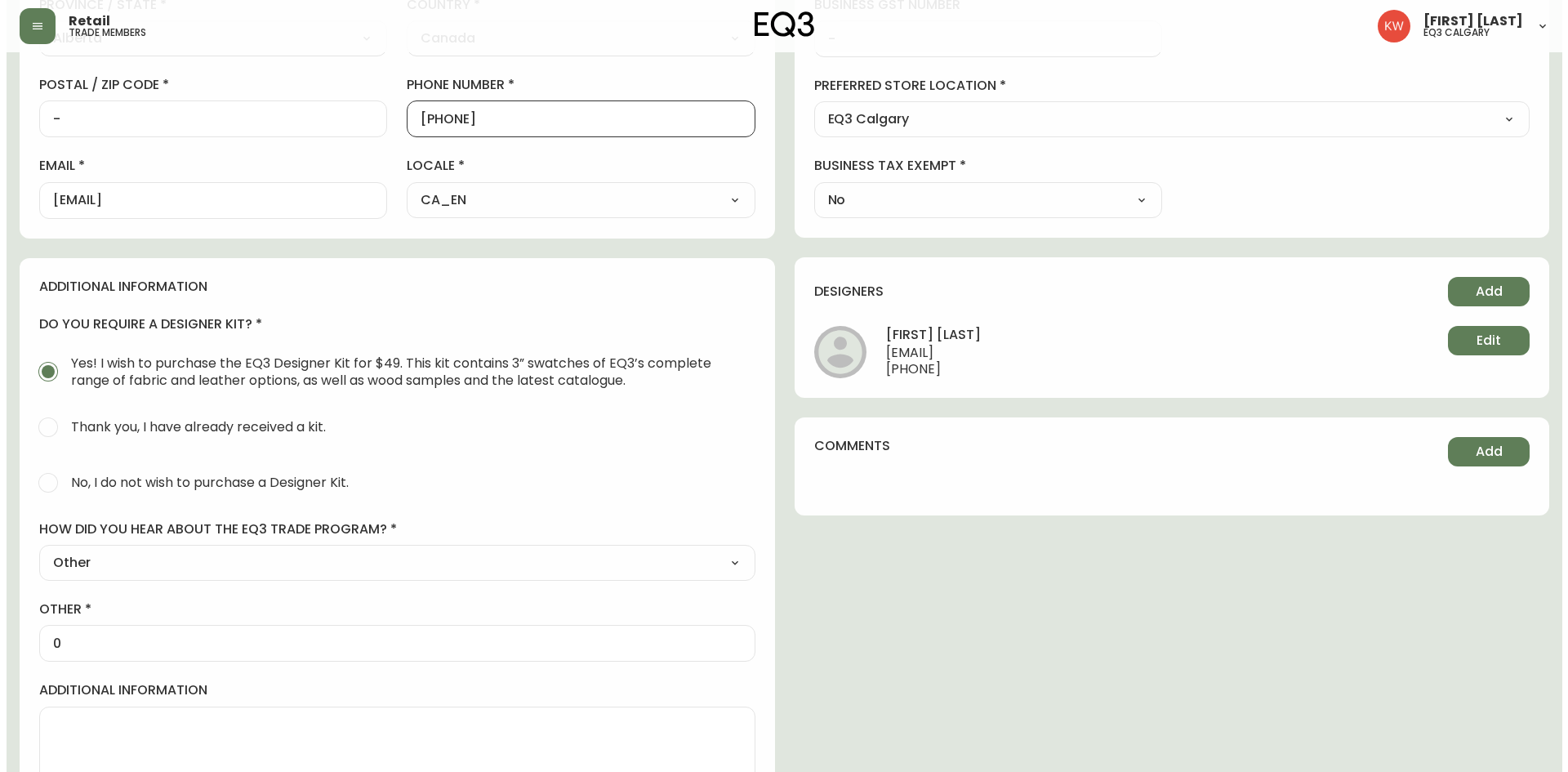 scroll, scrollTop: 587, scrollLeft: 0, axis: vertical 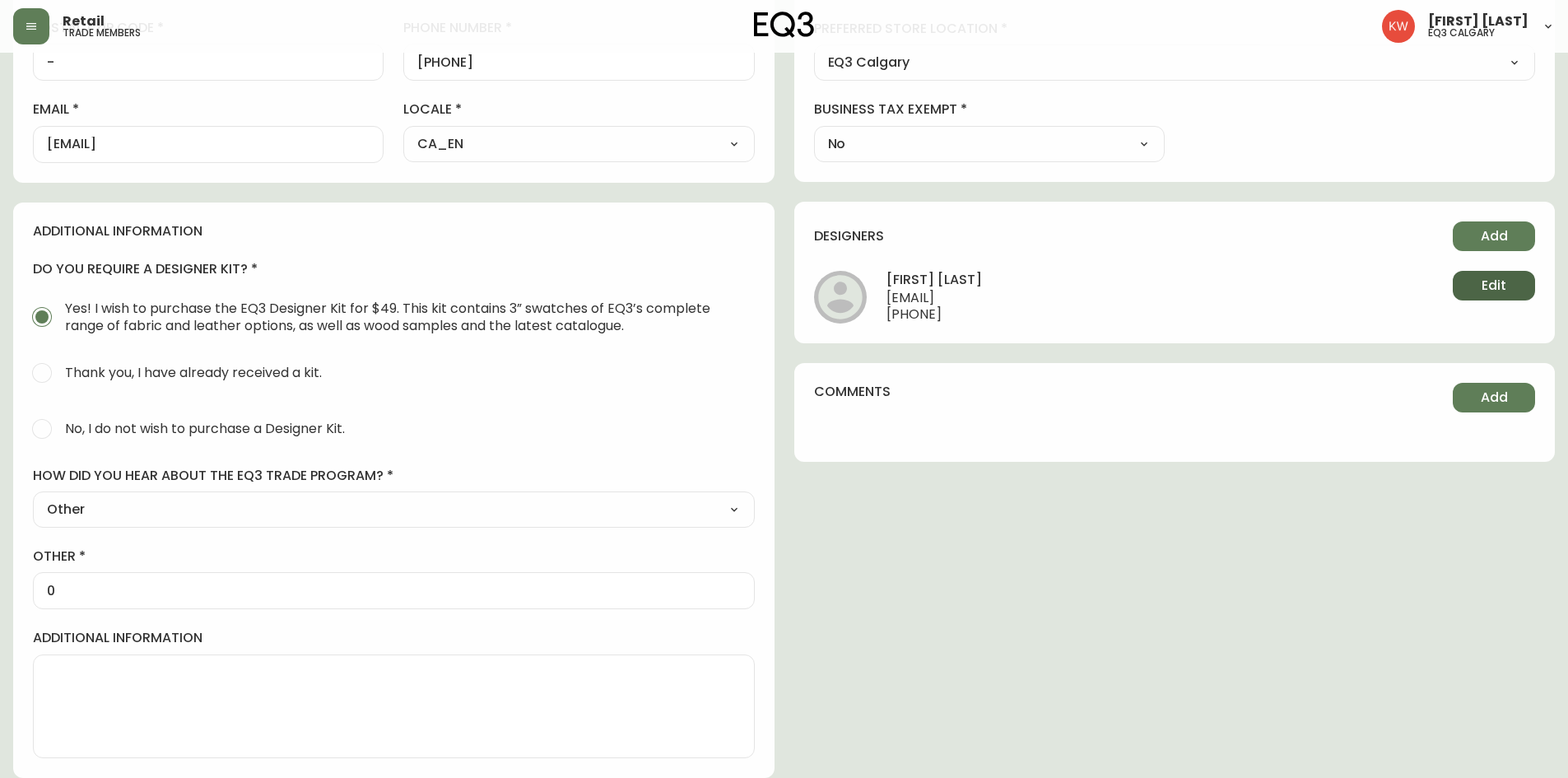 click on "Edit" at bounding box center (1494, 286) 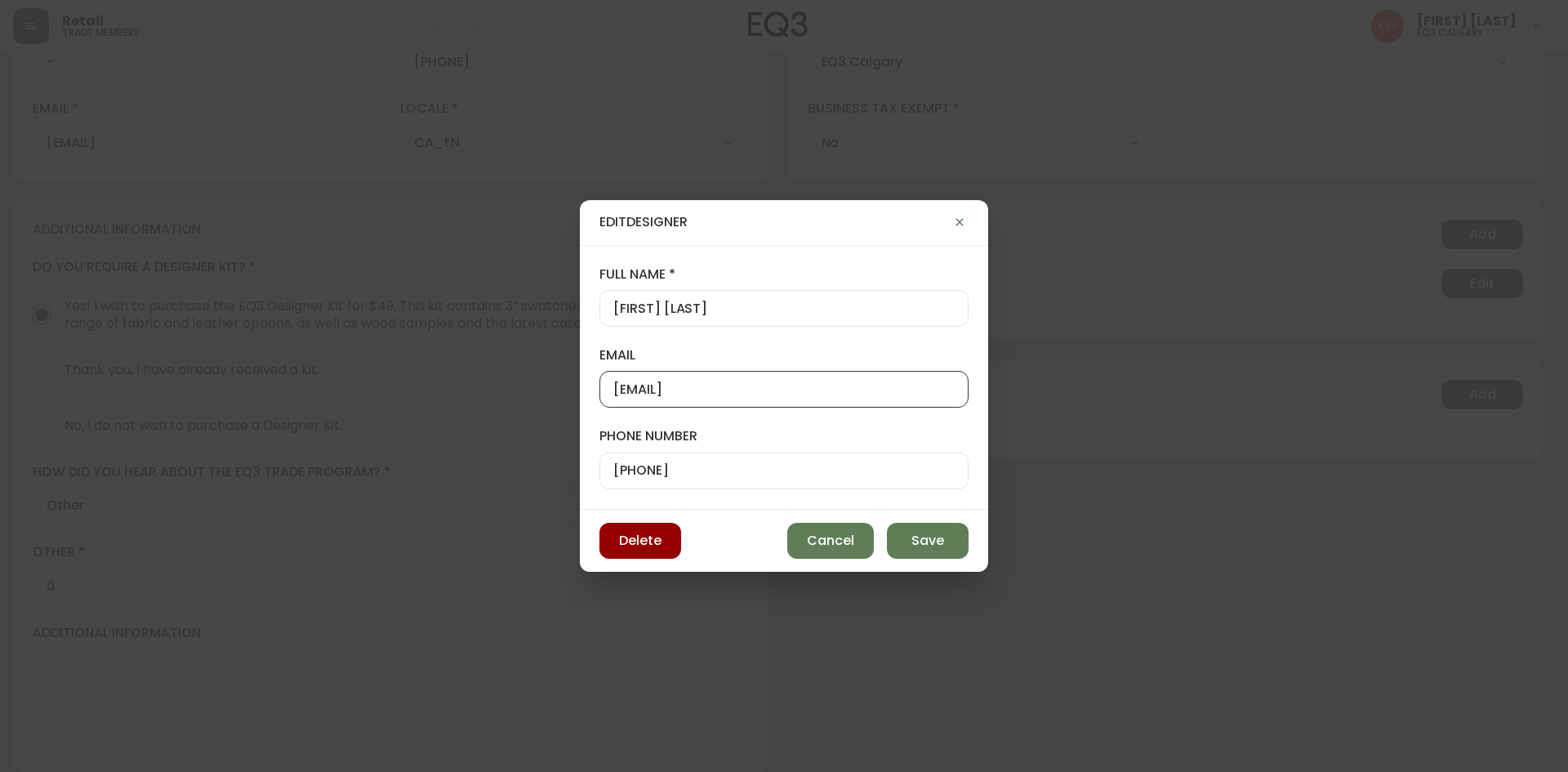 scroll, scrollTop: 1, scrollLeft: 0, axis: vertical 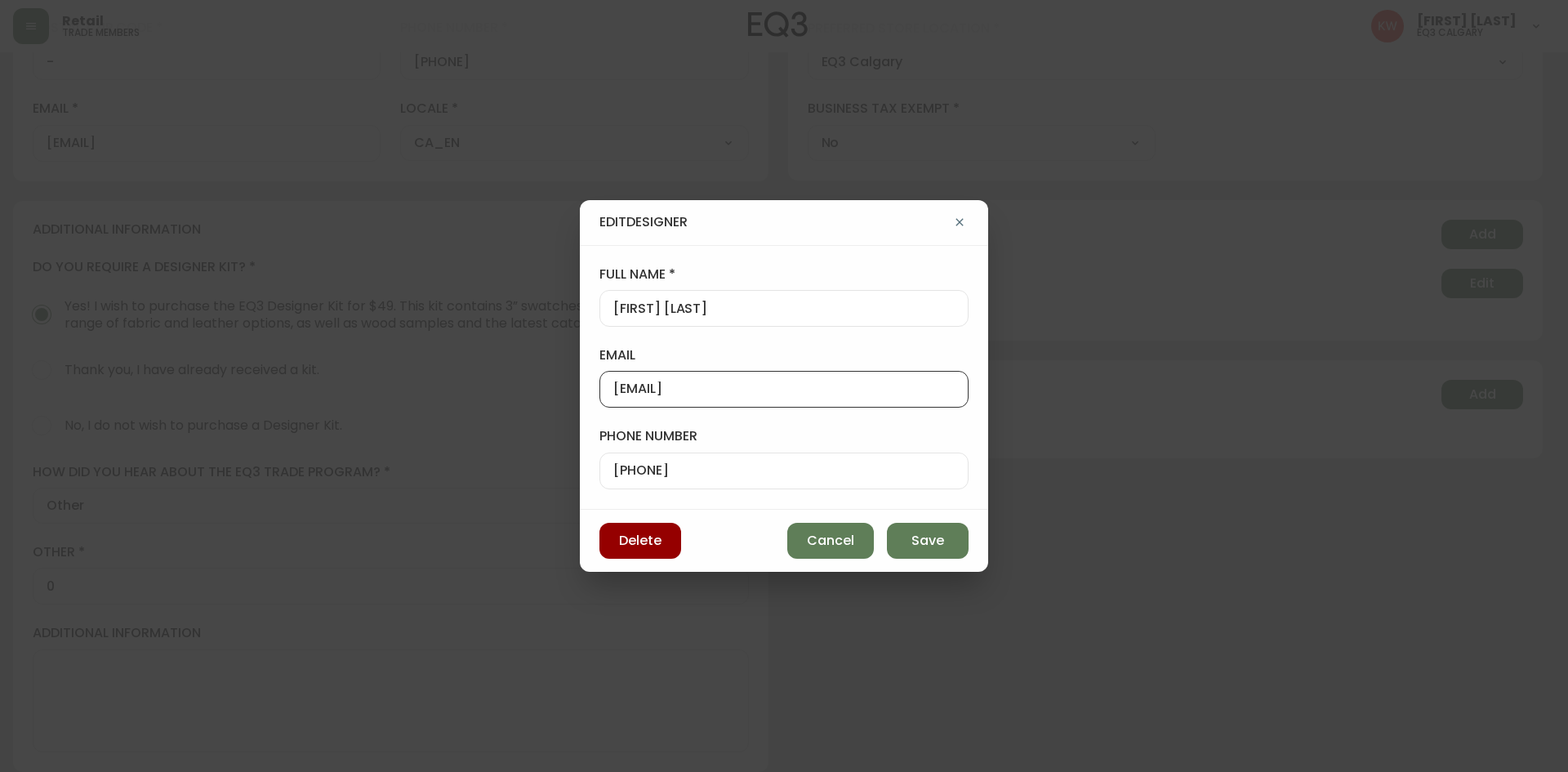 drag, startPoint x: 812, startPoint y: 391, endPoint x: 531, endPoint y: 399, distance: 281.11386 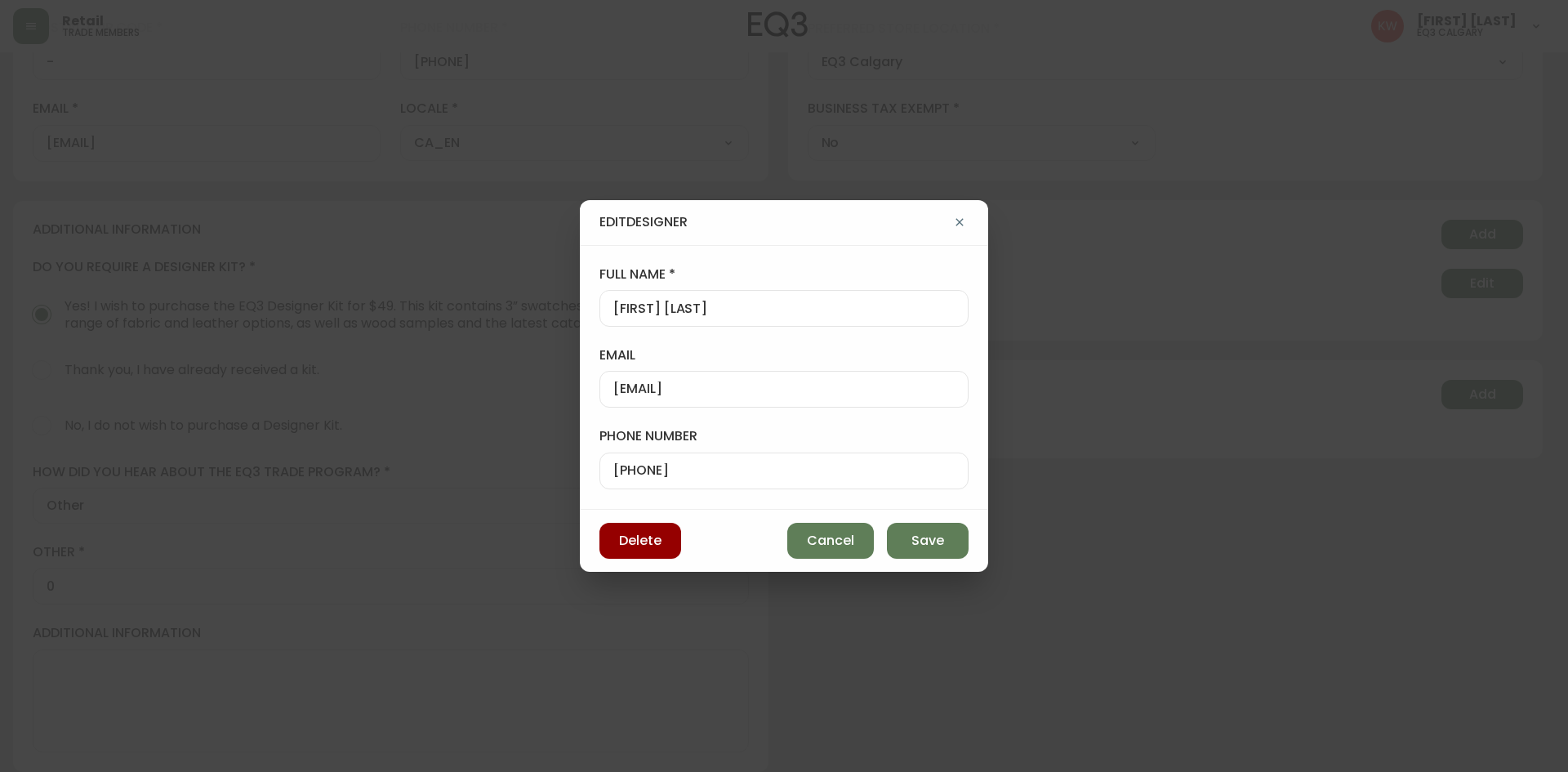 scroll, scrollTop: 0, scrollLeft: 0, axis: both 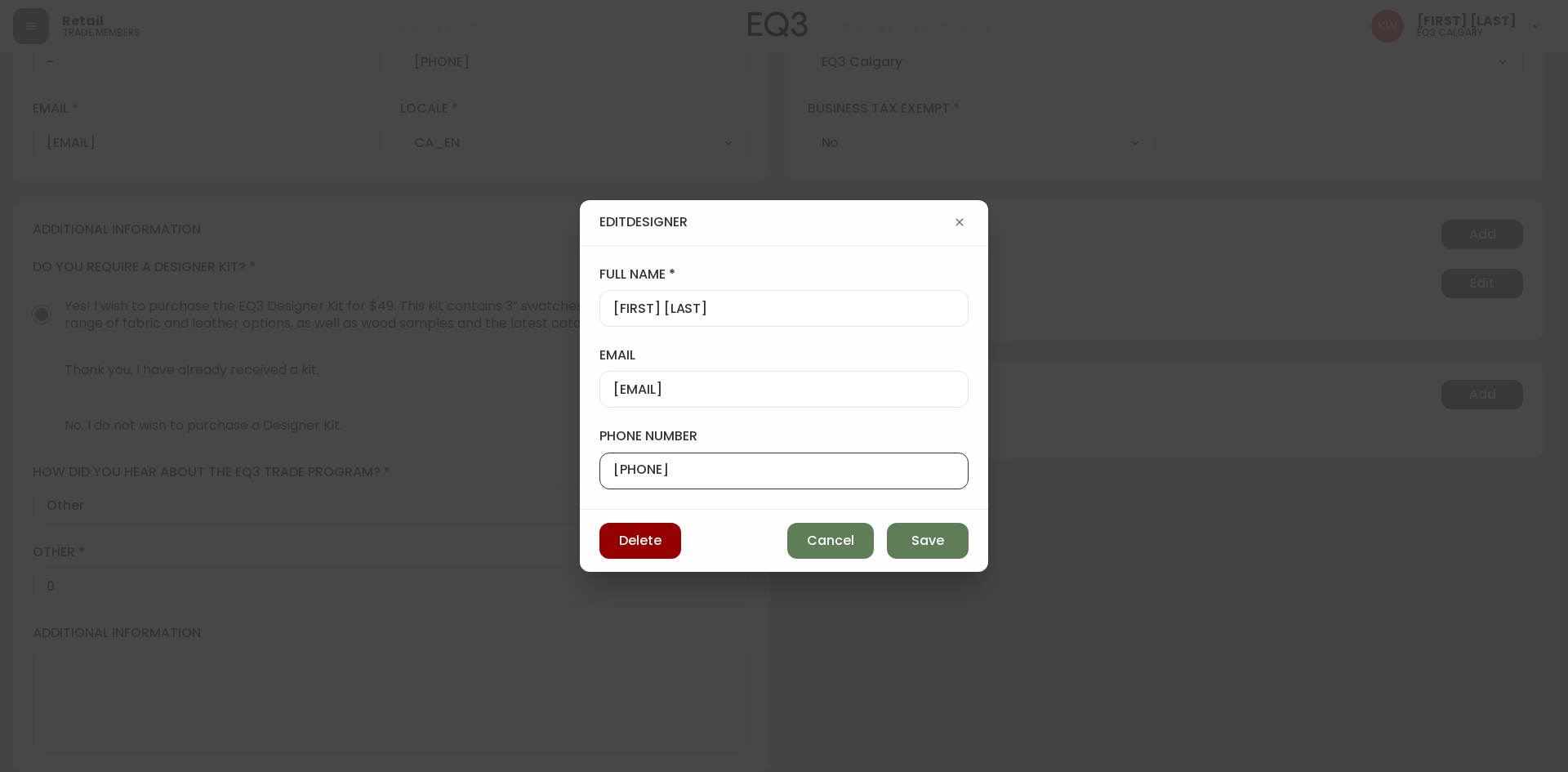drag, startPoint x: 714, startPoint y: 471, endPoint x: 552, endPoint y: 480, distance: 162.24981 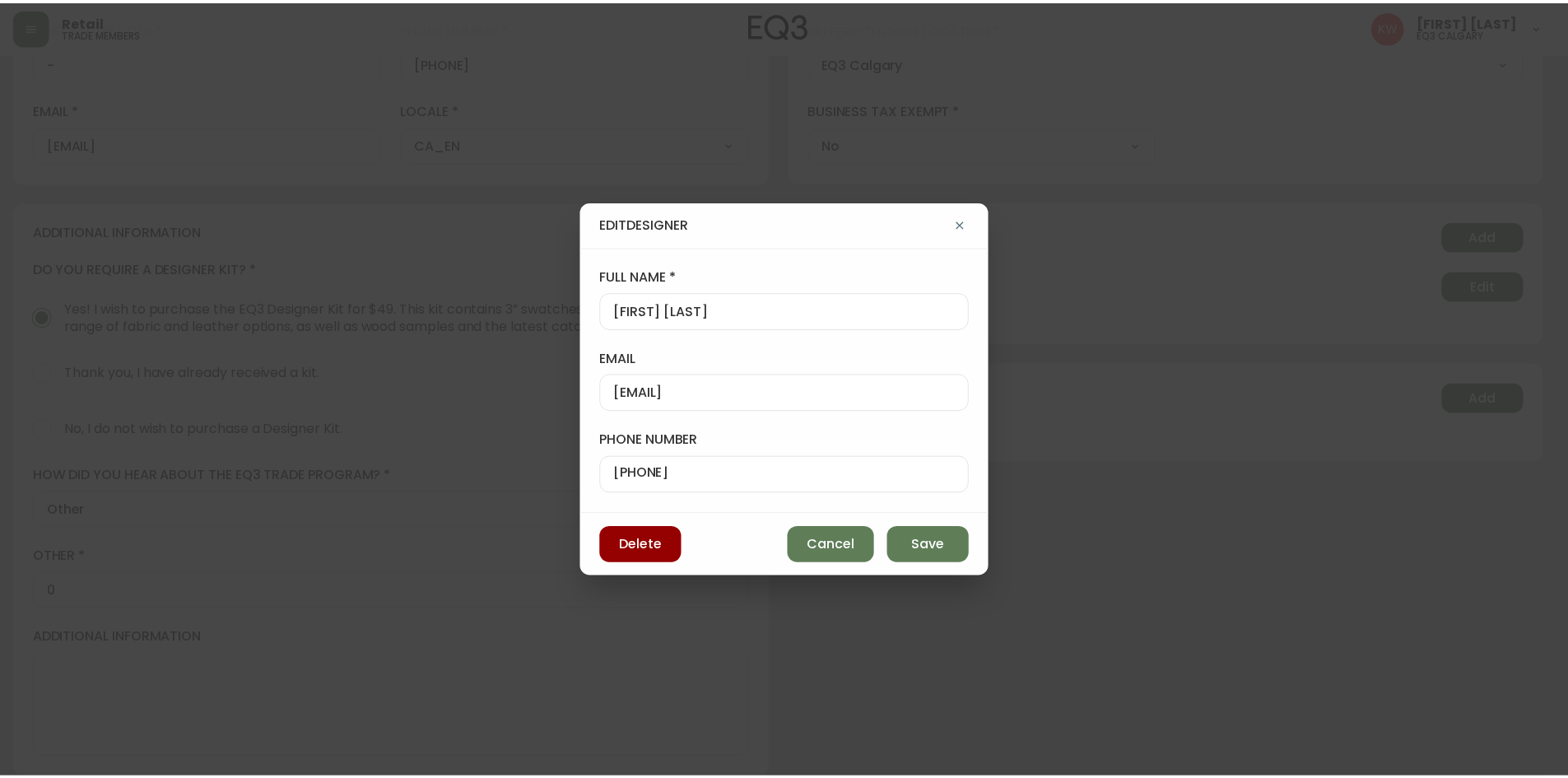 scroll, scrollTop: 0, scrollLeft: 0, axis: both 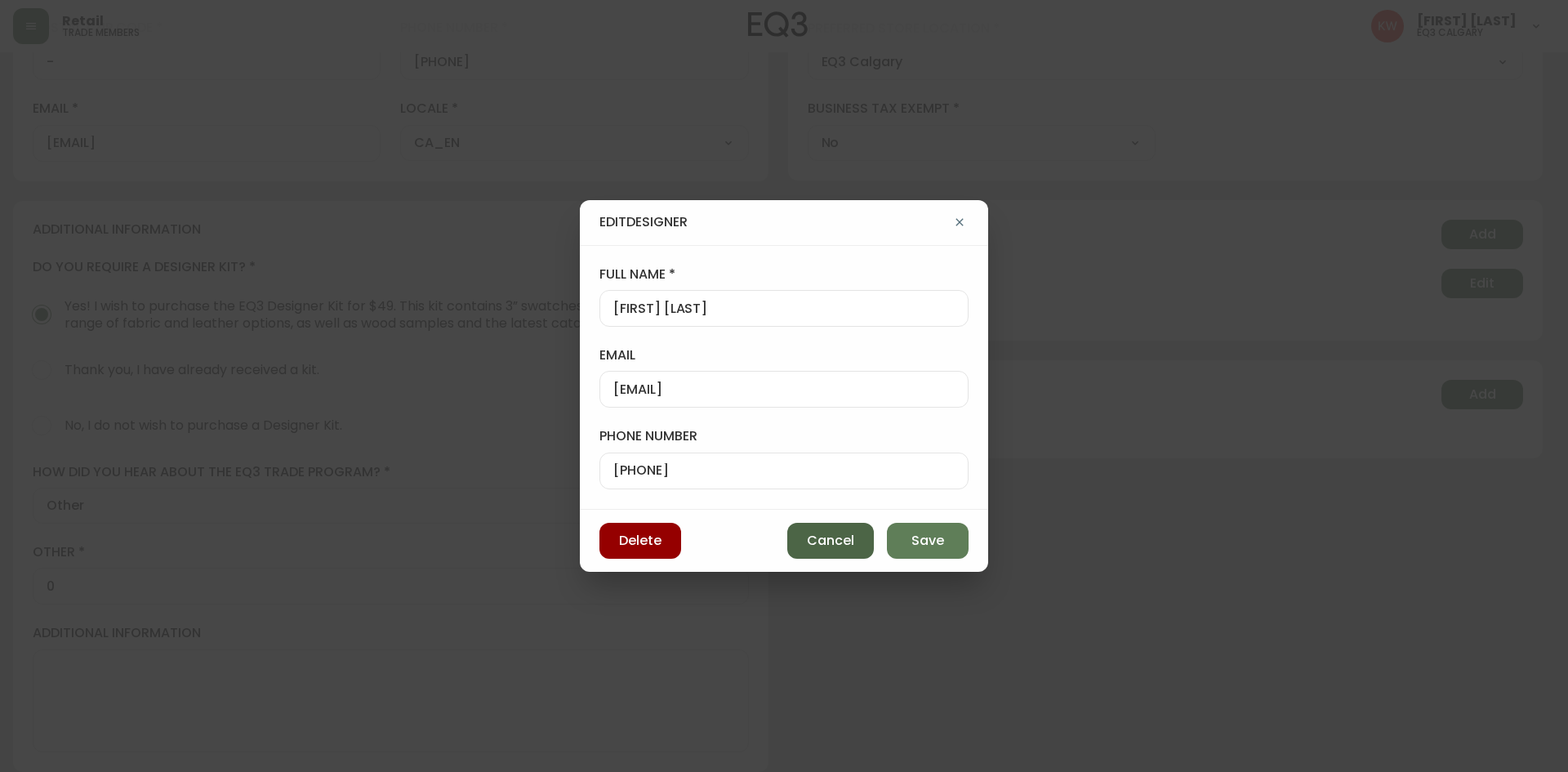 click on "Cancel" at bounding box center (831, 541) 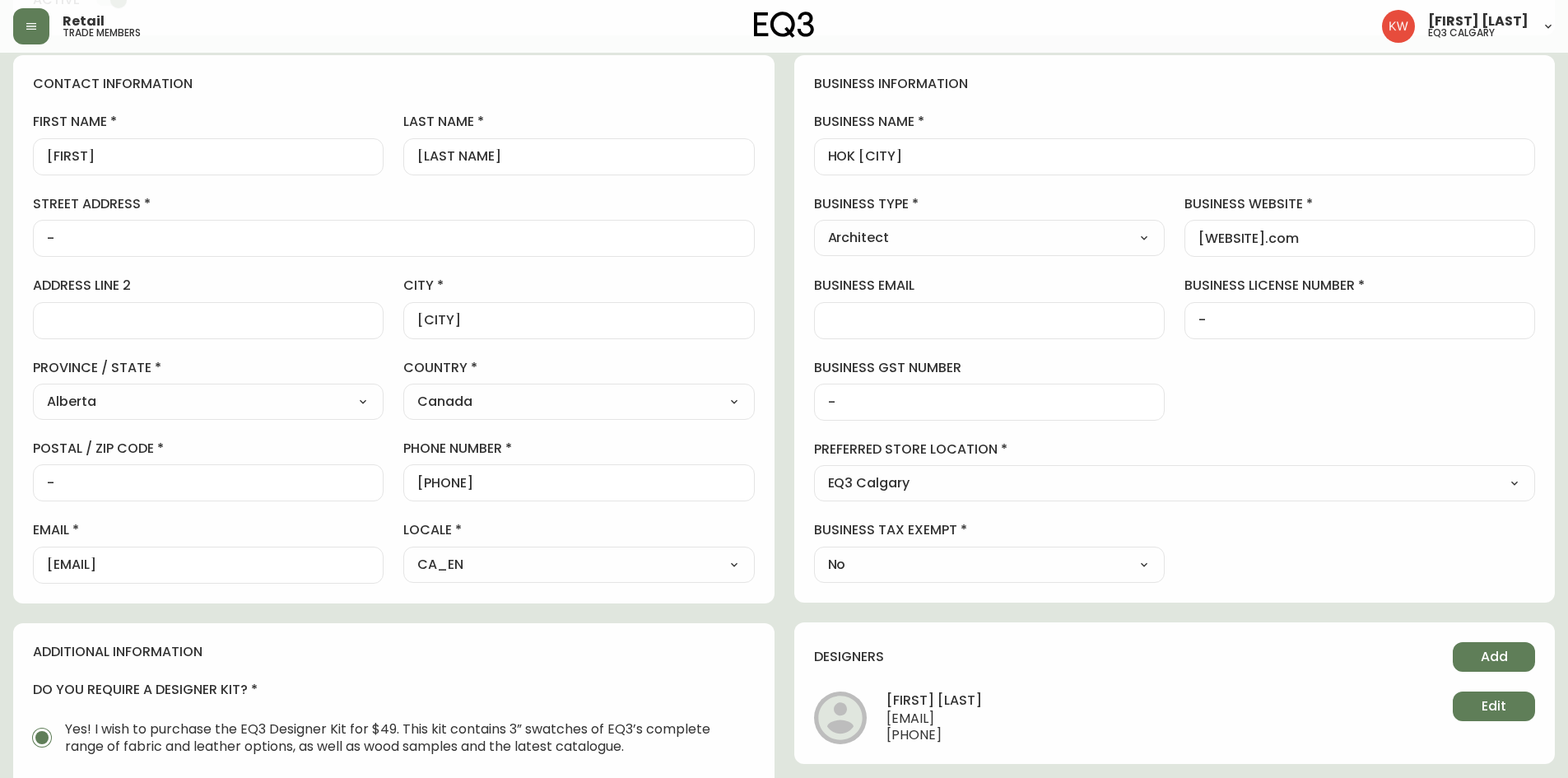 scroll, scrollTop: 0, scrollLeft: 0, axis: both 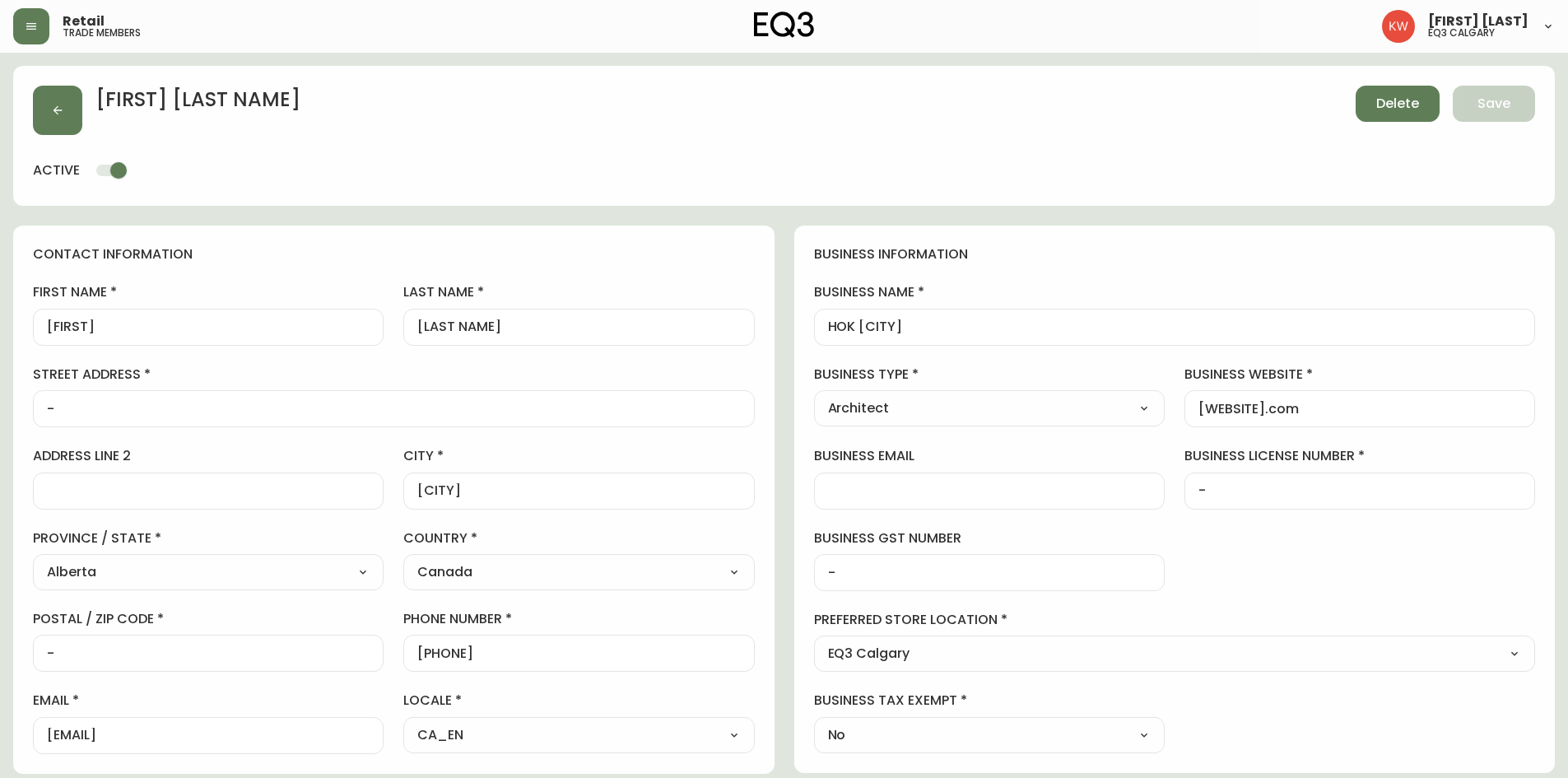 click on "Delete" at bounding box center (1398, 104) 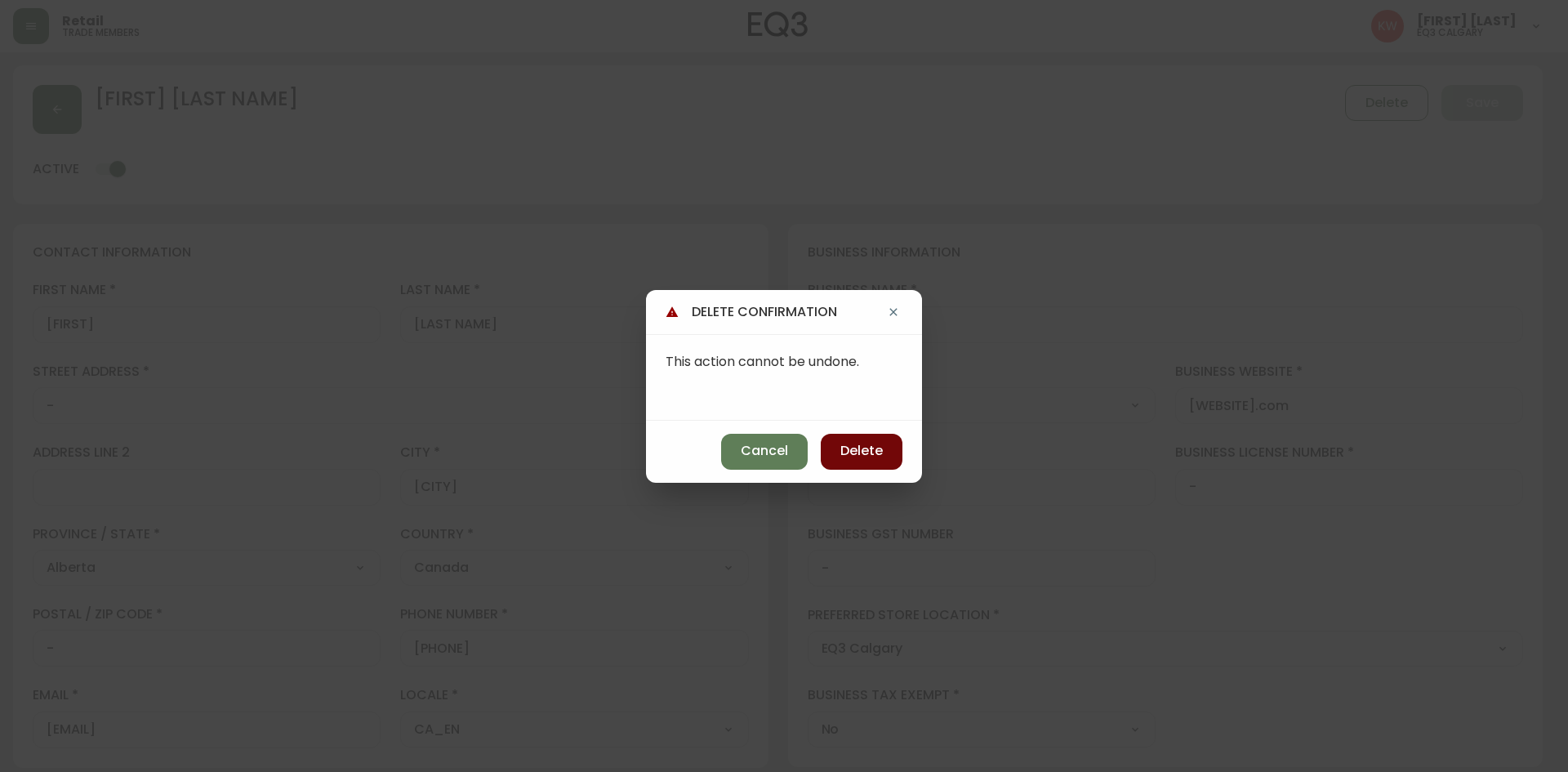 click on "Delete" at bounding box center (862, 451) 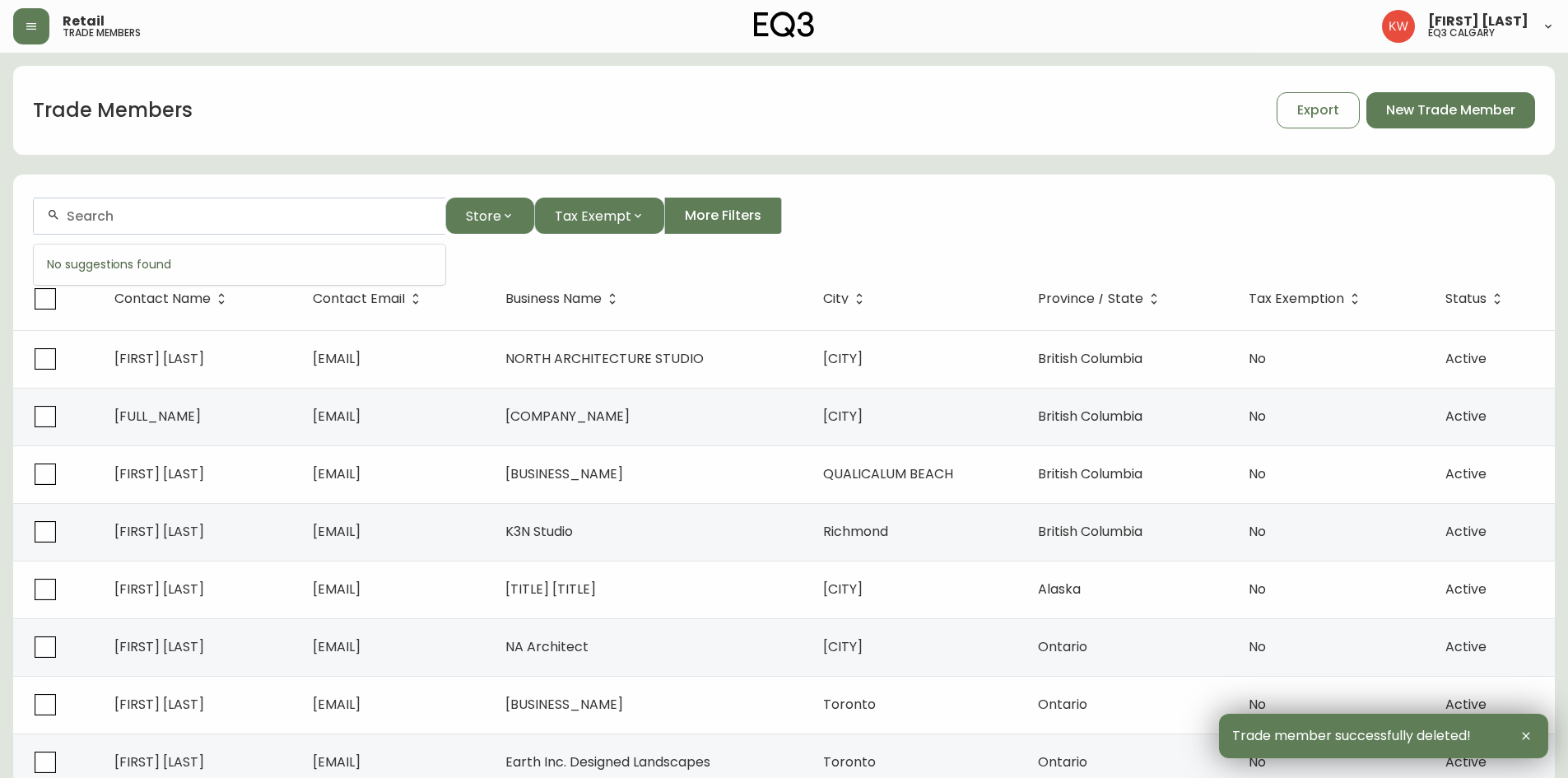 click at bounding box center (249, 216) 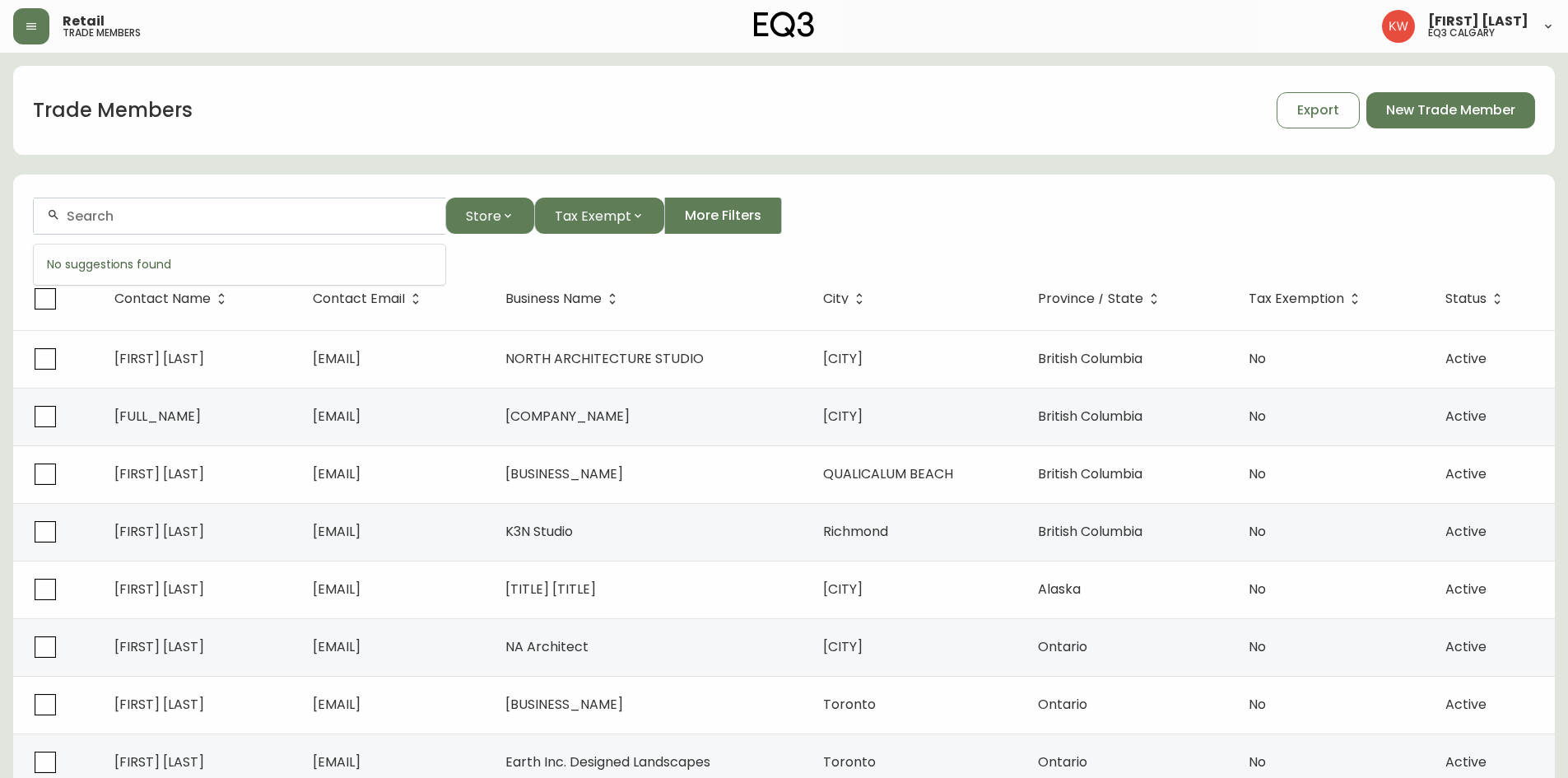 paste on "[EMAIL]" 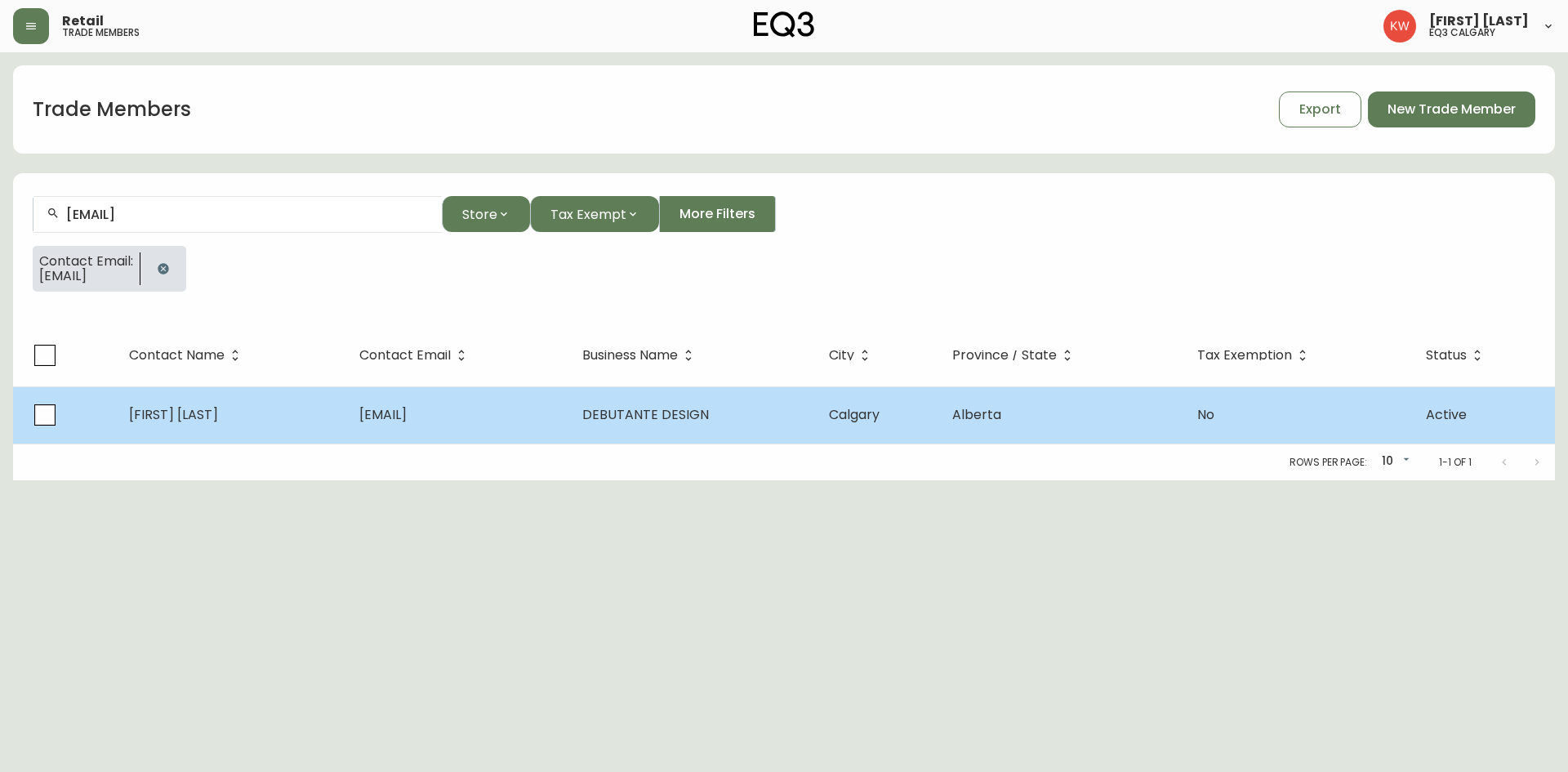 click on "[EMAIL]" at bounding box center (383, 414) 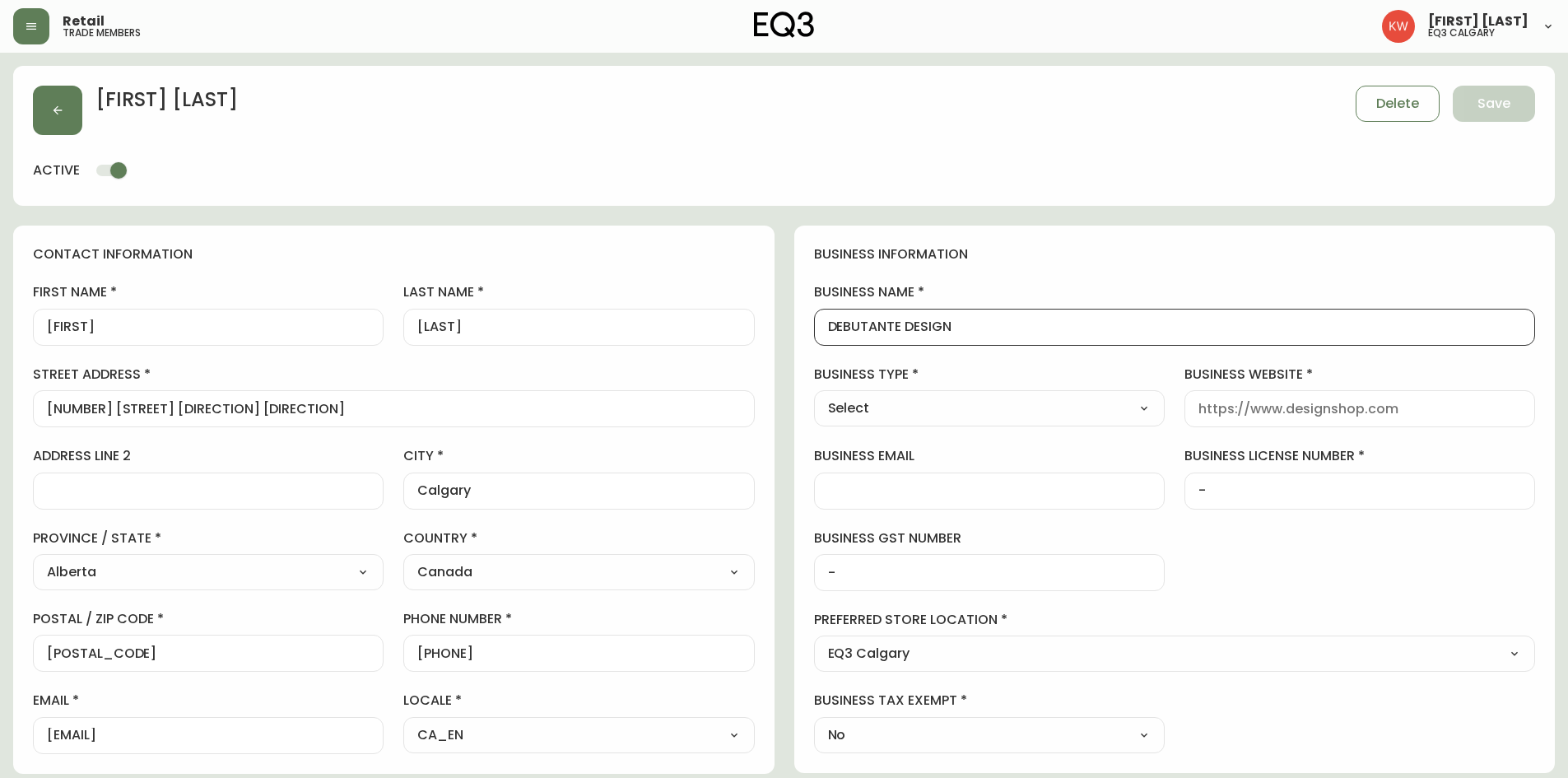 scroll, scrollTop: 0, scrollLeft: 0, axis: both 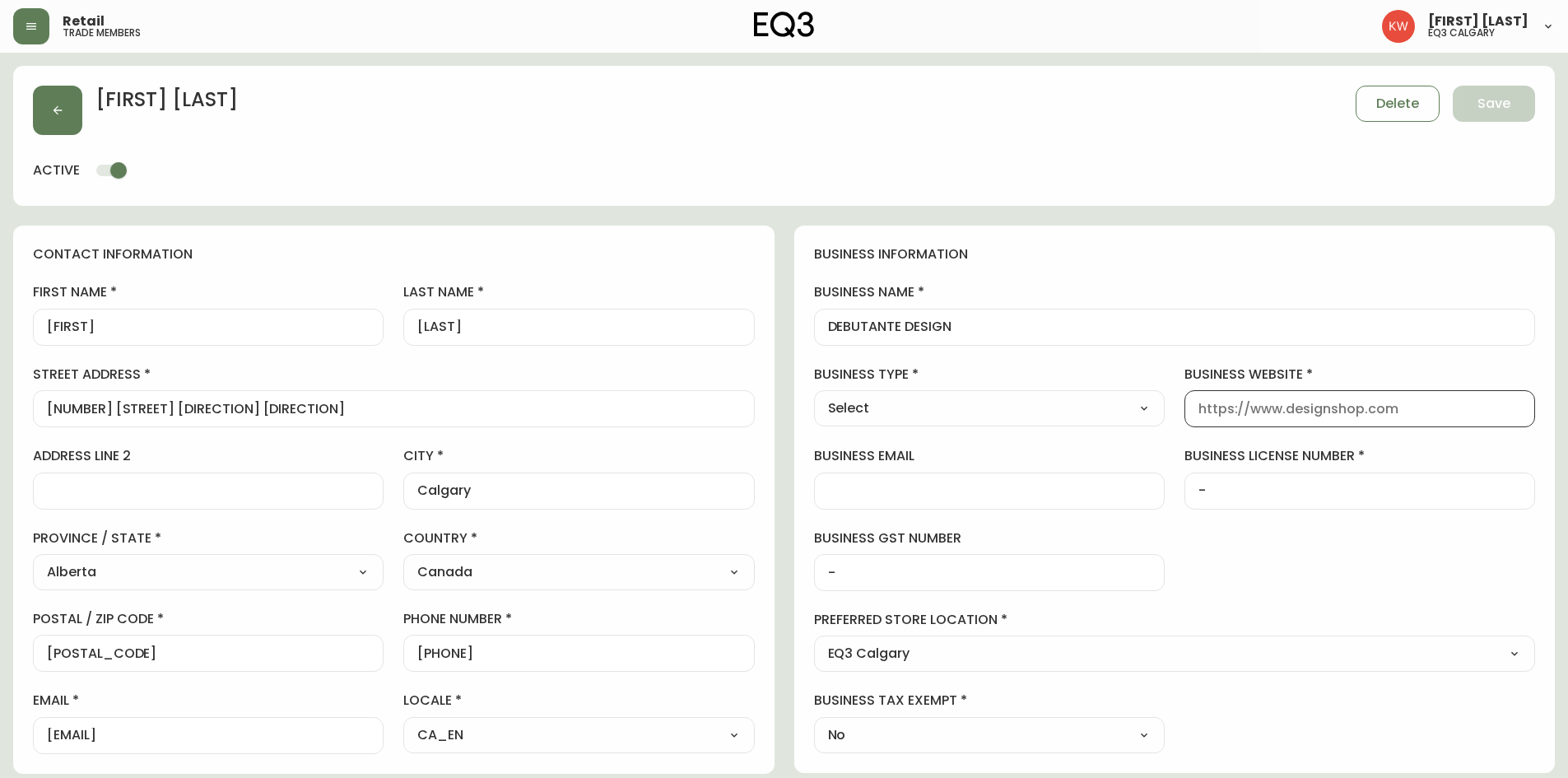 click on "business website" at bounding box center (1360, 408) 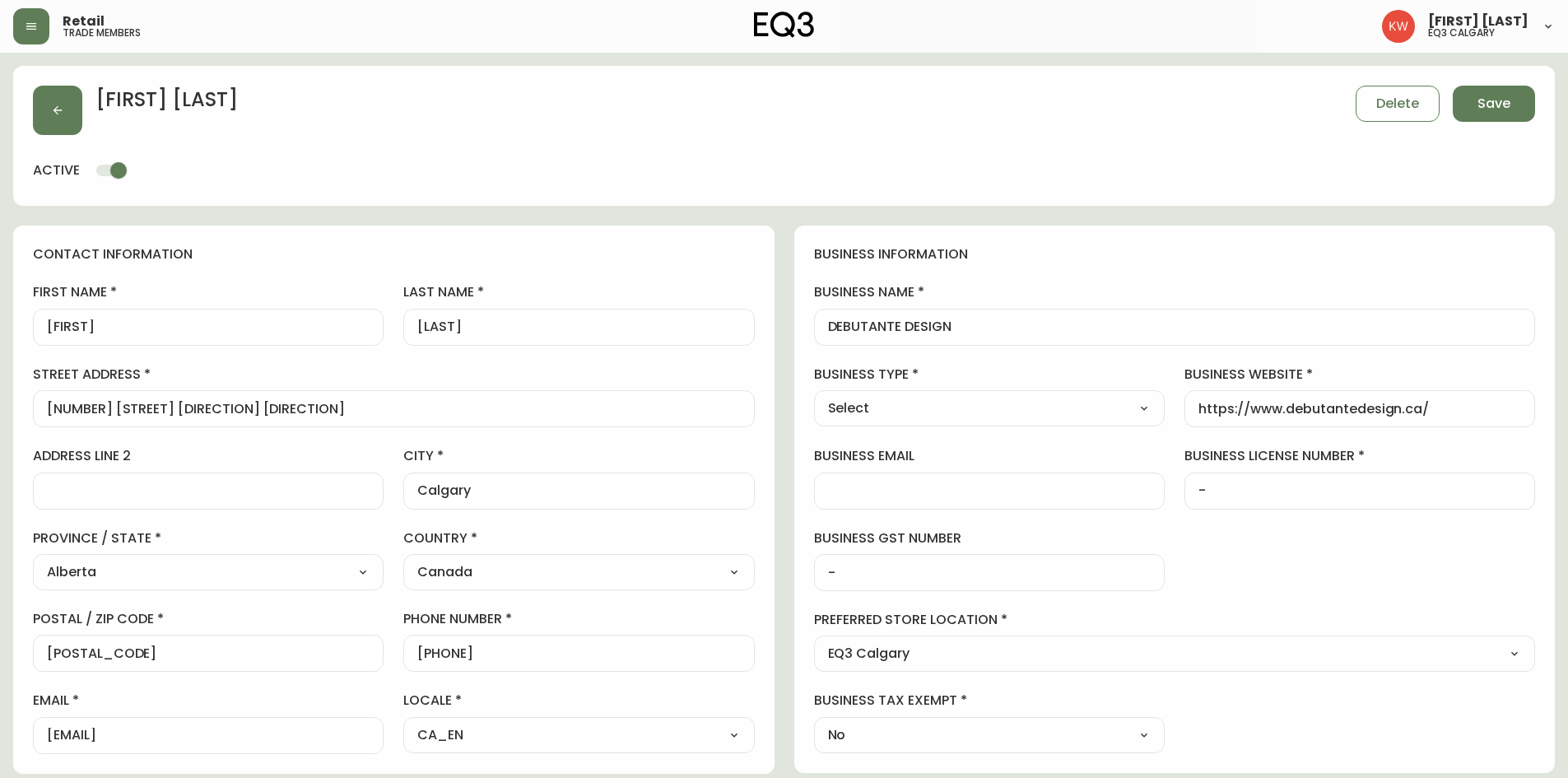 click on "Select Interior Designer Architect Home Builder Contractor Real Estate Agent Hospitality Other" at bounding box center (989, 408) 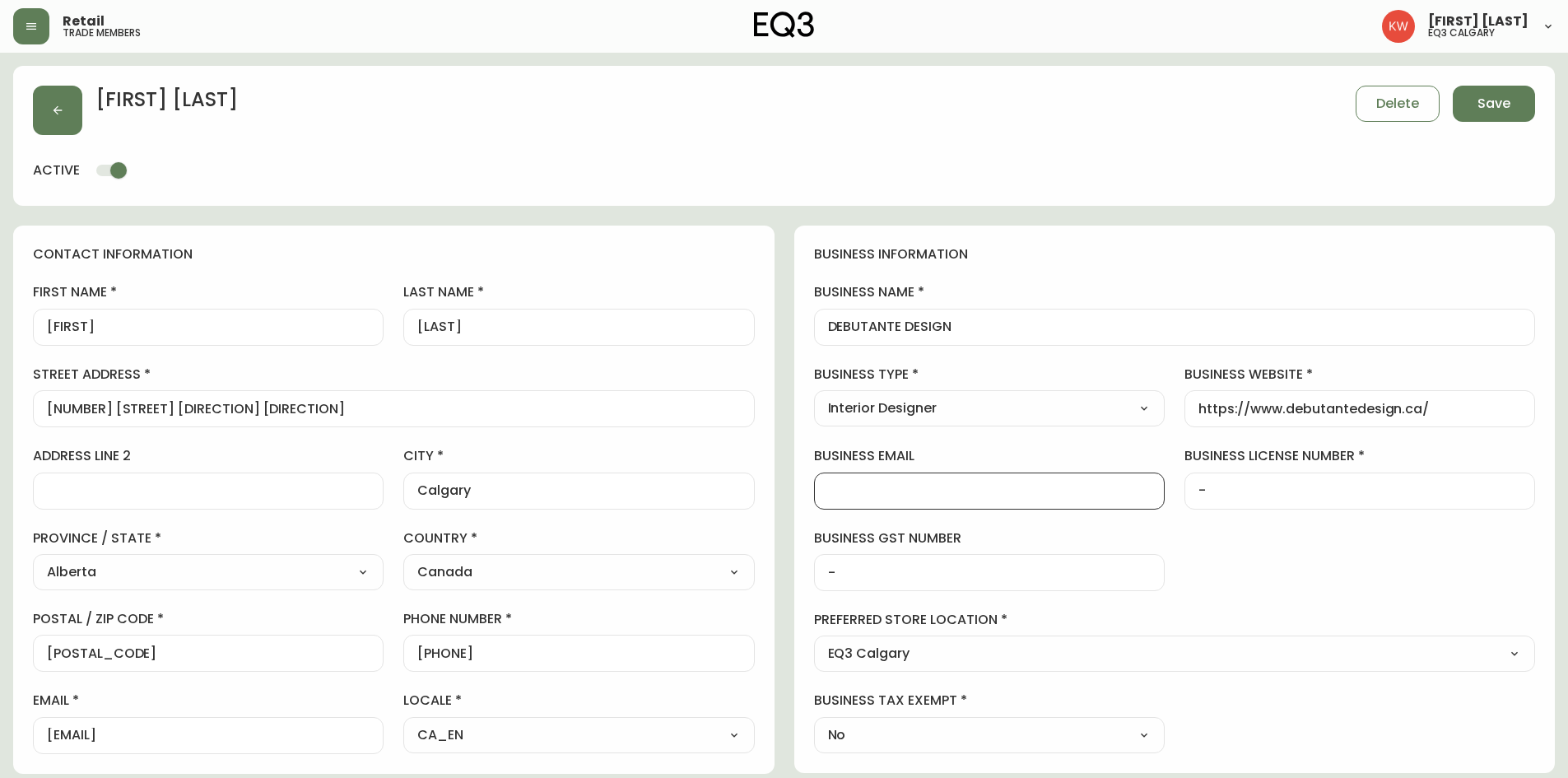click on "business email" at bounding box center (989, 491) 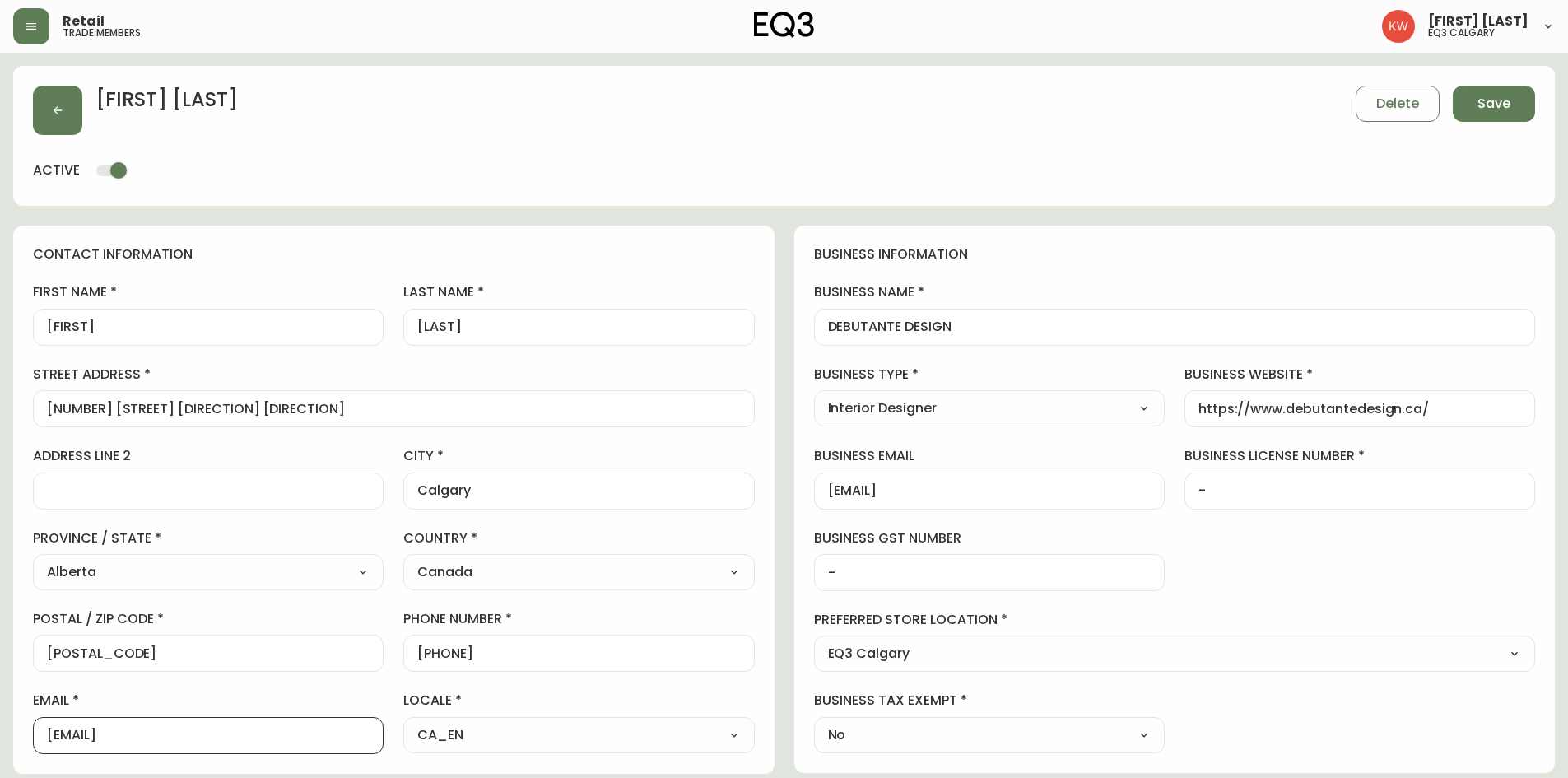 drag, startPoint x: 84, startPoint y: 739, endPoint x: 30, endPoint y: 742, distance: 54.08327 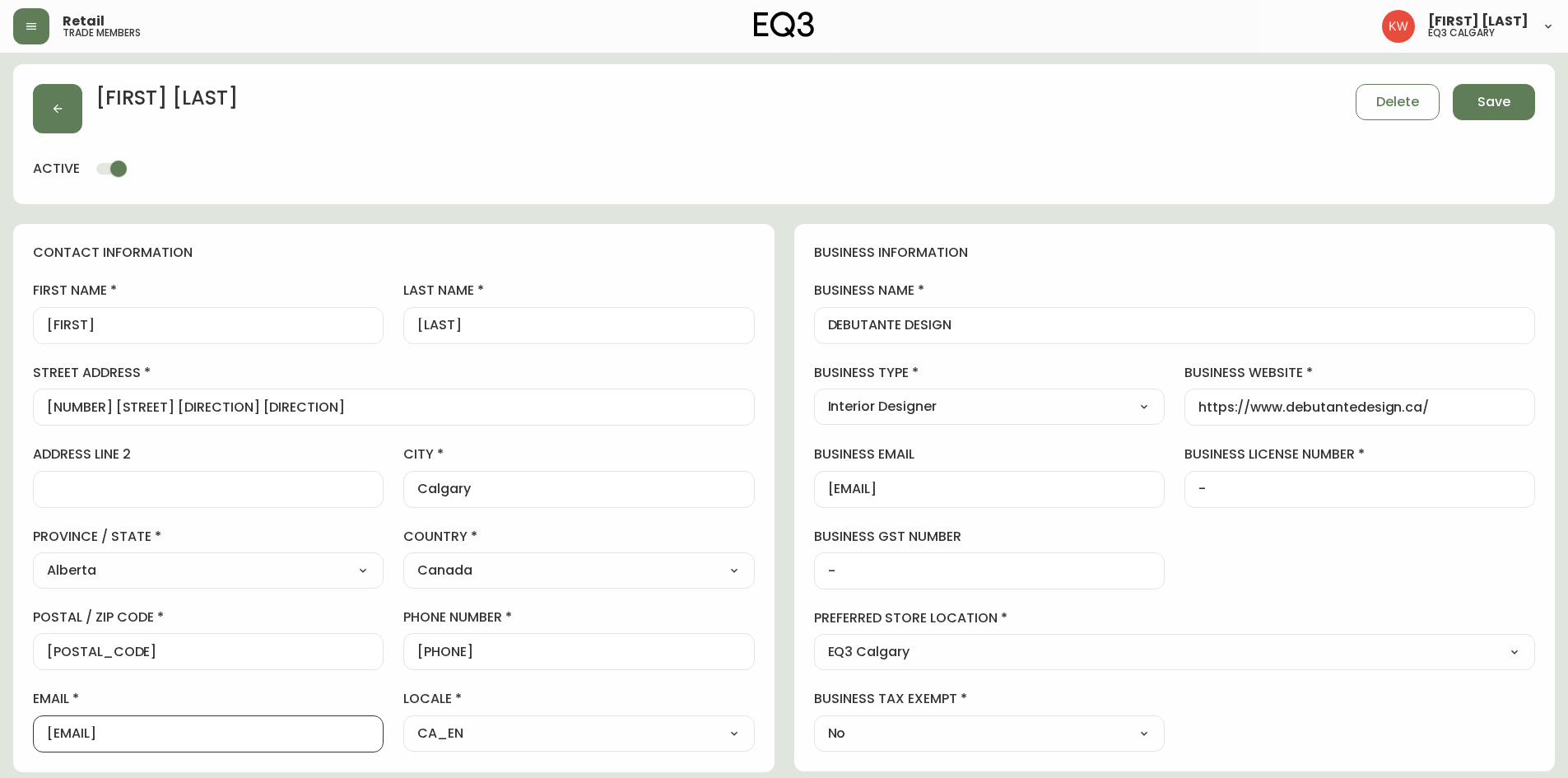scroll, scrollTop: 0, scrollLeft: 0, axis: both 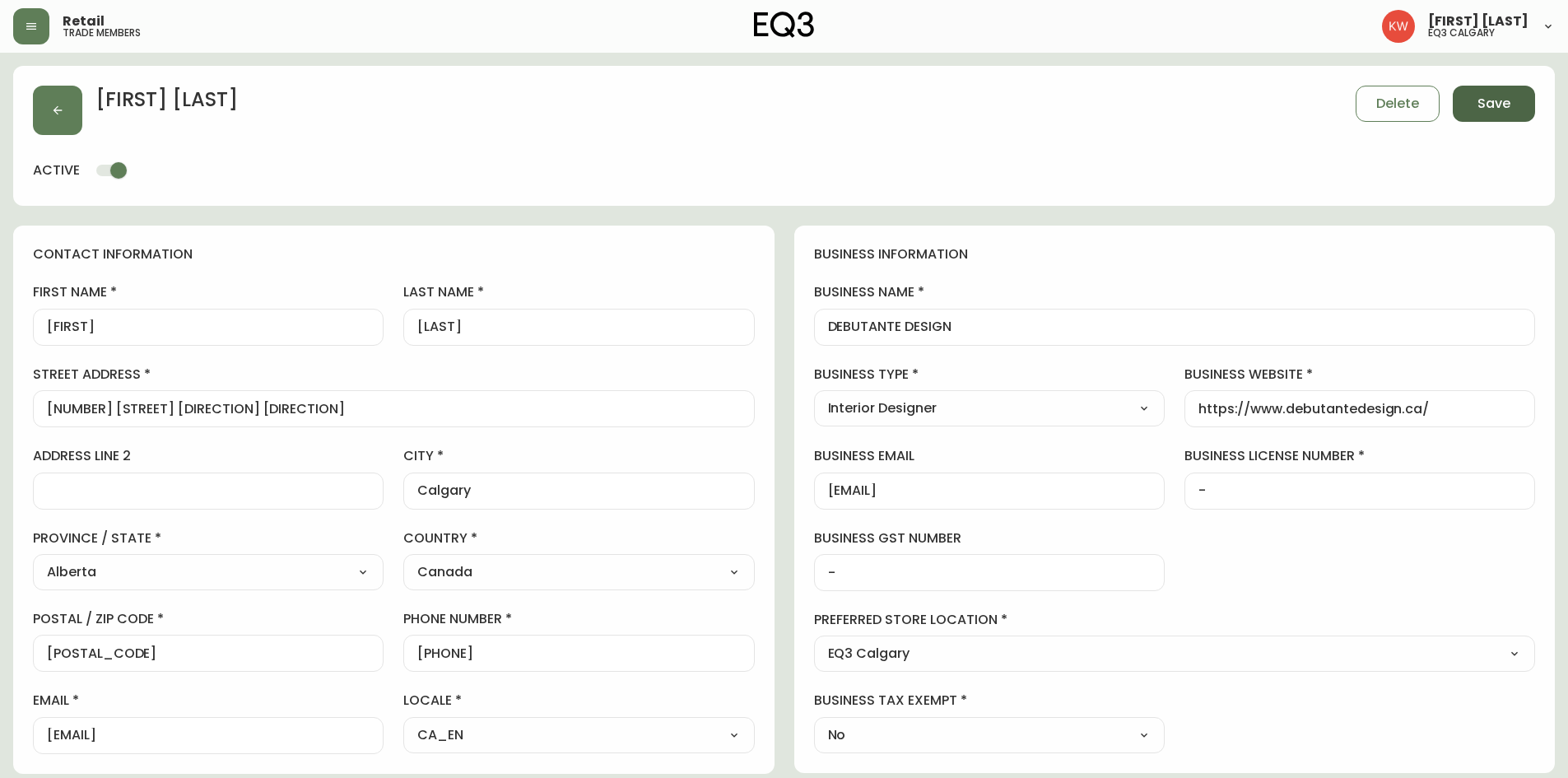 click on "Save" at bounding box center (1494, 104) 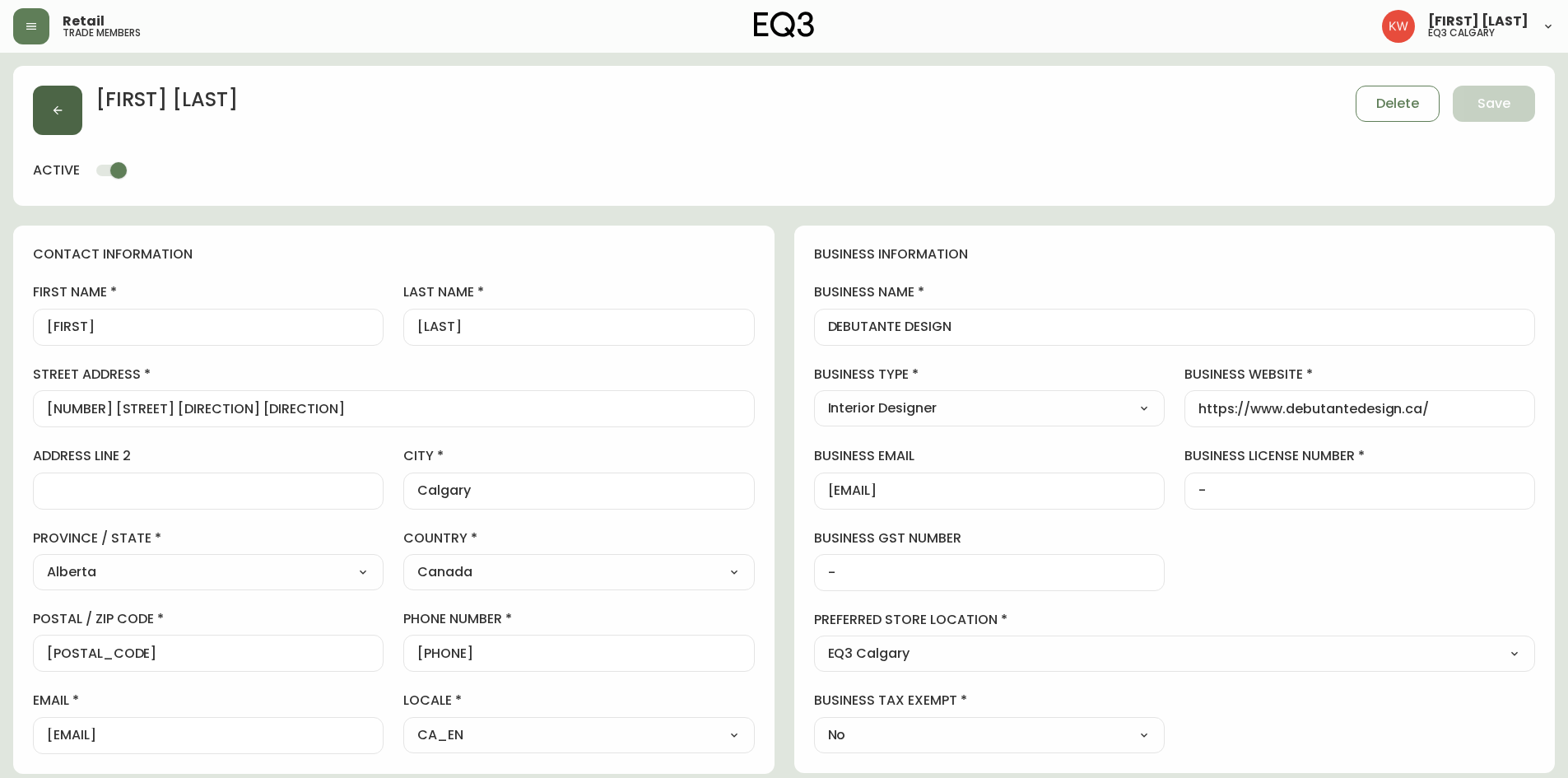 click 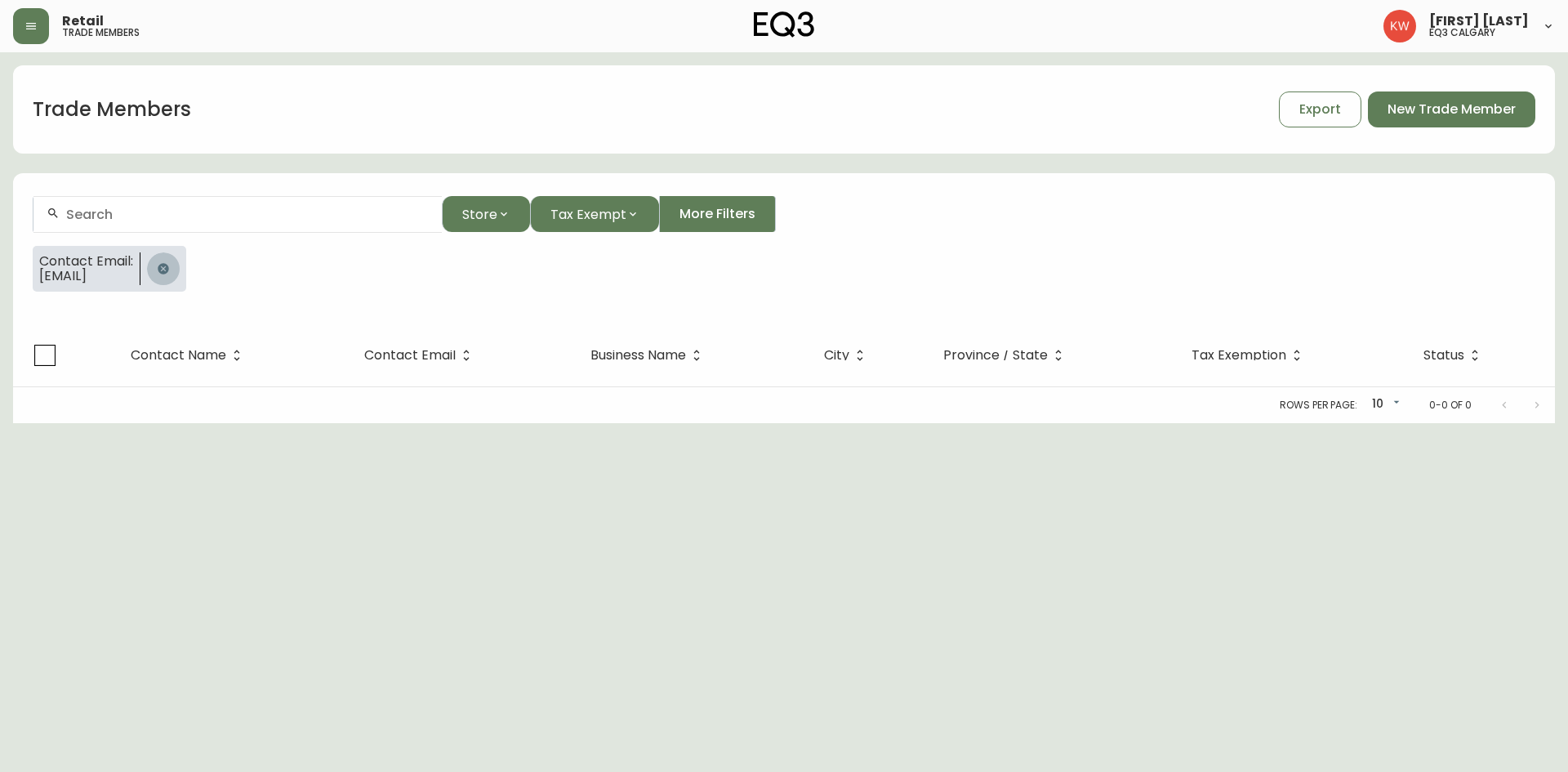 click 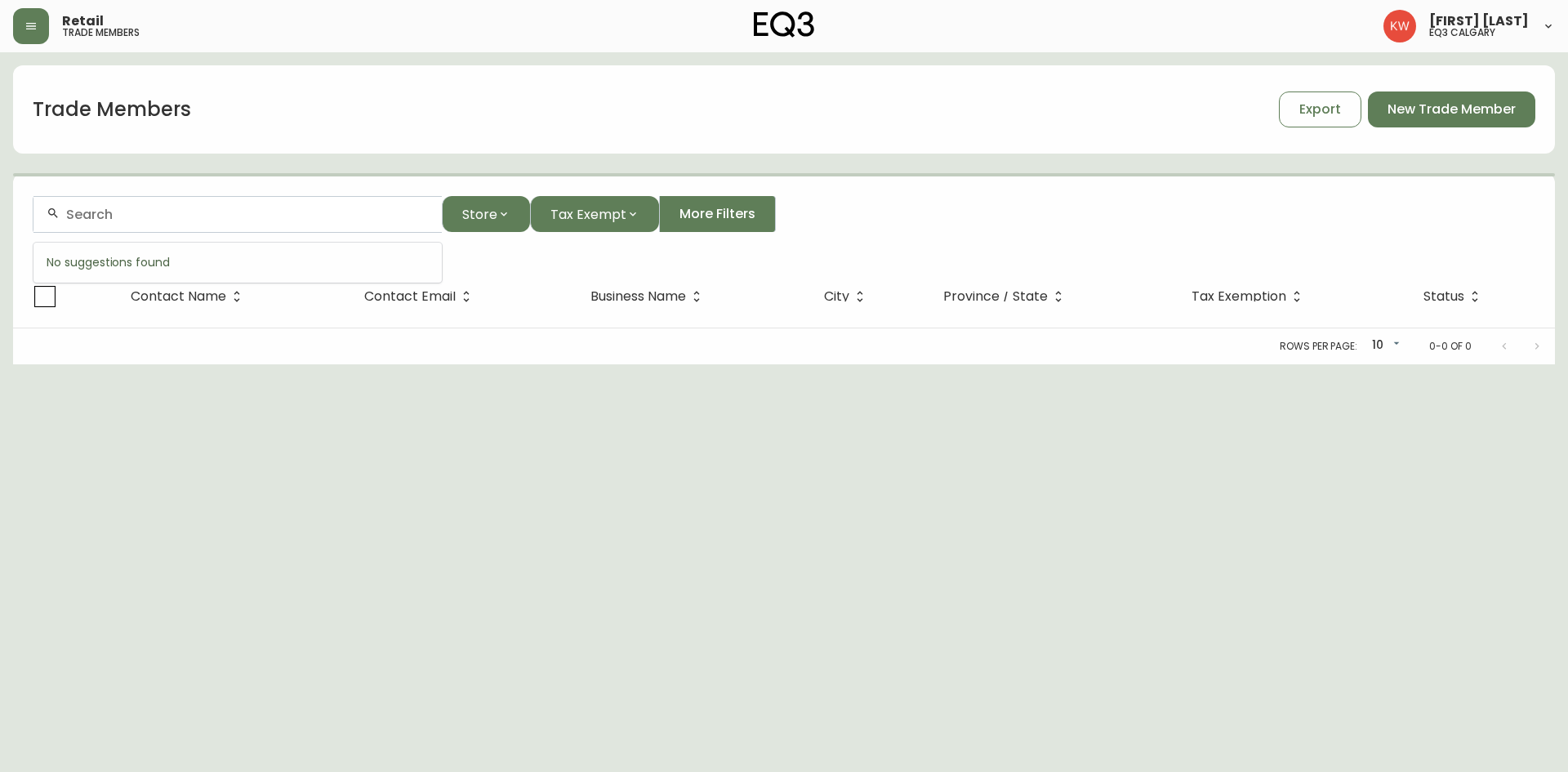 click at bounding box center (247, 214) 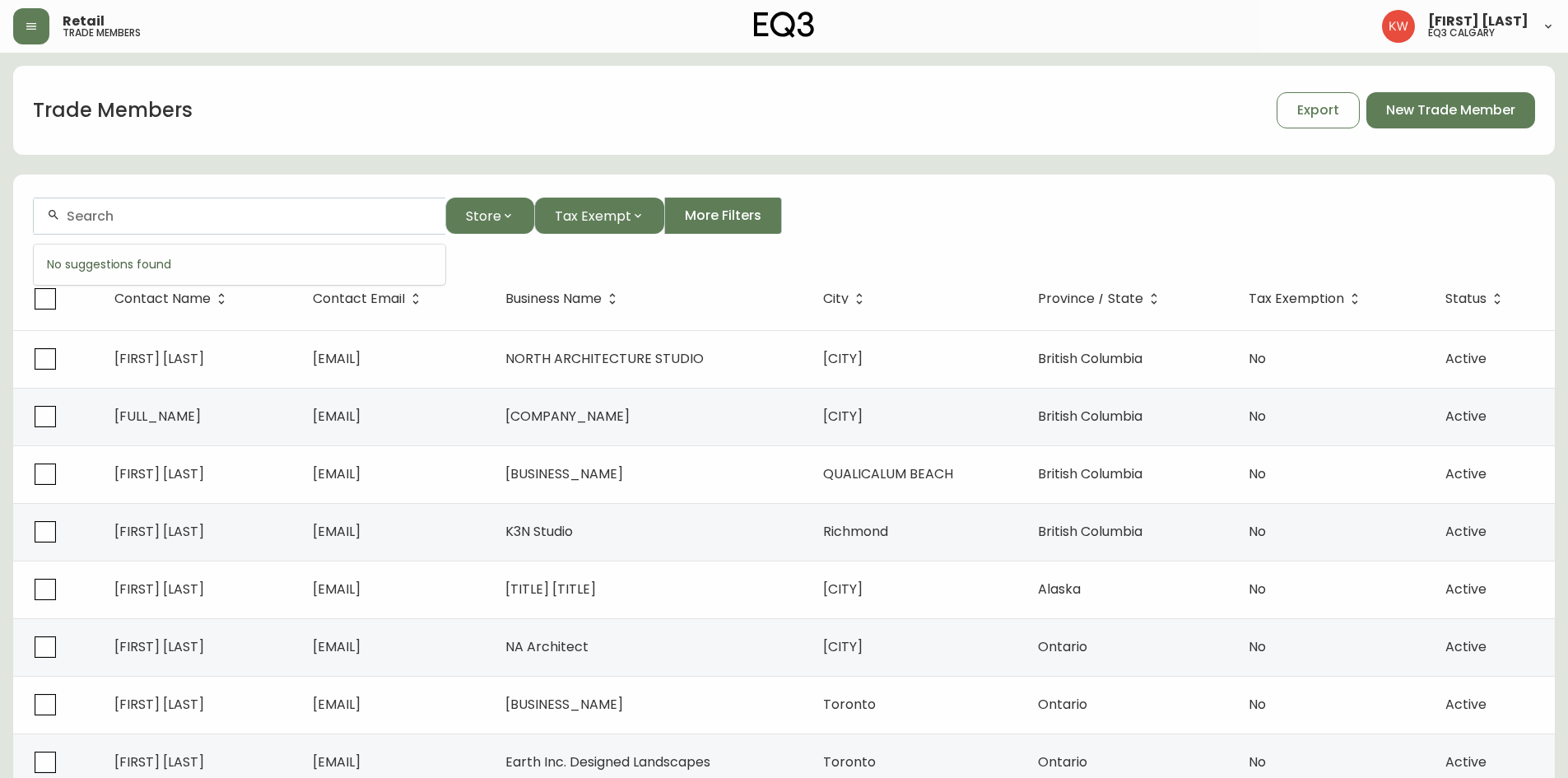 paste on "[EMAIL]" 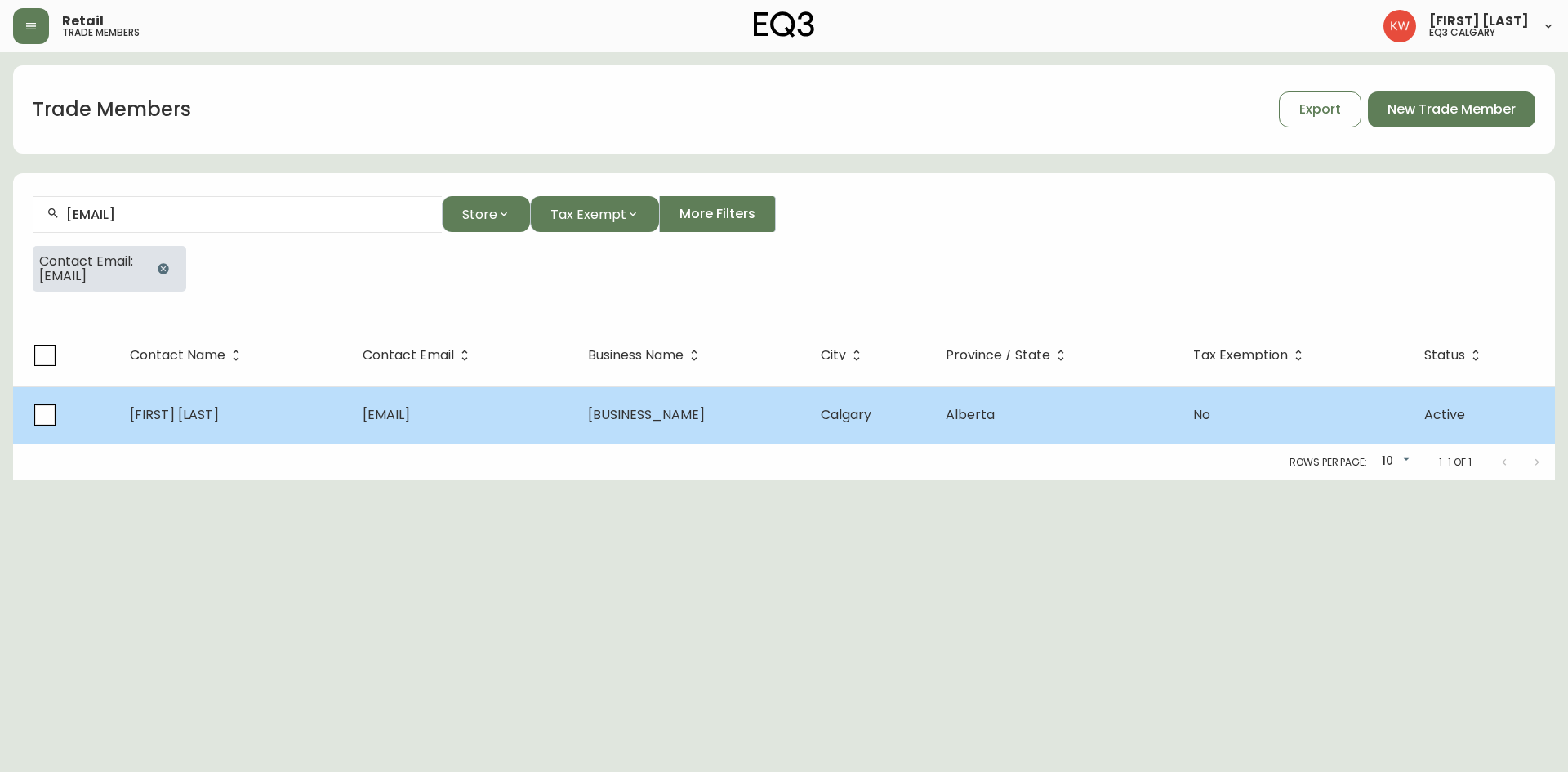 click on "[EMAIL]" at bounding box center (386, 414) 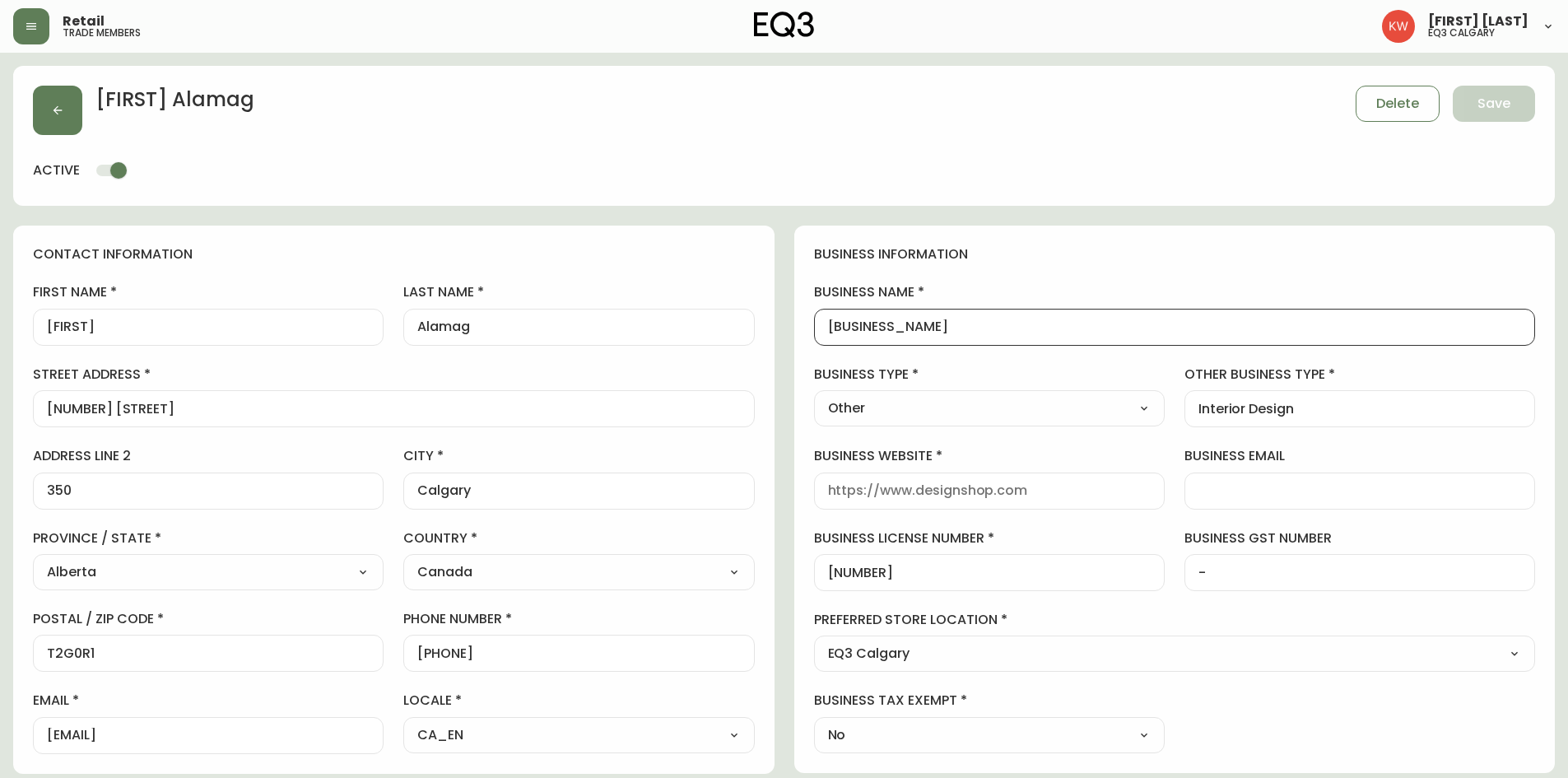 drag, startPoint x: 1008, startPoint y: 327, endPoint x: 805, endPoint y: 319, distance: 203.15757 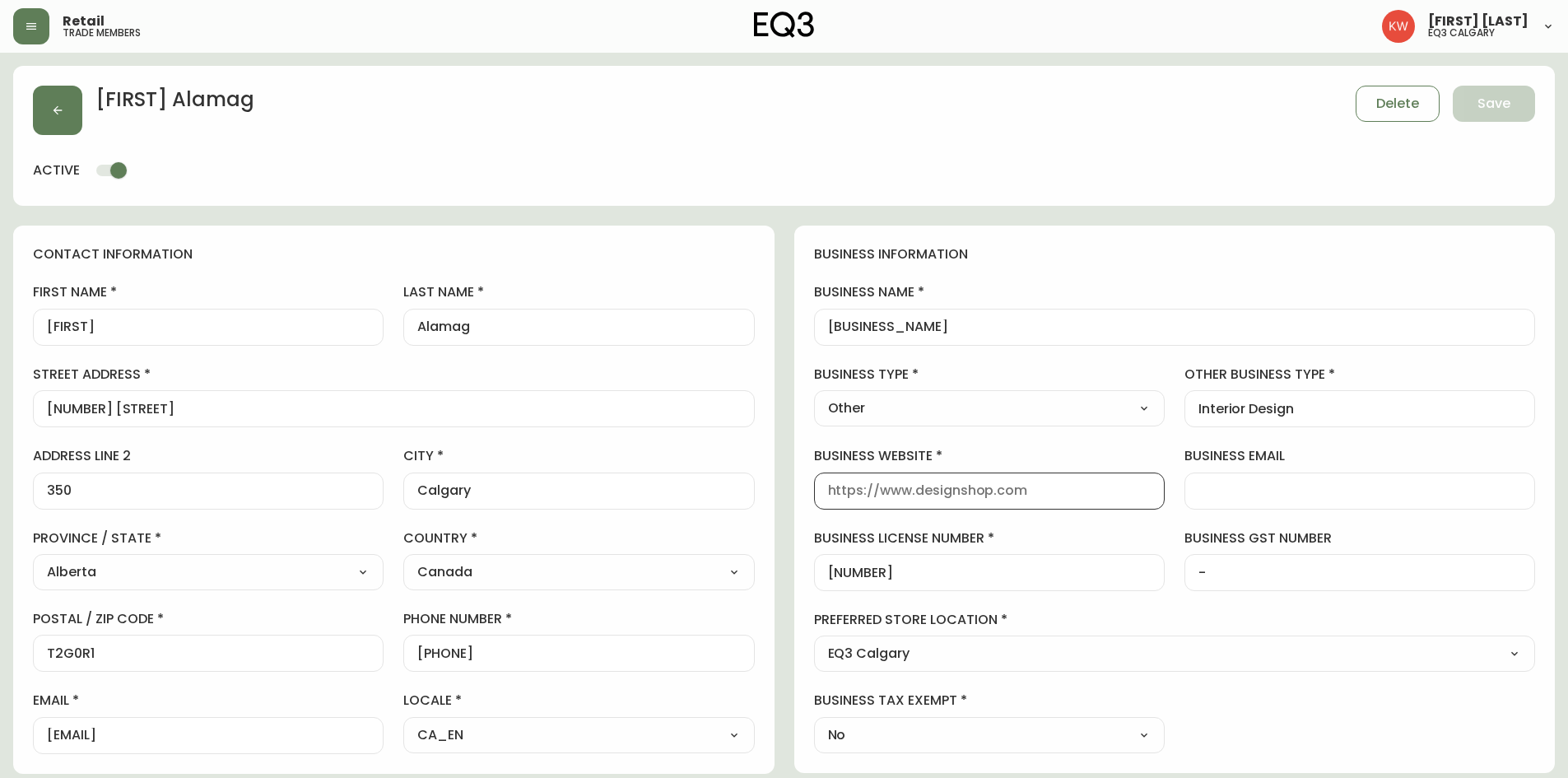 click on "business website" at bounding box center [989, 491] 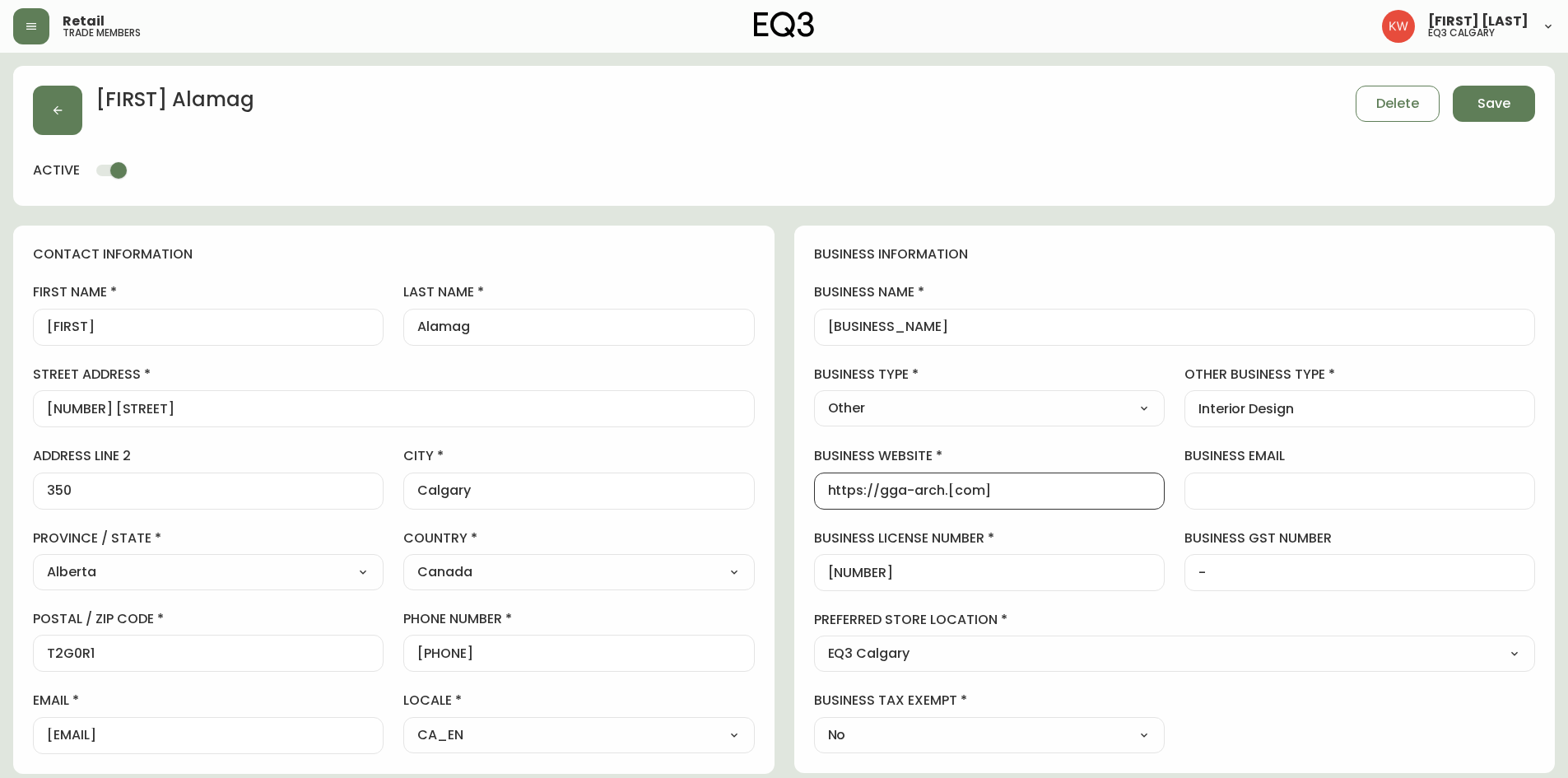 click on "Select Interior Designer Architect Home Builder Contractor Real Estate Agent Hospitality Other" at bounding box center [989, 408] 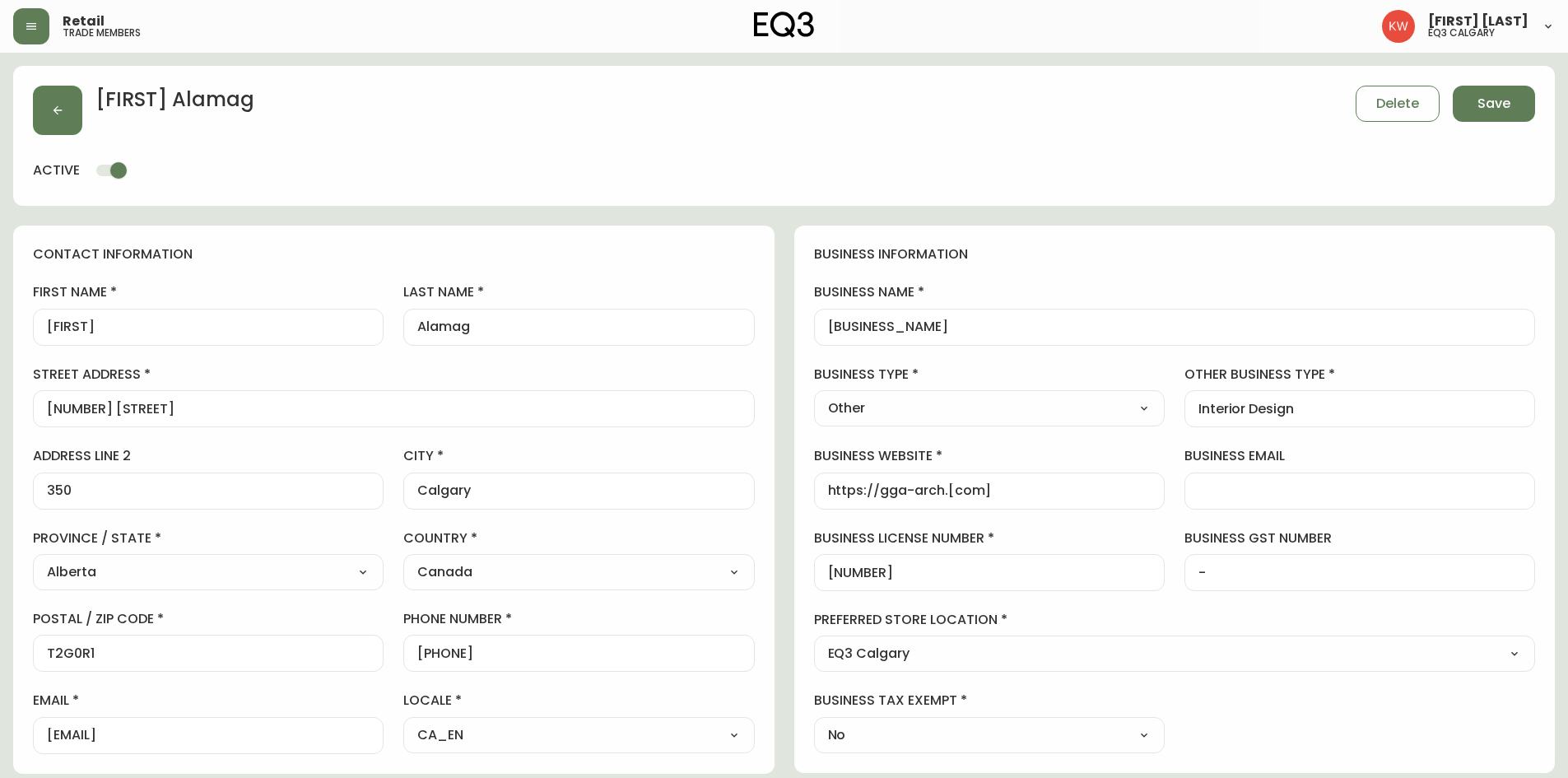 click on "Select Interior Designer Architect Home Builder Contractor Real Estate Agent Hospitality Other" at bounding box center [989, 408] 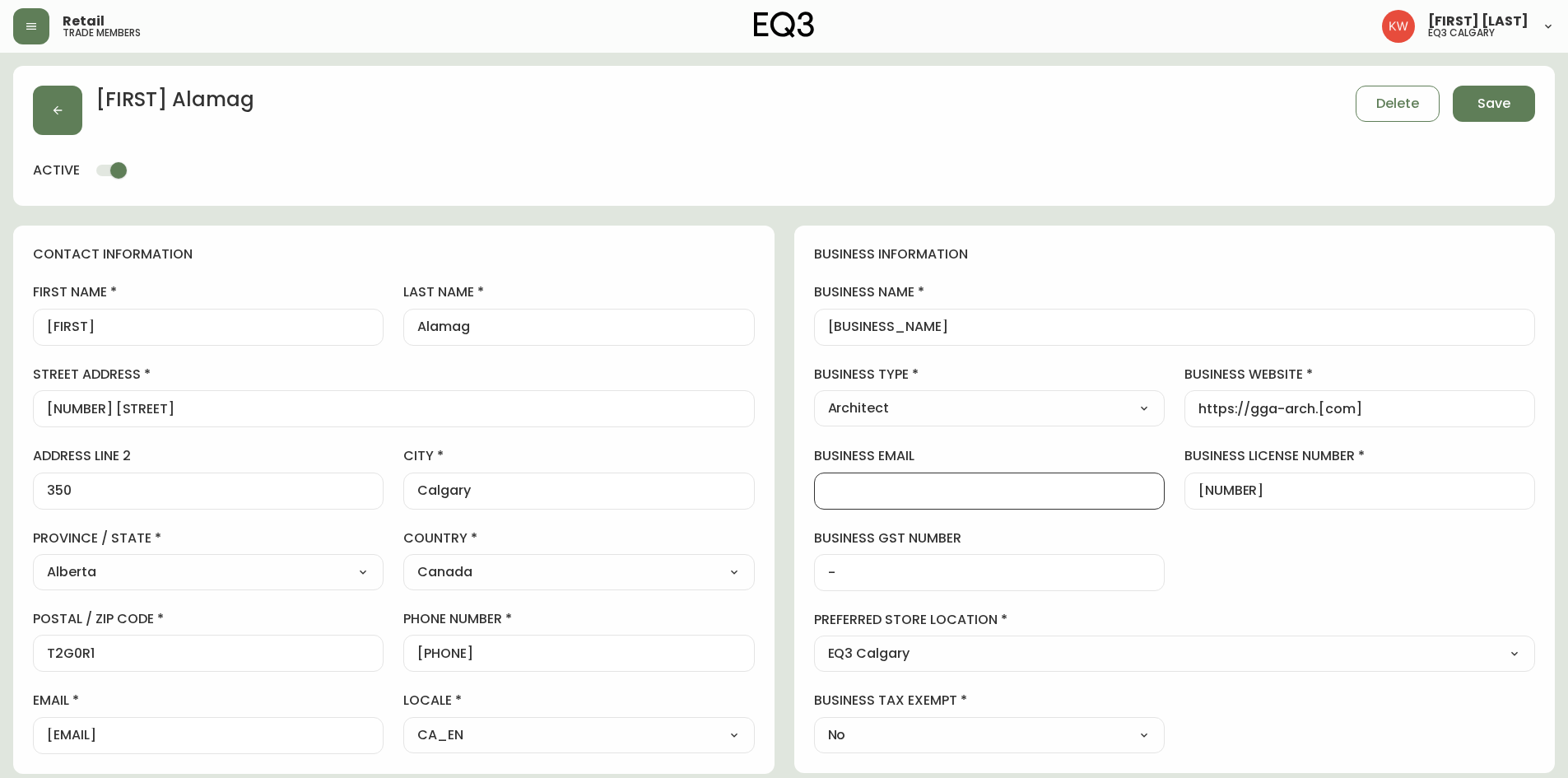 click on "business email" at bounding box center (989, 491) 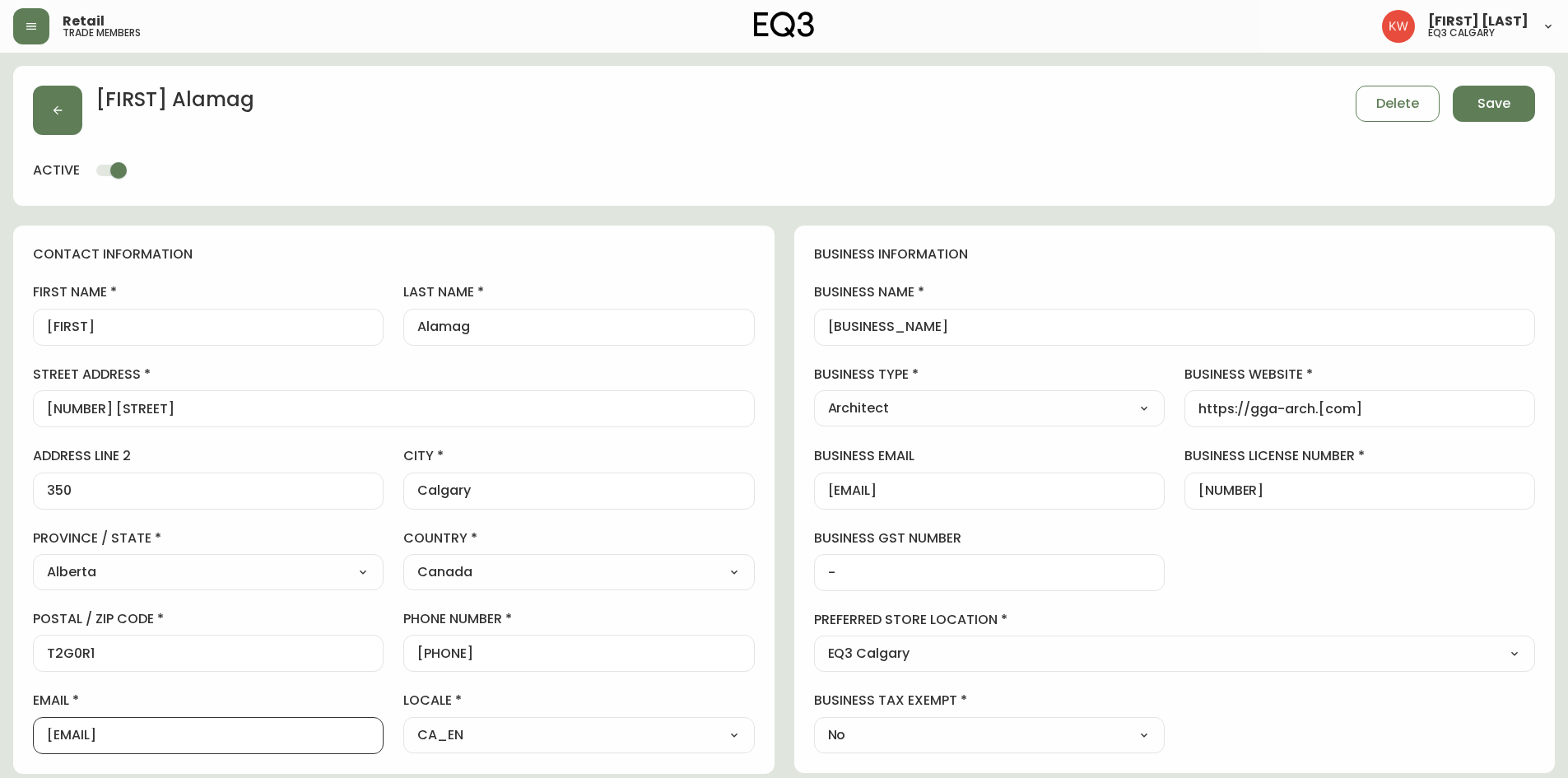 drag, startPoint x: 294, startPoint y: 733, endPoint x: 0, endPoint y: 704, distance: 295.42681 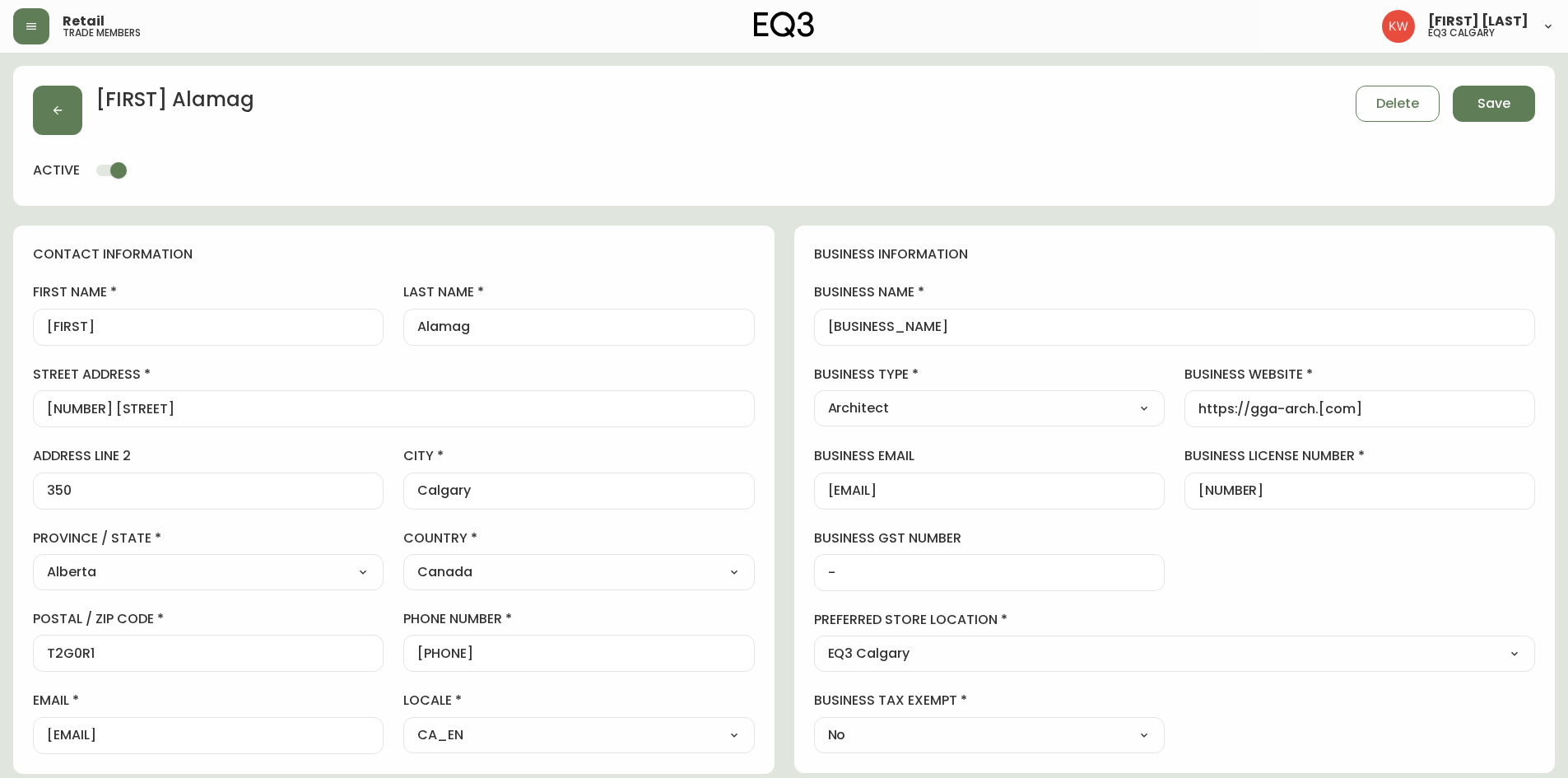 click on "[PHONE]" at bounding box center (579, 653) 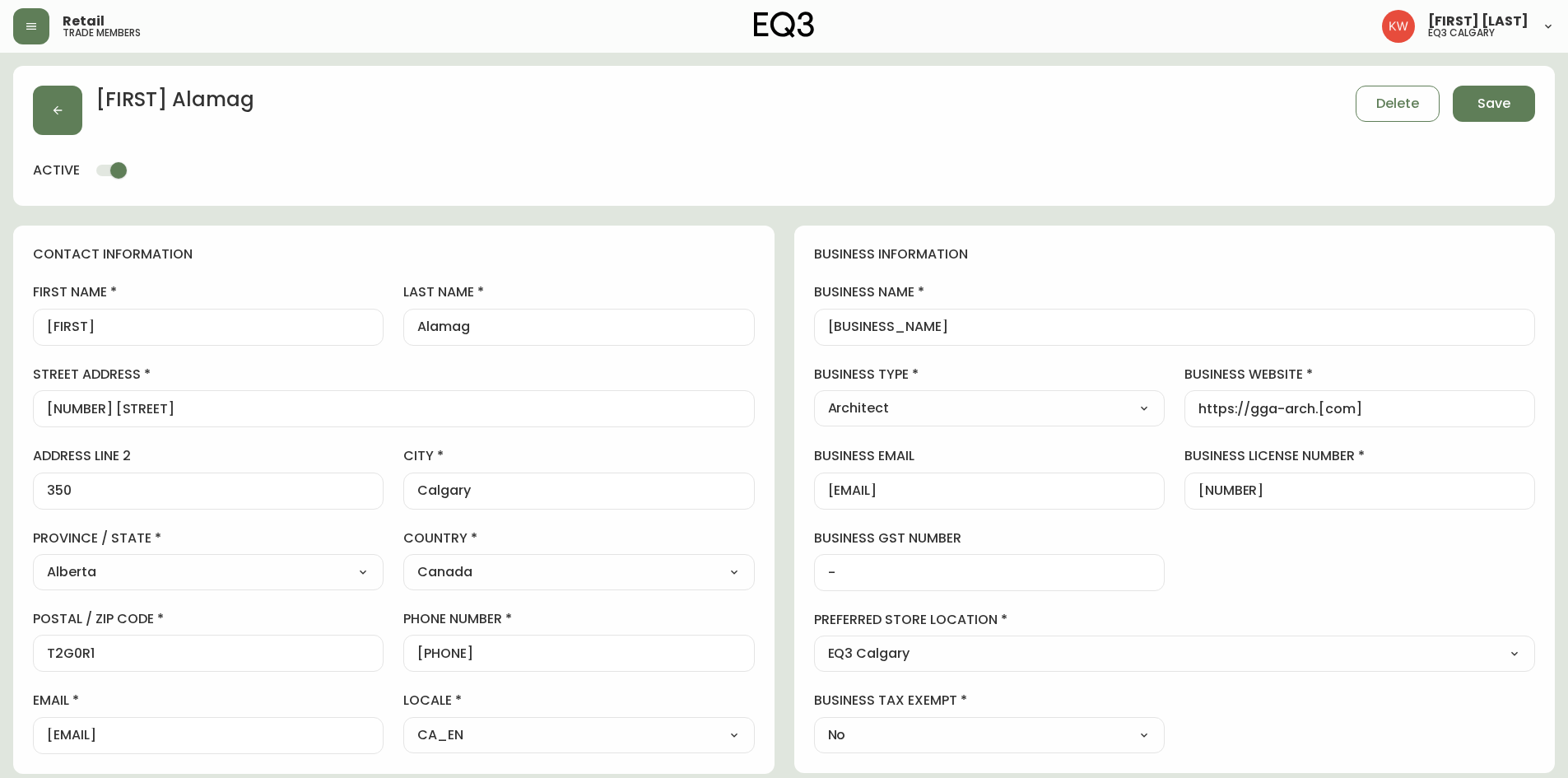 click on "[PHONE]" at bounding box center [579, 653] 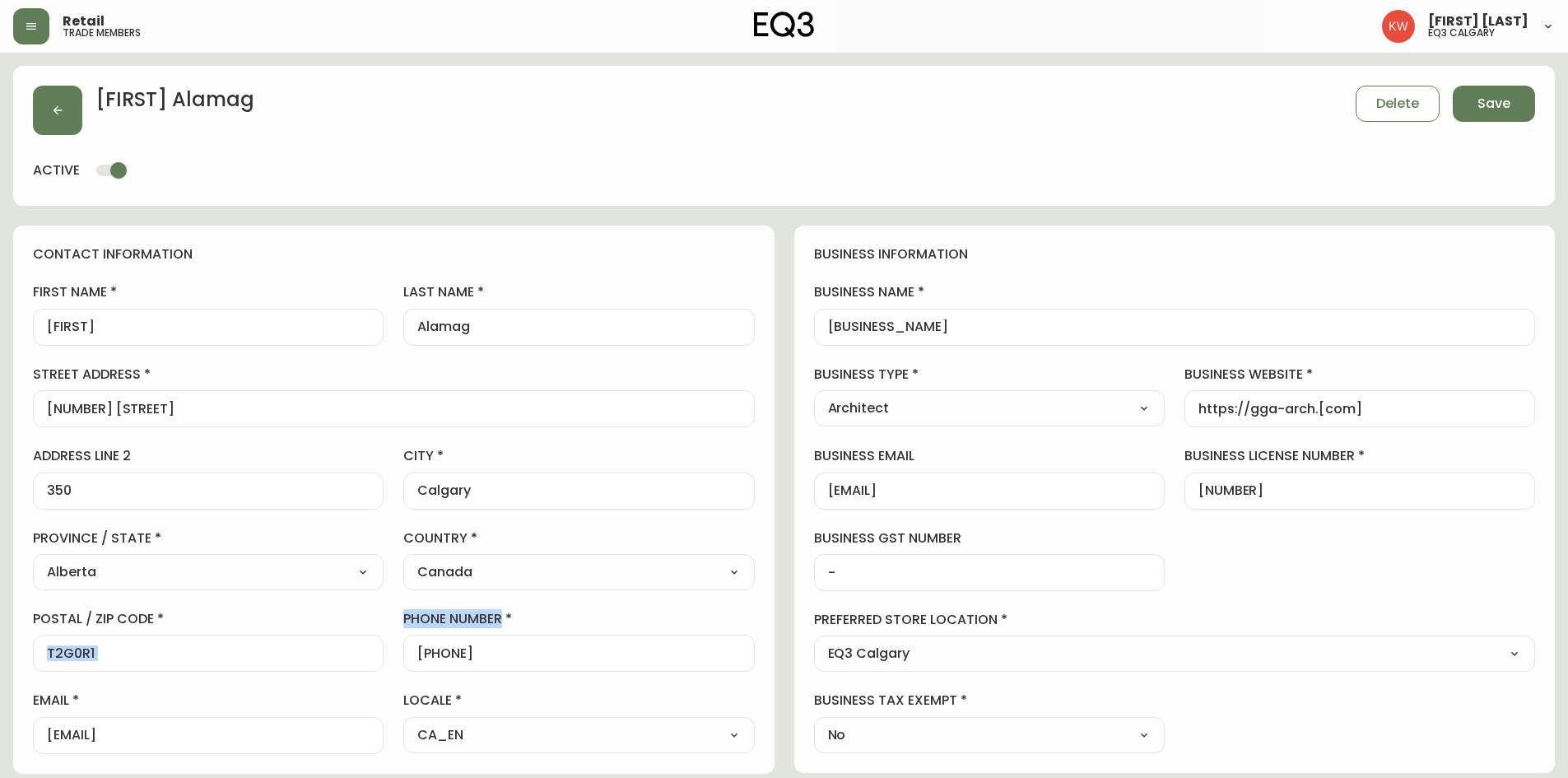 drag, startPoint x: 556, startPoint y: 666, endPoint x: 388, endPoint y: 657, distance: 168.2409 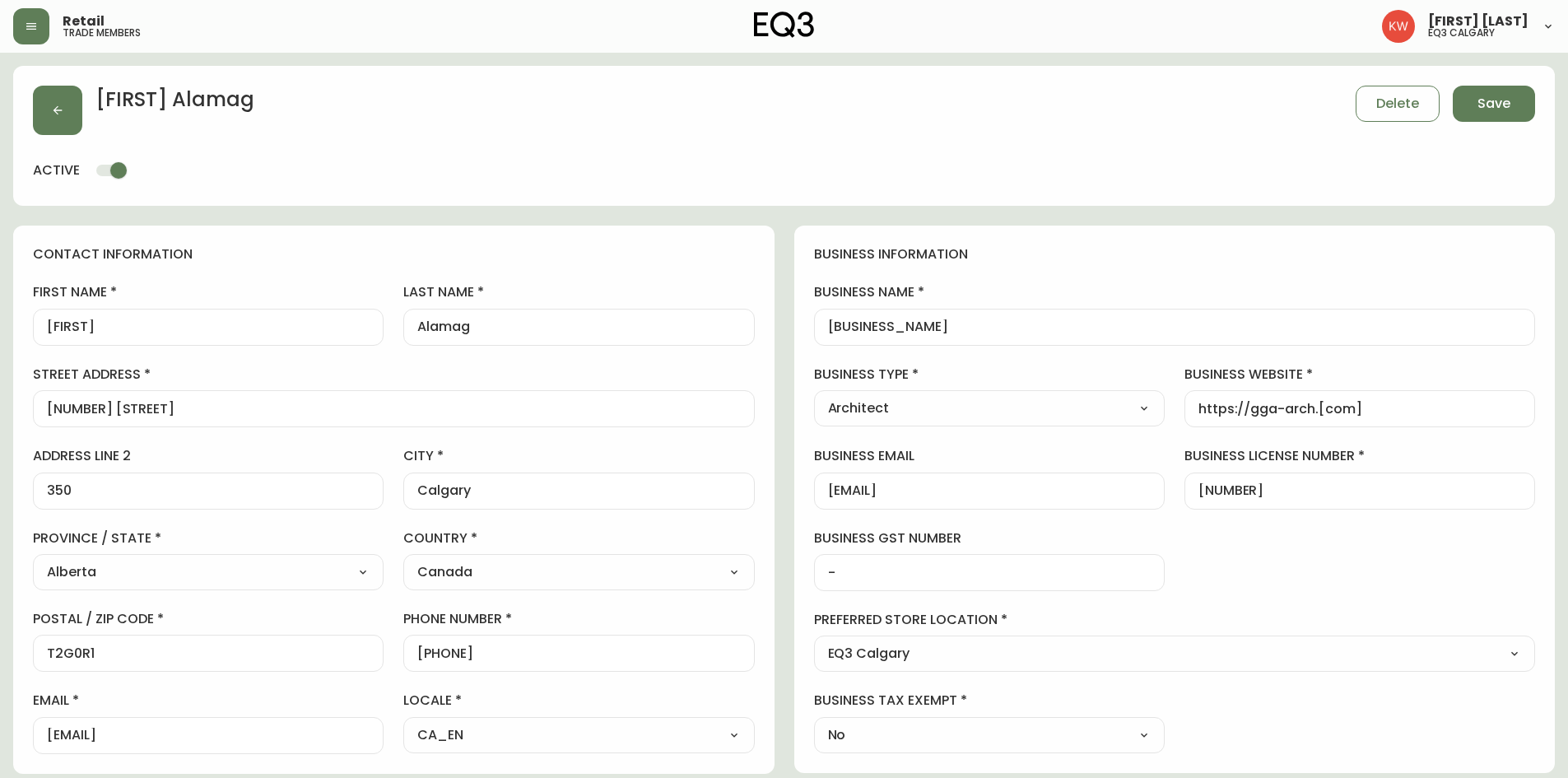 click on "[PHONE]" at bounding box center (579, 653) 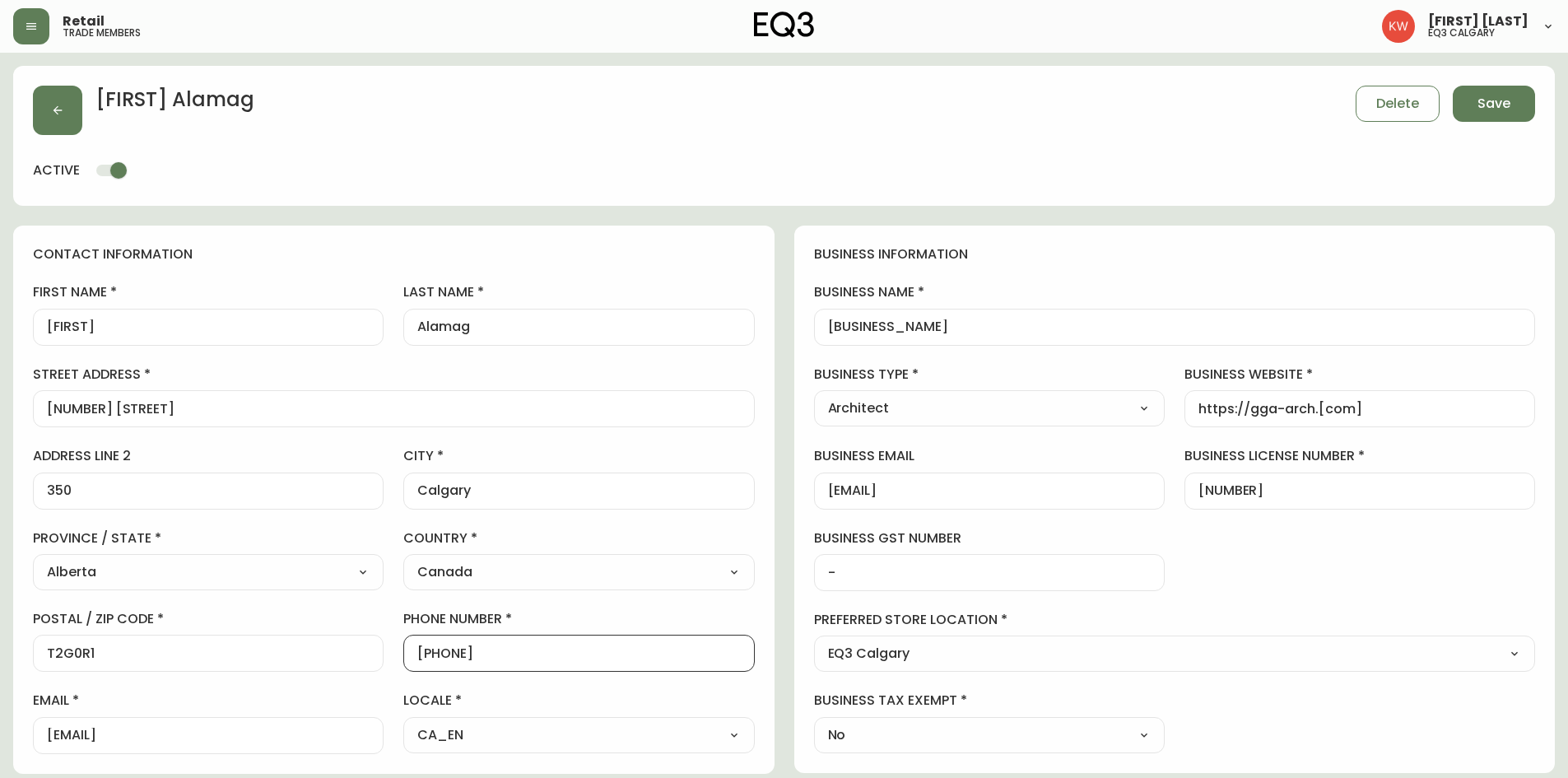 drag, startPoint x: 529, startPoint y: 654, endPoint x: 388, endPoint y: 652, distance: 141.01418 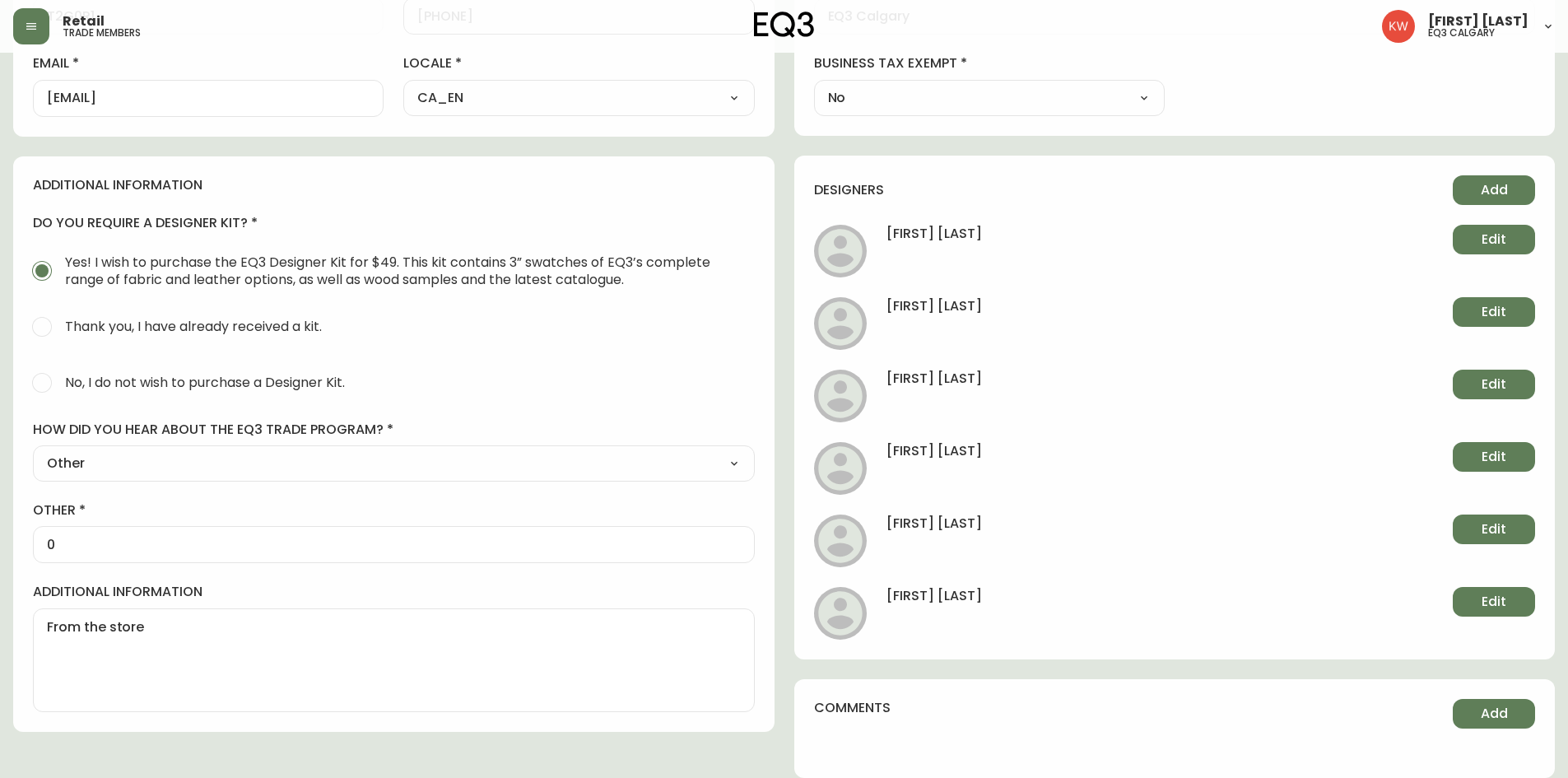 scroll, scrollTop: 636, scrollLeft: 0, axis: vertical 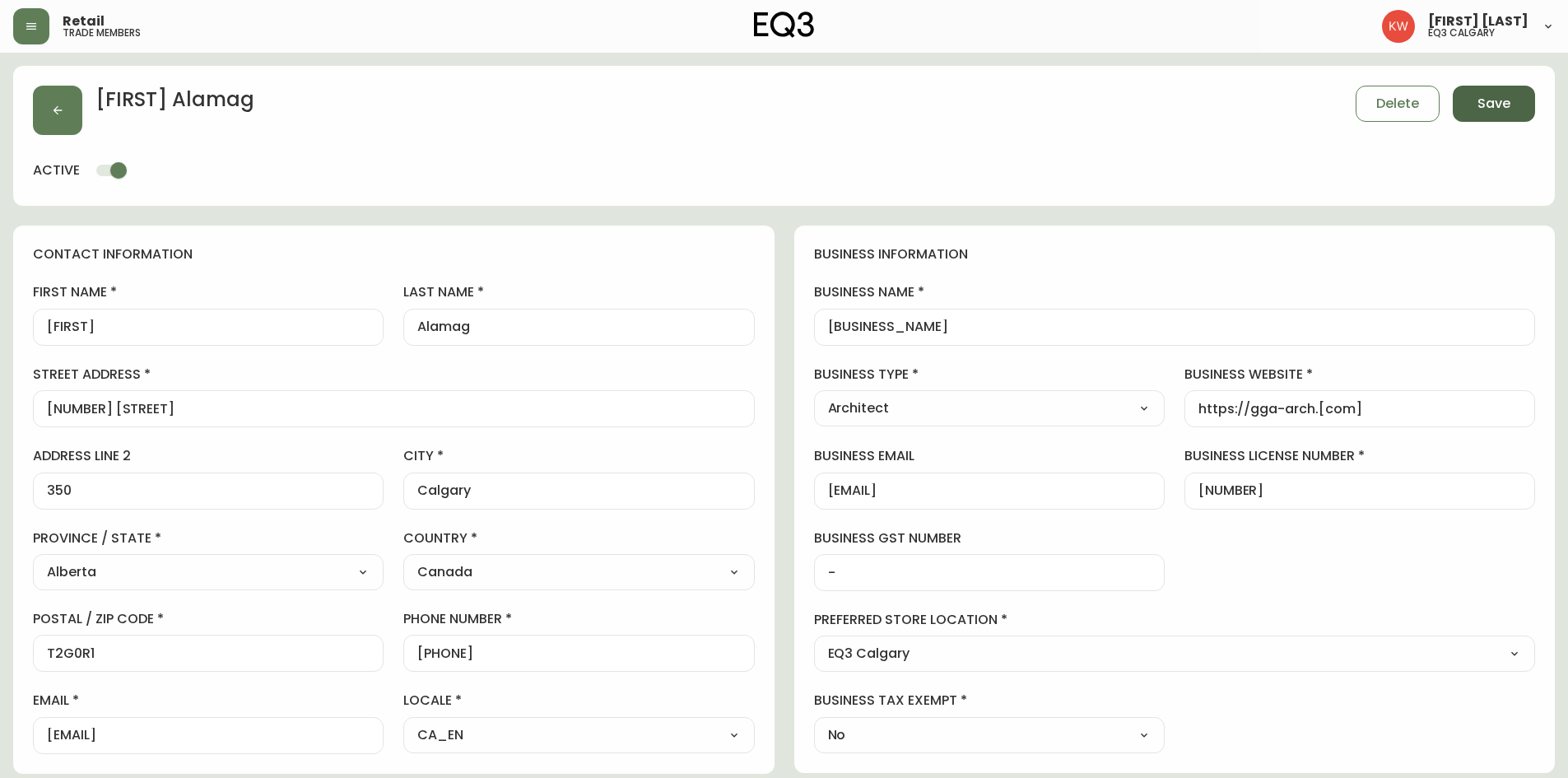 click on "Save" at bounding box center (1494, 104) 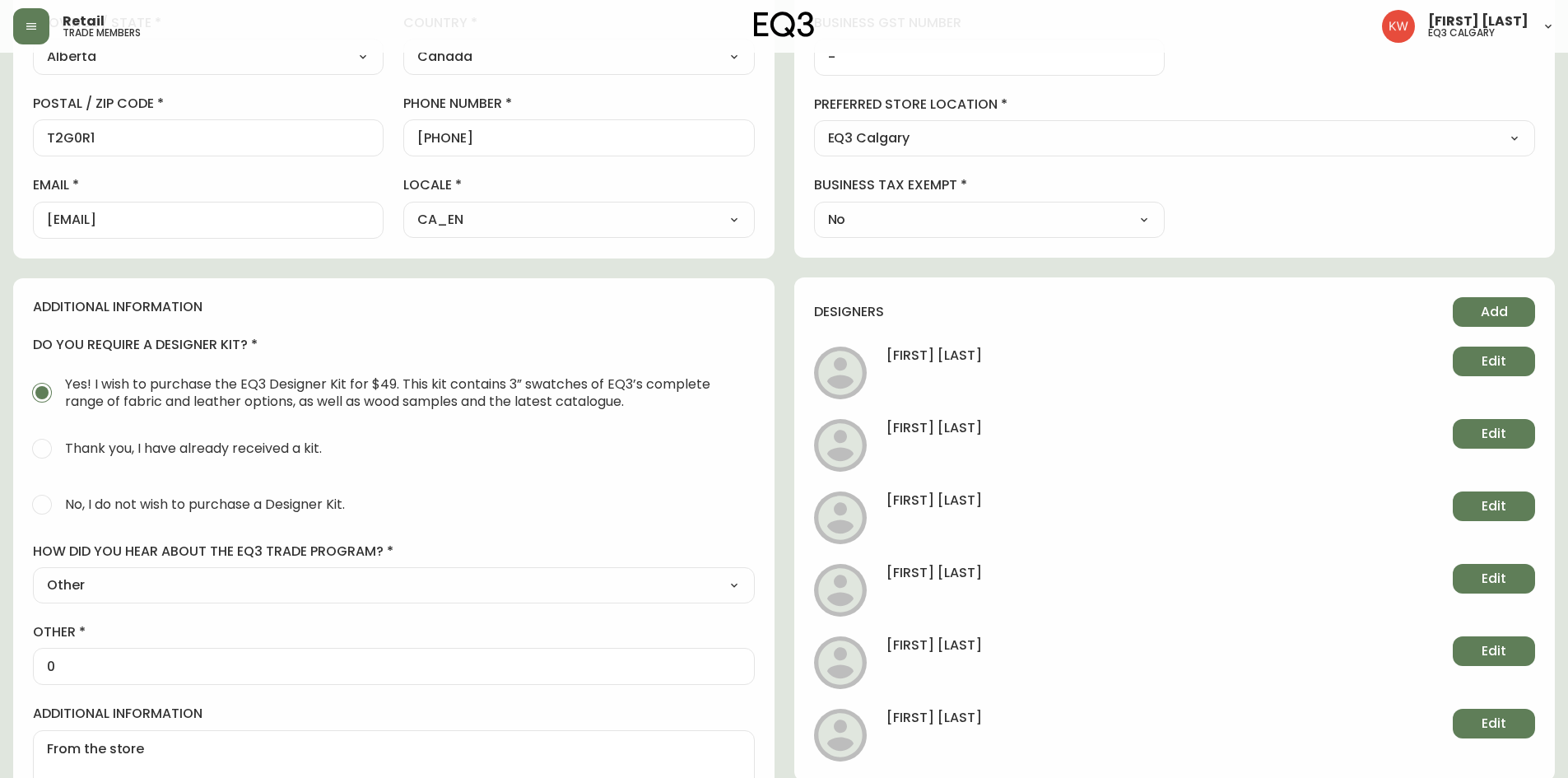 scroll, scrollTop: 527, scrollLeft: 0, axis: vertical 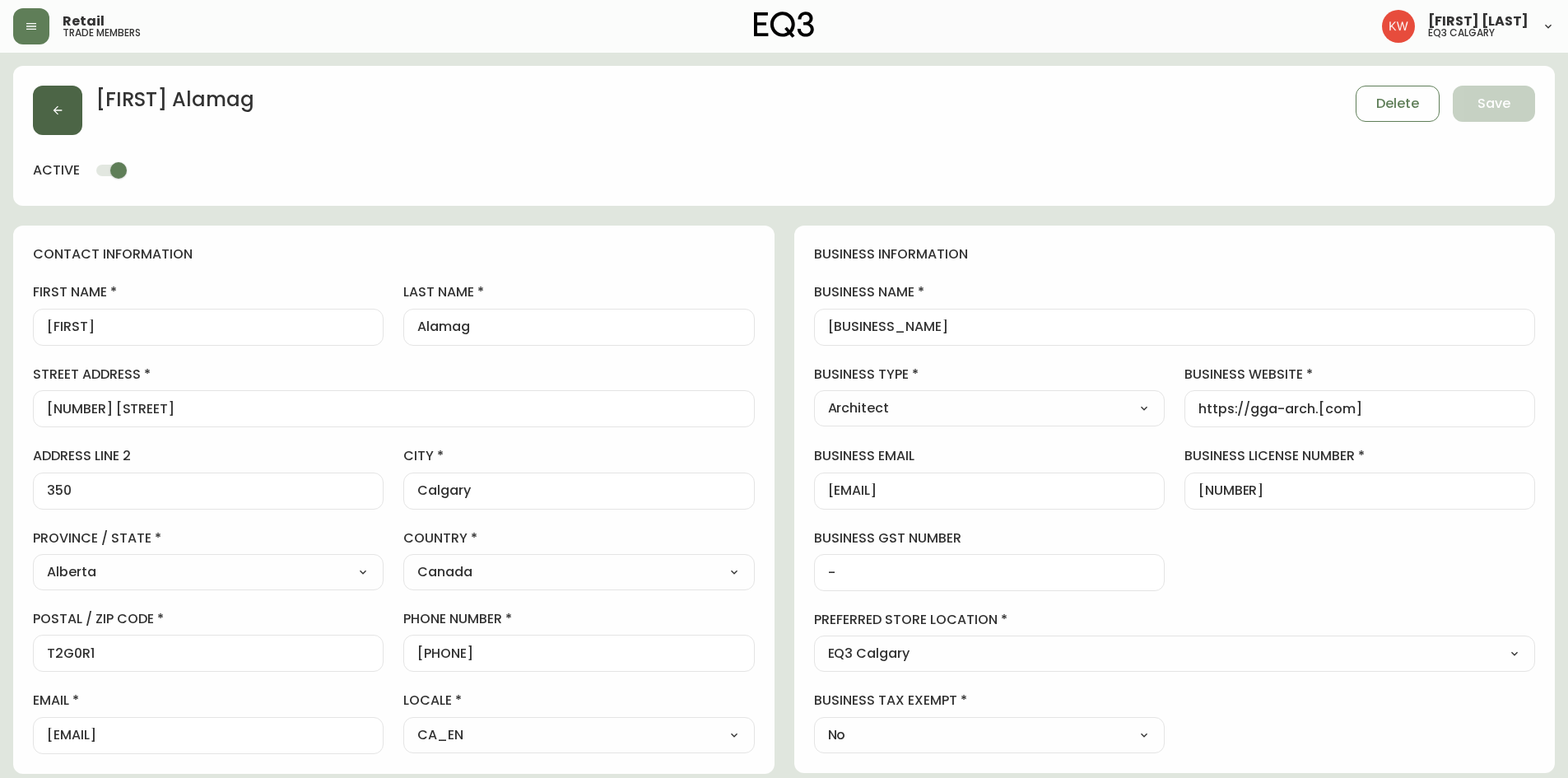click at bounding box center (58, 110) 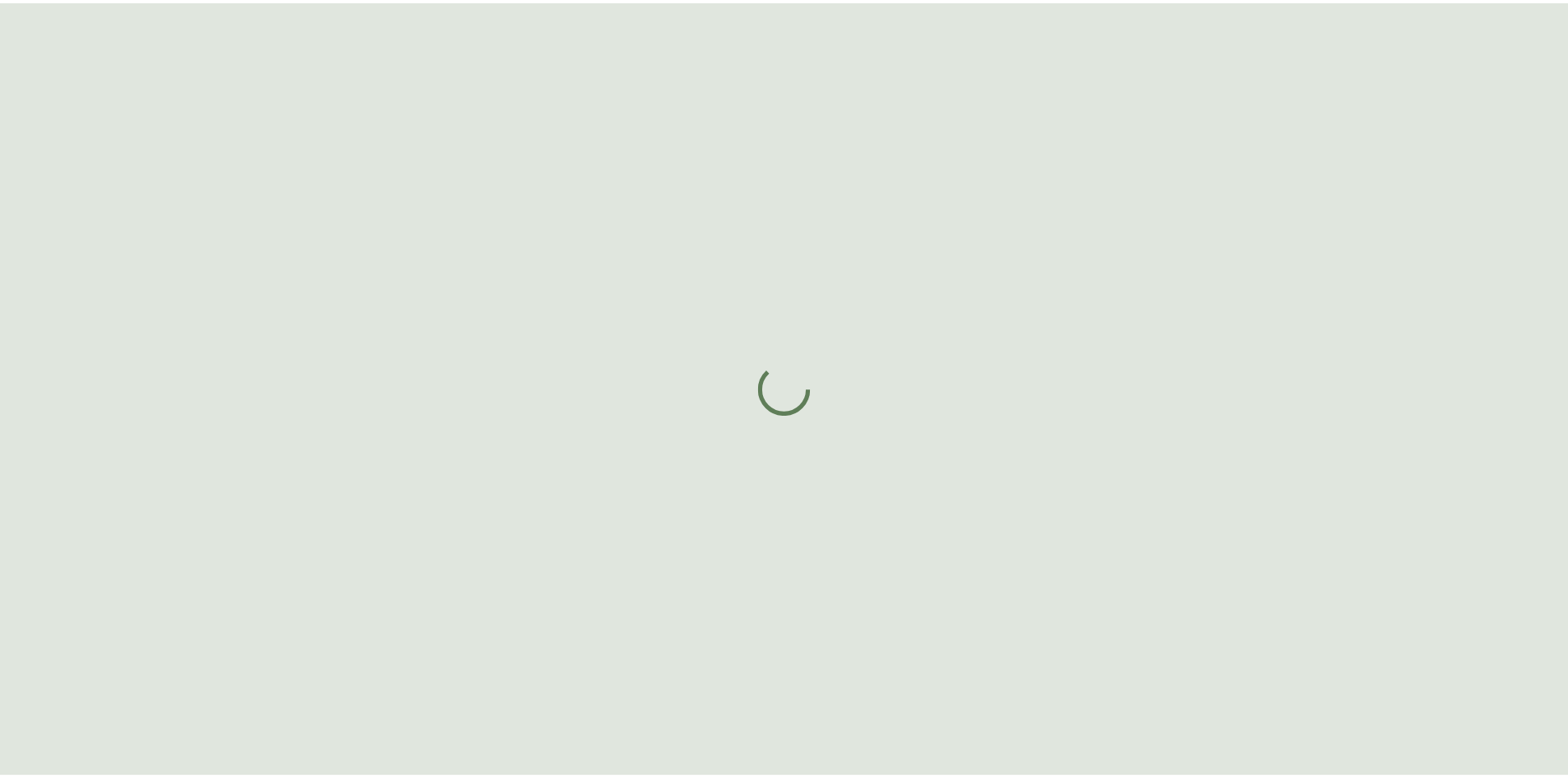 scroll, scrollTop: 0, scrollLeft: 0, axis: both 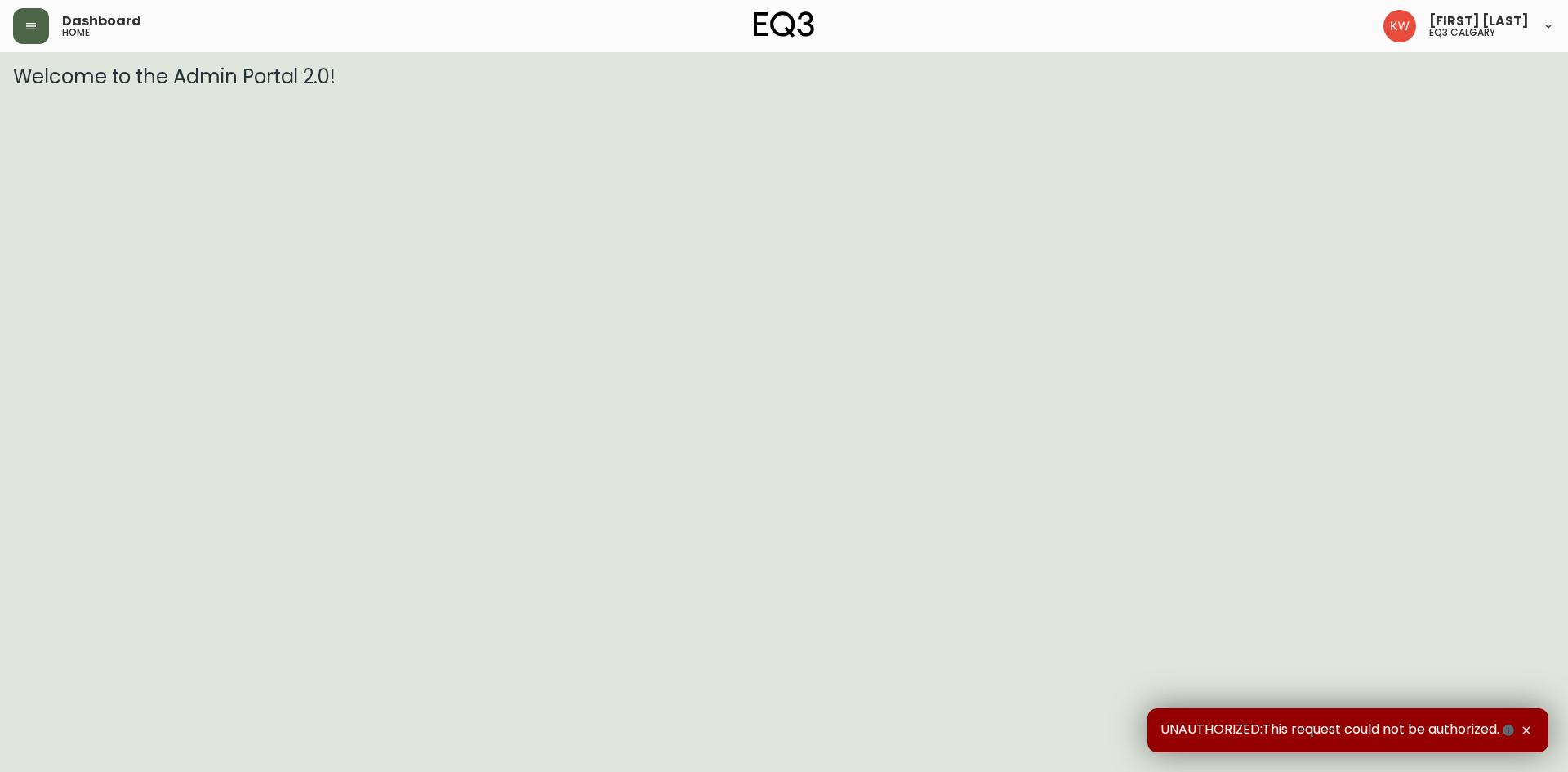 click at bounding box center [31, 26] 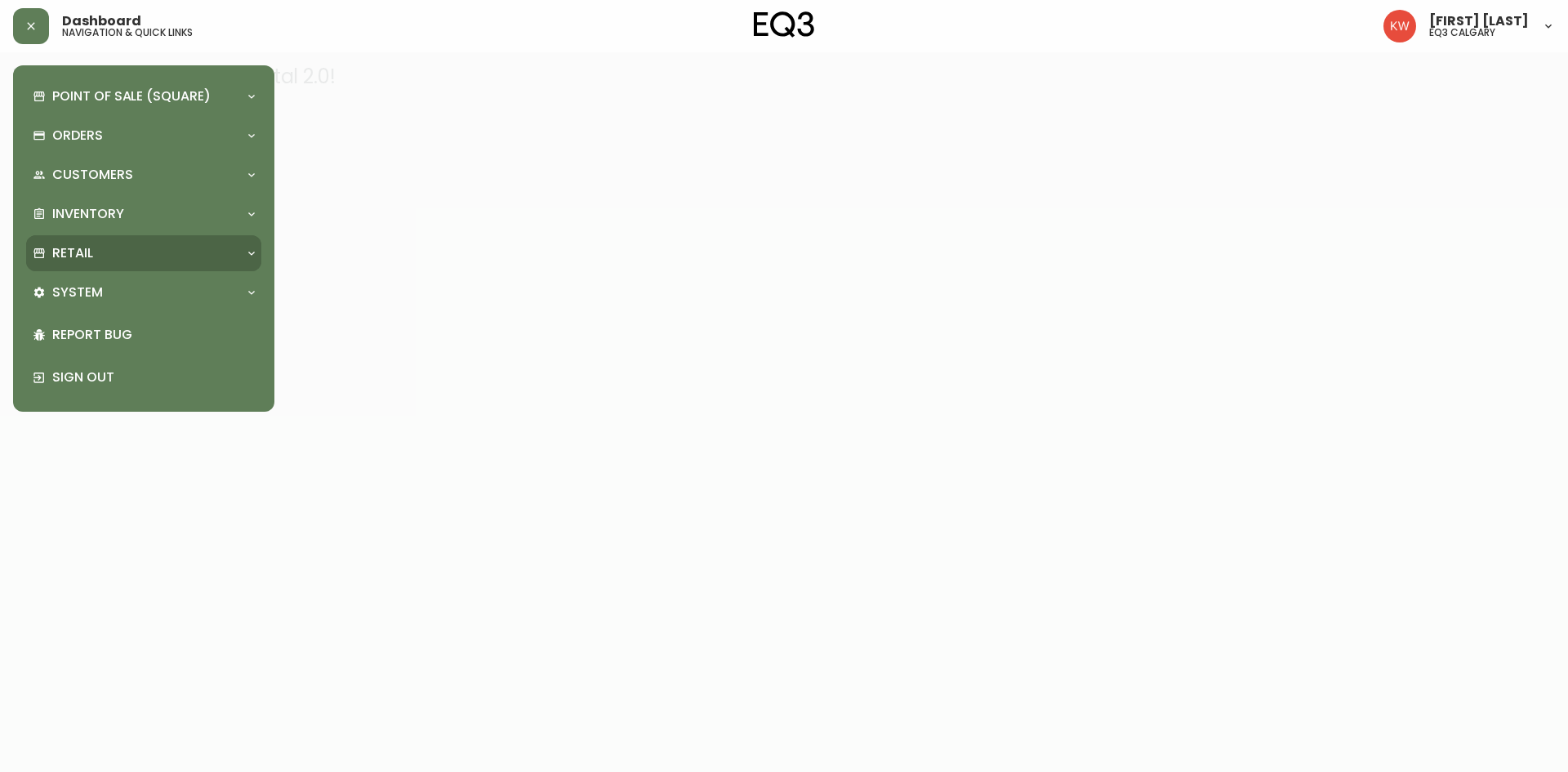click 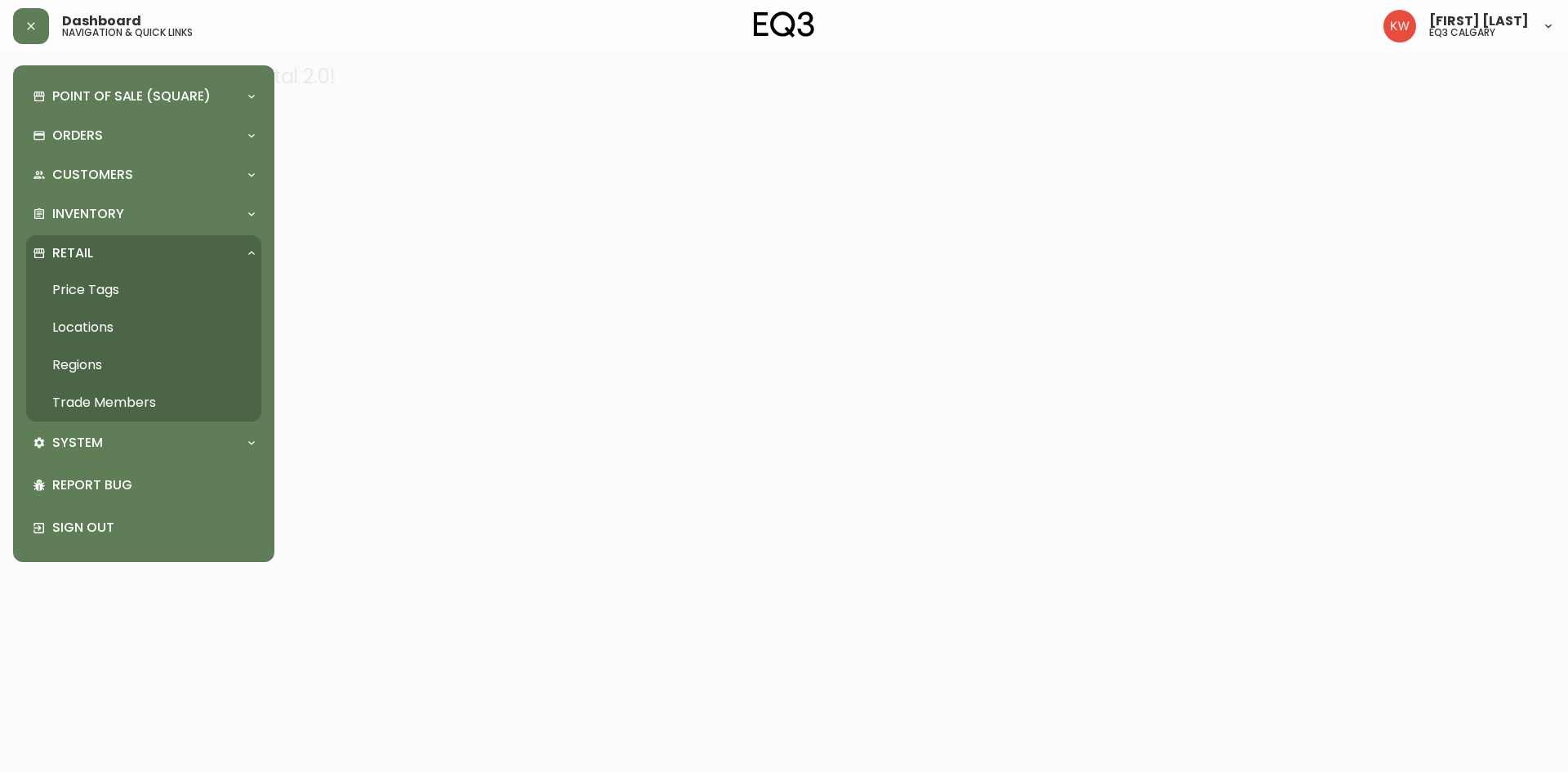 click on "Trade Members" at bounding box center (144, 403) 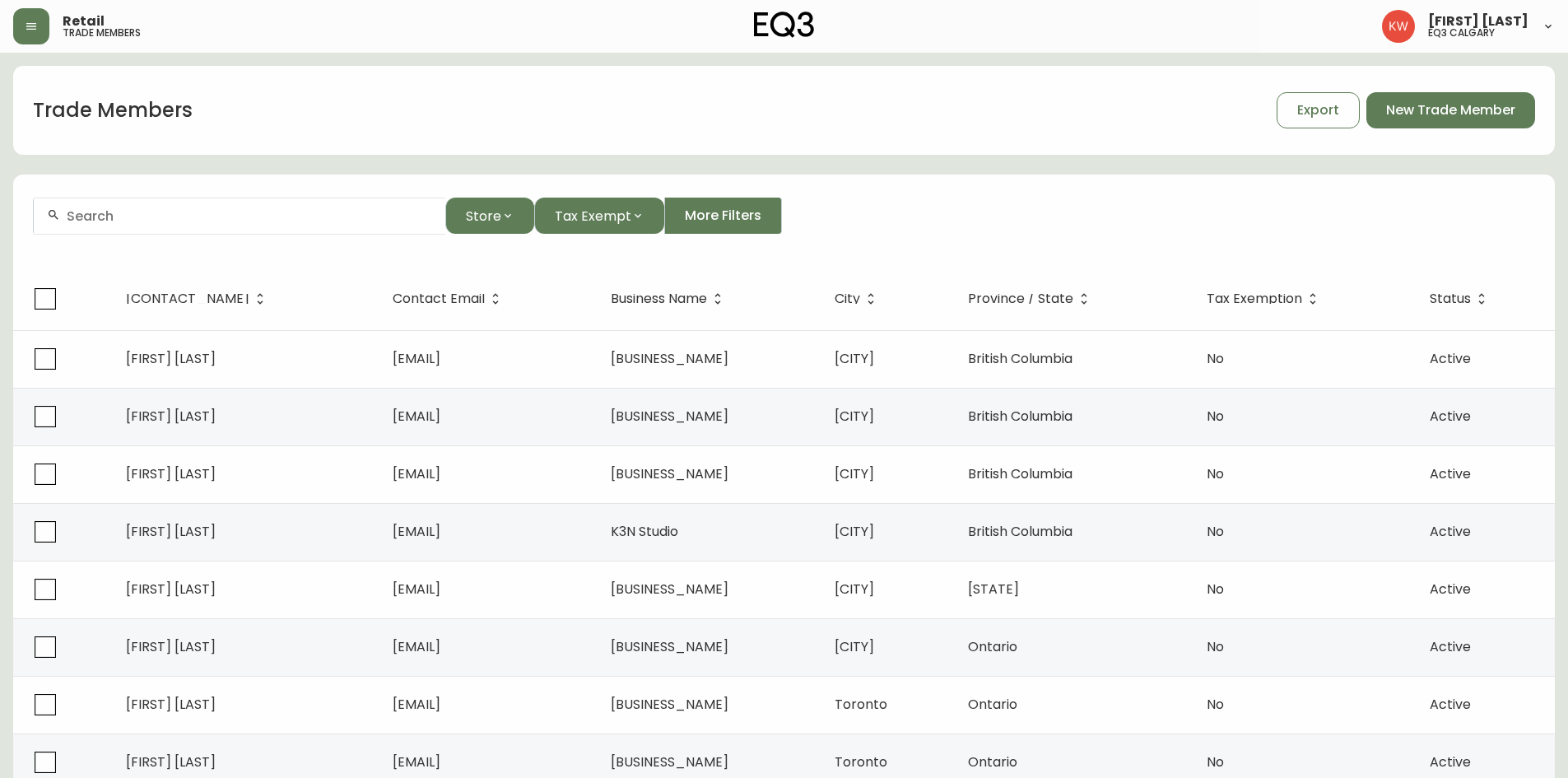 click at bounding box center [240, 216] 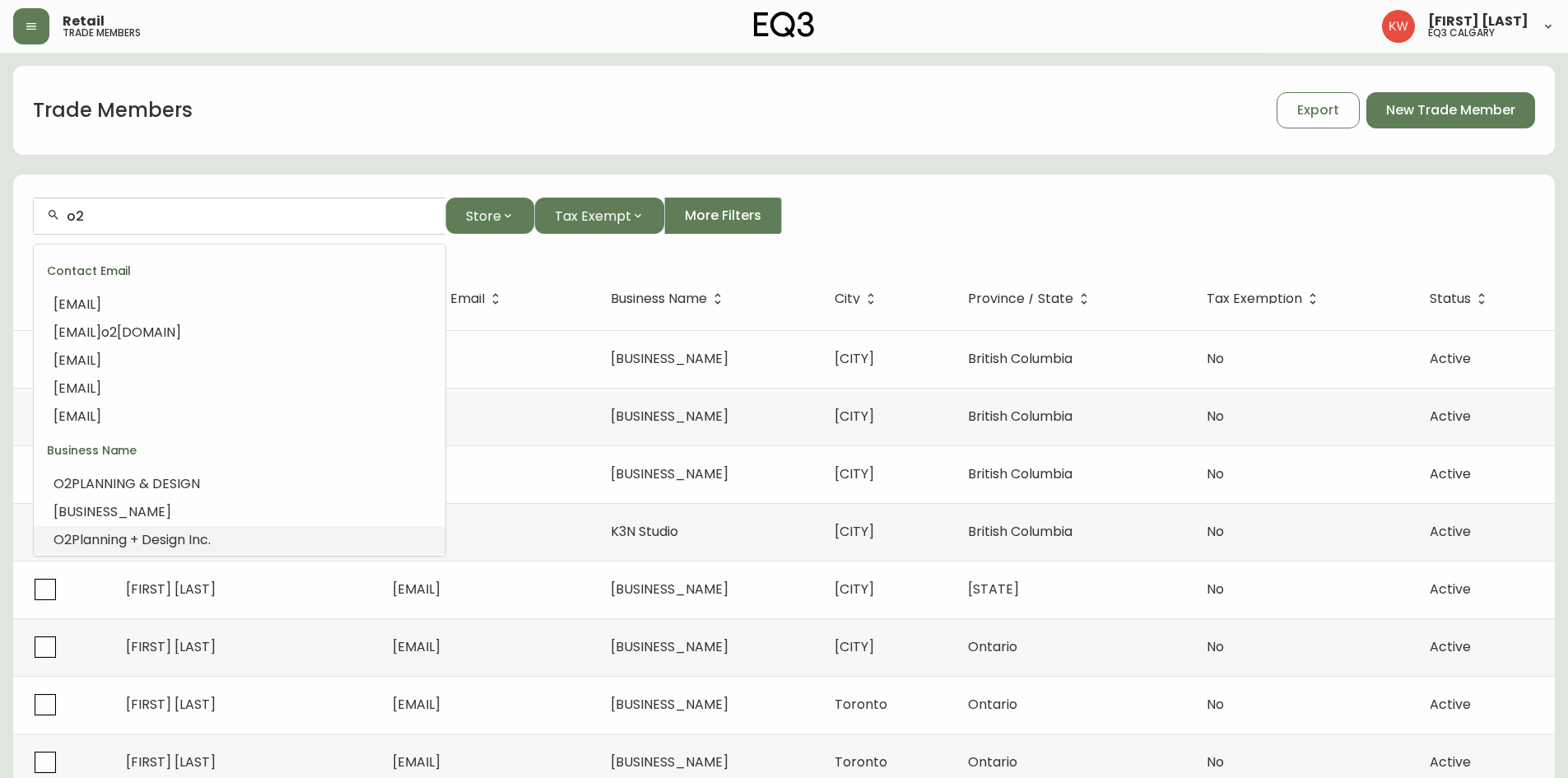 click on "Planning + Design Inc." at bounding box center [141, 539] 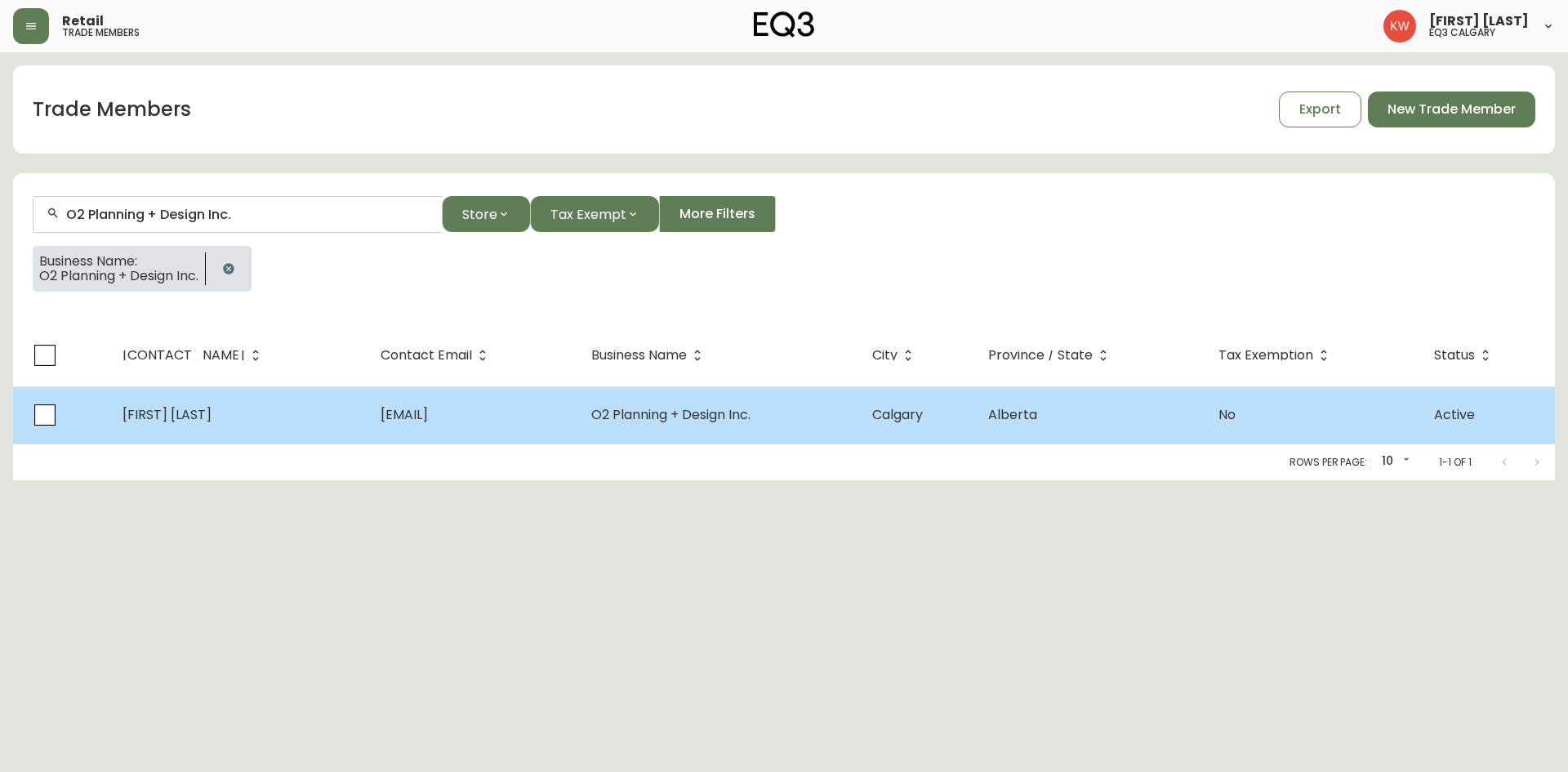 type on "O2 Planning + Design Inc." 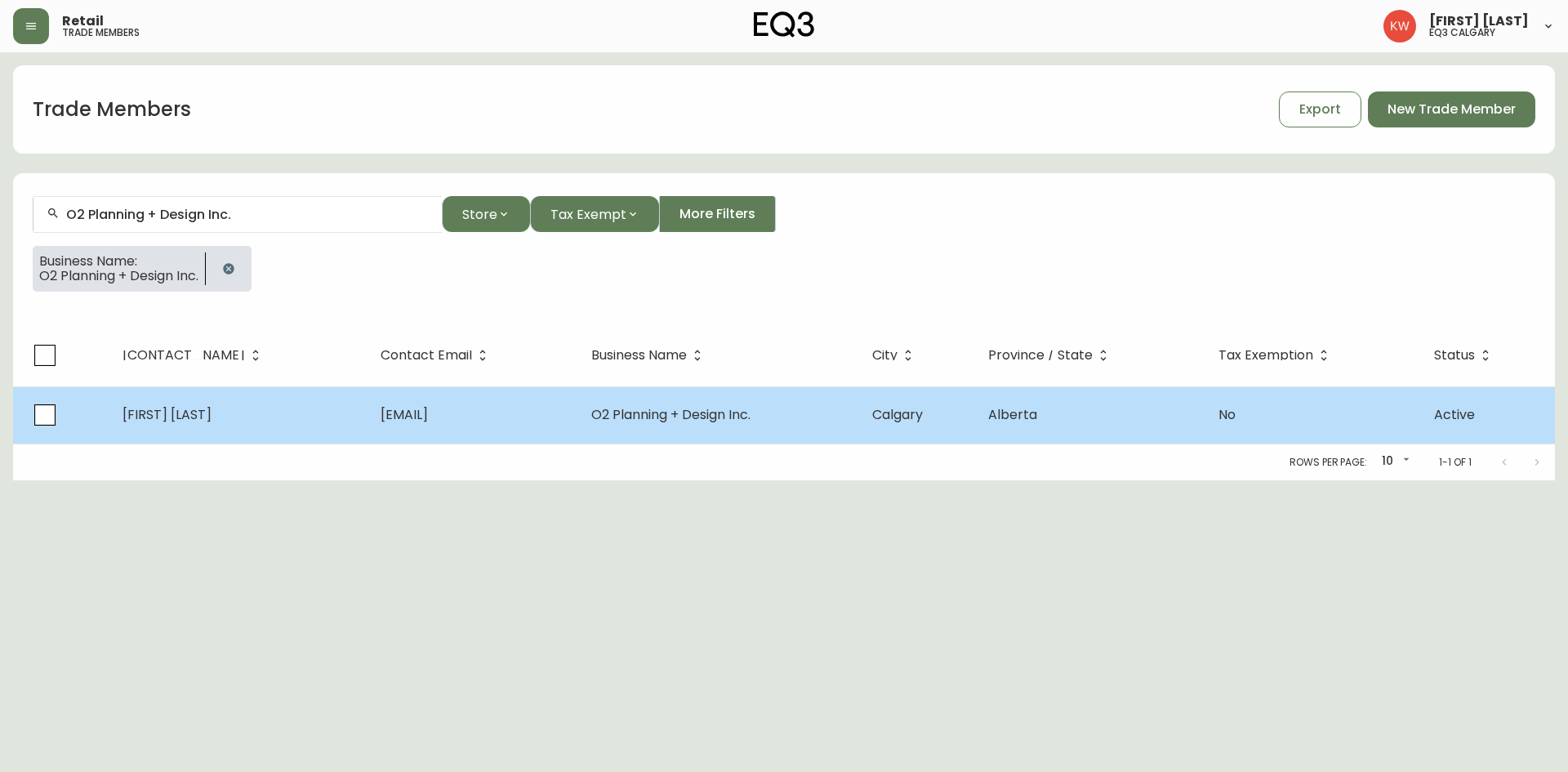 click on "Brian Horton" at bounding box center [238, 415] 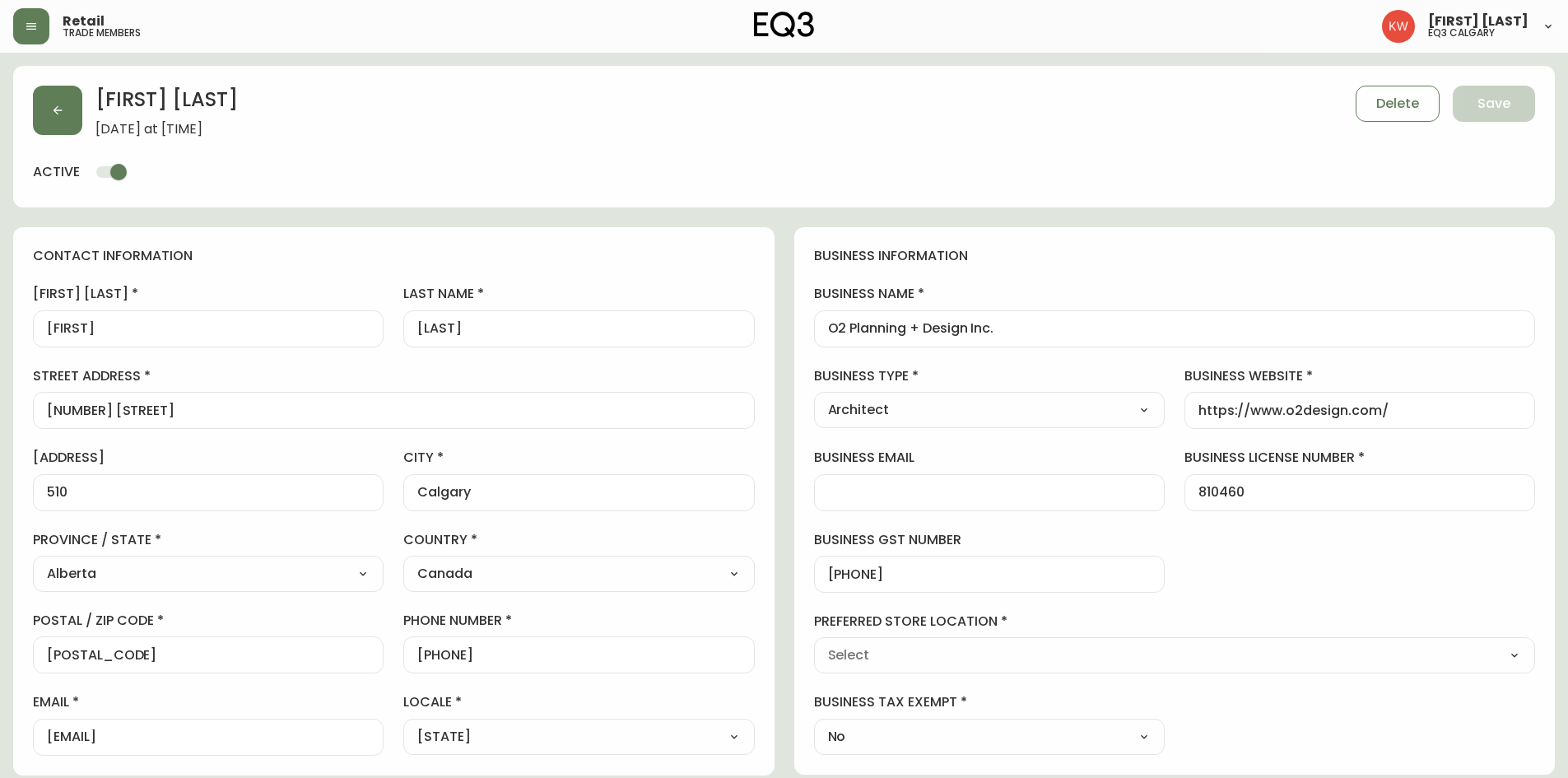 type on "EQ3 Calgary" 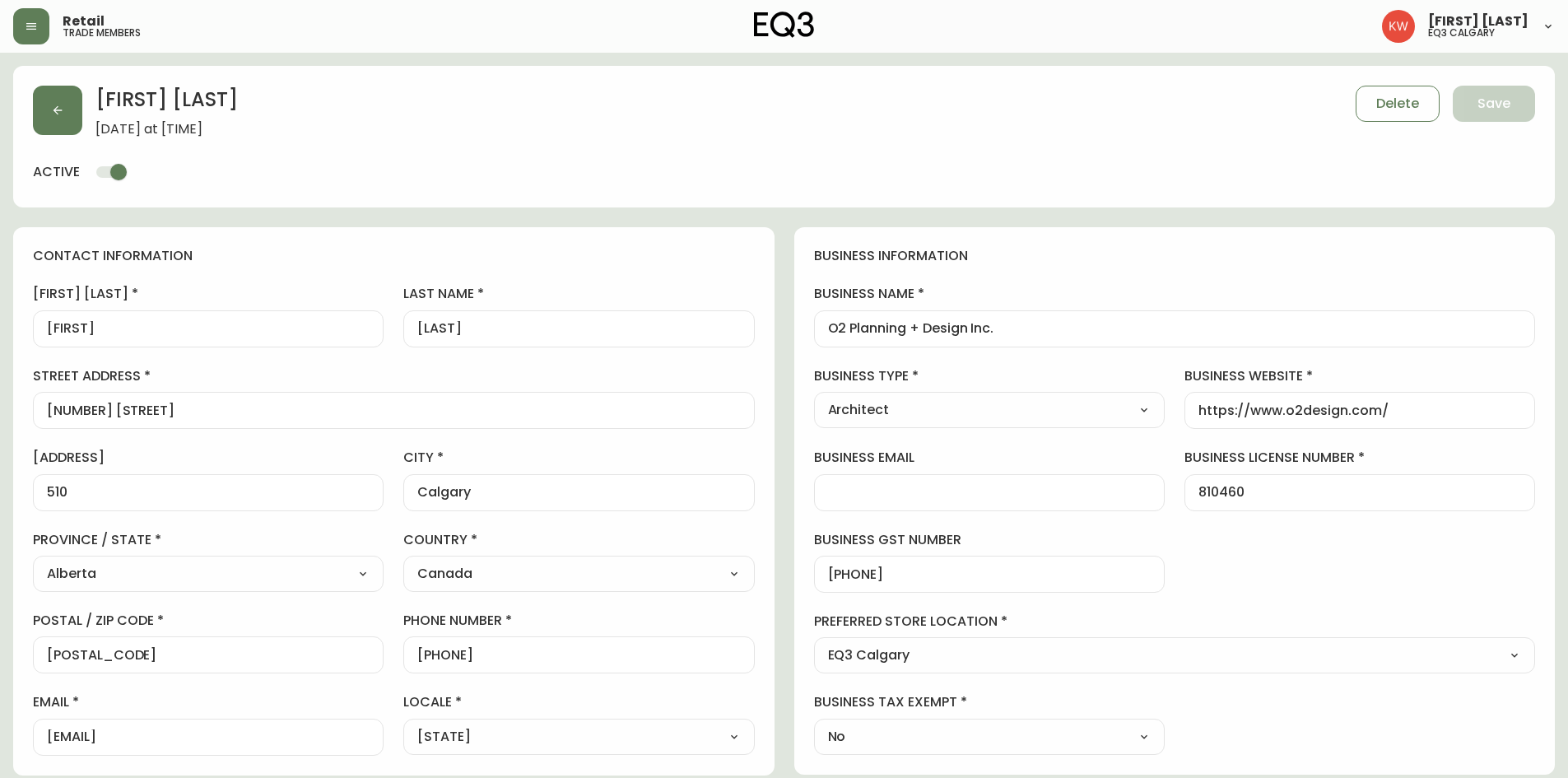 select on "[LICENSE_NUMBER]" 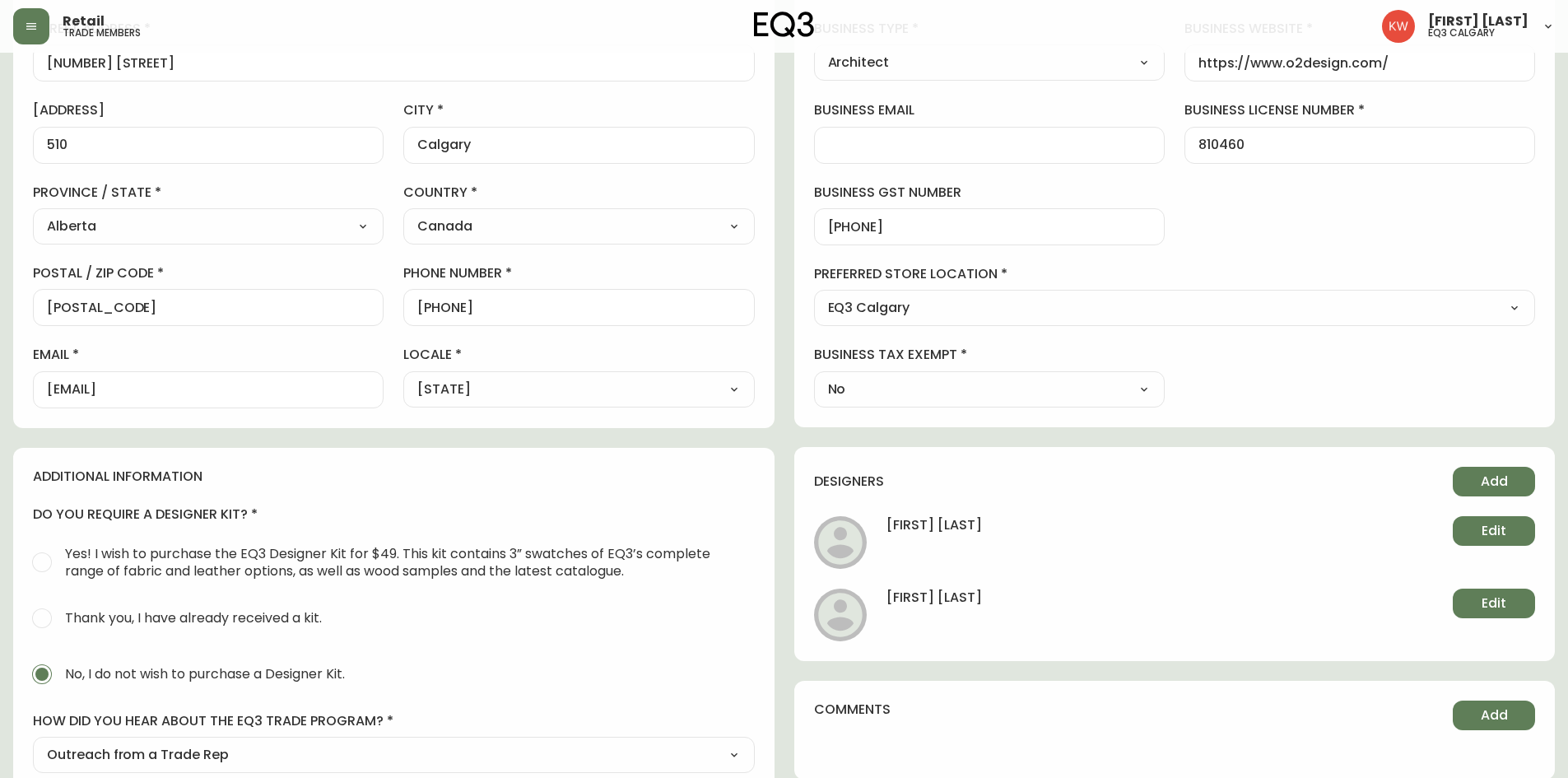 scroll, scrollTop: 350, scrollLeft: 0, axis: vertical 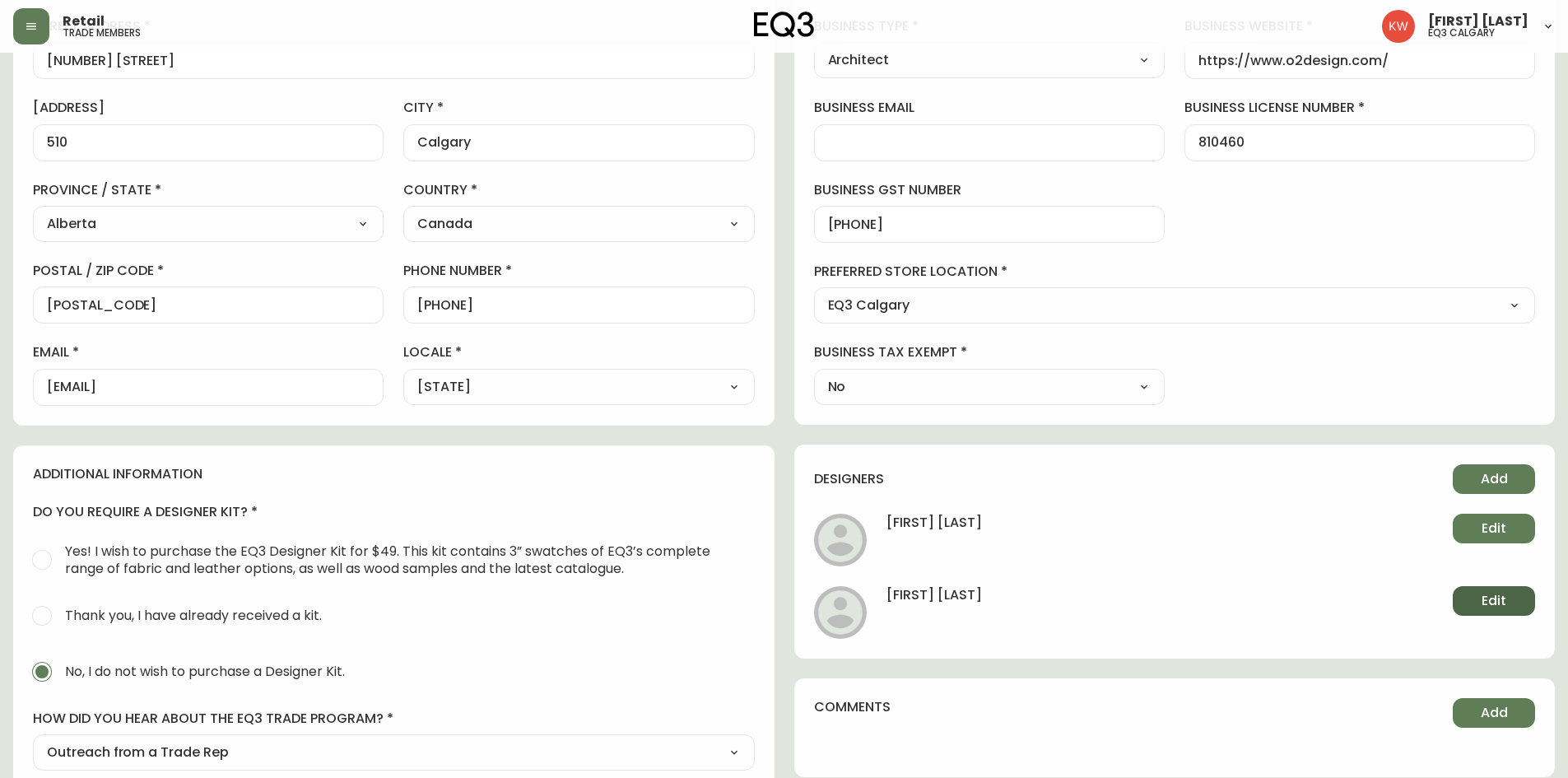 click on "Edit" at bounding box center [1494, 601] 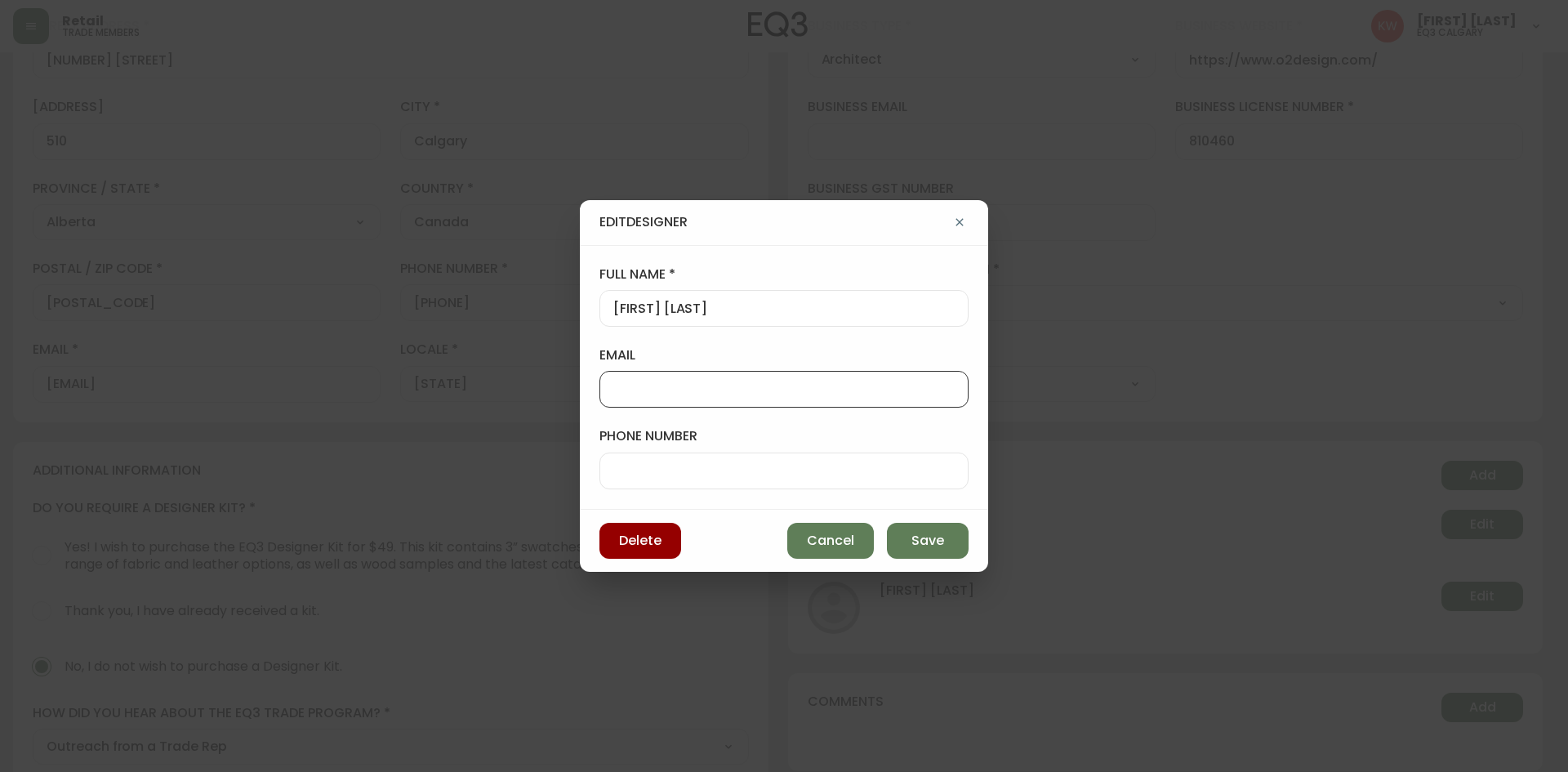 click on "email" at bounding box center [784, 389] 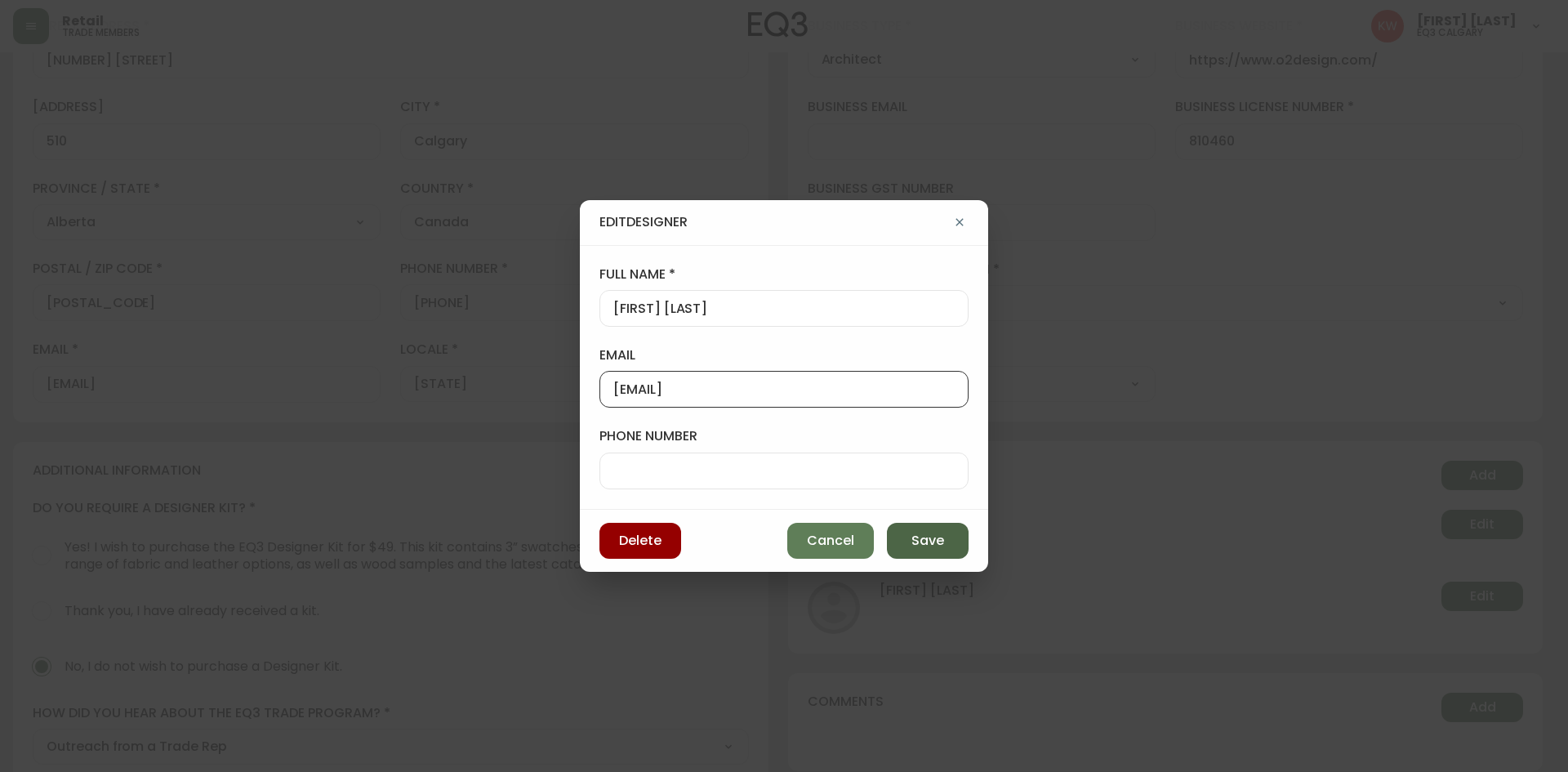 type on "nicholas.dykstra@o2design.com" 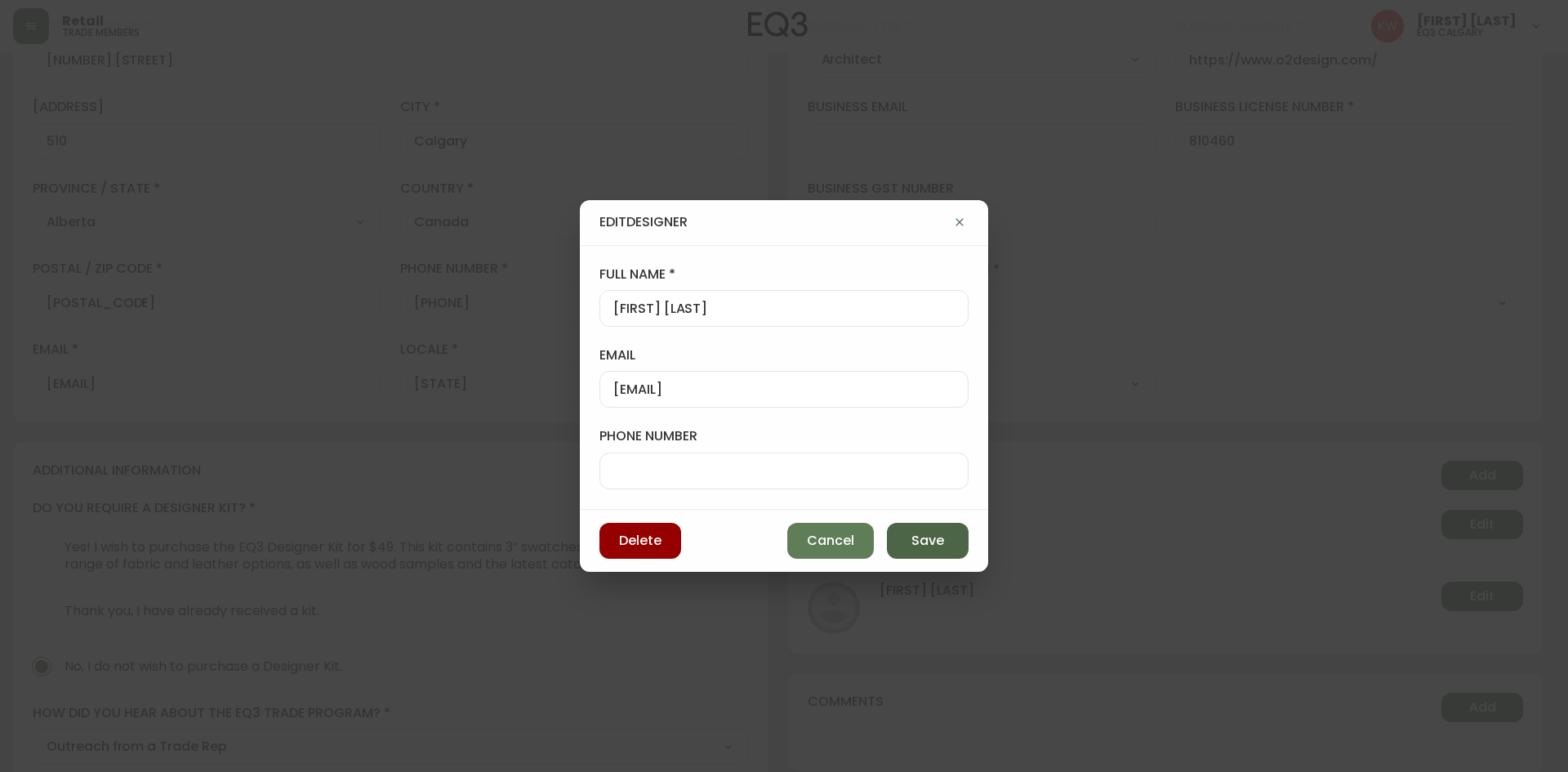 click on "Save" at bounding box center (928, 541) 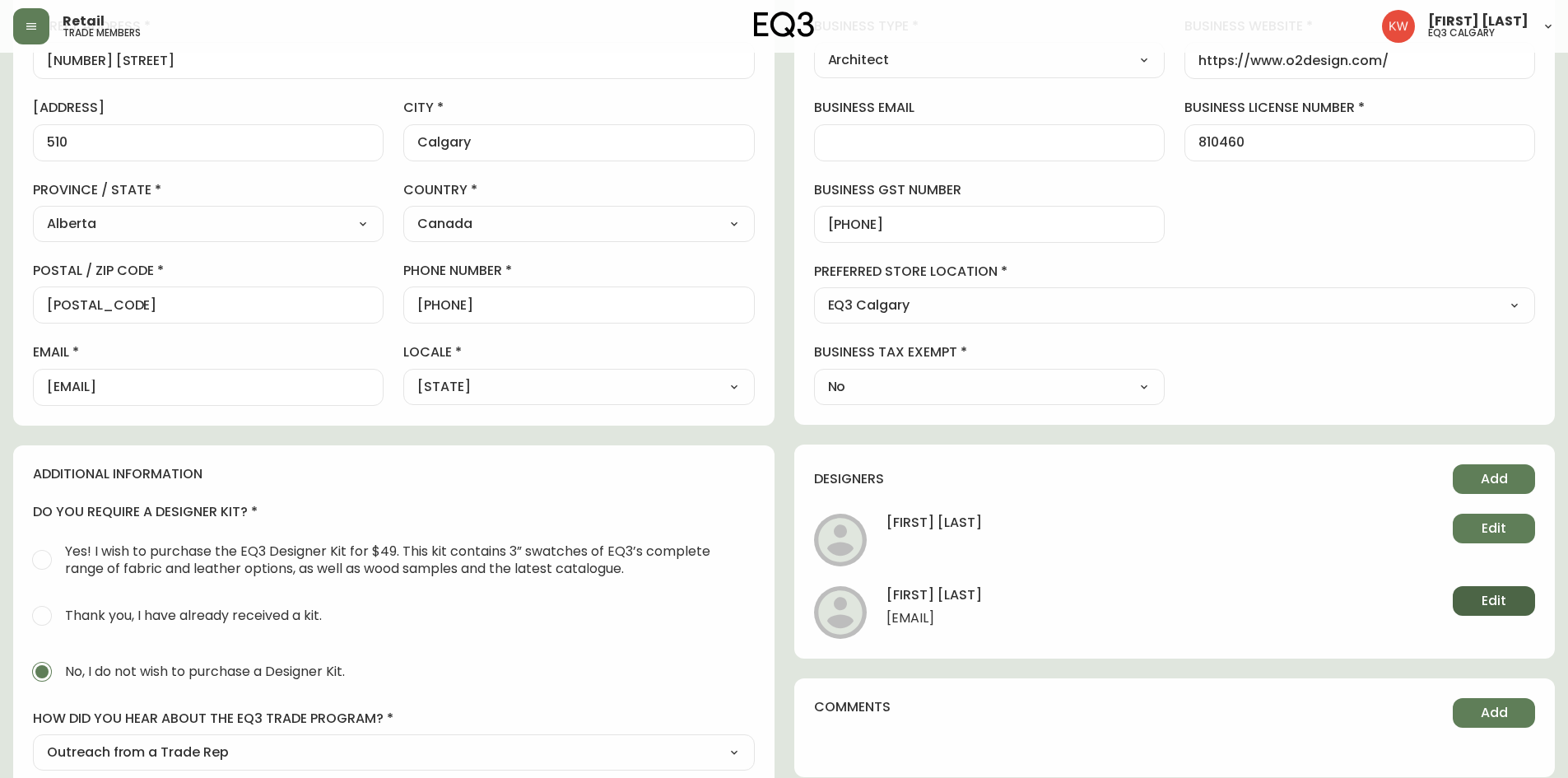 click on "Edit" at bounding box center [1494, 601] 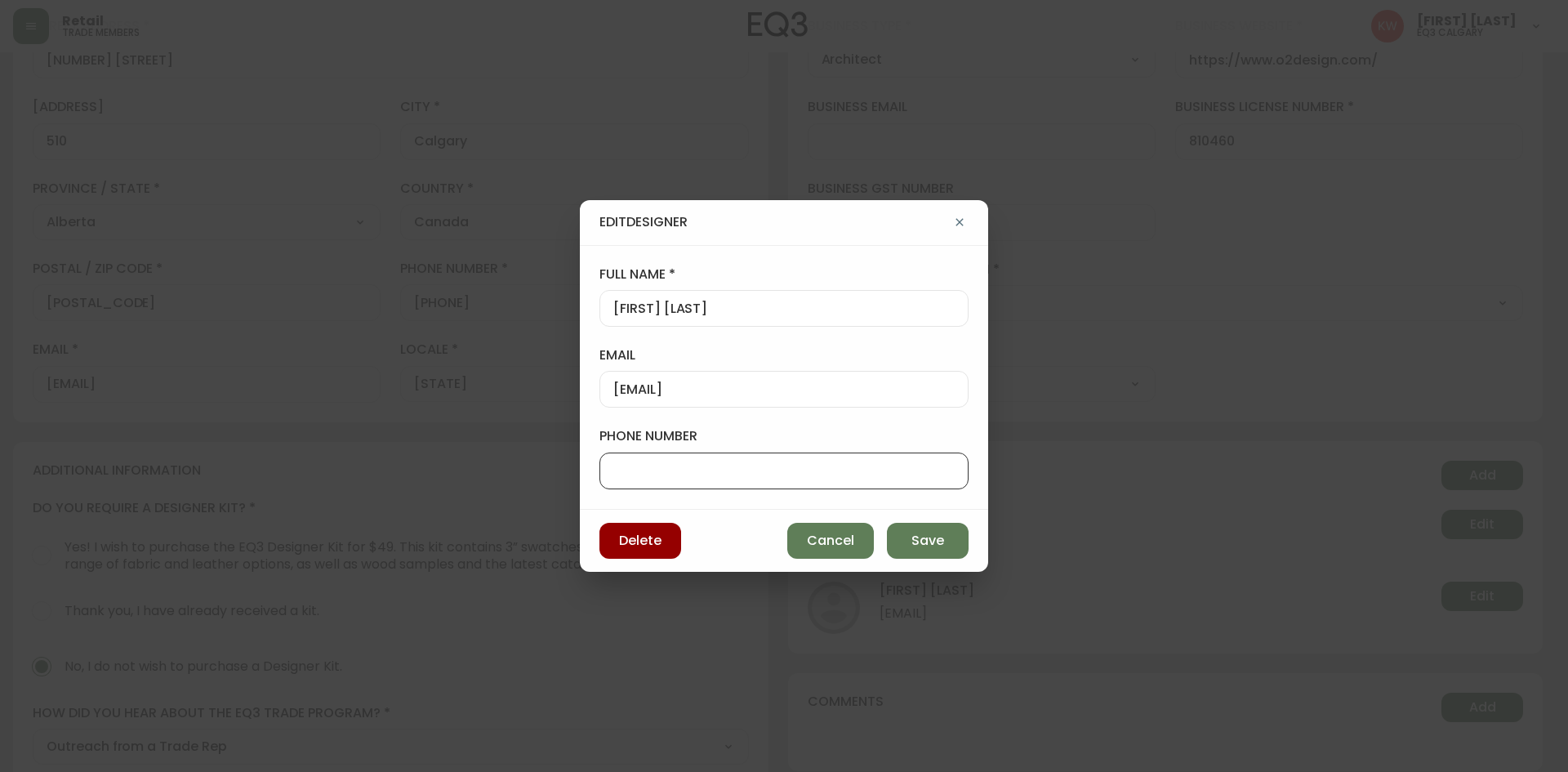 click on "phone number" at bounding box center (784, 471) 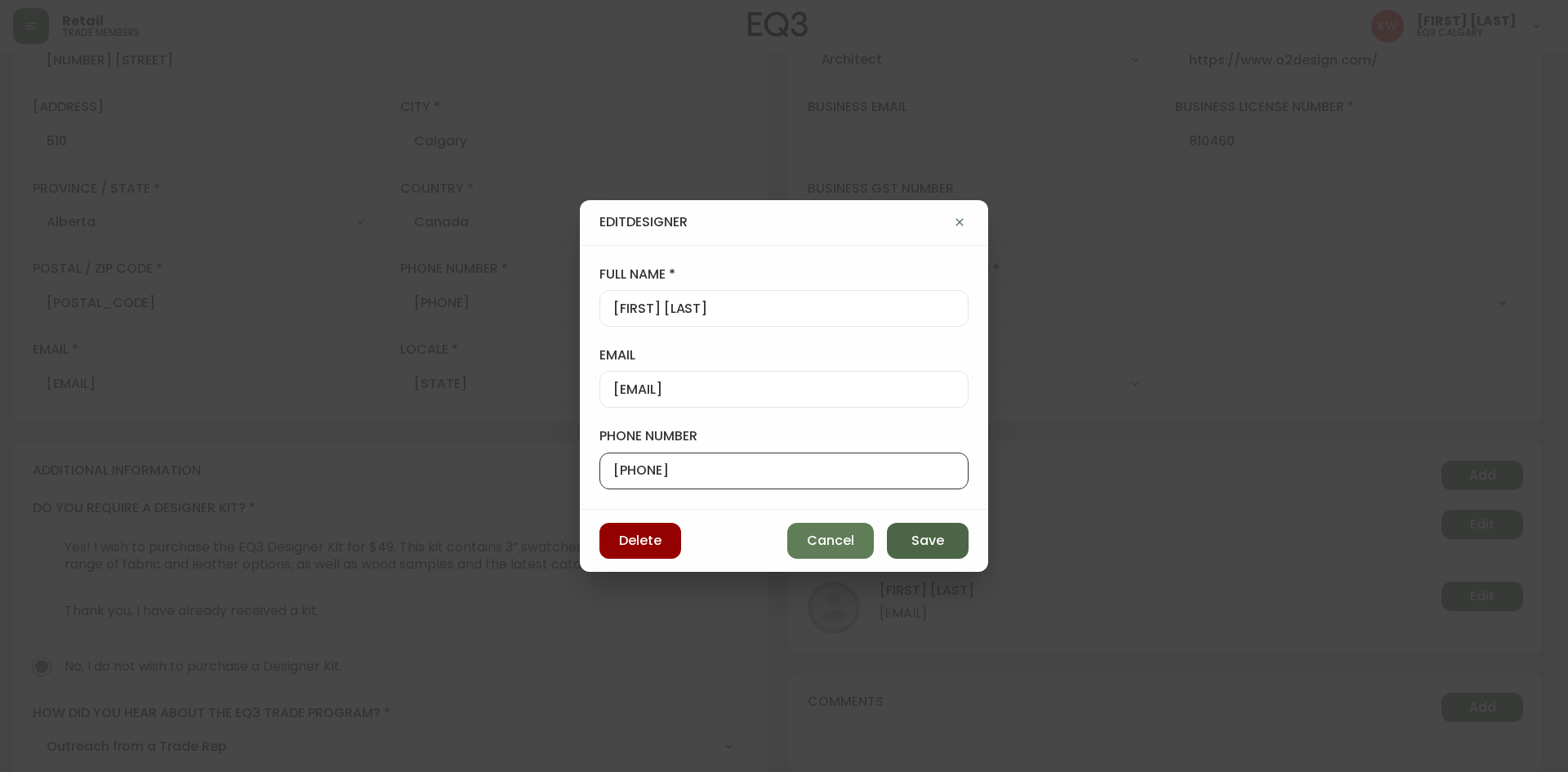 type on "+14037180300" 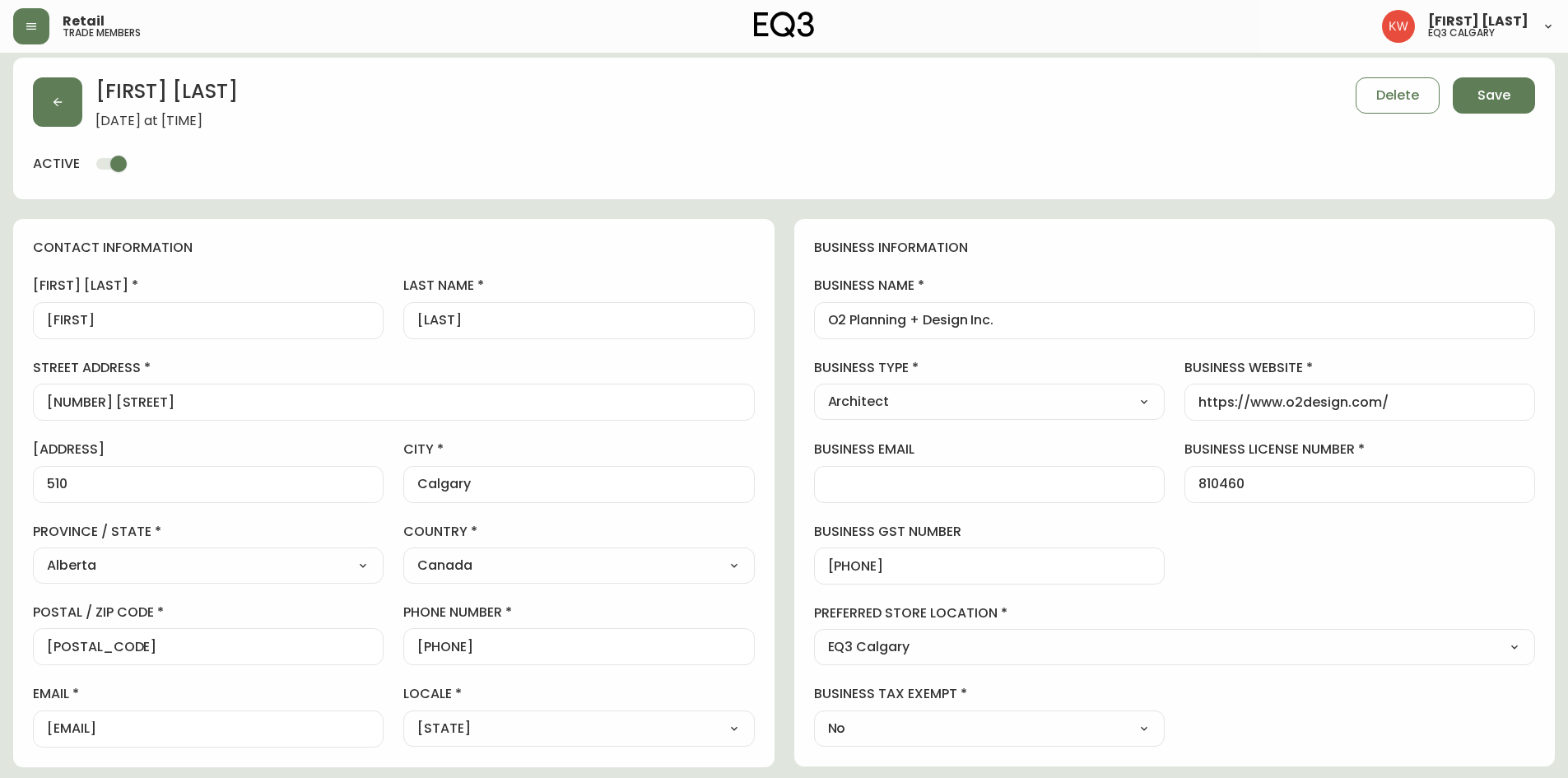 scroll, scrollTop: 0, scrollLeft: 0, axis: both 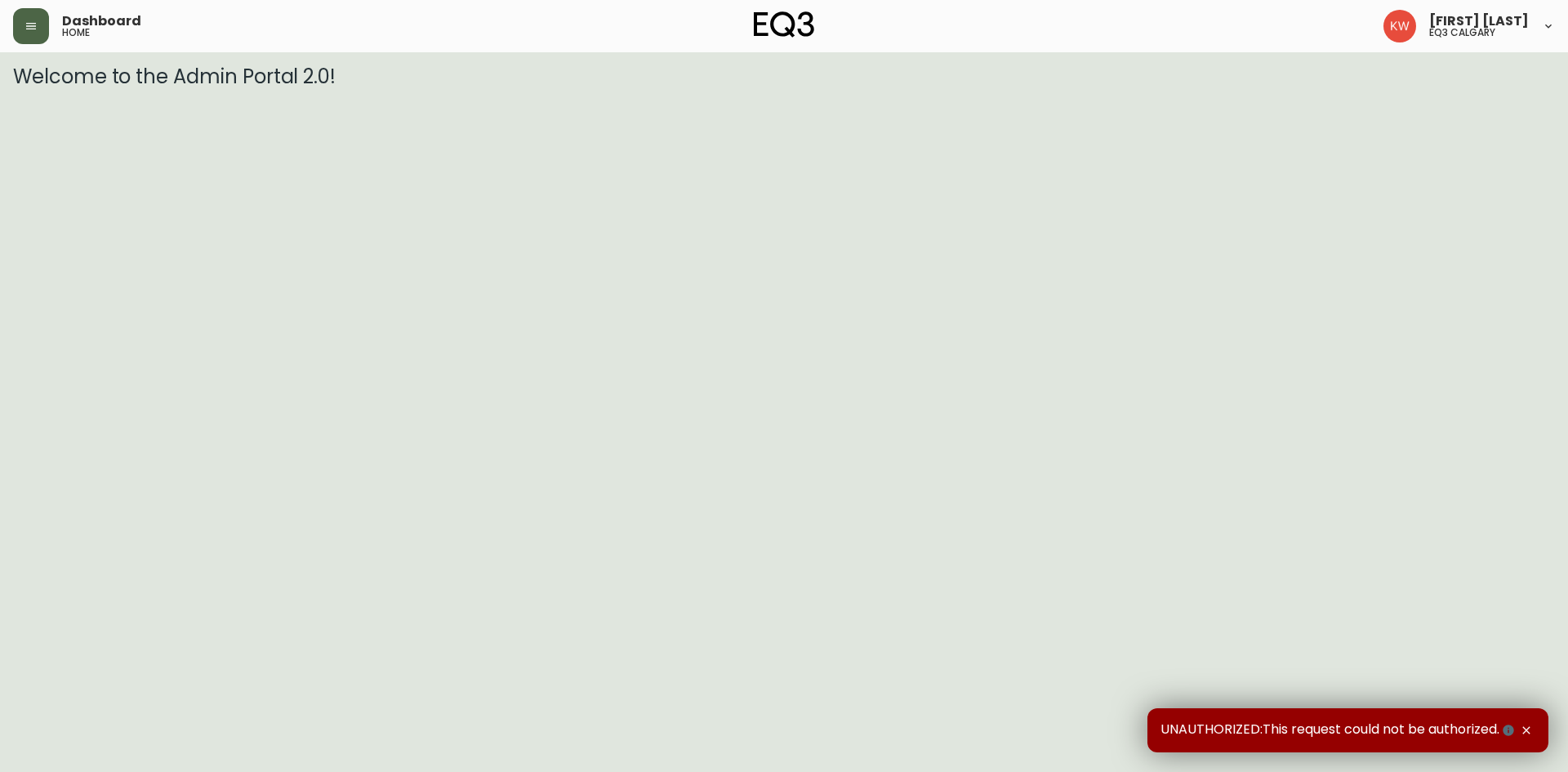 click 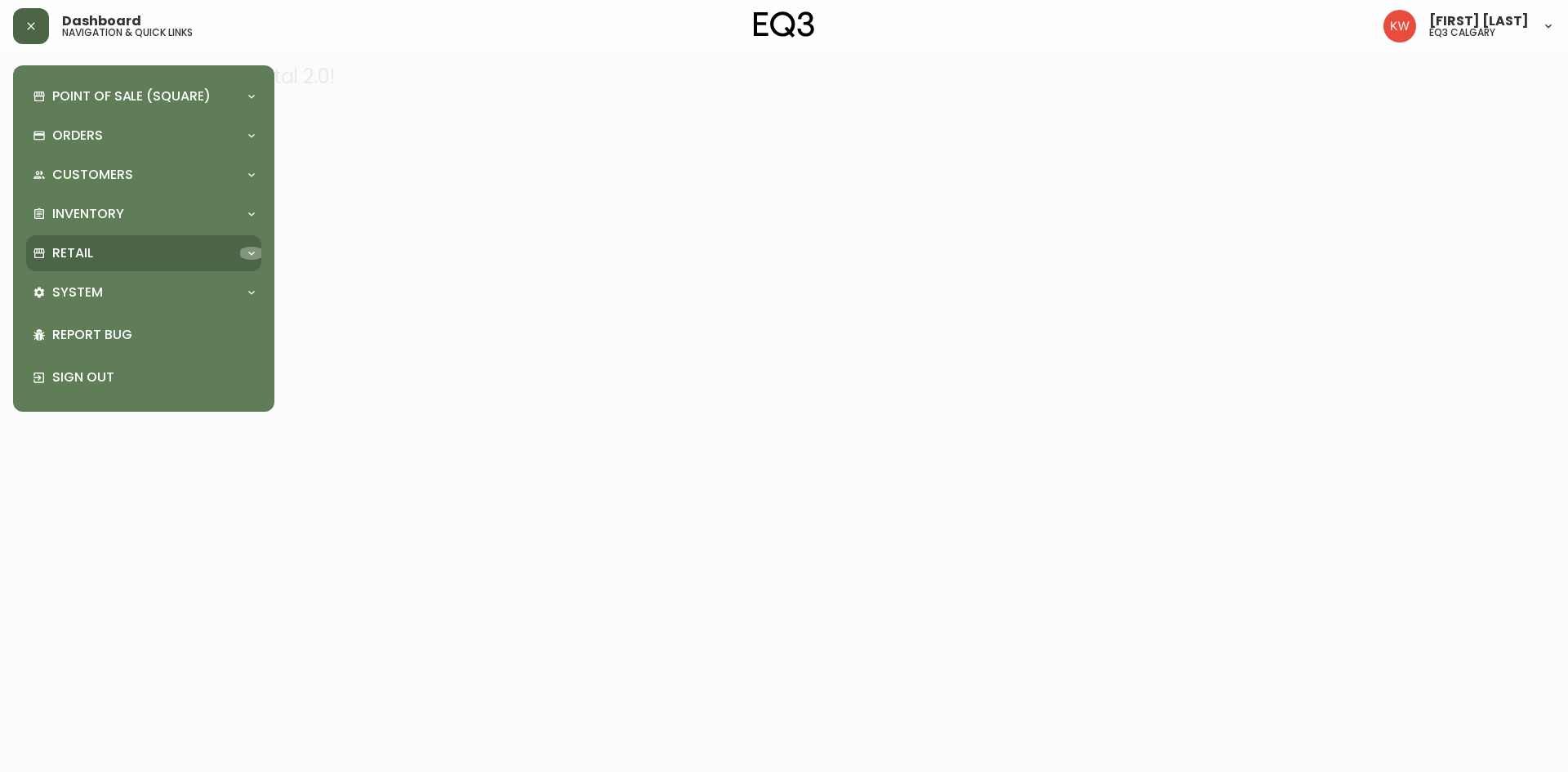 click 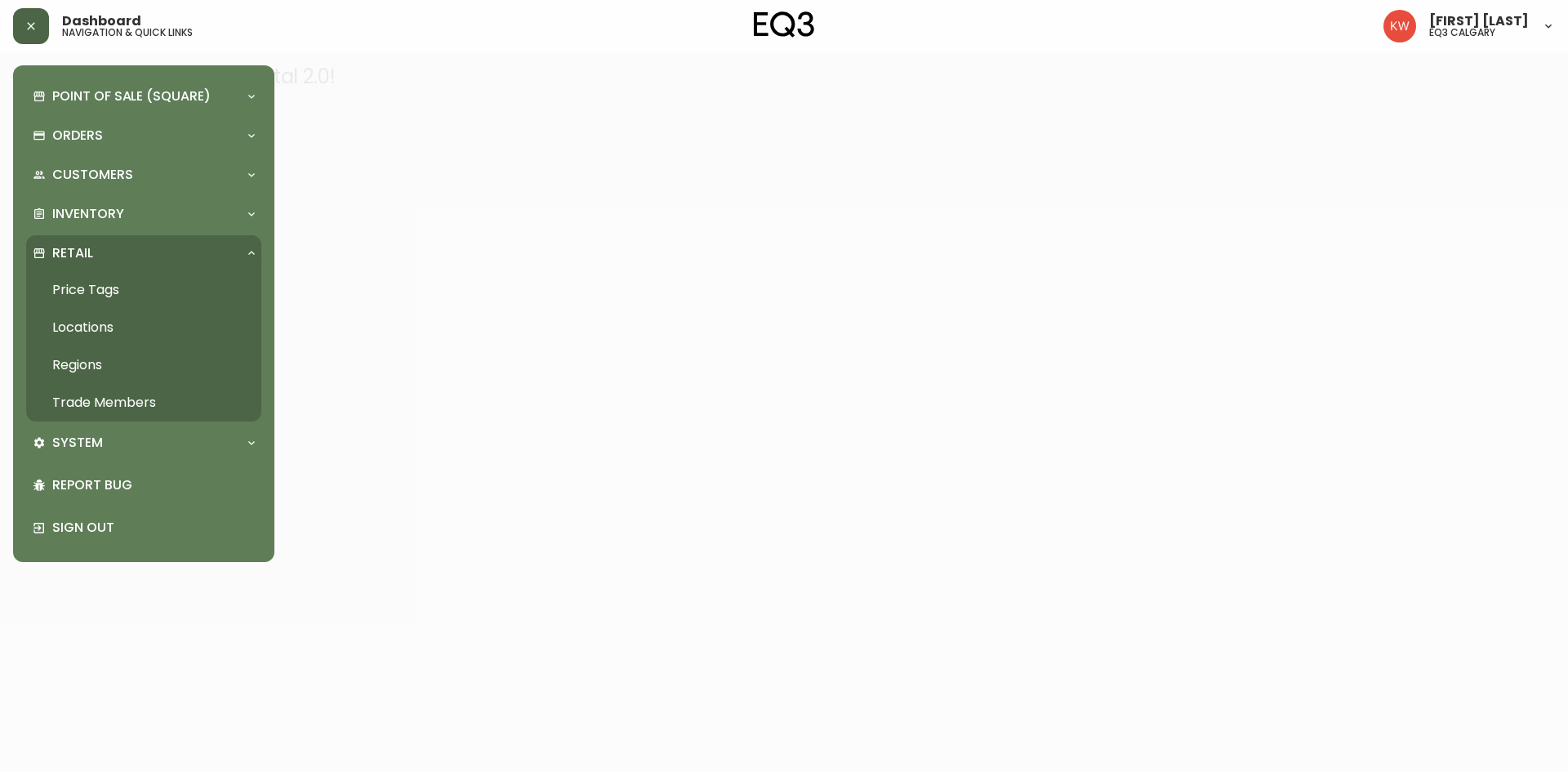 click on "Trade Members" at bounding box center [144, 403] 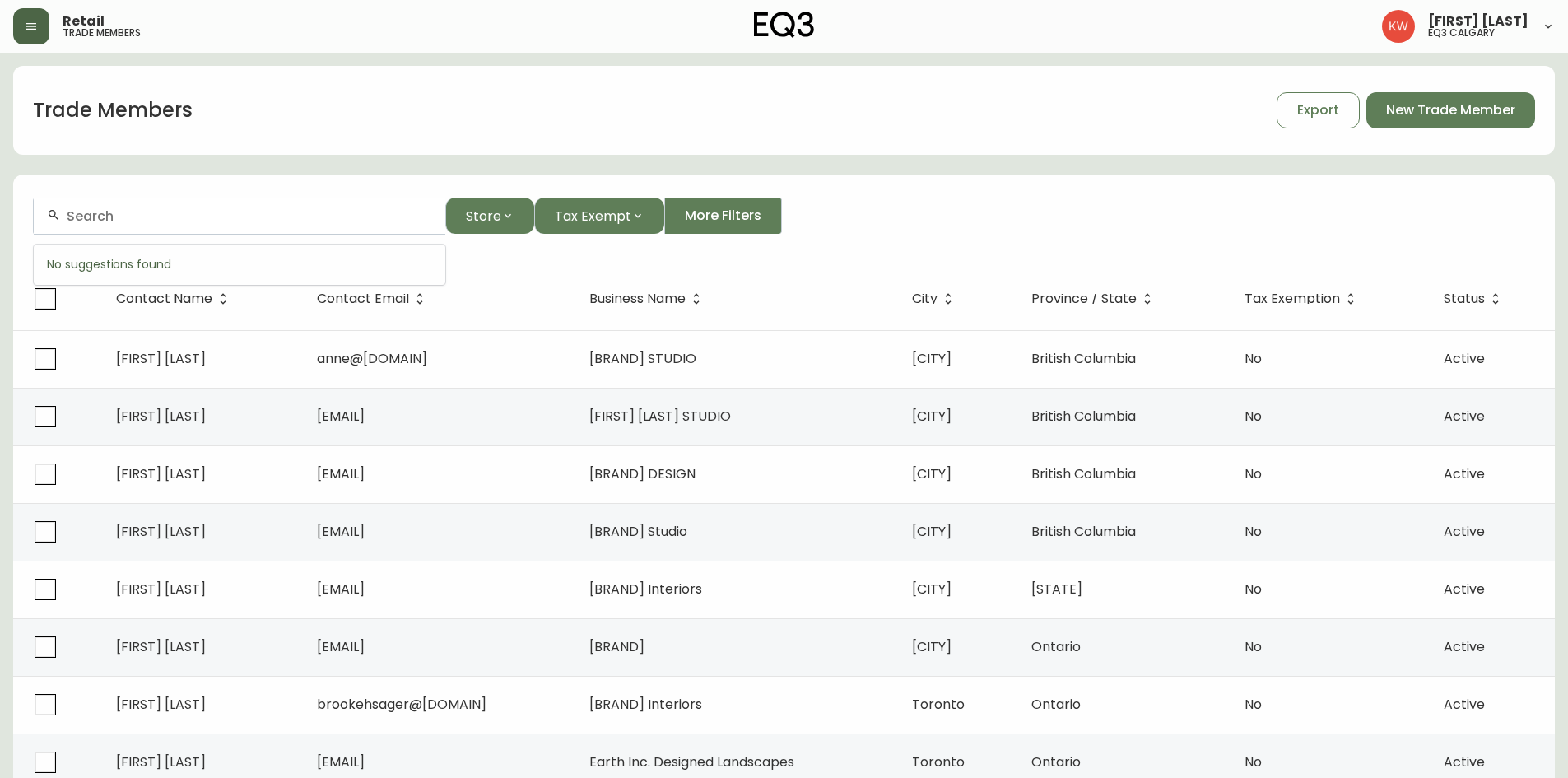 click at bounding box center (249, 216) 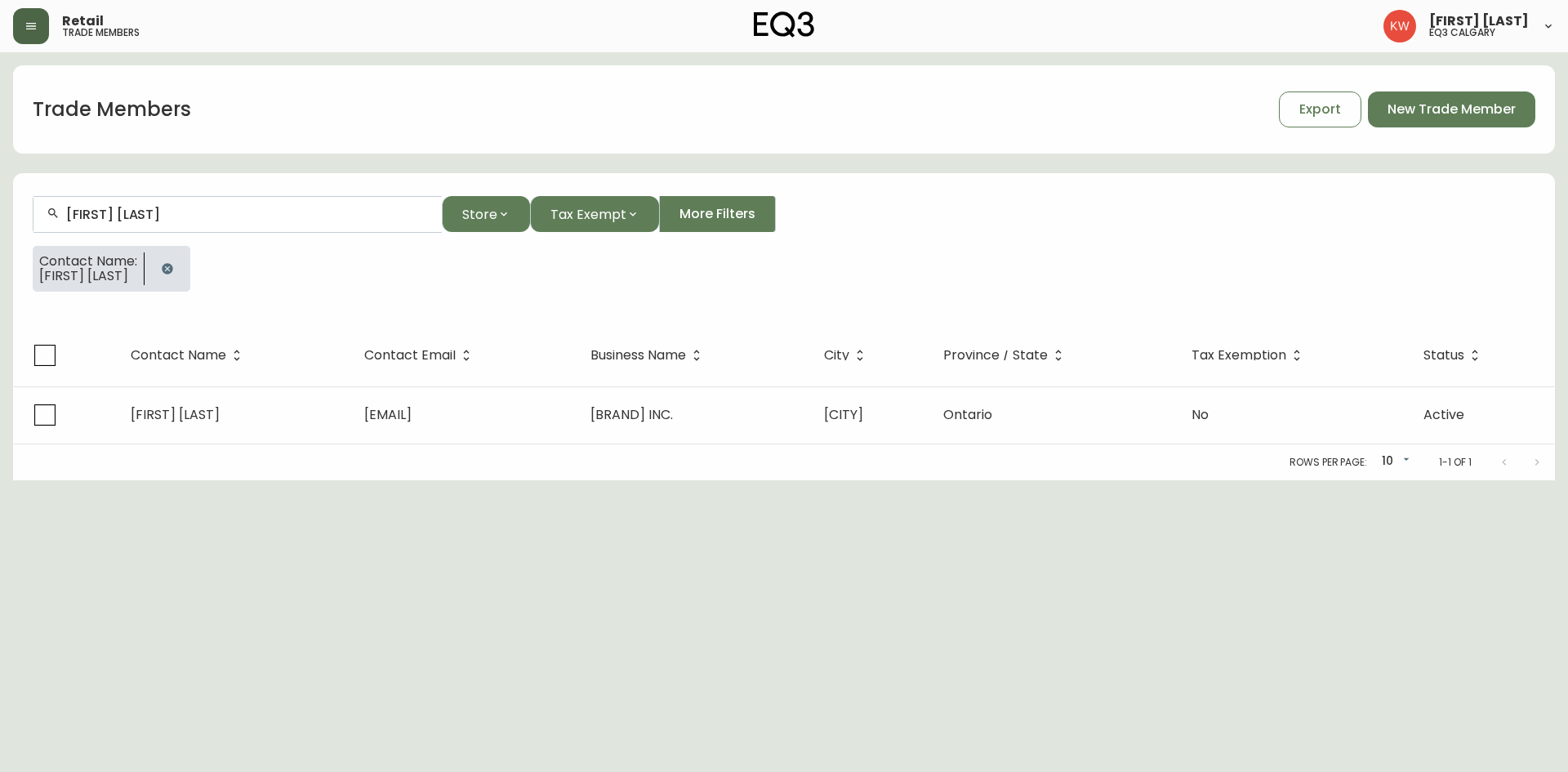type on "[FIRST] [LAST]" 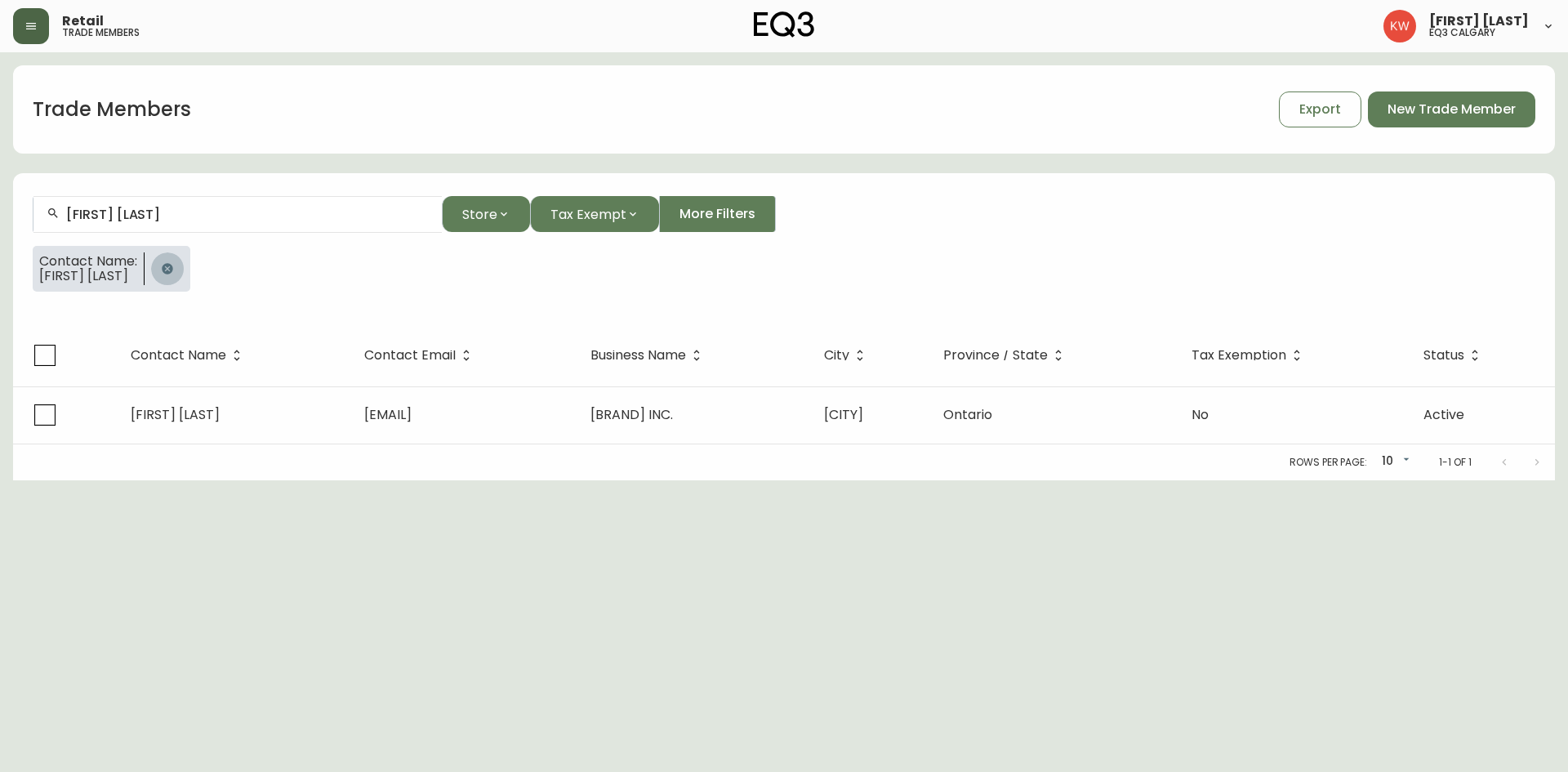 click 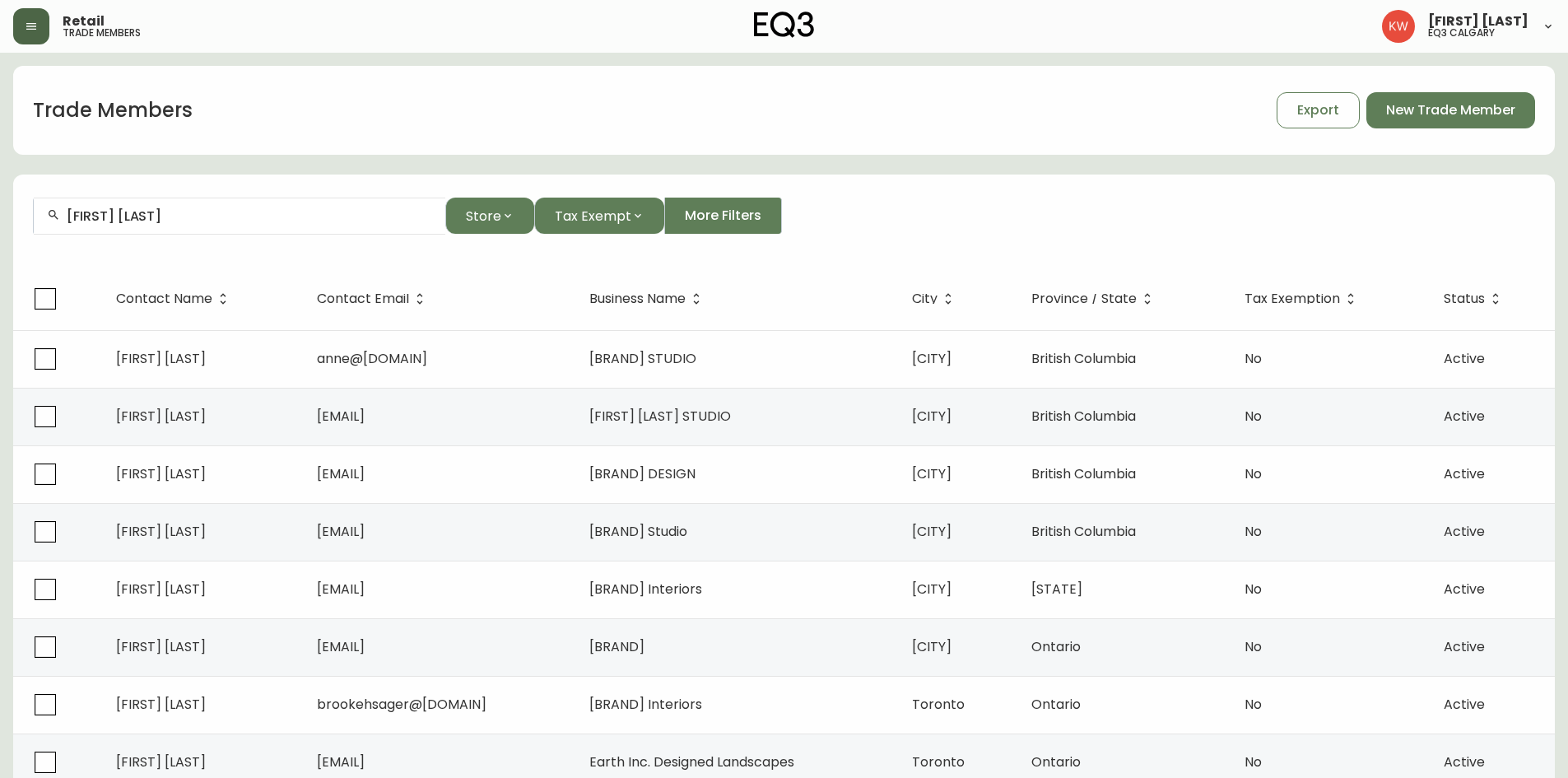 click on "[FIRST] [LAST]" at bounding box center [240, 216] 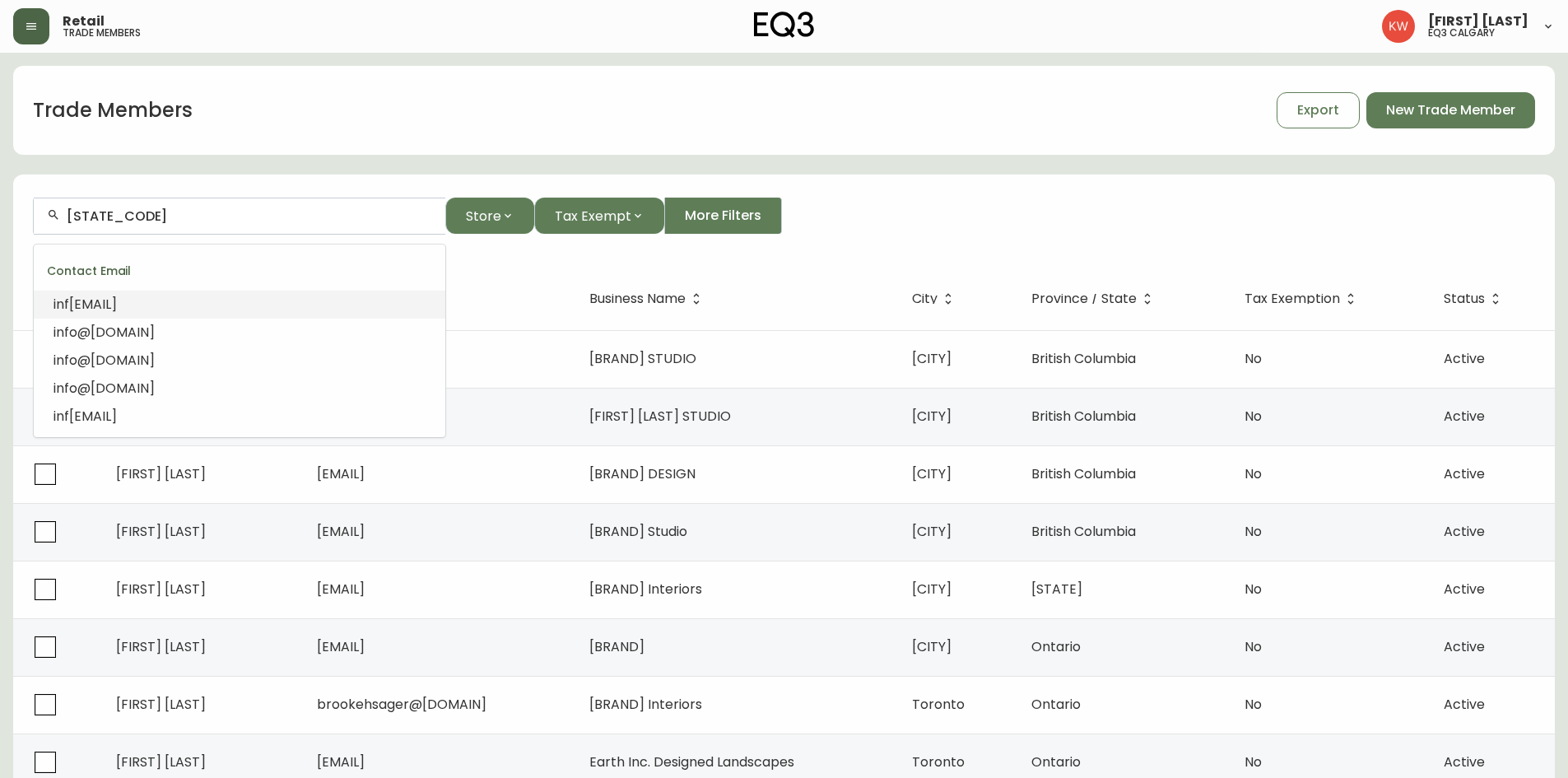 type on "I" 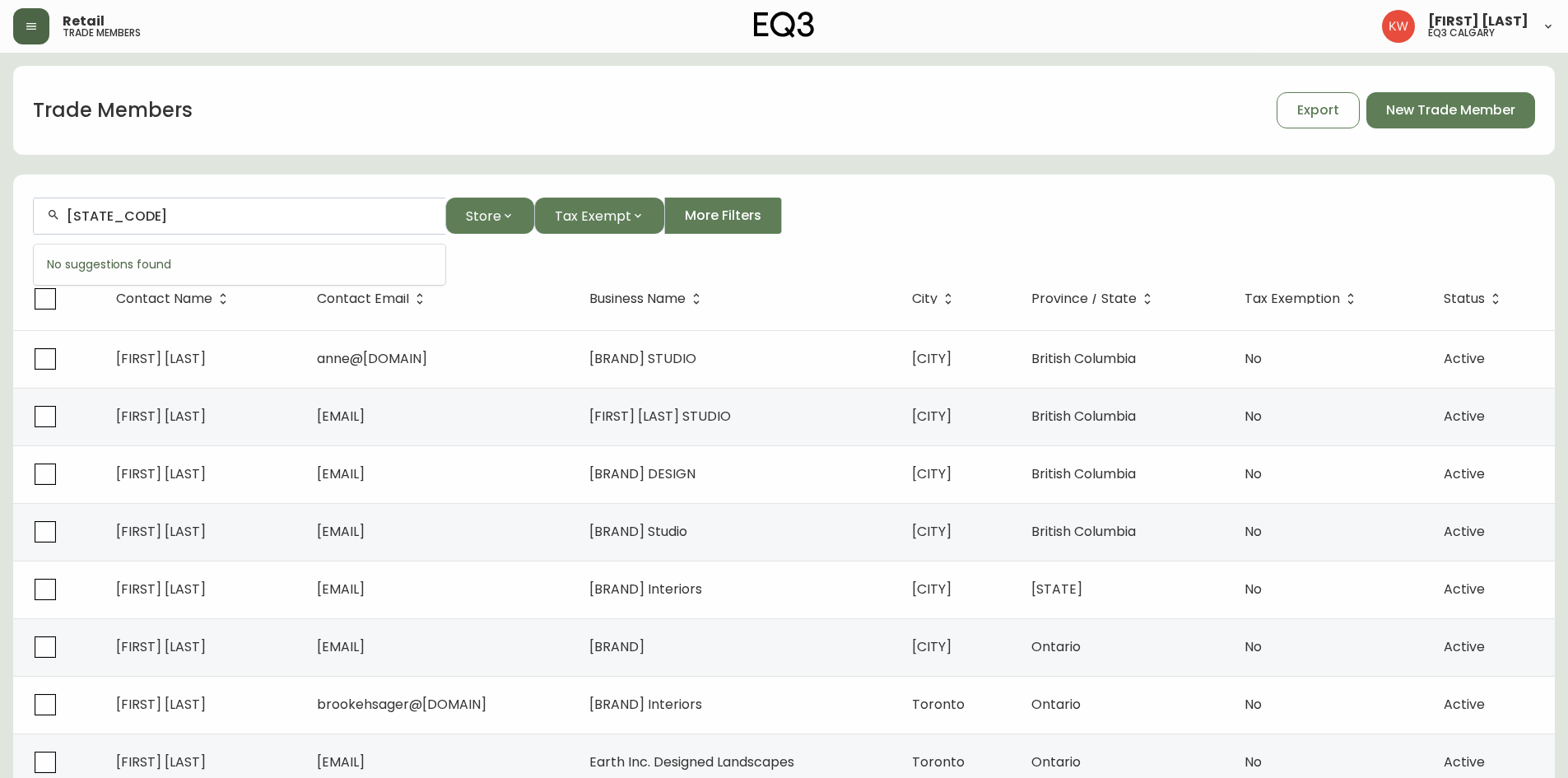 type on "[STATE_CODE]" 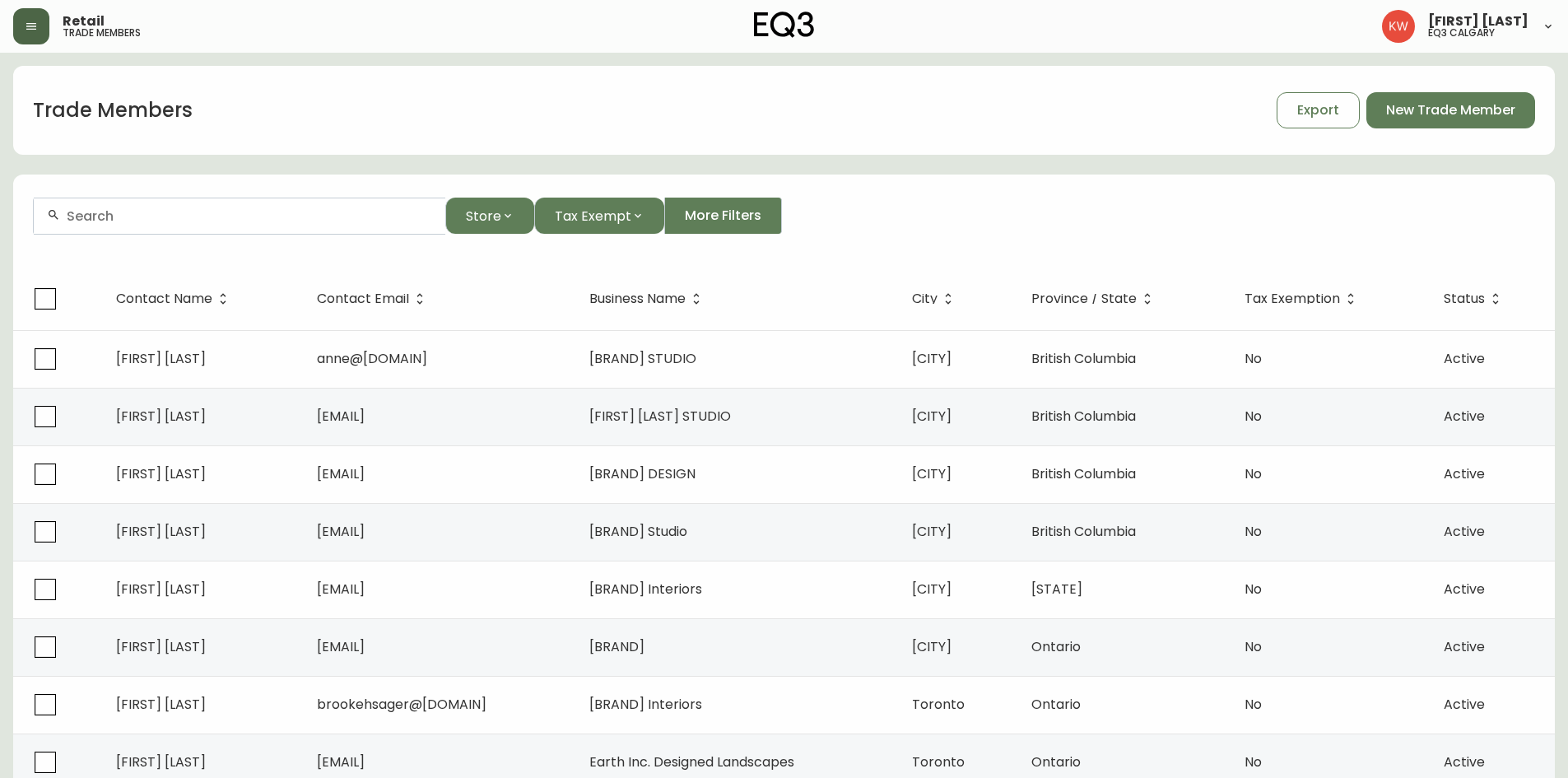 click at bounding box center [240, 216] 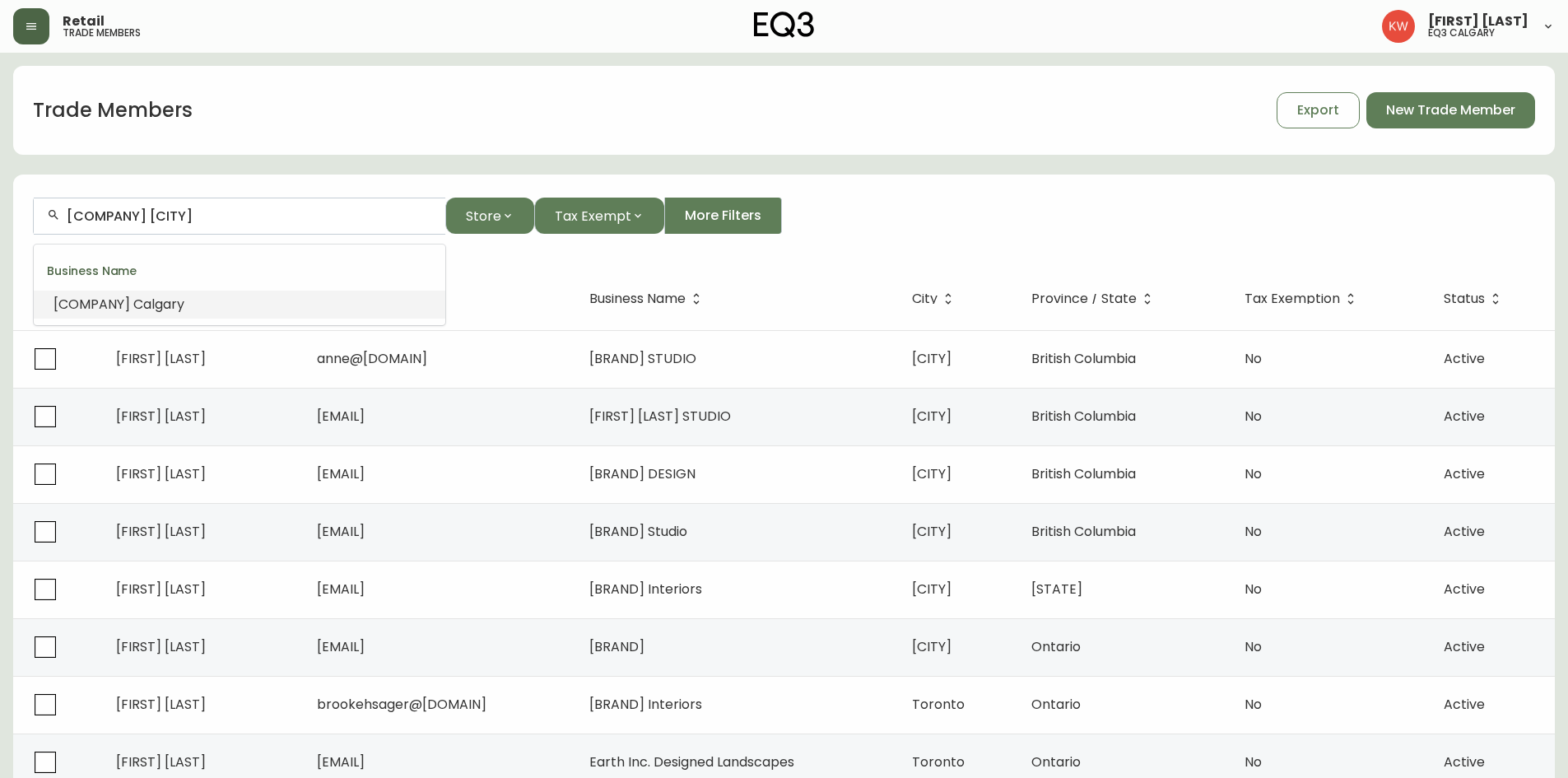 click on "Calgary" at bounding box center (159, 304) 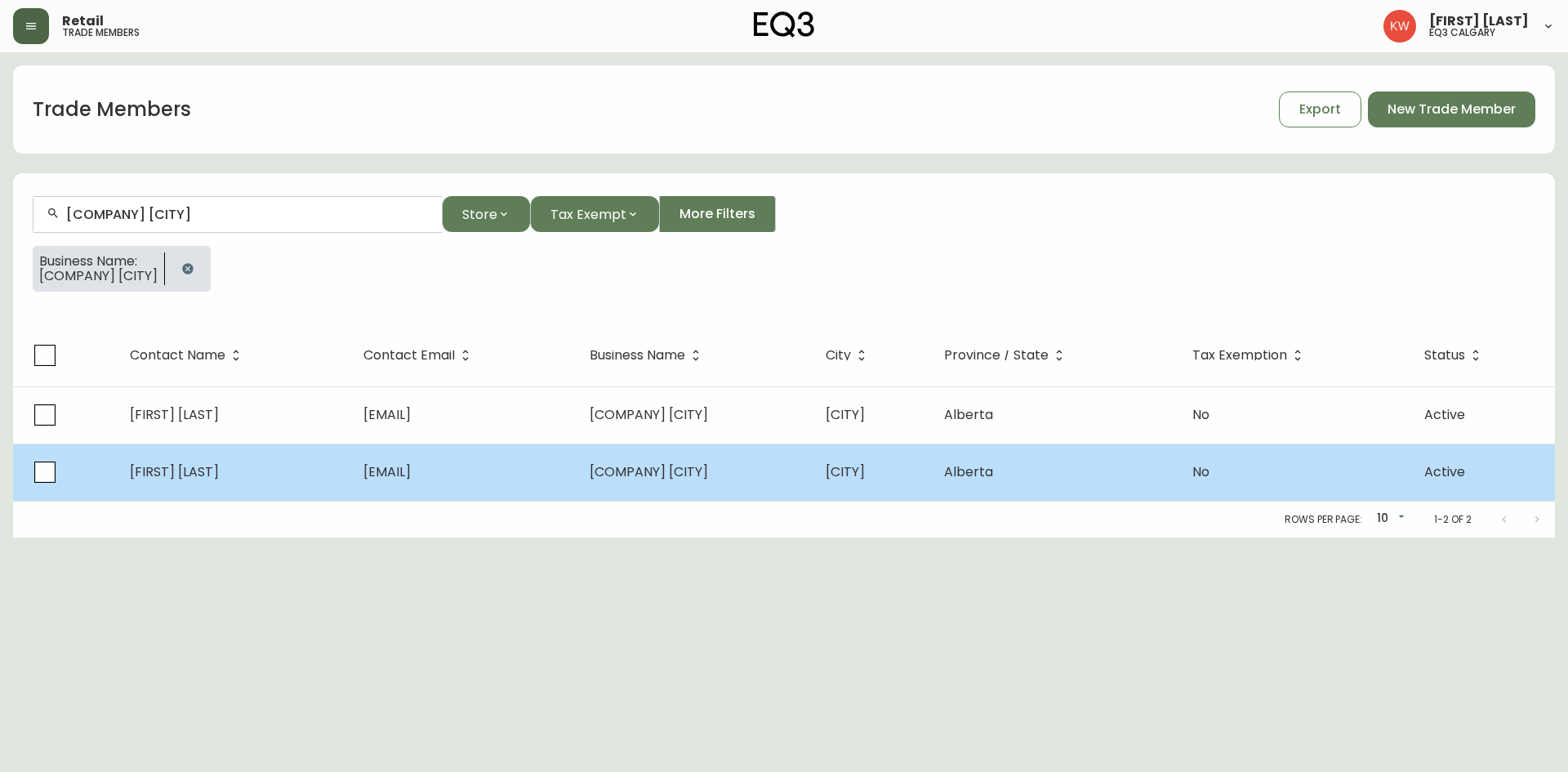 type on "[COMPANY] [CITY]" 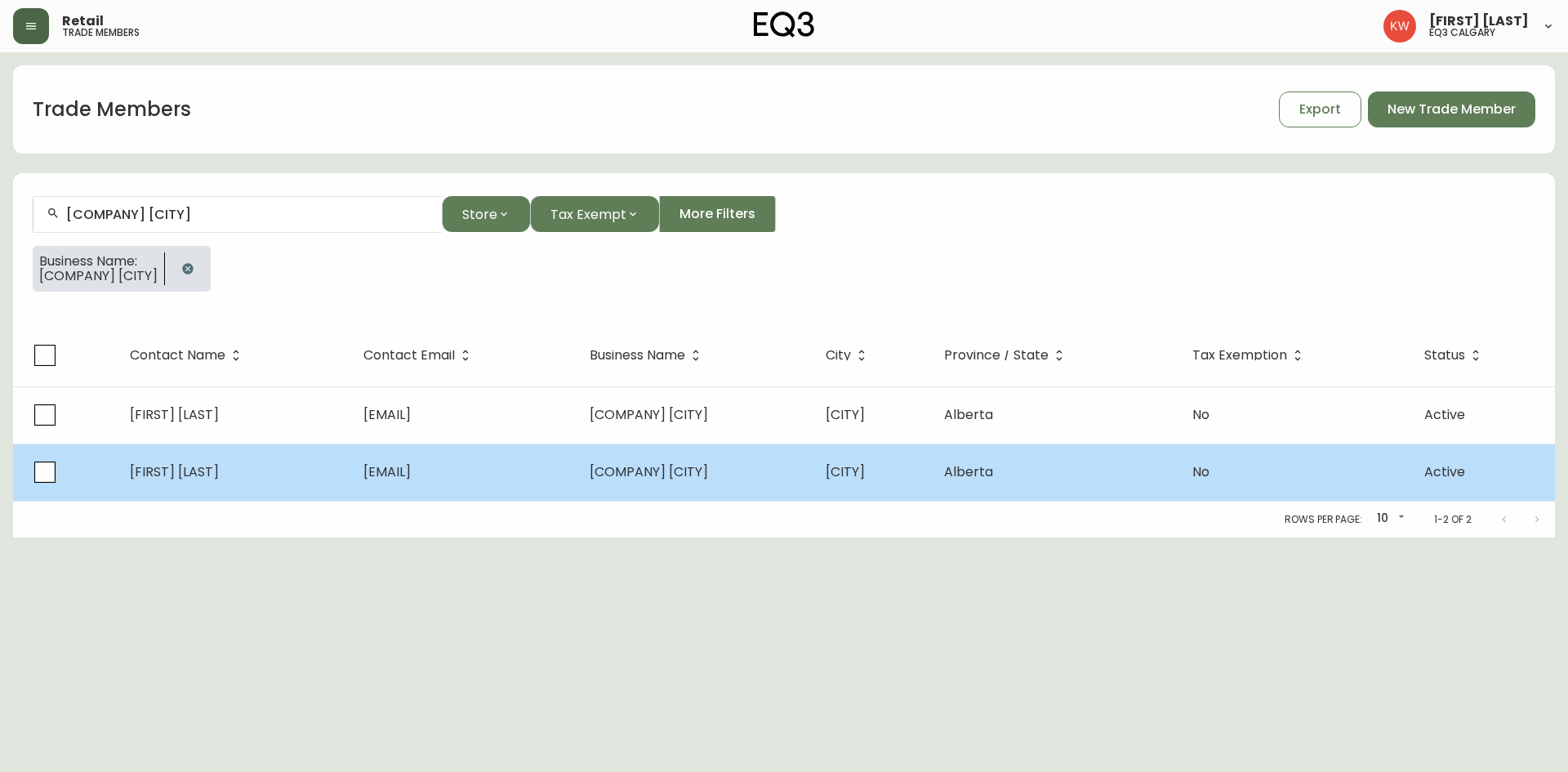 click on "[FIRST] [LAST]" at bounding box center [234, 472] 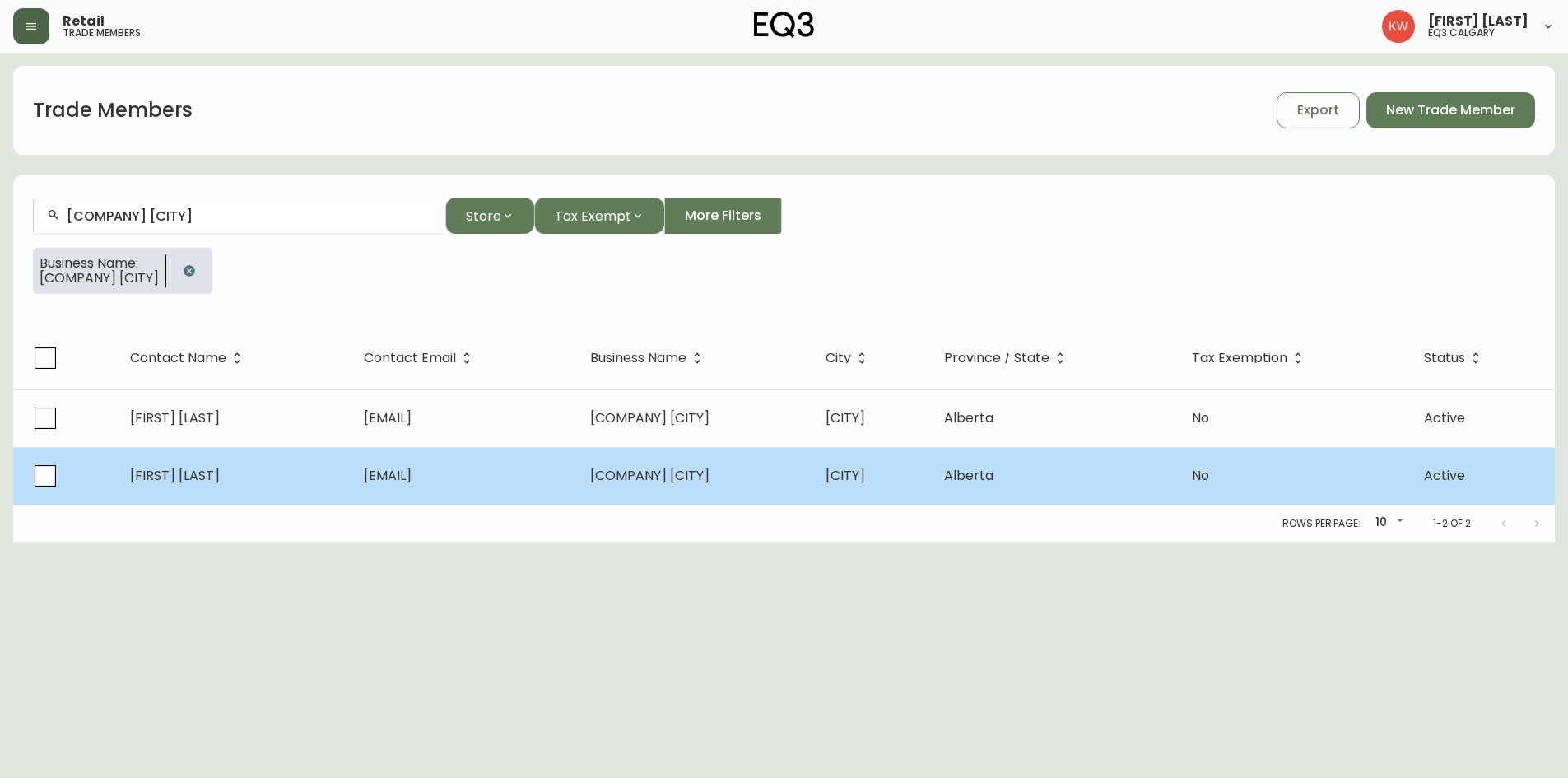 select on "[STATE_CODE]" 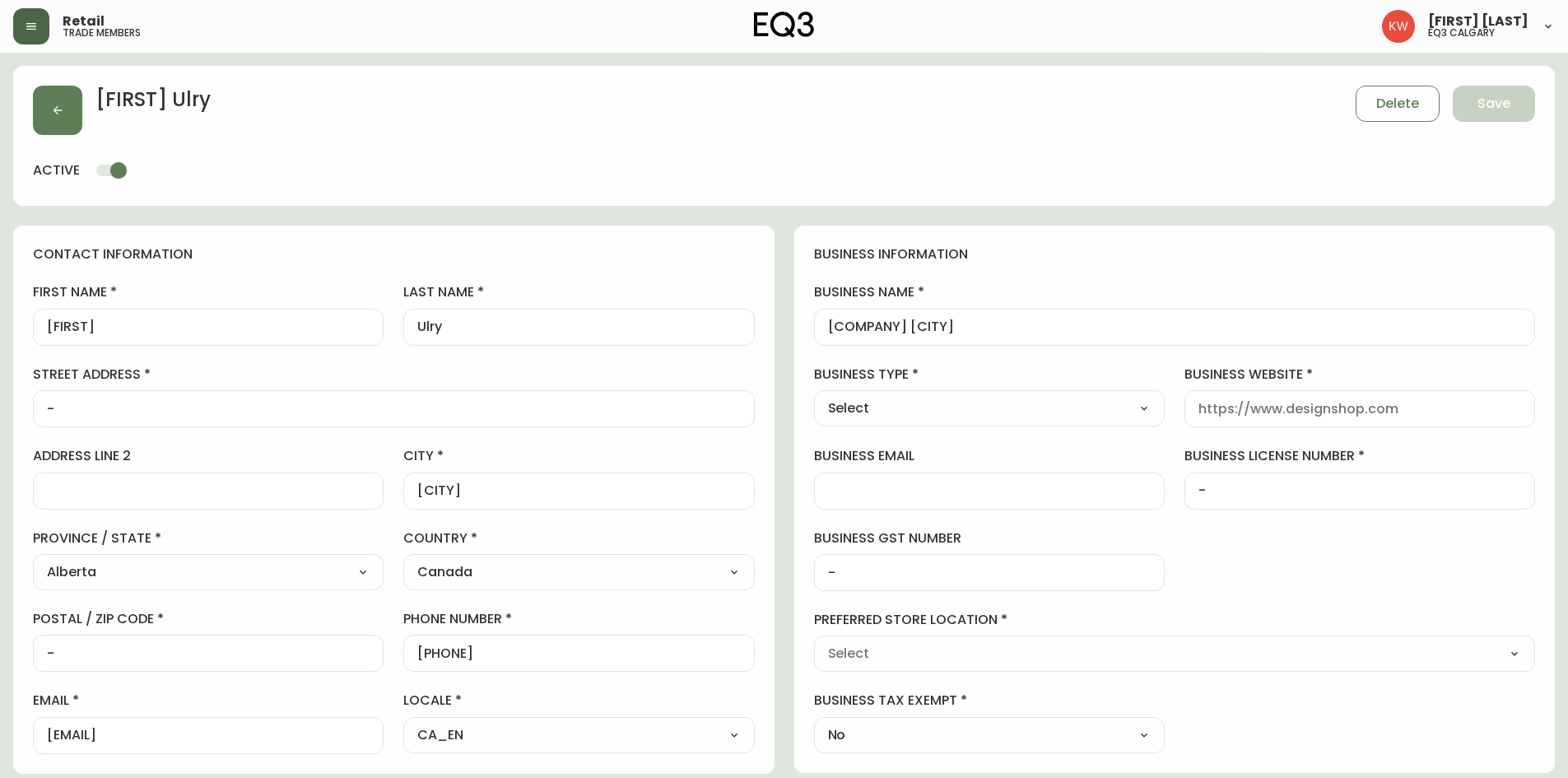 type on "EQ3 Calgary" 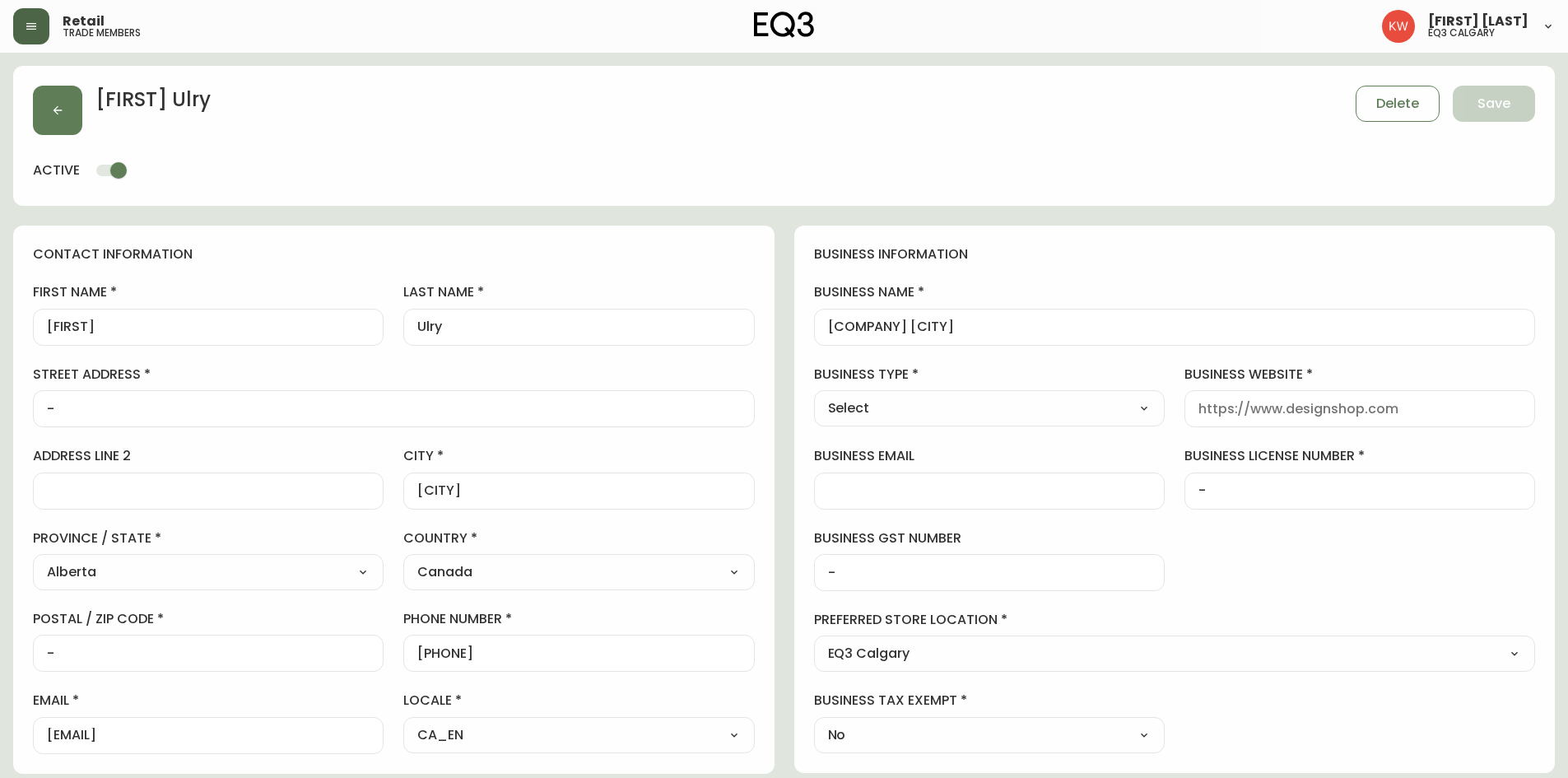 select on "[ID]" 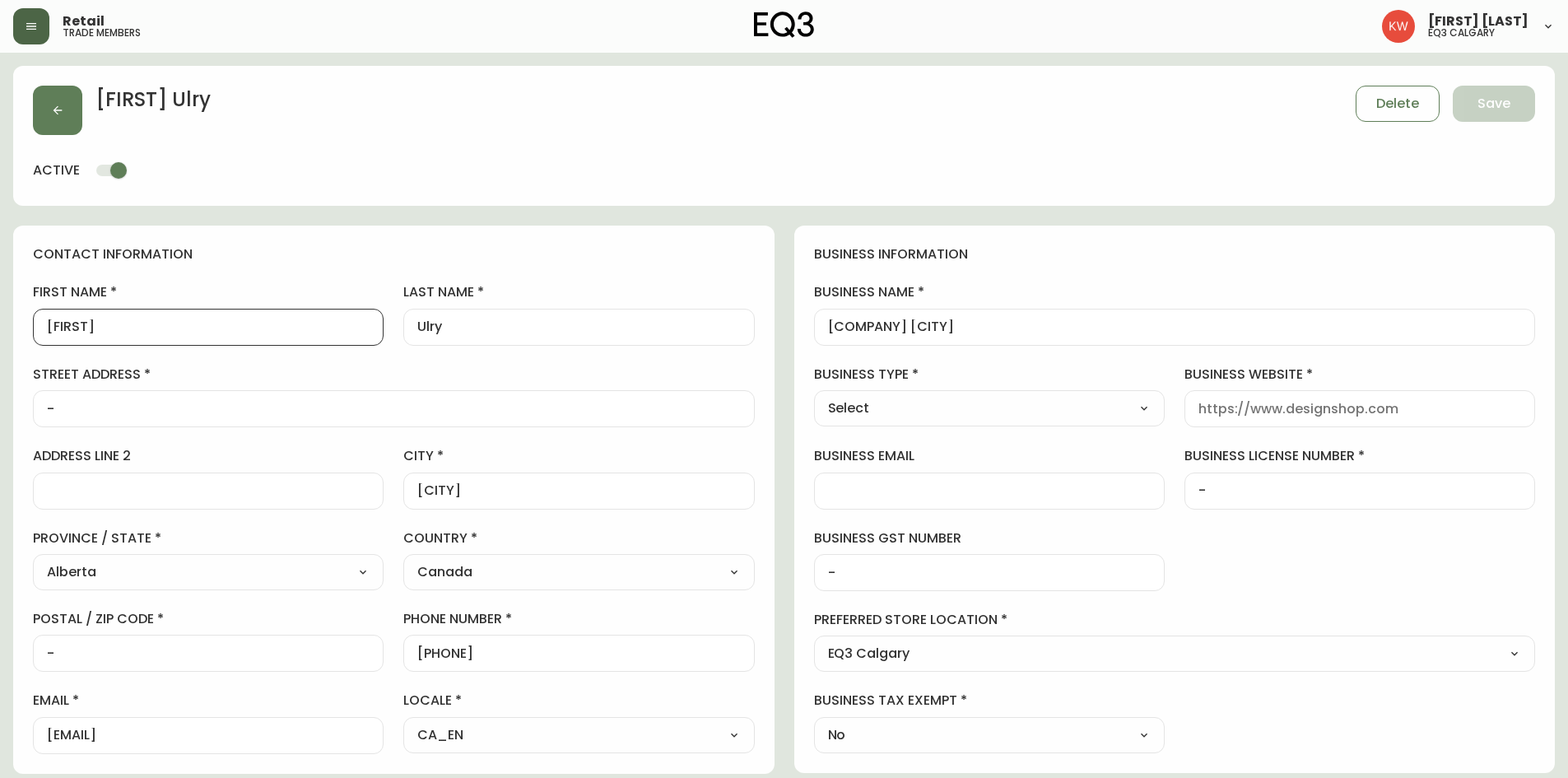 scroll, scrollTop: 0, scrollLeft: 0, axis: both 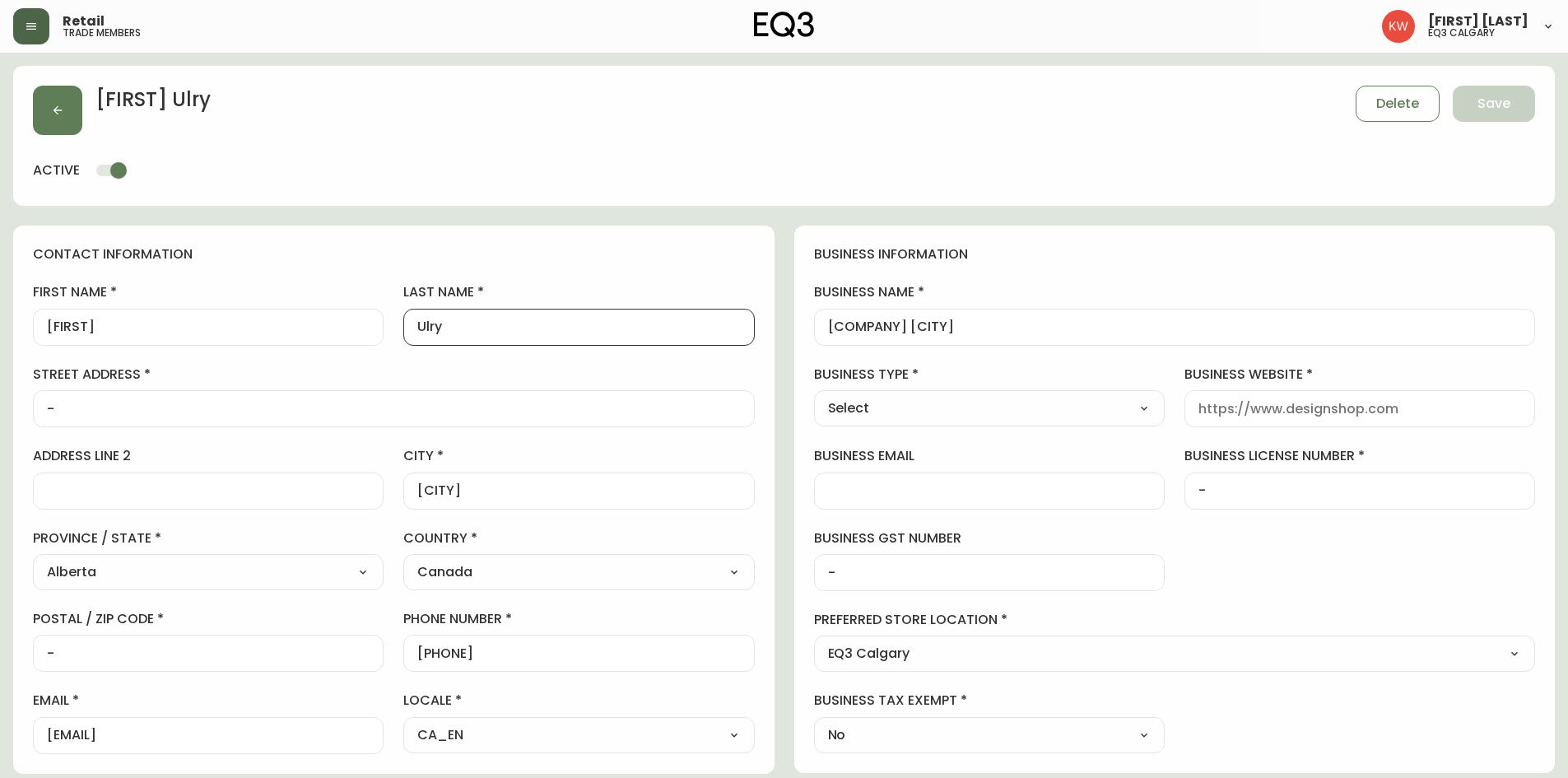 click on "Ulry" at bounding box center (579, 327) 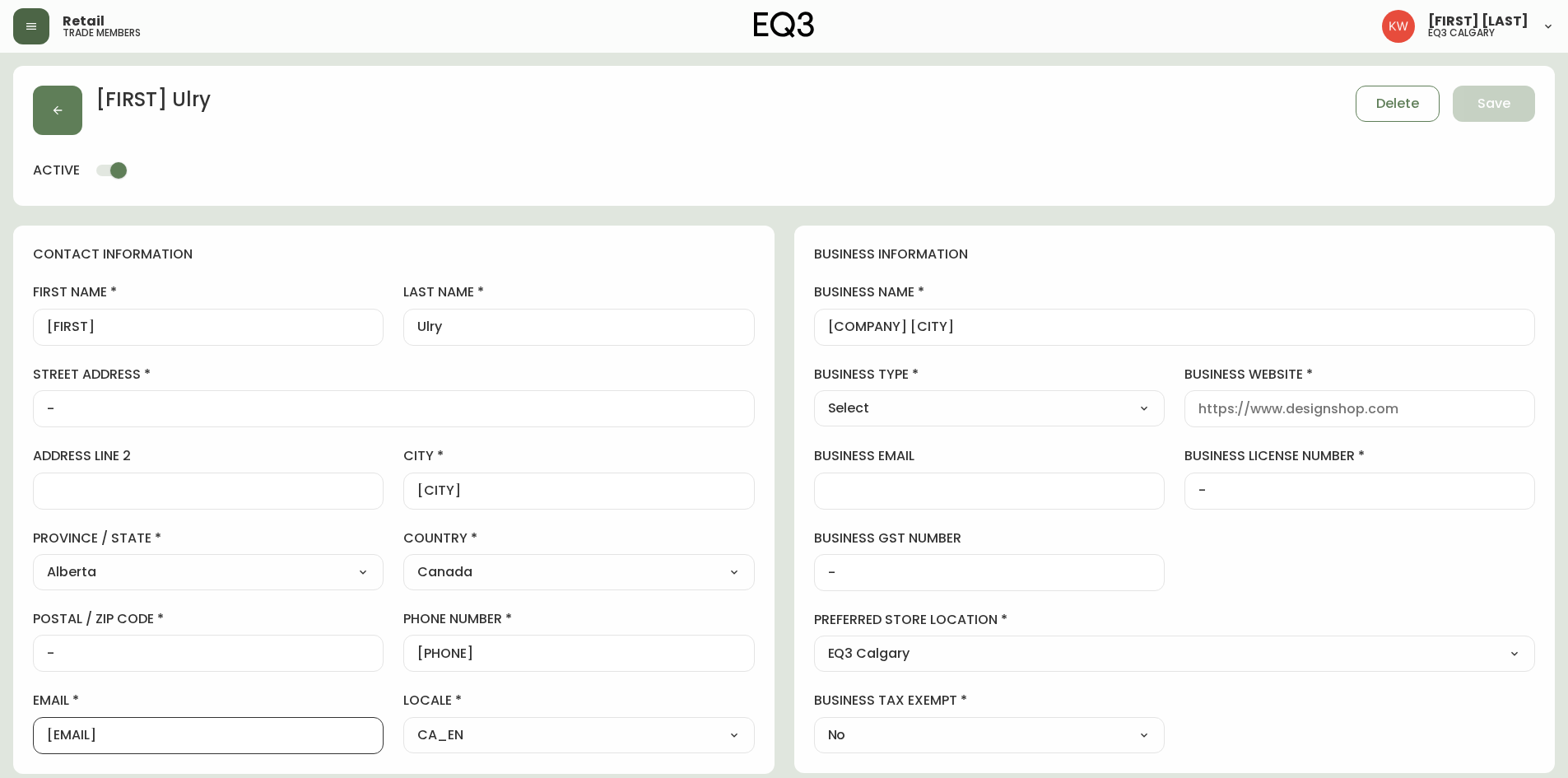 drag, startPoint x: 215, startPoint y: 738, endPoint x: 0, endPoint y: 736, distance: 215.0093 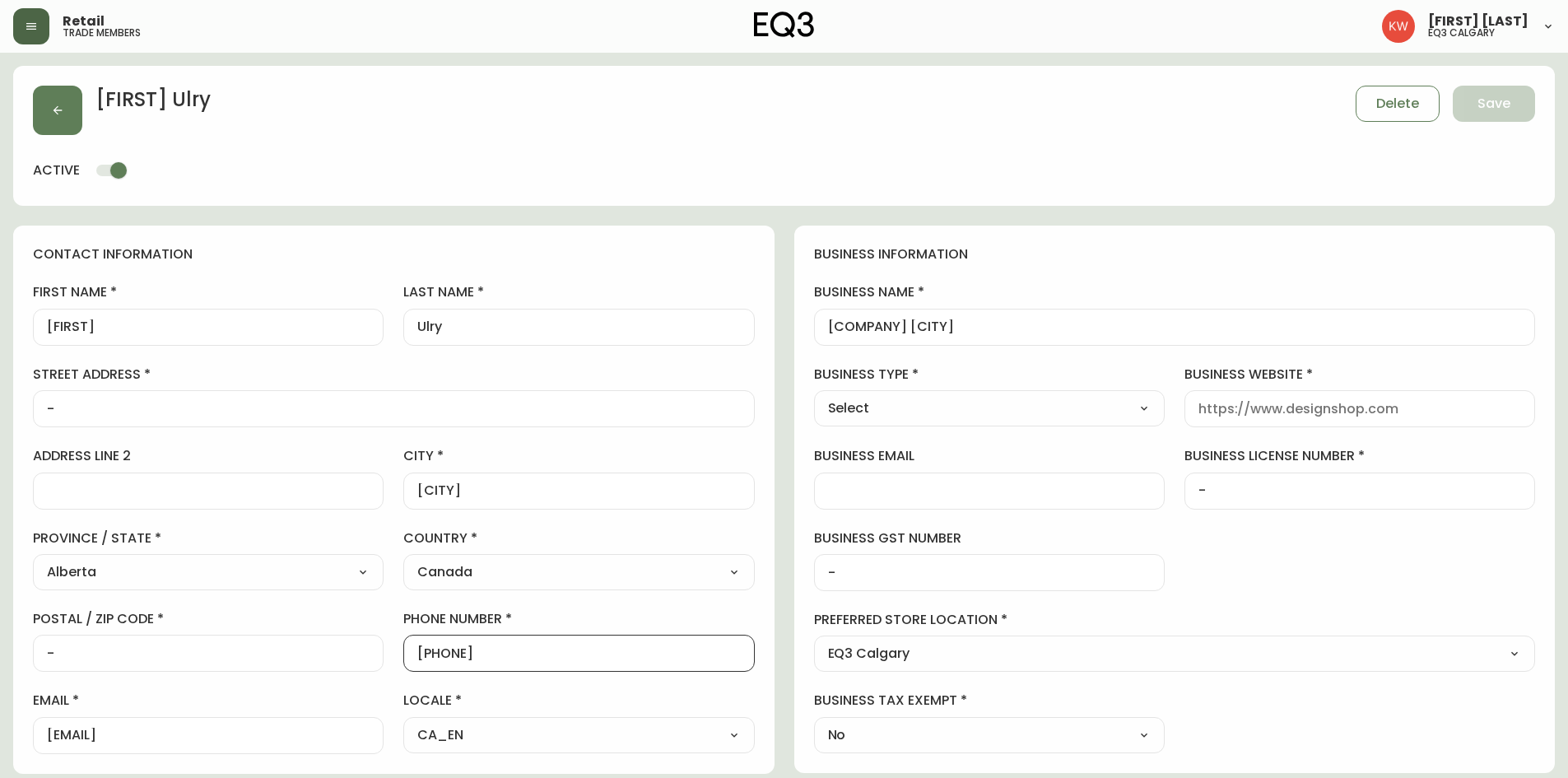 drag, startPoint x: 551, startPoint y: 659, endPoint x: 388, endPoint y: 643, distance: 163.78339 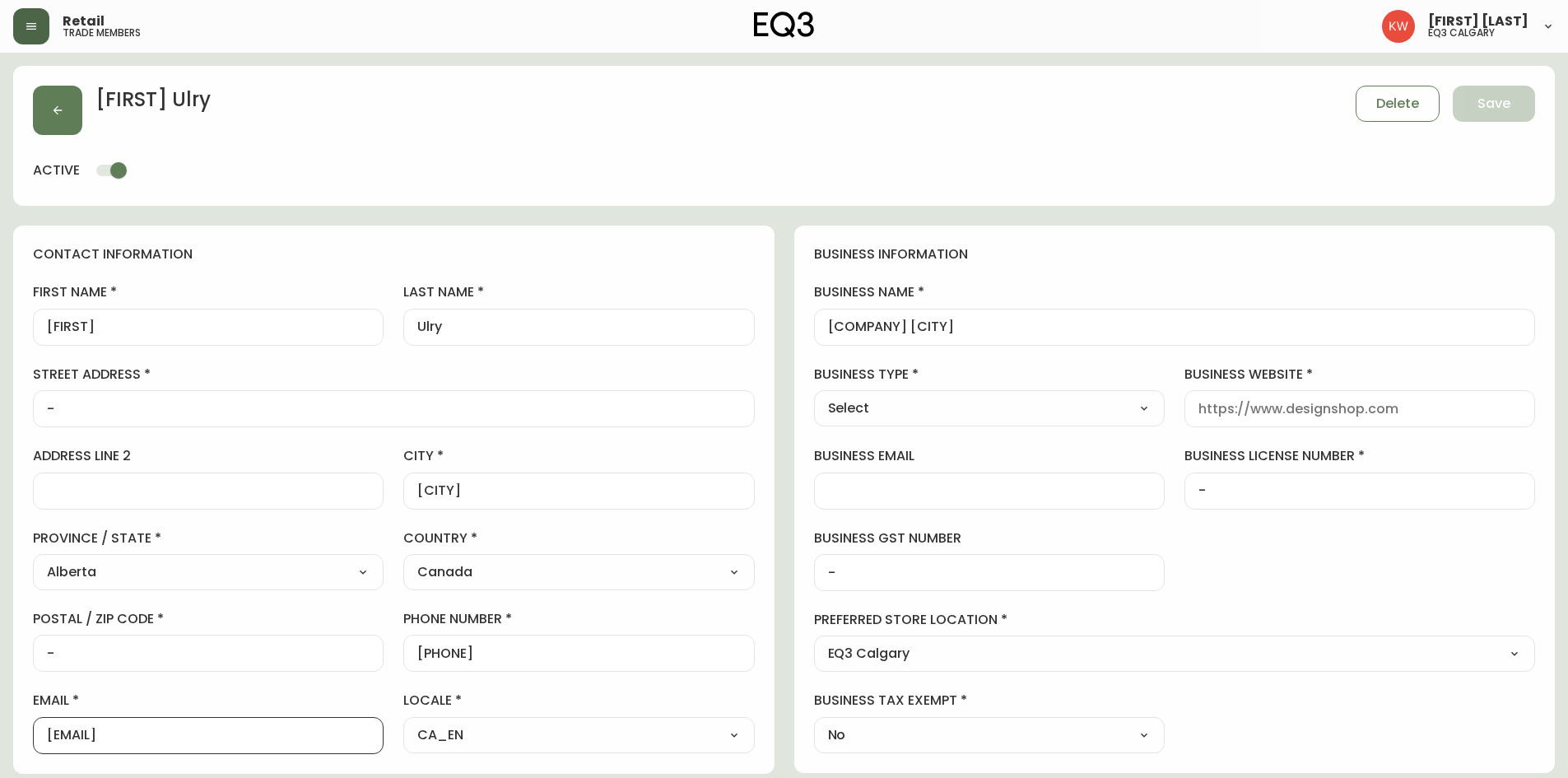 drag, startPoint x: 216, startPoint y: 730, endPoint x: 44, endPoint y: 731, distance: 172.00291 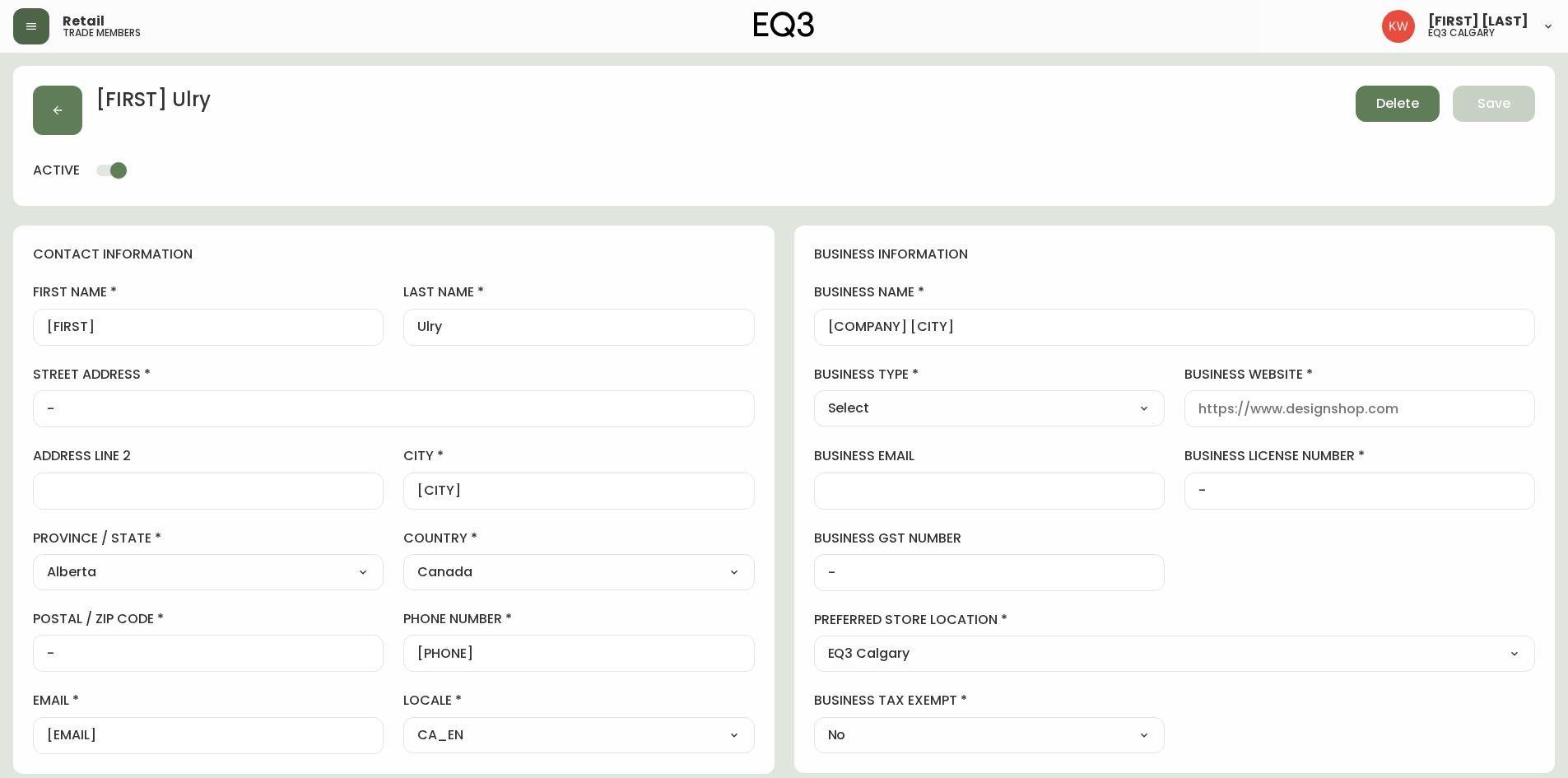 click on "Delete" at bounding box center (1398, 104) 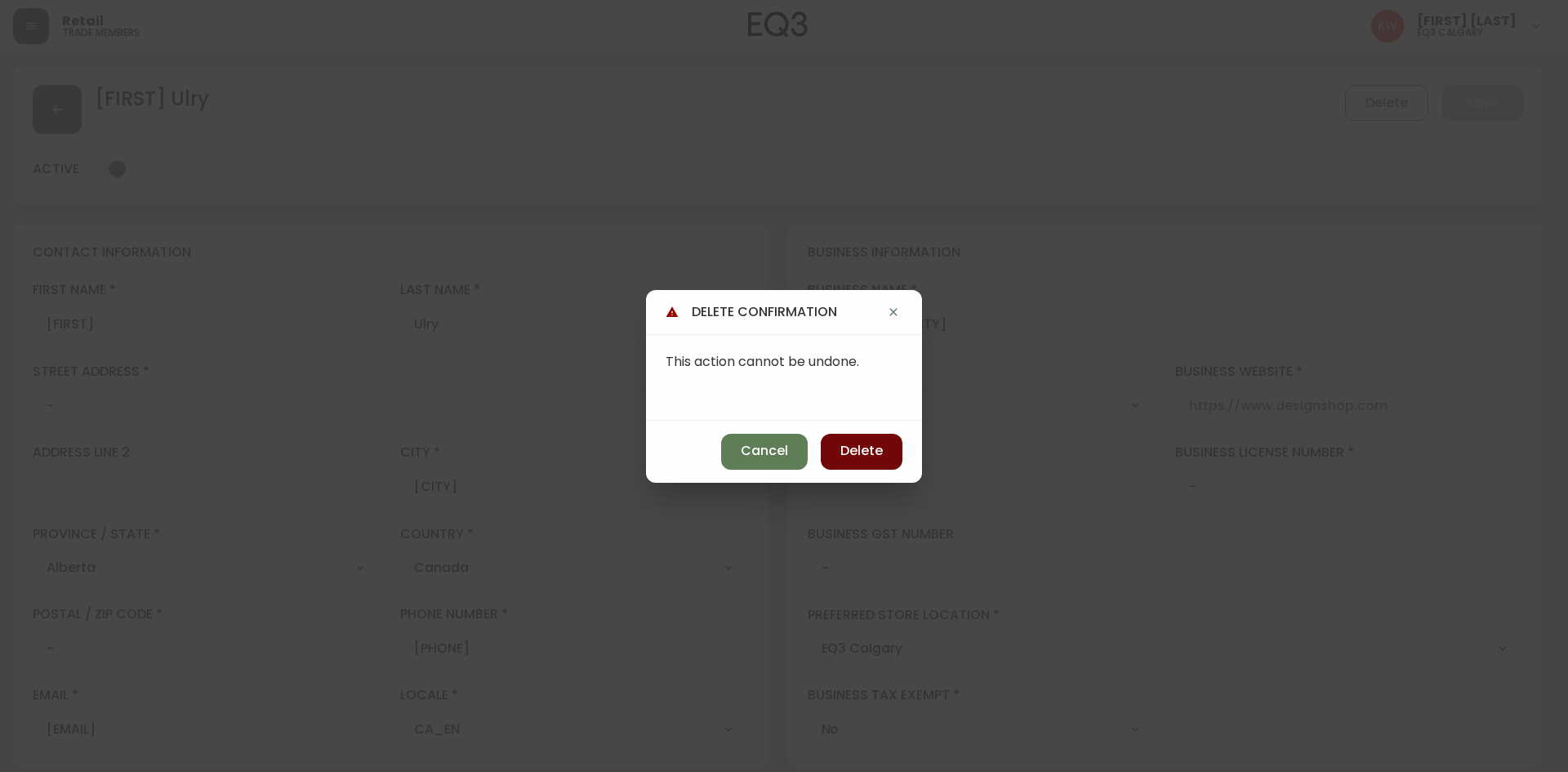 click on "Delete" at bounding box center (862, 452) 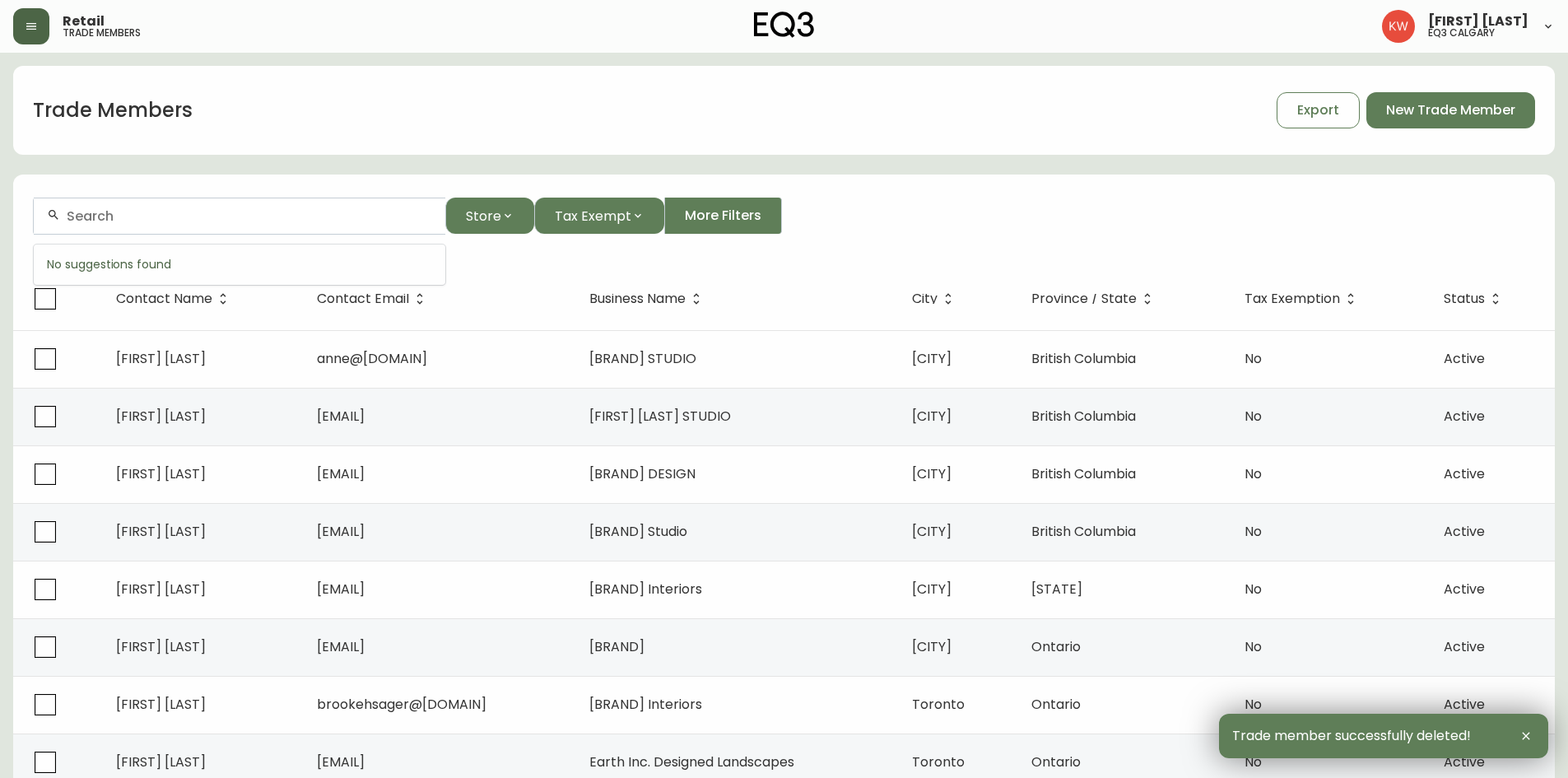 click at bounding box center [249, 216] 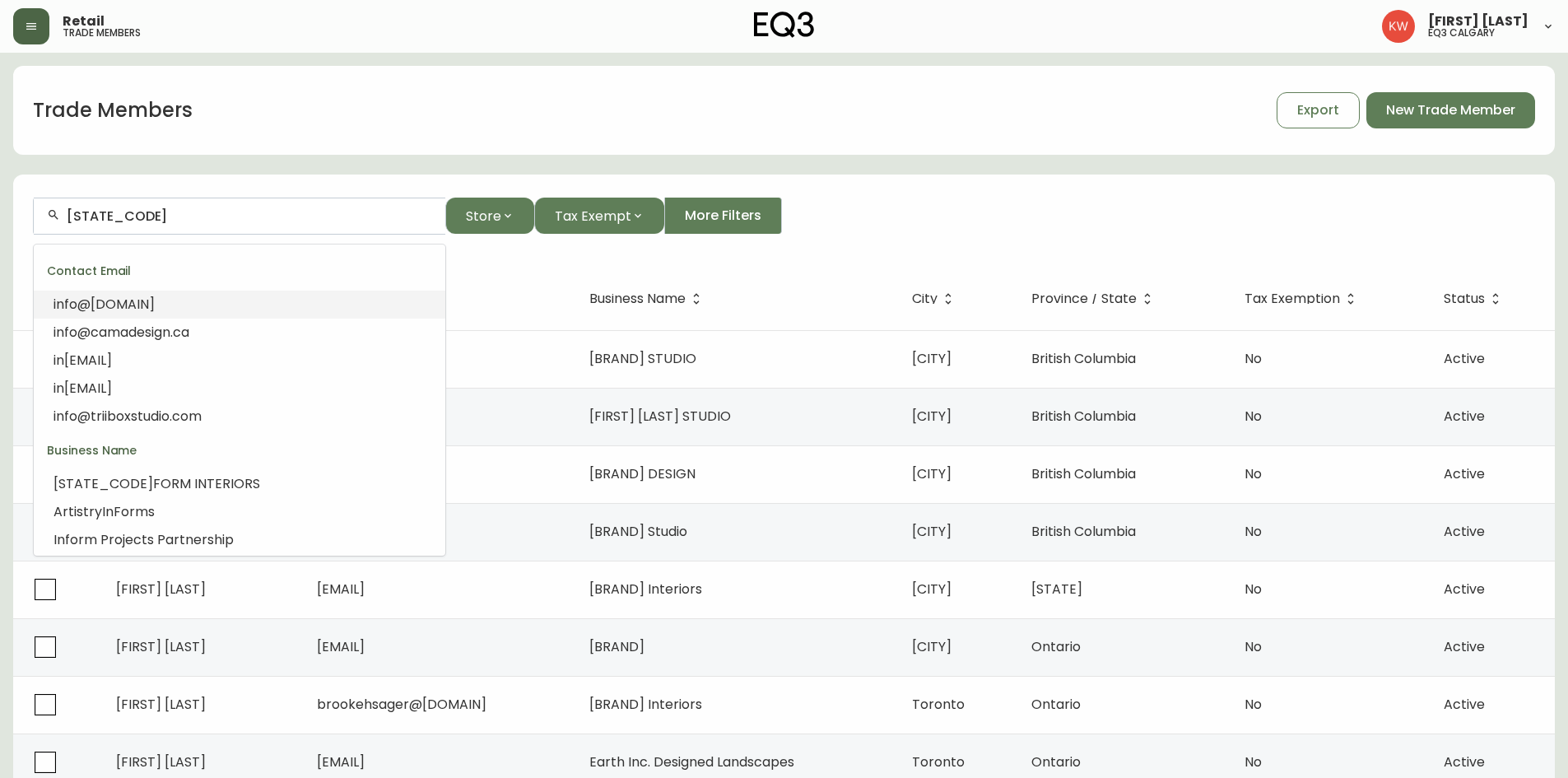 type on "I" 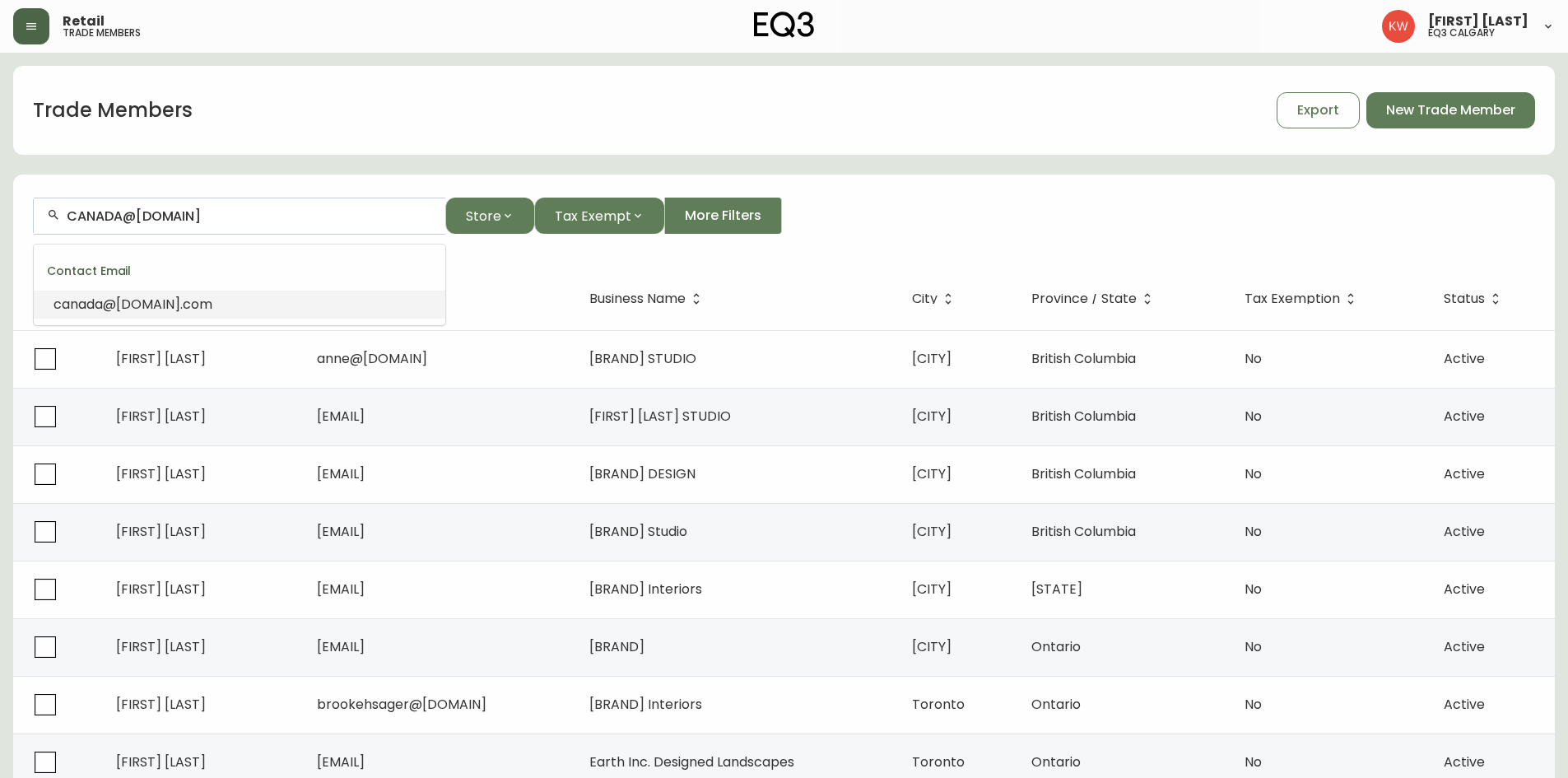 click on "canada@hok .com" at bounding box center [240, 305] 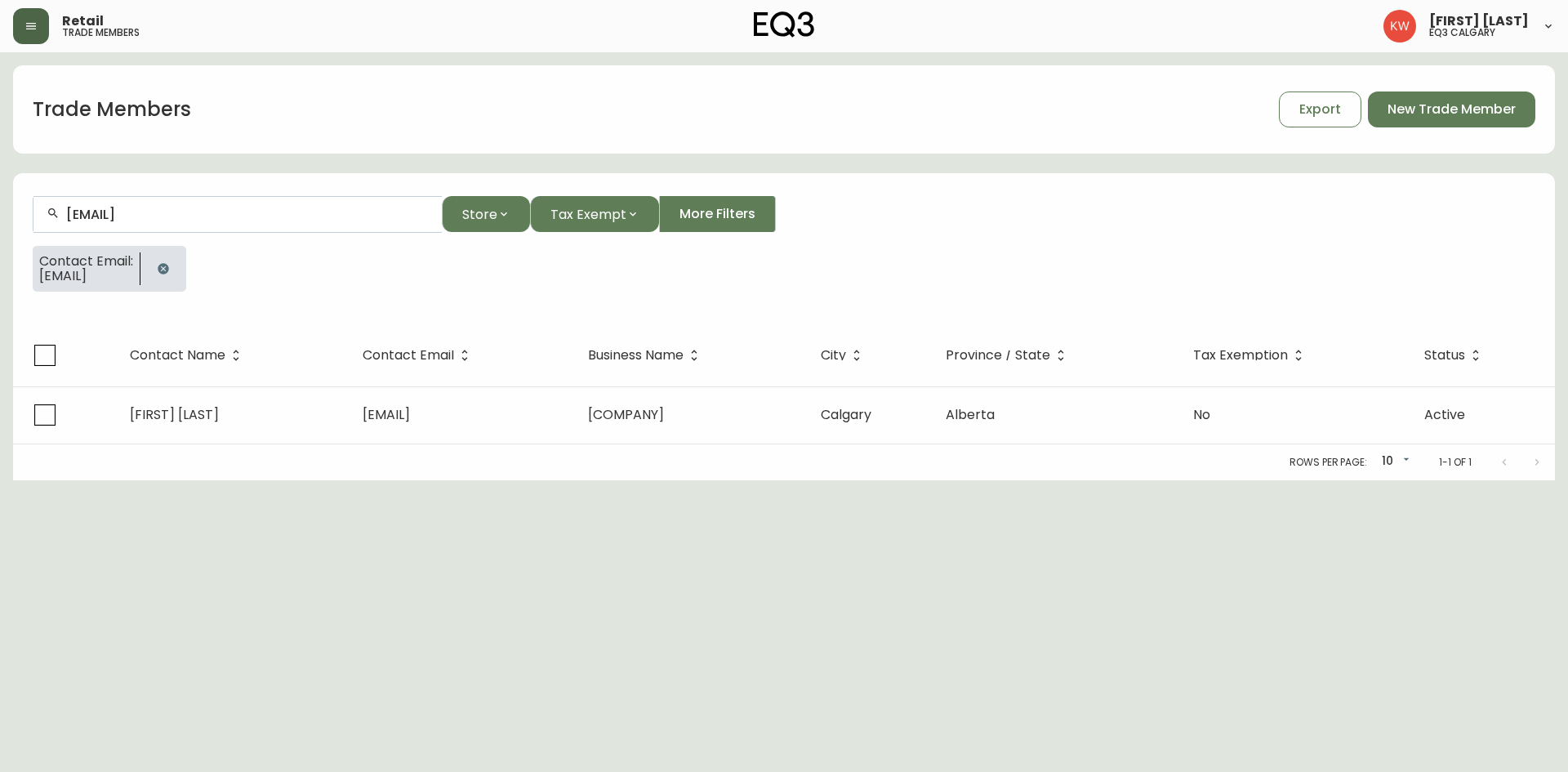 type on "canada@hok.com" 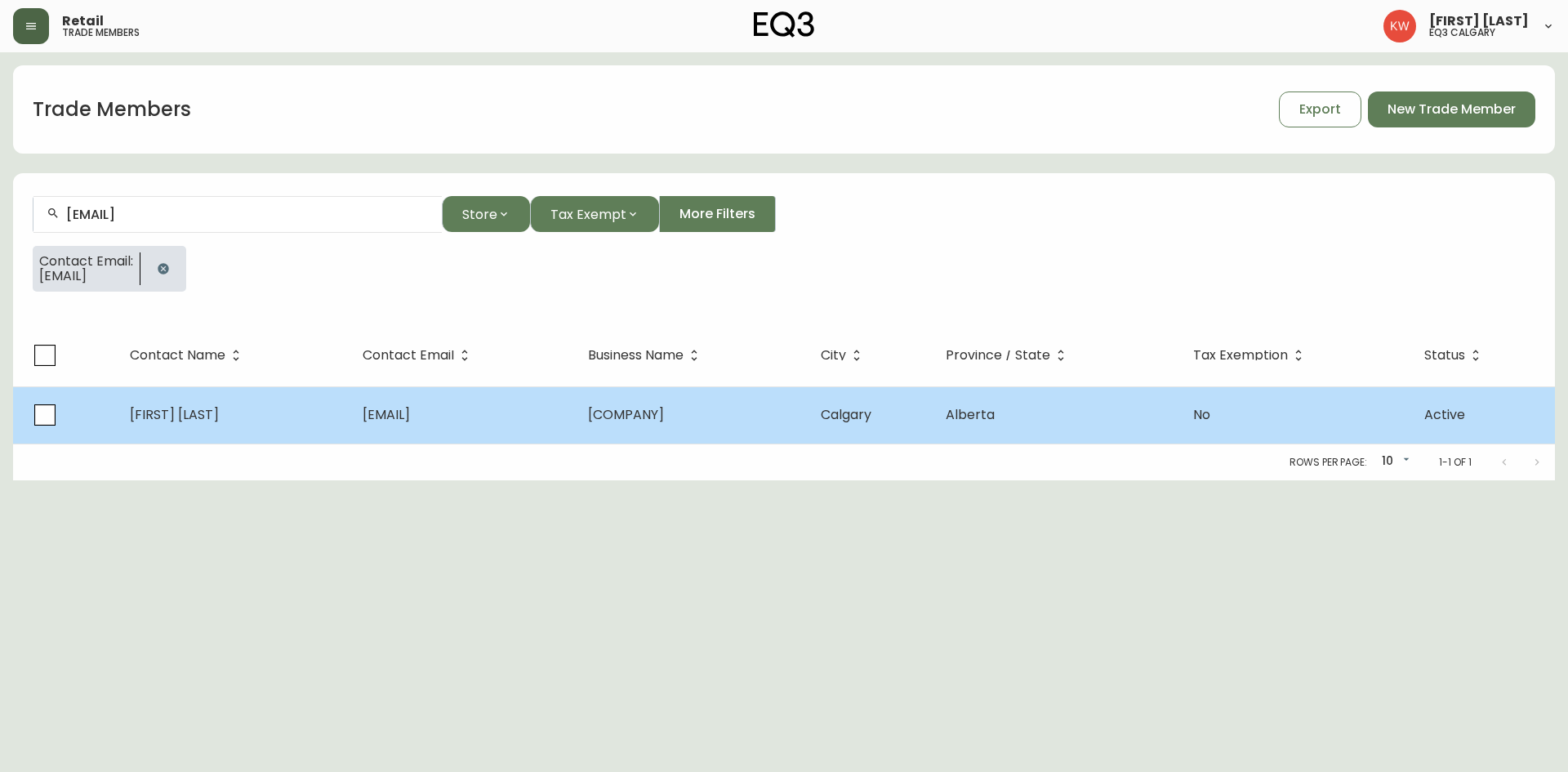 click on "canada@hok.com" at bounding box center [386, 414] 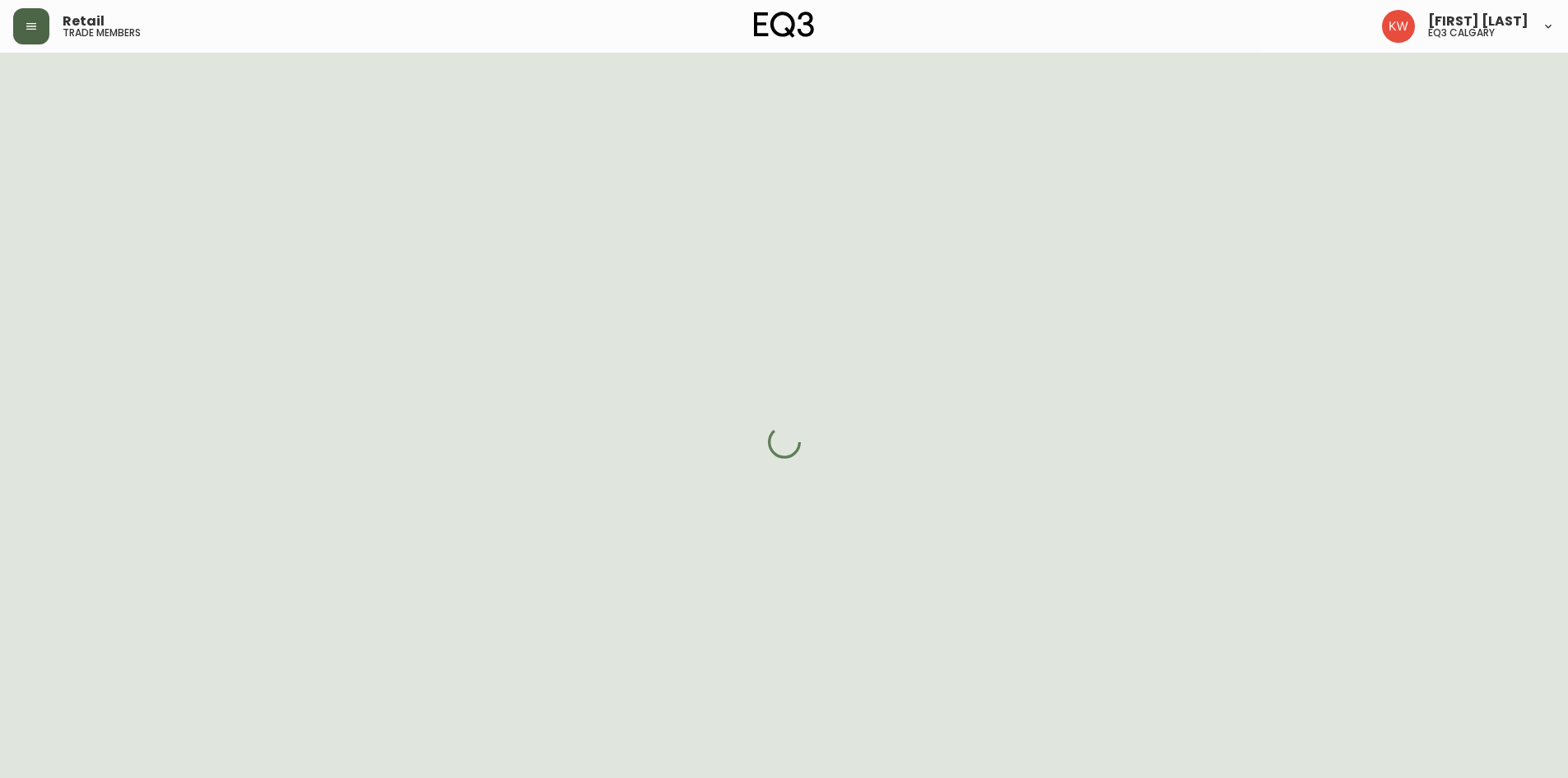 select on "[STATE]" 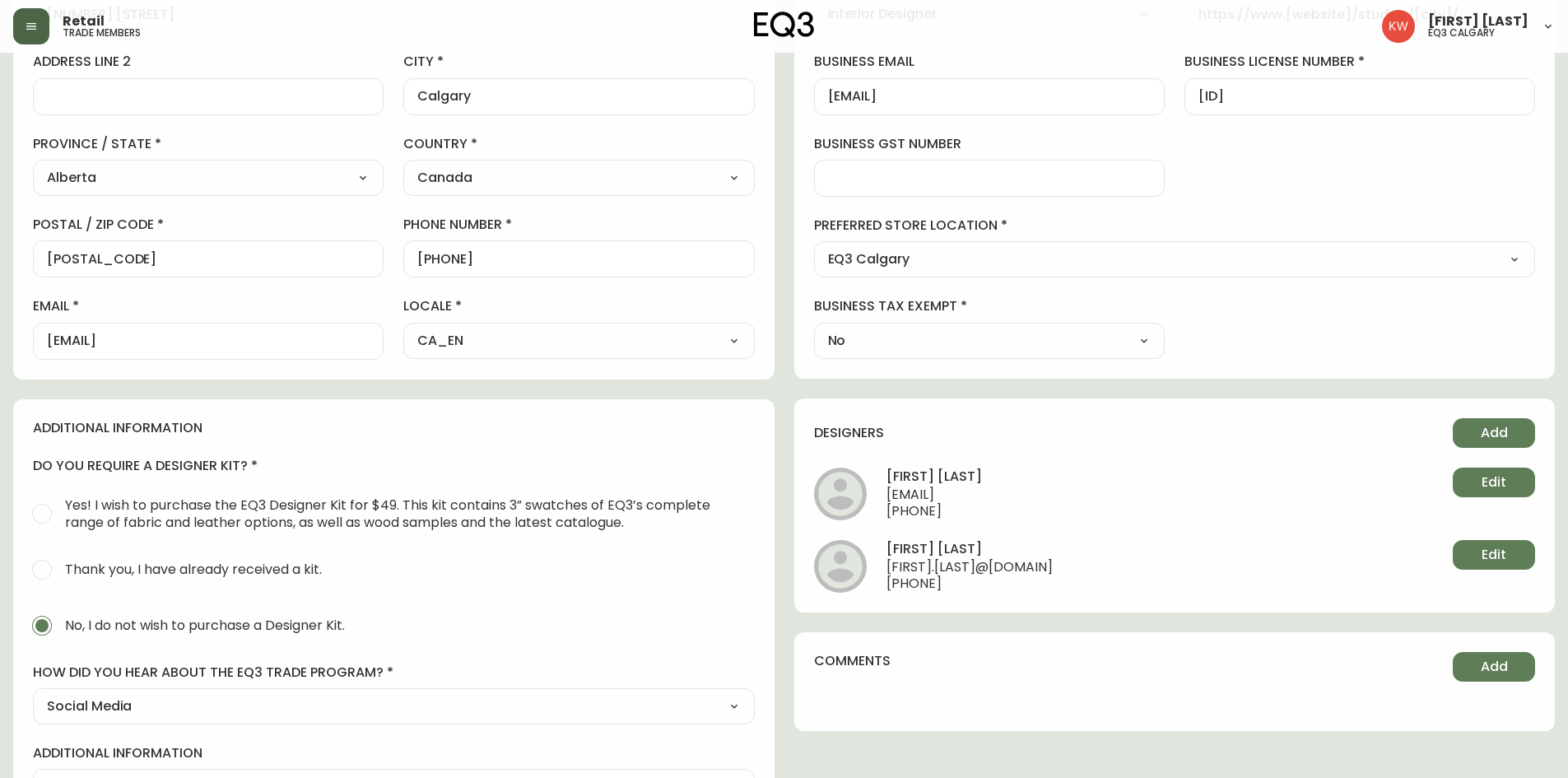 scroll, scrollTop: 404, scrollLeft: 0, axis: vertical 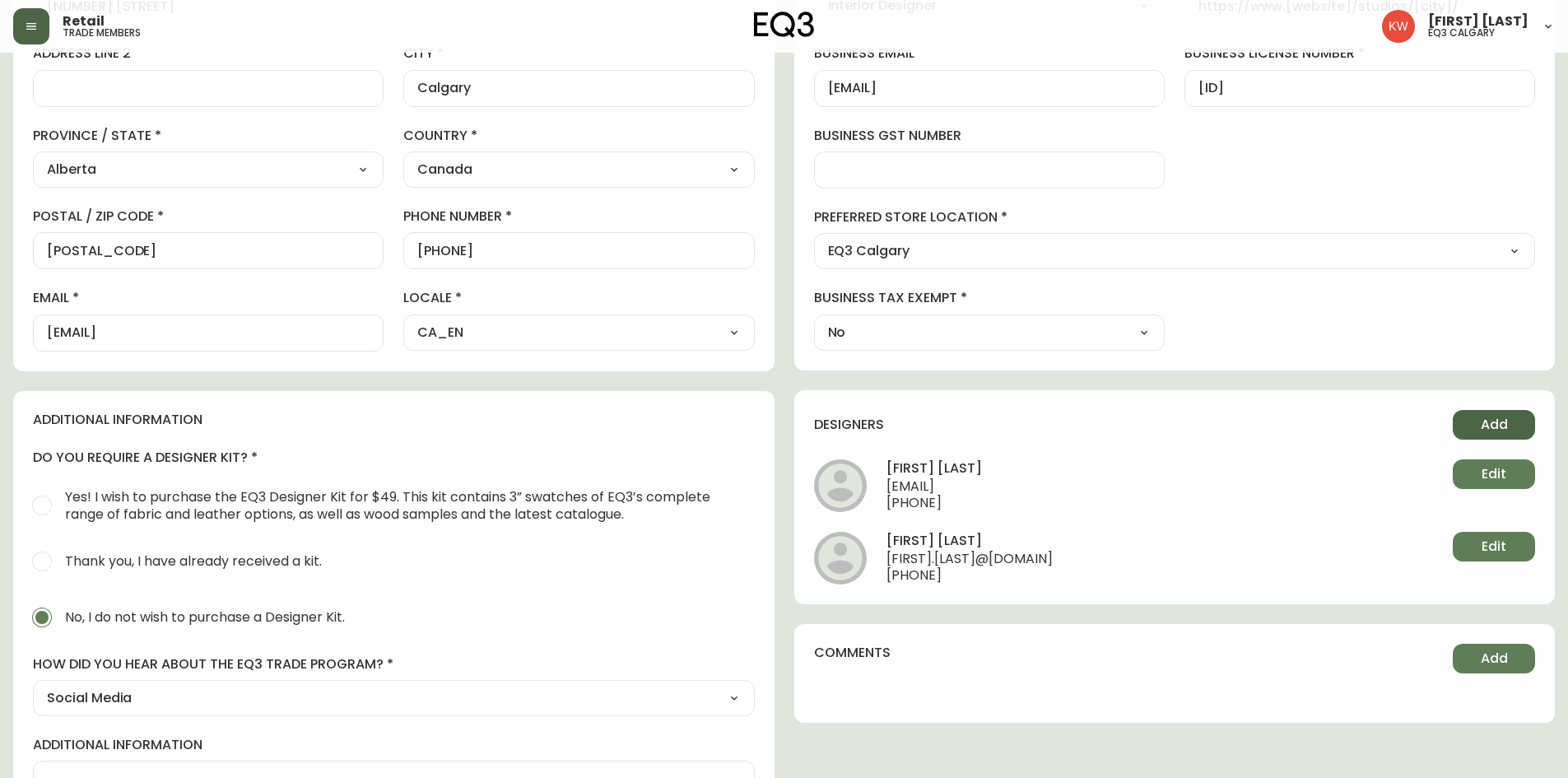 click on "Add" at bounding box center [1494, 425] 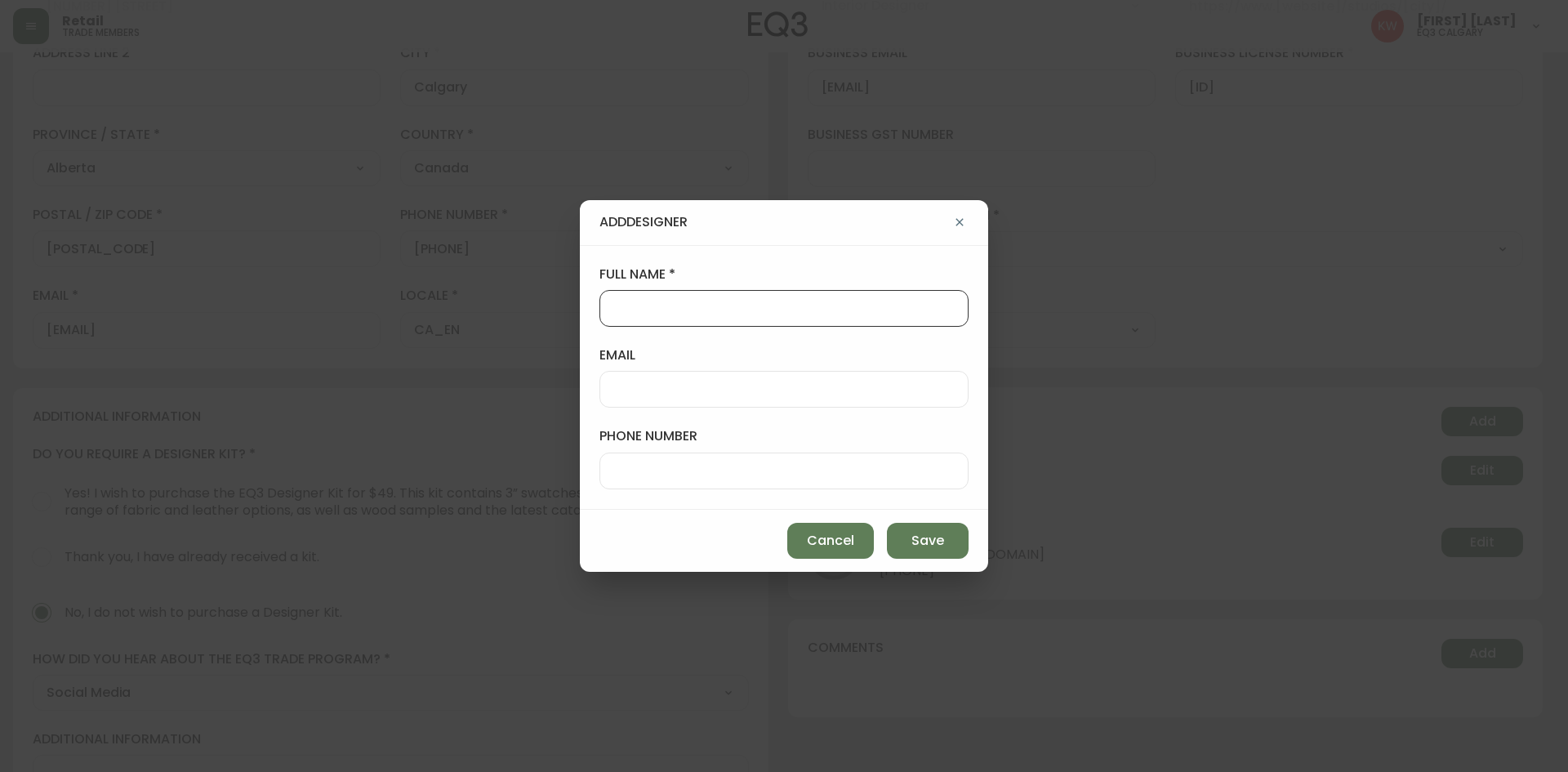 click on "full name" at bounding box center [784, 308] 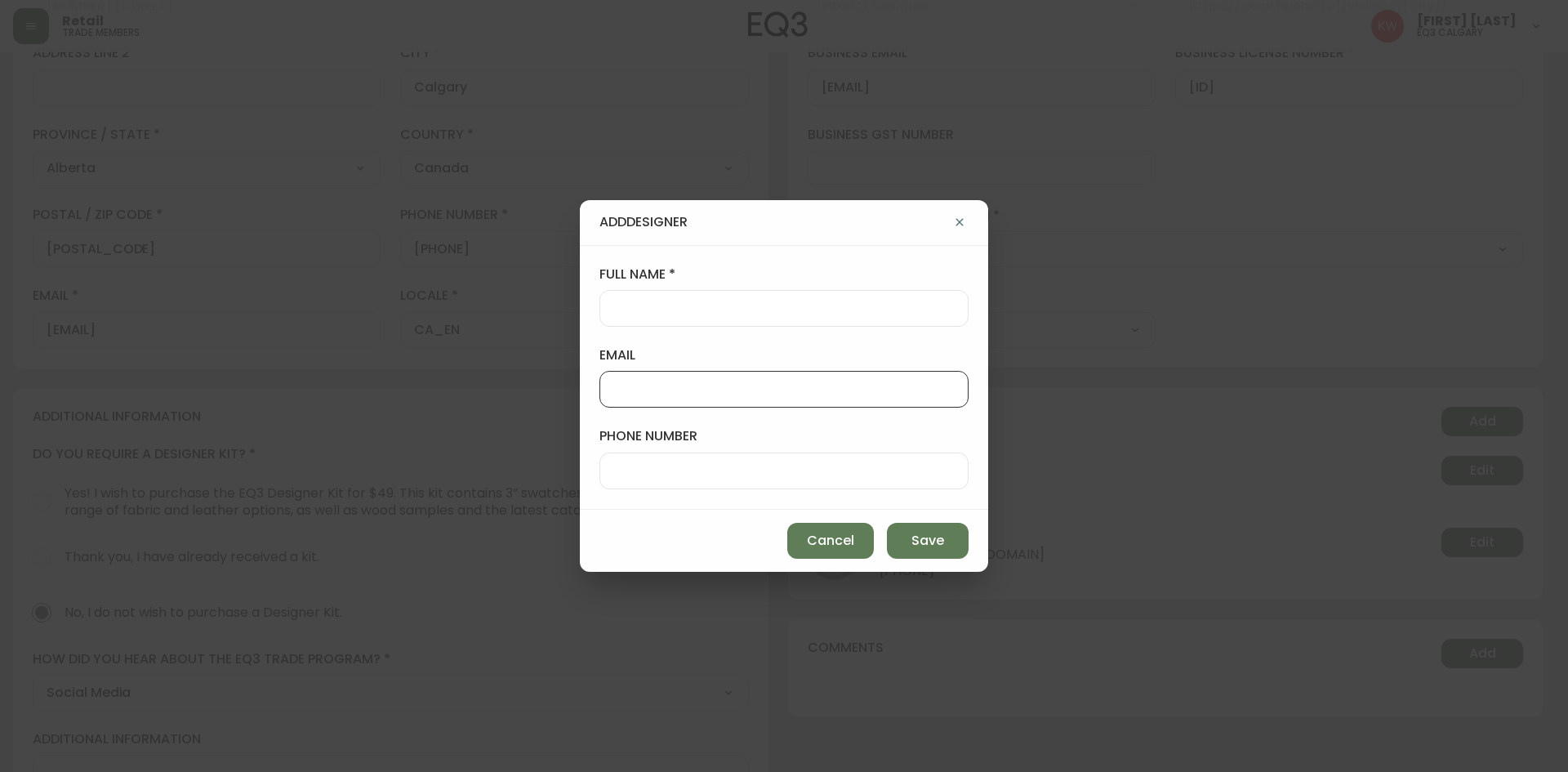 click on "email" at bounding box center (784, 389) 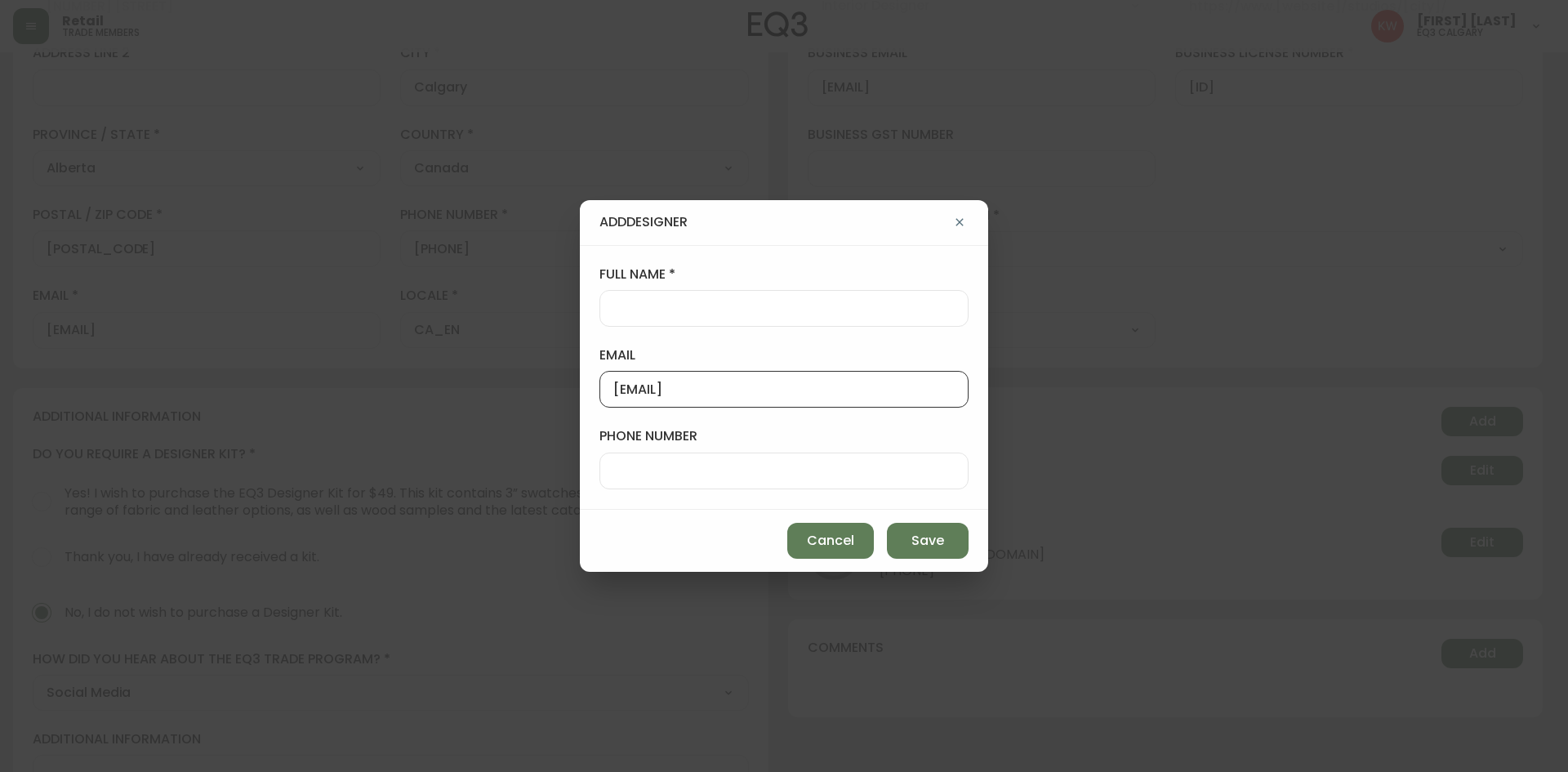 type on "[EMAIL]" 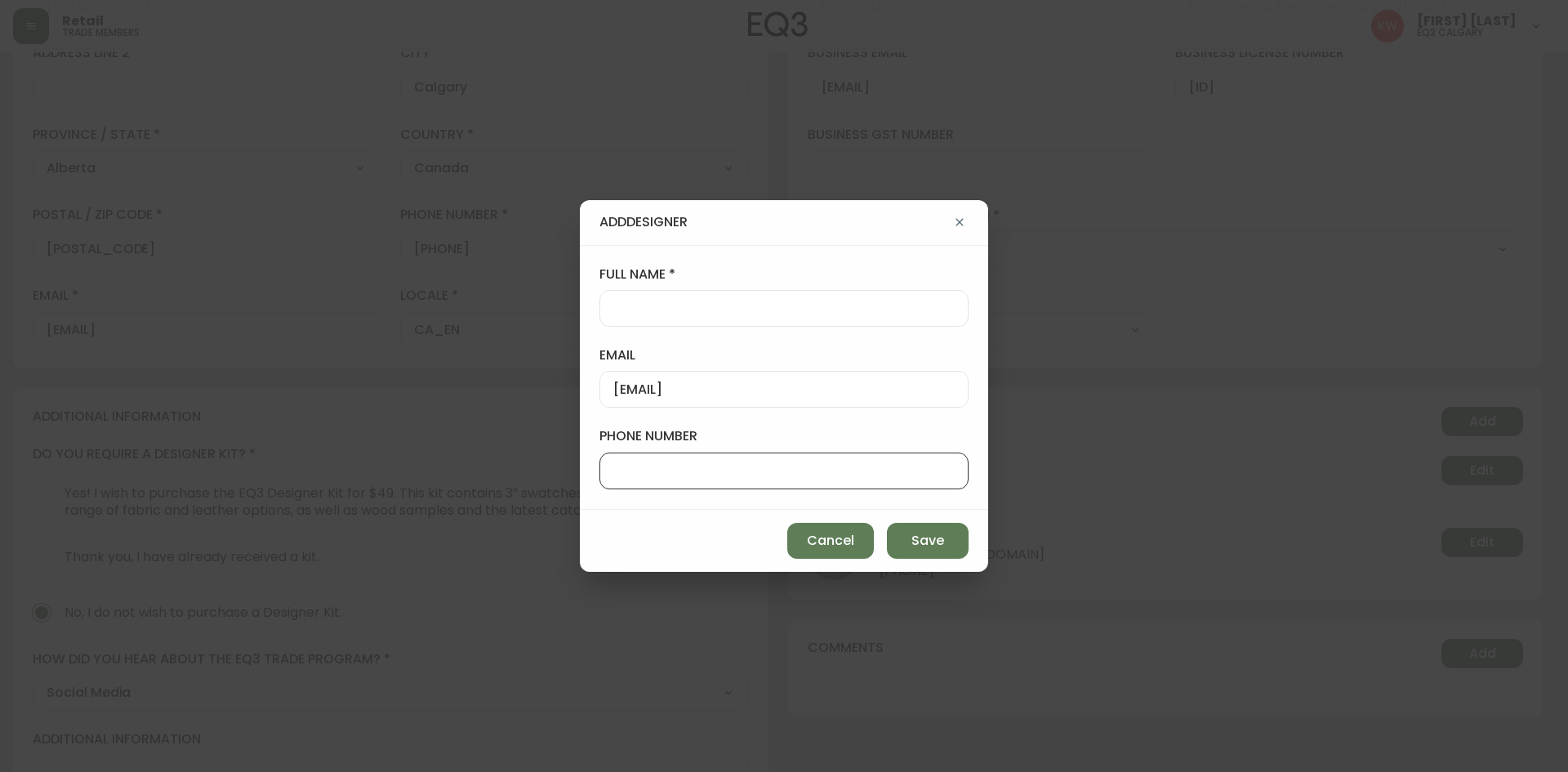 click on "phone number" at bounding box center [784, 471] 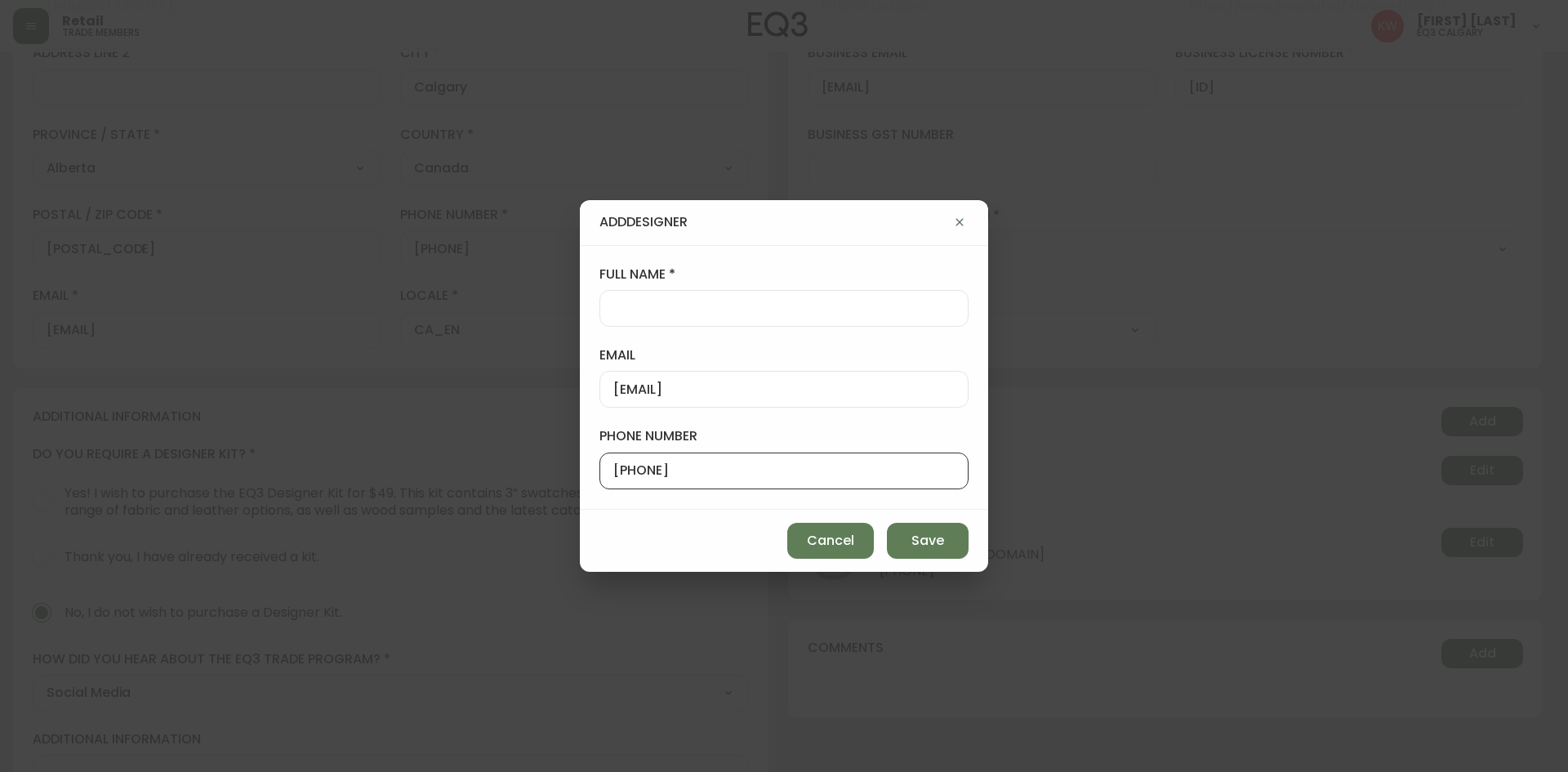 type on "[PHONE]" 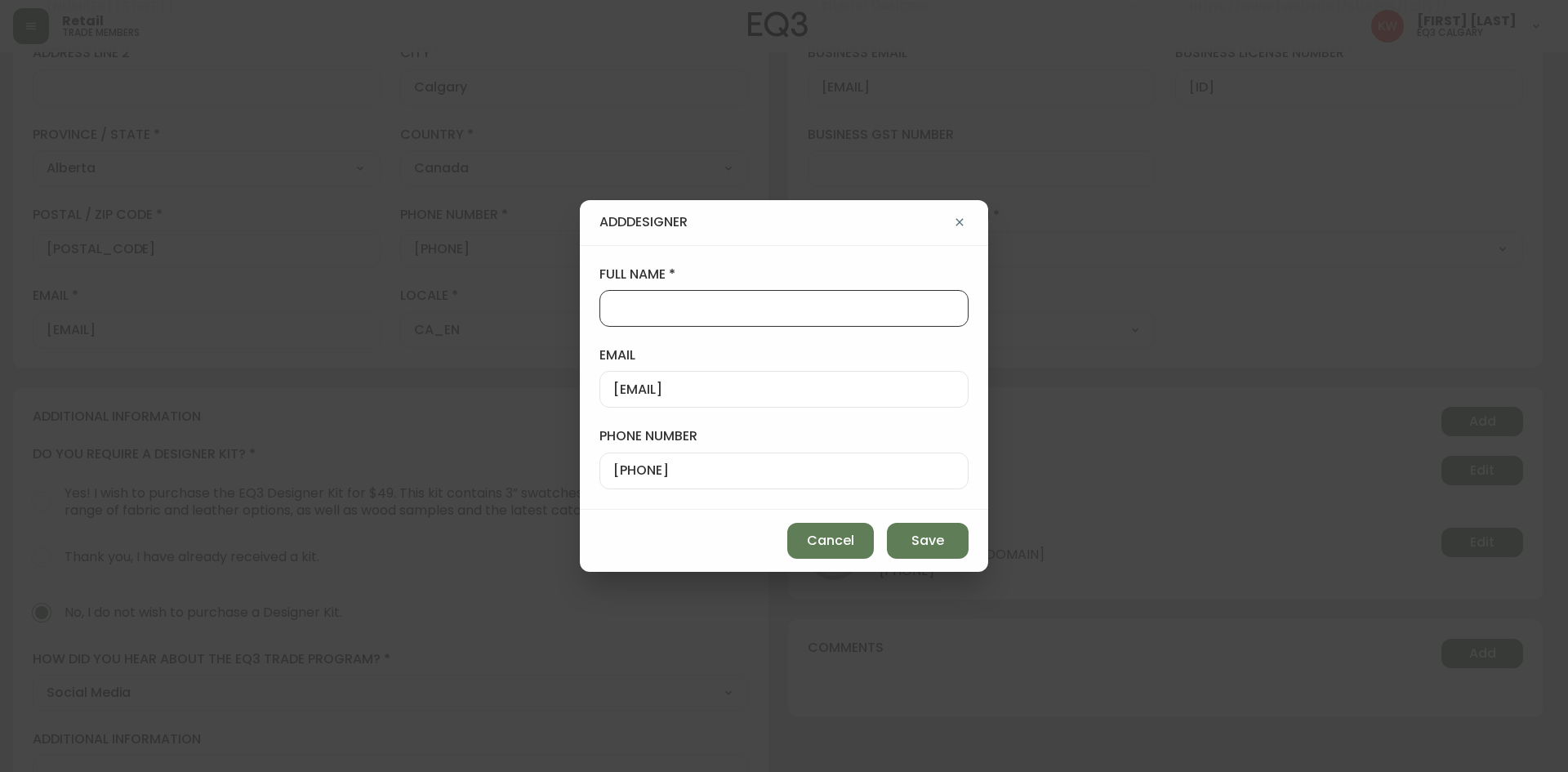 click on "full name" at bounding box center (784, 308) 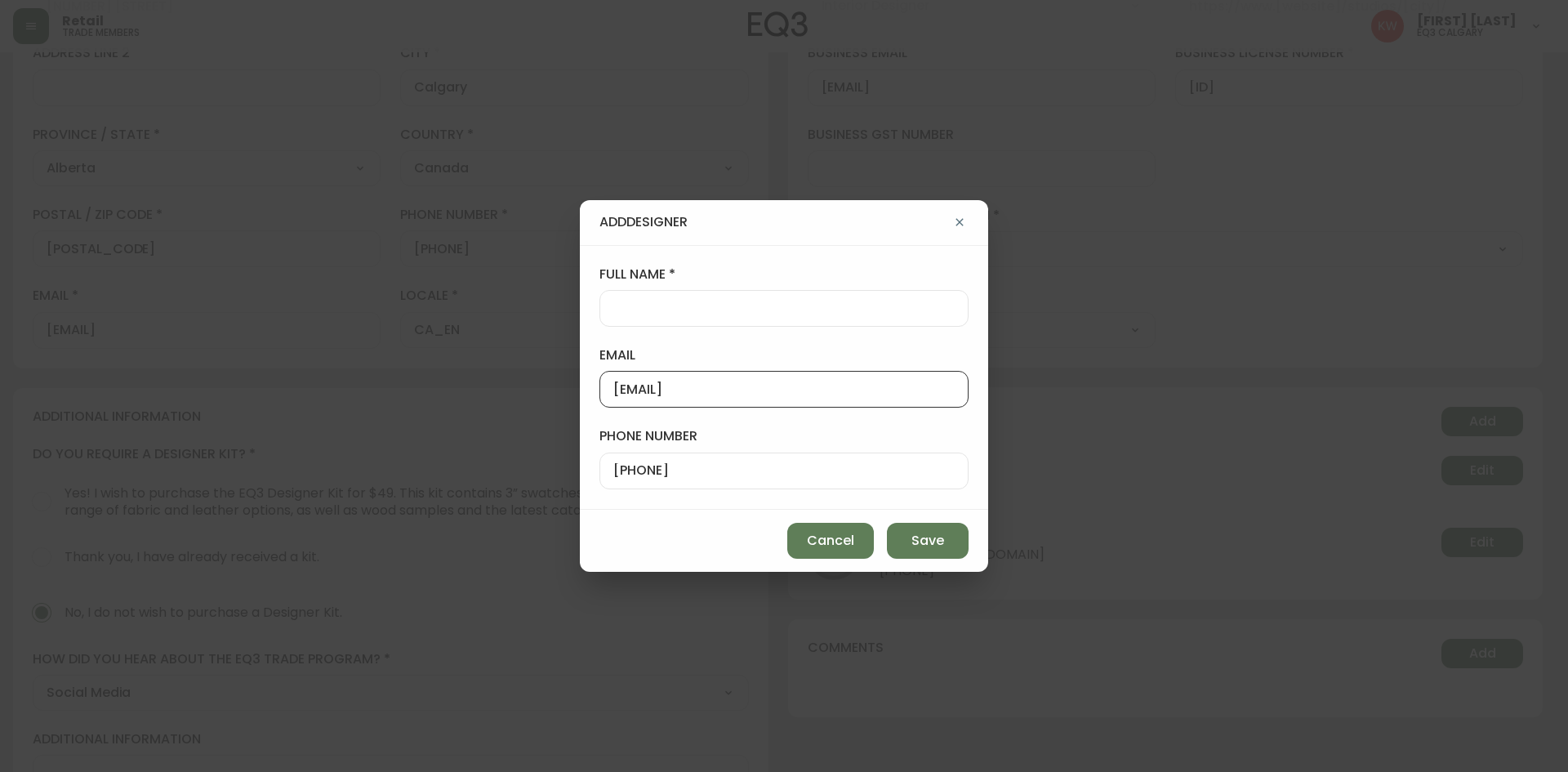 drag, startPoint x: 717, startPoint y: 389, endPoint x: 554, endPoint y: 386, distance: 163.02761 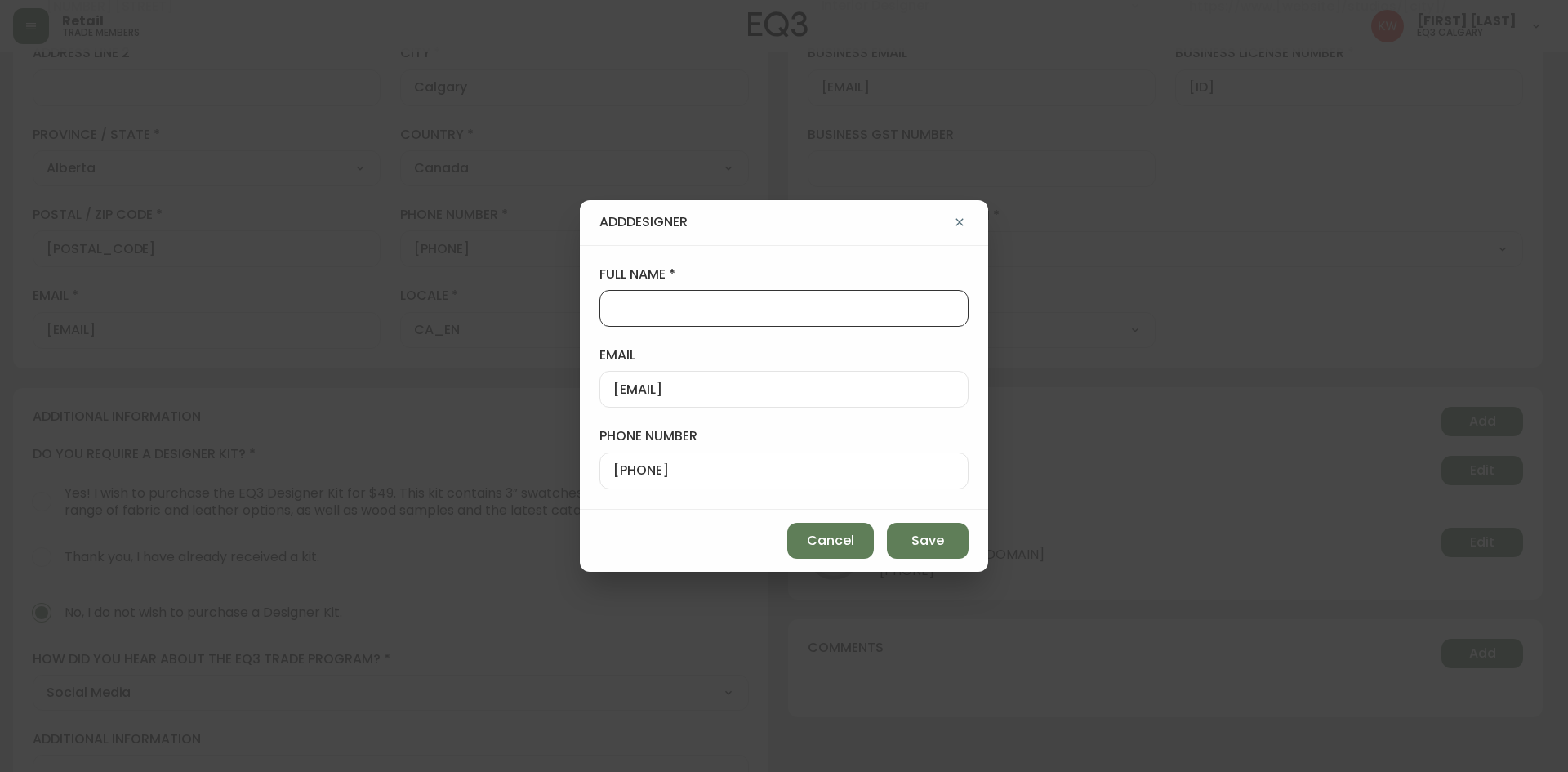 click on "full name" at bounding box center [784, 308] 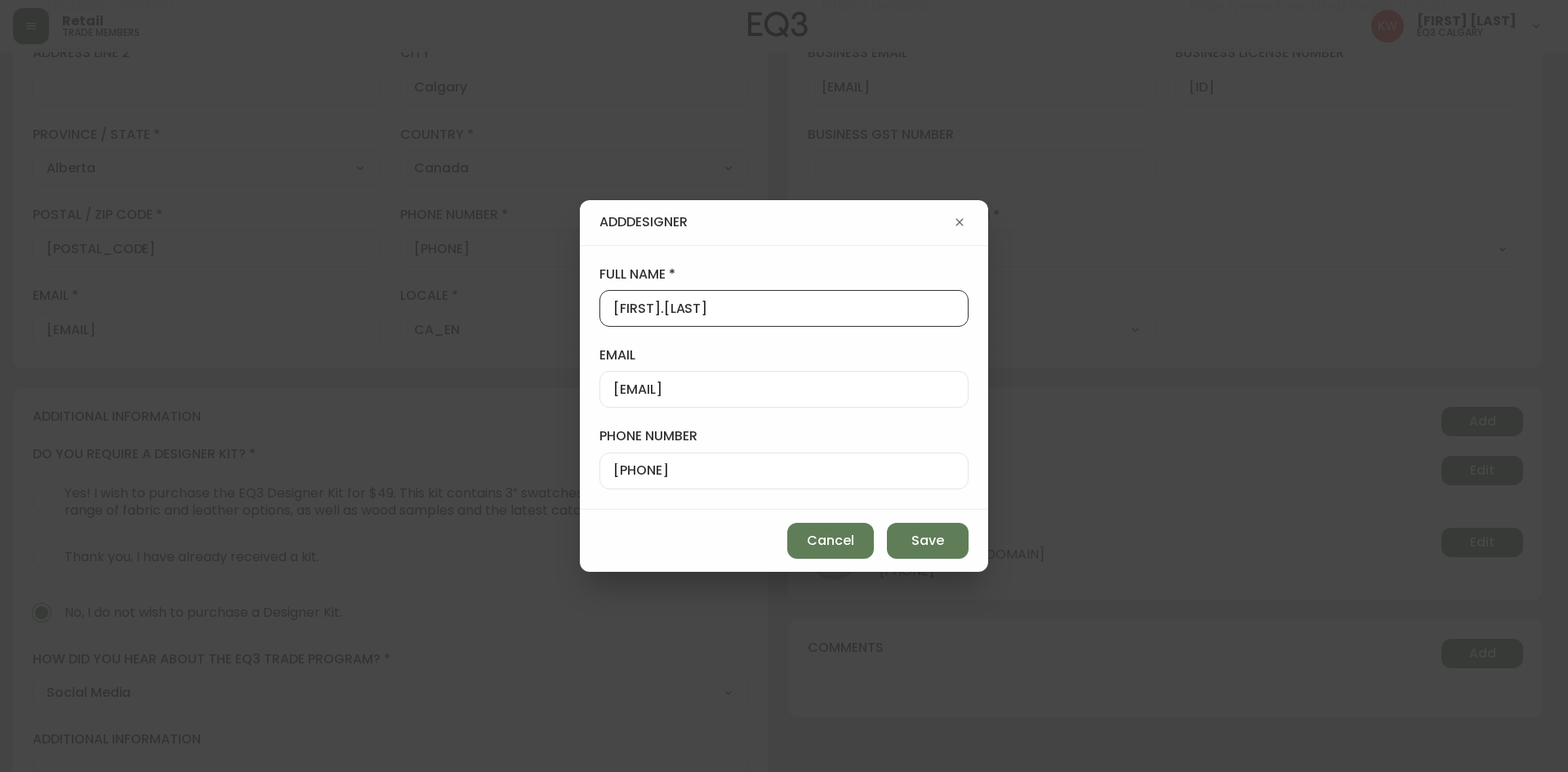 click on "brenna.crockett" at bounding box center (784, 308) 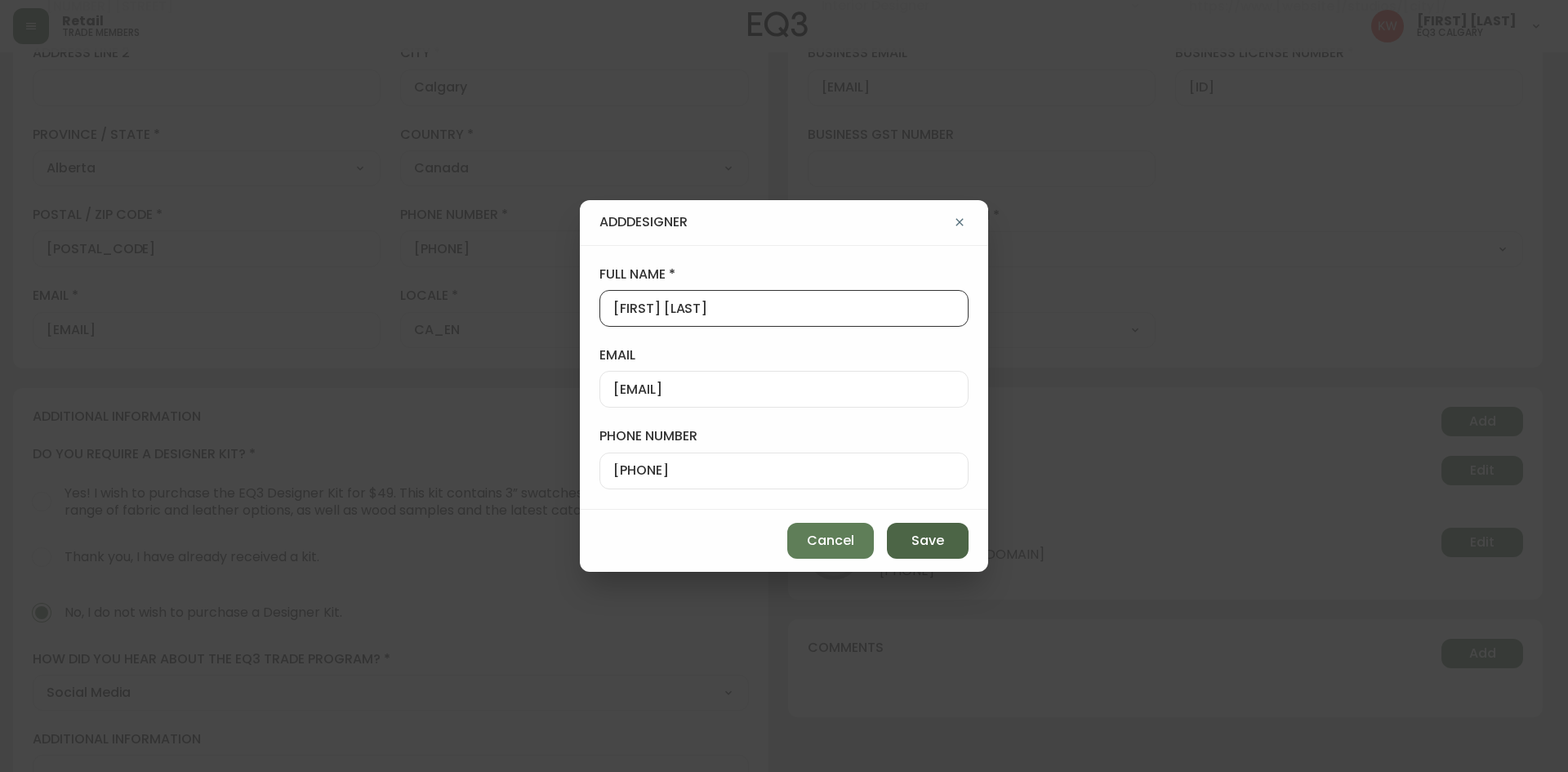 type on "brenna crockett" 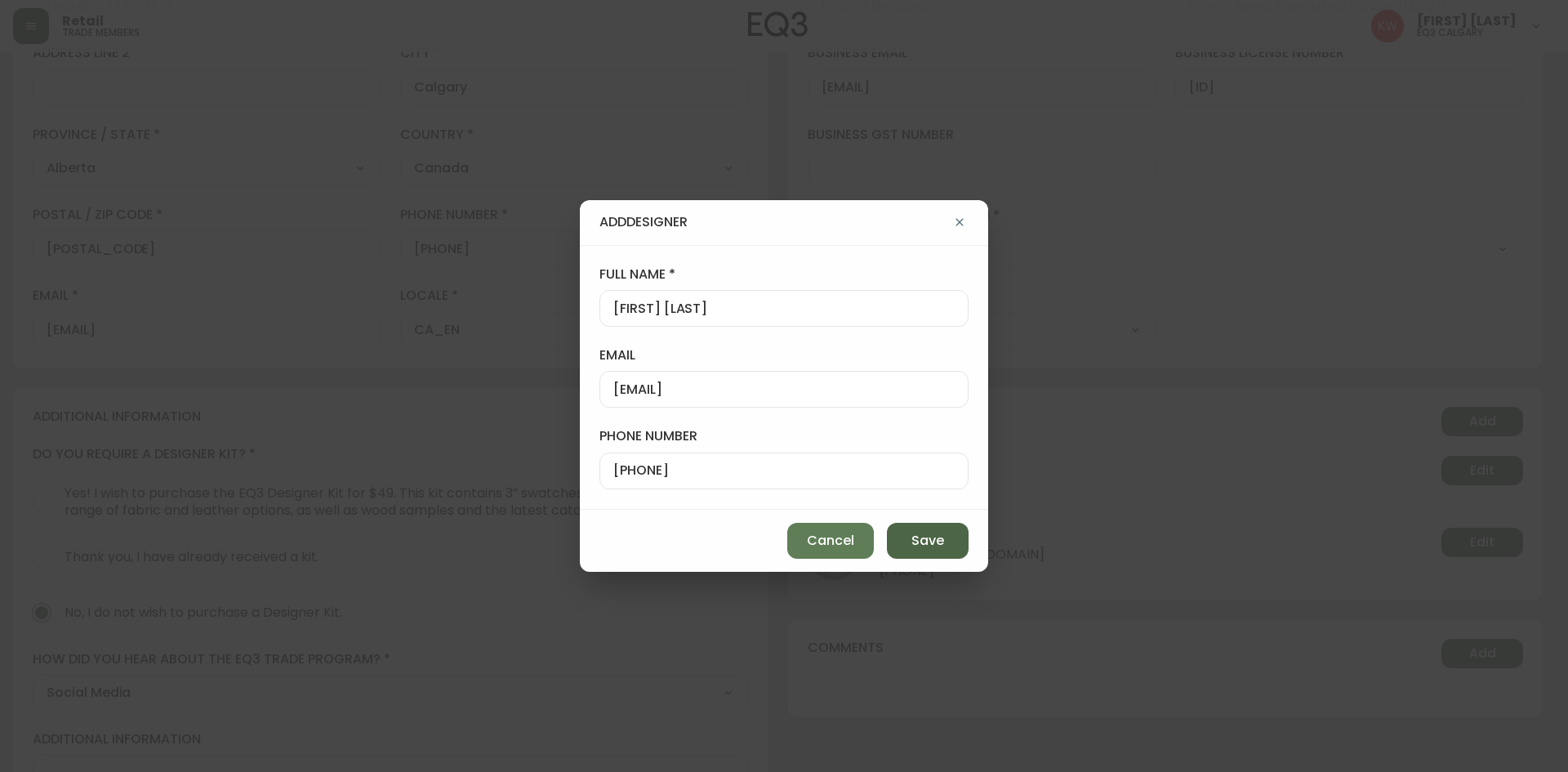 click on "Save" at bounding box center (928, 541) 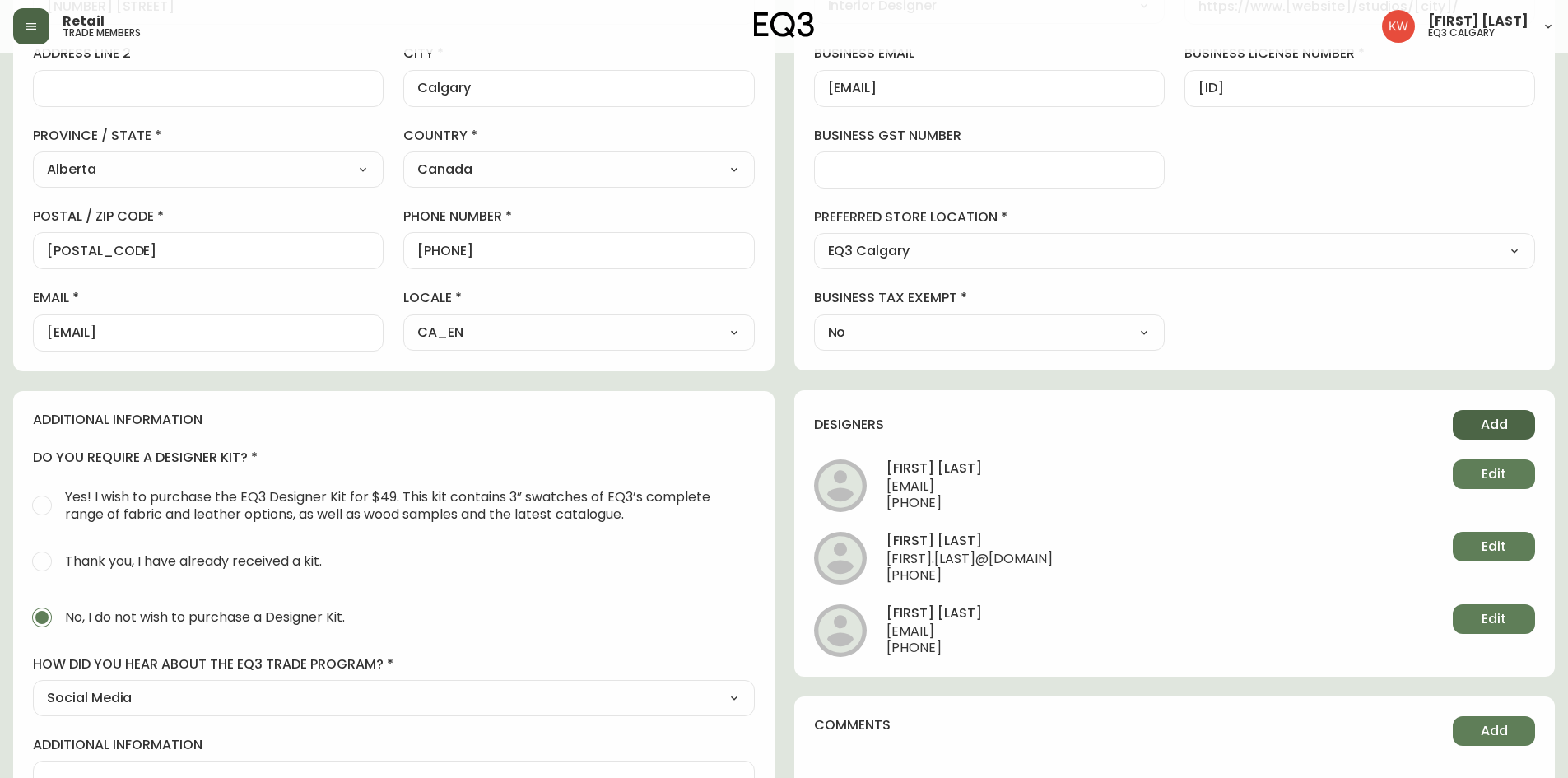 click on "Add" at bounding box center [1494, 425] 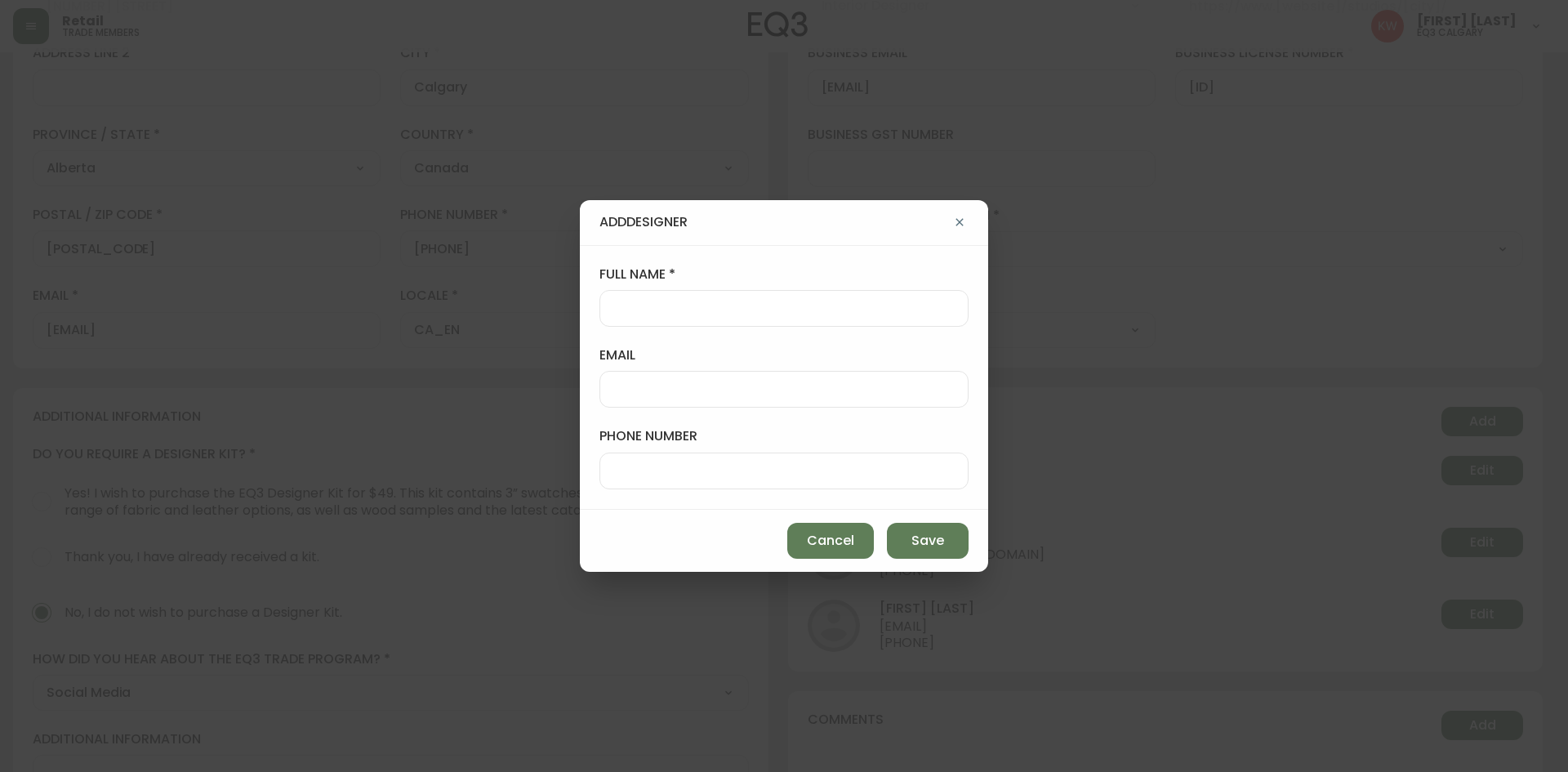 click on "email" at bounding box center (784, 389) 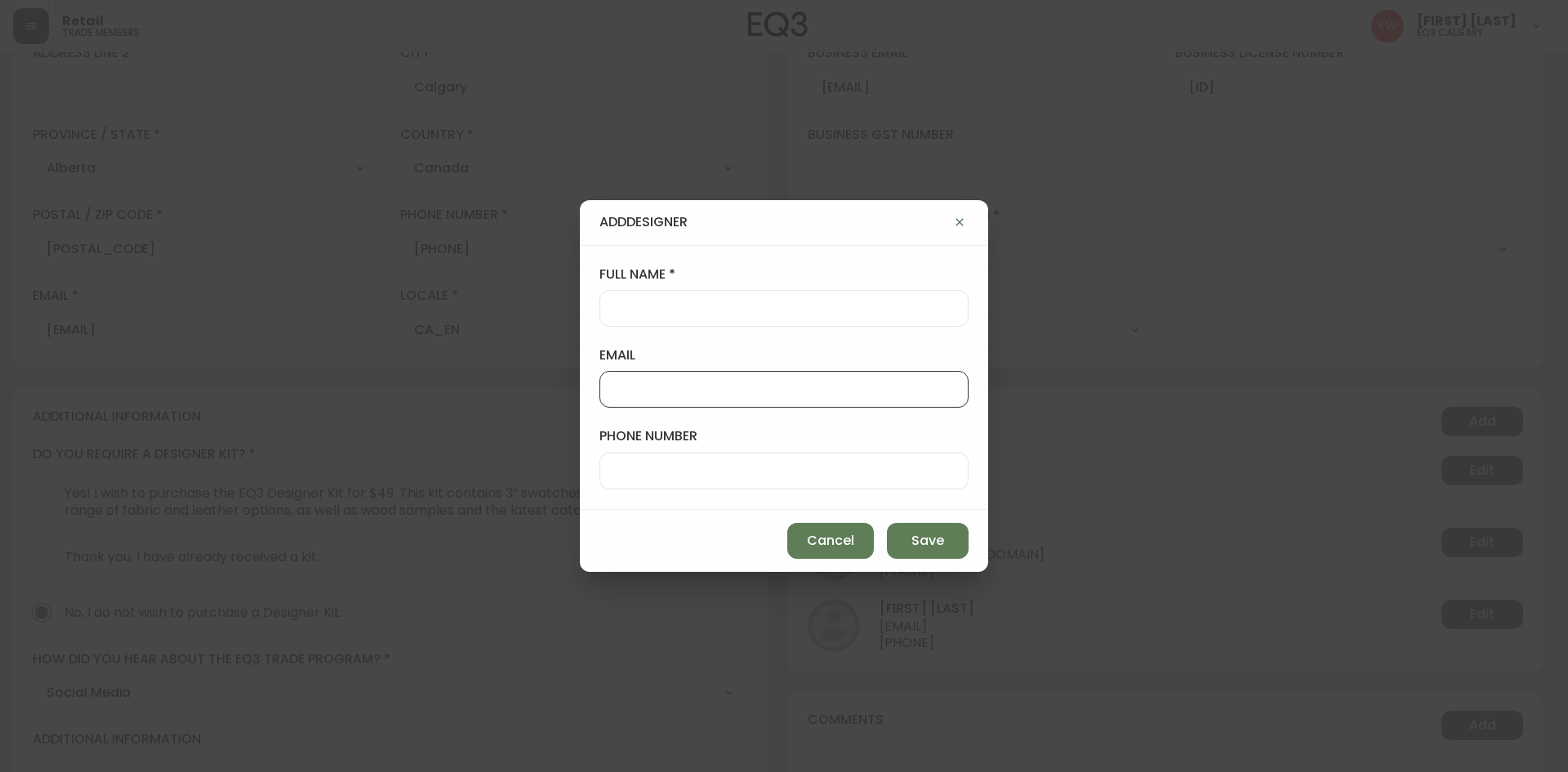 paste on "[EMAIL]" 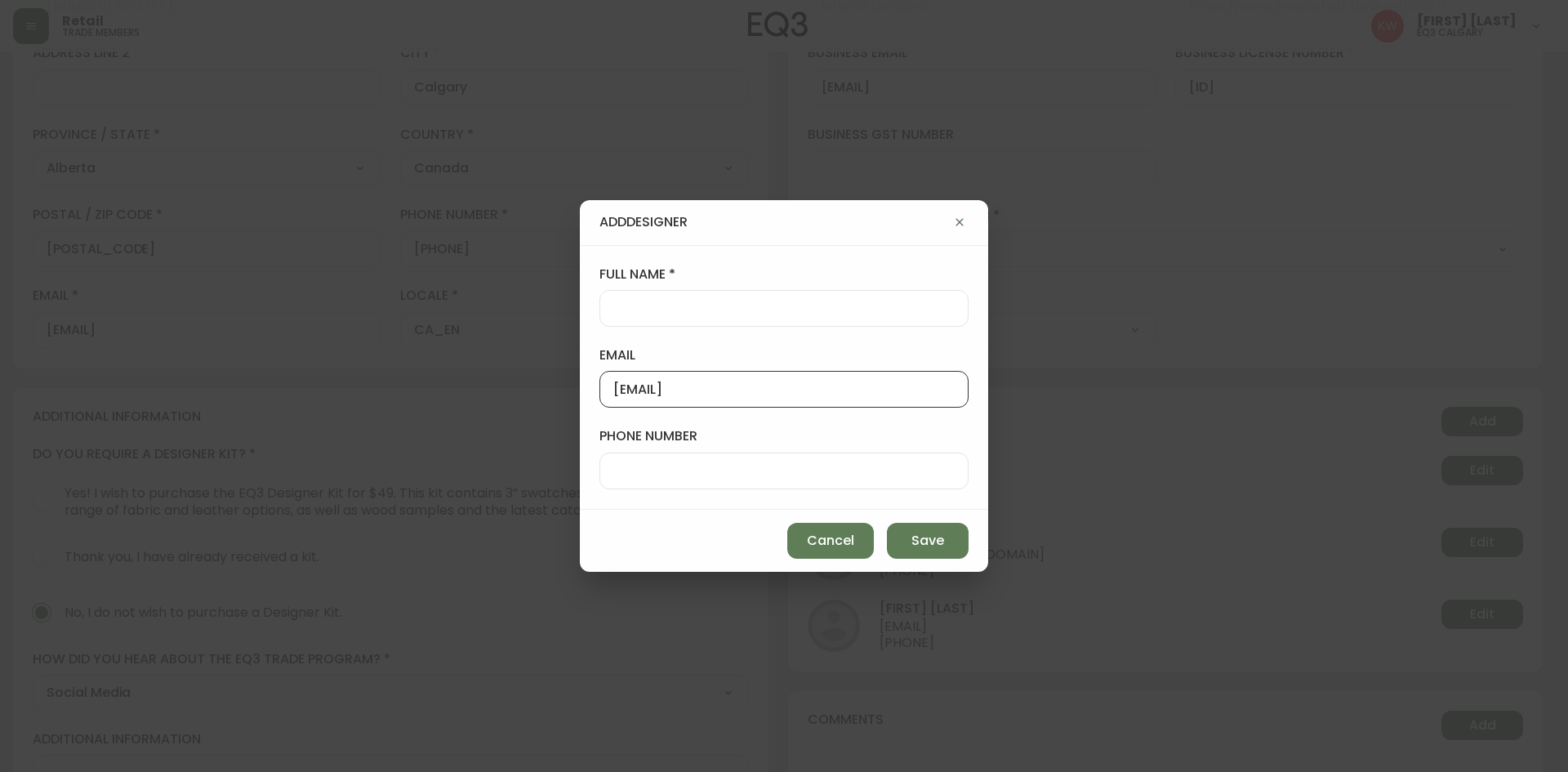 click on "[EMAIL]" at bounding box center (784, 389) 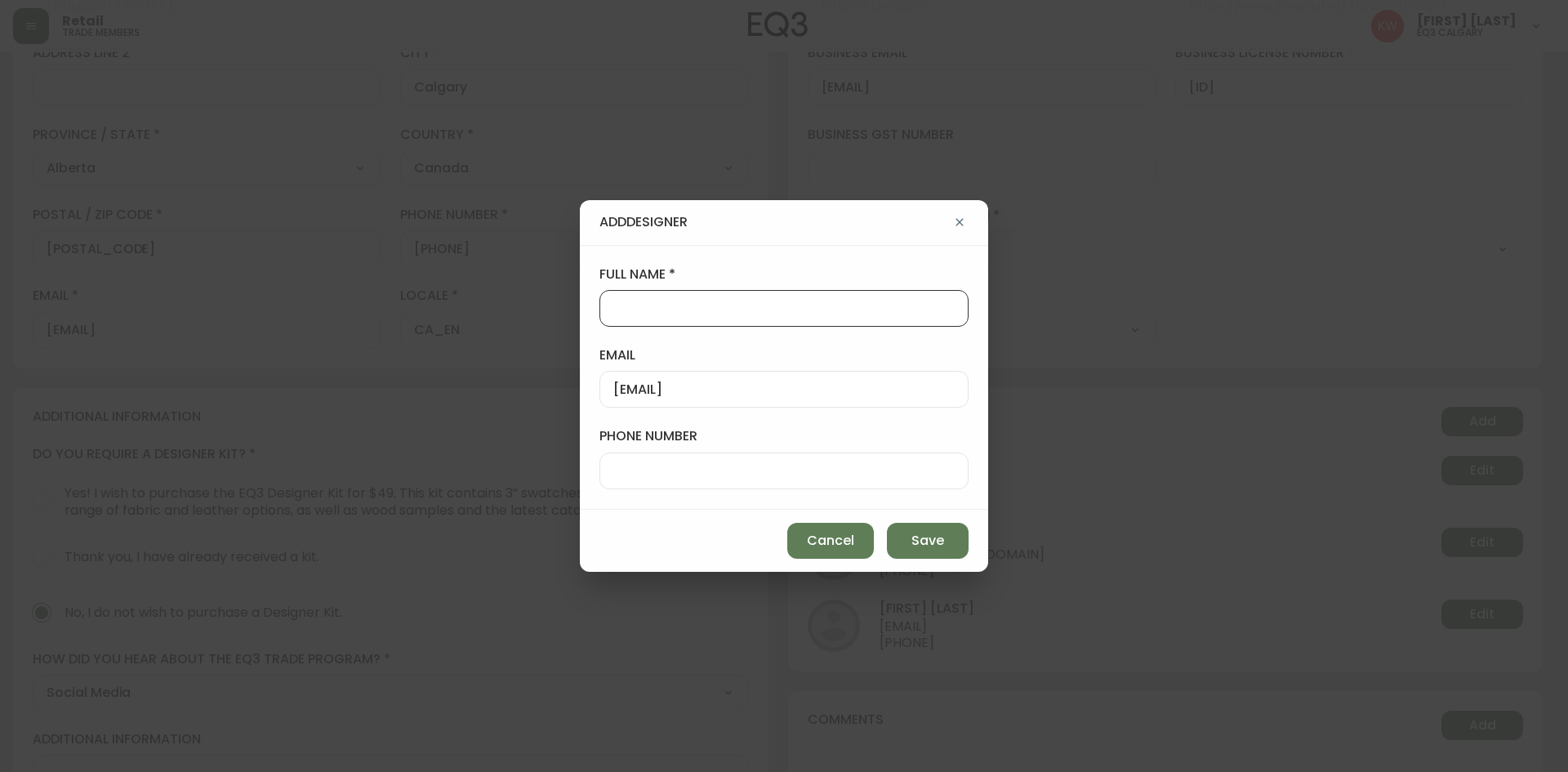 paste on "nicole.ulry" 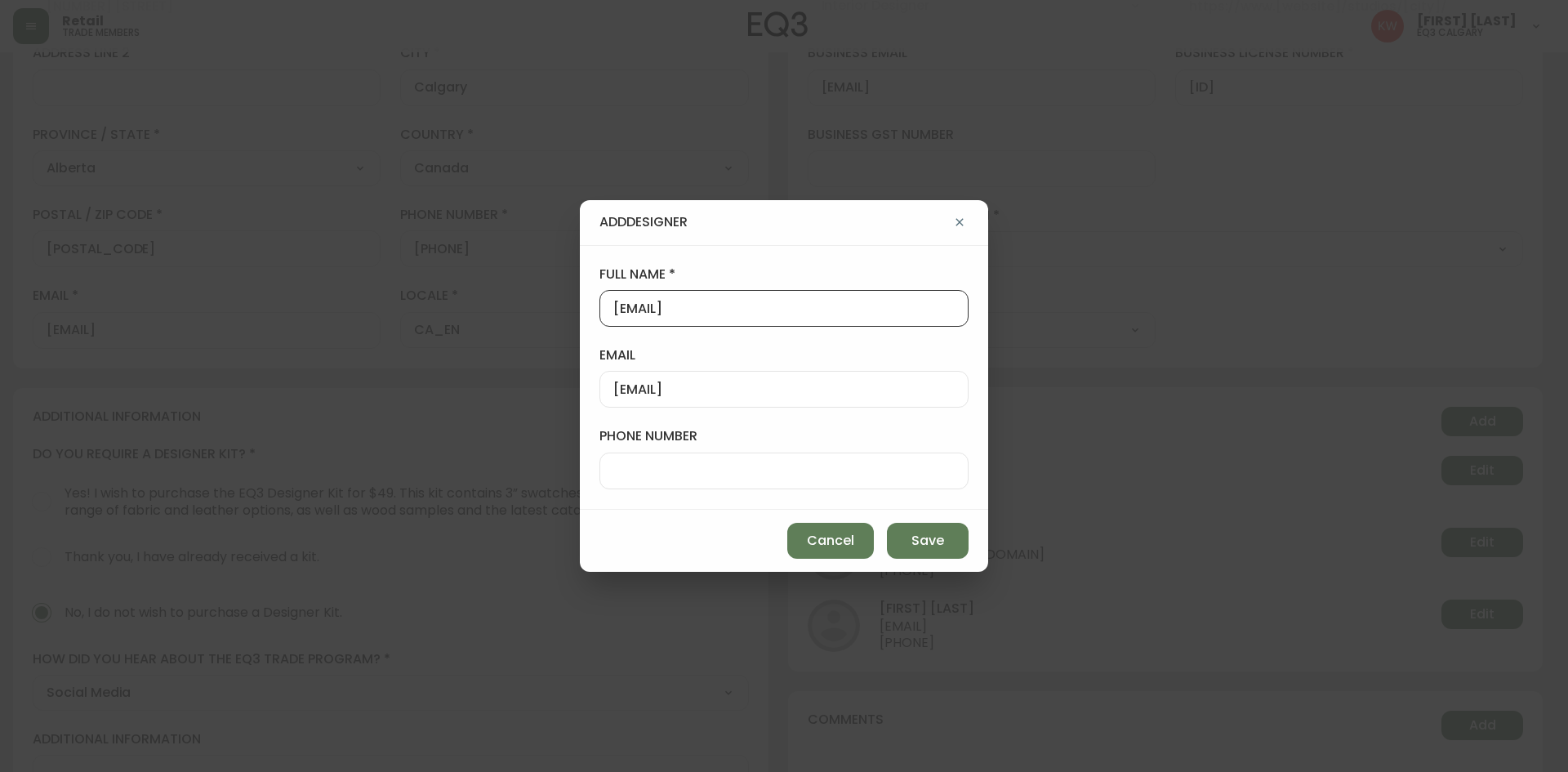 click on "nicole.ulry" at bounding box center [784, 308] 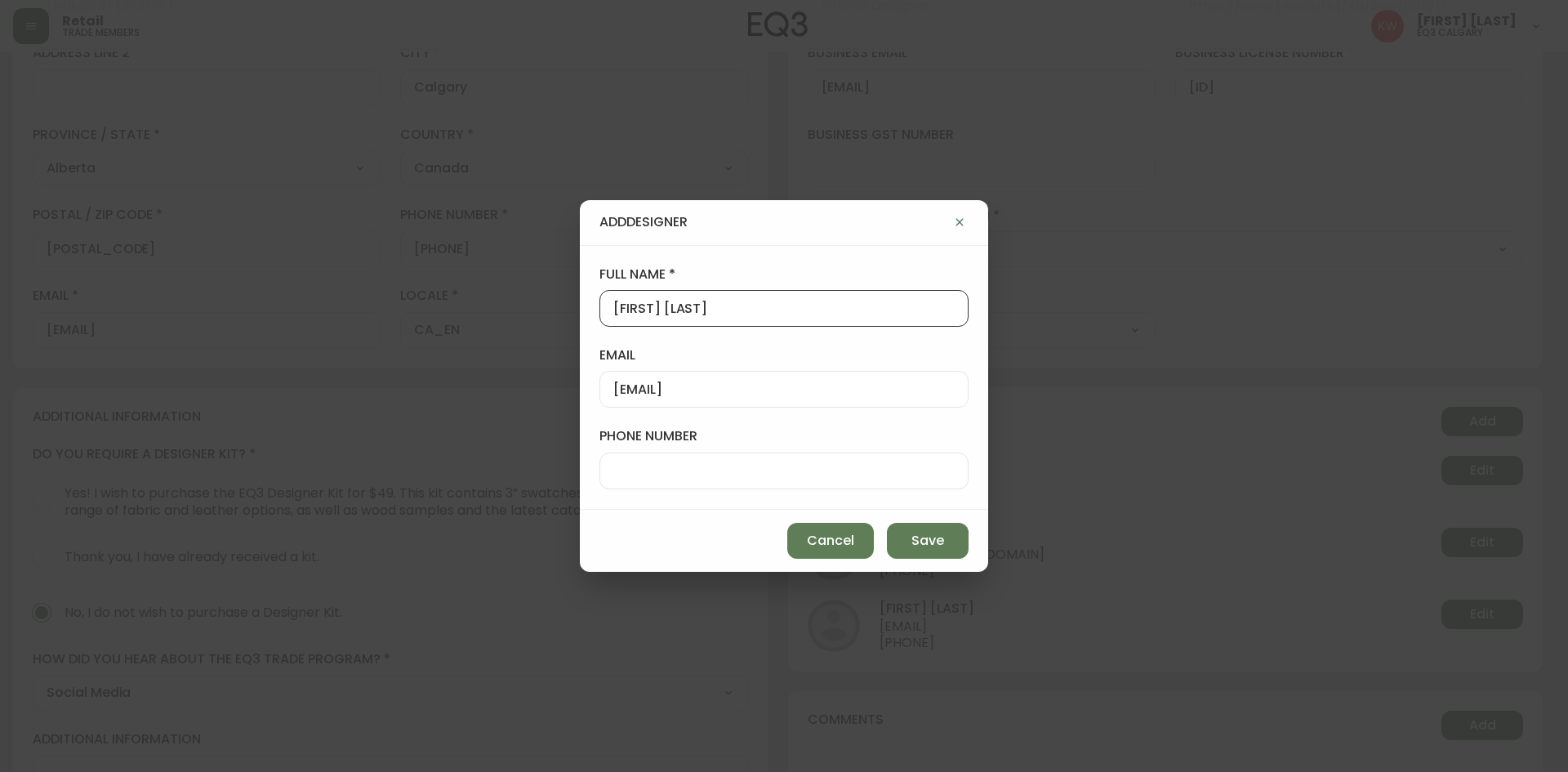 type on "[FIRST] [LAST]" 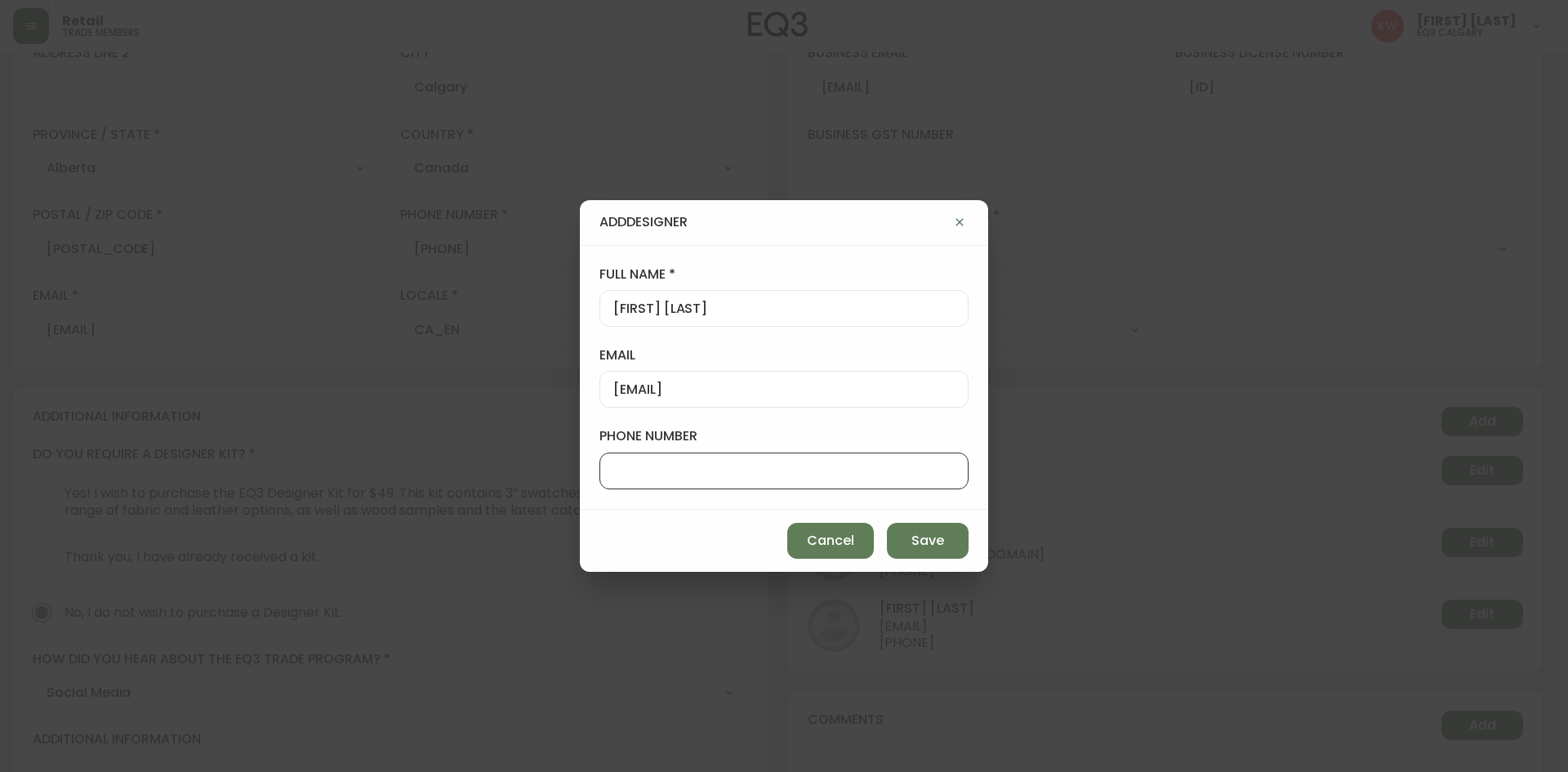 click on "phone number" at bounding box center (784, 471) 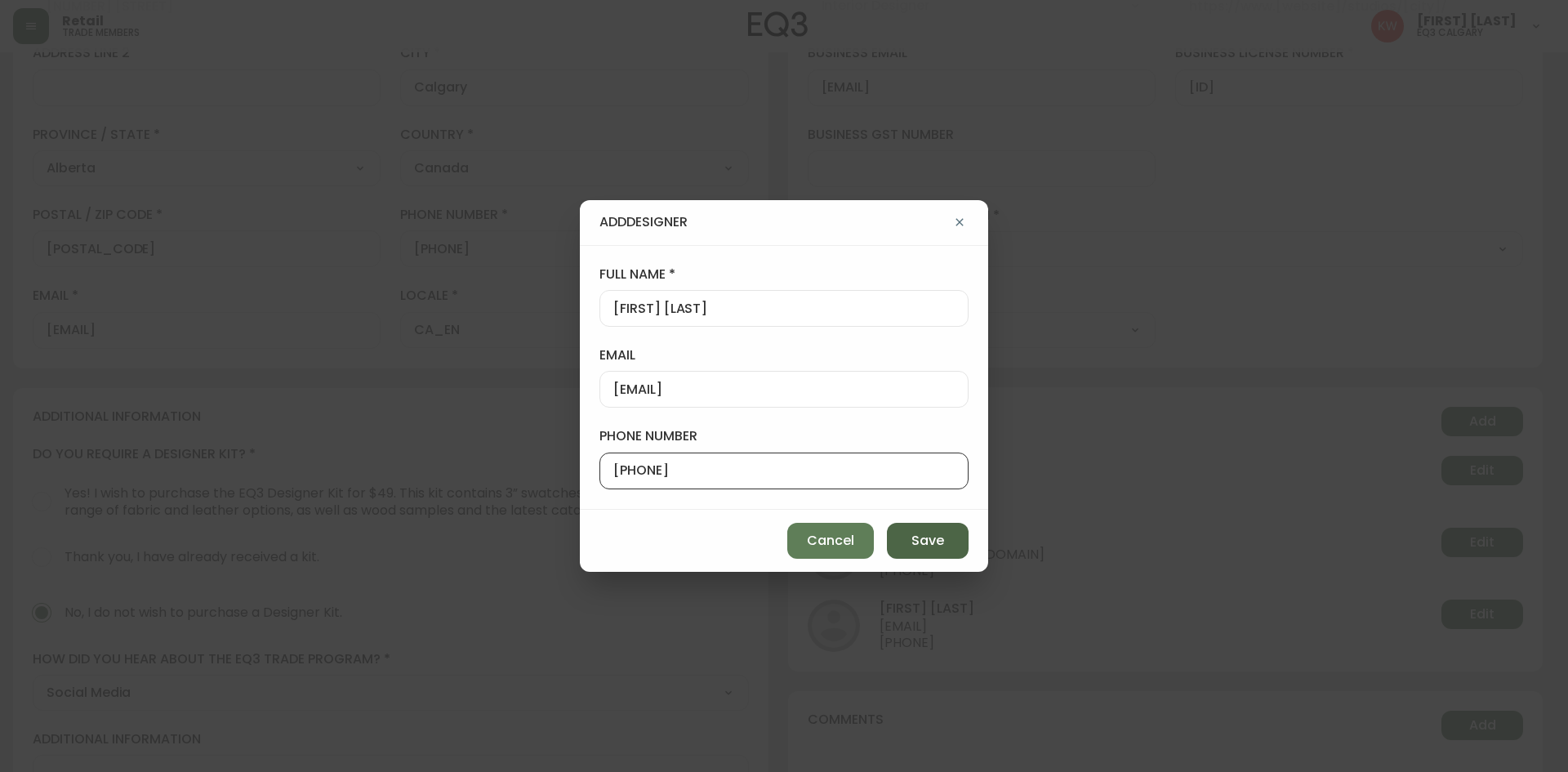 type on "[PHONE]" 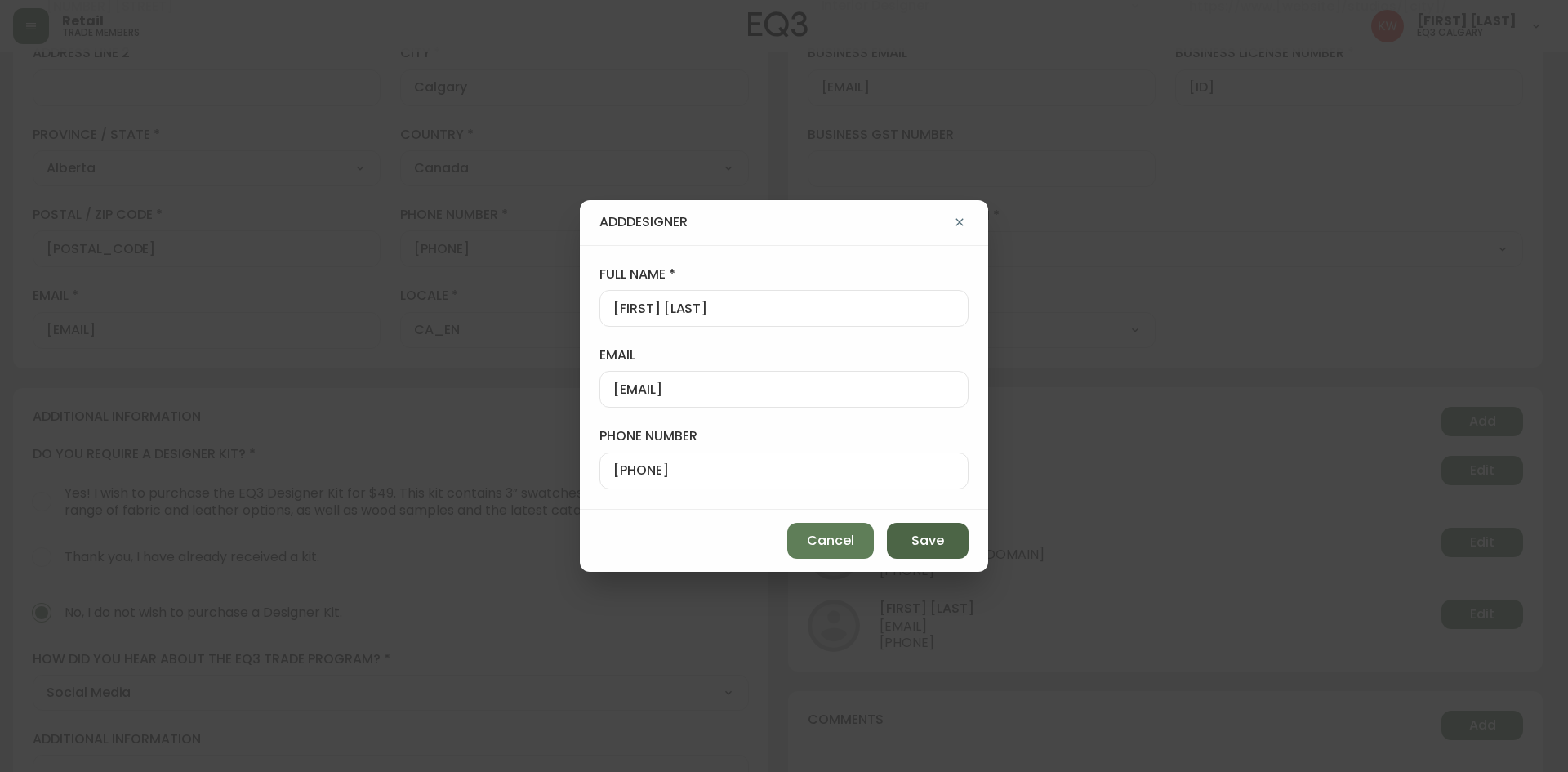 click on "Save" at bounding box center [928, 541] 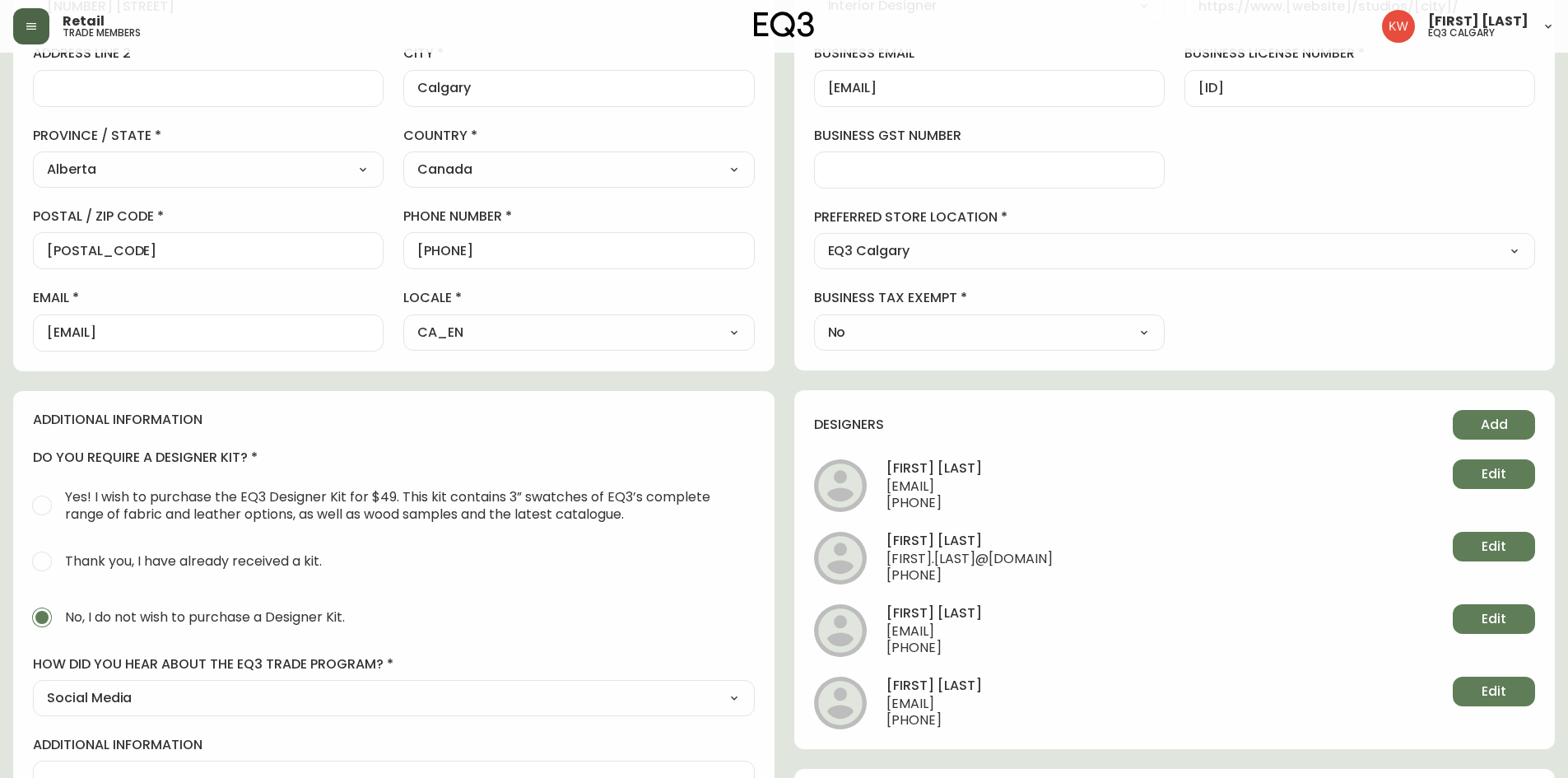 scroll, scrollTop: 0, scrollLeft: 0, axis: both 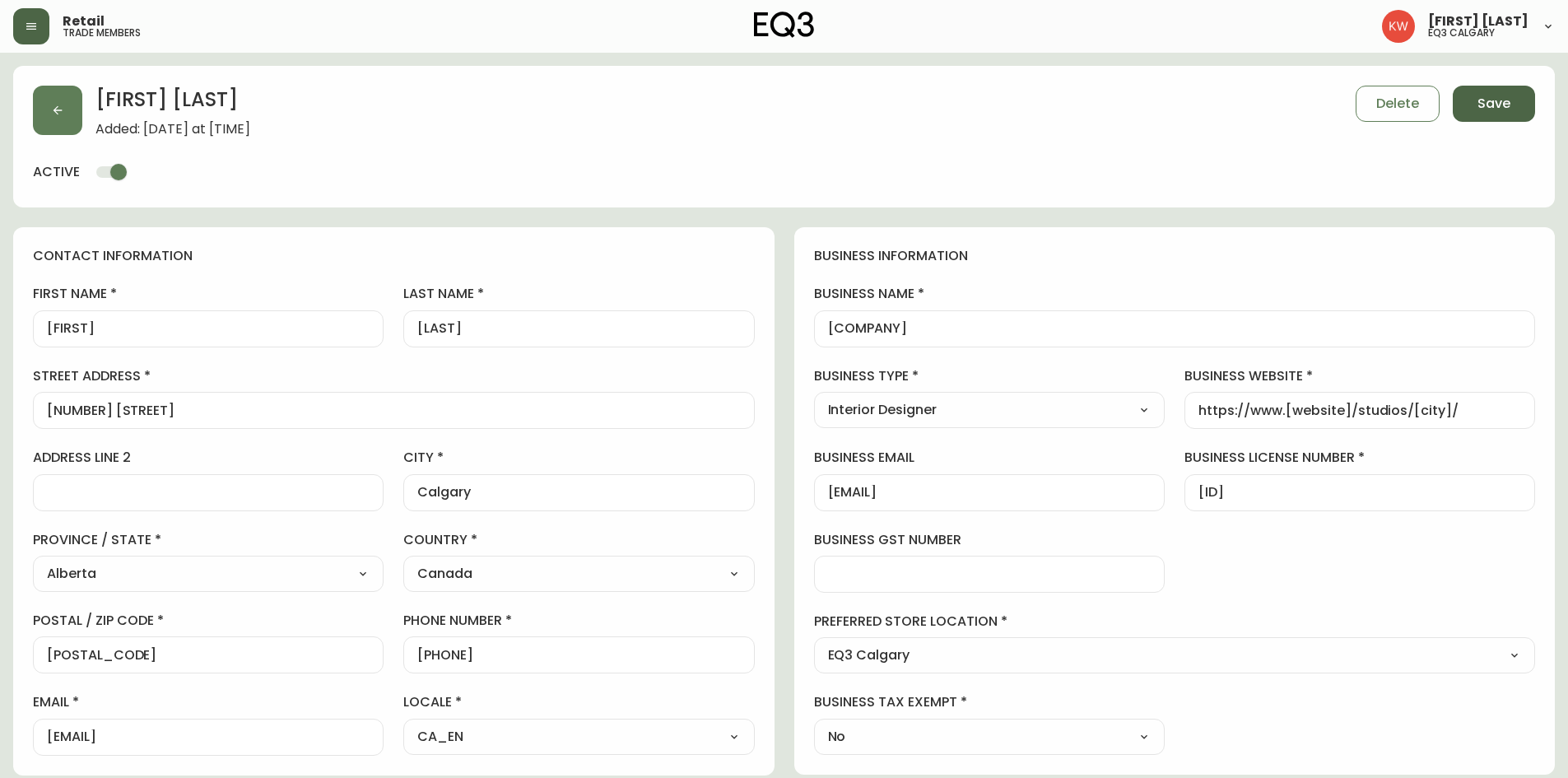 click on "Save" at bounding box center [1494, 104] 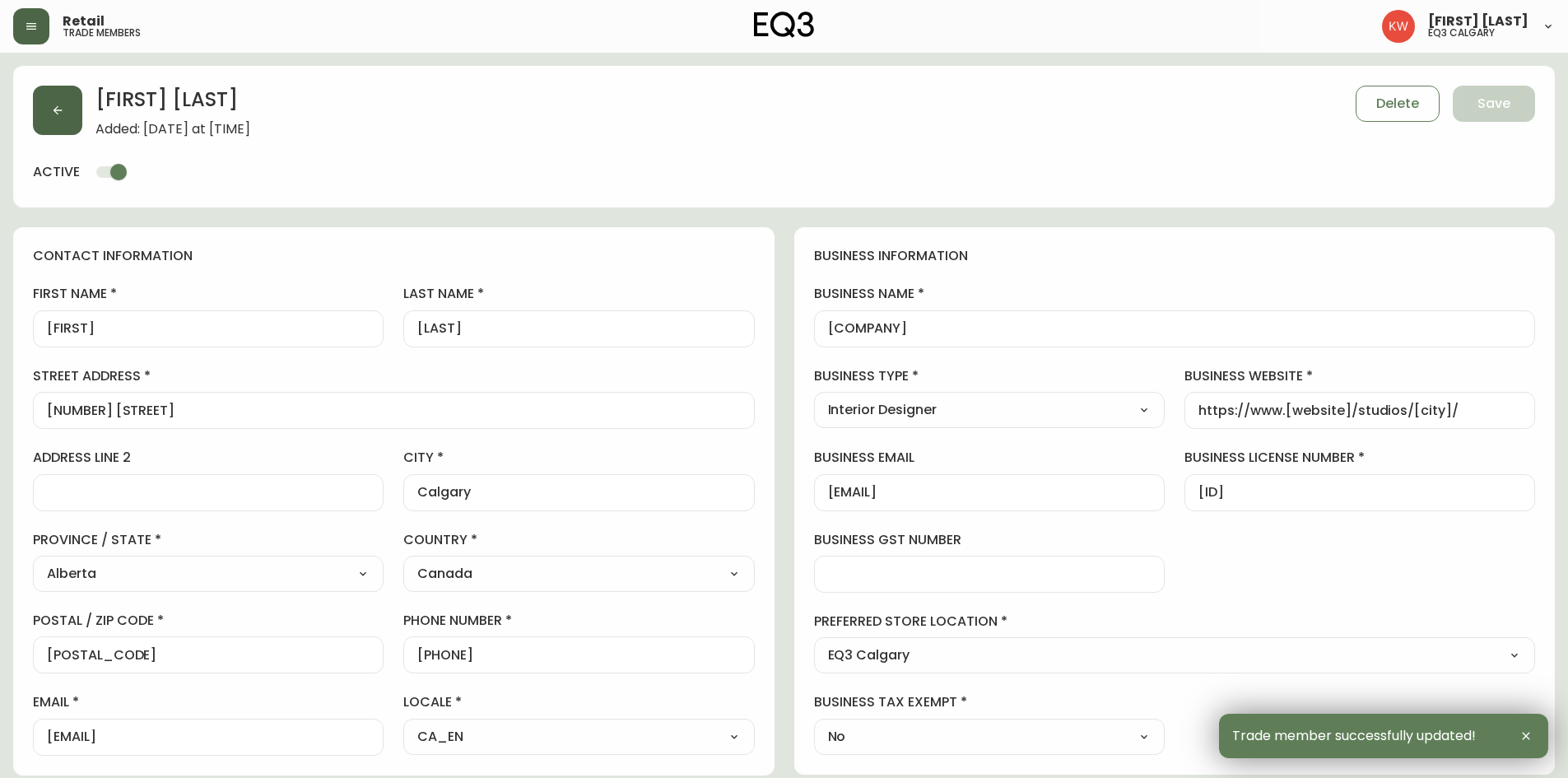 click at bounding box center [58, 110] 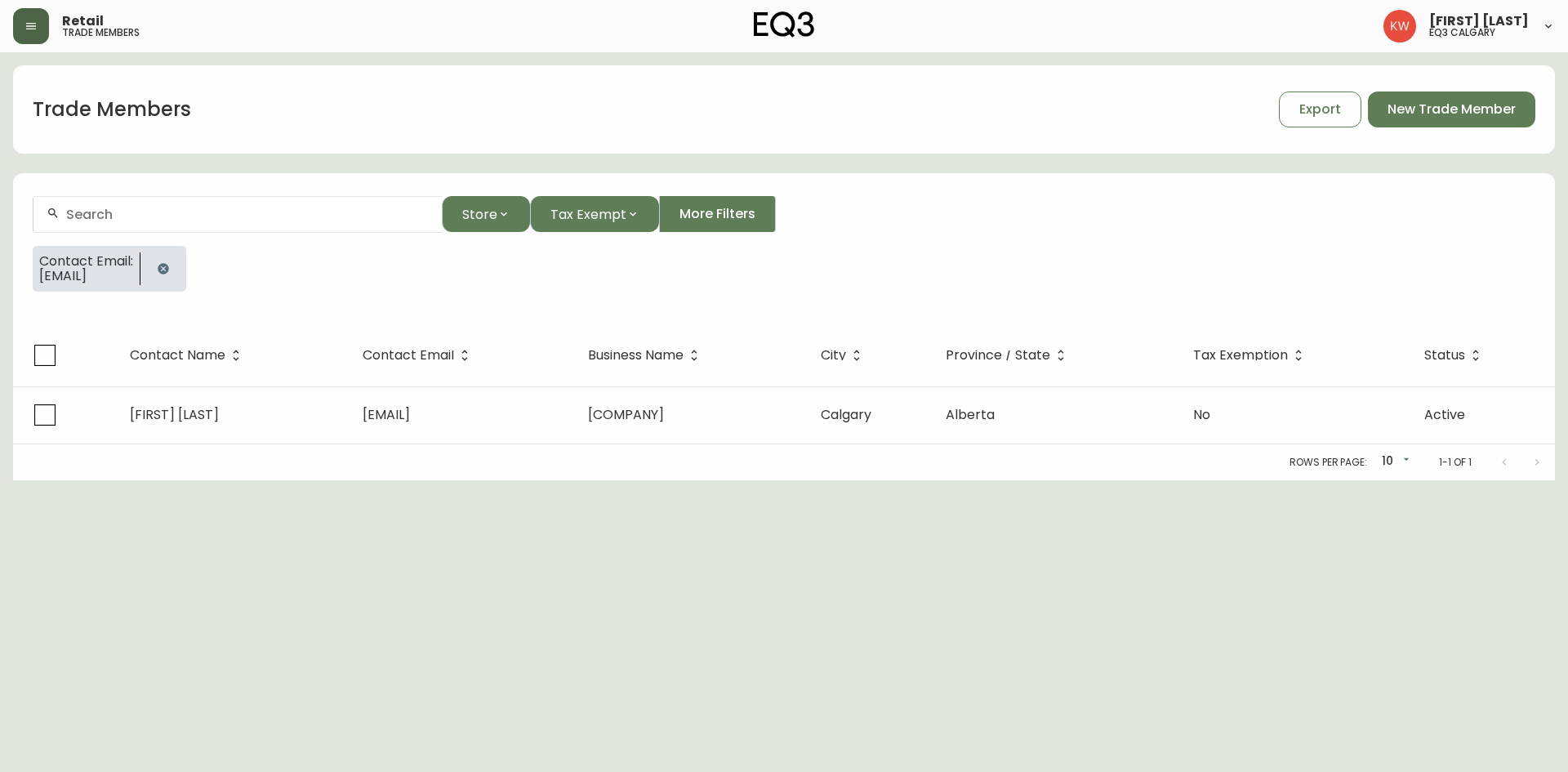 click 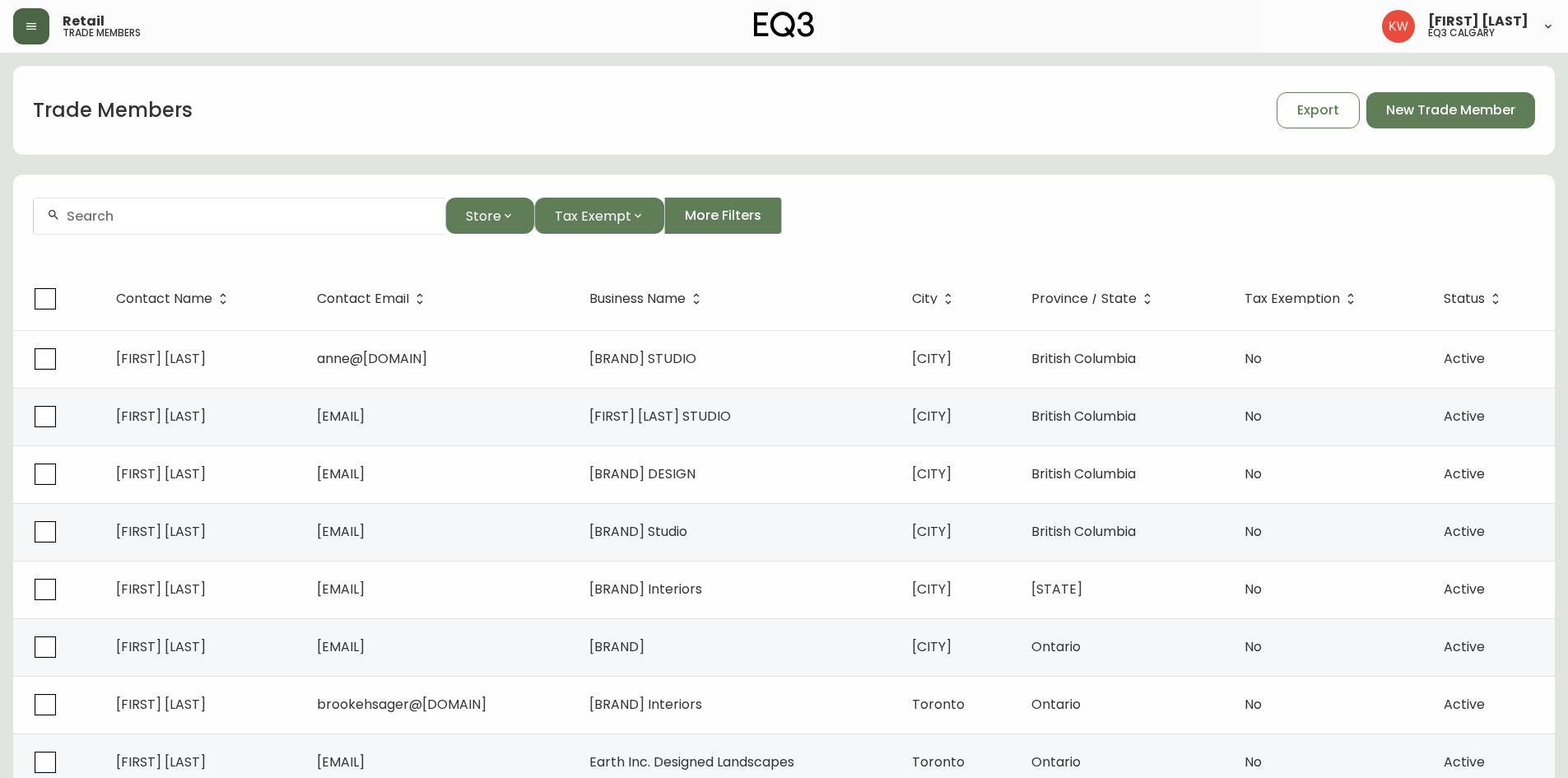 click on "Trade Members Export New Trade Member Store Tax Exempt More Filters Contact Name Contact Email Business Name City Province / State Tax Exemption Status ANNE BUCHANAN anne@northarchitecturestudio.com NORTH ARCHITECTURE STUDIO NORTH SAANICH British Columbia No Active TAMARA GOODWIN tamara@designandalchemy.com TAMARA GOODWIN STUDIO NORTH VANCOUVER British Columbia No Active APRIL LOWRY aprillowry@live.com ARLOW DESIGN QUALICALUM BEACH British Columbia No Active Kateryna Shumikhina katek3n@gmail.com K3N Studio Richmond British Columbia No Active Monique Jackson monique@arcticbirchinteriors.com Arctic Birch Interiors Anchorage Alaska No Active Dinara Shakiba dinara.shakiba@naarchitect.com NA Architect TORONTO Ontario No Active Brooke Sager brookehsager@gmail.com Brooke Sager Interiors Toronto Ontario No Active James Dale jdale@earthinc.com Earth Inc. Designed Landscapes Toronto Ontario No Active roxanne turcotte roxyturc@icloud.com roxanne design Montreal Quebec No Active Deann Pool deann@deannpooldesign.com Texas" at bounding box center [784, 498] 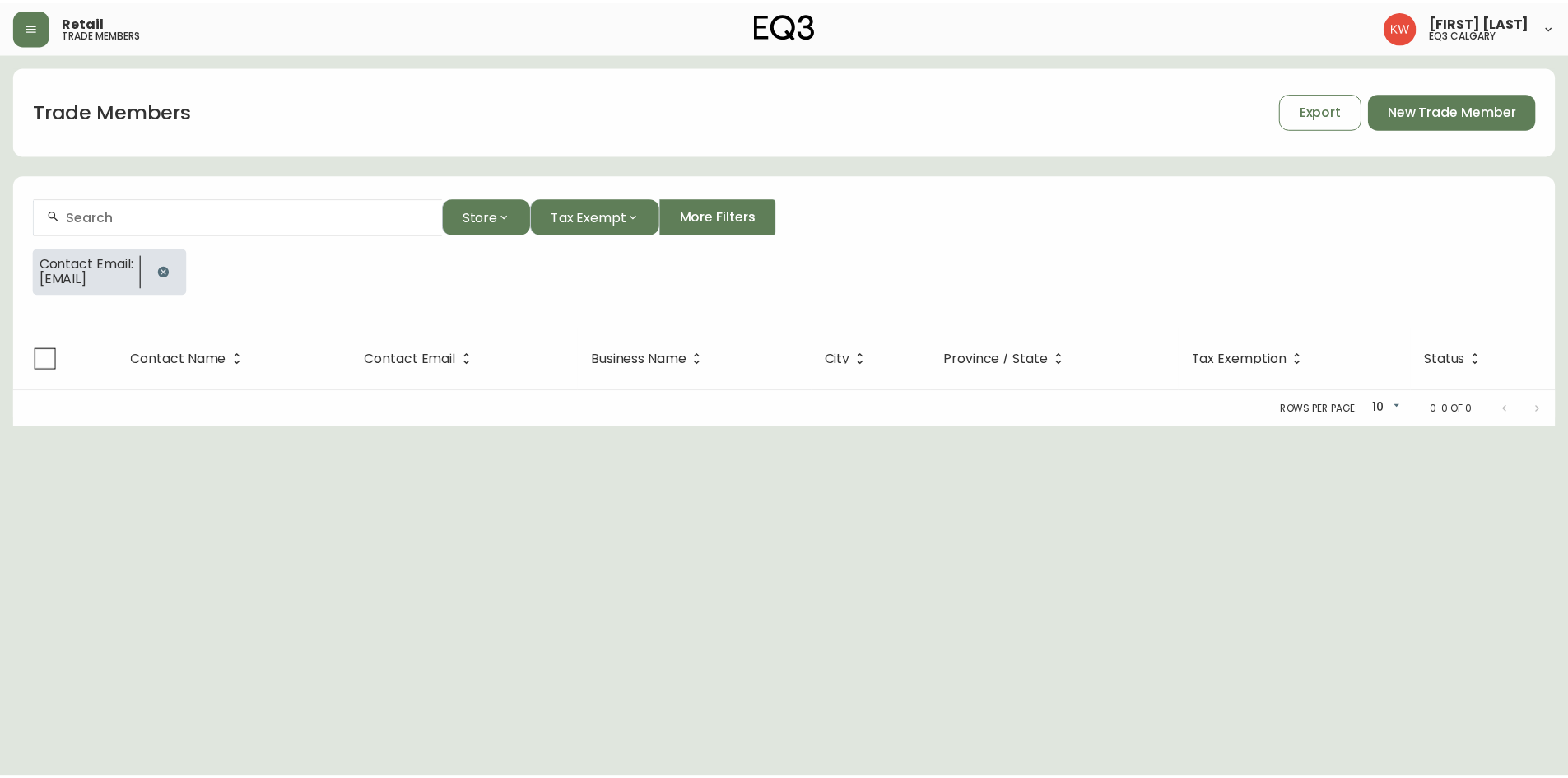 scroll, scrollTop: 0, scrollLeft: 0, axis: both 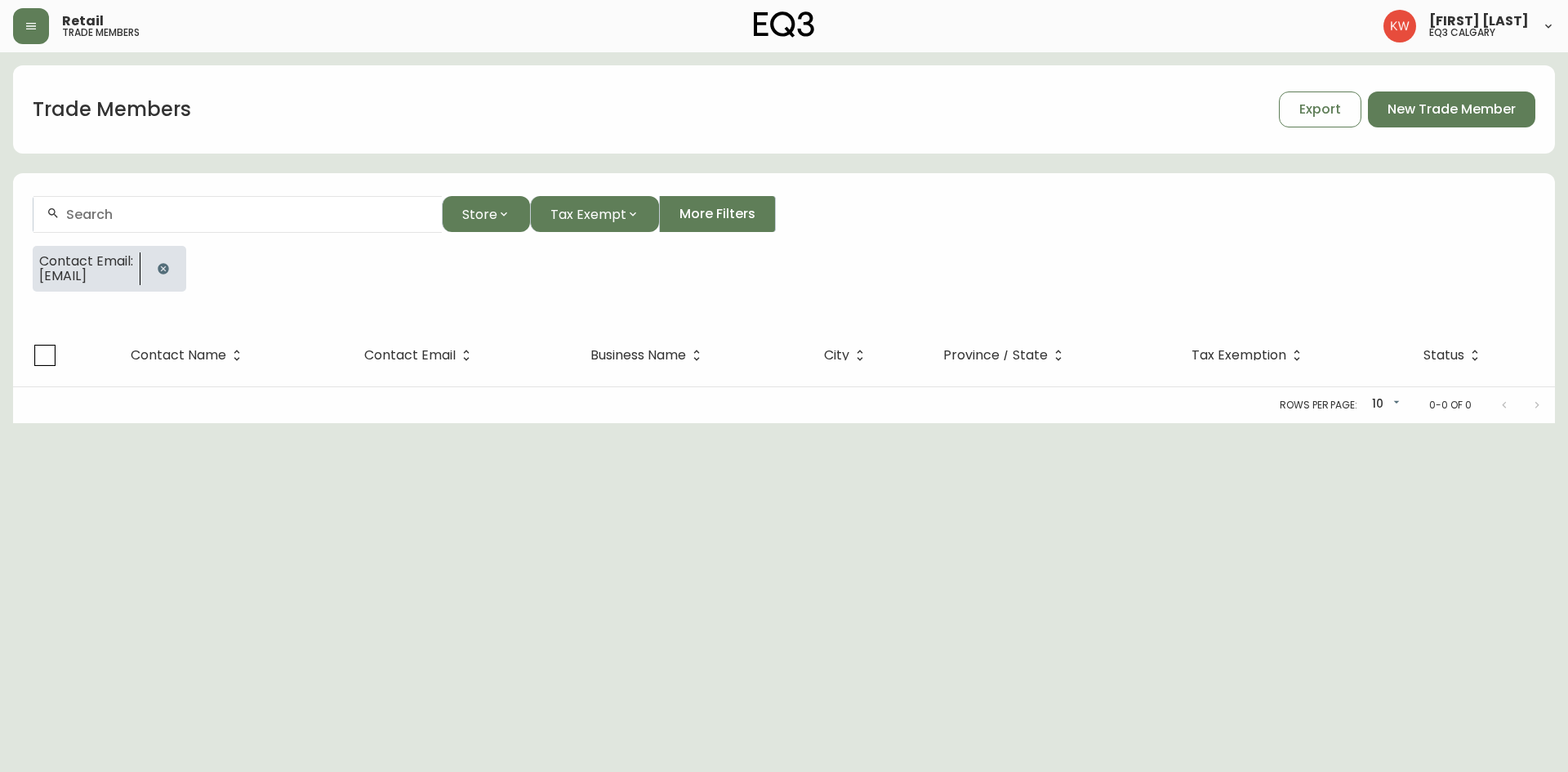 click 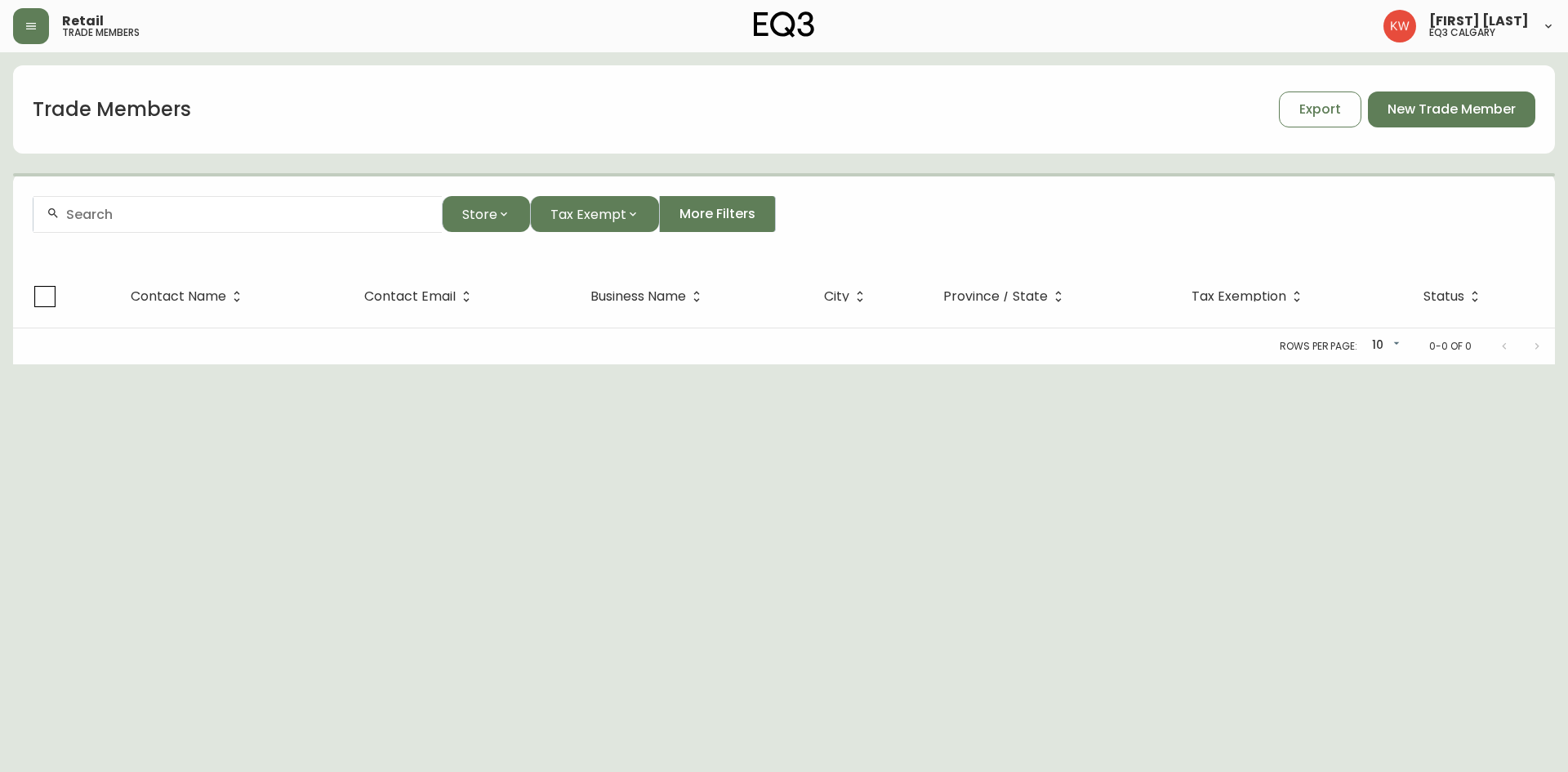 click at bounding box center [247, 214] 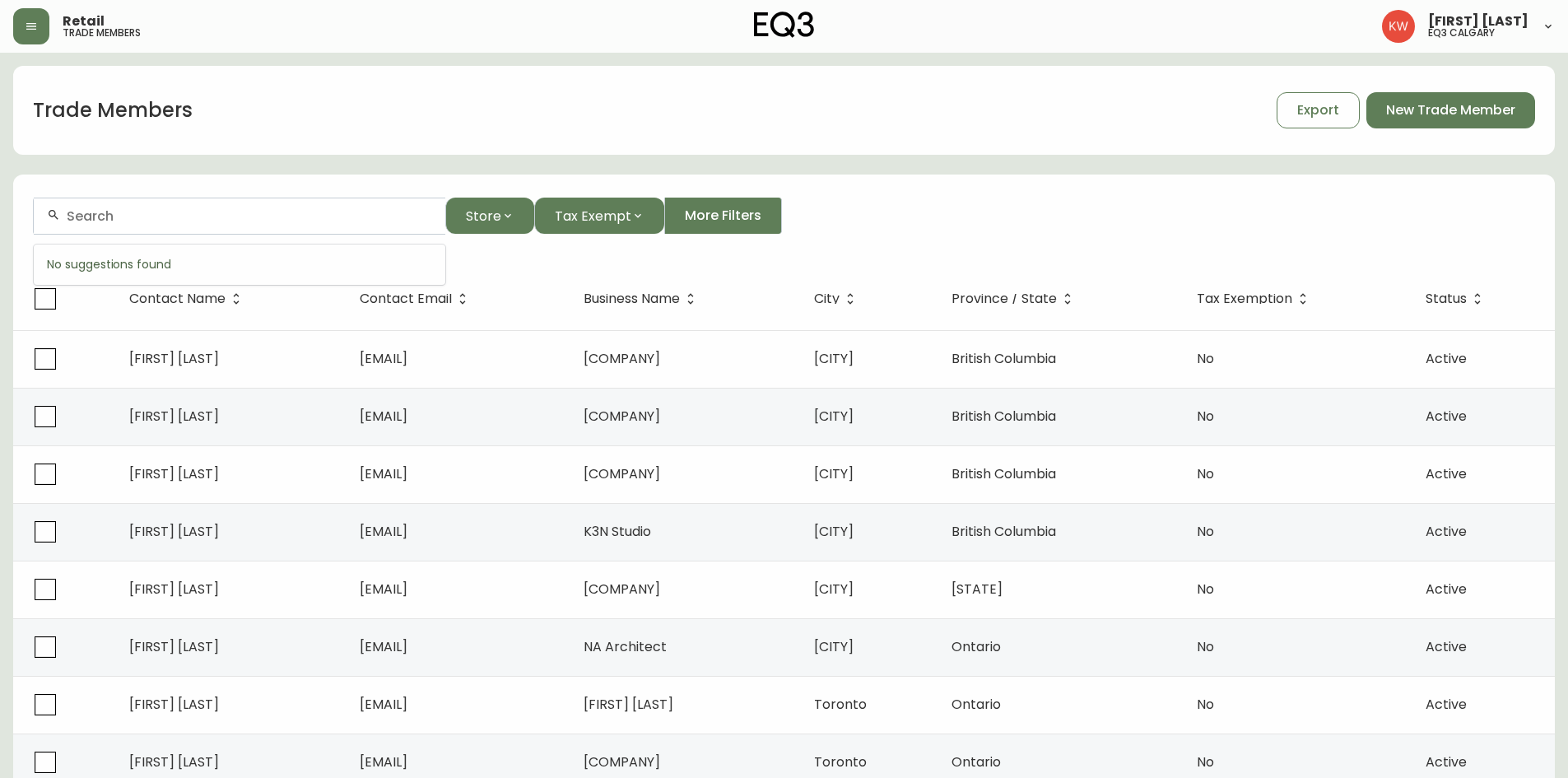 paste on "[EMAIL]" 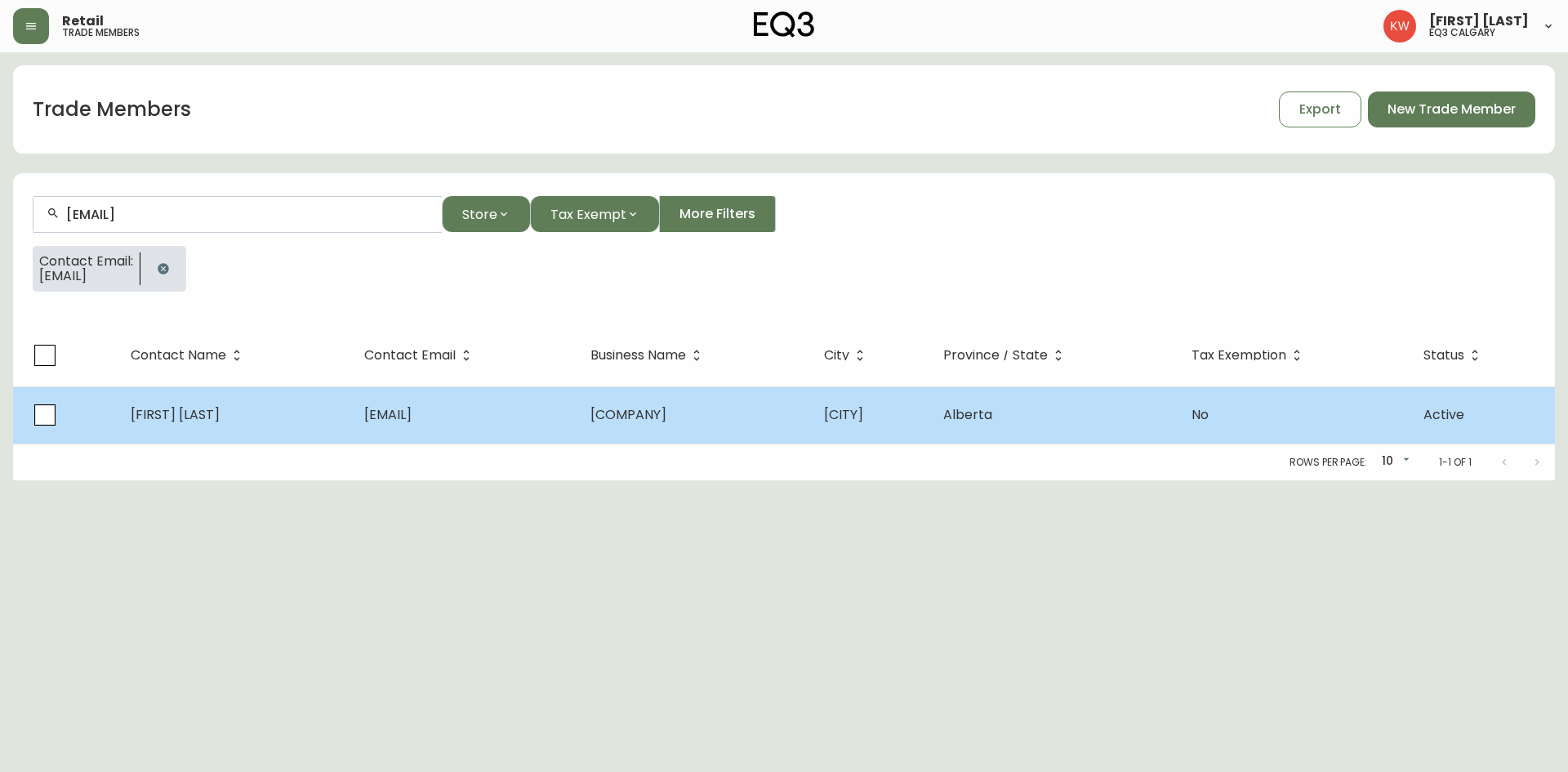 type on "[EMAIL]" 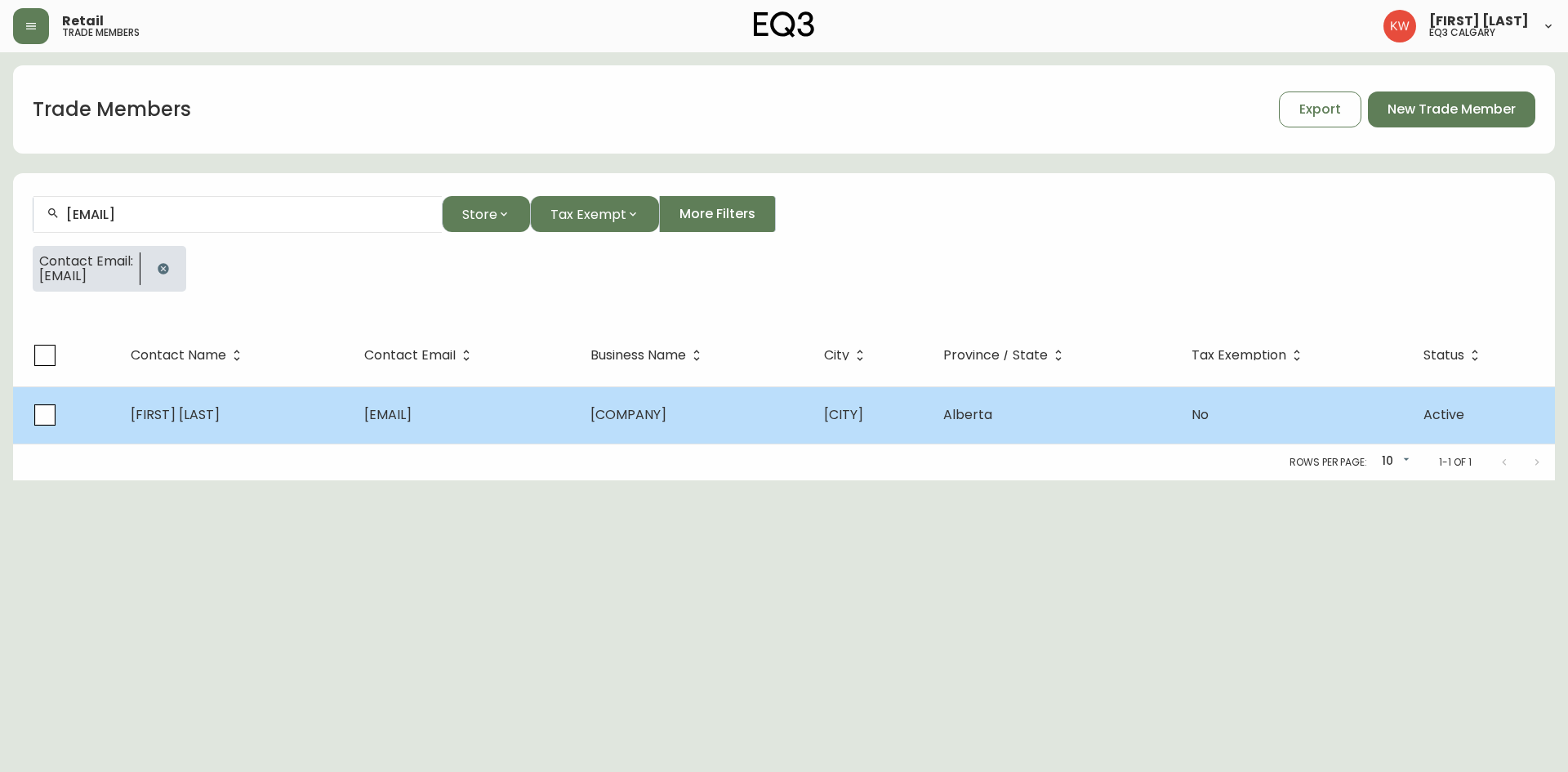 click on "[EMAIL]" at bounding box center (465, 415) 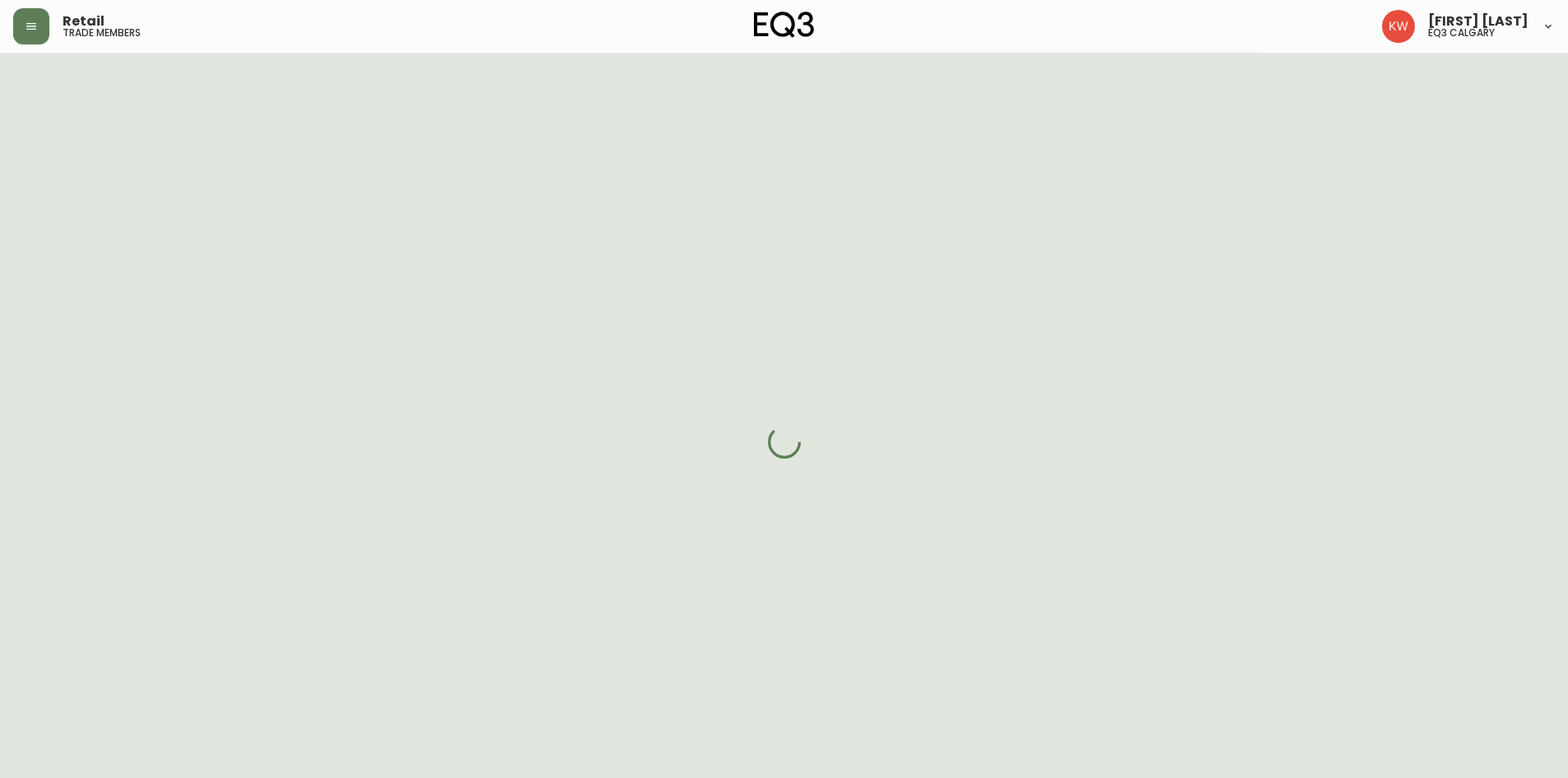 select on "AB" 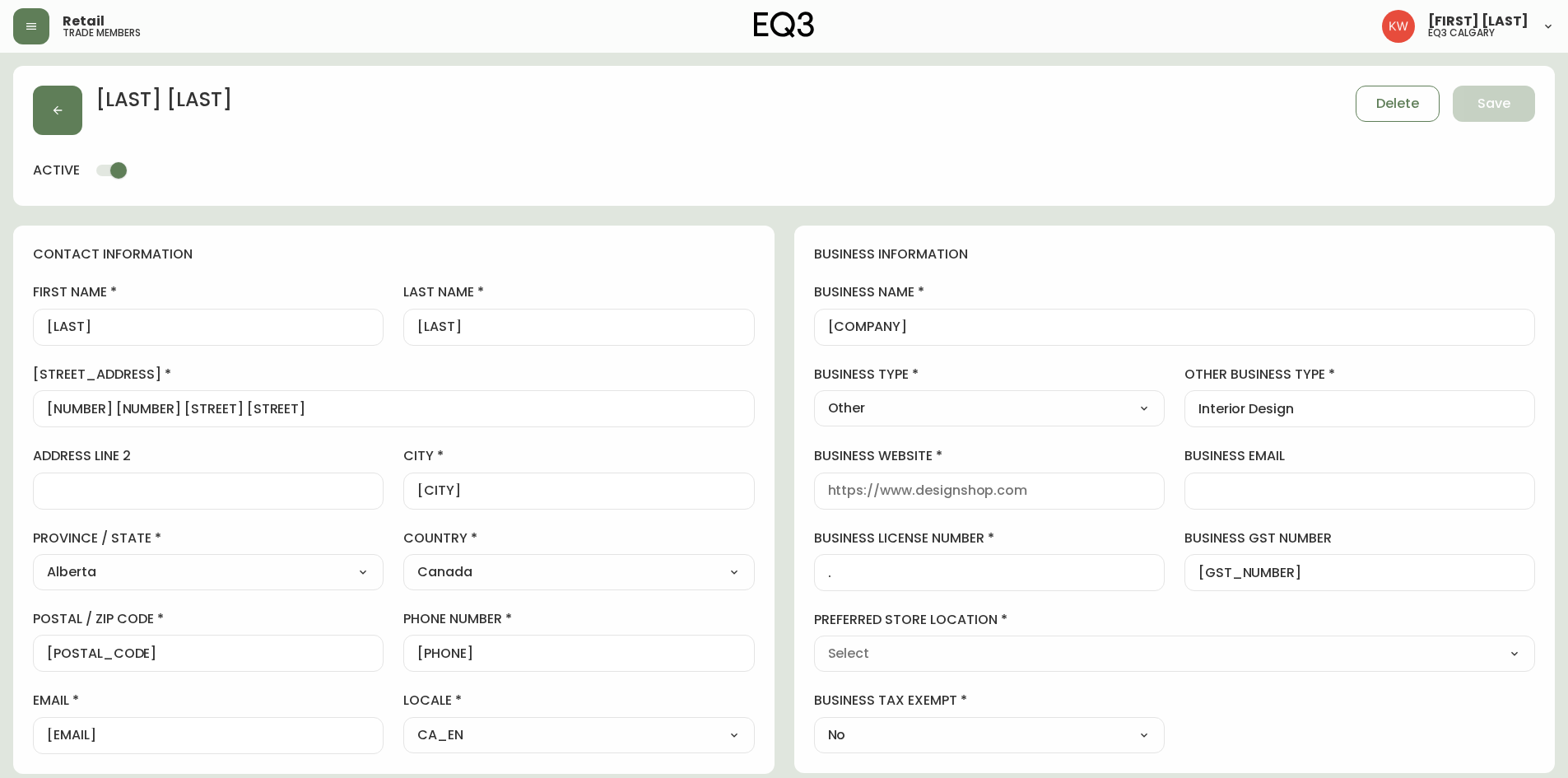 type on "EQ3 Calgary" 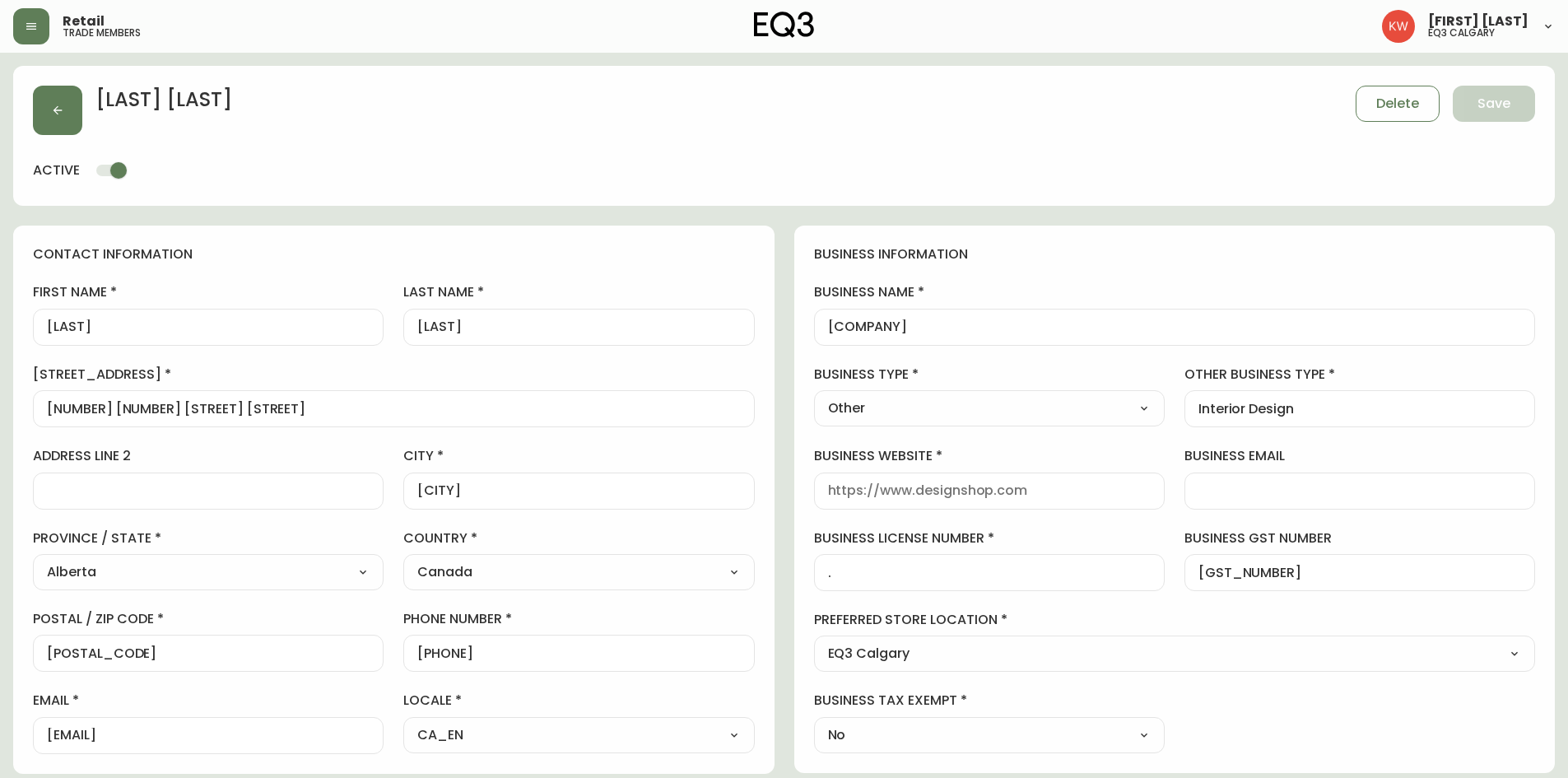 select on "[LICENSE_NUMBER]" 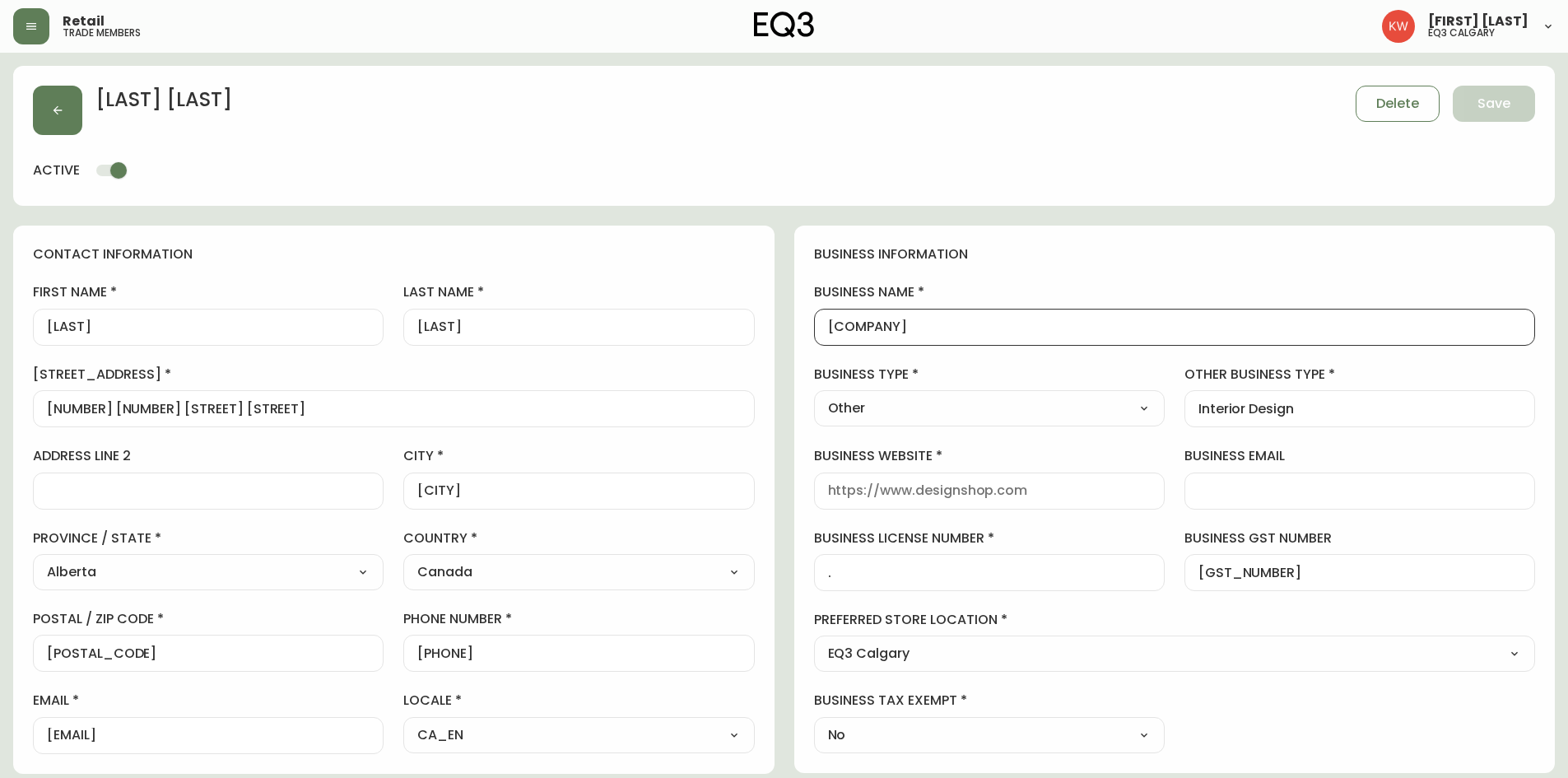 drag, startPoint x: 1140, startPoint y: 321, endPoint x: 798, endPoint y: 324, distance: 342.01316 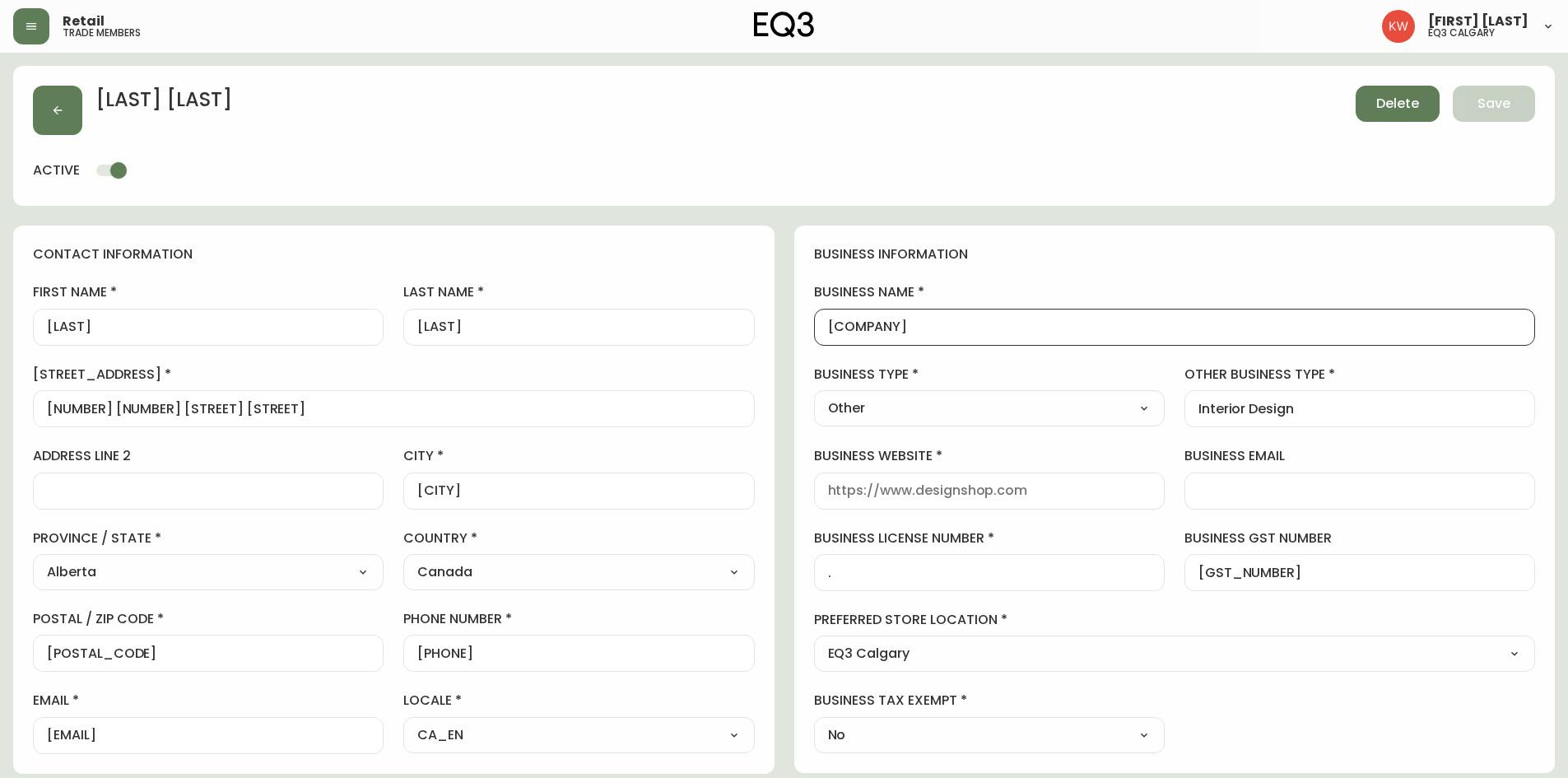 click on "Delete" at bounding box center [1398, 104] 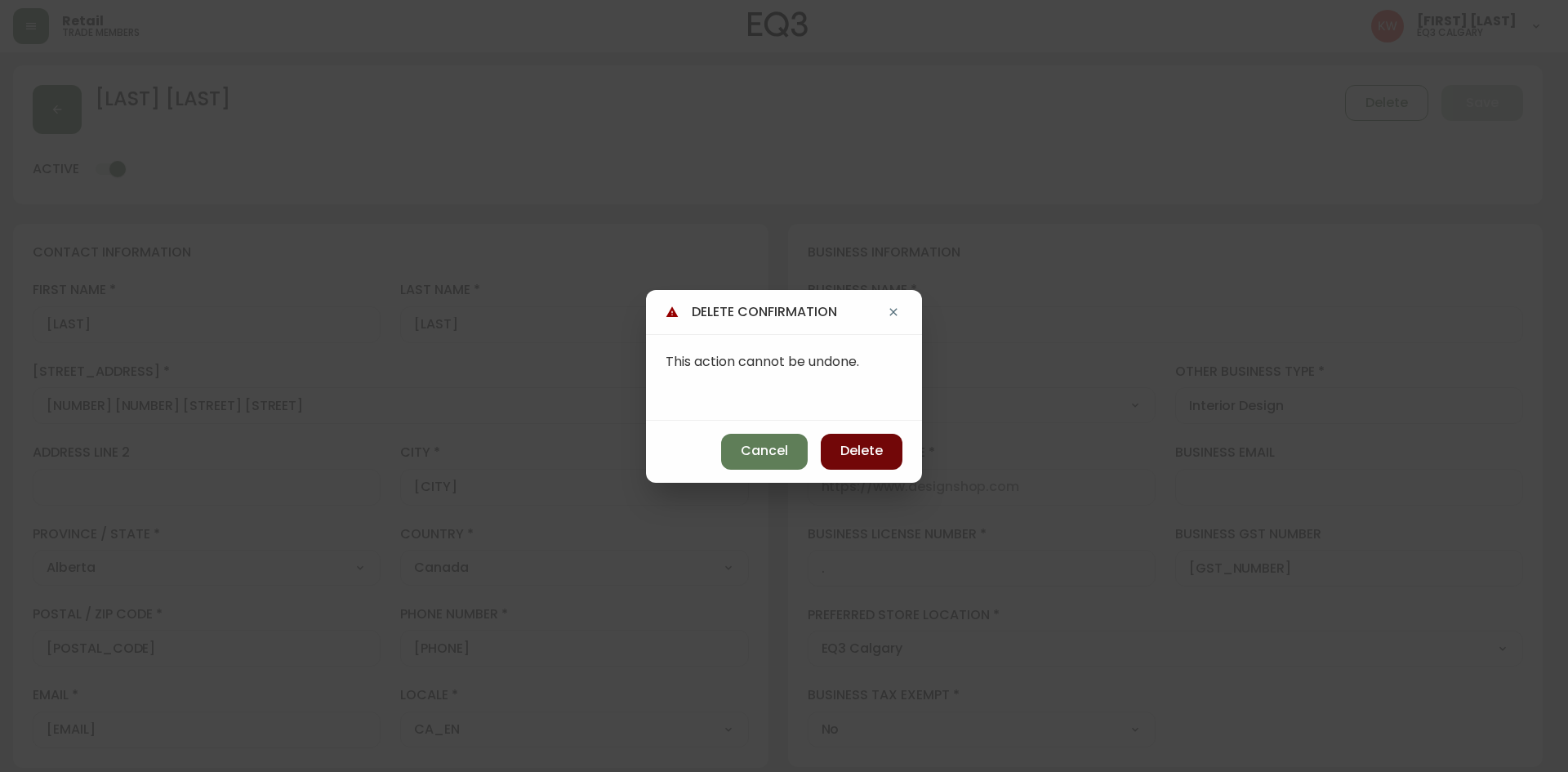 click on "Delete" at bounding box center (862, 451) 